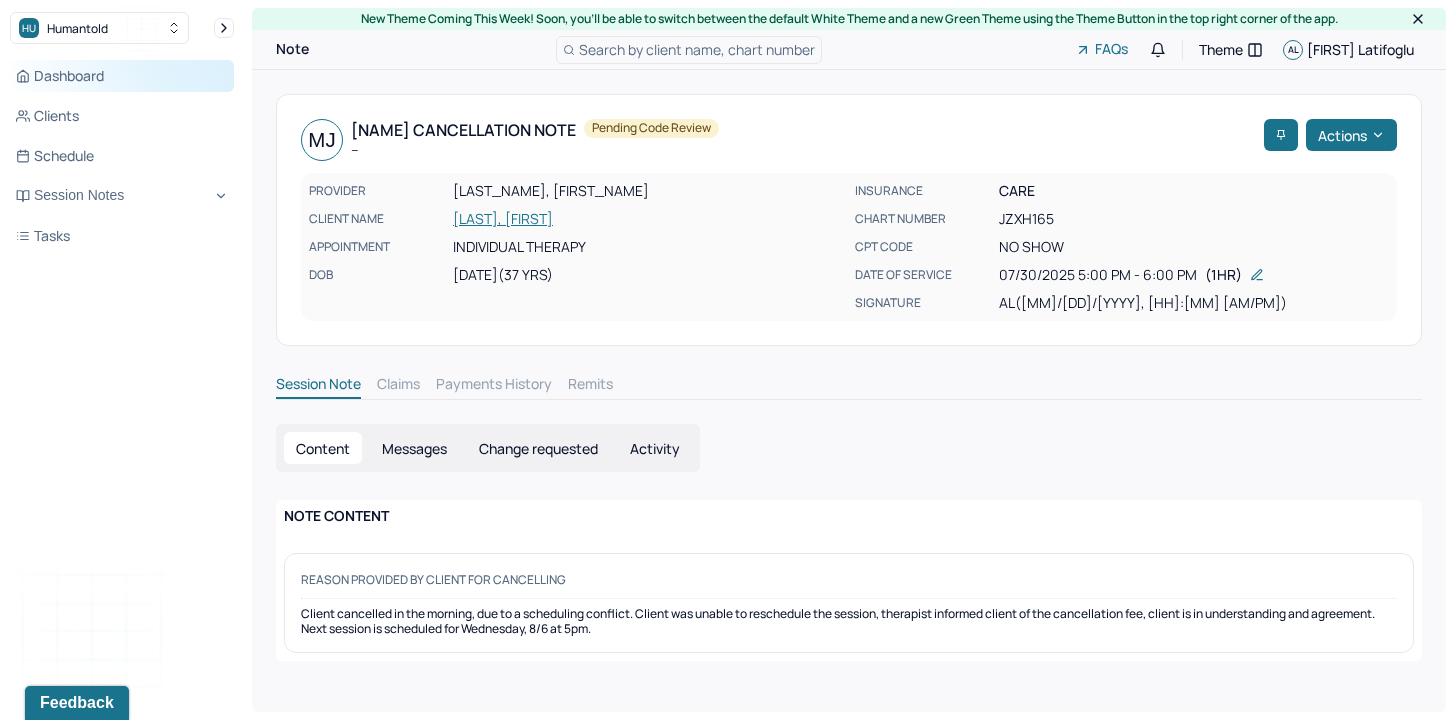 scroll, scrollTop: 0, scrollLeft: 0, axis: both 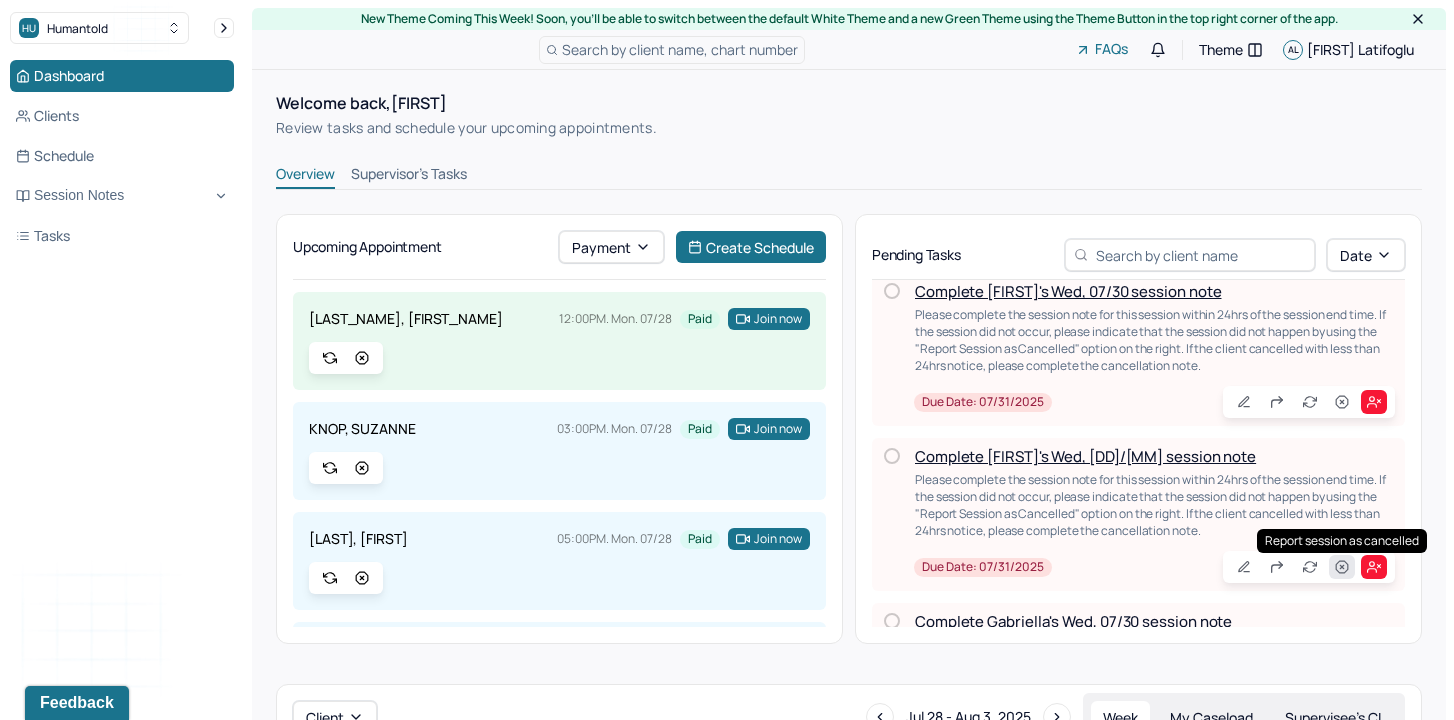 click at bounding box center [1342, 567] 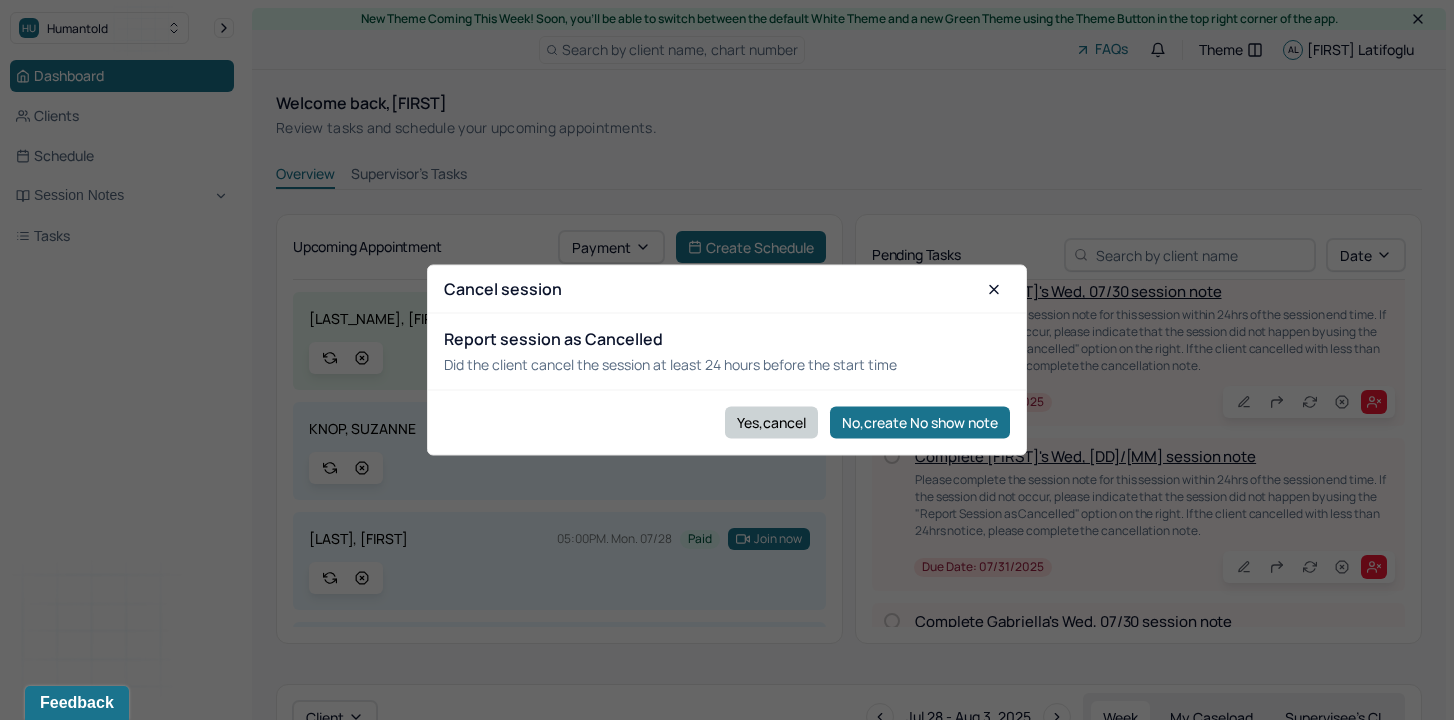 click on "Yes,cancel" at bounding box center [771, 422] 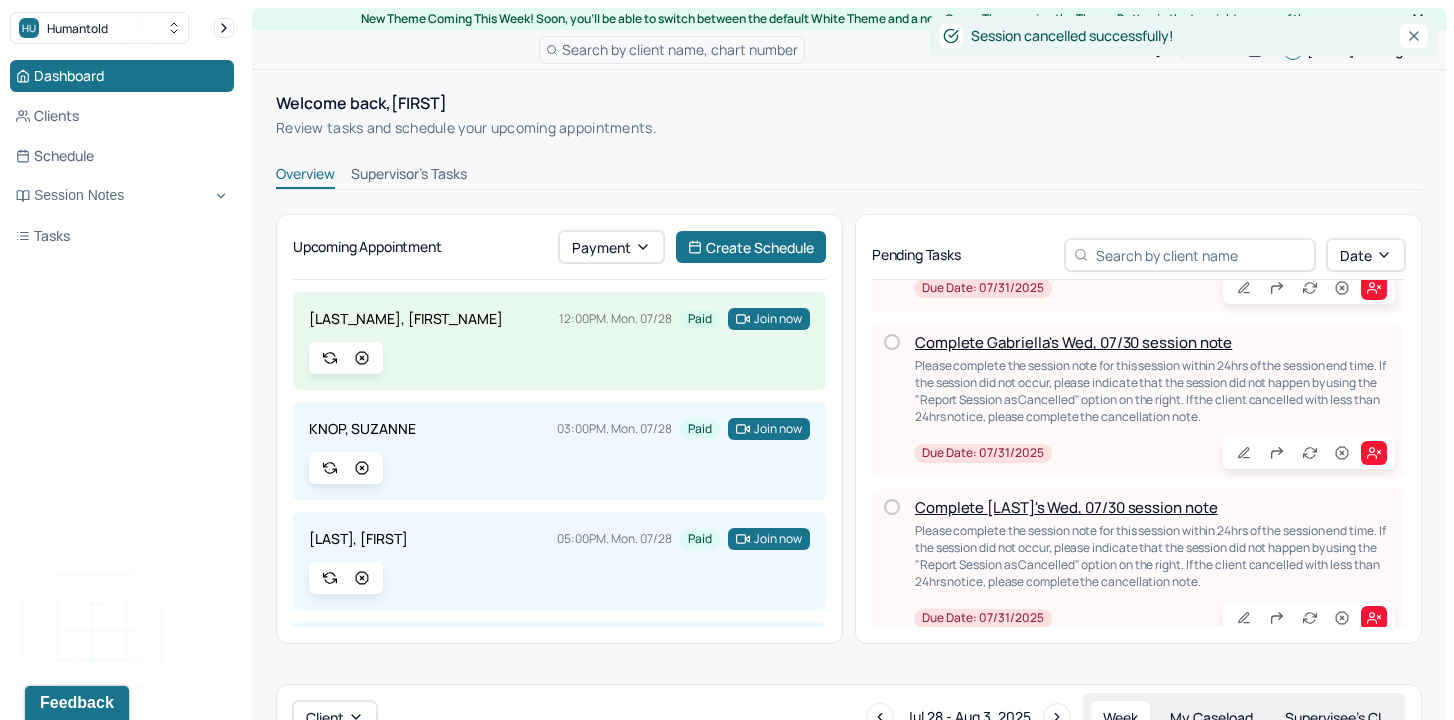scroll, scrollTop: 325, scrollLeft: 0, axis: vertical 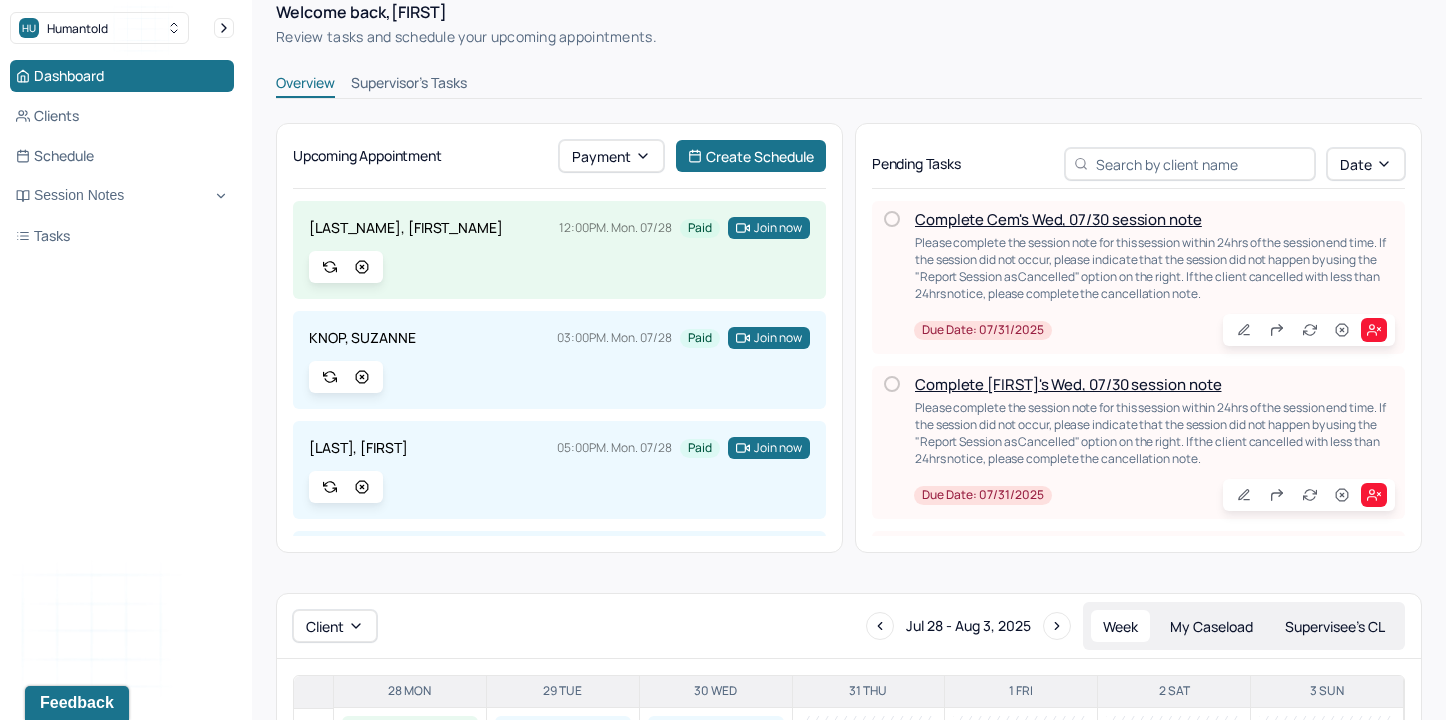 click on "Supervisee’s CL" at bounding box center (1335, 626) 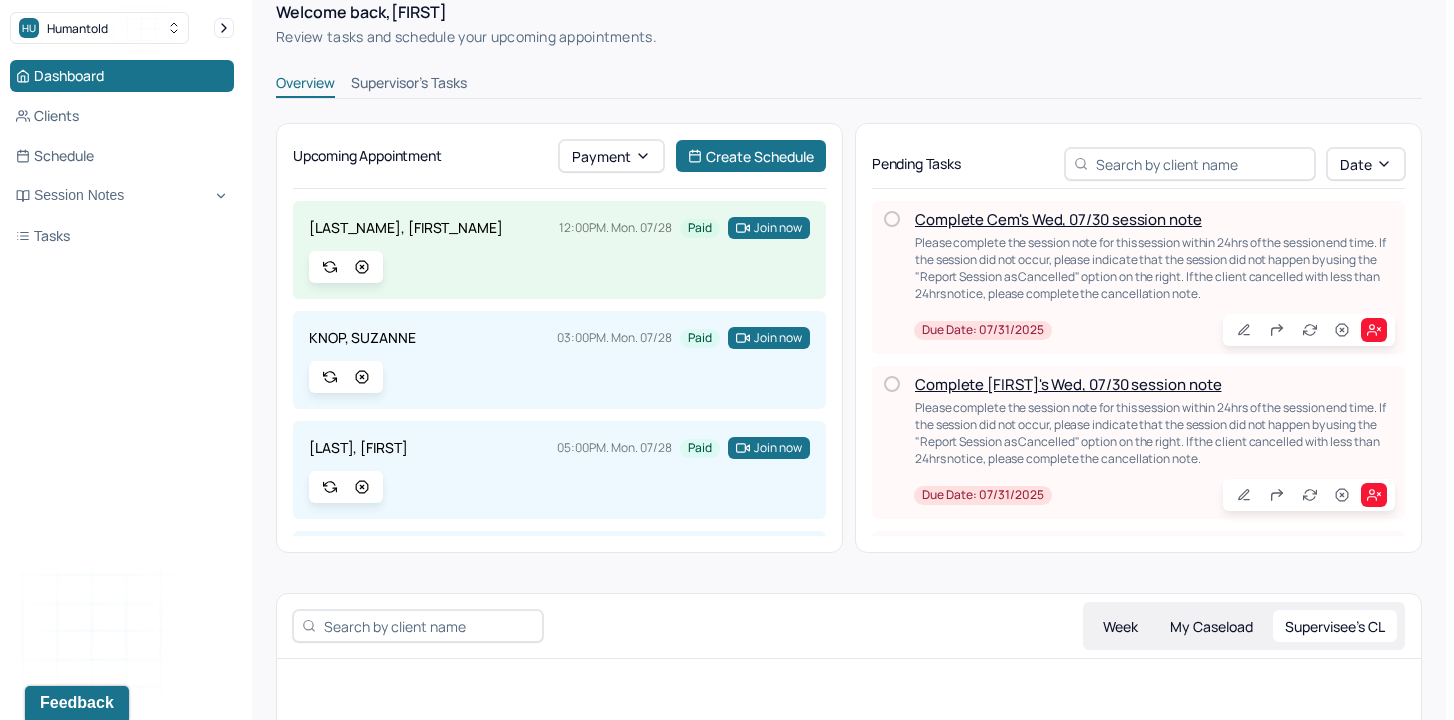 scroll, scrollTop: 325, scrollLeft: 0, axis: vertical 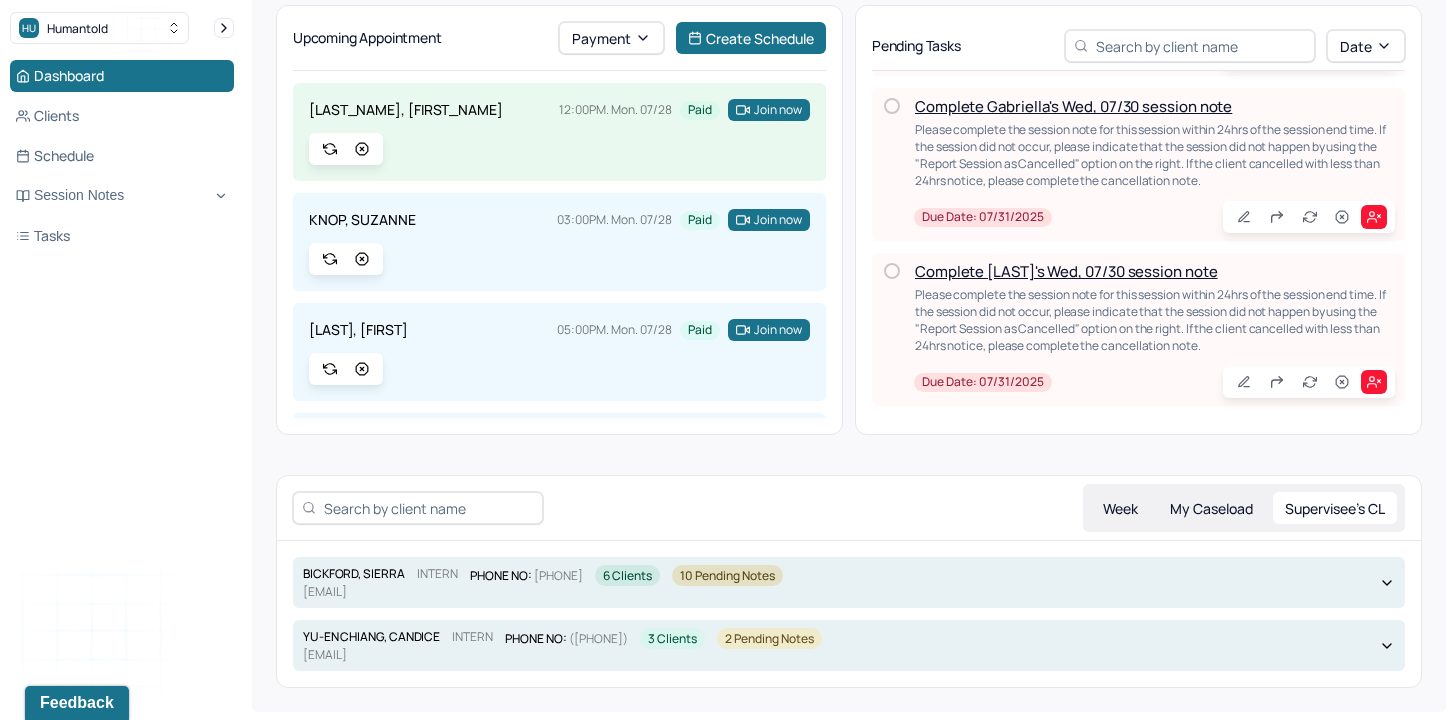 click on "[LAST], [FIRST] s.bickford@example.com Intern PHONE NO: ([PHONE]) 6 Clients 10 Pending Notes" at bounding box center [837, 582] 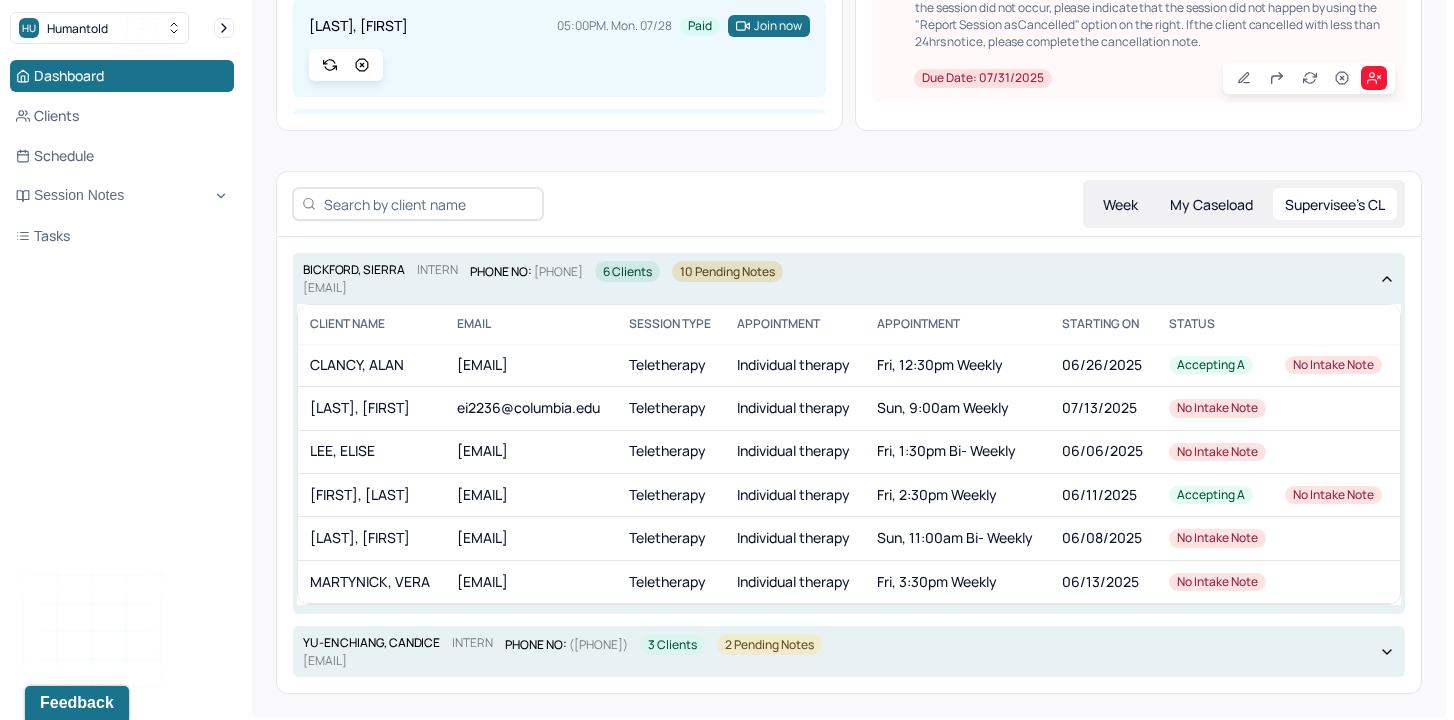 scroll, scrollTop: 519, scrollLeft: 0, axis: vertical 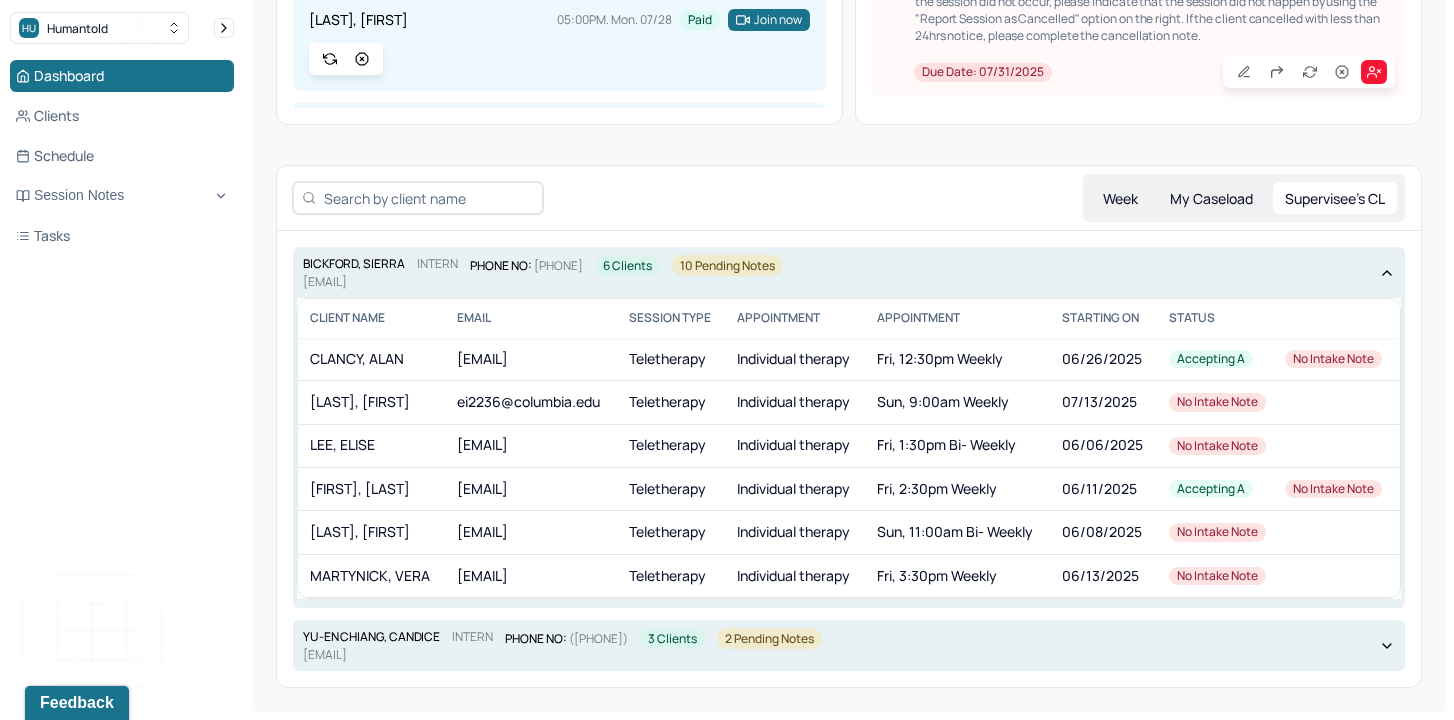 click on "Fri, 2:30pm Weekly" at bounding box center (957, 488) 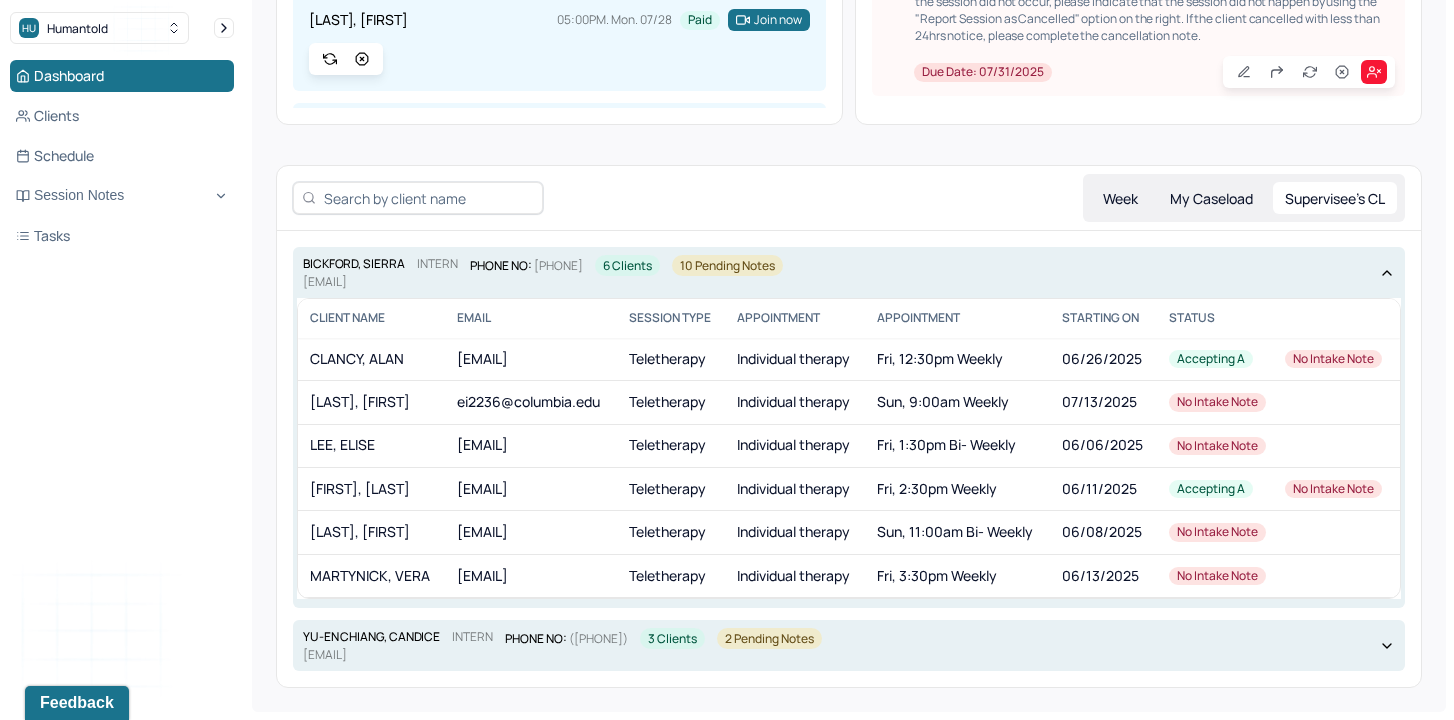 click on "[EMAIL]" at bounding box center (530, 488) 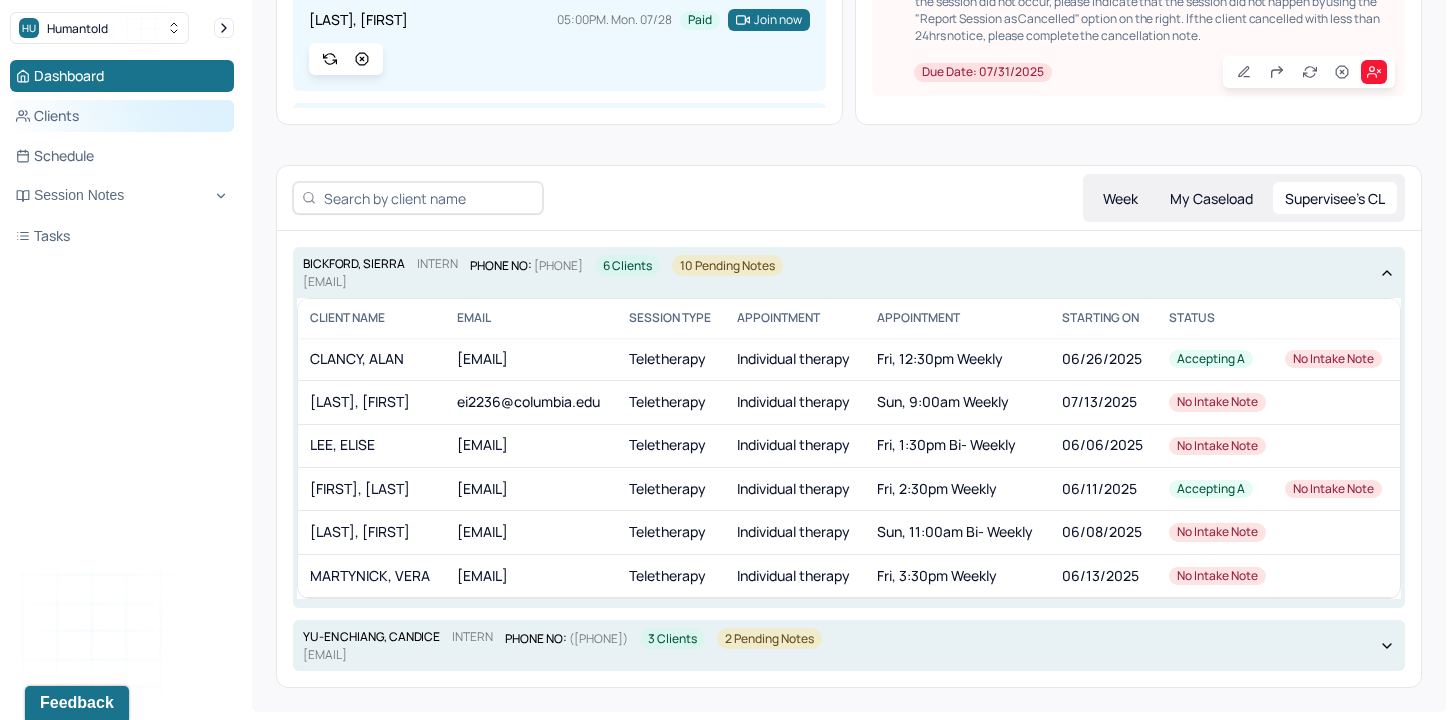 click on "Clients" at bounding box center (122, 116) 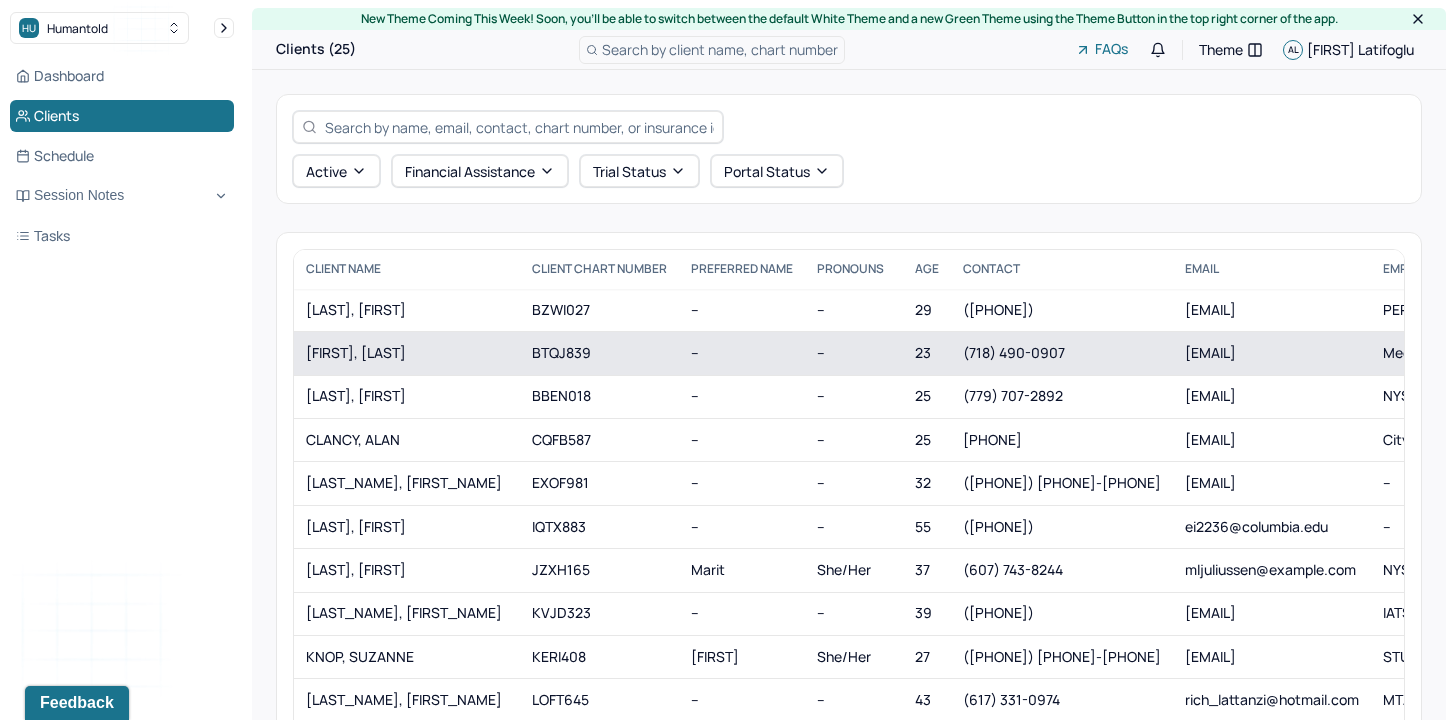 click on "[FIRST], [LAST]" at bounding box center (407, 353) 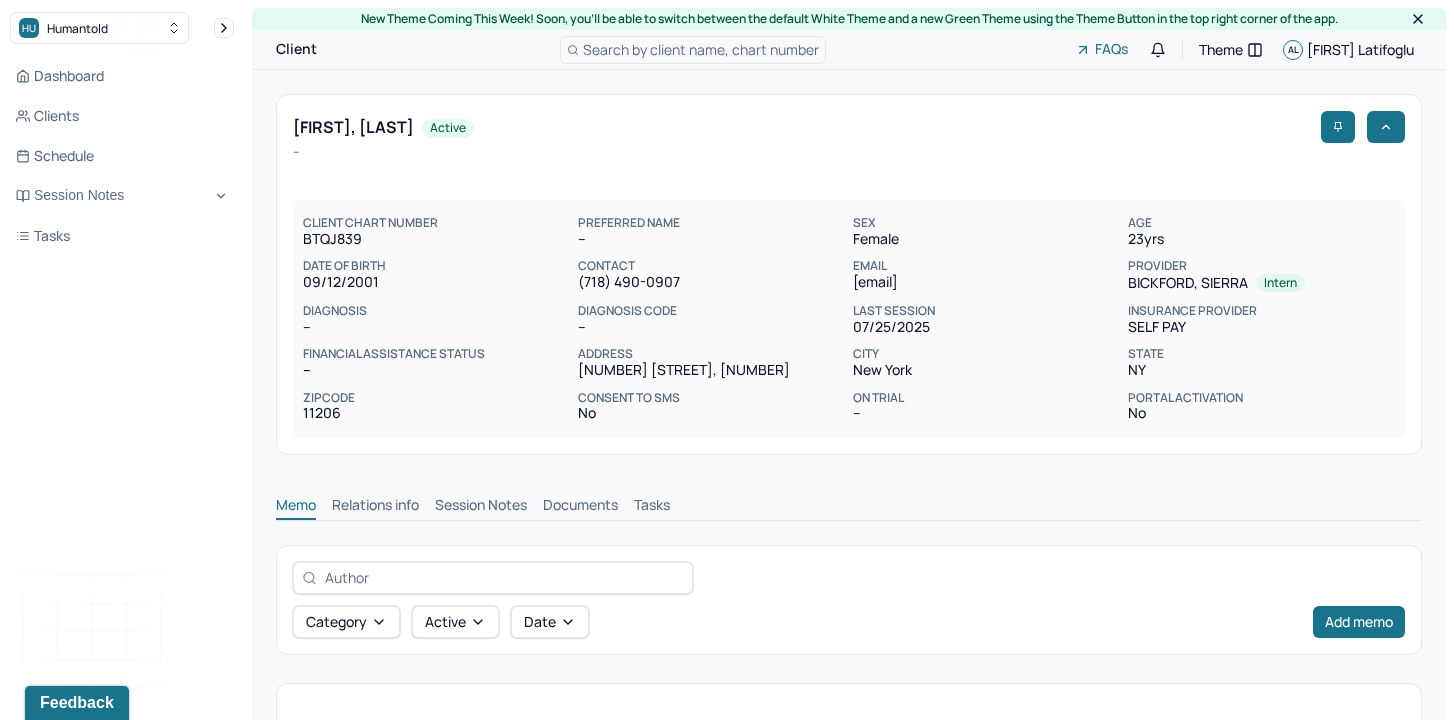 click on "Session Notes" at bounding box center [481, 507] 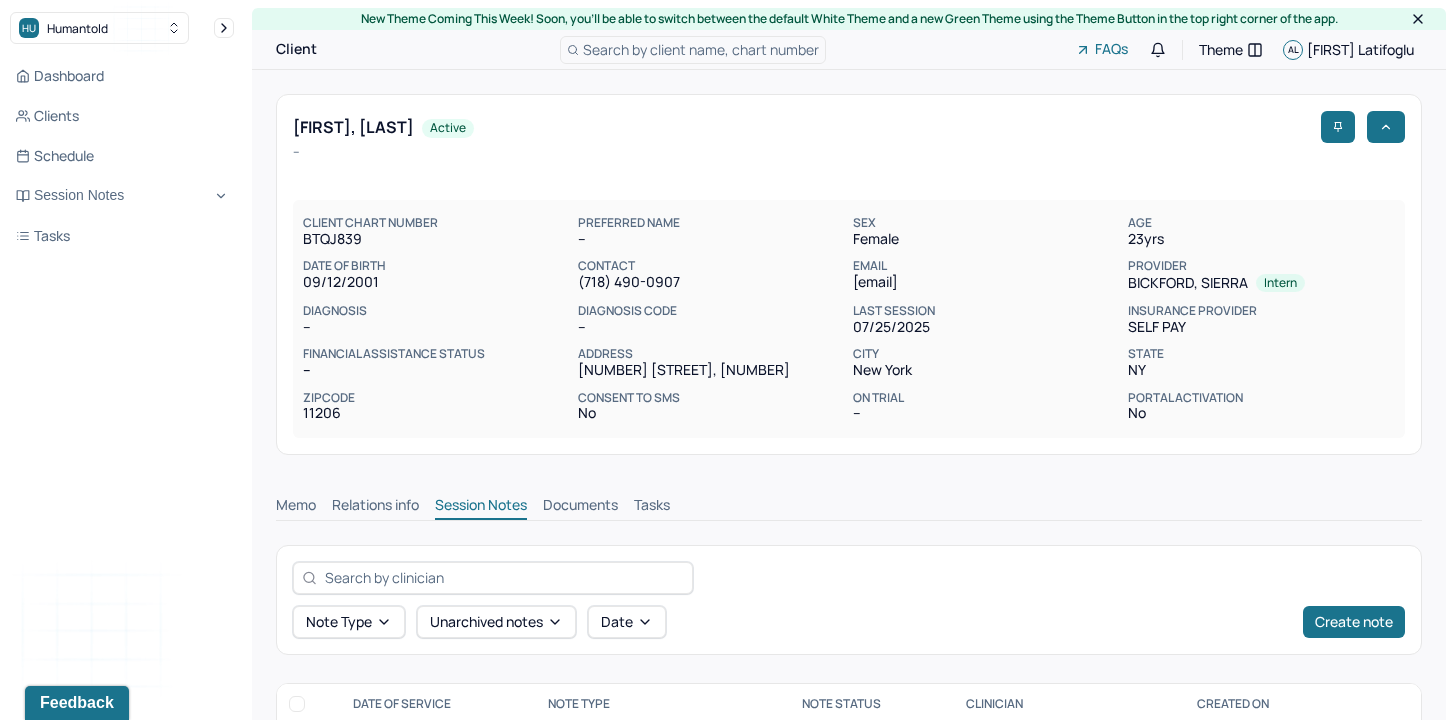 scroll, scrollTop: 307, scrollLeft: 0, axis: vertical 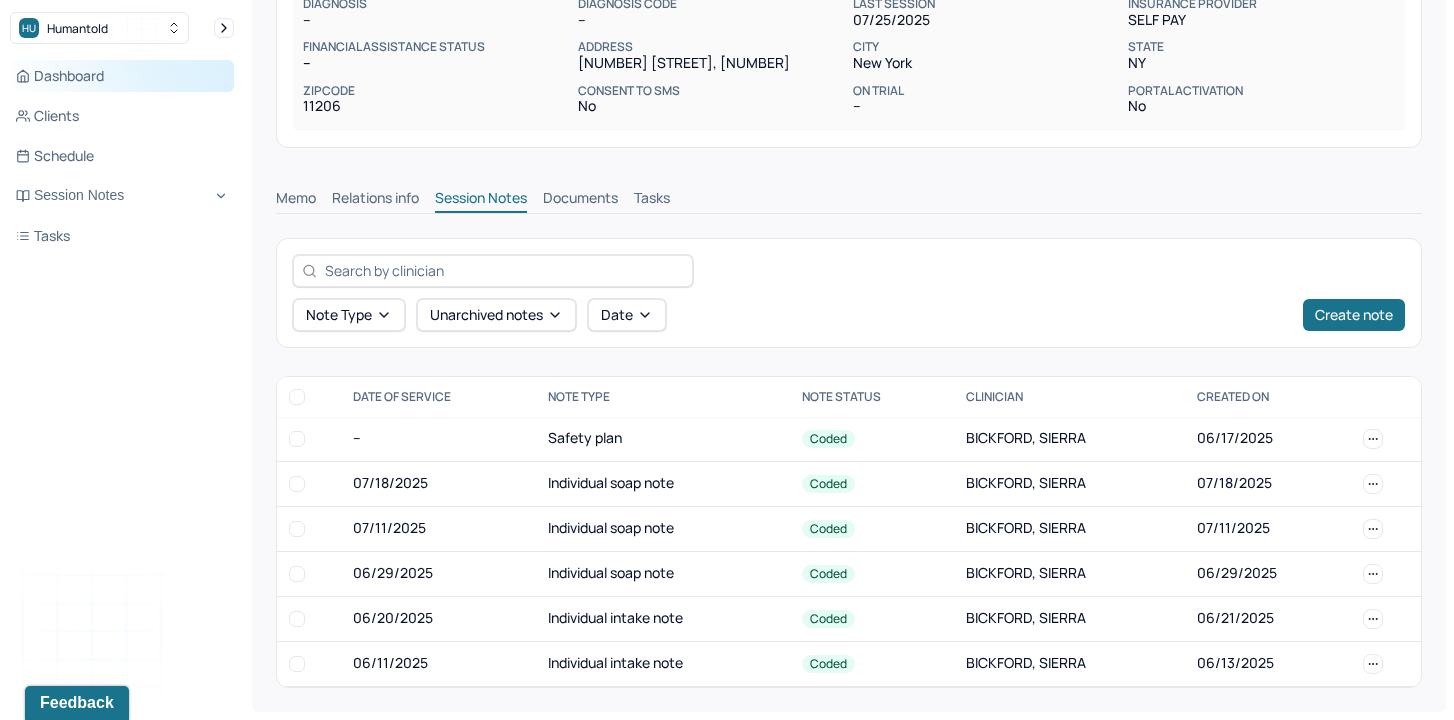 click on "Dashboard" at bounding box center (122, 76) 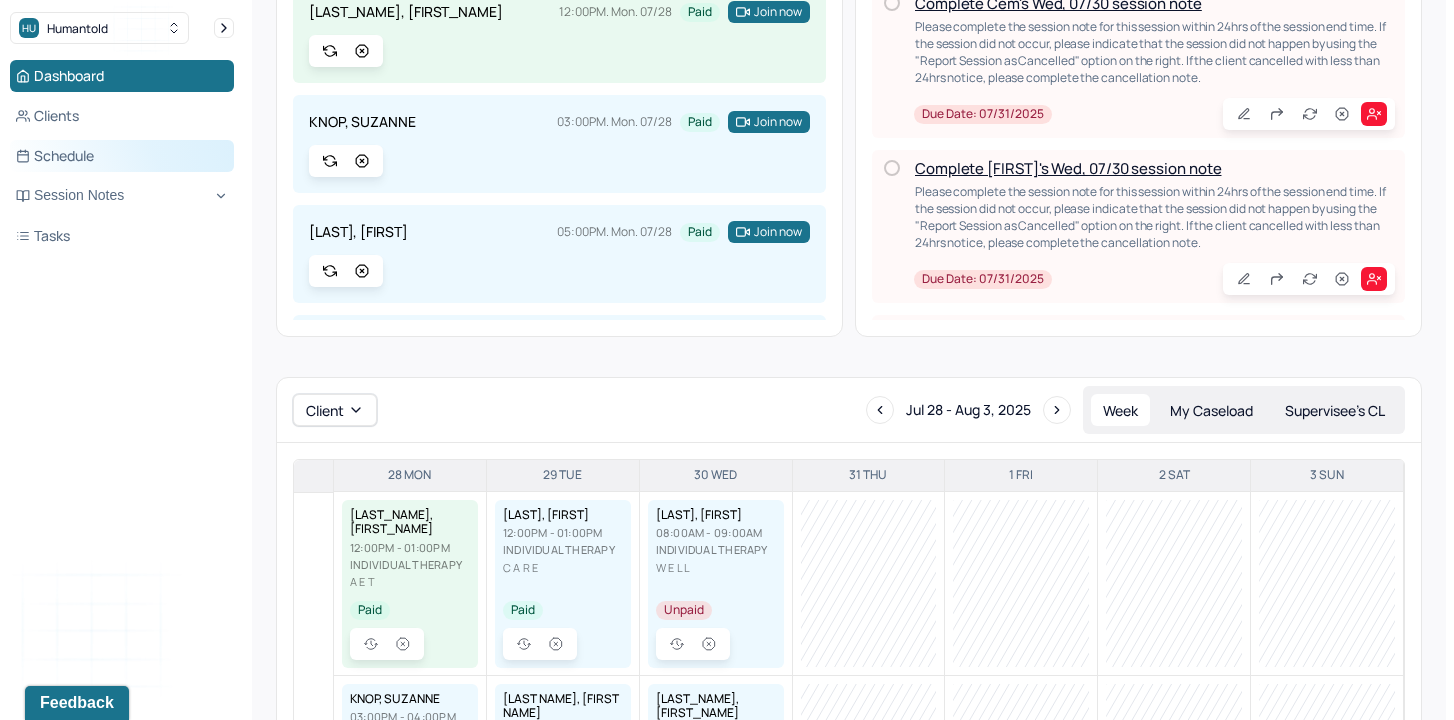 click on "Schedule" at bounding box center [122, 156] 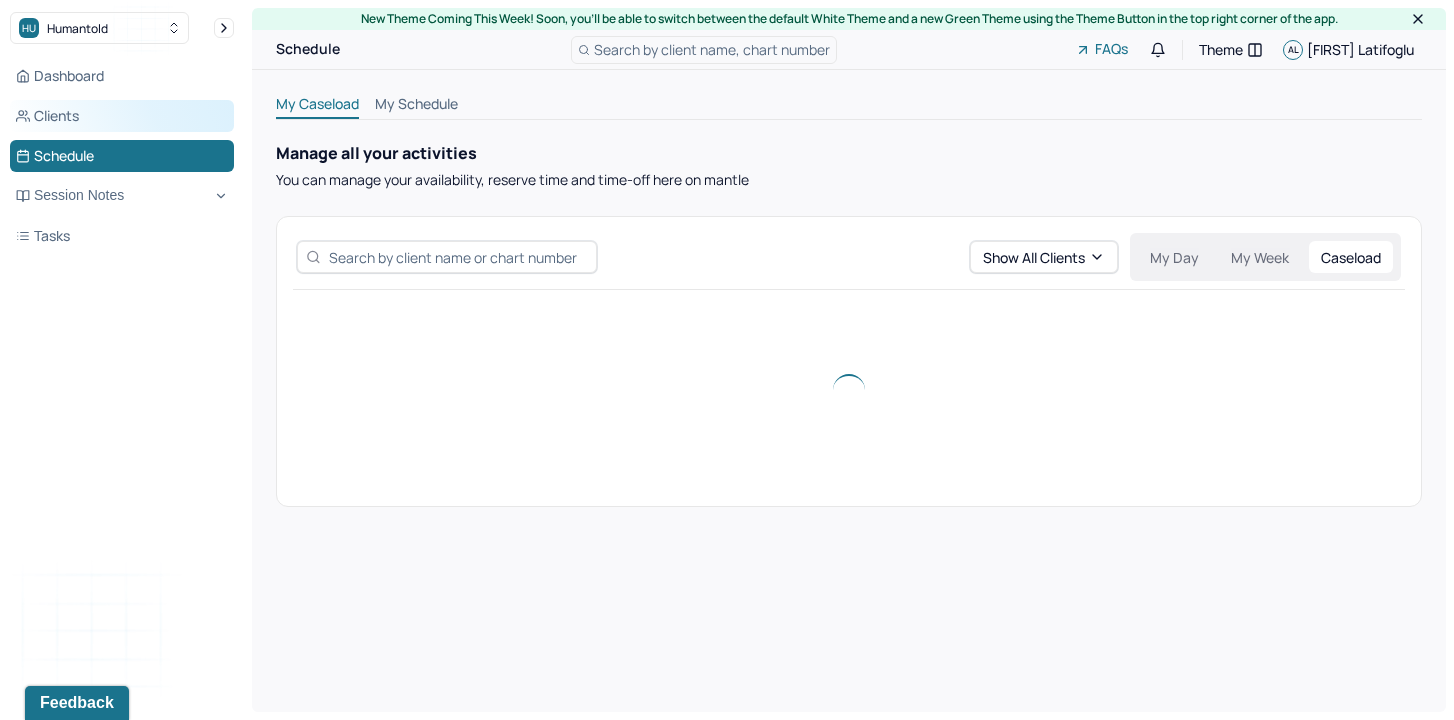 click on "Clients" at bounding box center (122, 116) 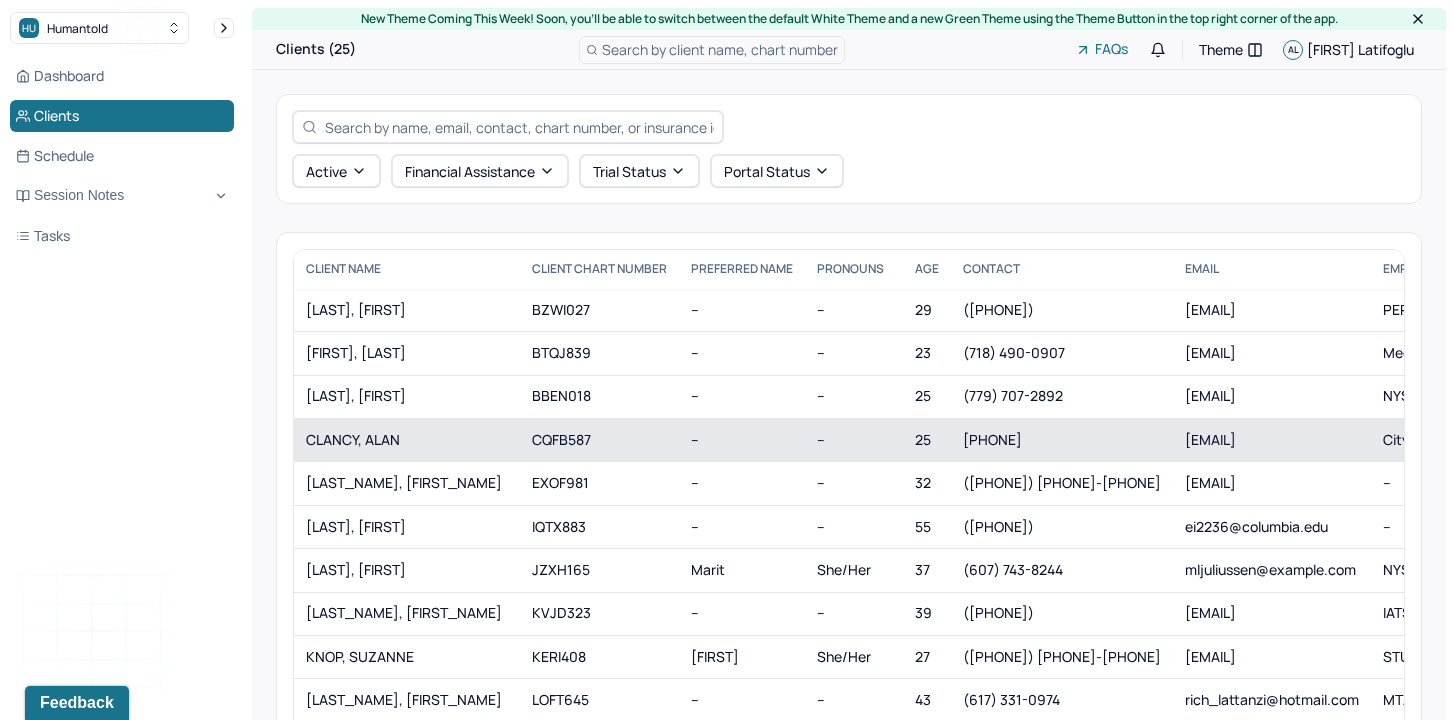 scroll, scrollTop: 606, scrollLeft: 0, axis: vertical 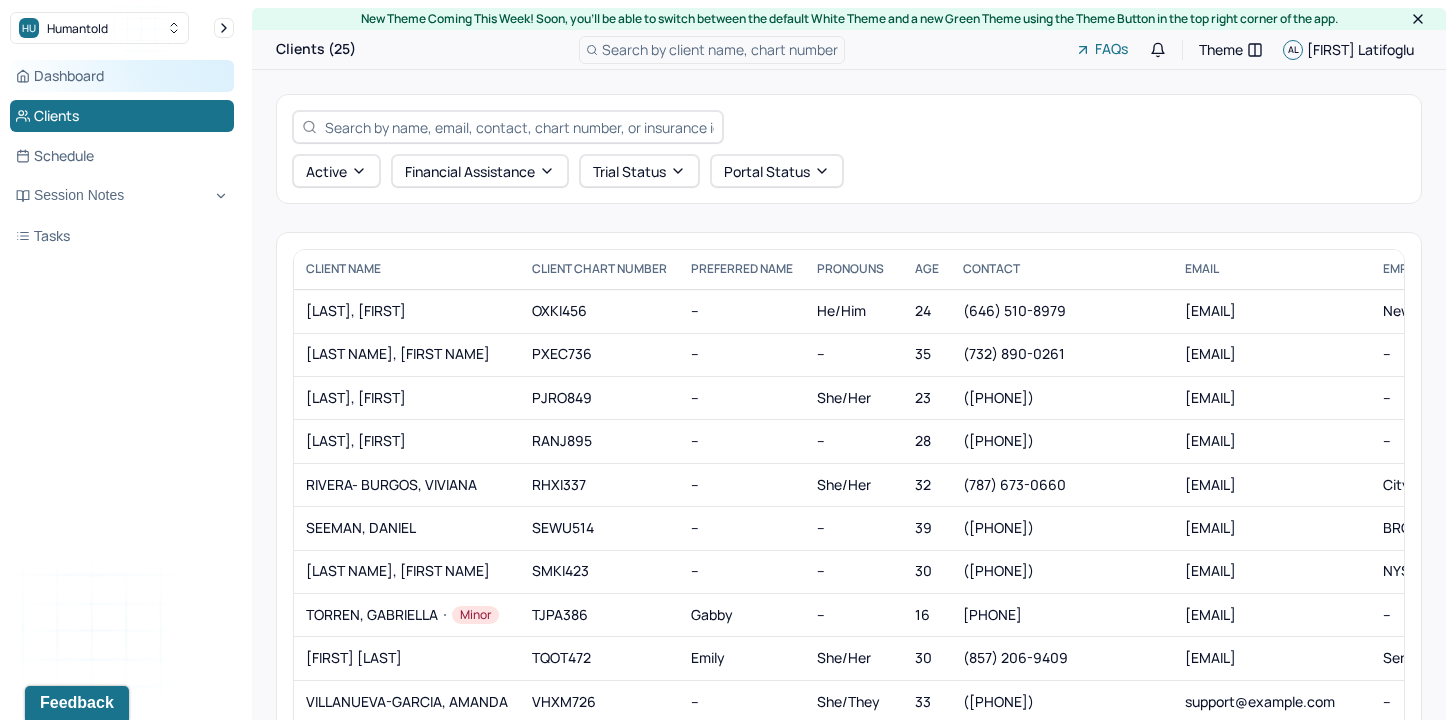 click on "Dashboard" at bounding box center (122, 76) 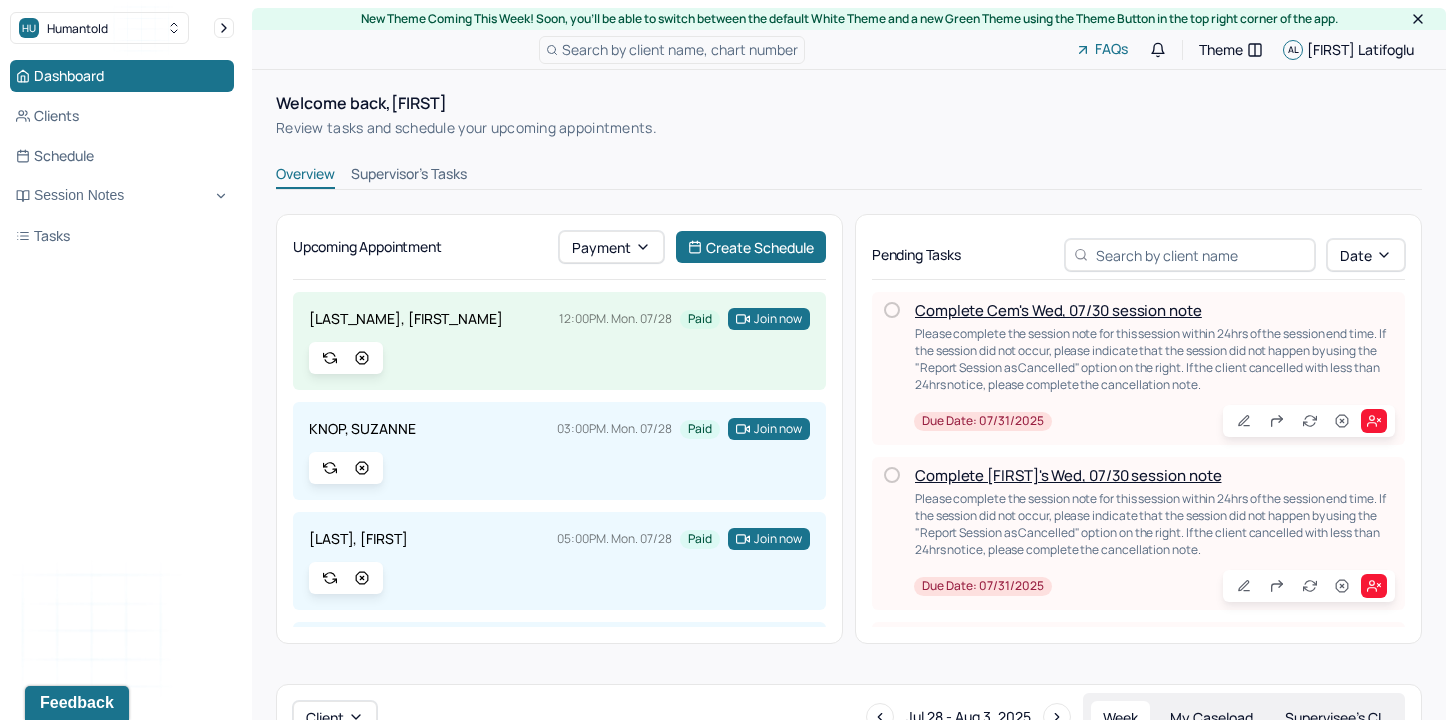 click on "Complete Cem's Wed, 07/30 session note" at bounding box center (1058, 310) 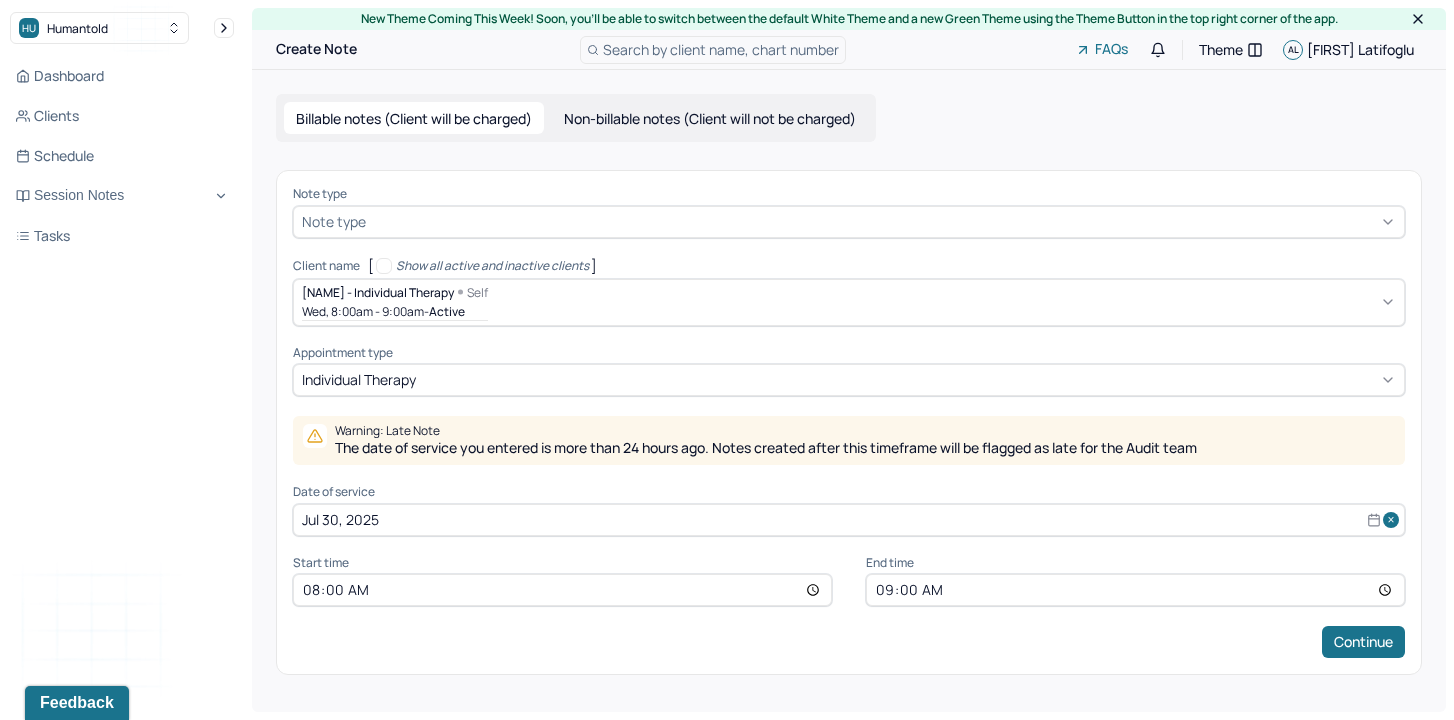 click on "Note type Note type" at bounding box center [849, 212] 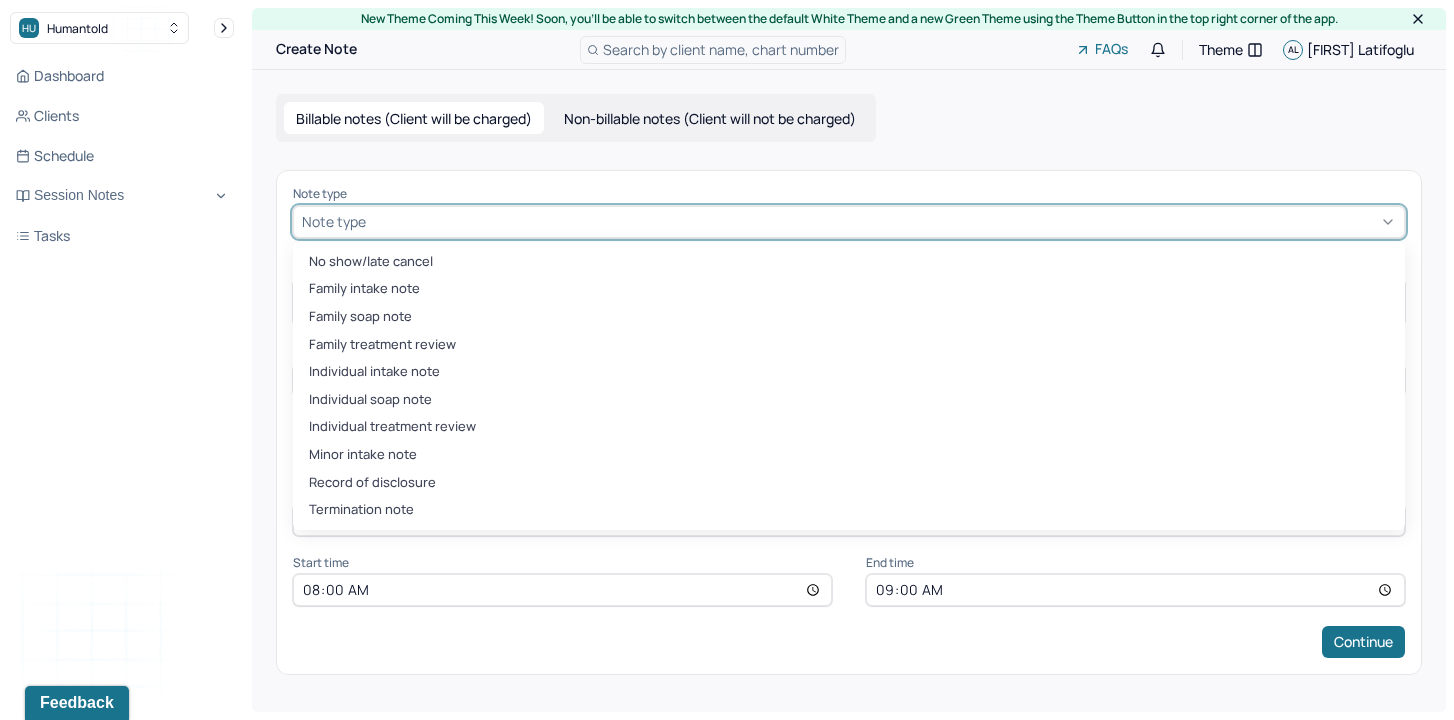 click at bounding box center (883, 221) 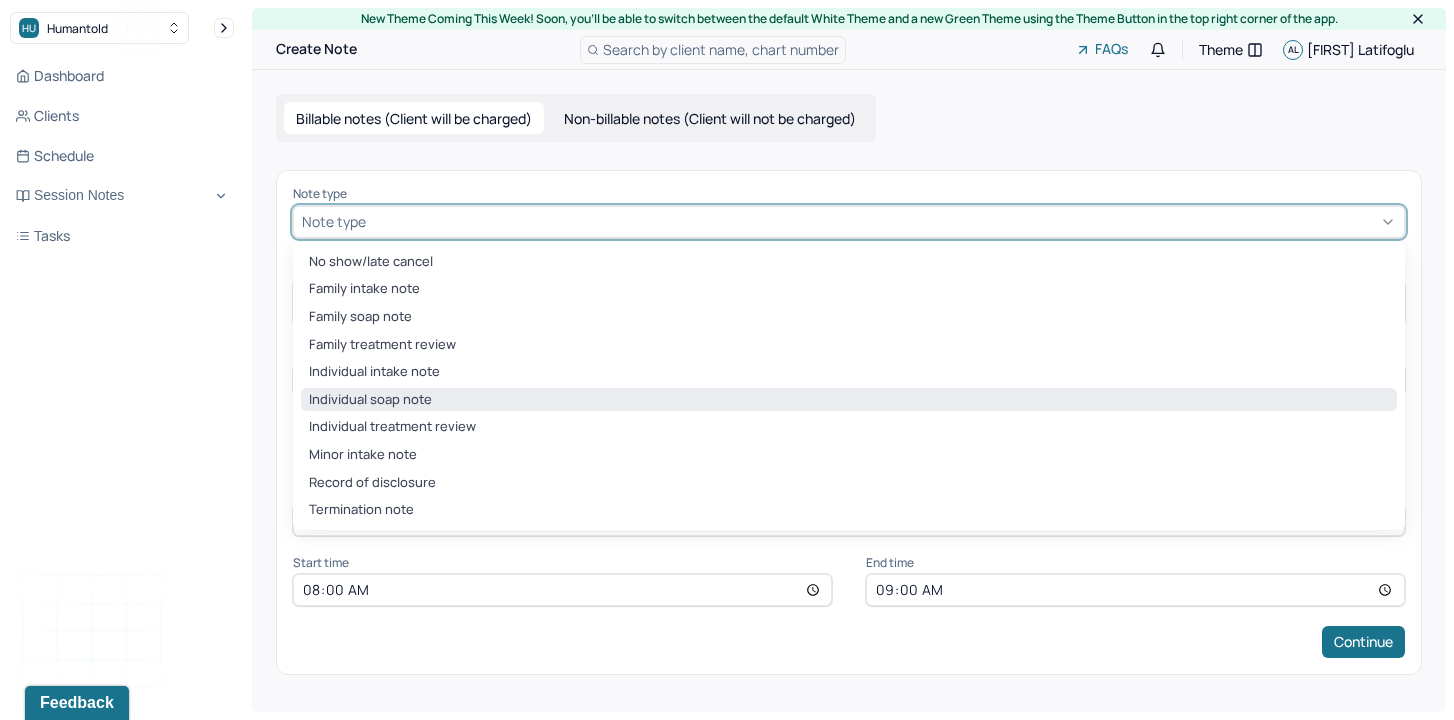 click on "Individual soap note" at bounding box center [849, 400] 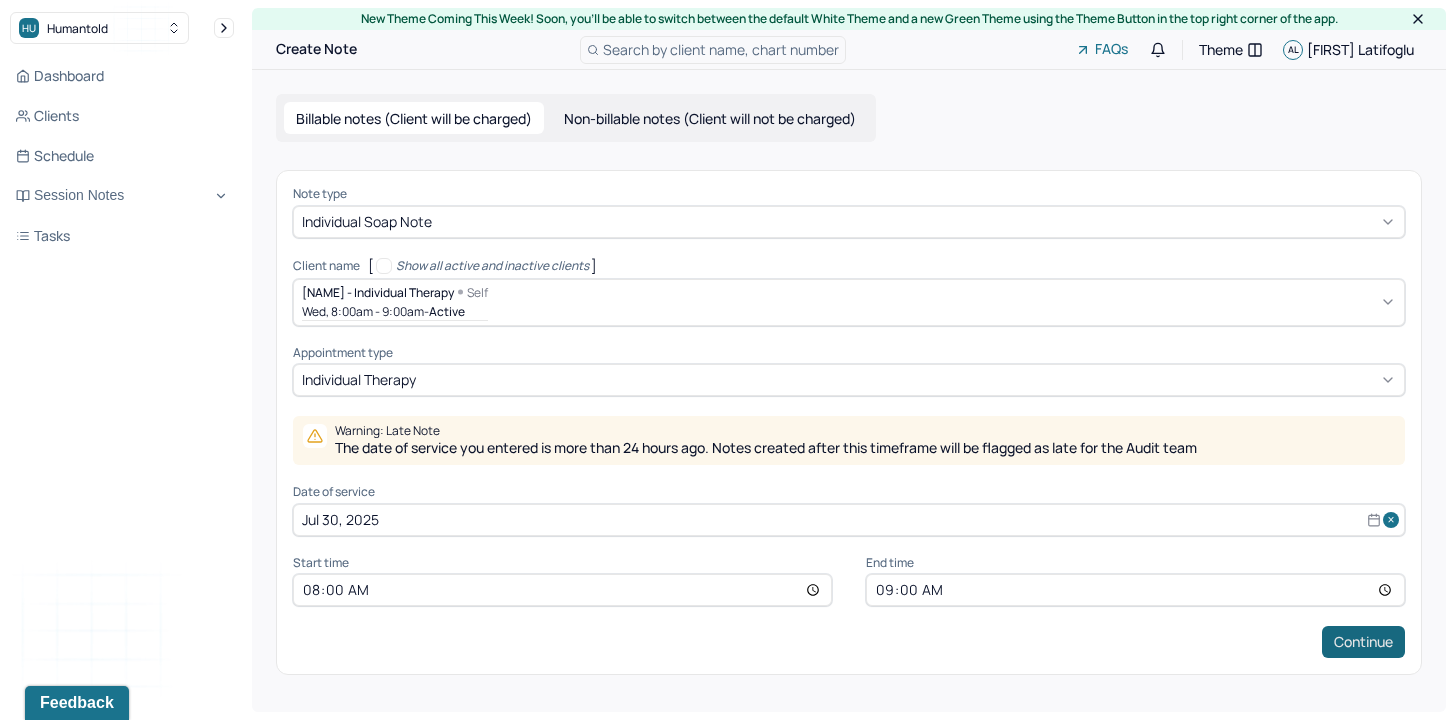 click on "Continue" at bounding box center [1363, 642] 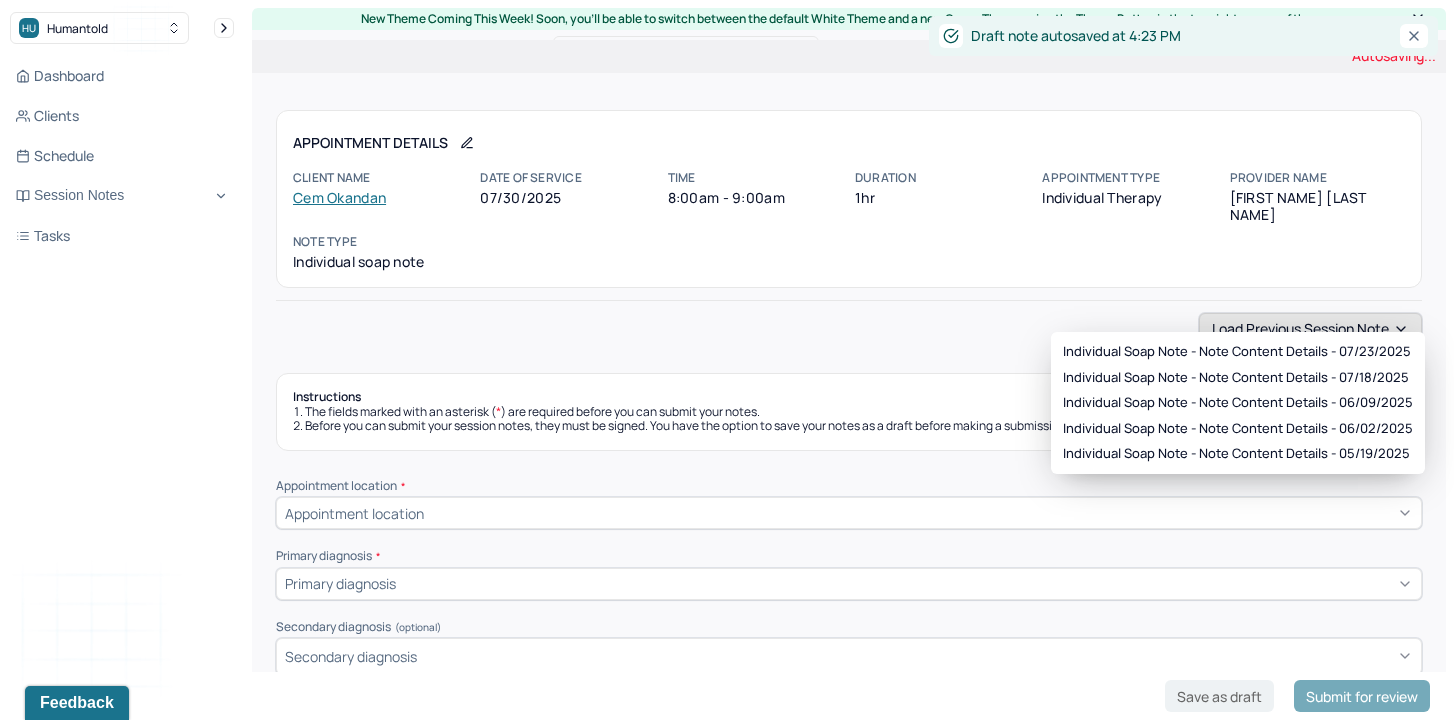click on "Load previous session note" at bounding box center (1310, 329) 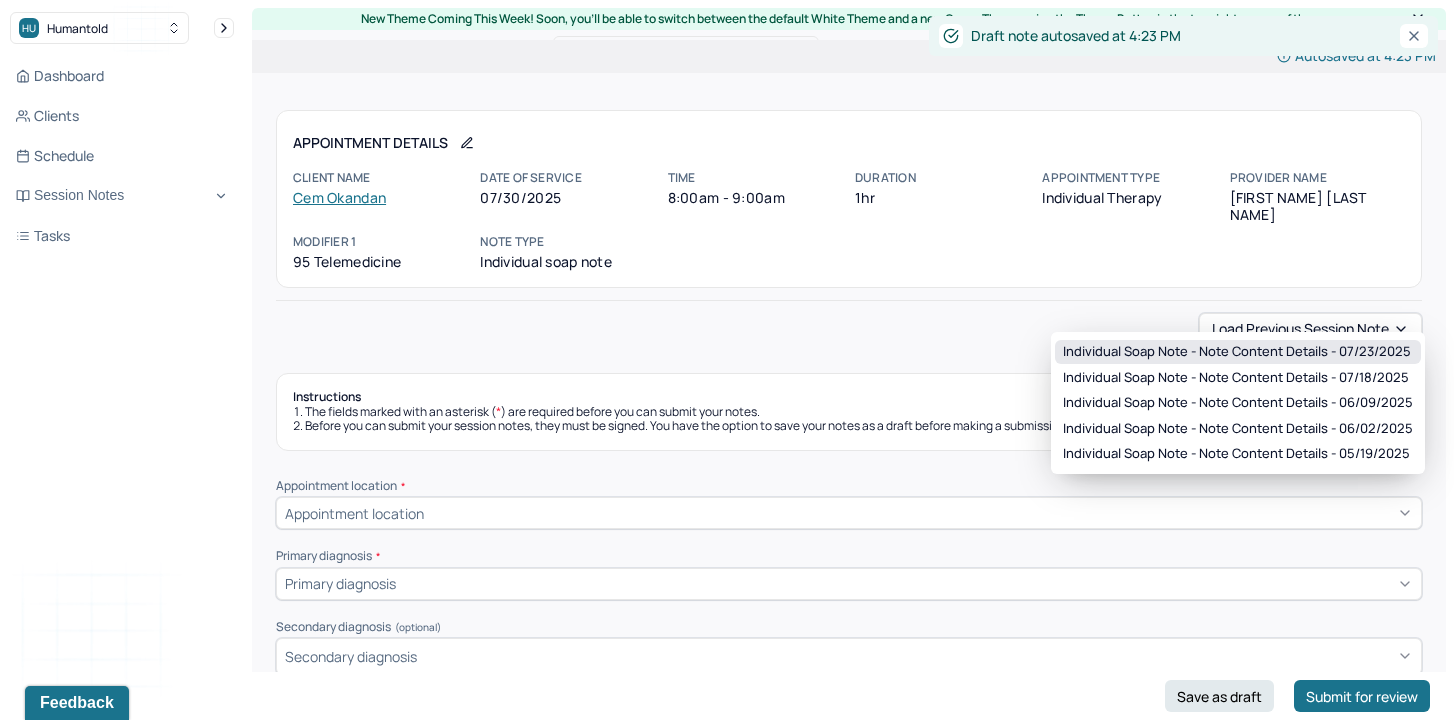 click on "Individual soap note   - Note content Details -   07/23/2025" at bounding box center (1237, 352) 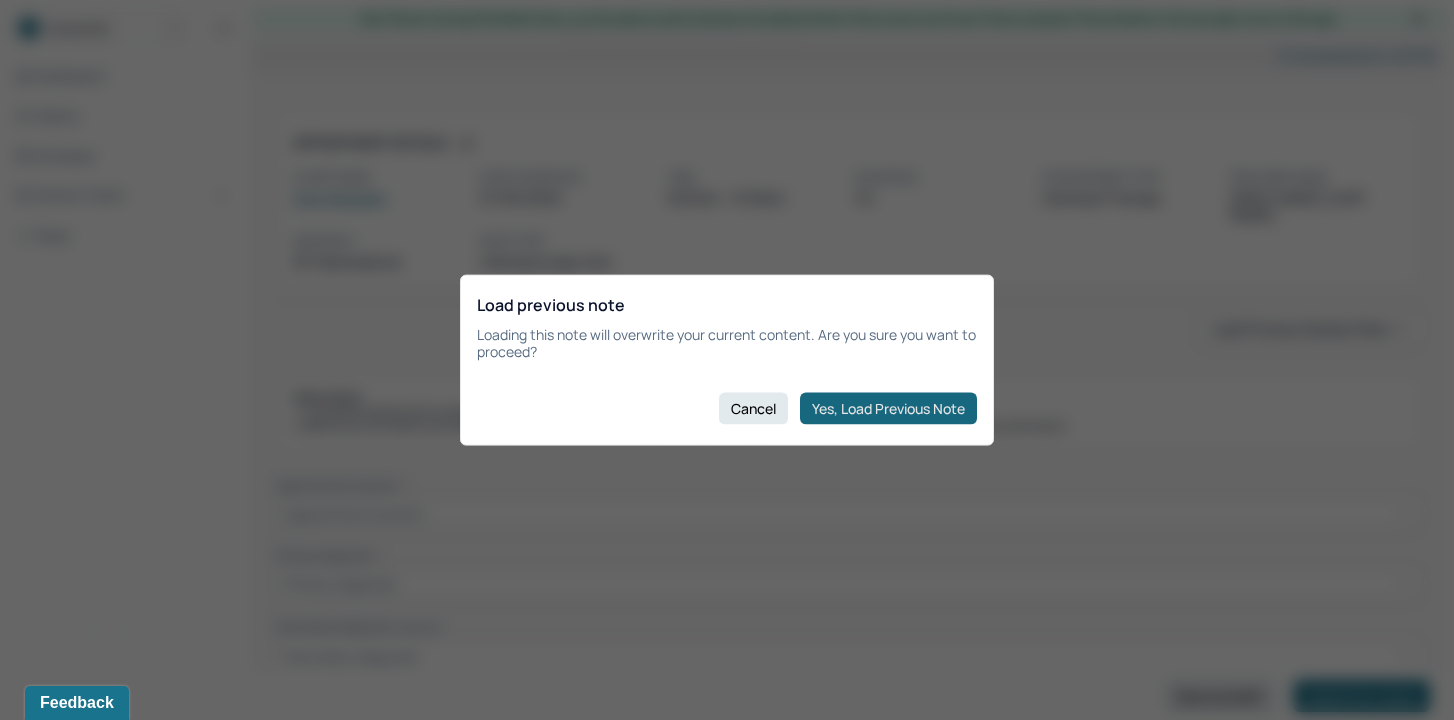 click on "Yes, Load Previous Note" at bounding box center (888, 408) 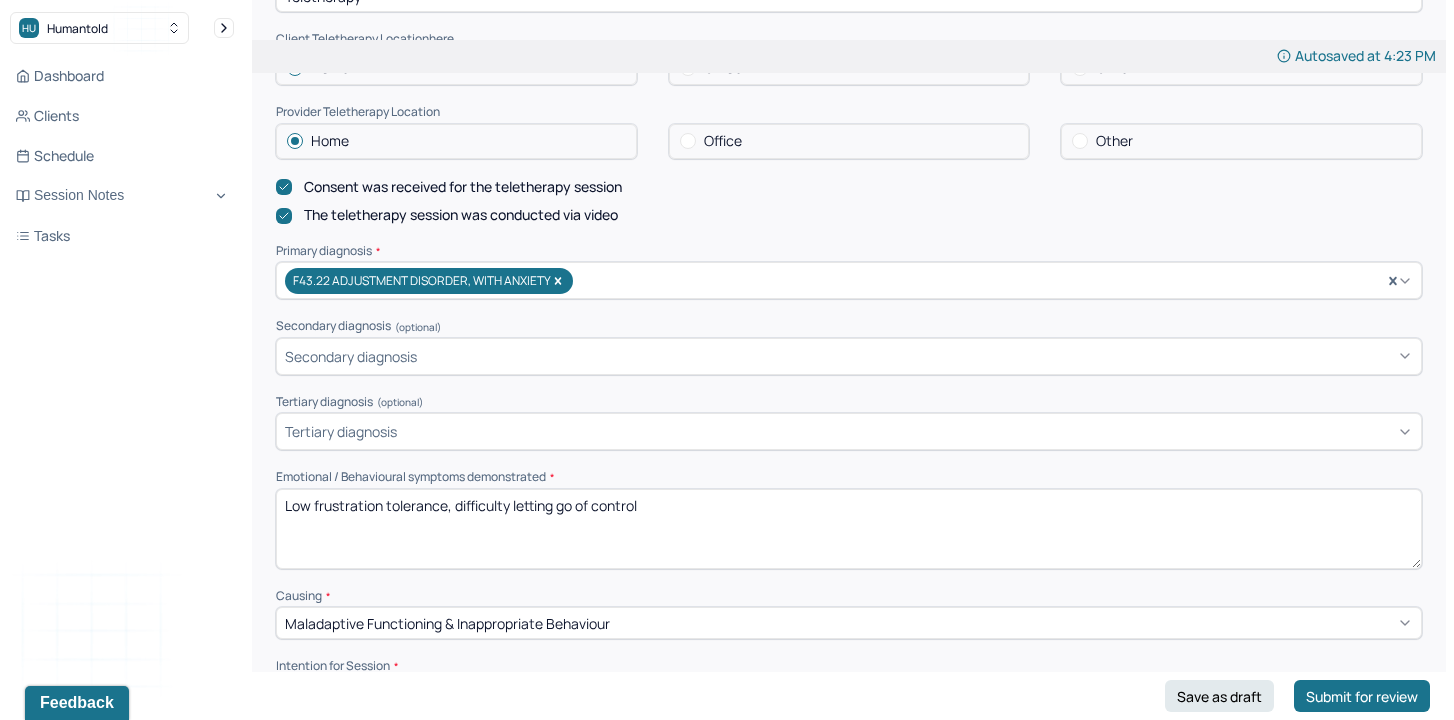 scroll, scrollTop: 518, scrollLeft: 0, axis: vertical 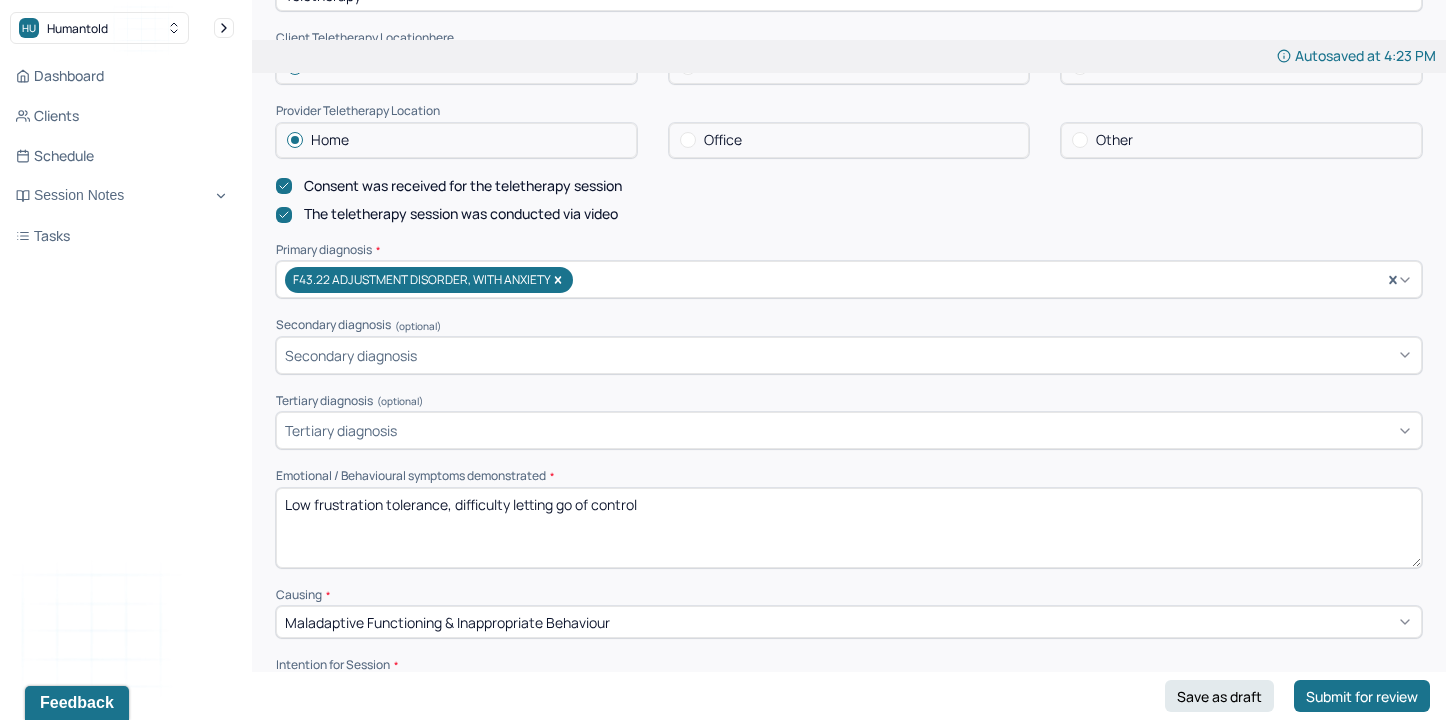 click on "Low frustration tolerance, difficulty letting go of control" at bounding box center (849, 528) 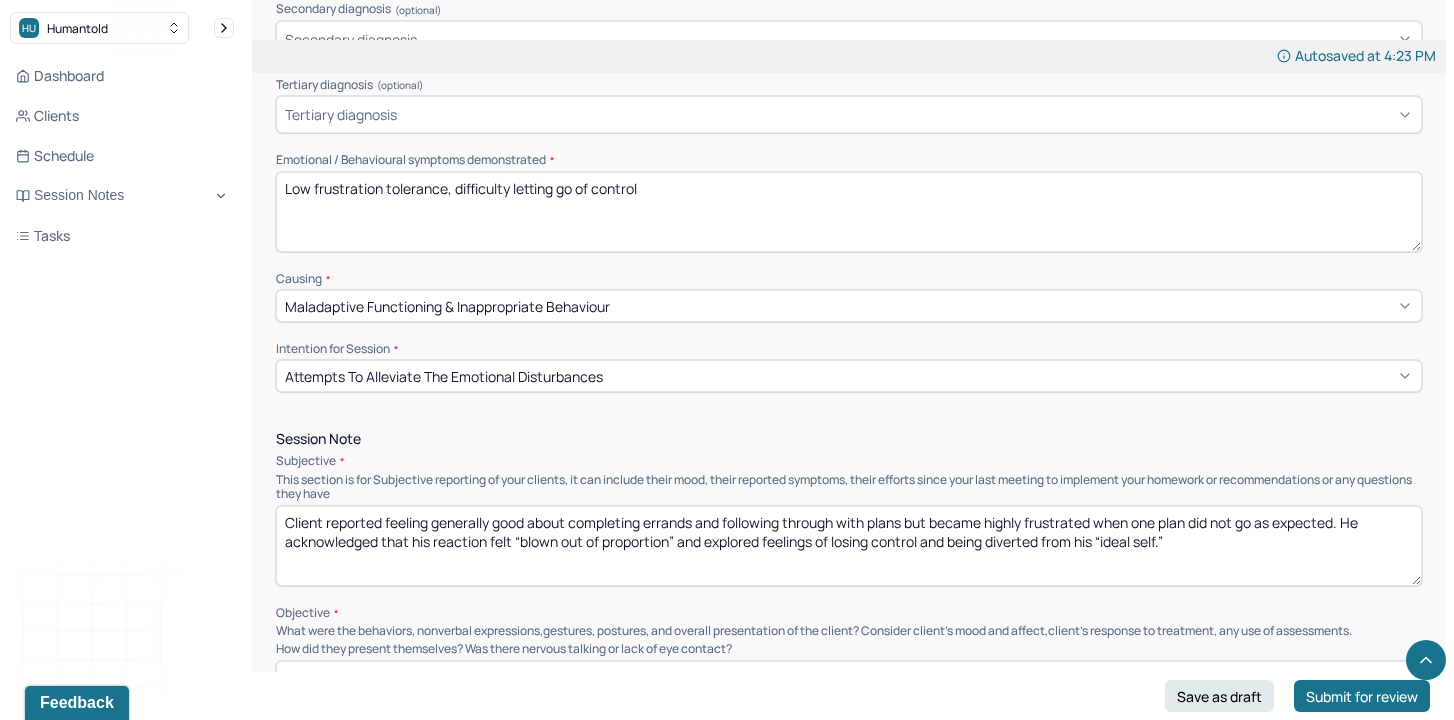 scroll, scrollTop: 855, scrollLeft: 0, axis: vertical 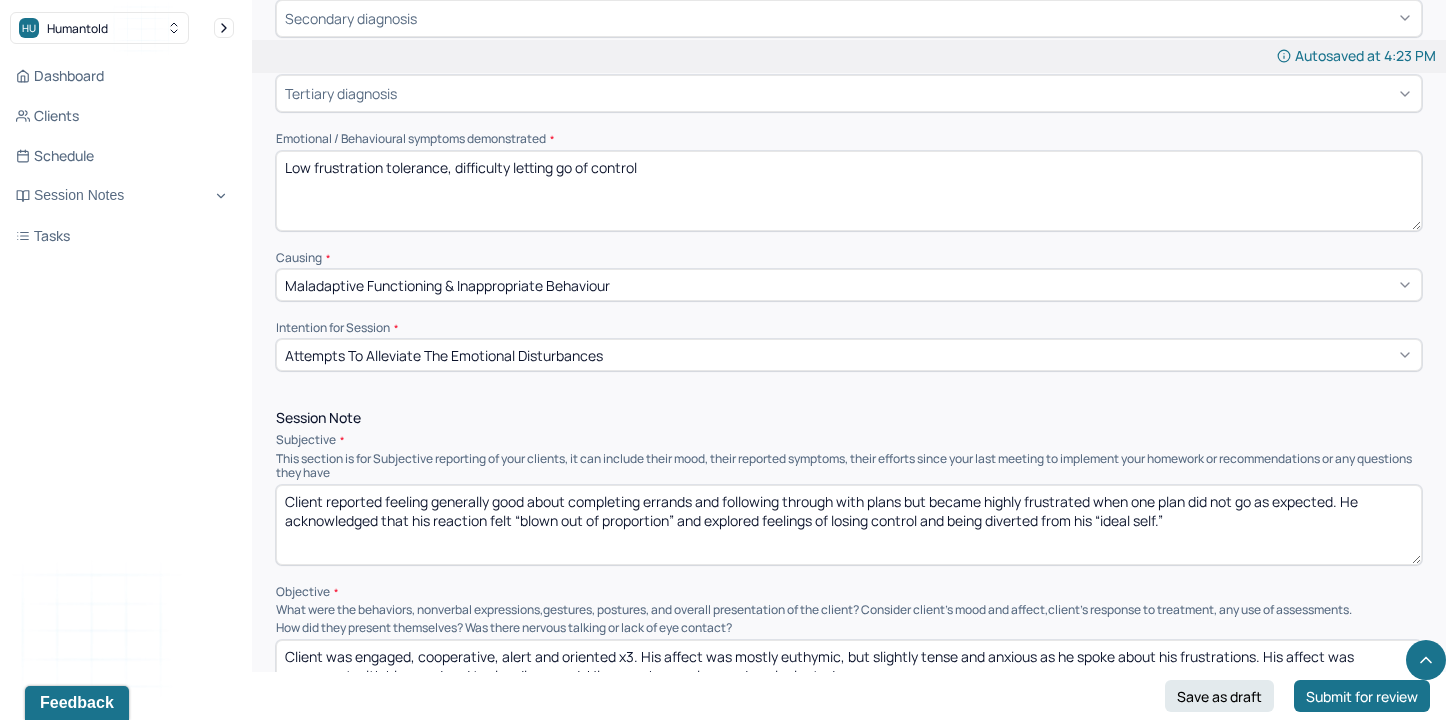 click on "Client reported feeling generally good about completing errands and following through with plans but became highly frustrated when one plan did not go as expected. He acknowledged that his reaction felt “blown out of proportion” and explored feelings of losing control and being diverted from his “ideal self.”" at bounding box center (849, 525) 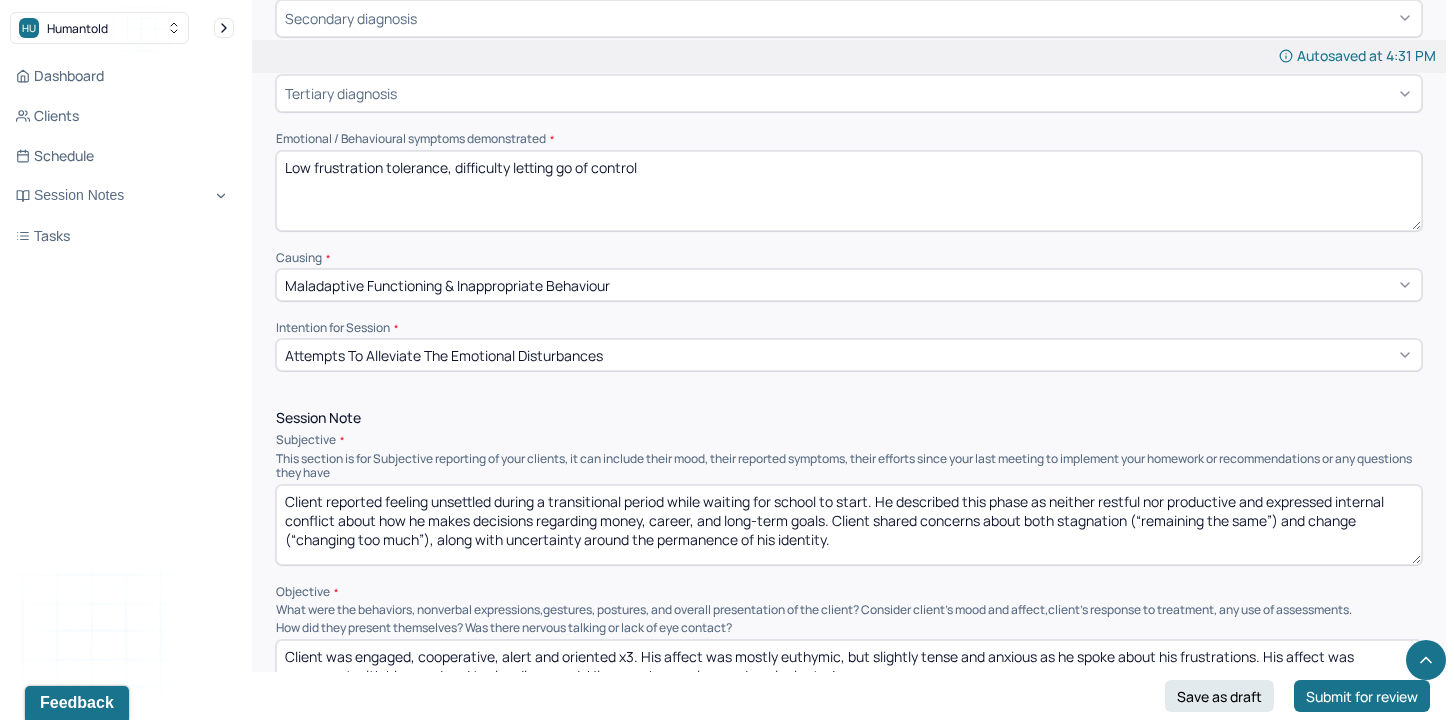 drag, startPoint x: 377, startPoint y: 484, endPoint x: 798, endPoint y: 500, distance: 421.30392 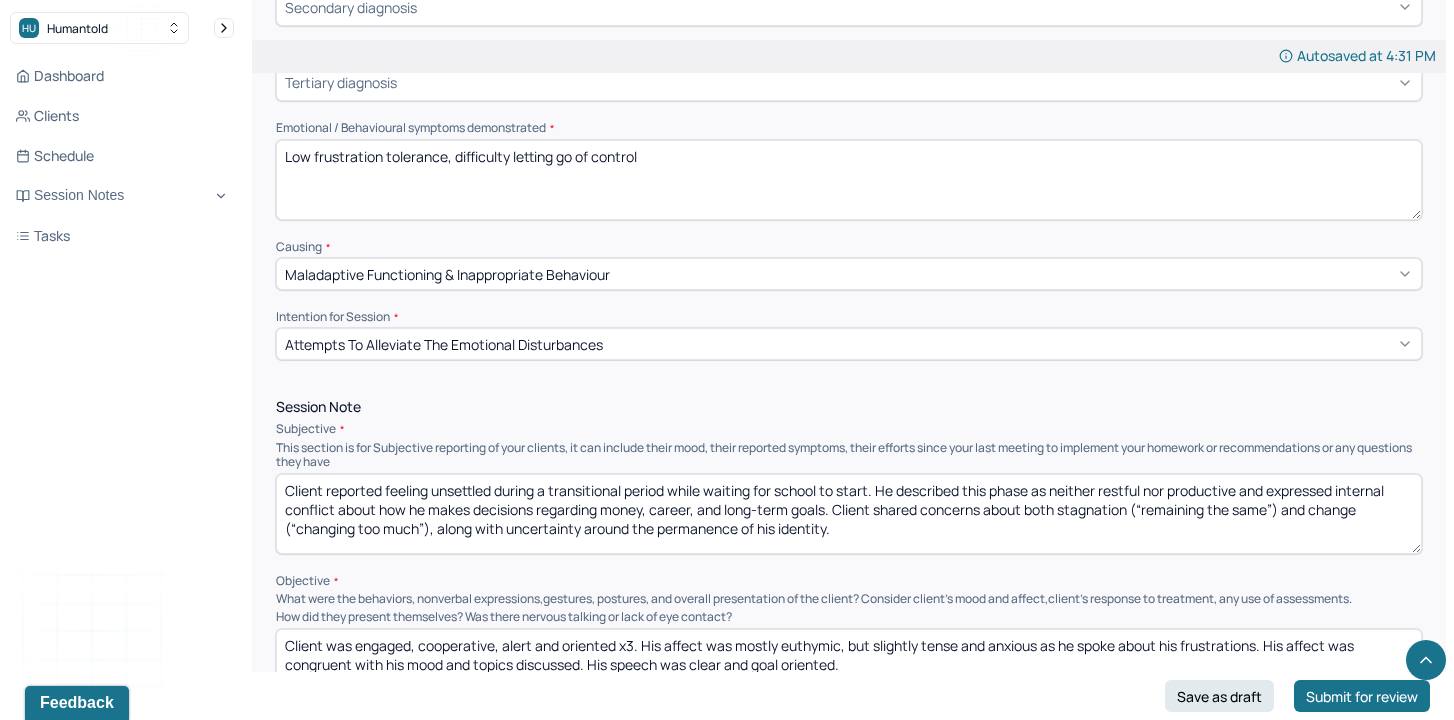 scroll, scrollTop: 867, scrollLeft: 0, axis: vertical 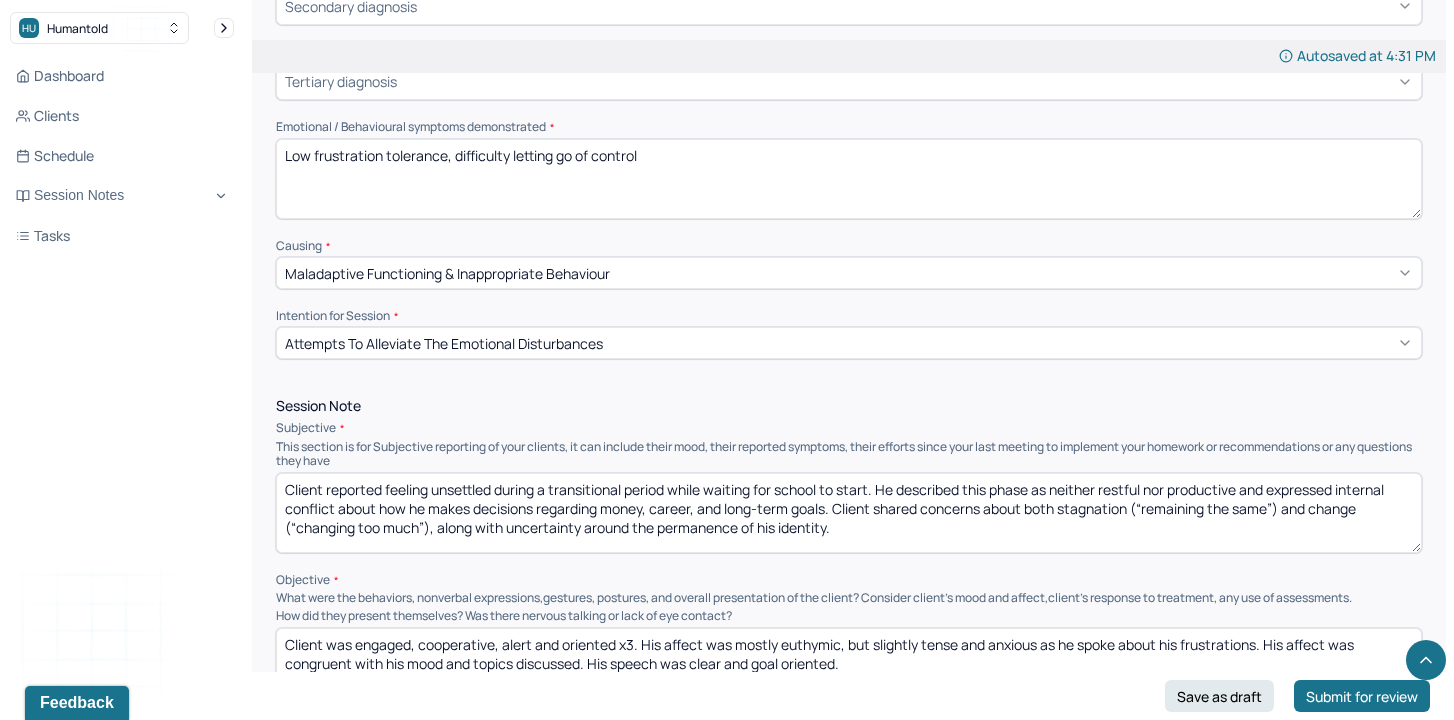 drag, startPoint x: 455, startPoint y: 490, endPoint x: 848, endPoint y: 518, distance: 393.9962 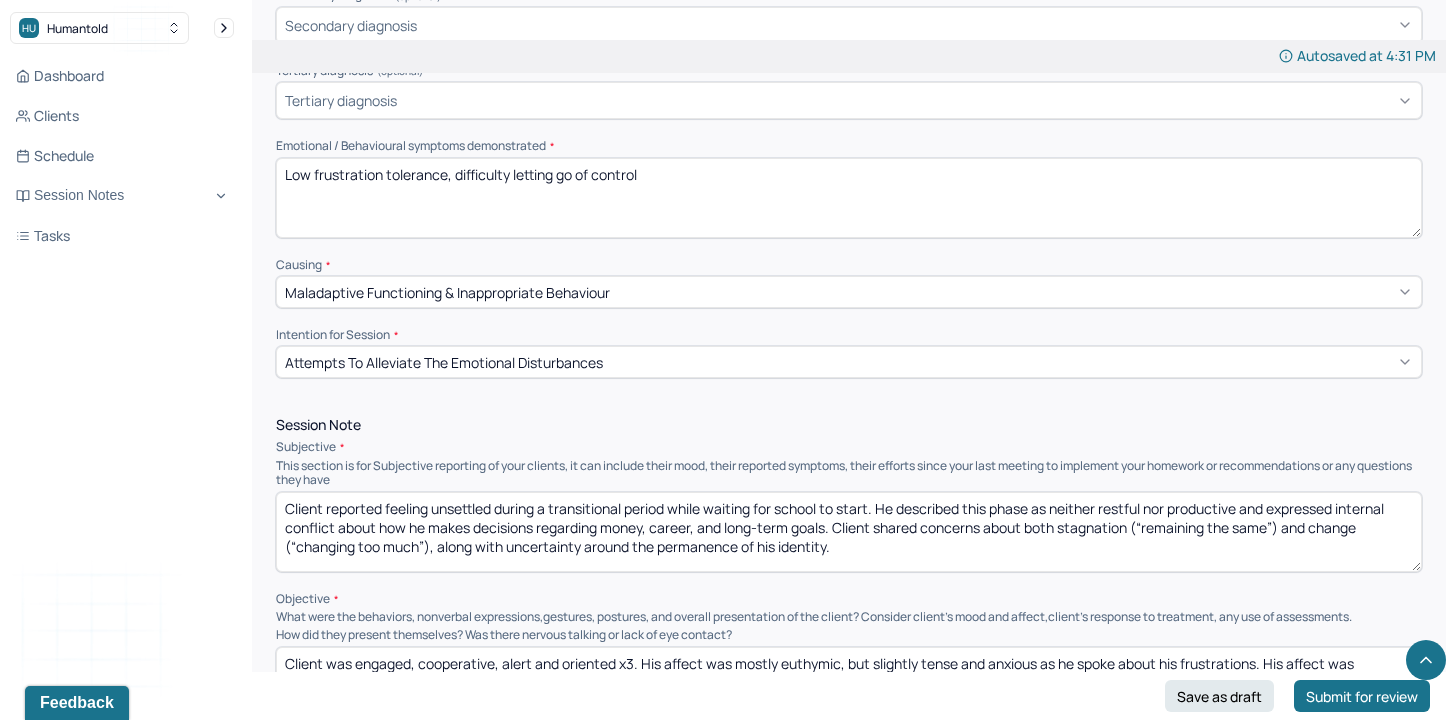 type on "Client reported feeling unsettled during a transitional period while waiting for school to start. He described this phase as neither restful nor productive and expressed internal conflict about how he makes decisions regarding money, career, and long-term goals. Client shared concerns about both stagnation (“remaining the same”) and change (“changing too much”), along with uncertainty around the permanence of his identity." 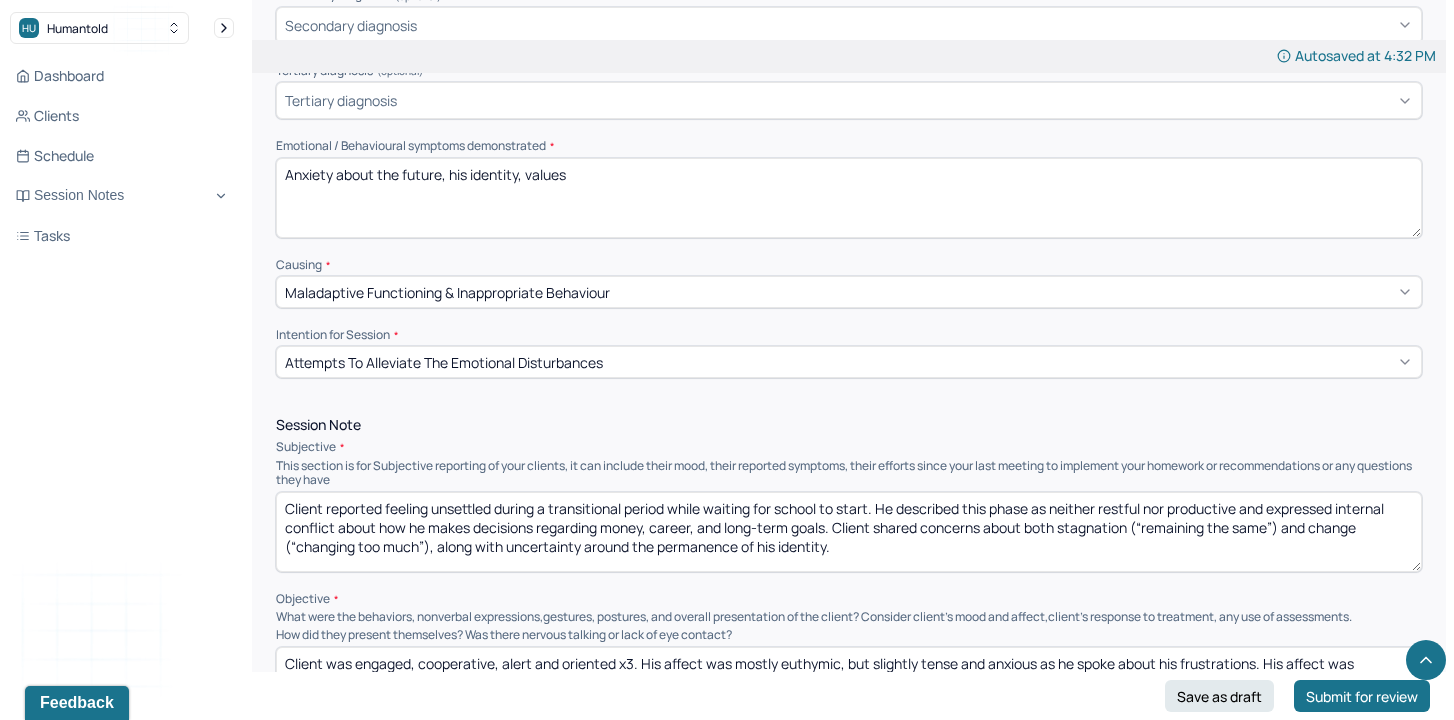 click on "Anxiety about the future, his identity, values." at bounding box center [849, 198] 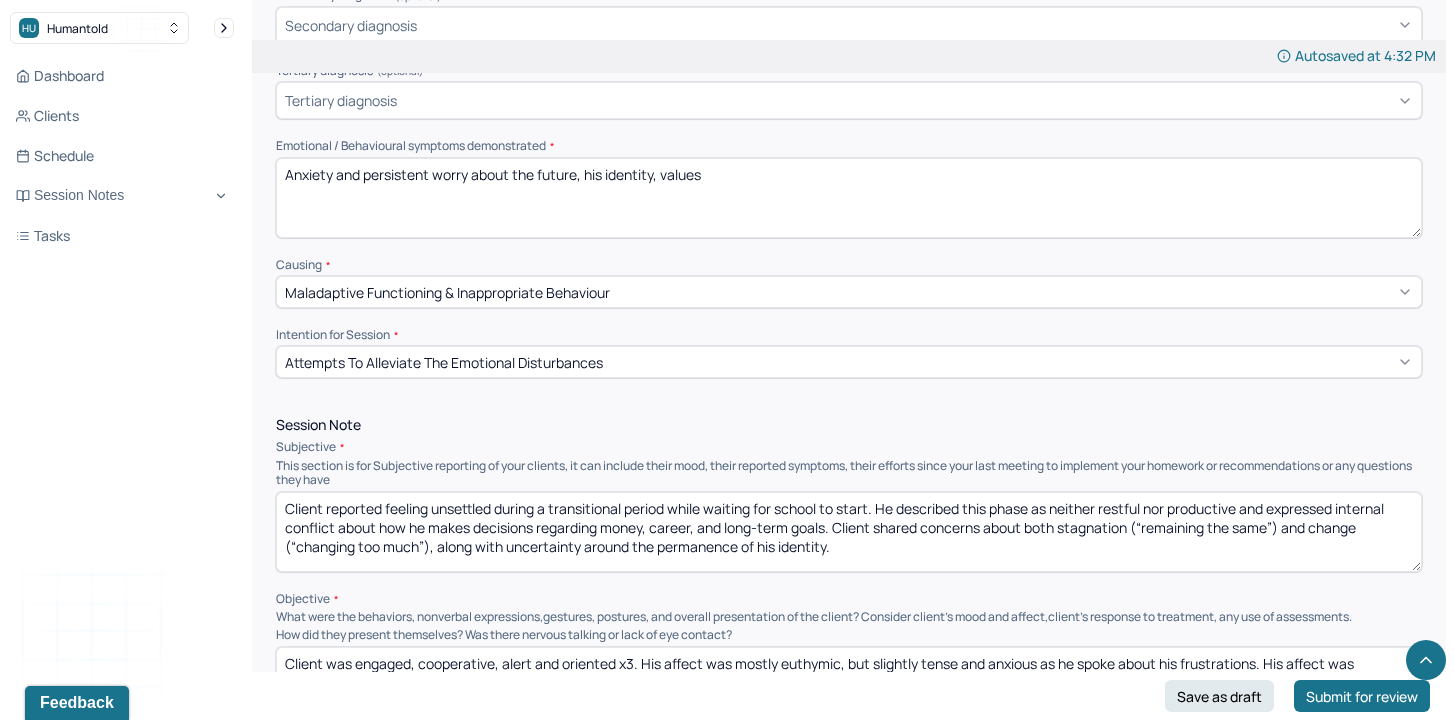 type on "Anxiety and persistent worry about the future, his identity, values" 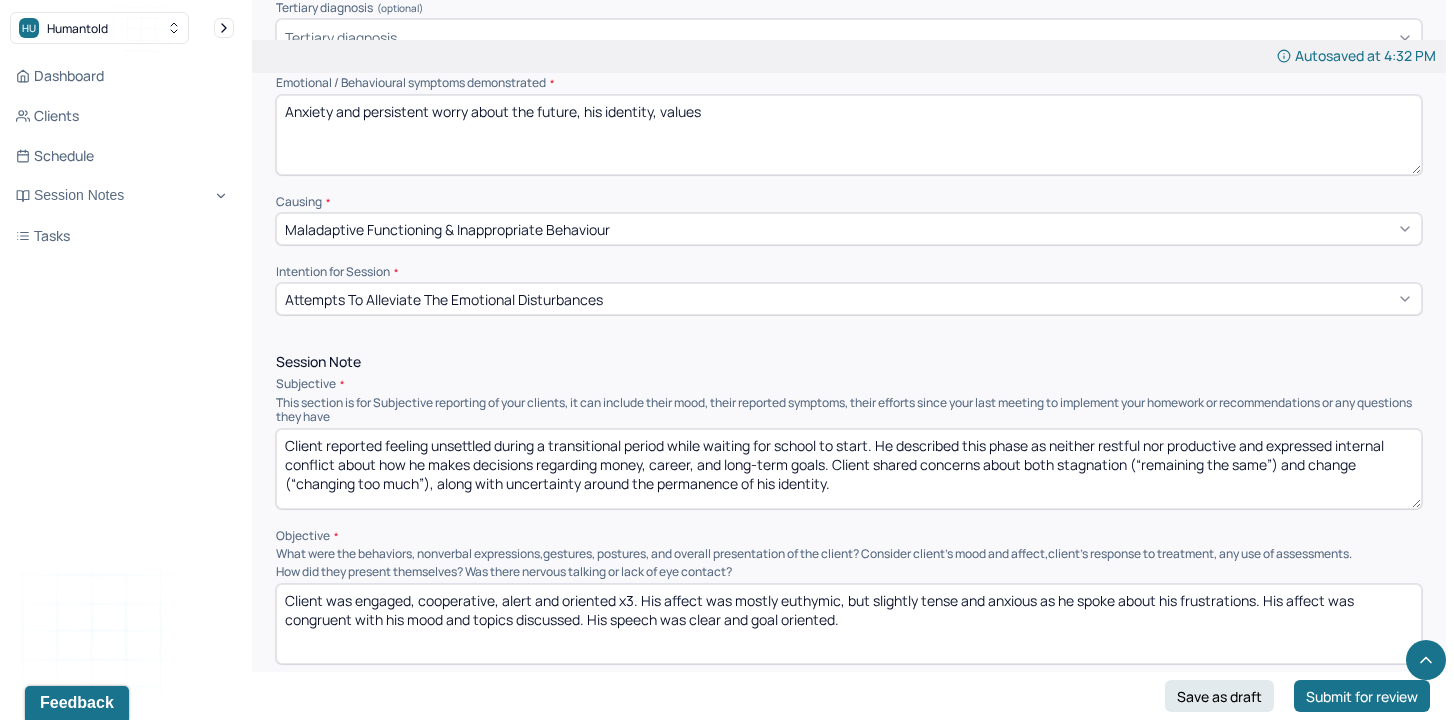 click on "Client was engaged, cooperative, alert and oriented x3. His affect was mostly euthymic, but slightly tense and anxious as he spoke about his frustrations. His affect was congruent with his mood and topics discussed. His speech was clear and goal oriented." at bounding box center [849, 624] 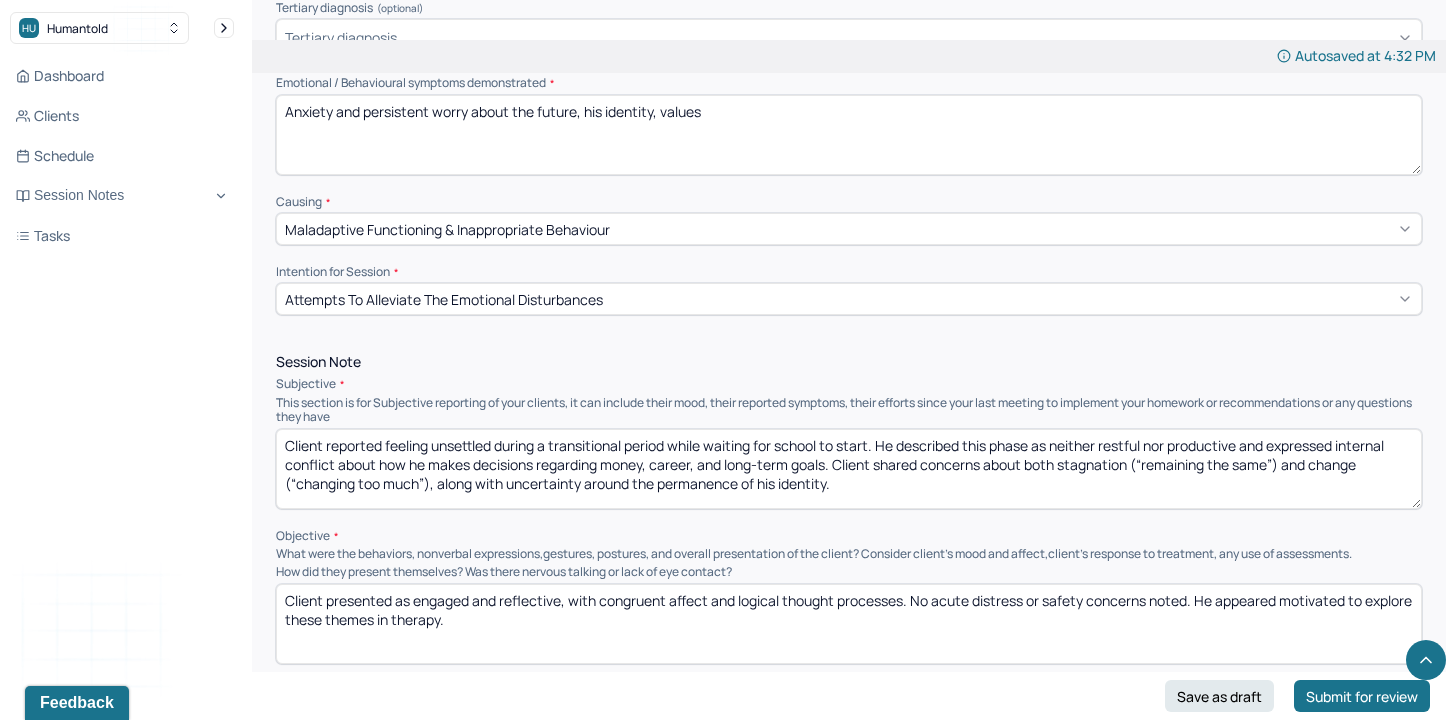 drag, startPoint x: 448, startPoint y: 592, endPoint x: 560, endPoint y: 592, distance: 112 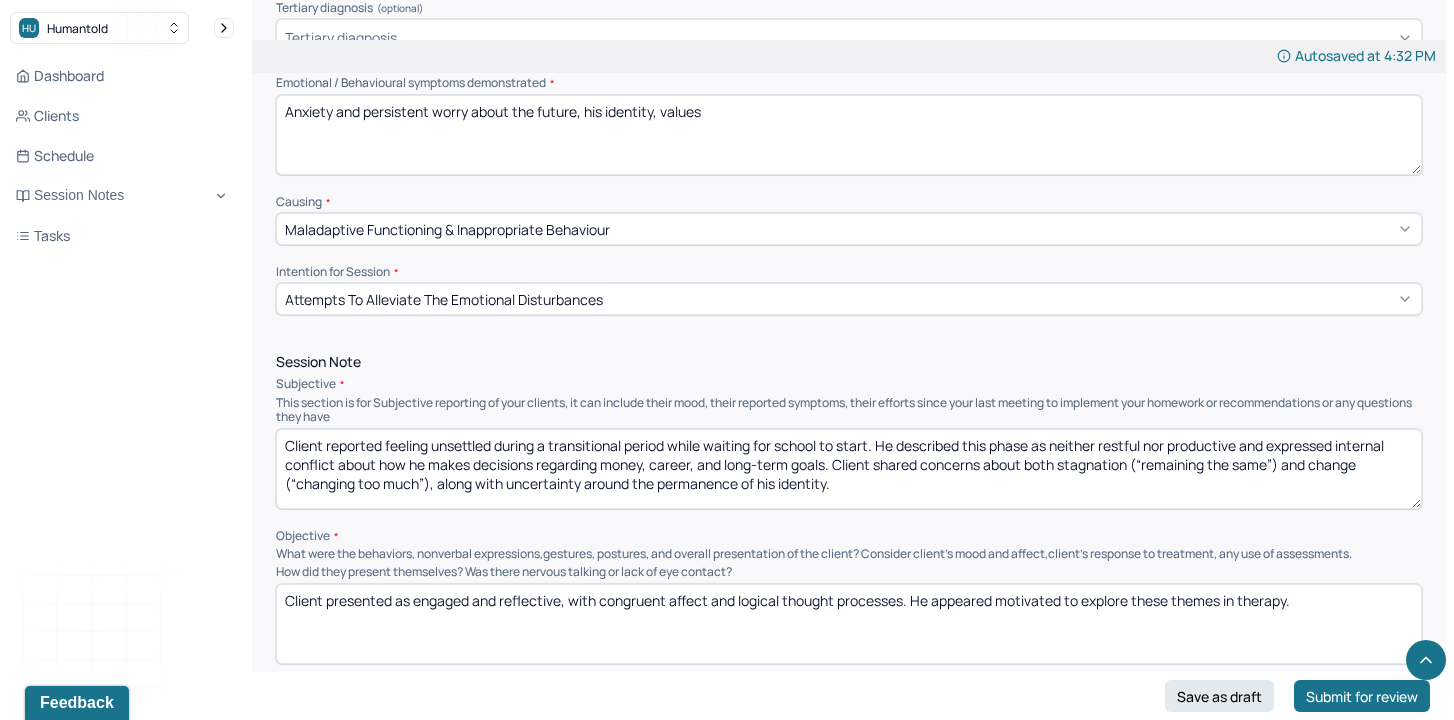 drag, startPoint x: 1365, startPoint y: 594, endPoint x: 916, endPoint y: 583, distance: 449.13474 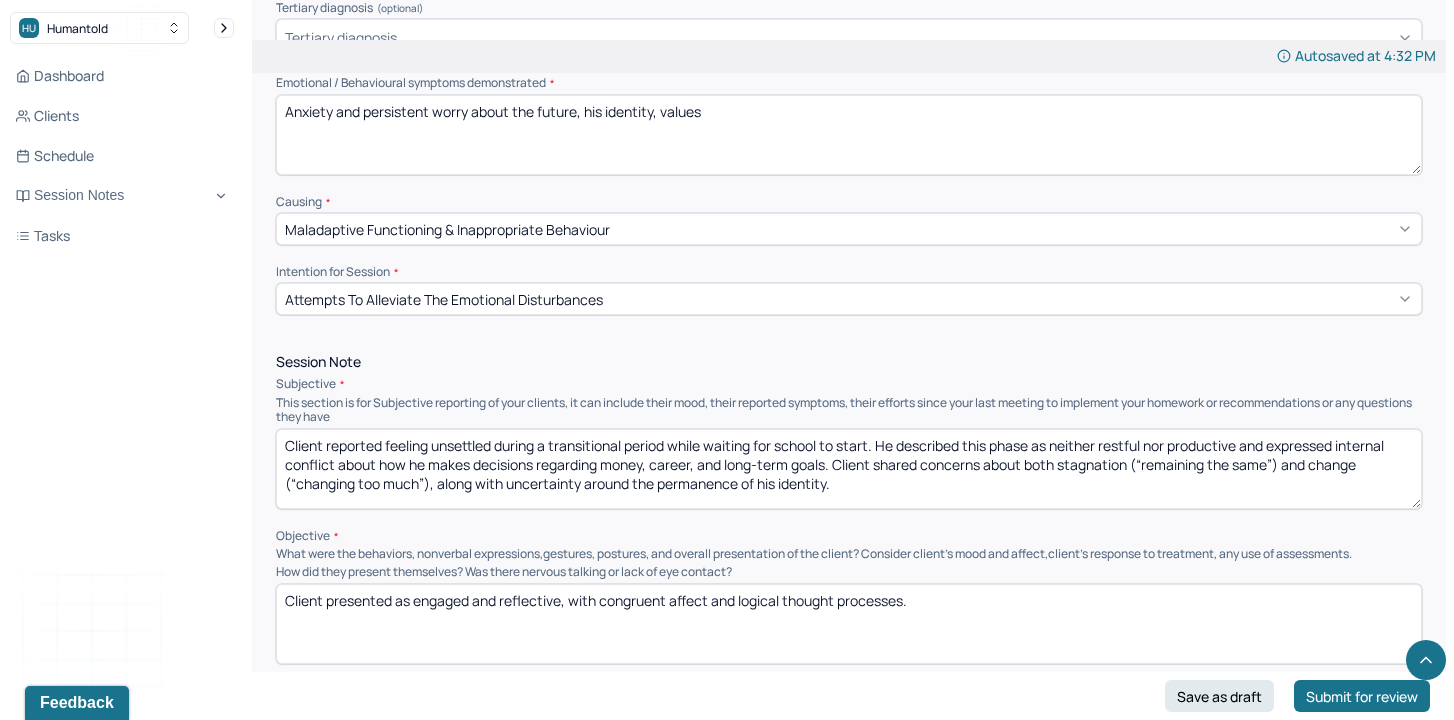 drag, startPoint x: 694, startPoint y: 585, endPoint x: 907, endPoint y: 590, distance: 213.05867 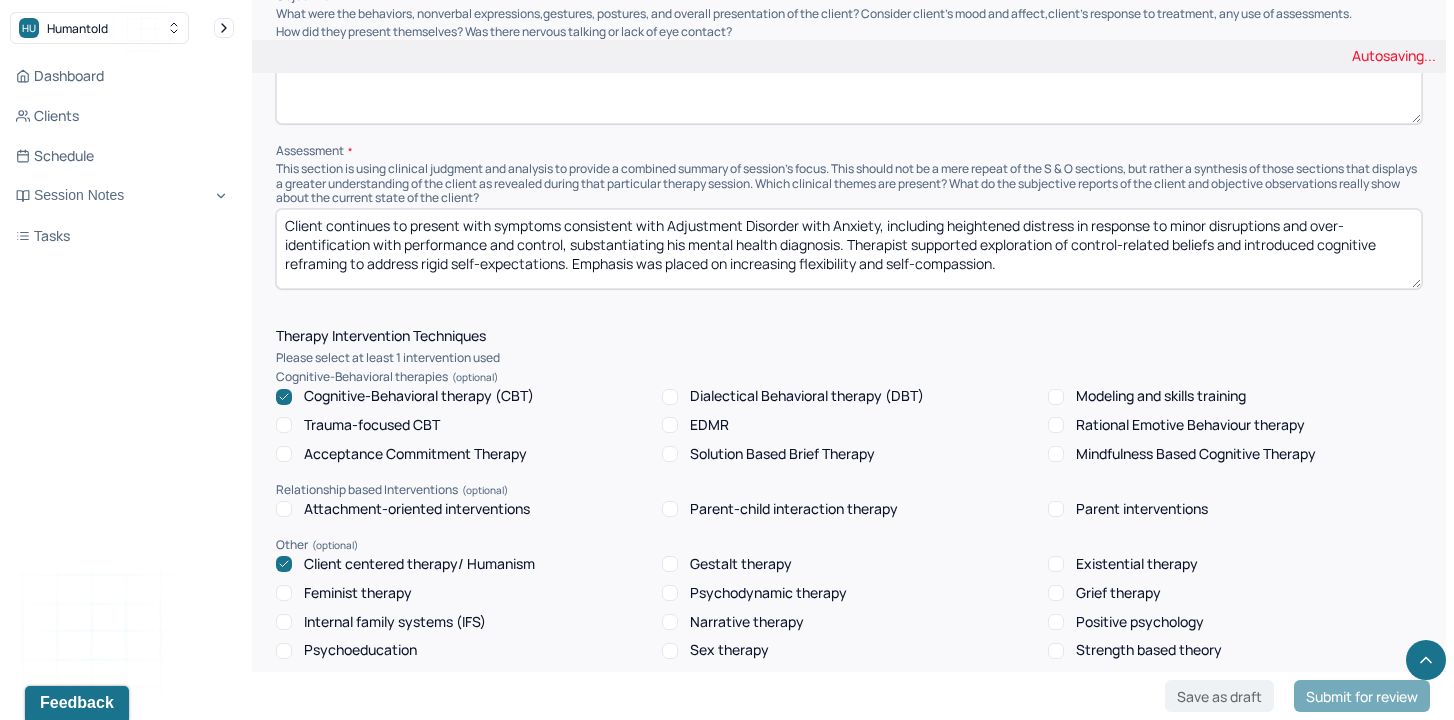 scroll, scrollTop: 1435, scrollLeft: 0, axis: vertical 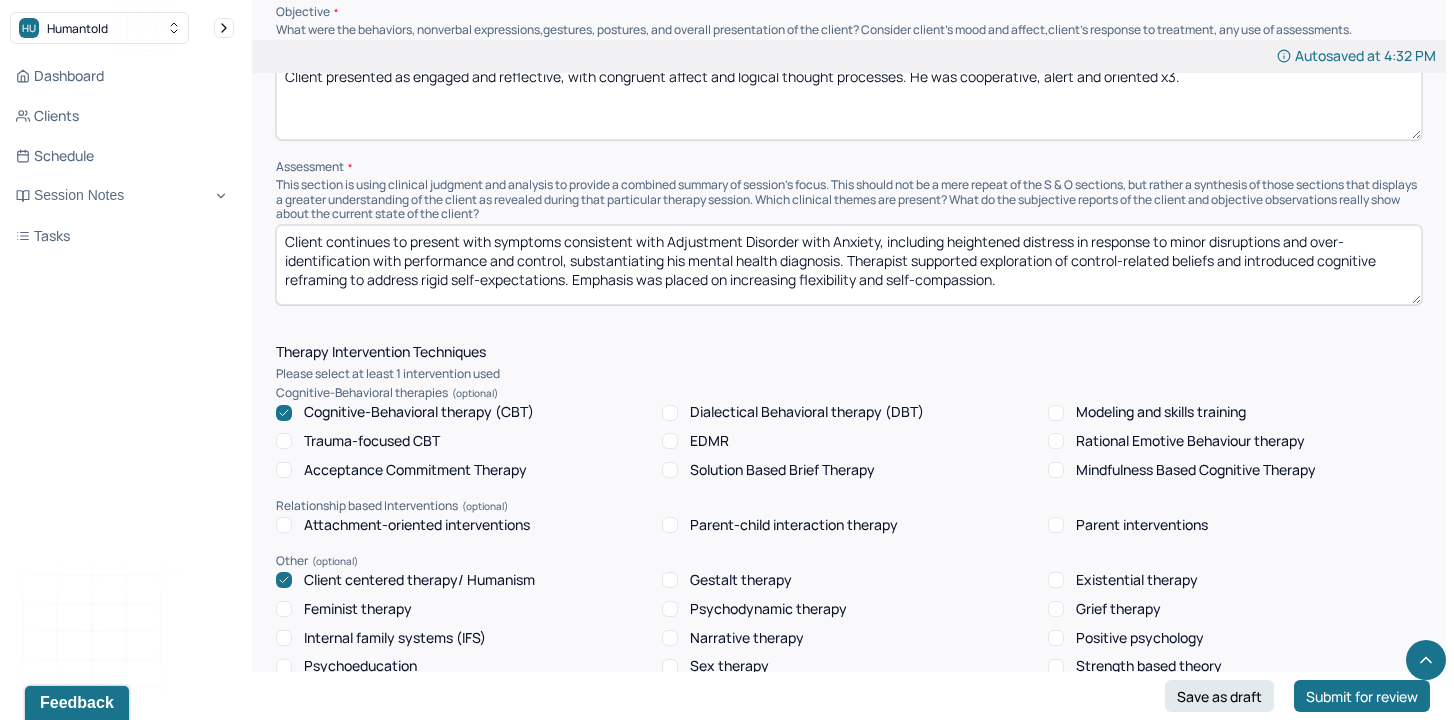type on "Client presented as engaged and reflective, with congruent affect and logical thought processes. He was cooperative, alert and oriented x3." 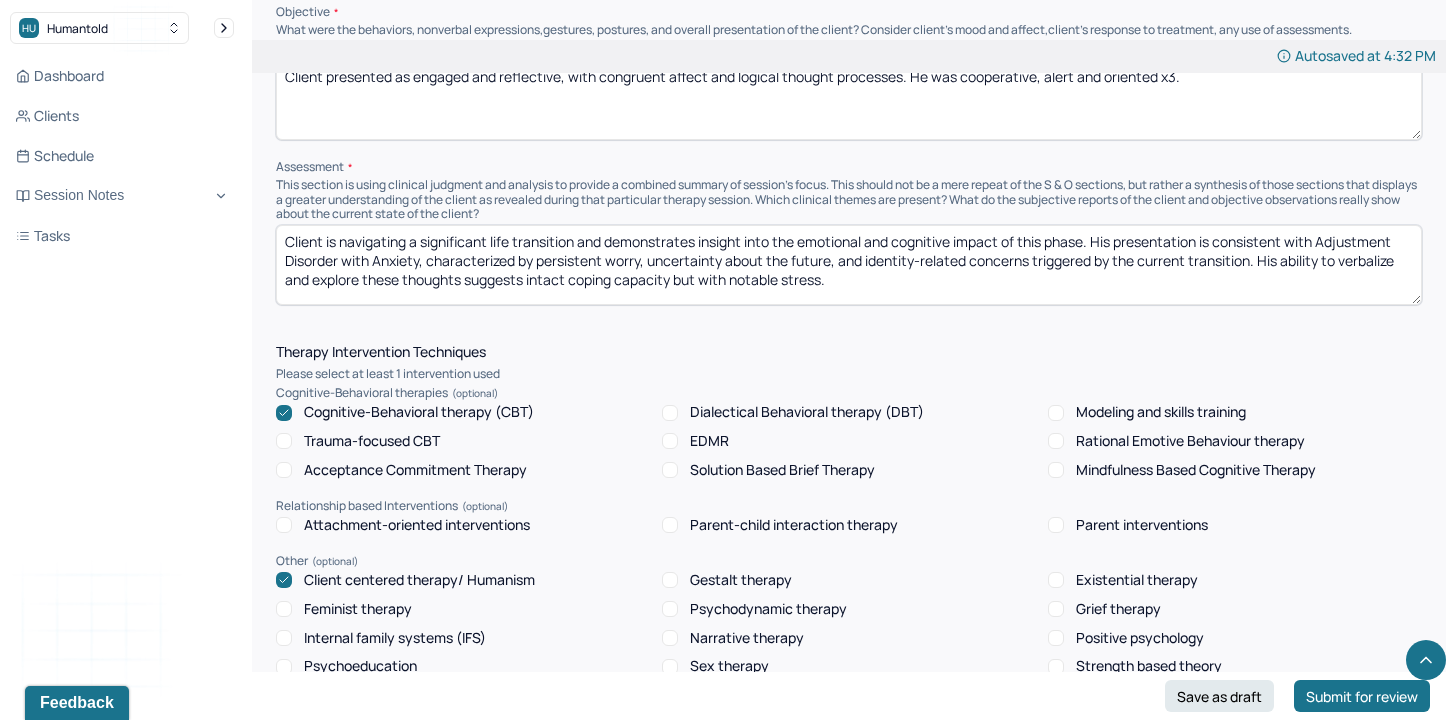 click on "Client continues to present with symptoms consistent with Adjustment Disorder with Anxiety, including heightened distress in response to minor disruptions and over-identification with performance and control, substantiating his mental health diagnosis. Therapist supported exploration of control-related beliefs and introduced cognitive reframing to address rigid self-expectations. Emphasis was placed on increasing flexibility and self-compassion." at bounding box center [849, 265] 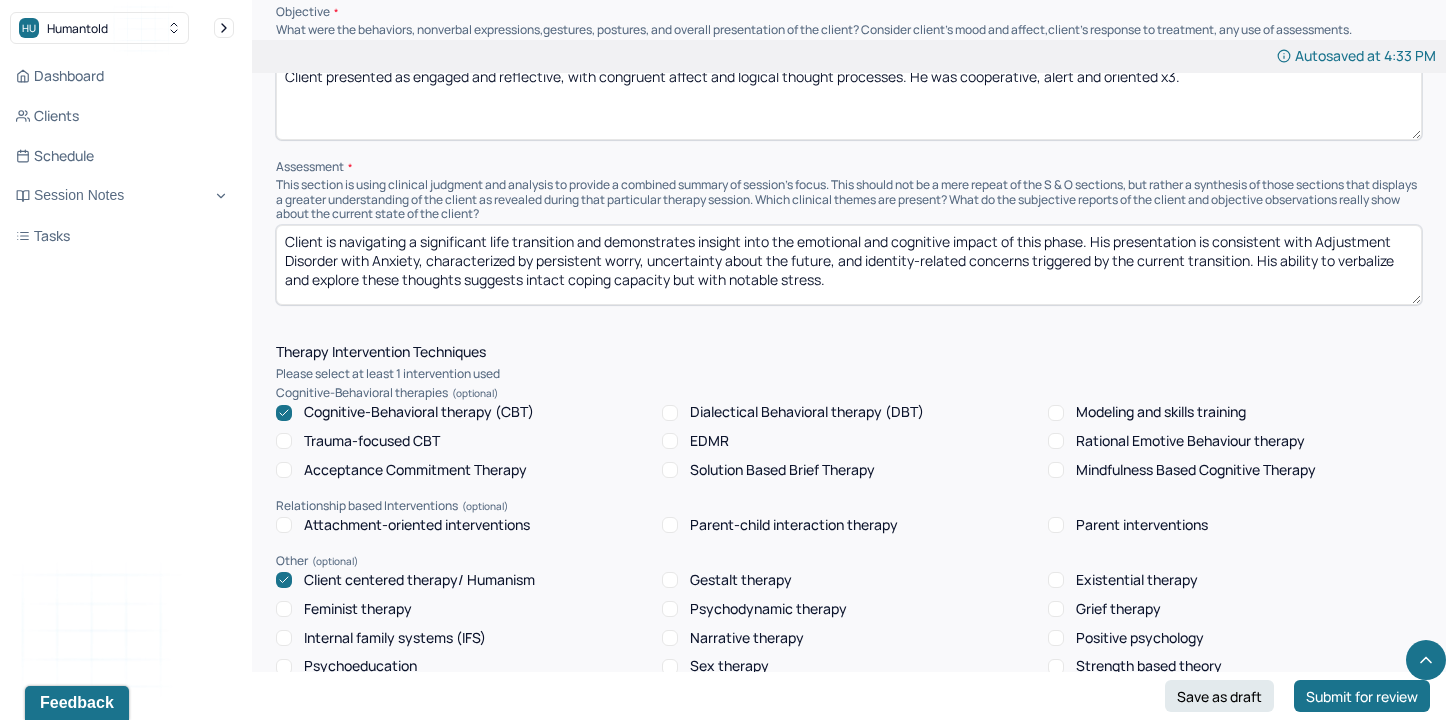 click on "Client is navigating a significant life transition and demonstrates insight into the emotional and cognitive impact of this phase. His presentation is consistent with Adjustment Disorder with Anxiety, characterized by persistent worry, uncertainty about the future, and identity-related concerns triggered by the current transition. His ability to verbalize and explore these thoughts suggests intact coping capacity but with notable stress." at bounding box center [849, 265] 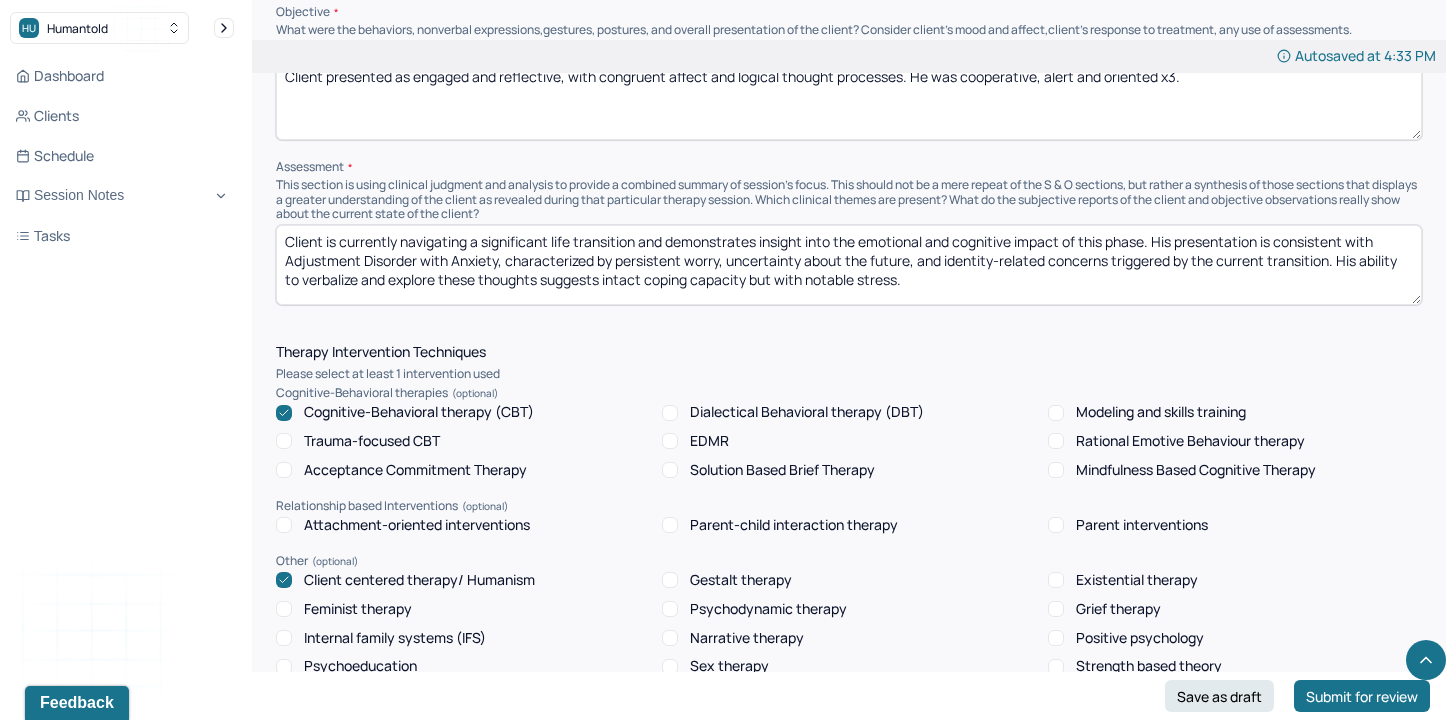 drag, startPoint x: 503, startPoint y: 231, endPoint x: 780, endPoint y: 252, distance: 277.7949 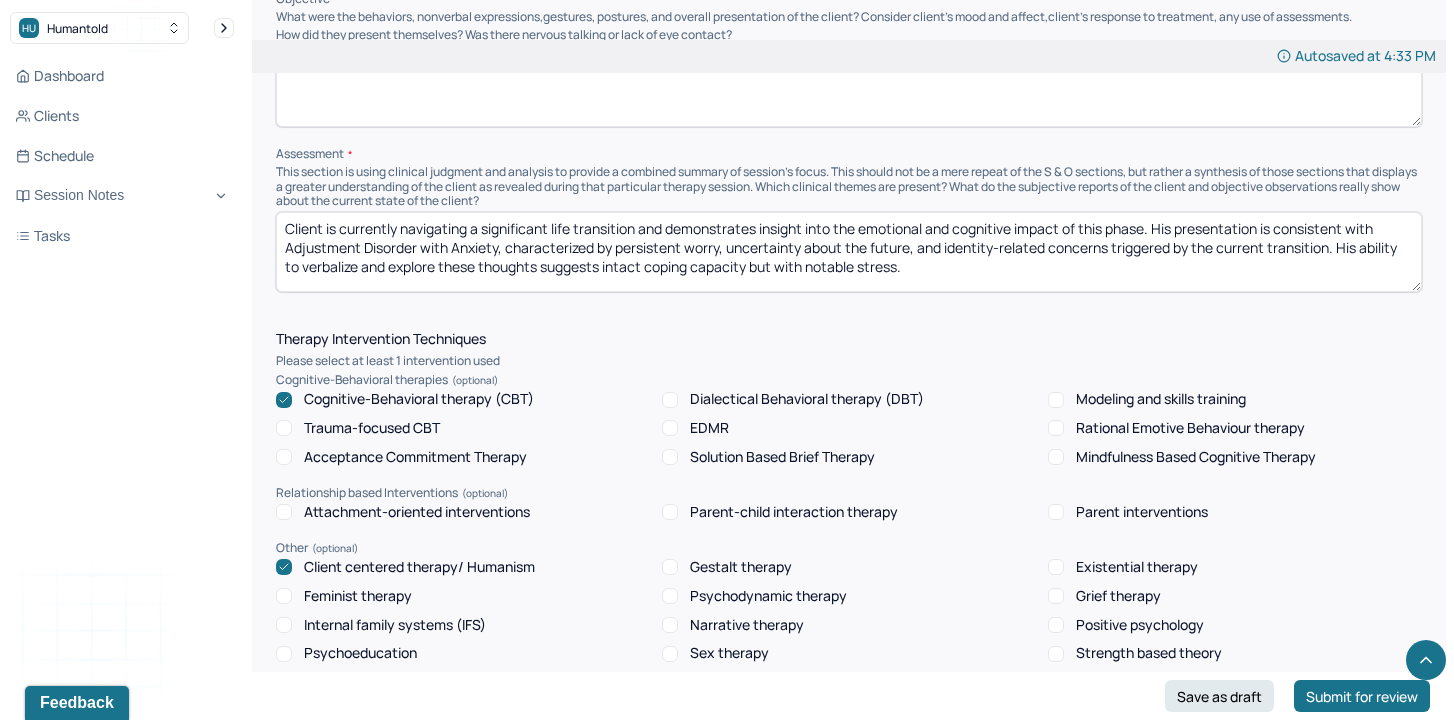 scroll, scrollTop: 1449, scrollLeft: 0, axis: vertical 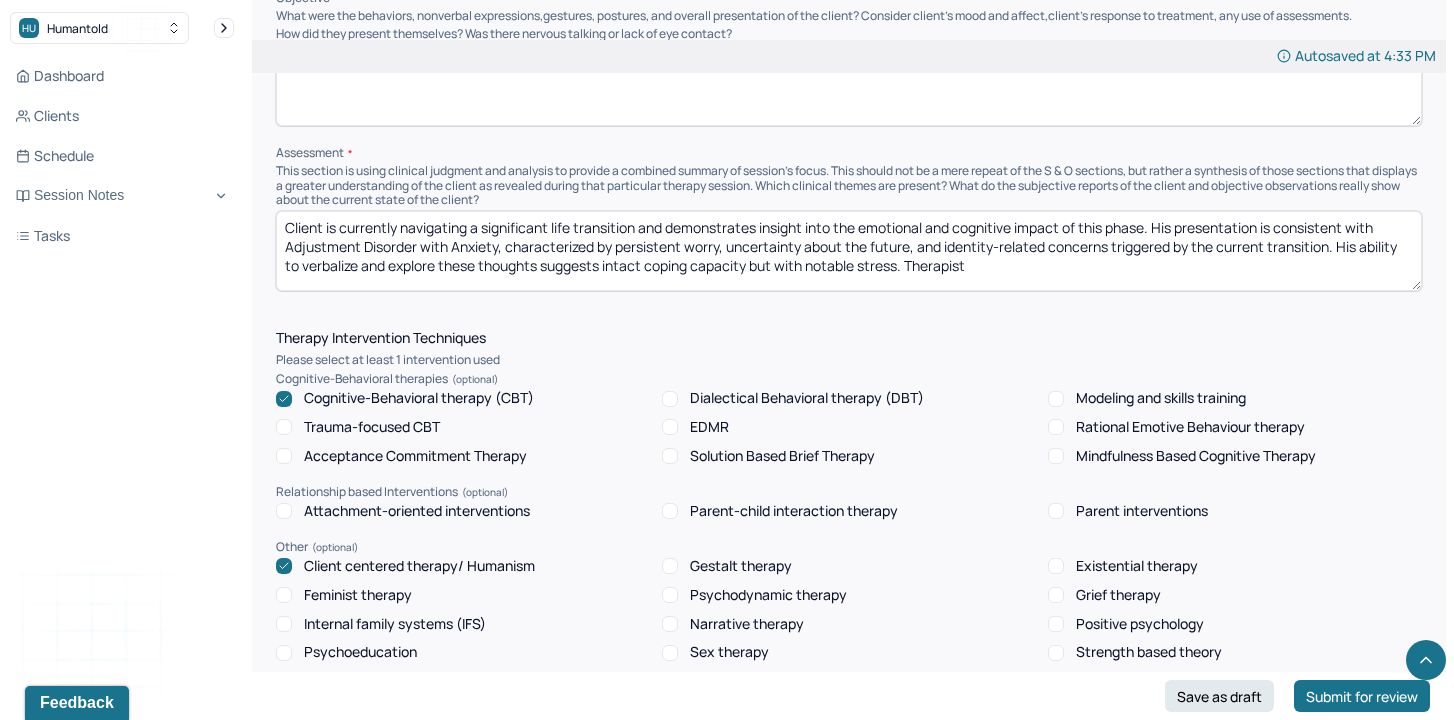 click on "Client is currently navigating a significant life transition and demonstrates insight into the emotional and cognitive impact of this phase. His presentation is consistent with Adjustment Disorder with Anxiety, characterized by persistent worry, uncertainty about the future, and identity-related concerns triggered by the current transition. His ability to verbalize and explore these thoughts suggests intact coping capacity but with notable stress. Therapist" at bounding box center (849, 251) 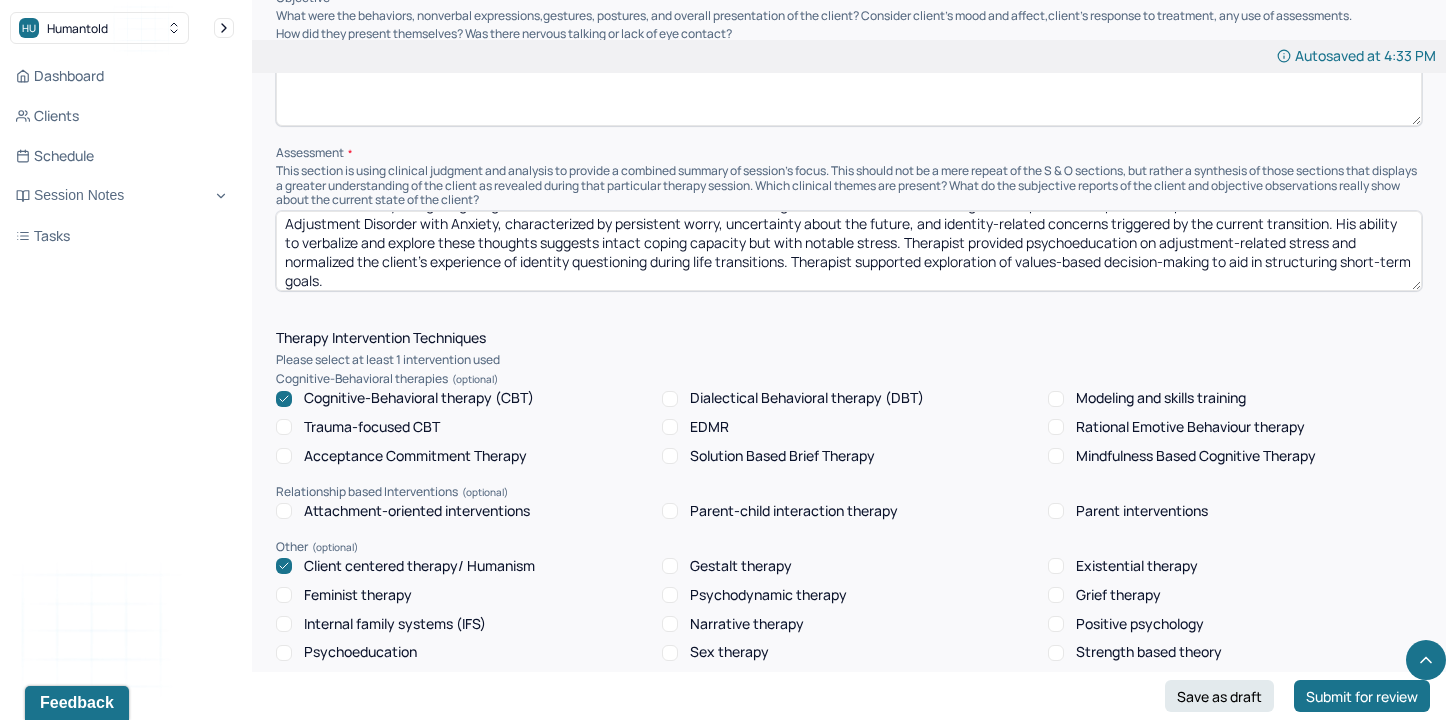 scroll, scrollTop: 29, scrollLeft: 0, axis: vertical 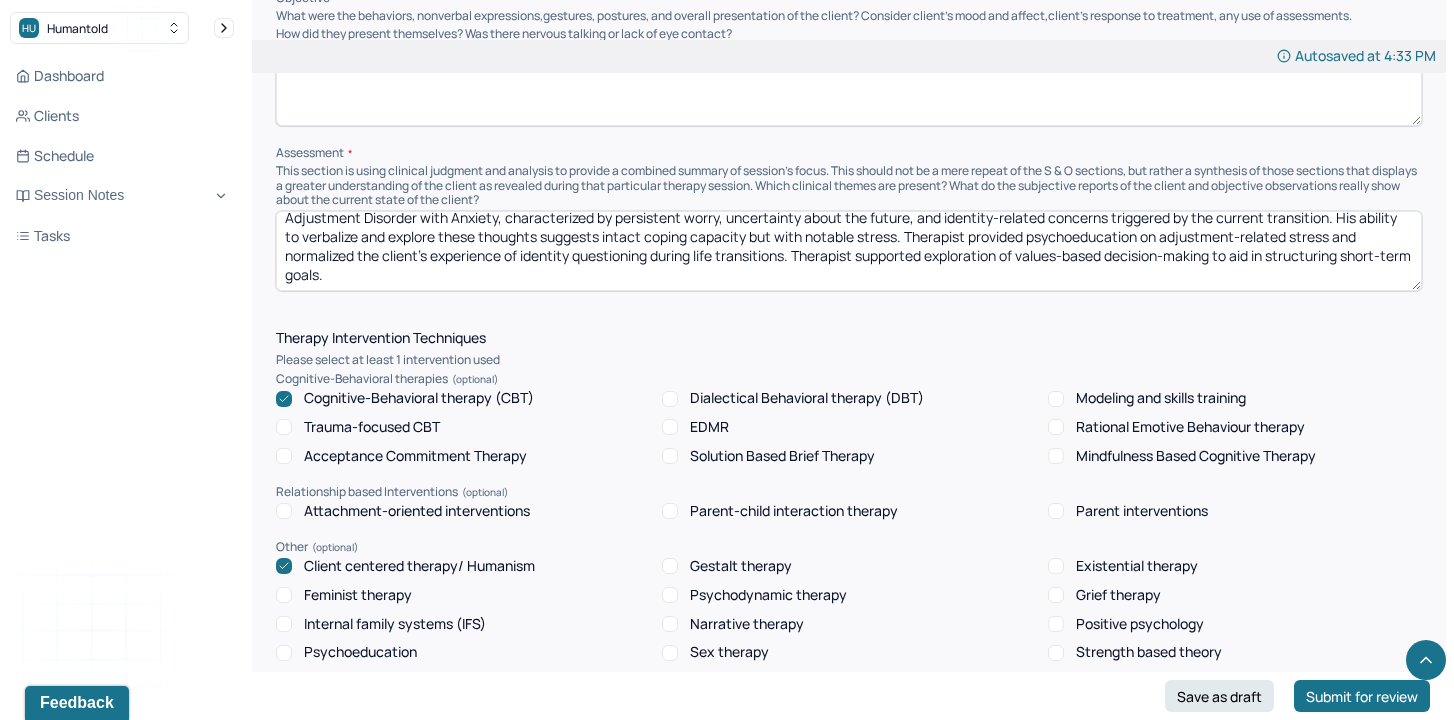 drag, startPoint x: 973, startPoint y: 229, endPoint x: 1150, endPoint y: 259, distance: 179.52437 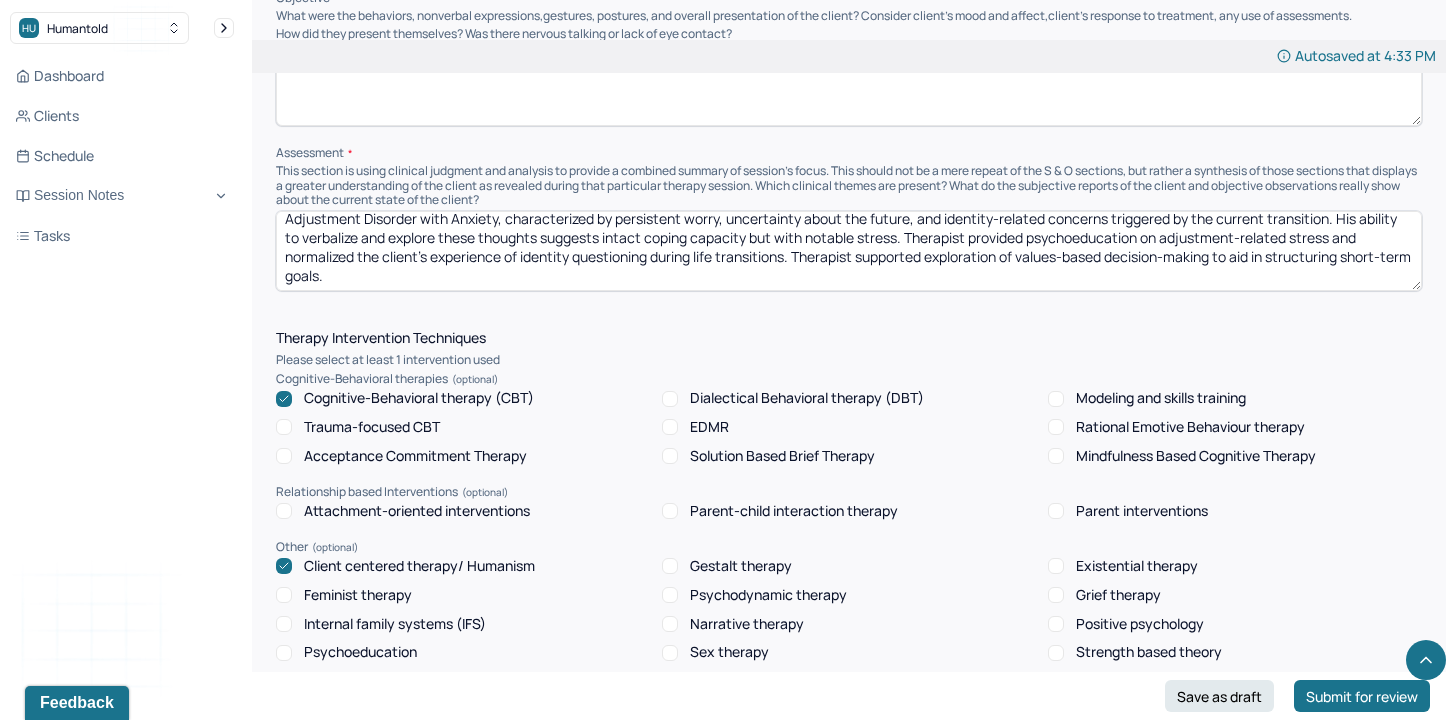 click on "Client is currently navigating a significant life transition and demonstrates insight into the emotional and cognitive impact of this phase. His presentation is consistent with Adjustment Disorder with Anxiety, characterized by persistent worry, uncertainty about the future, and identity-related concerns triggered by the current transition. His ability to verbalize and explore these thoughts suggests intact coping capacity but with notable stress. Therapist provided psychoeducation on adjustment-related stress and normalized the client’s experience of identity questioning during life transitions. Therapist supported exploration of values-based decision-making to aid in structuring short-term goals." at bounding box center (849, 251) 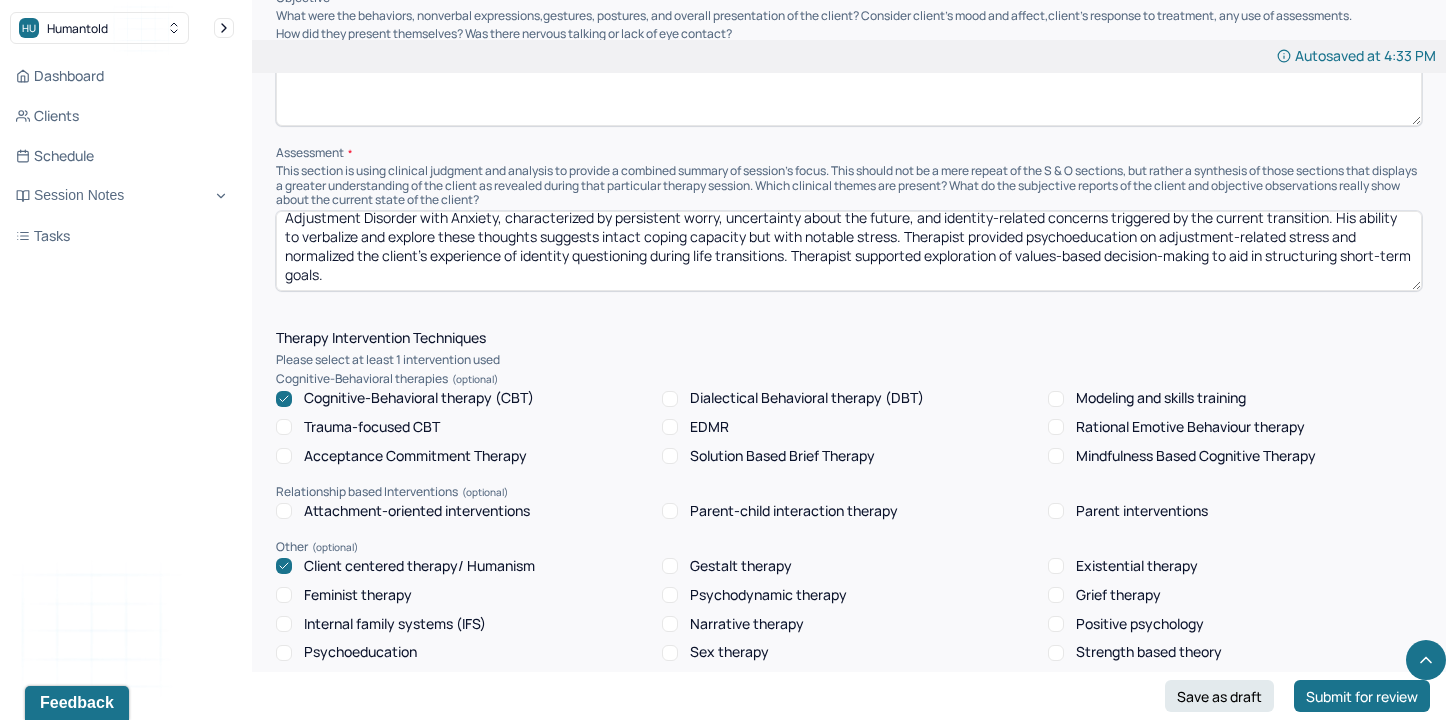 drag, startPoint x: 448, startPoint y: 260, endPoint x: 1357, endPoint y: 235, distance: 909.3437 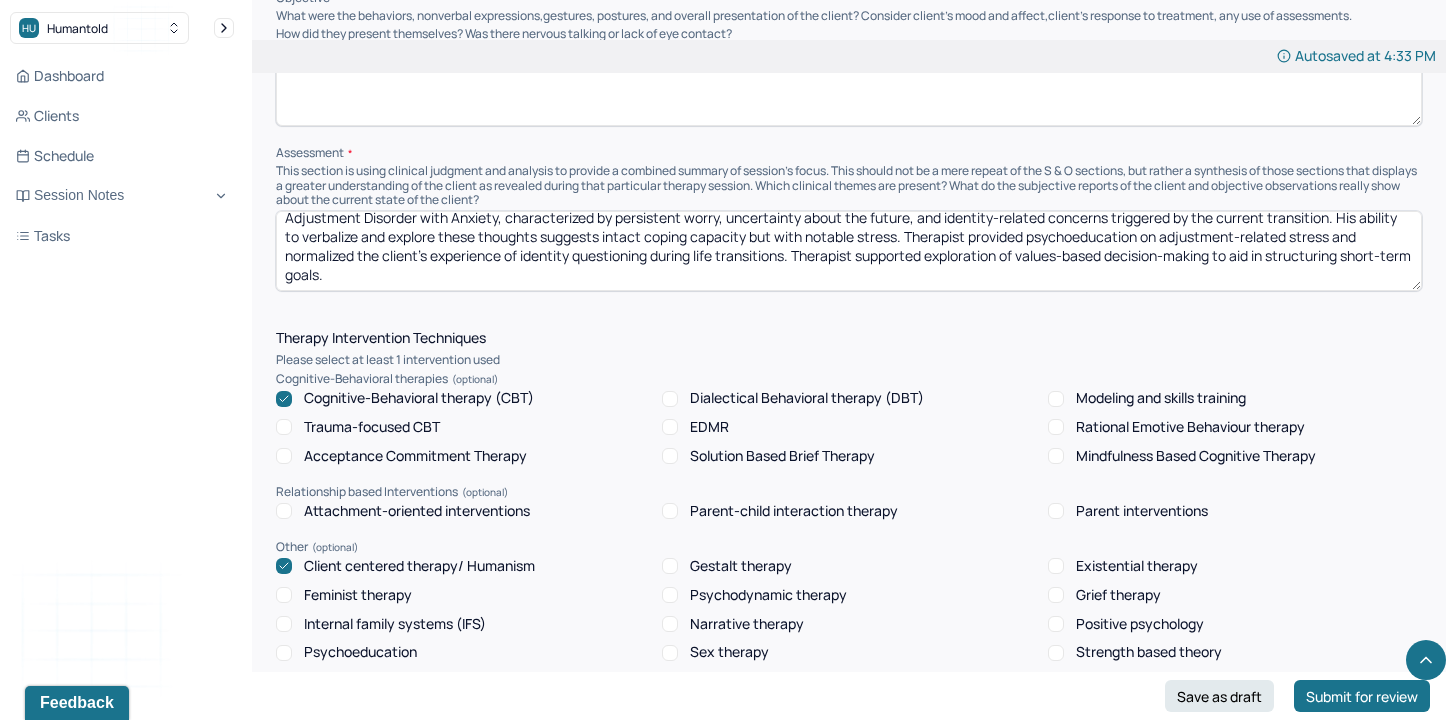 click on "Client is currently navigating a significant life transition and demonstrates insight into the emotional and cognitive impact of this phase. His presentation is consistent with Adjustment Disorder with Anxiety, characterized by persistent worry, uncertainty about the future, and identity-related concerns triggered by the current transition. His ability to verbalize and explore these thoughts suggests intact coping capacity but with notable stress. Therapist provided psychoeducation on adjustment-related stress and normalized the client’s experience of identity questioning during life transitions. Therapist supported exploration of values-based decision-making to aid in structuring short-term goals." at bounding box center [849, 251] 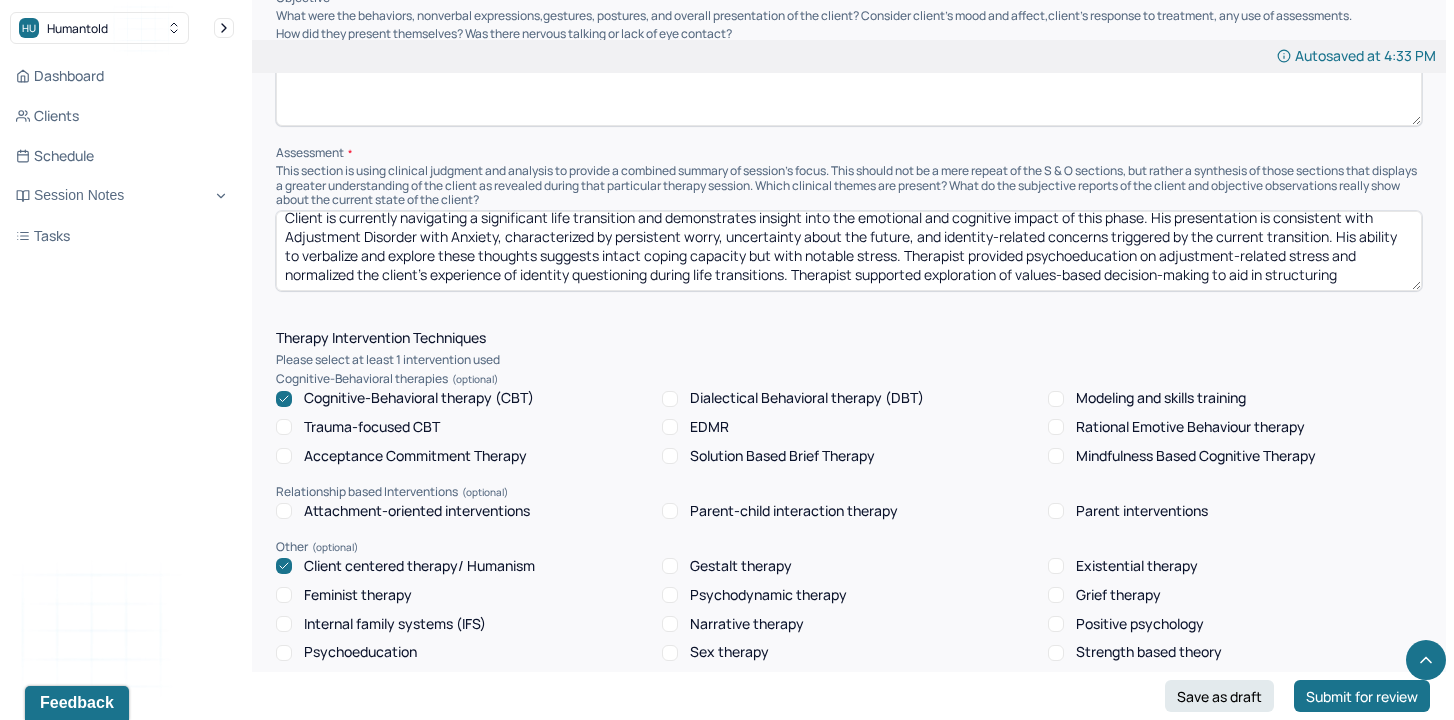 scroll, scrollTop: 10, scrollLeft: 0, axis: vertical 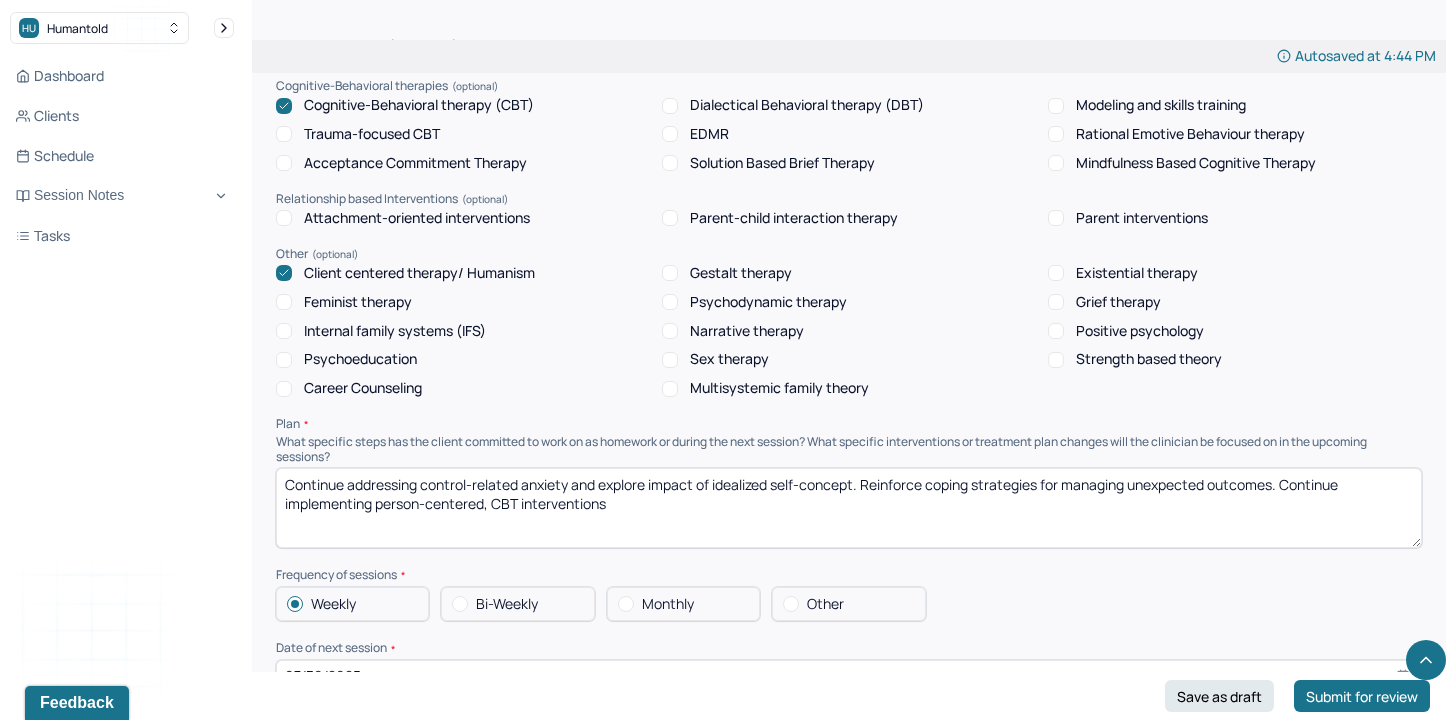 type on "Client is currently navigating a significant life transition and demonstrates insight into the emotional and cognitive impact of this phase. His presentation is consistent with Adjustment Disorder with Anxiety, characterized by persistent worry, uncertainty about the future, and identity-related concerns triggered by the current transition. His ability to verbalize and explore these thoughts suggests intact coping capacity but with notable stress. Therapist provided psychoeducation on adjustment-related stress and normalized the client’s experience of identity questioning during life transitions. Therapist supported exploration of values-based decision-making to aid in structuring goals." 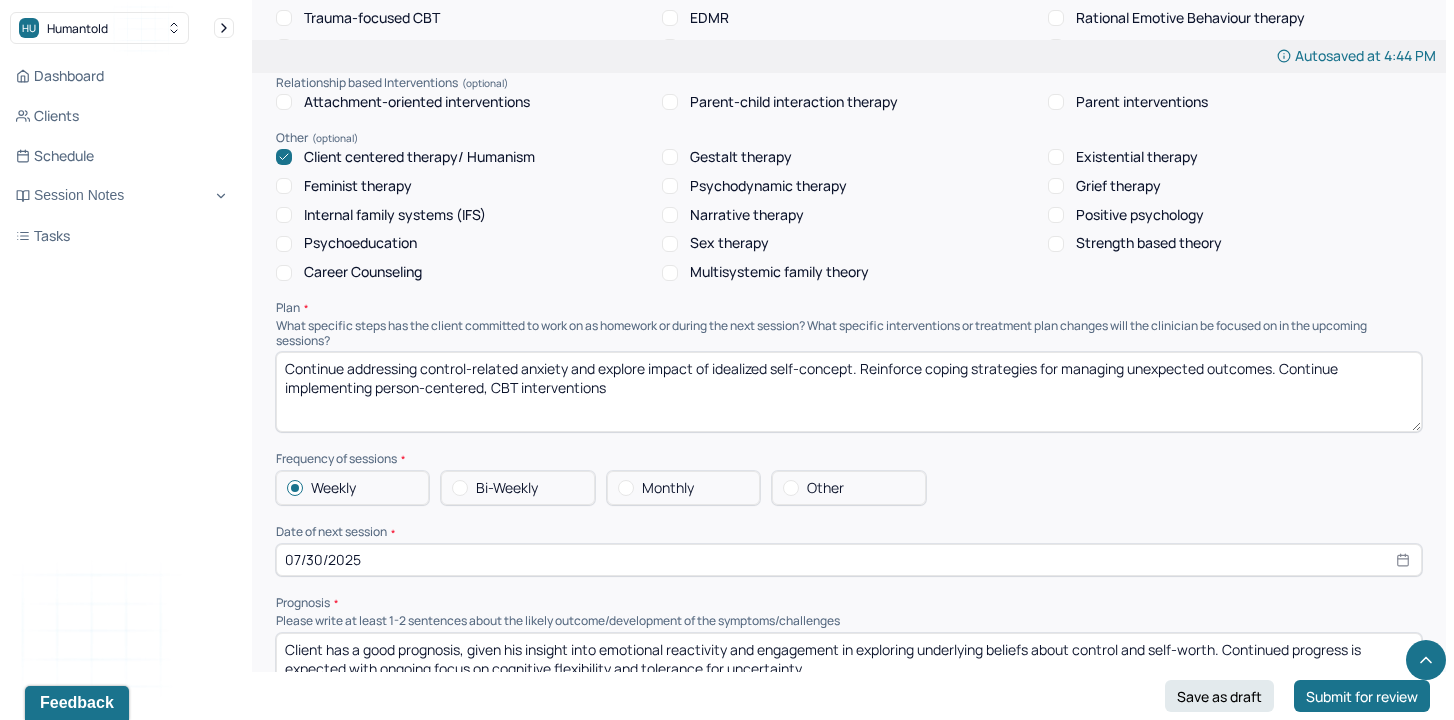 scroll, scrollTop: 1860, scrollLeft: 0, axis: vertical 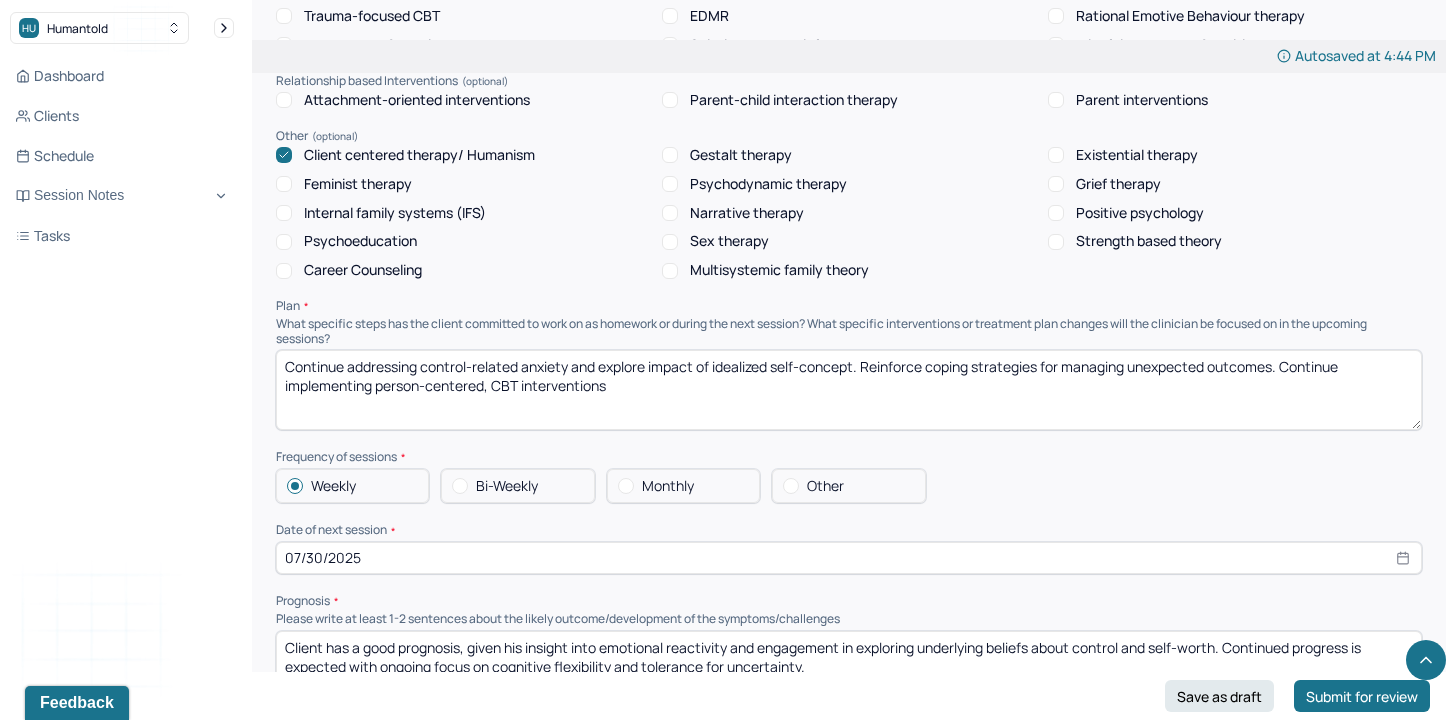 click on "Continue addressing control-related anxiety and explore impact of idealized self-concept. Reinforce coping strategies for managing unexpected outcomes. Continue implementing person-centered, CBT interventions" at bounding box center [849, 390] 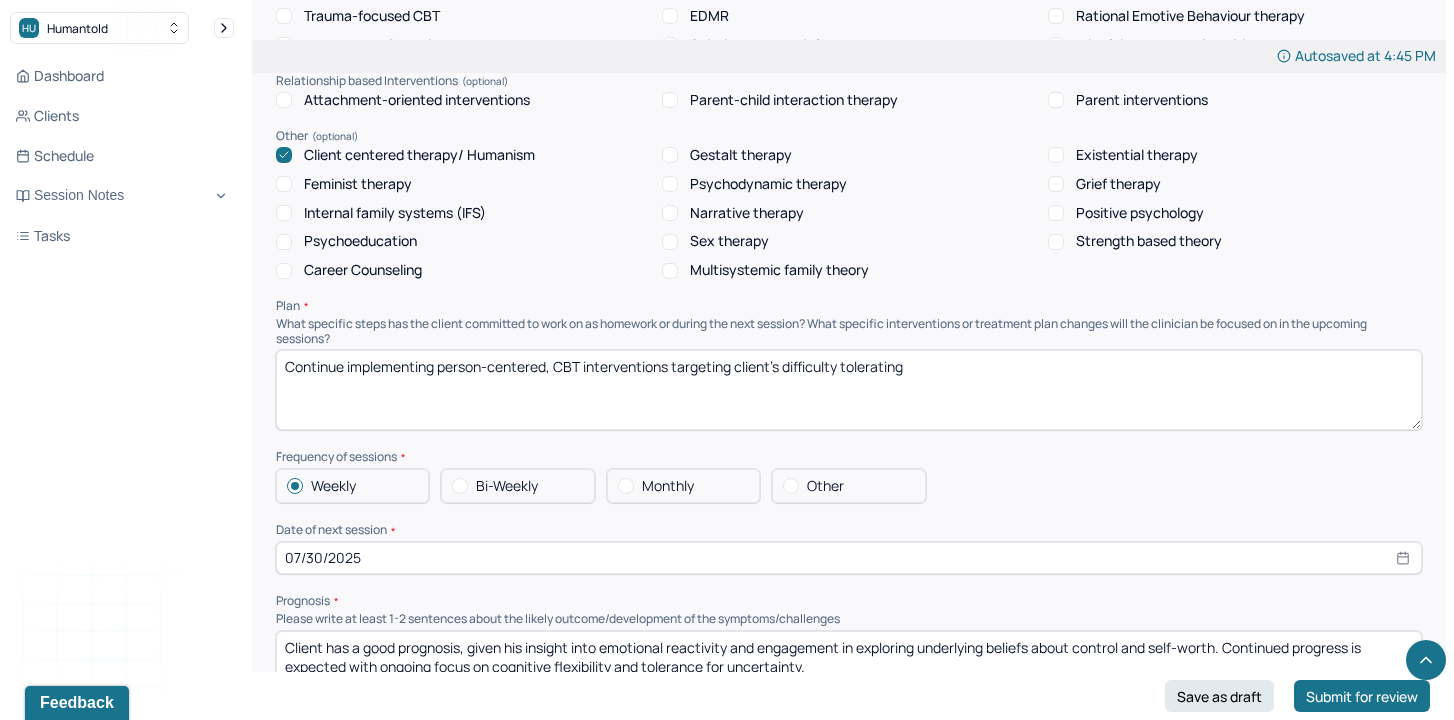type on "Continue implementing person-centered, CBT interventions targeting client's difficulty tolerating" 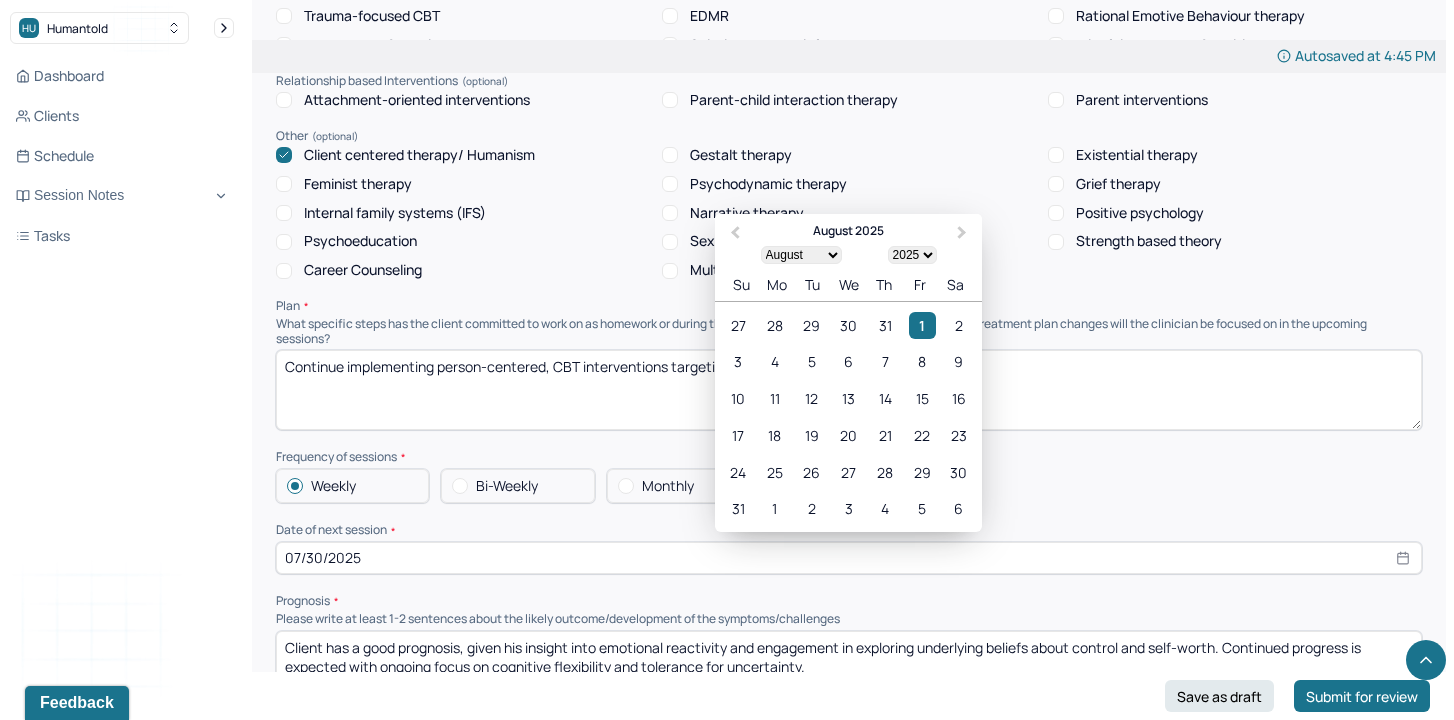 click on "07/30/2025" at bounding box center (849, 558) 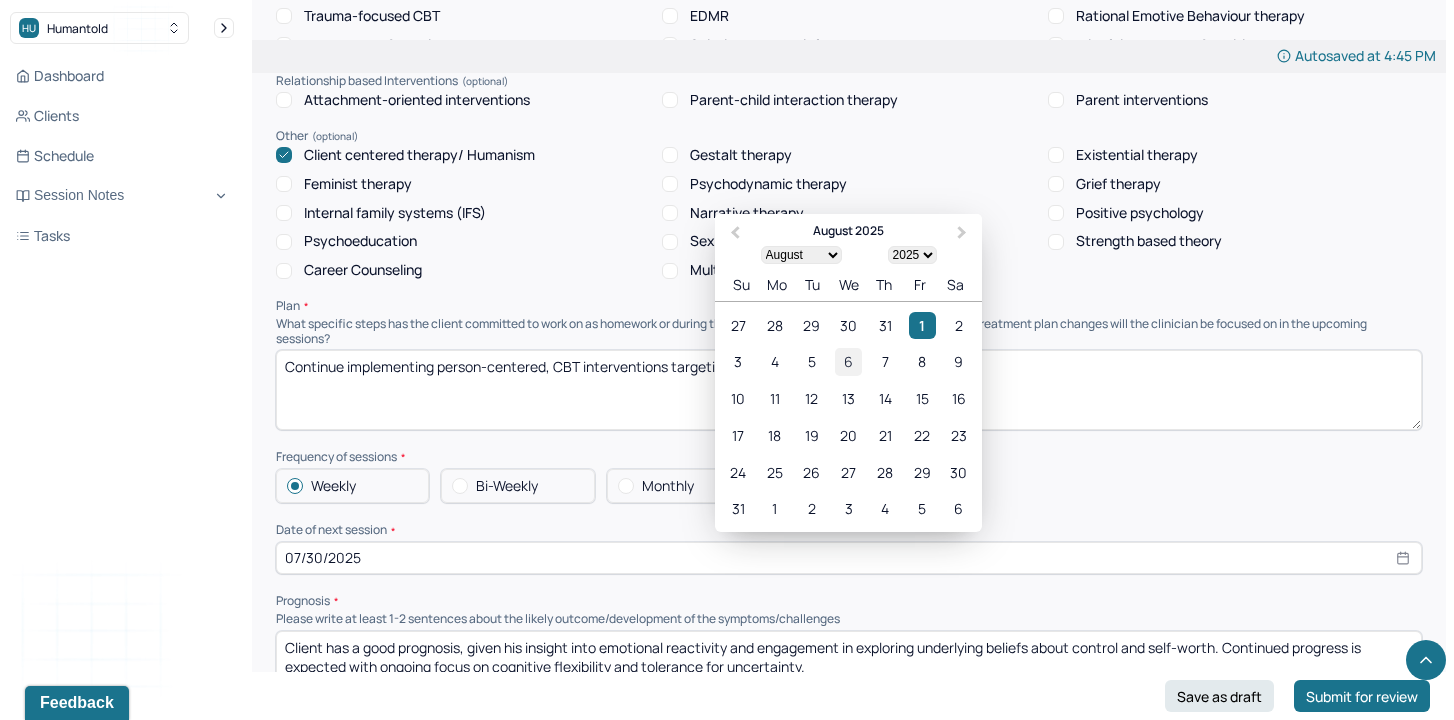 click on "6" at bounding box center (848, 361) 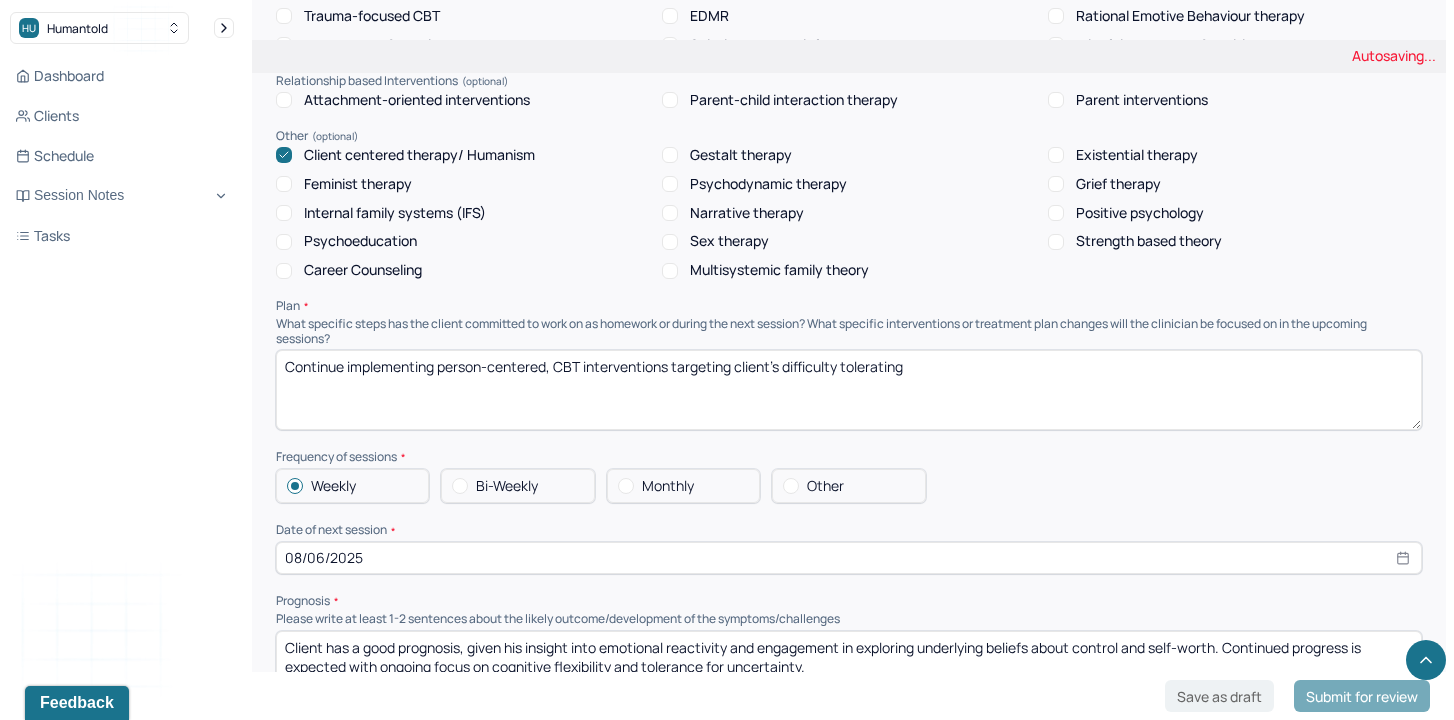 click on "Continue implementing person-centered, CBT interventions targeting client's difficulty tolerating" at bounding box center [849, 390] 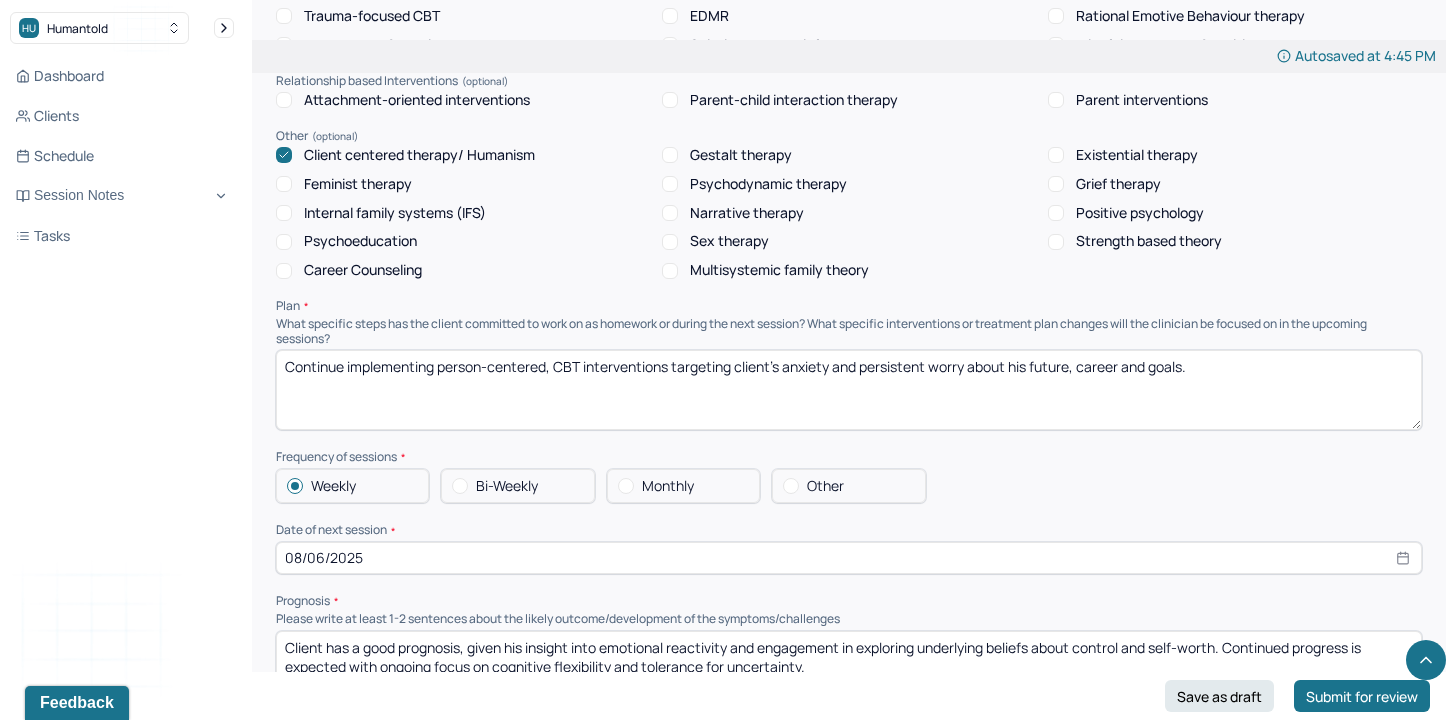 drag, startPoint x: 415, startPoint y: 364, endPoint x: 851, endPoint y: 406, distance: 438.01825 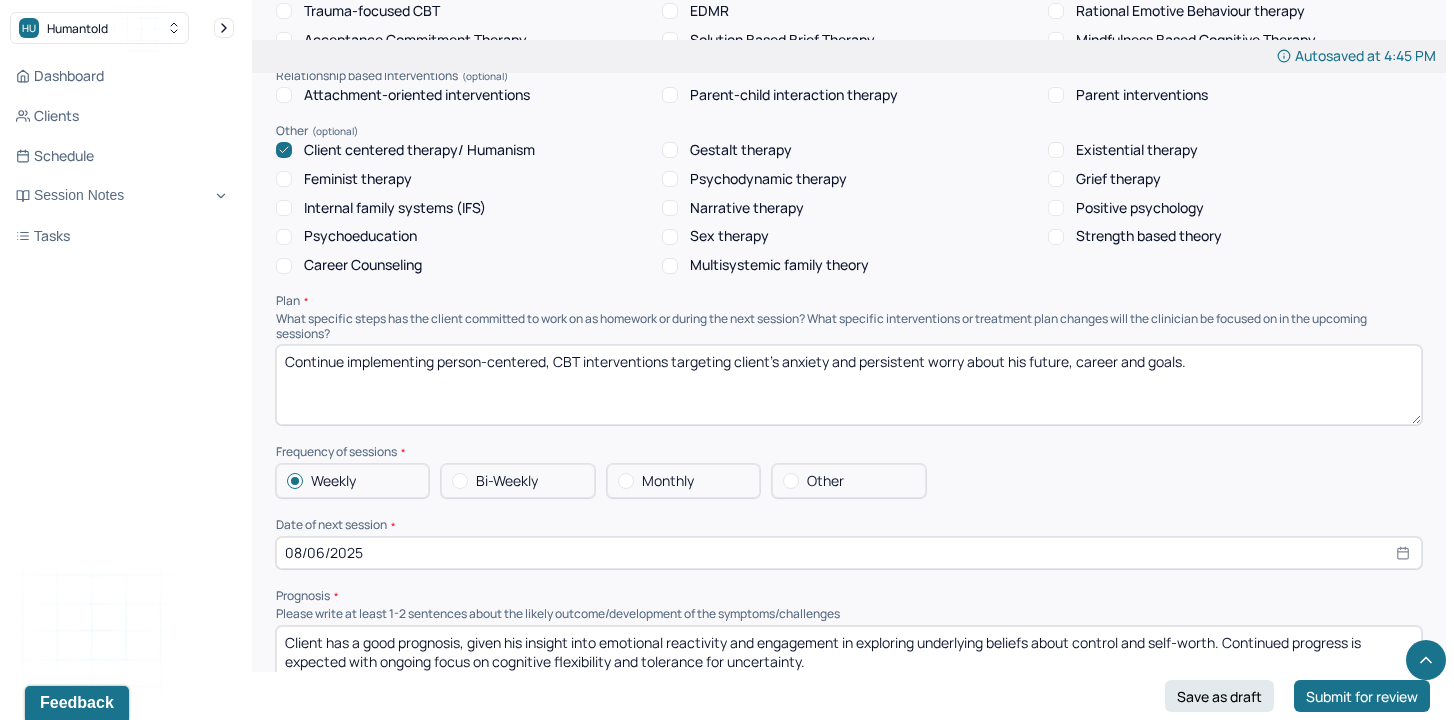 drag, startPoint x: 1196, startPoint y: 350, endPoint x: 1123, endPoint y: 354, distance: 73.109505 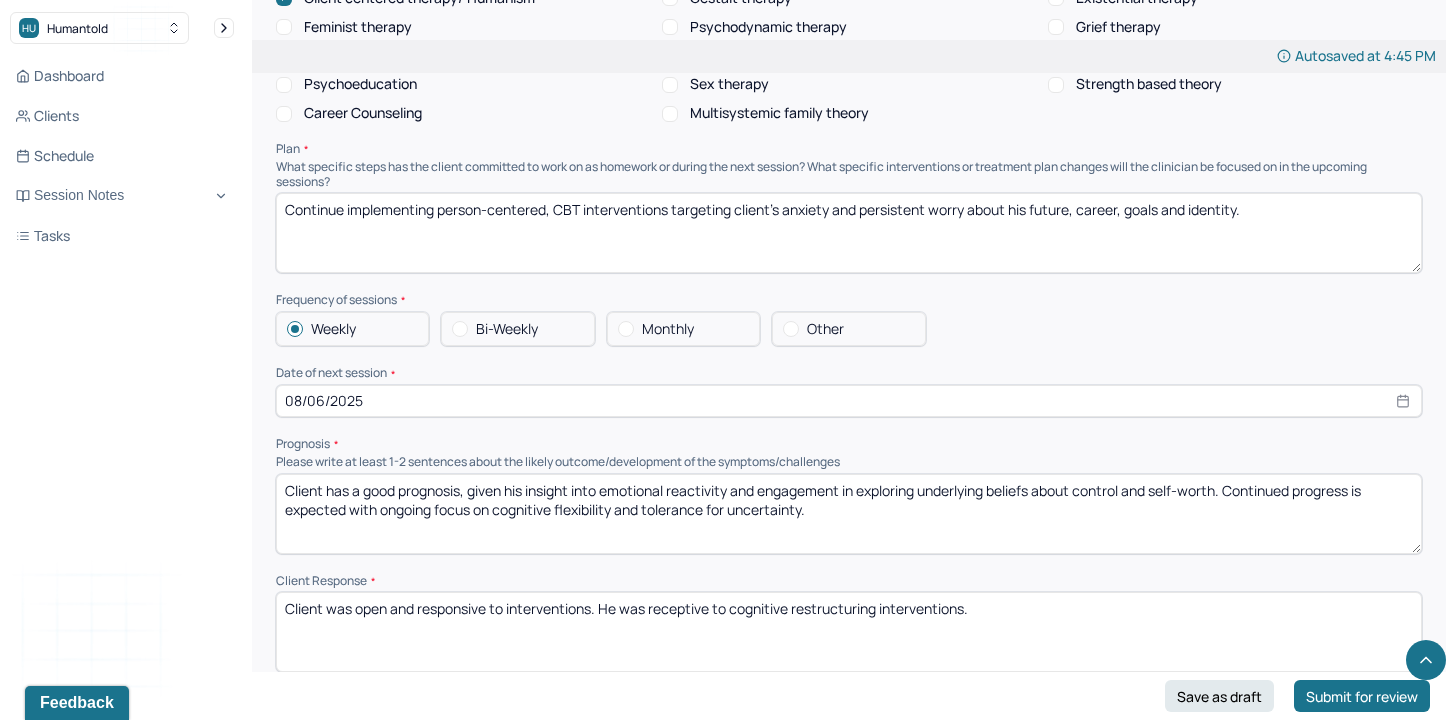 scroll, scrollTop: 2023, scrollLeft: 0, axis: vertical 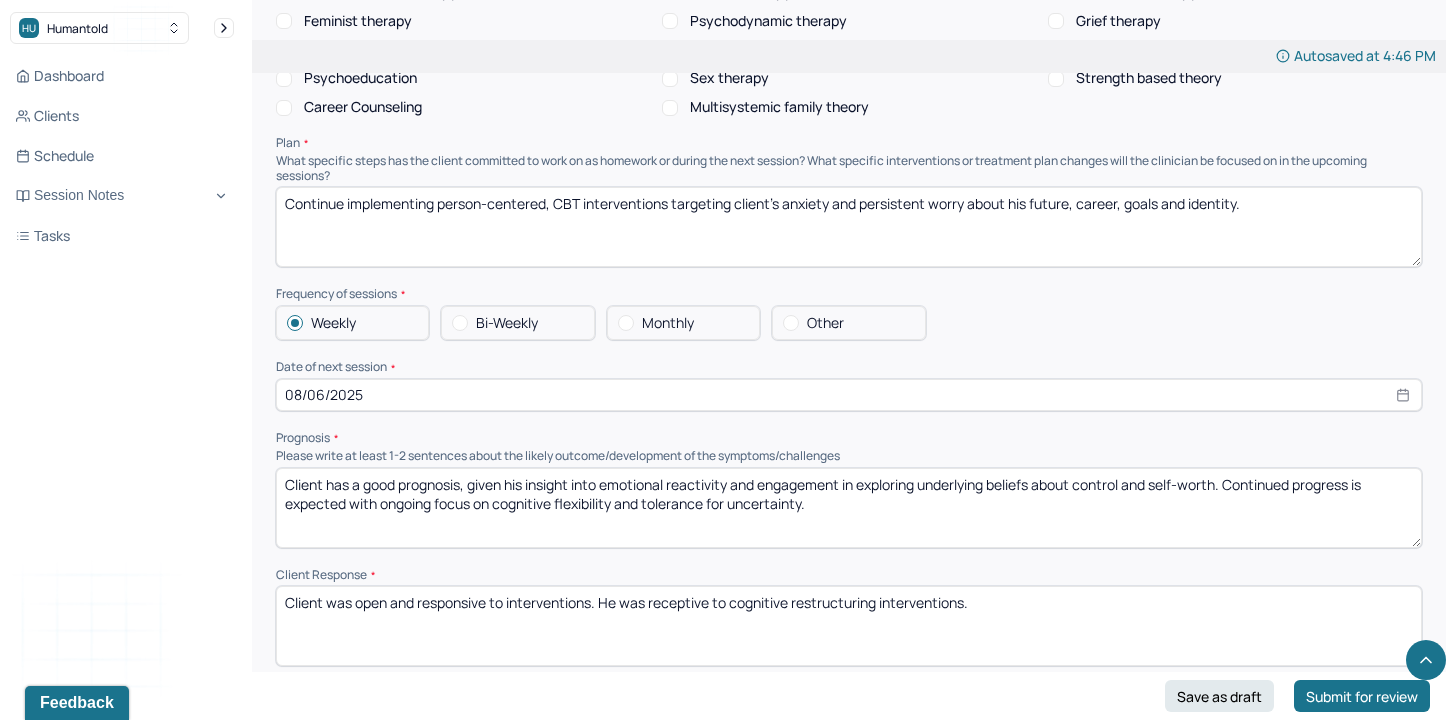 type on "Continue implementing person-centered, CBT interventions targeting client's anxiety and persistent worry about his future, career, goals and identity." 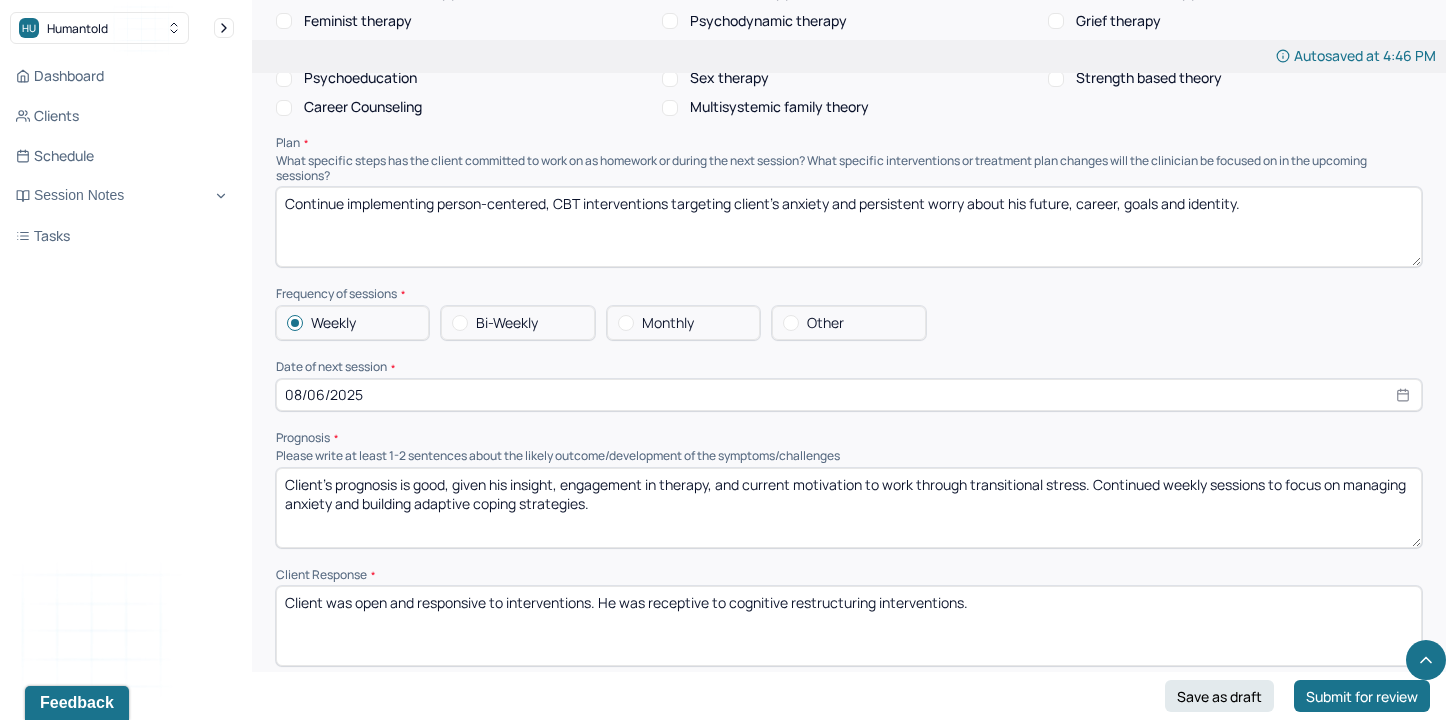 drag, startPoint x: 475, startPoint y: 467, endPoint x: 727, endPoint y: 483, distance: 252.50743 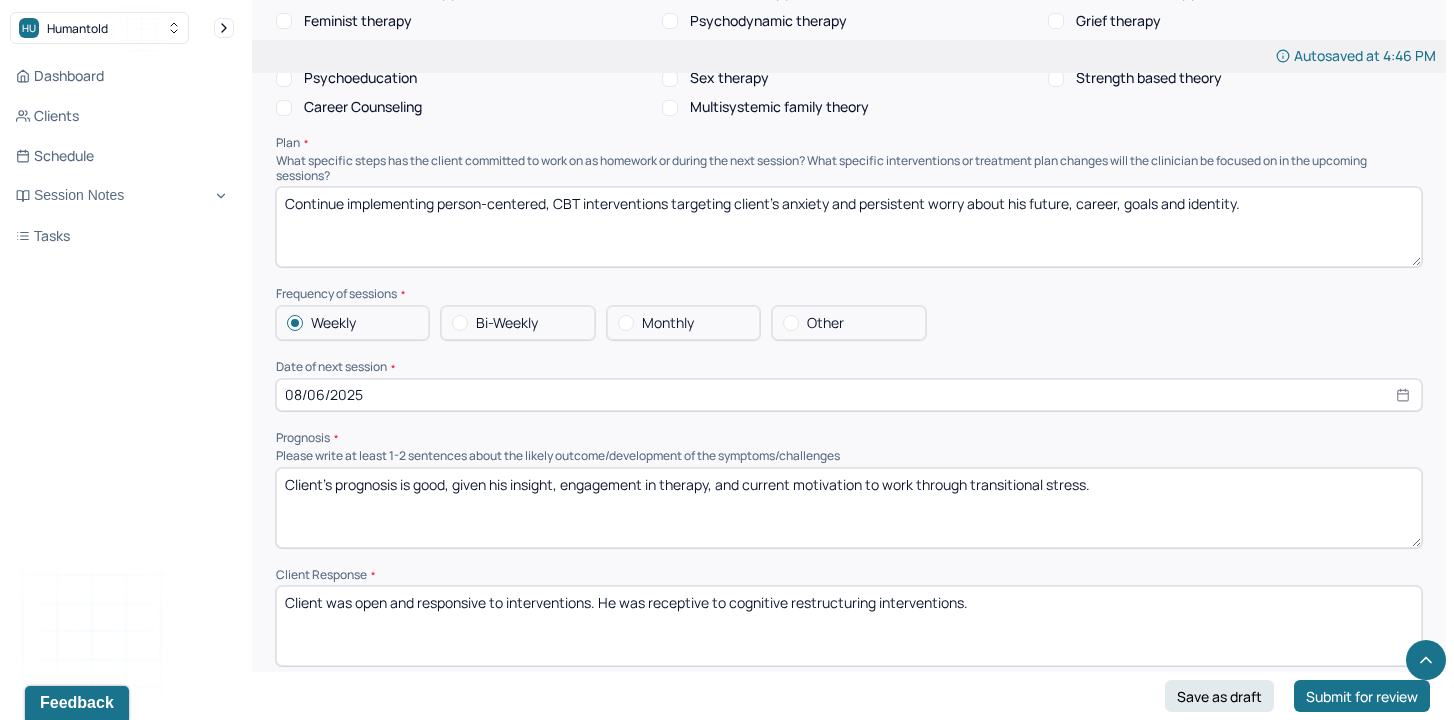 type on "Client’s prognosis is good, given his insight, engagement in therapy, and current motivation to work through transitional stress." 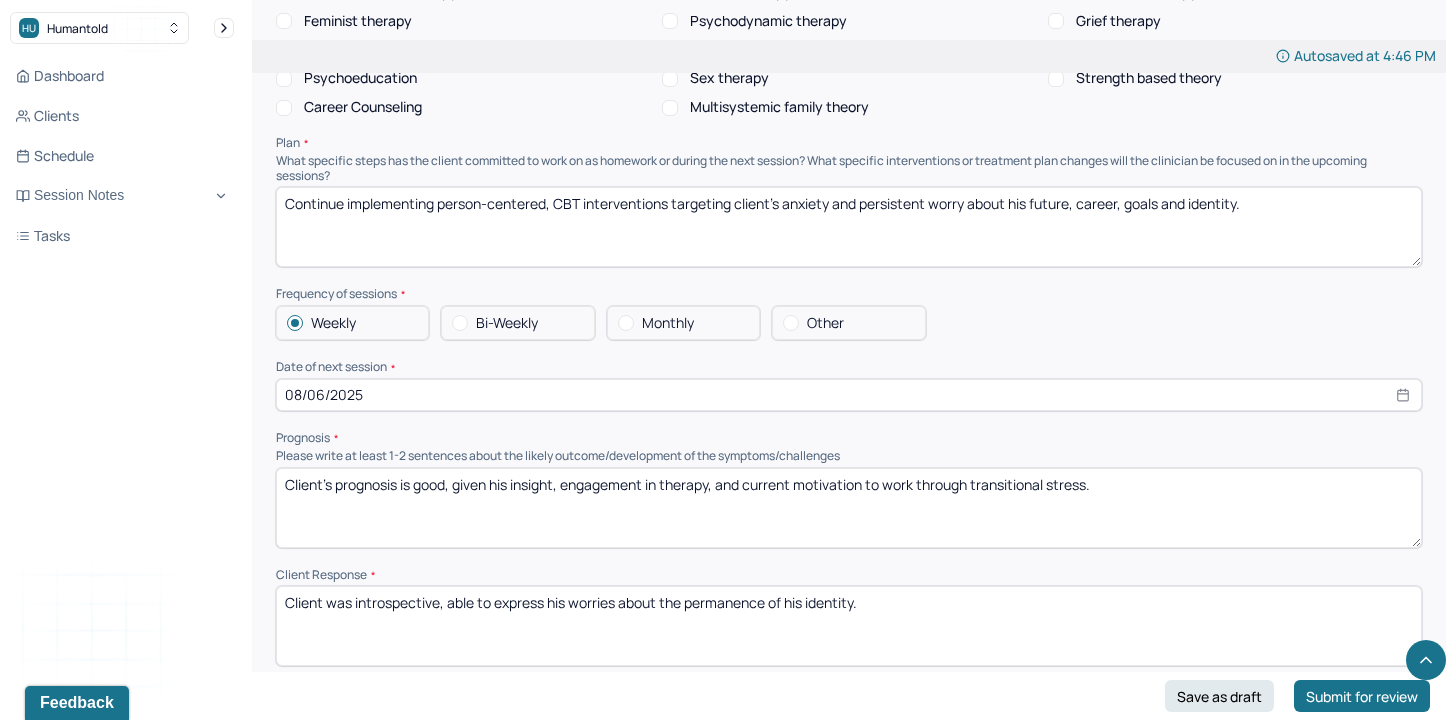 drag, startPoint x: 513, startPoint y: 593, endPoint x: 736, endPoint y: 603, distance: 223.2241 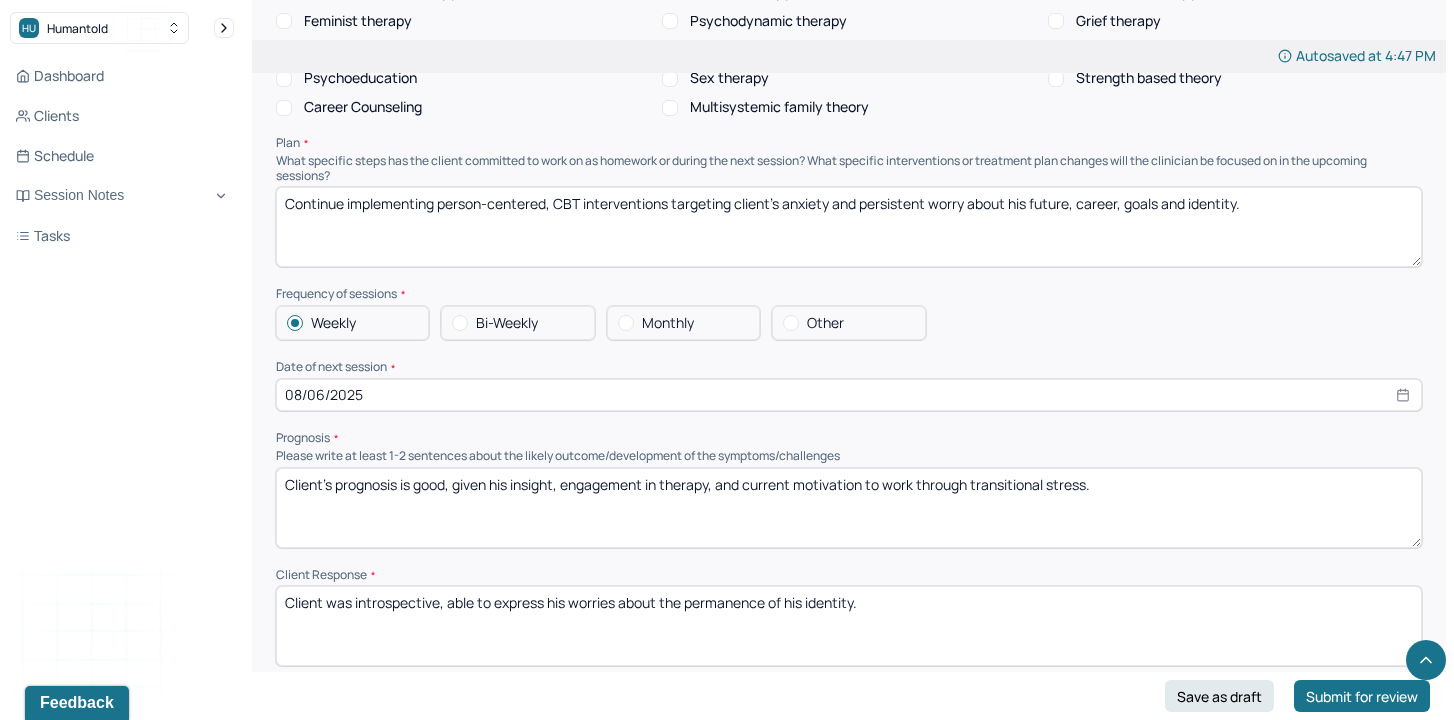 click on "Client was introspective, able to express his worries about the permanence of his identity." at bounding box center [849, 626] 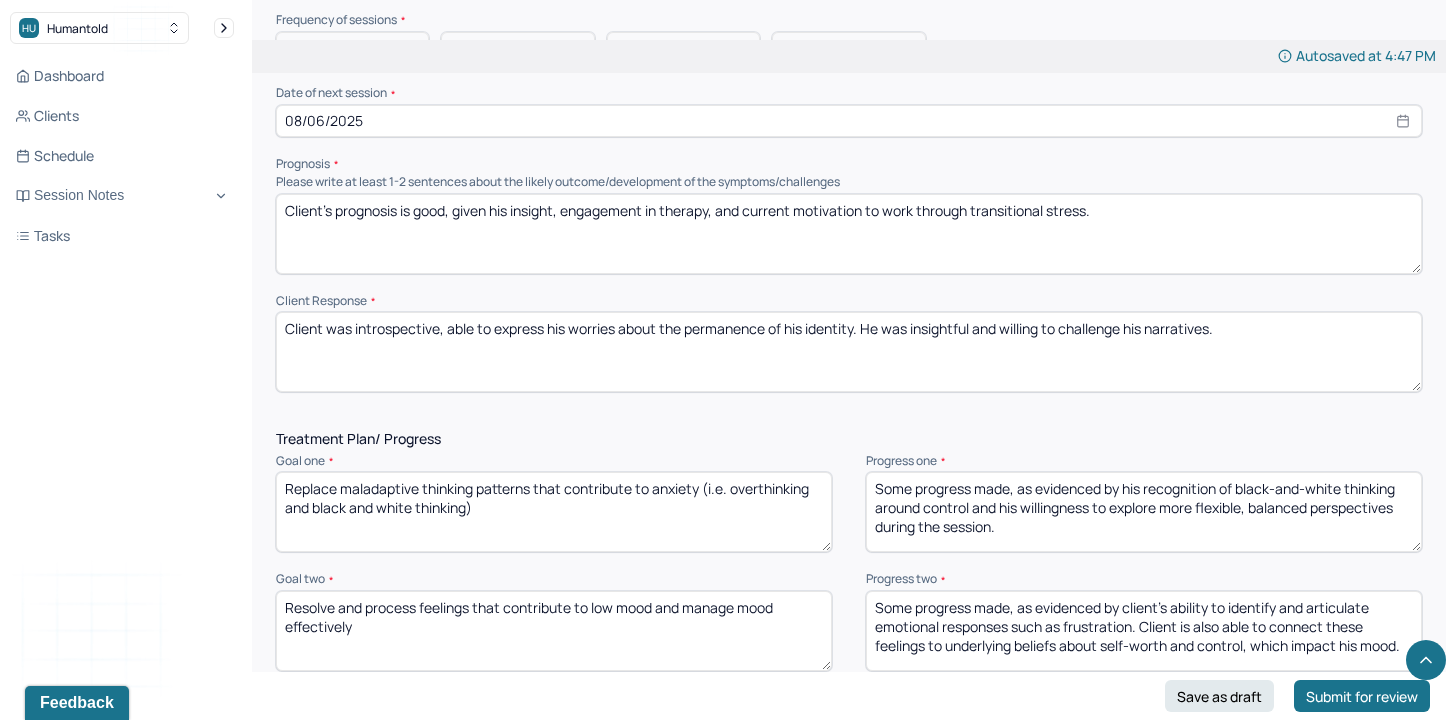 scroll, scrollTop: 2301, scrollLeft: 0, axis: vertical 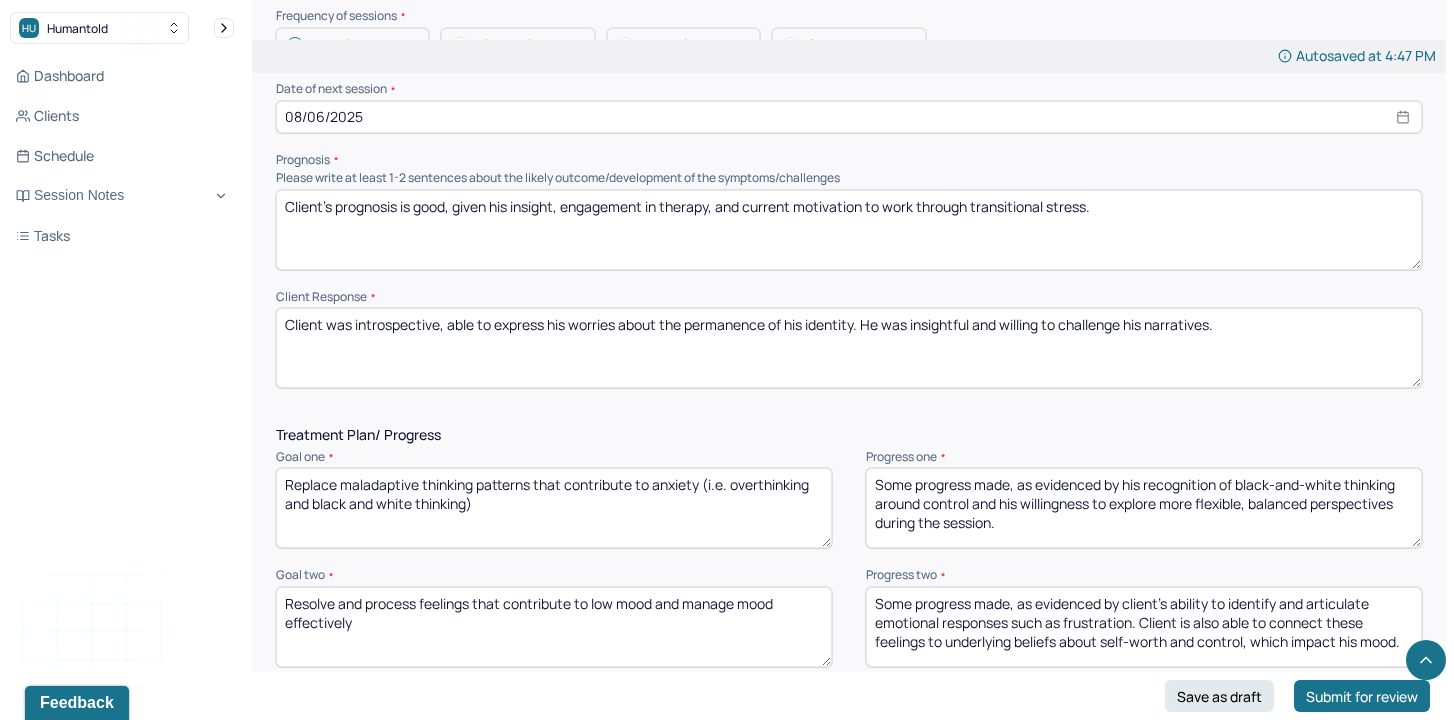 type on "Client was introspective, able to express his worries about the permanence of his identity. He was insightful and willing to challenge his narratives." 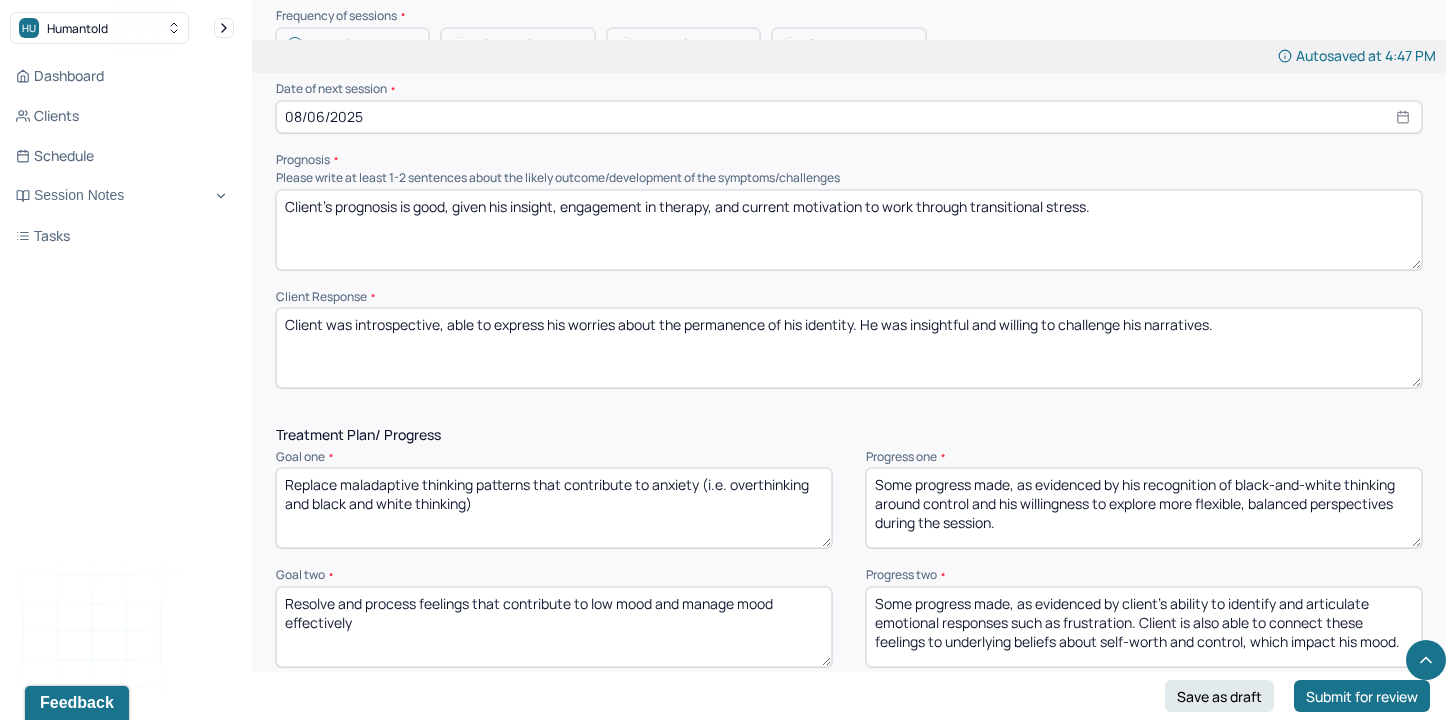 click on "Some progress made, as evidenced by his recognition of black-and-white thinking around control and his willingness to explore more flexible, balanced perspectives during the session." at bounding box center (1144, 508) 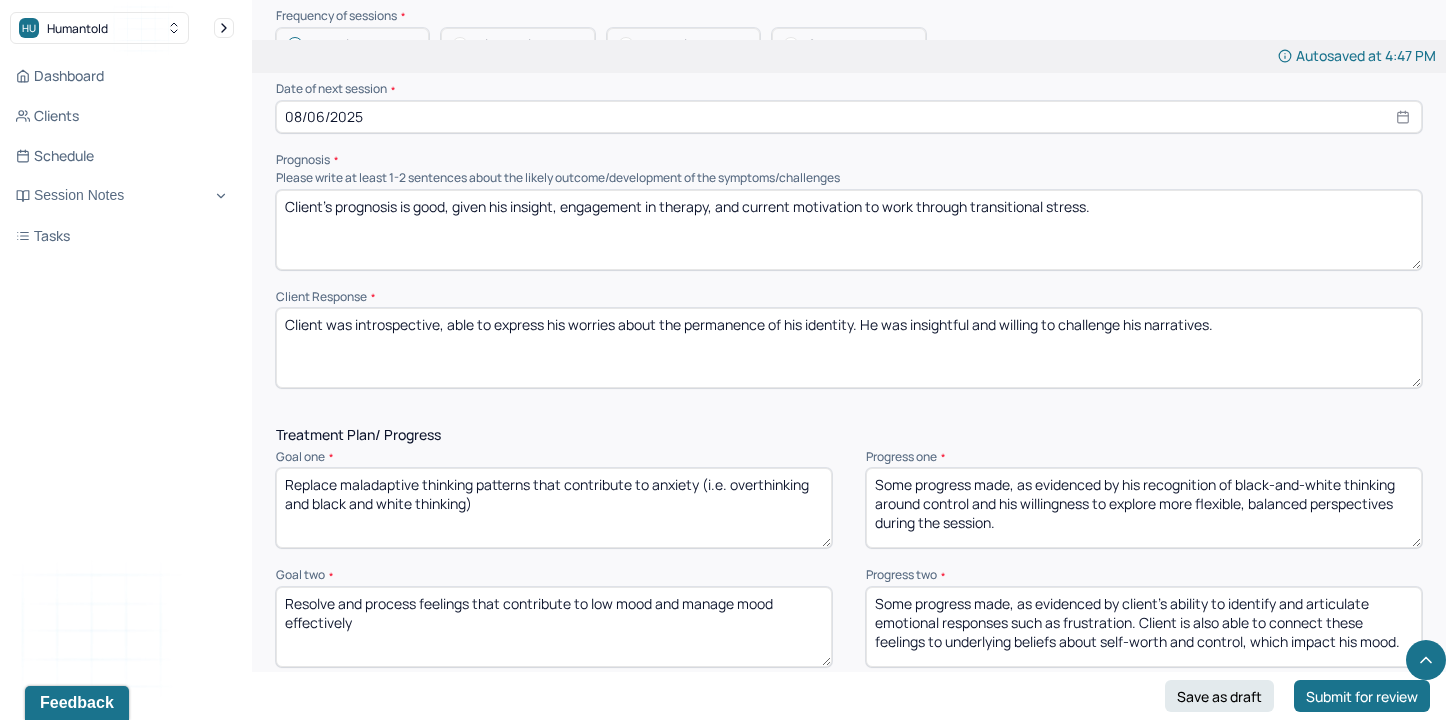 drag, startPoint x: 1044, startPoint y: 501, endPoint x: 1237, endPoint y: 474, distance: 194.87946 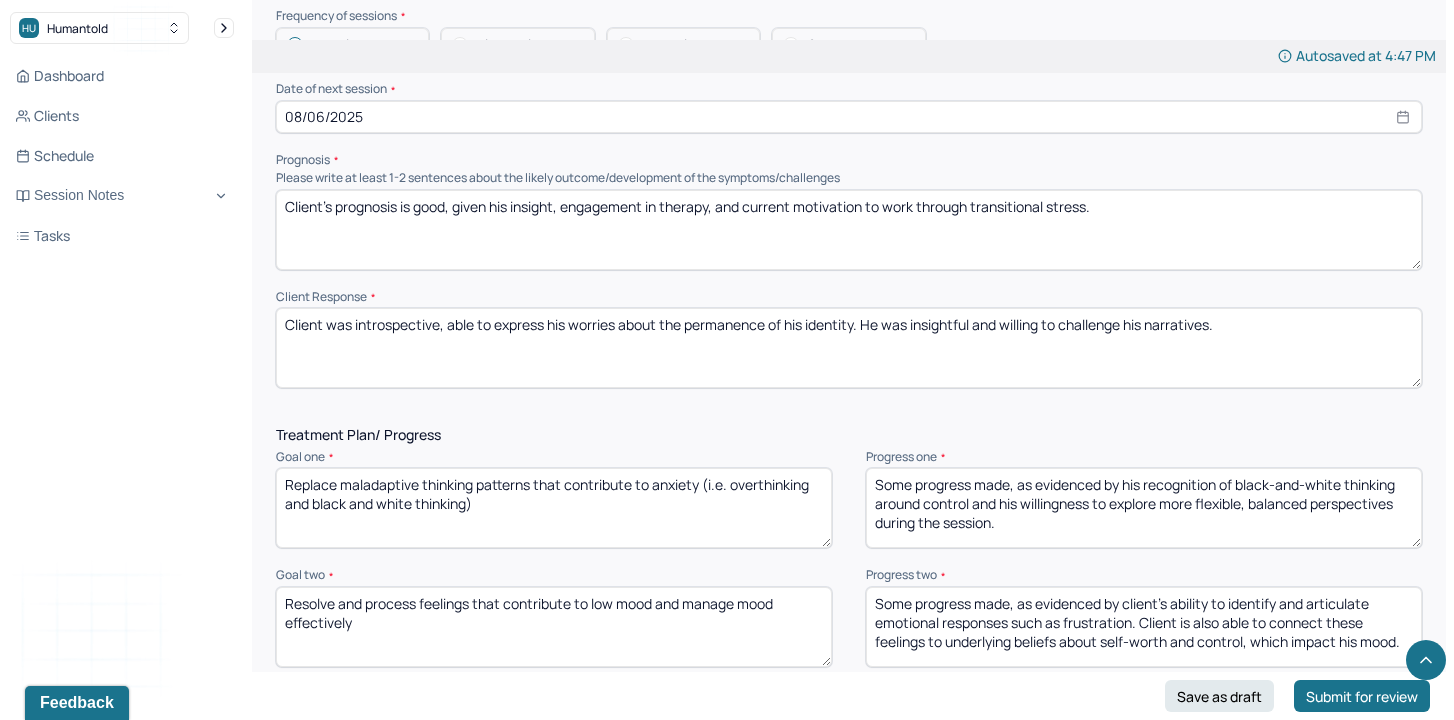 click on "Some progress made, as evidenced by his recognition of black-and-white thinking around control and his willingness to explore more flexible, balanced perspectives during the session." at bounding box center (1144, 508) 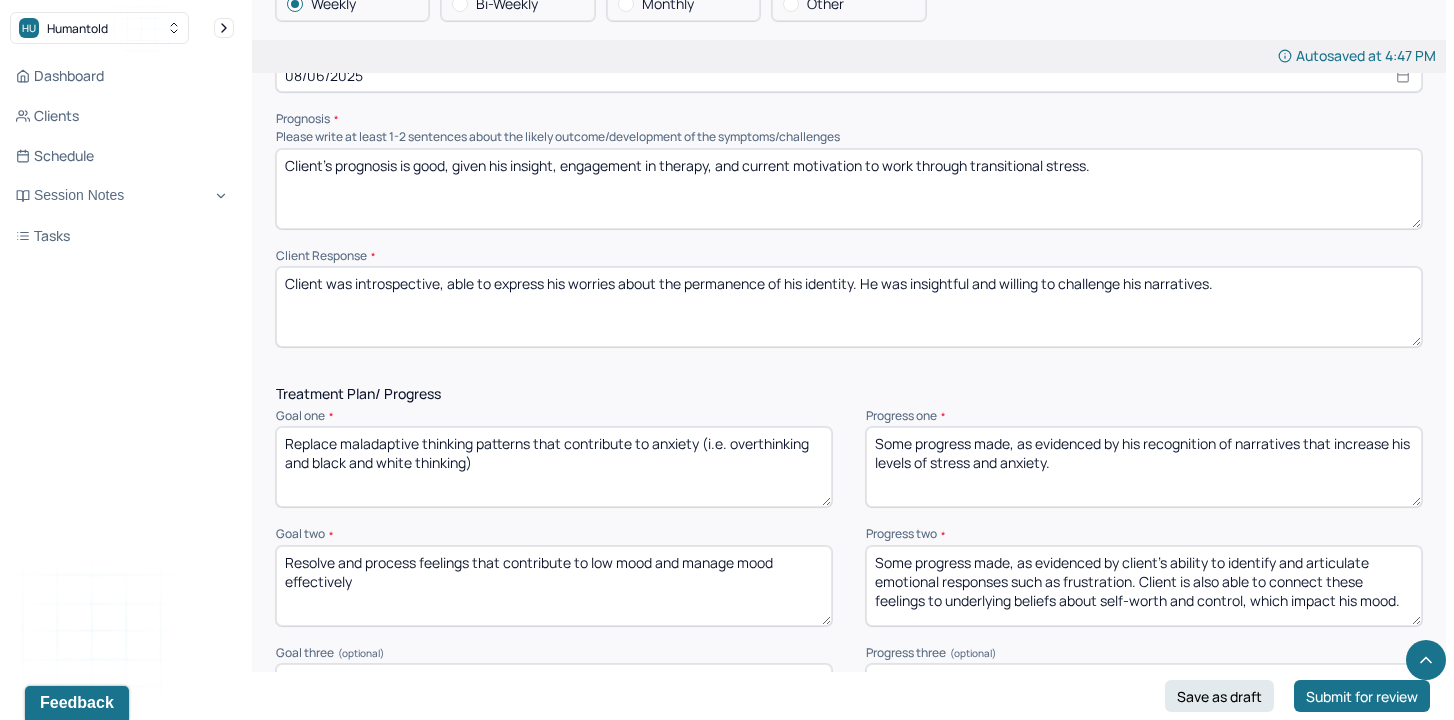 scroll, scrollTop: 2355, scrollLeft: 0, axis: vertical 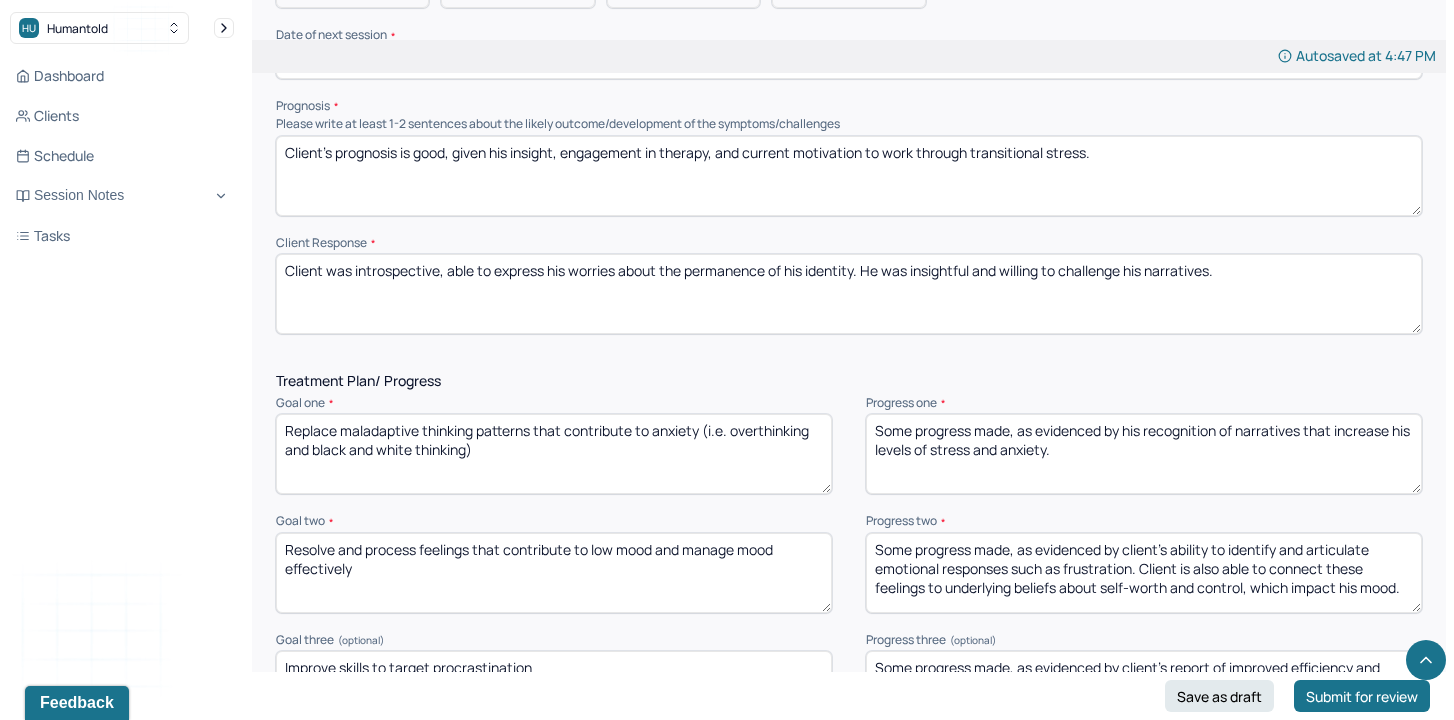 type on "Some progress made, as evidenced by his recognition of narratives that increase his levels of stress and anxiety." 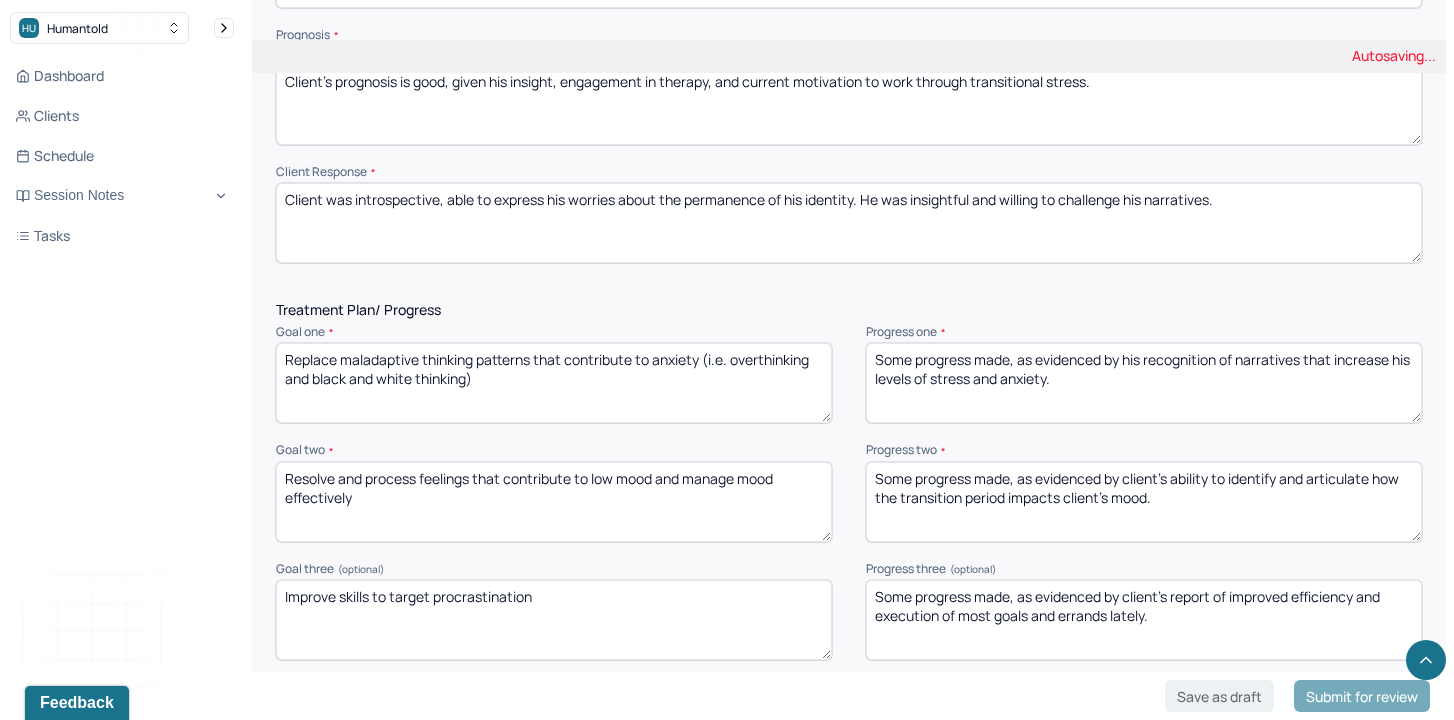 scroll, scrollTop: 2433, scrollLeft: 0, axis: vertical 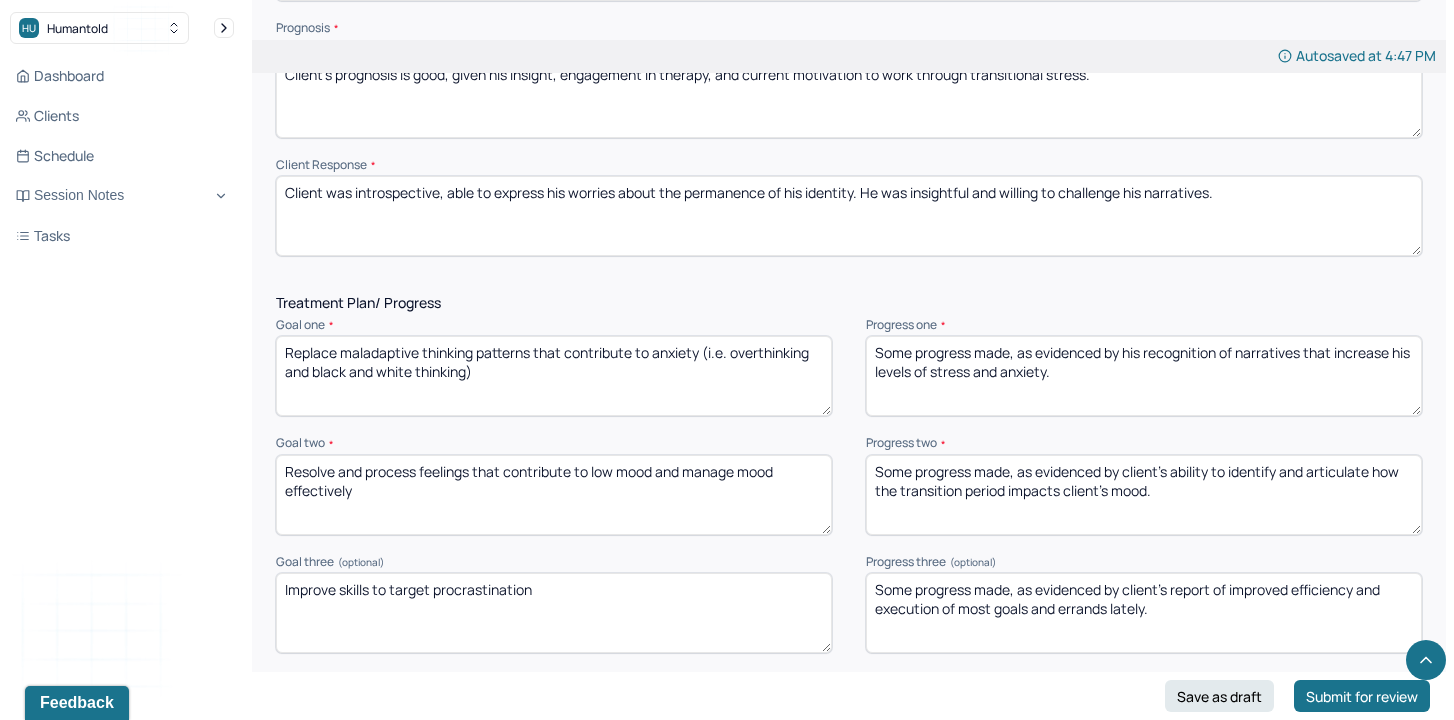 type on "Some progress made, as evidenced by client's ability to identify and articulate how the transition period impacts client's mood." 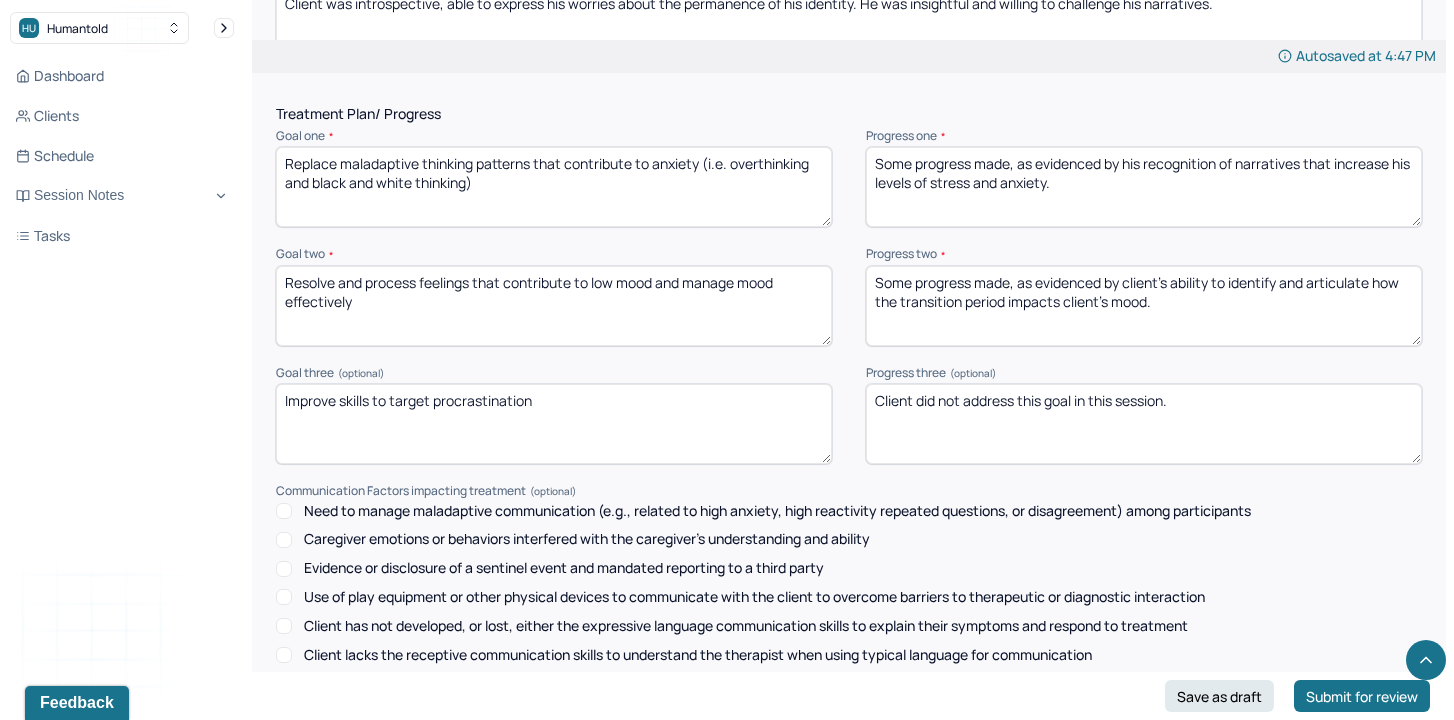 scroll, scrollTop: 2883, scrollLeft: 0, axis: vertical 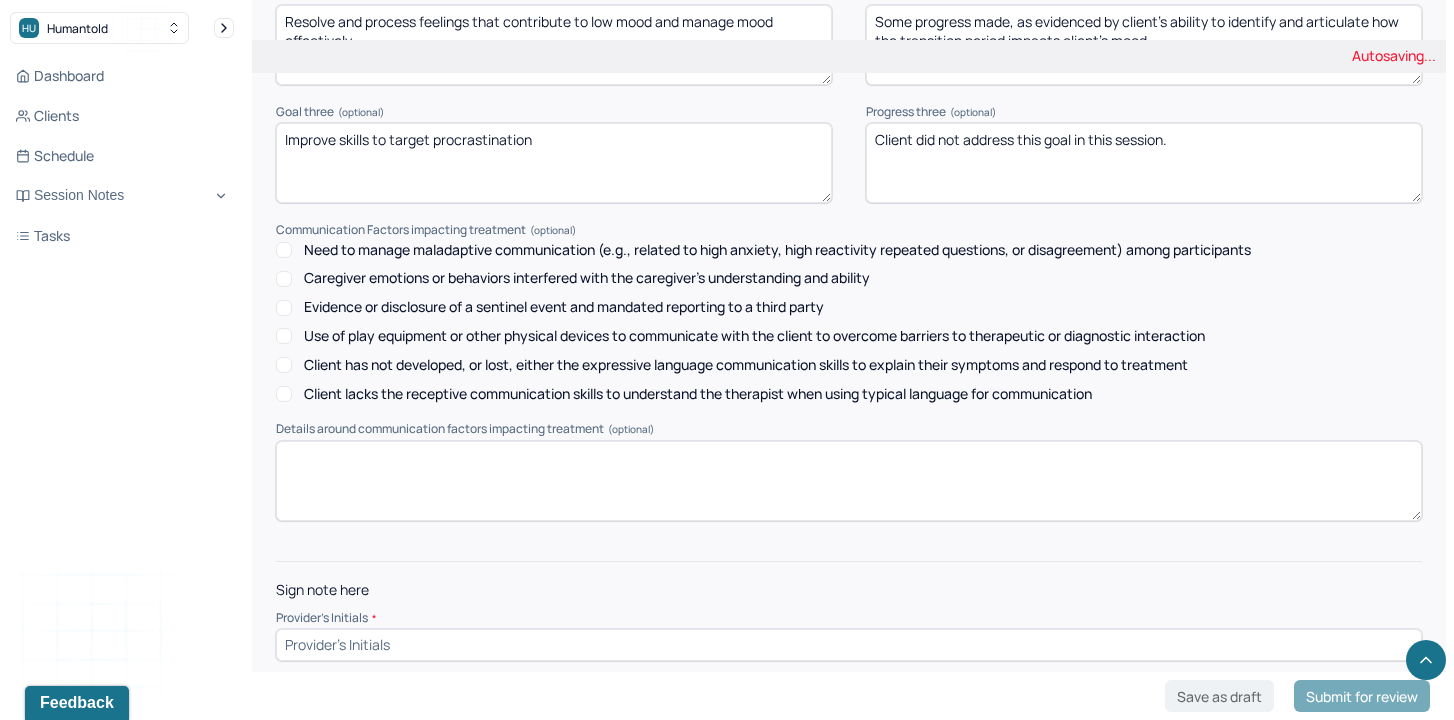 type on "Client did not address this goal in this session." 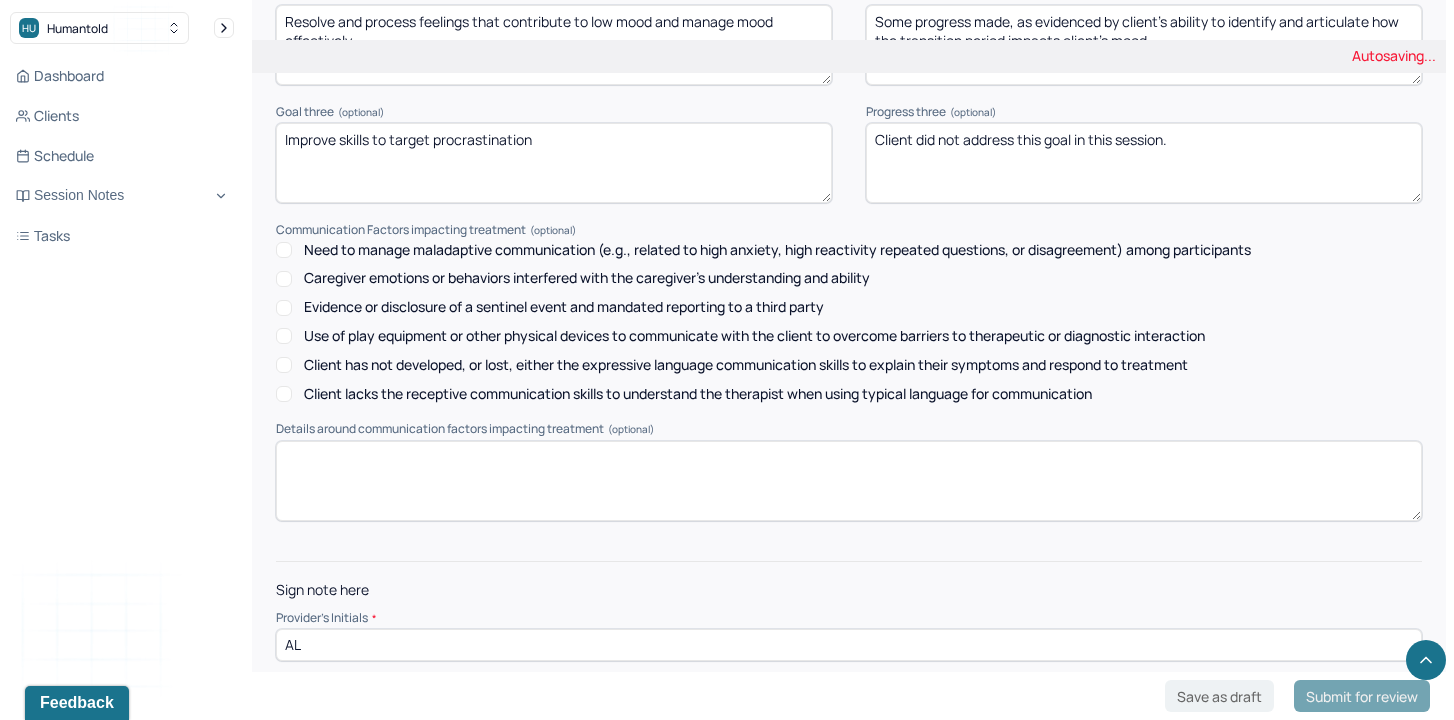 type on "AL" 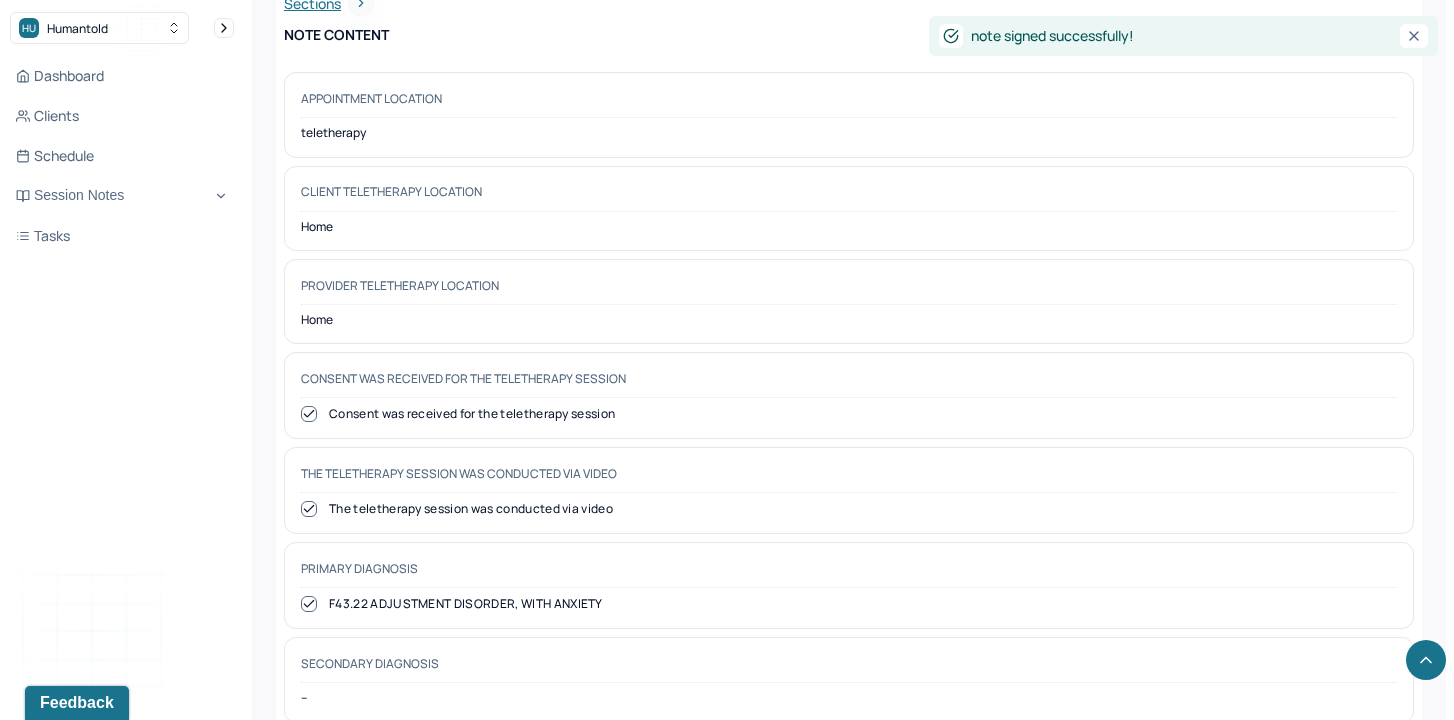 scroll, scrollTop: 0, scrollLeft: 0, axis: both 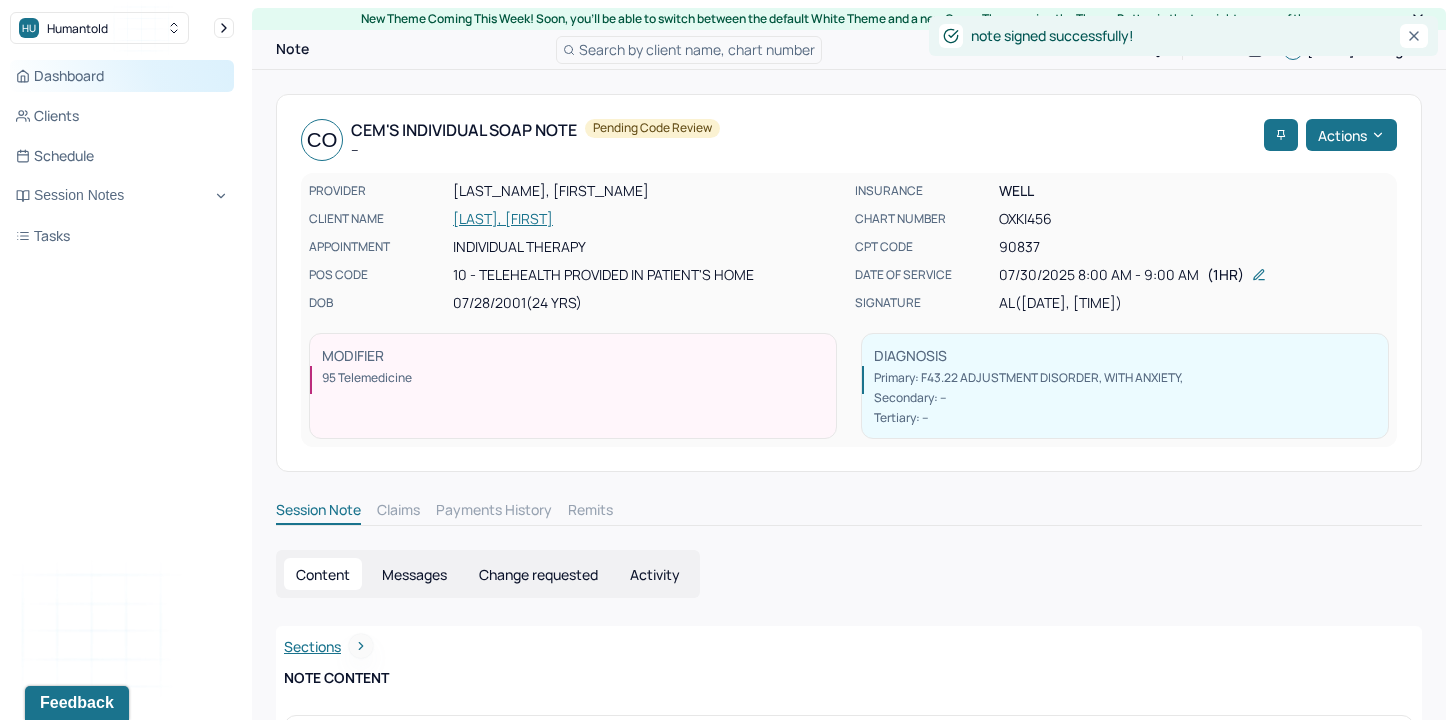 click on "Dashboard" at bounding box center (122, 76) 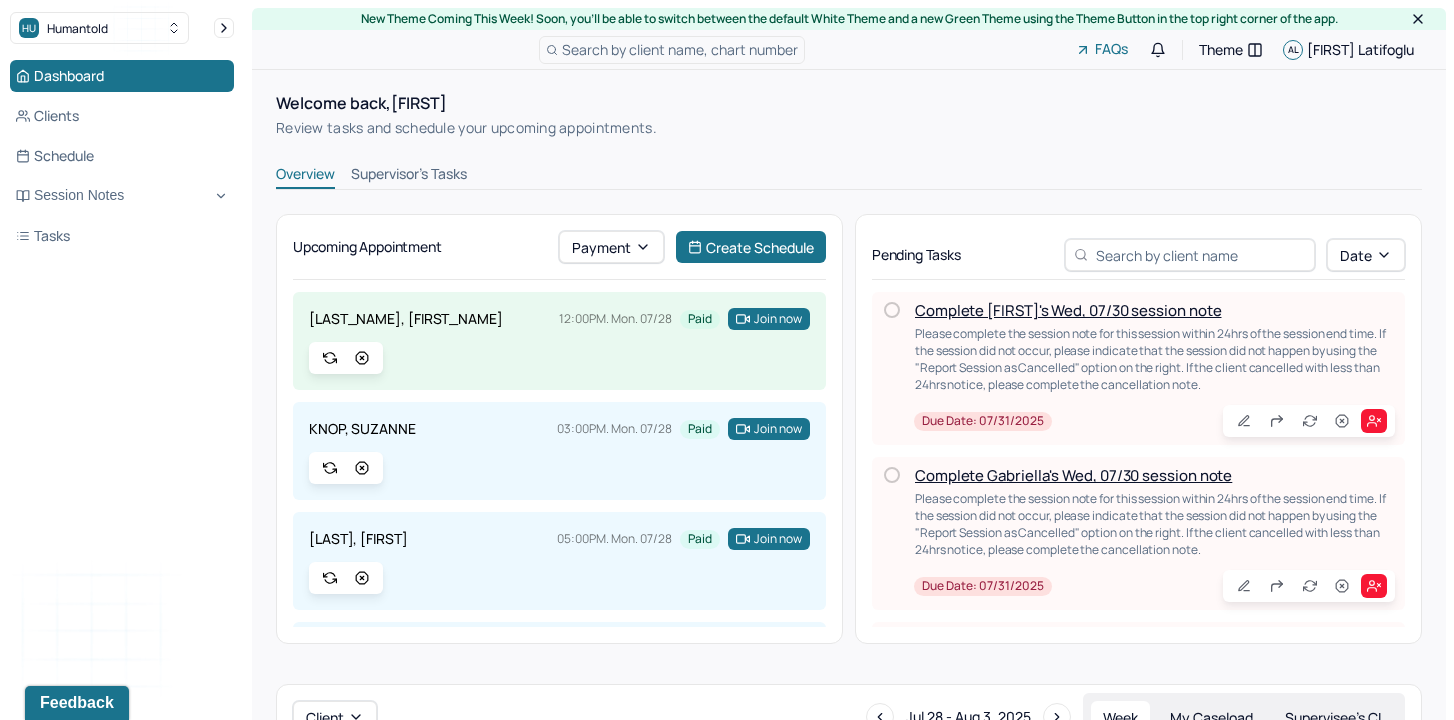 click on "Complete [FIRST]'s Wed, 07/30 session note" at bounding box center [1068, 310] 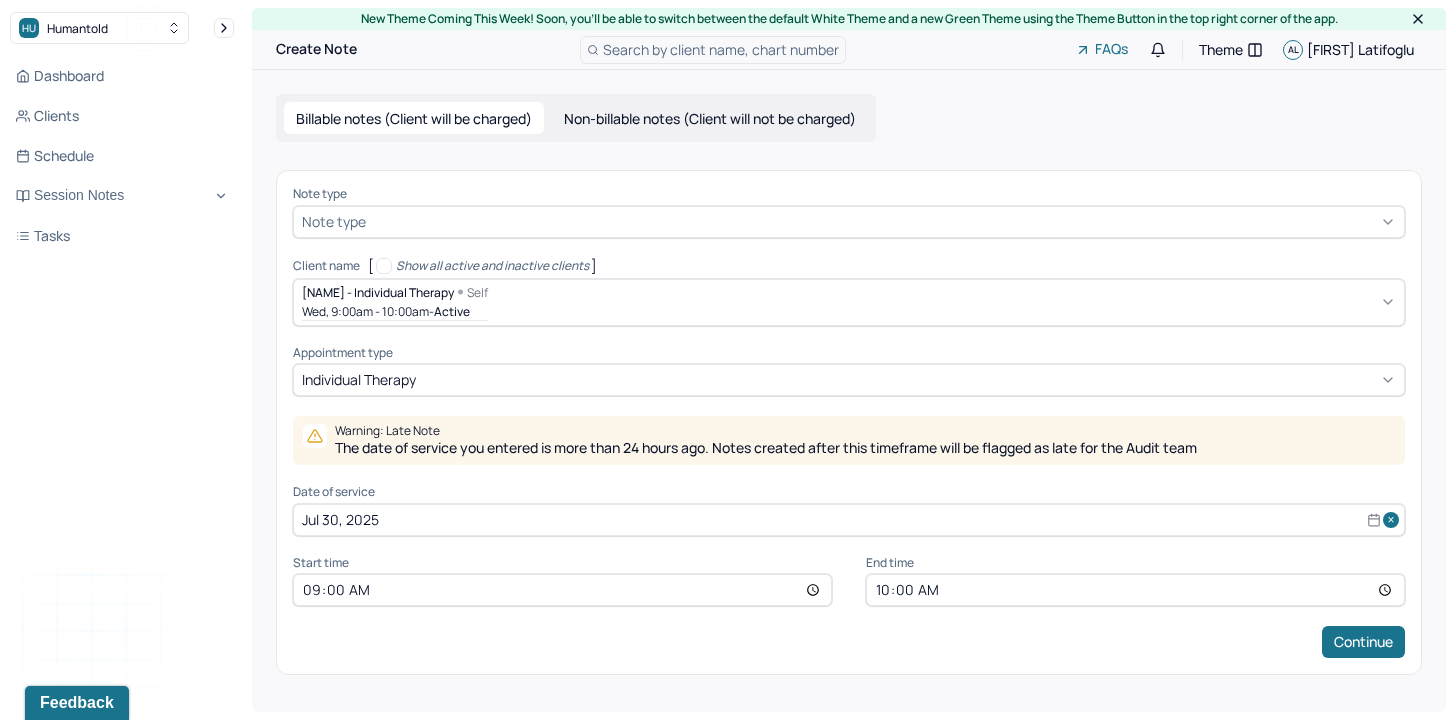 click at bounding box center [883, 221] 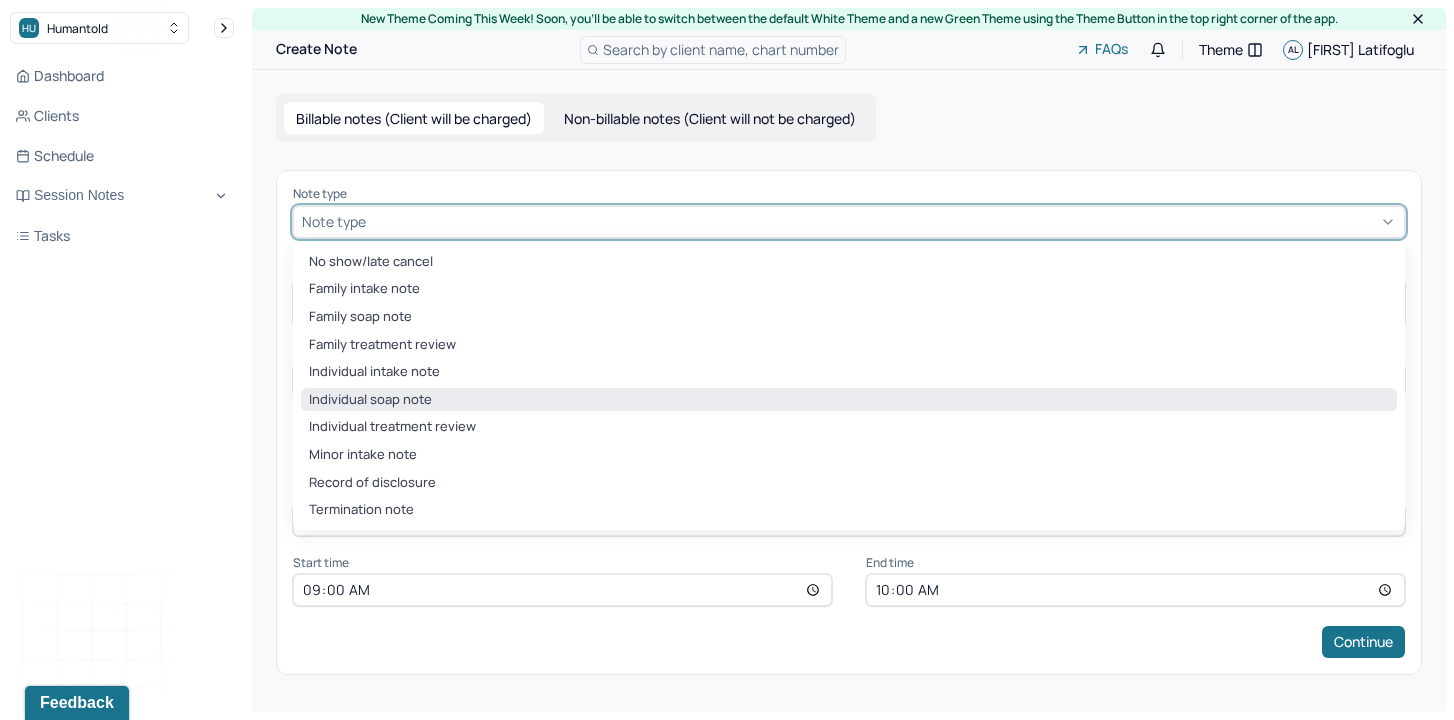 click on "Individual soap note" at bounding box center [849, 400] 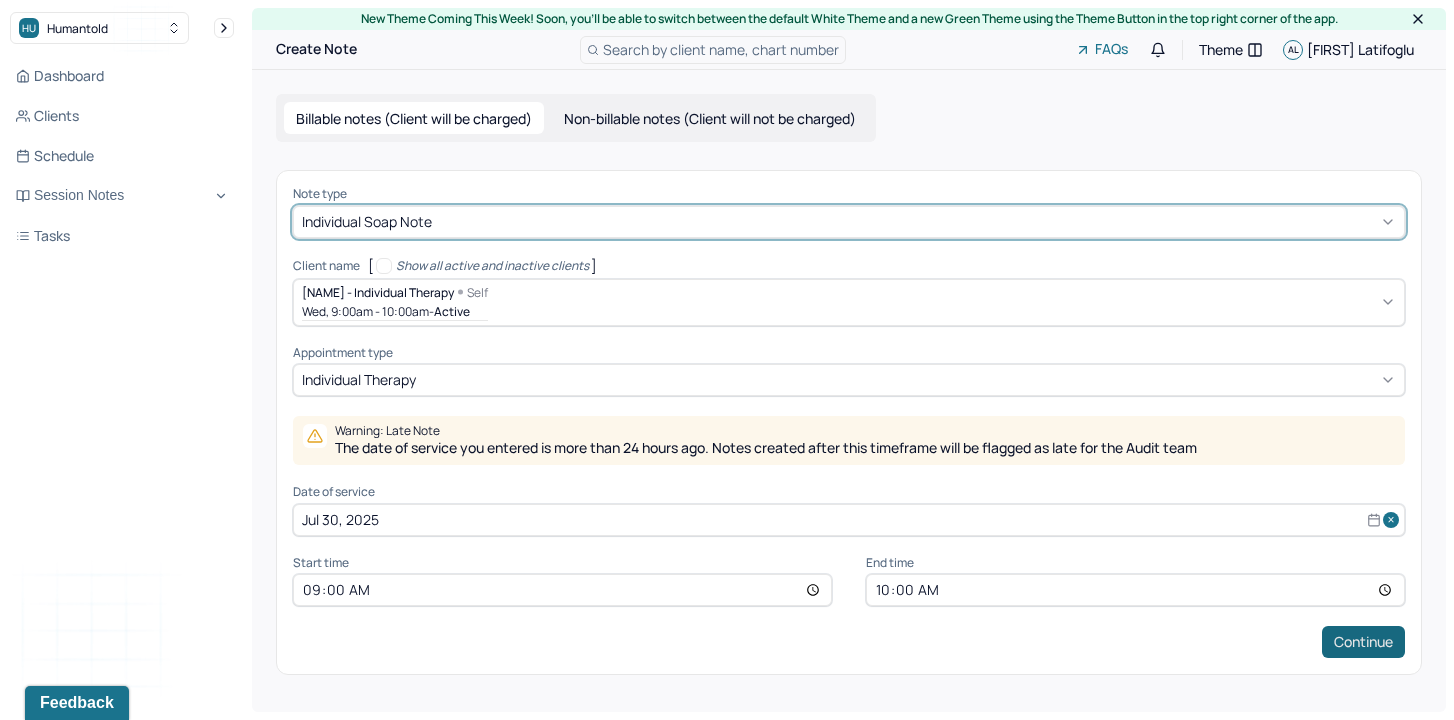 click on "Continue" at bounding box center (1363, 642) 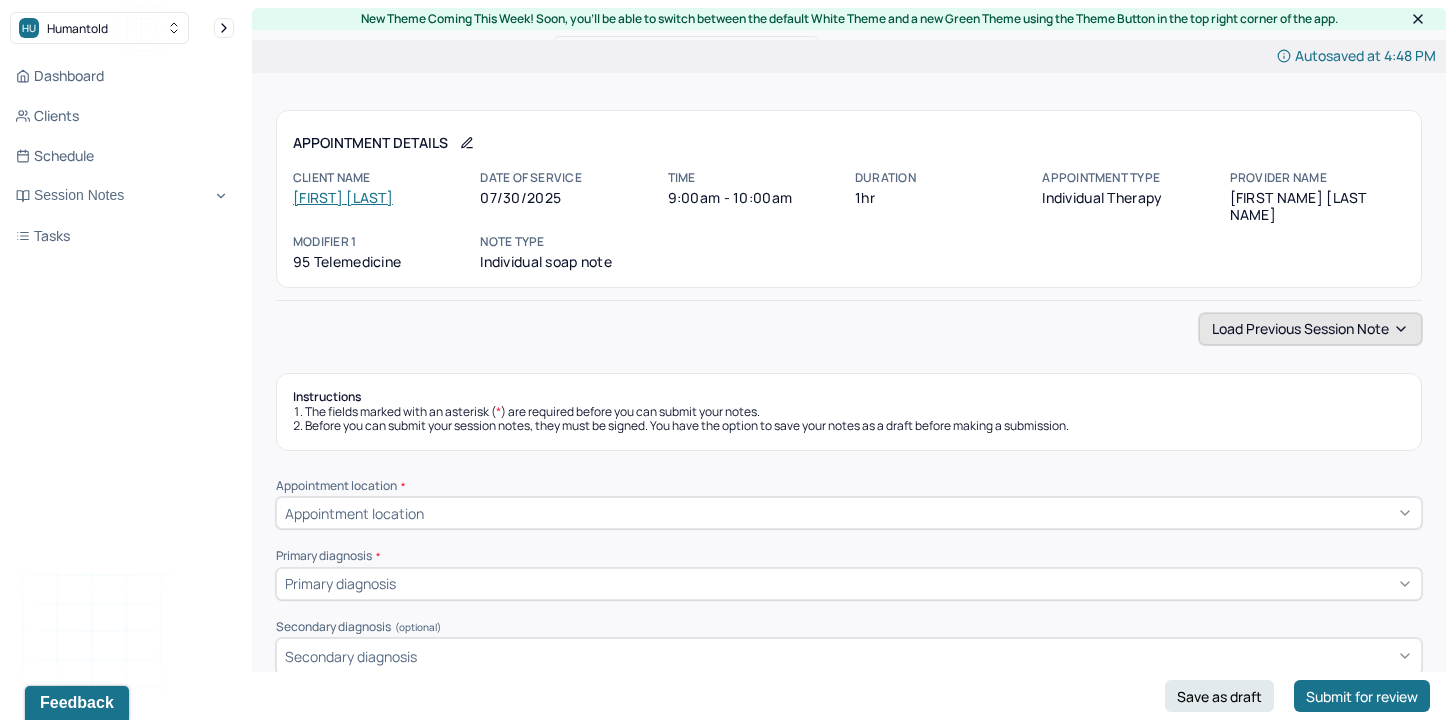 click on "Load previous session note" at bounding box center [1310, 329] 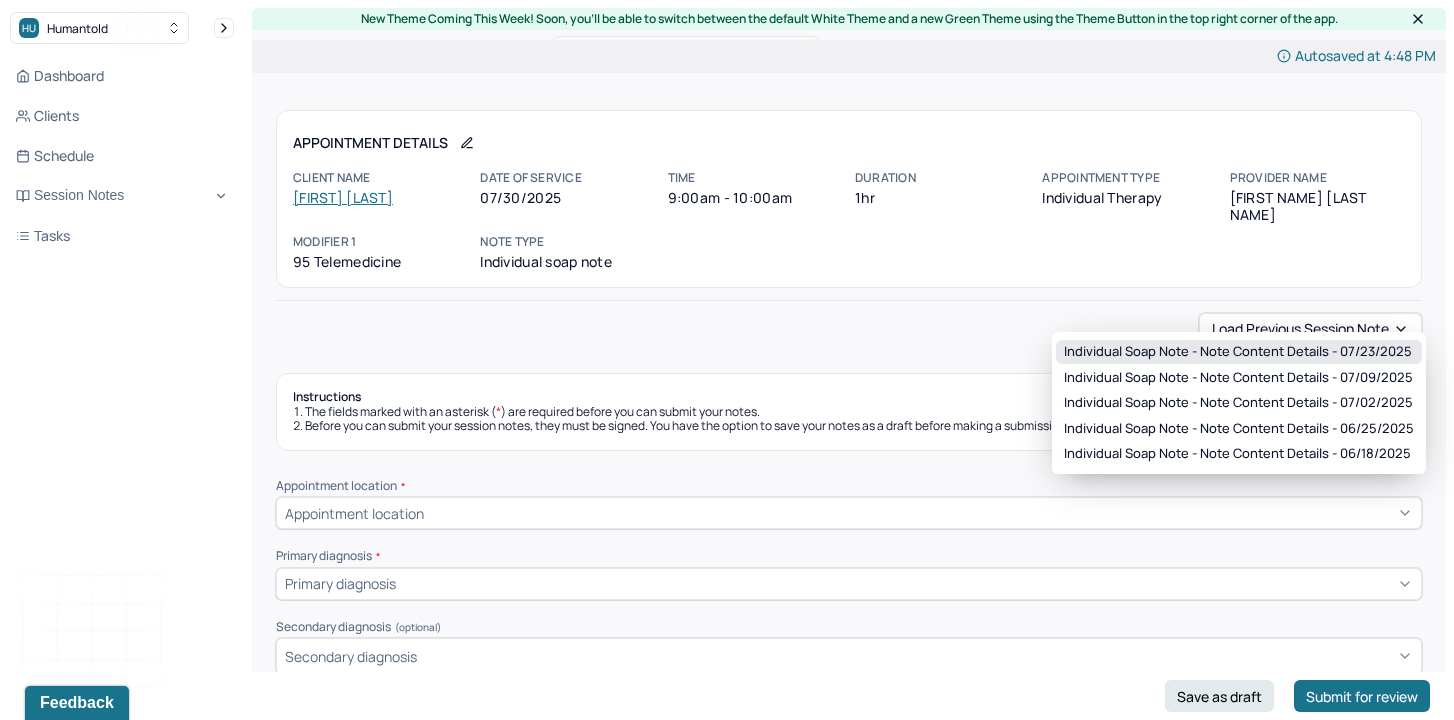 click on "Individual soap note   - Note content Details -   07/23/2025" at bounding box center (1238, 352) 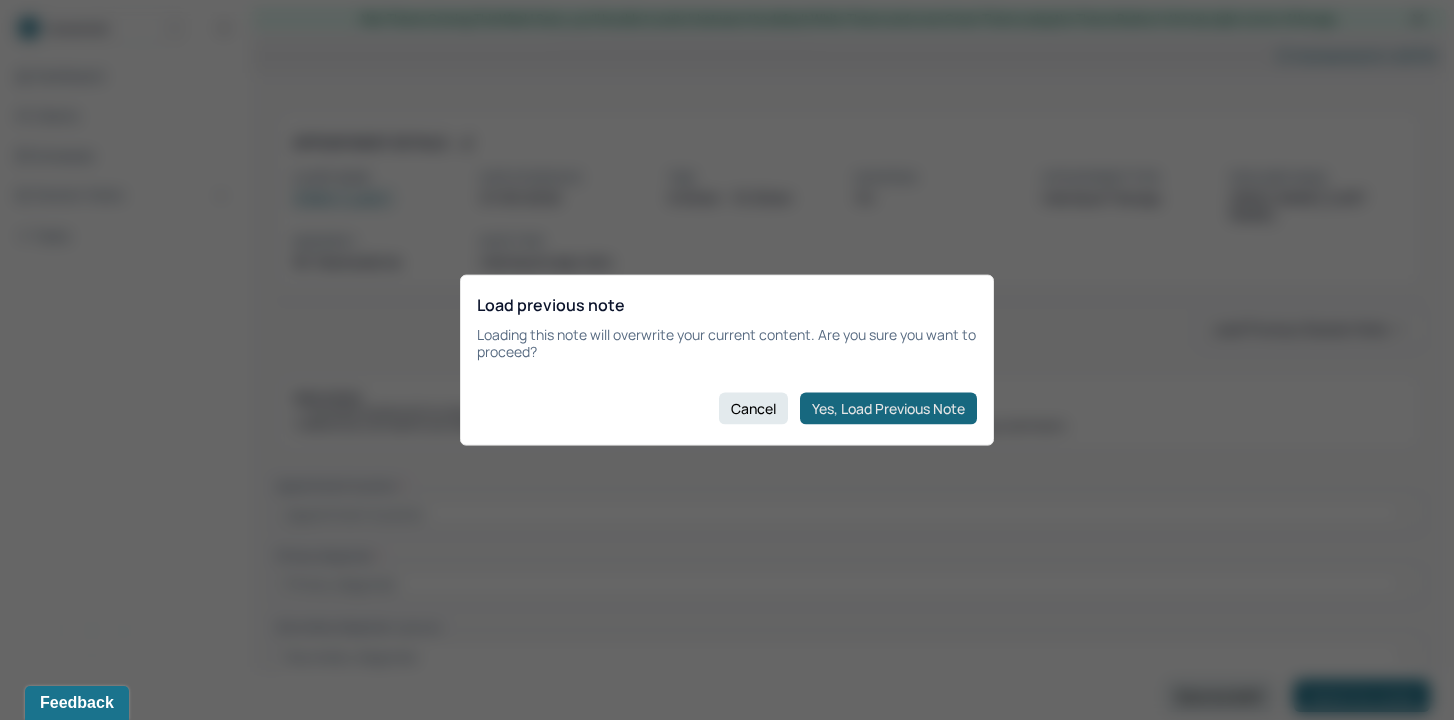 click on "Yes, Load Previous Note" at bounding box center (888, 408) 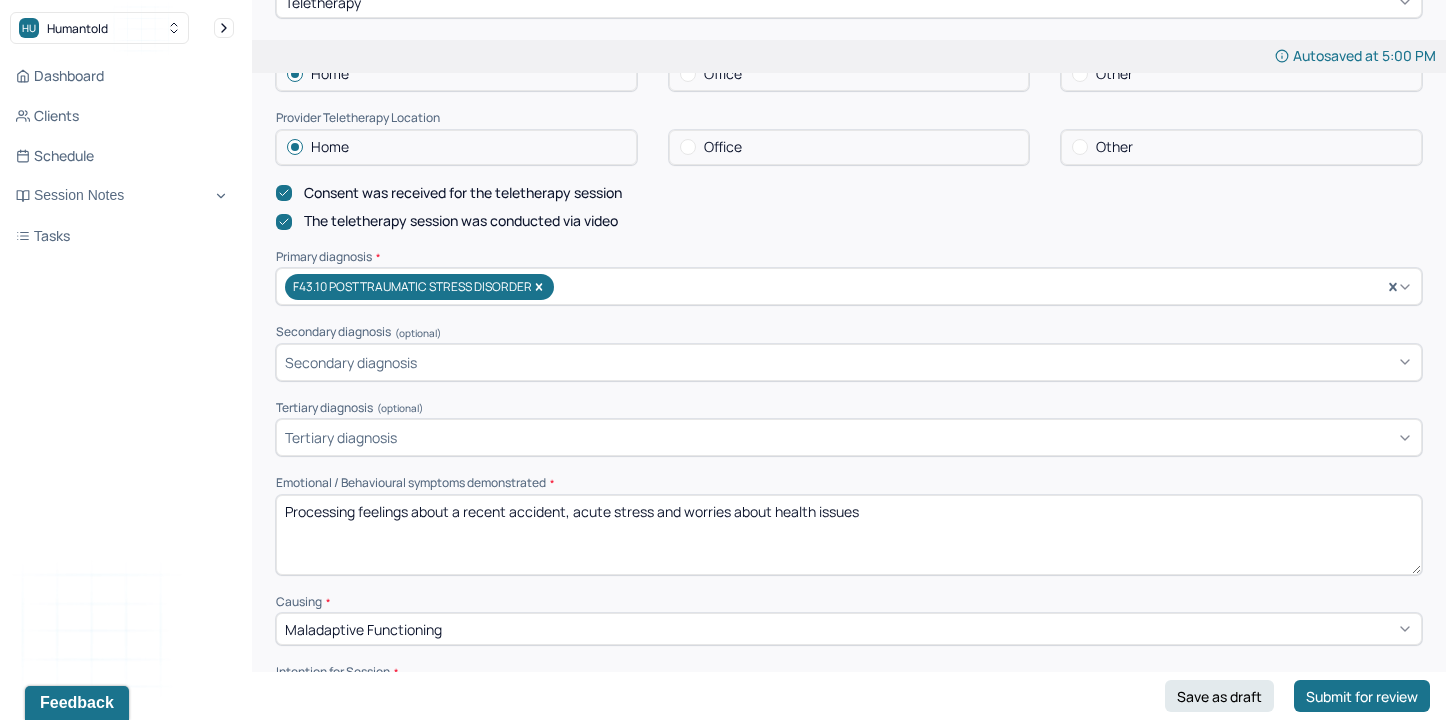 scroll, scrollTop: 516, scrollLeft: 0, axis: vertical 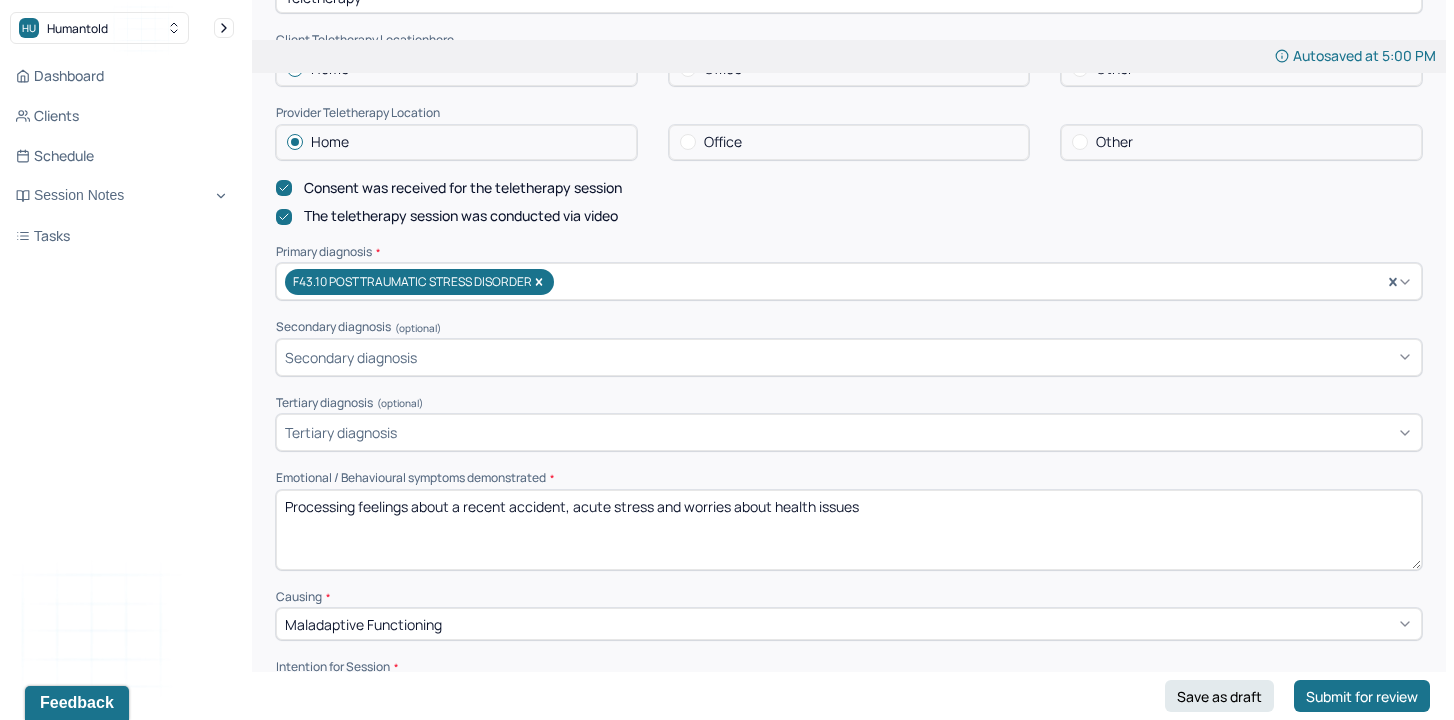 click on "Processing feelings about a recent accident, acute stress and worries about health issues" at bounding box center (849, 530) 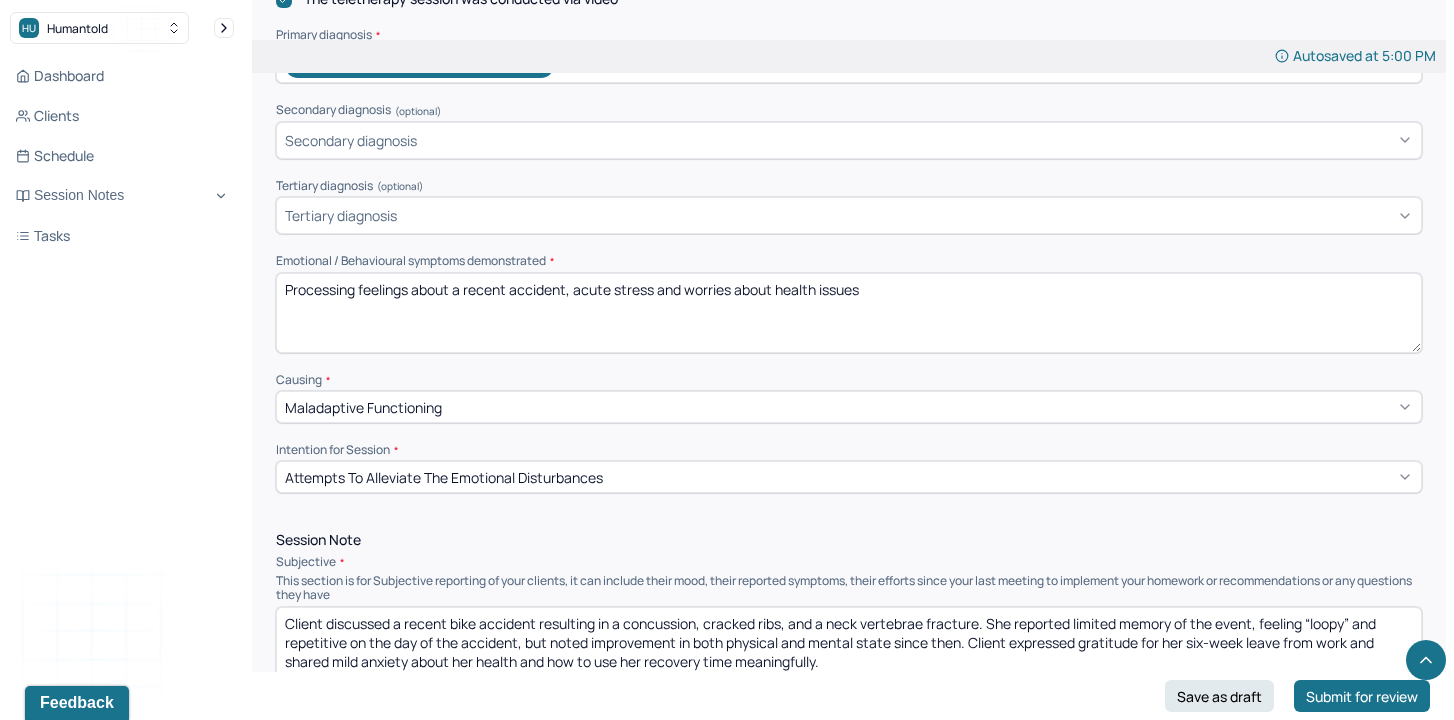 scroll, scrollTop: 736, scrollLeft: 0, axis: vertical 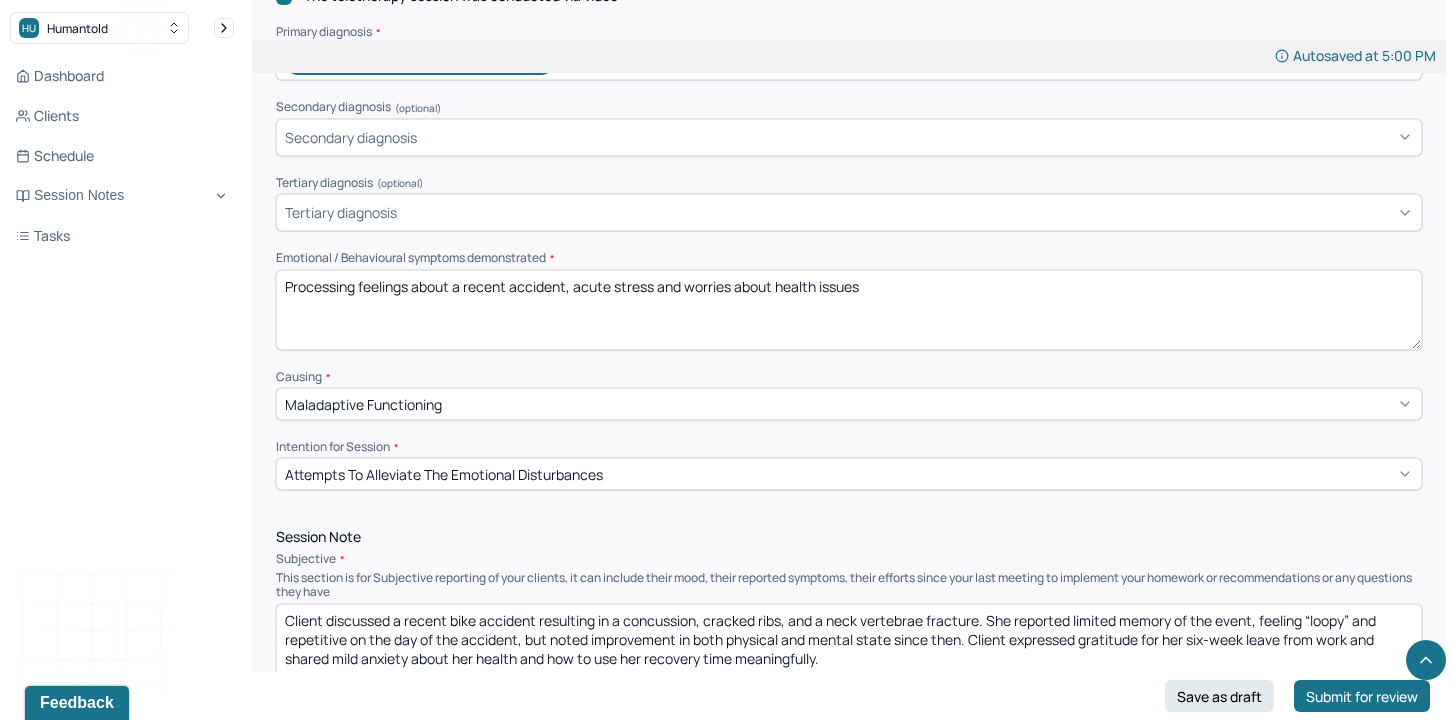 click on "Client discussed a recent bike accident resulting in a concussion, cracked ribs, and a neck vertebrae fracture. She reported limited memory of the event, feeling “loopy” and repetitive on the day of the accident, but noted improvement in both physical and mental state since then. Client expressed gratitude for her six-week leave from work and shared mild anxiety about her health and how to use her recovery time meaningfully." at bounding box center [849, 644] 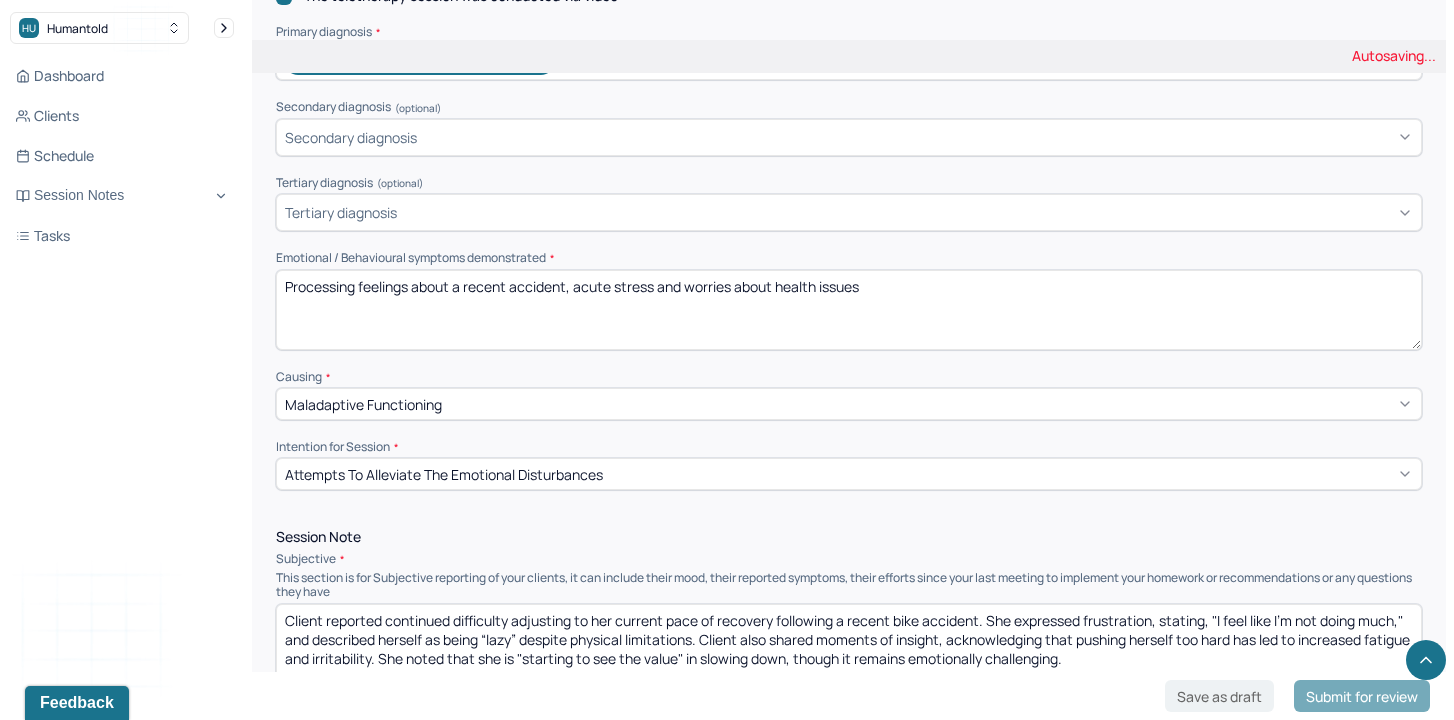 drag, startPoint x: 477, startPoint y: 615, endPoint x: 676, endPoint y: 626, distance: 199.30379 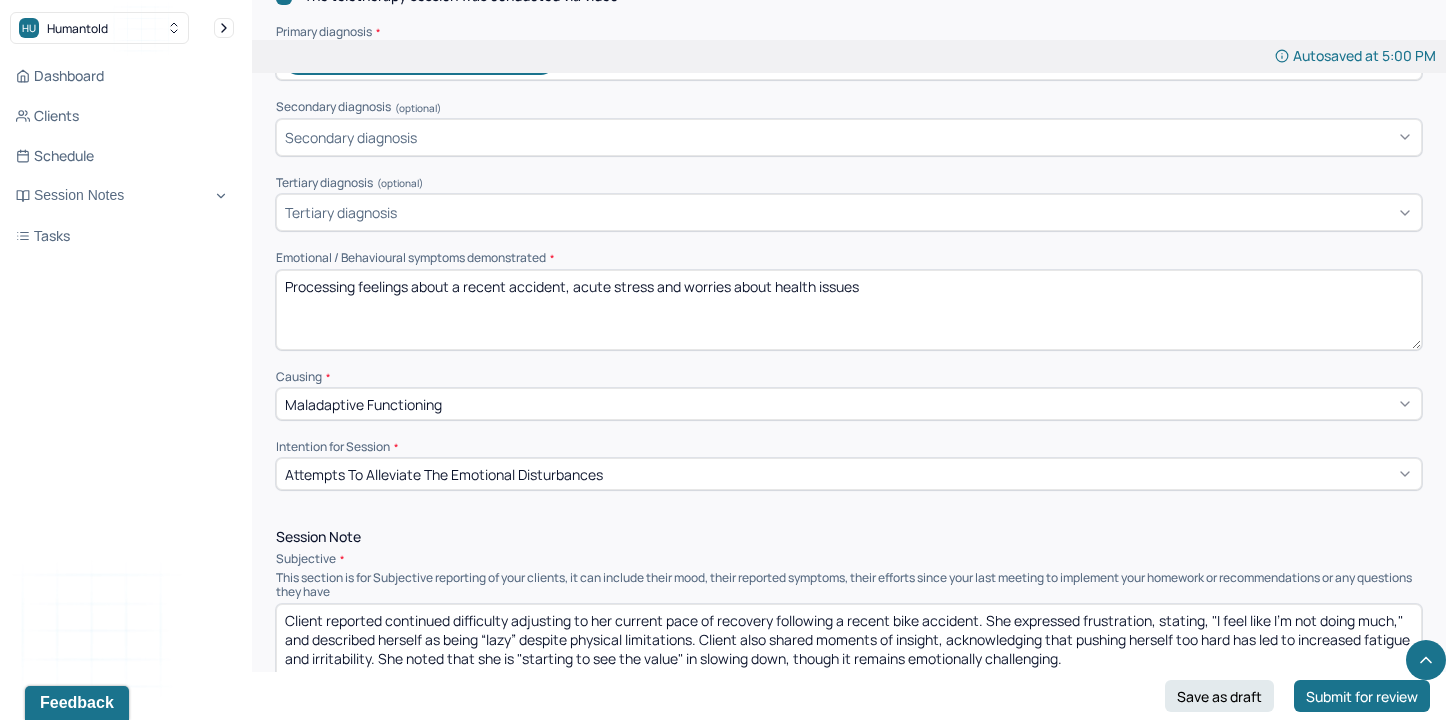 type on "Client reported continued difficulty adjusting to her current pace of recovery following a recent bike accident. She expressed frustration, stating, "I feel like I’m not doing much," and described herself as being “lazy” despite physical limitations. Client also shared moments of insight, acknowledging that pushing herself too hard has led to increased fatigue and irritability. She noted that she is "starting to see the value" in slowing down, though it remains emotionally challenging." 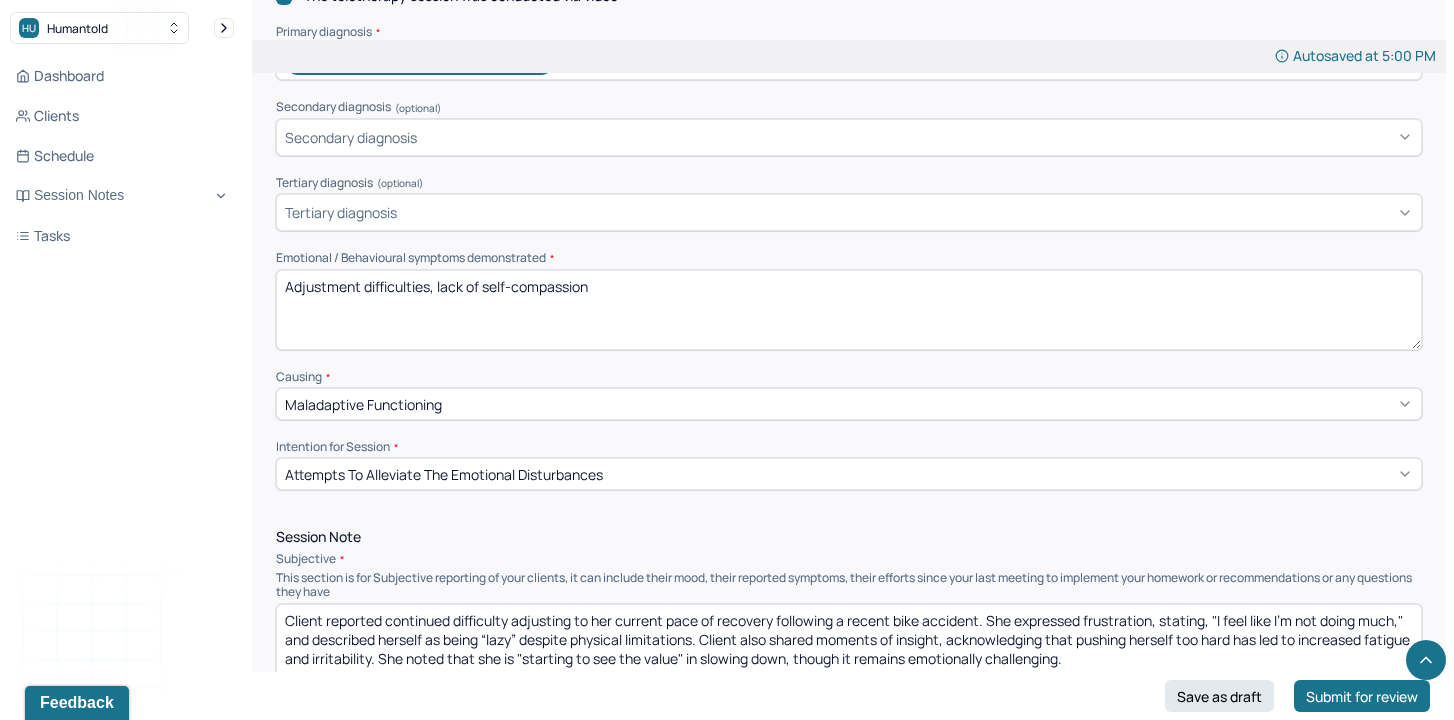 type on "Adjustment difficulties, lack of self-compassion" 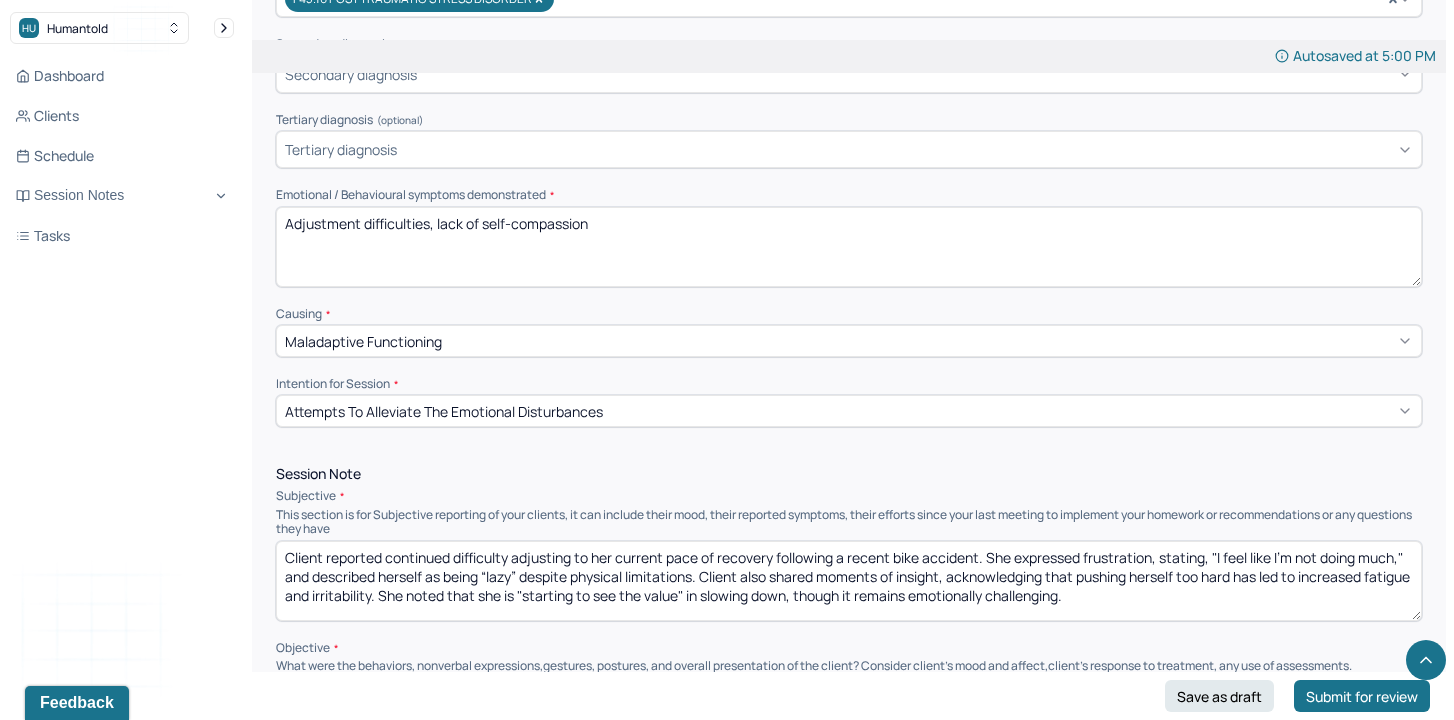 scroll, scrollTop: 807, scrollLeft: 0, axis: vertical 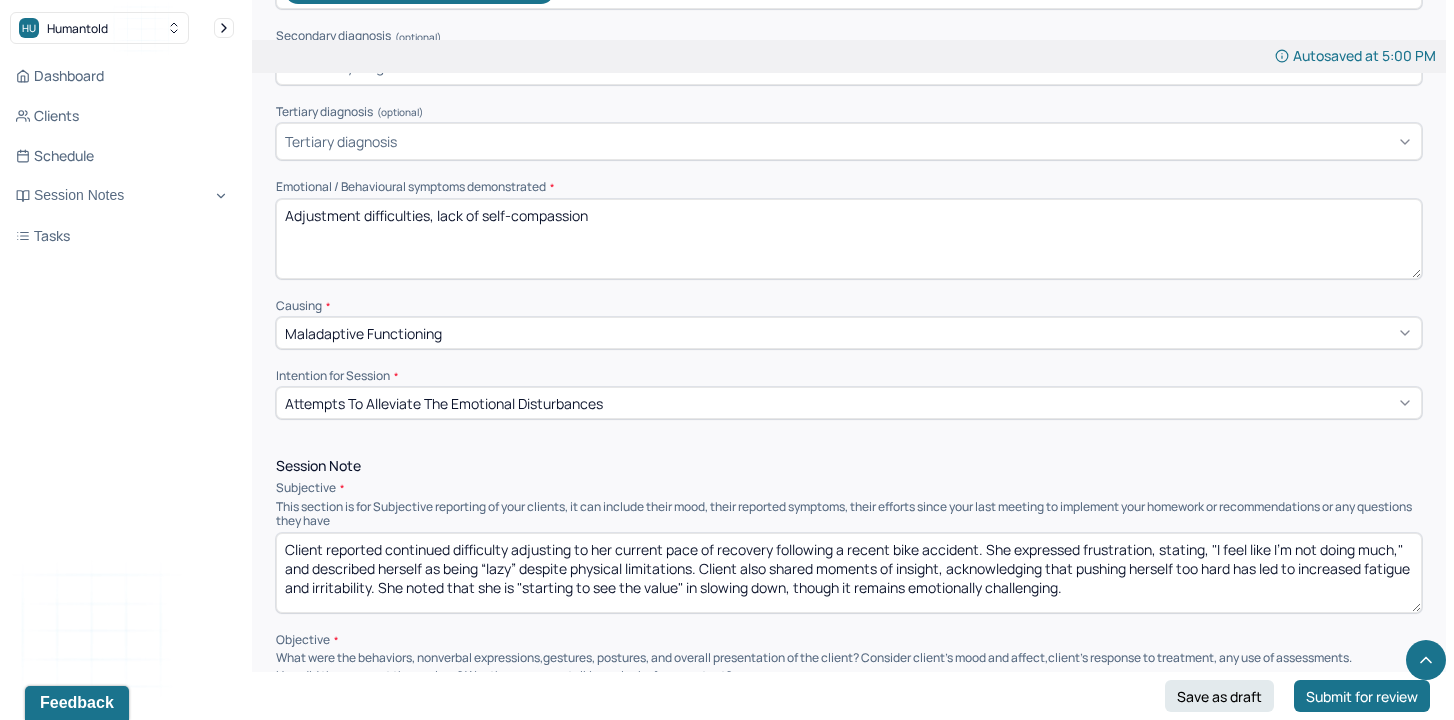 drag, startPoint x: 427, startPoint y: 546, endPoint x: 708, endPoint y: 550, distance: 281.02847 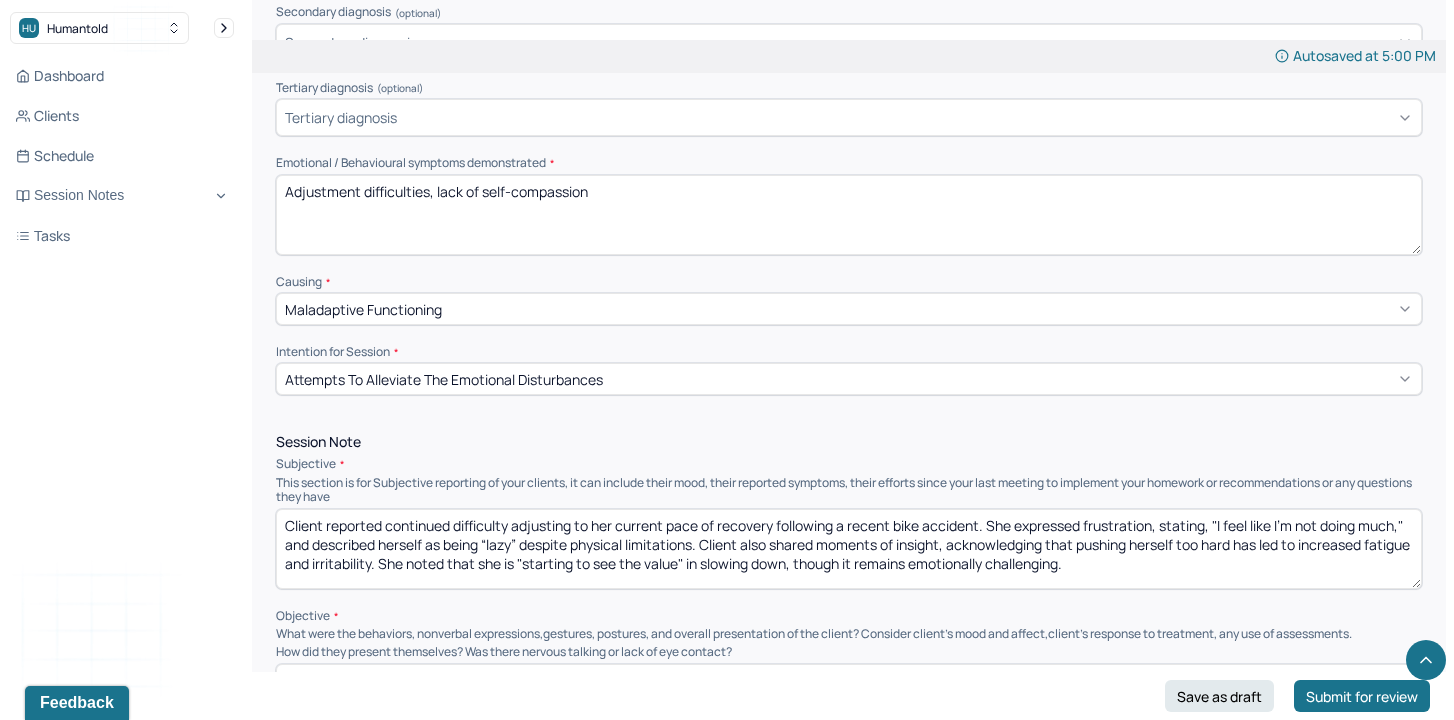 drag, startPoint x: 925, startPoint y: 538, endPoint x: 1137, endPoint y: 551, distance: 212.39821 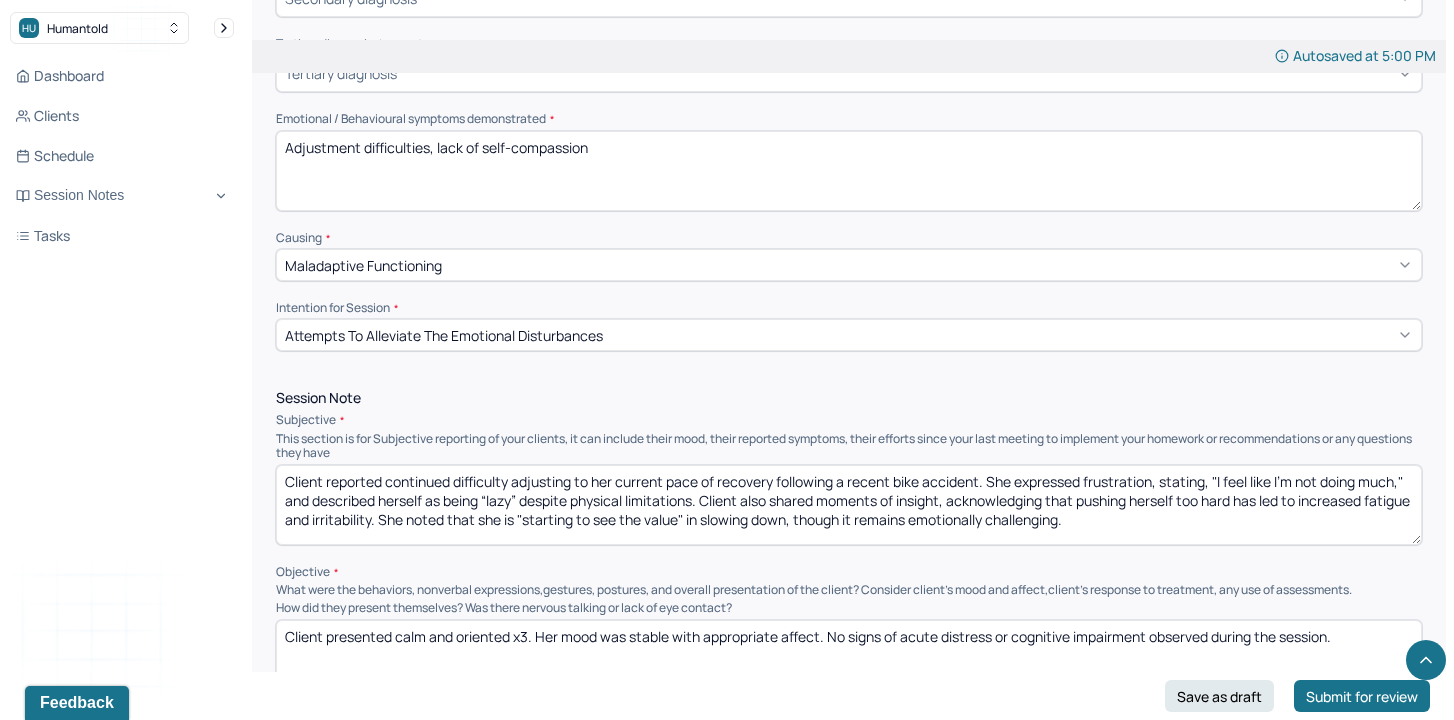 scroll, scrollTop: 877, scrollLeft: 0, axis: vertical 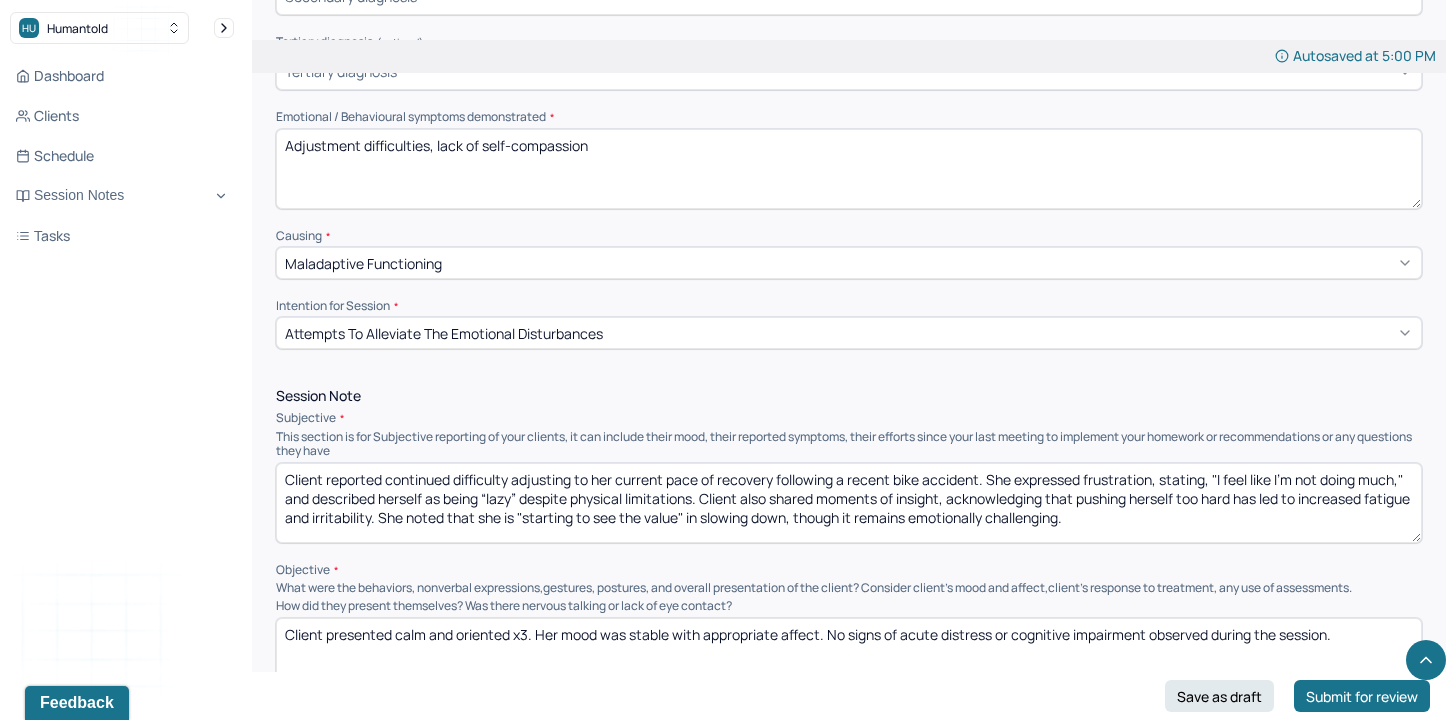 drag, startPoint x: 568, startPoint y: 507, endPoint x: 637, endPoint y: 514, distance: 69.354164 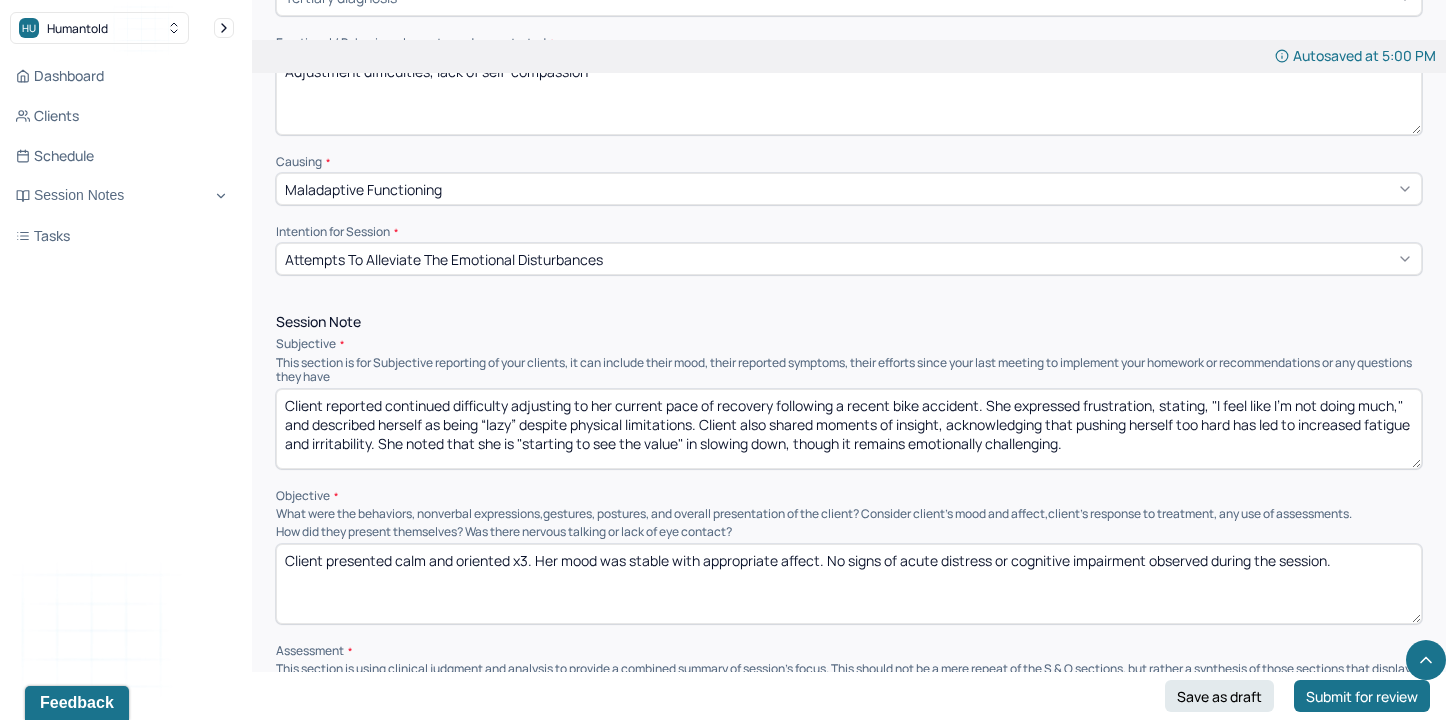 scroll, scrollTop: 946, scrollLeft: 0, axis: vertical 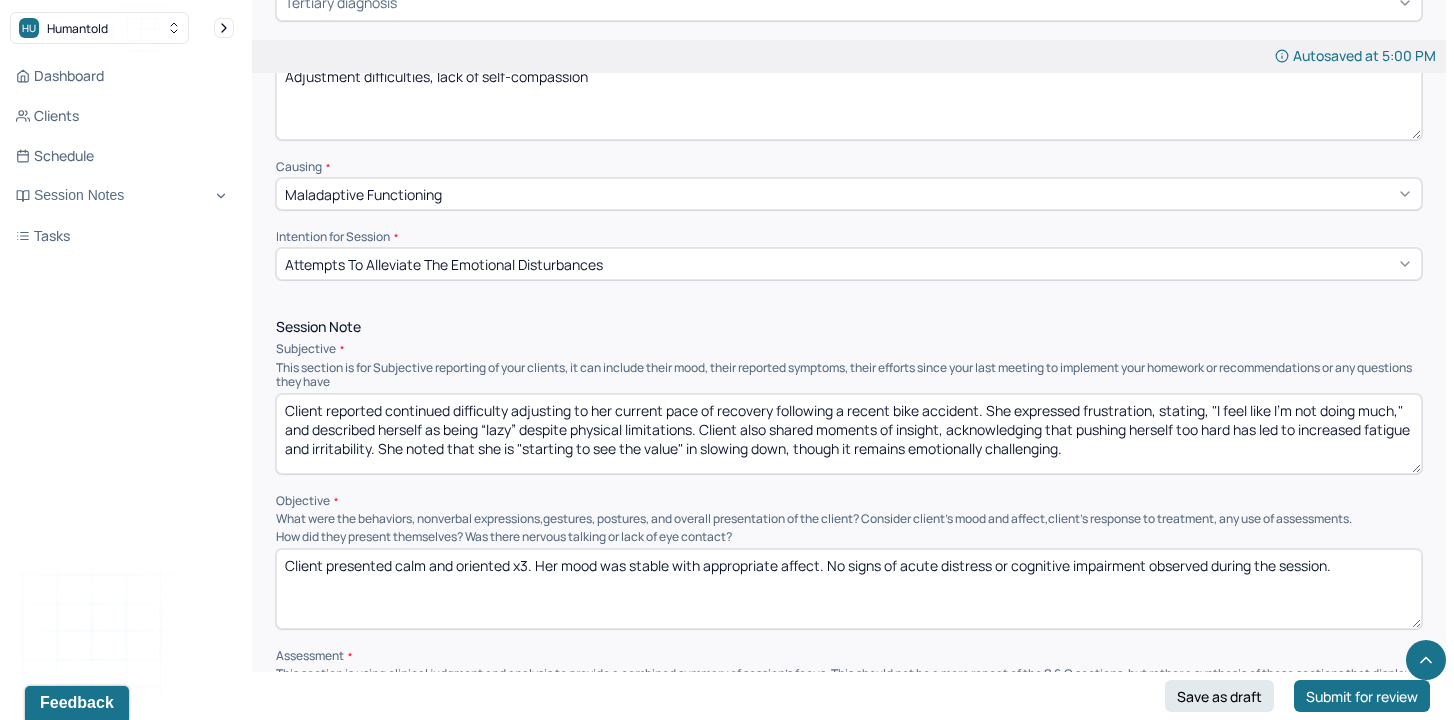 click on "Client presented calm and oriented x3. Her mood was stable with appropriate affect. No signs of acute distress or cognitive impairment observed during the session." at bounding box center (849, 589) 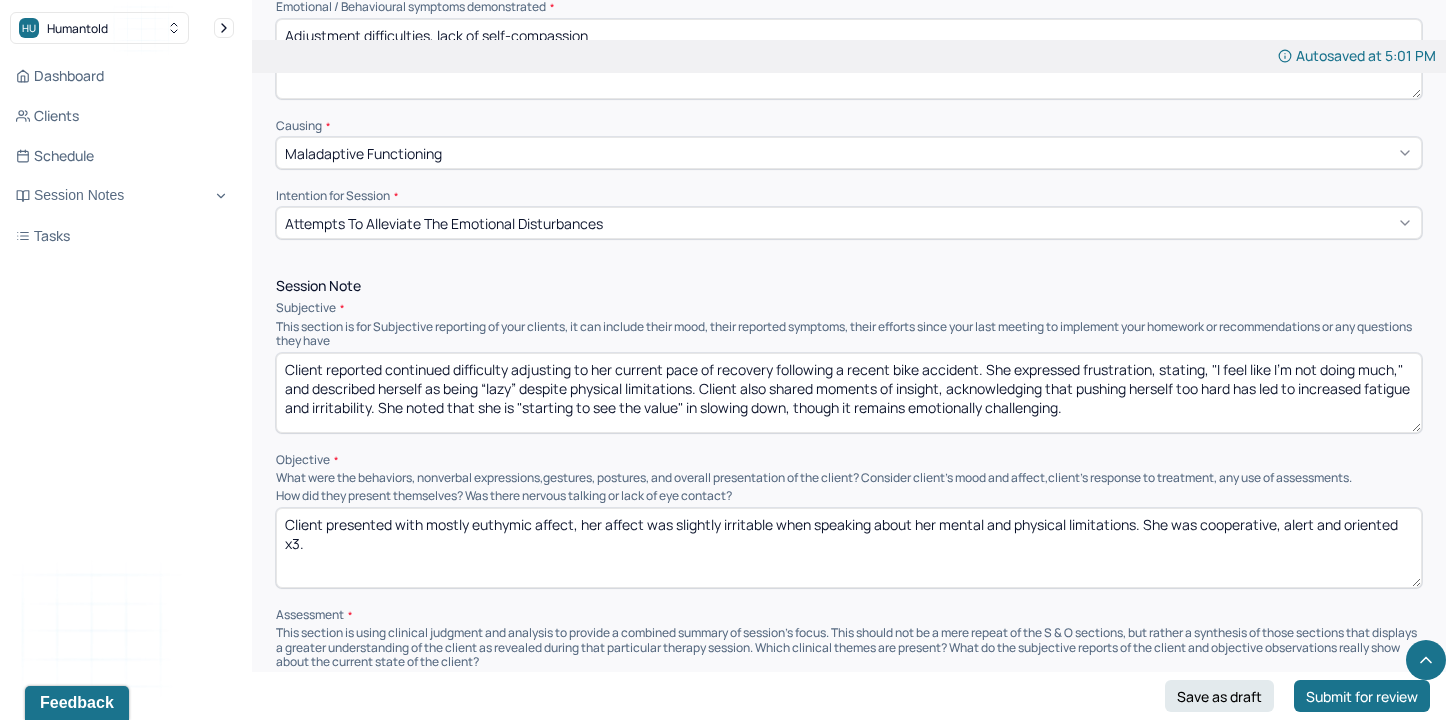 scroll, scrollTop: 1003, scrollLeft: 0, axis: vertical 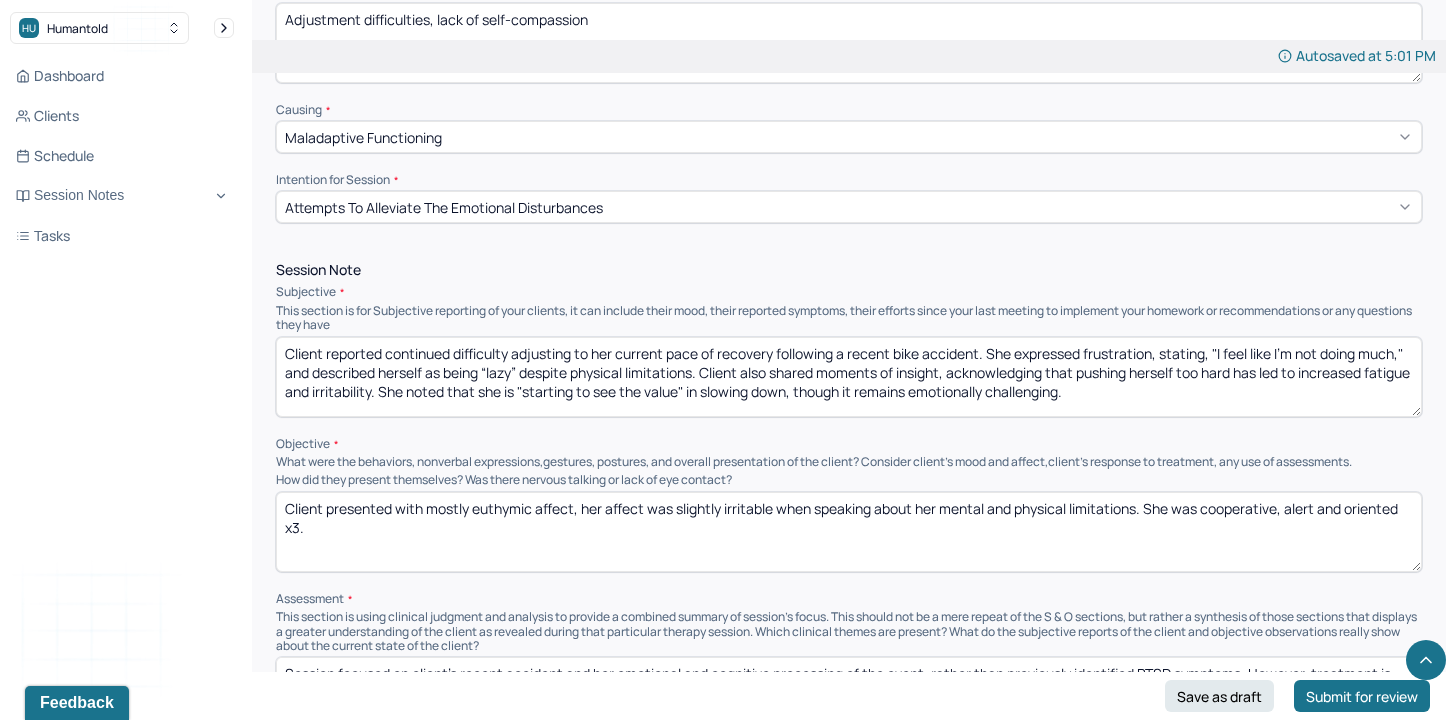 type on "Client presented with mostly euthymic affect, her affect was slightly irritable when speaking about her mental and physical limitations. She was cooperative, alert and oriented x3." 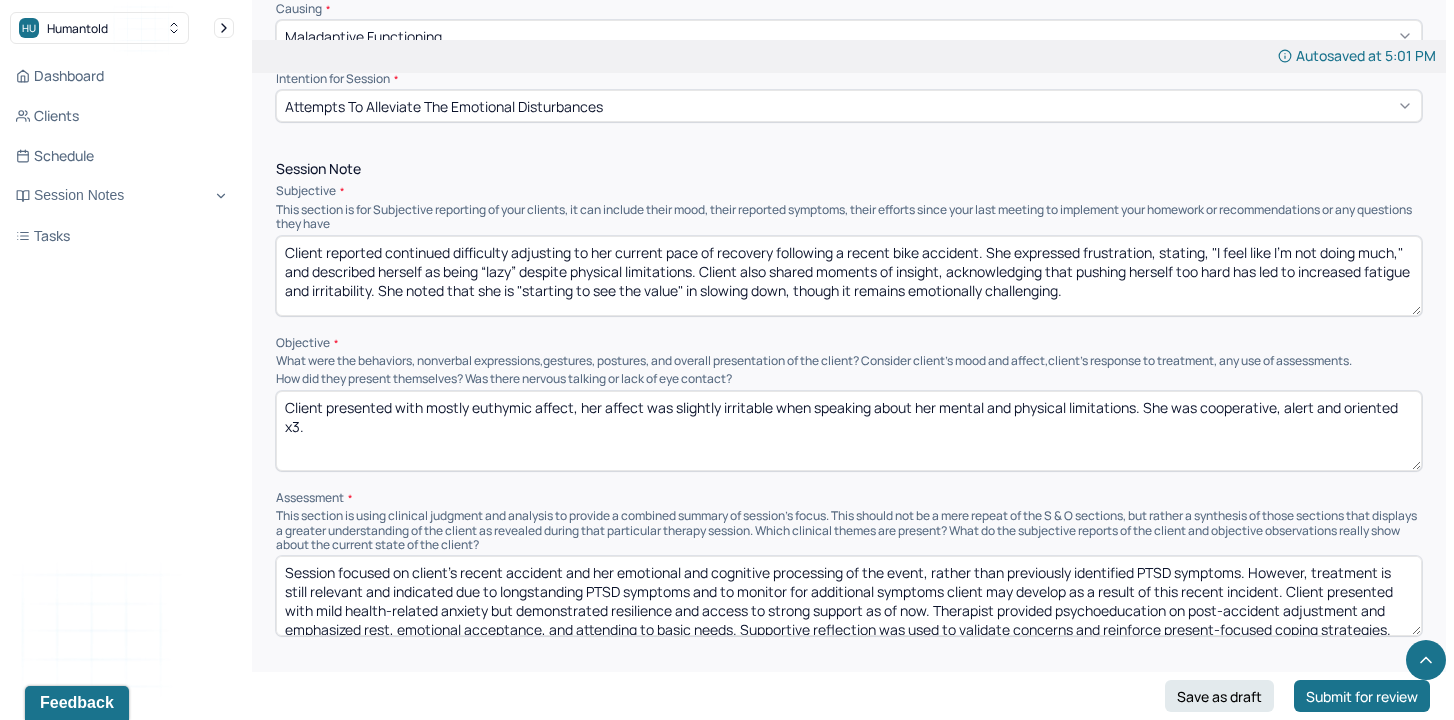 scroll, scrollTop: 1141, scrollLeft: 0, axis: vertical 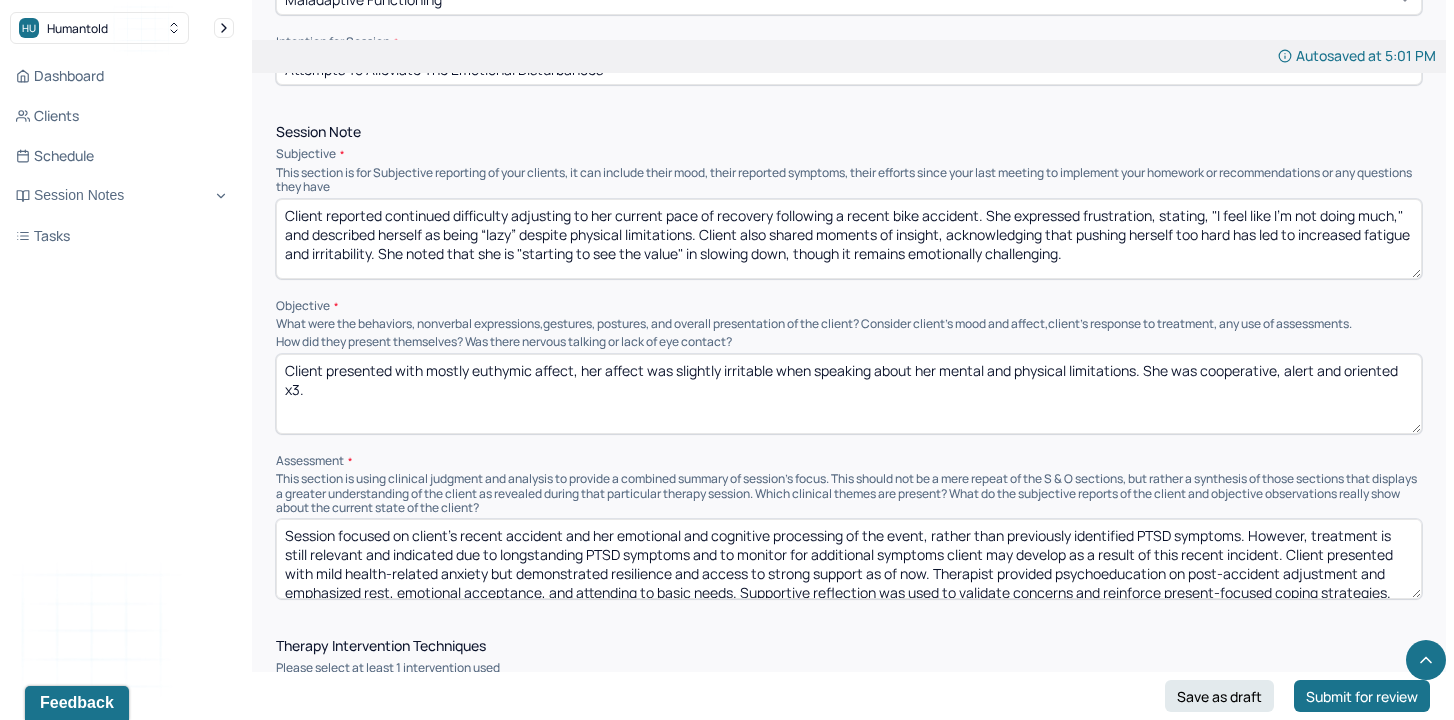 click on "Session focused on client’s recent accident and her emotional and cognitive processing of the event, rather than previously identified PTSD symptoms. However, treatment is still relevant and indicated due to longstanding PTSD symptoms and to monitor for additional symptoms client may develop as a result of this recent incident. Client presented with mild health-related anxiety but demonstrated resilience and access to strong support as of now. Therapist provided psychoeducation on post-accident adjustment and emphasized rest, emotional acceptance, and attending to basic needs. Supportive reflection was used to validate concerns and reinforce present-focused coping strategies." at bounding box center (849, 559) 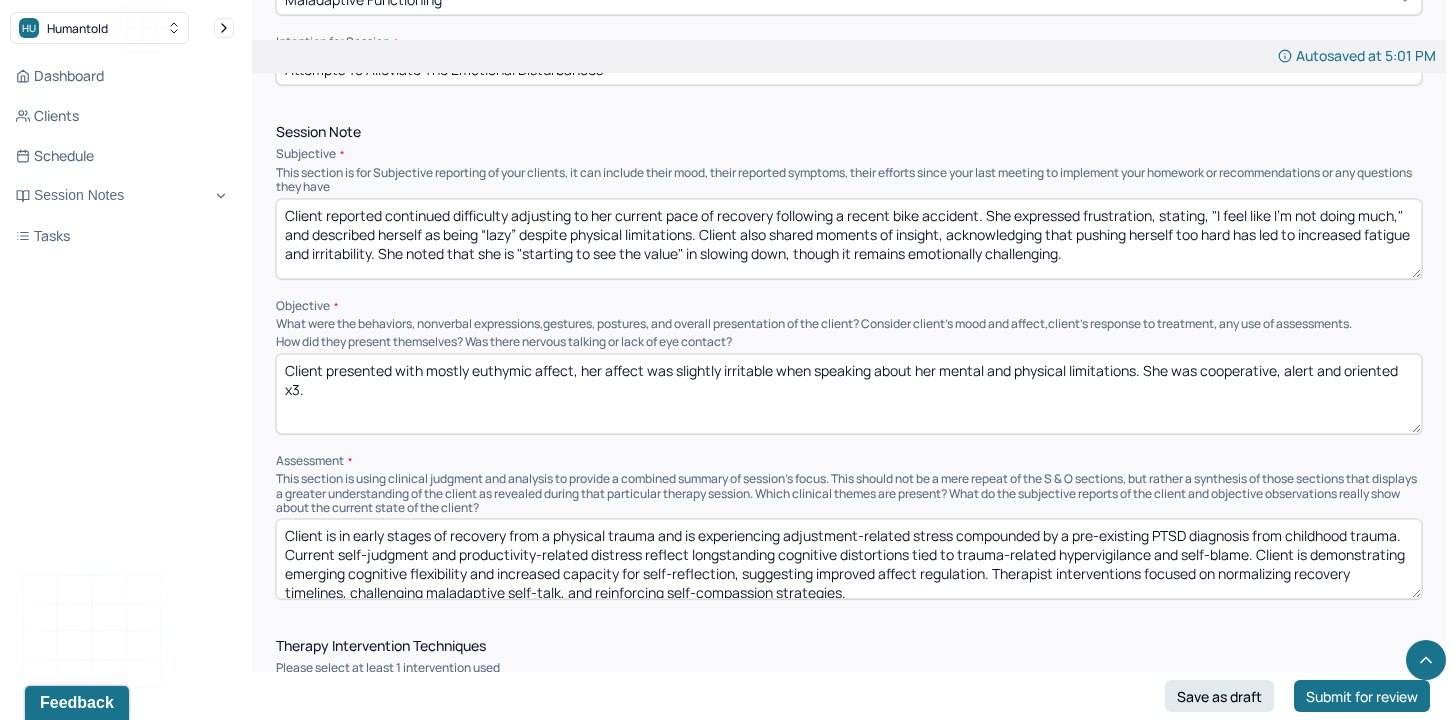 scroll, scrollTop: 4, scrollLeft: 0, axis: vertical 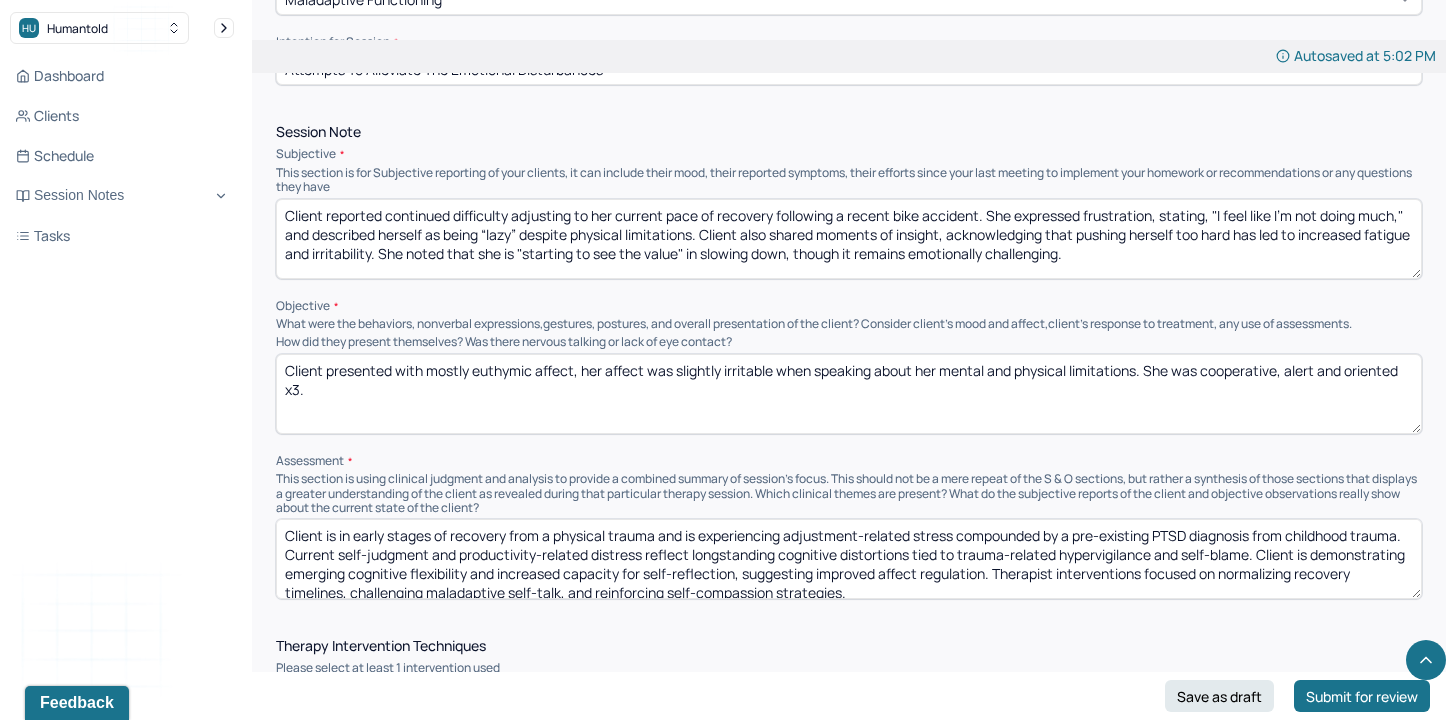 drag, startPoint x: 348, startPoint y: 524, endPoint x: 688, endPoint y: 516, distance: 340.09412 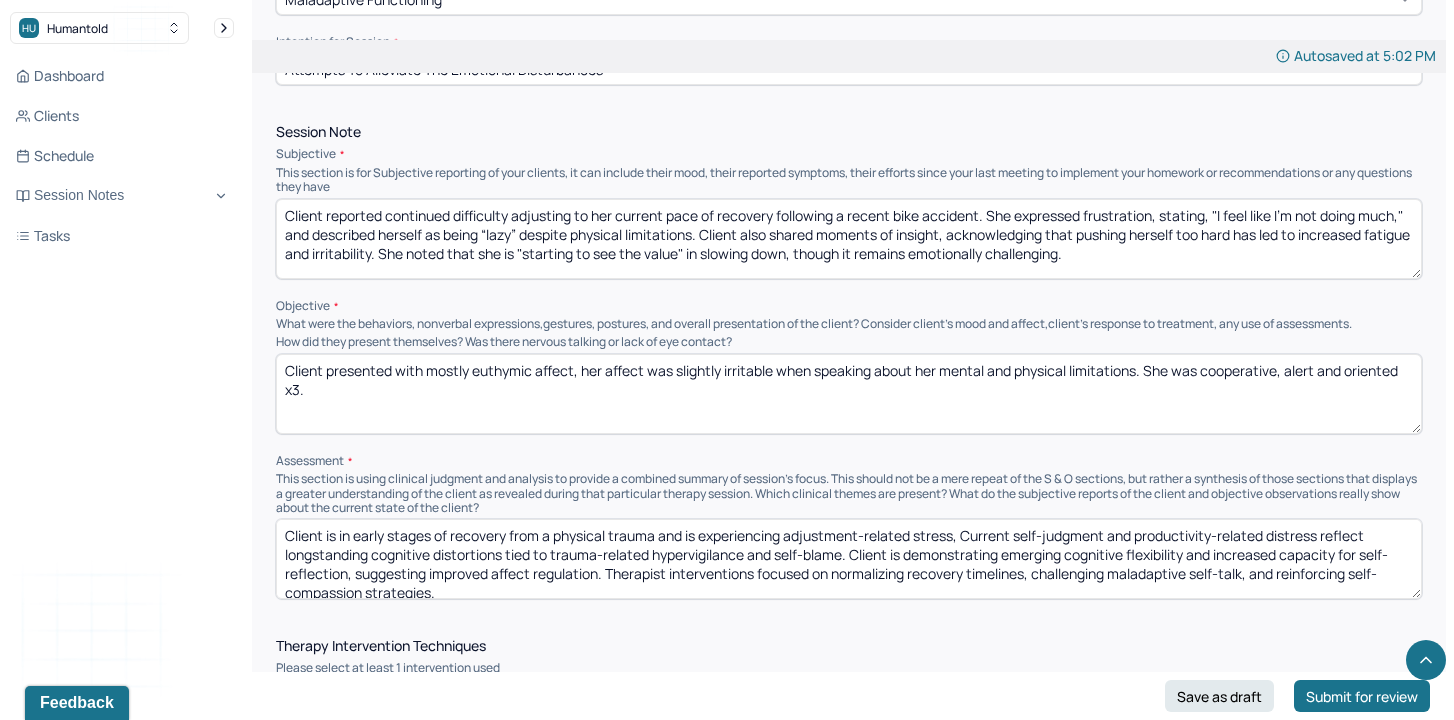 drag, startPoint x: 1226, startPoint y: 526, endPoint x: 1226, endPoint y: 538, distance: 12 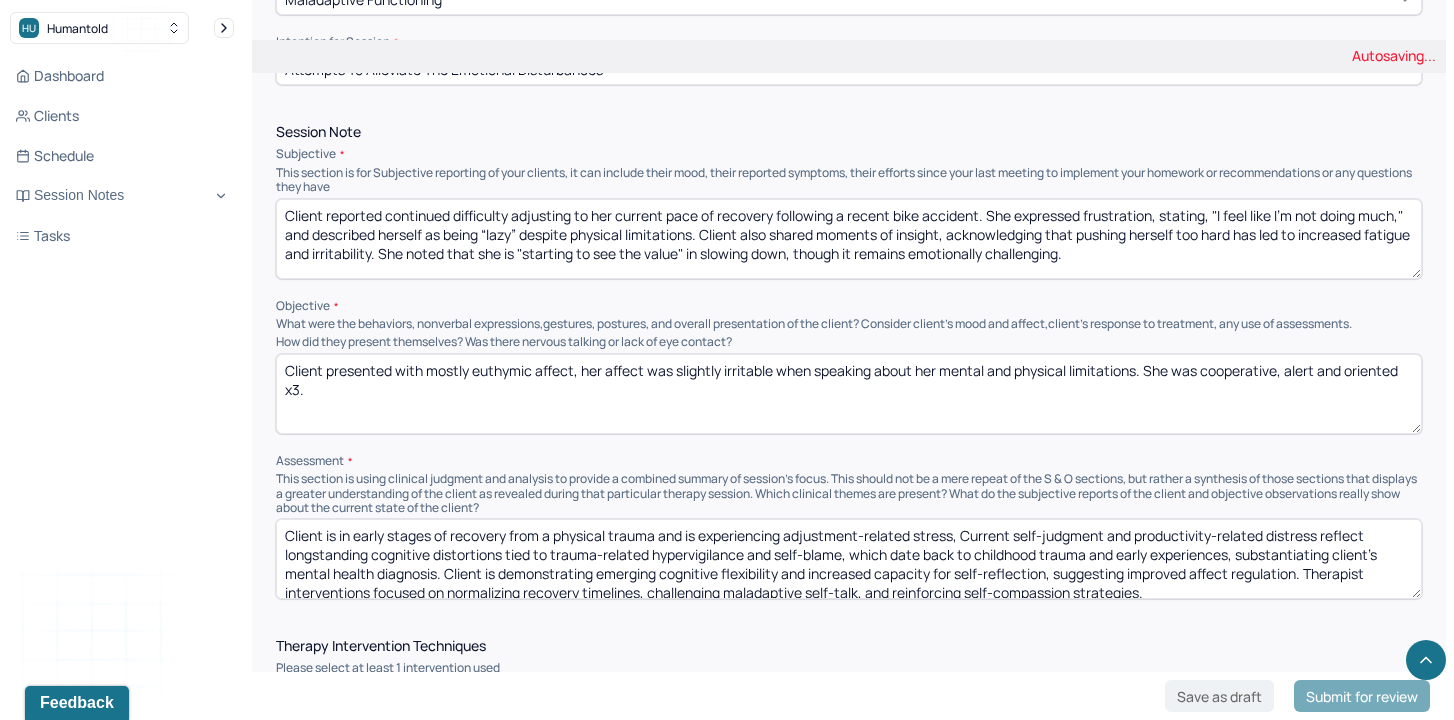 click on "Client is in early stages of recovery from a physical trauma and is experiencing adjustment-related stress, Current self-judgment and productivity-related distress reflect longstanding cognitive distortions tied to trauma-related hypervigilance and self-blame, which . Client is demonstrating emerging cognitive flexibility and increased capacity for self-reflection, suggesting improved affect regulation. Therapist interventions focused on normalizing recovery timelines, challenging maladaptive self-talk, and reinforcing self-compassion strategies." at bounding box center (849, 559) 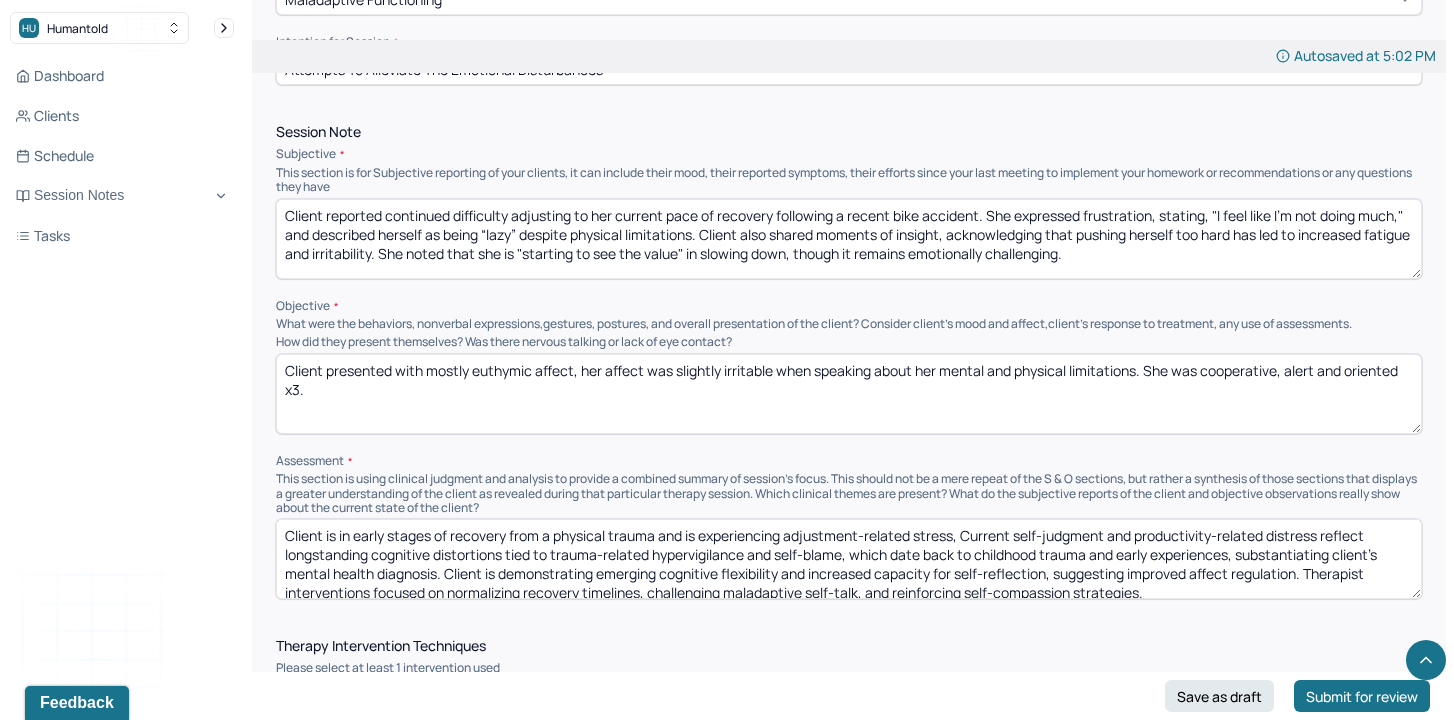drag, startPoint x: 485, startPoint y: 557, endPoint x: 658, endPoint y: 559, distance: 173.01157 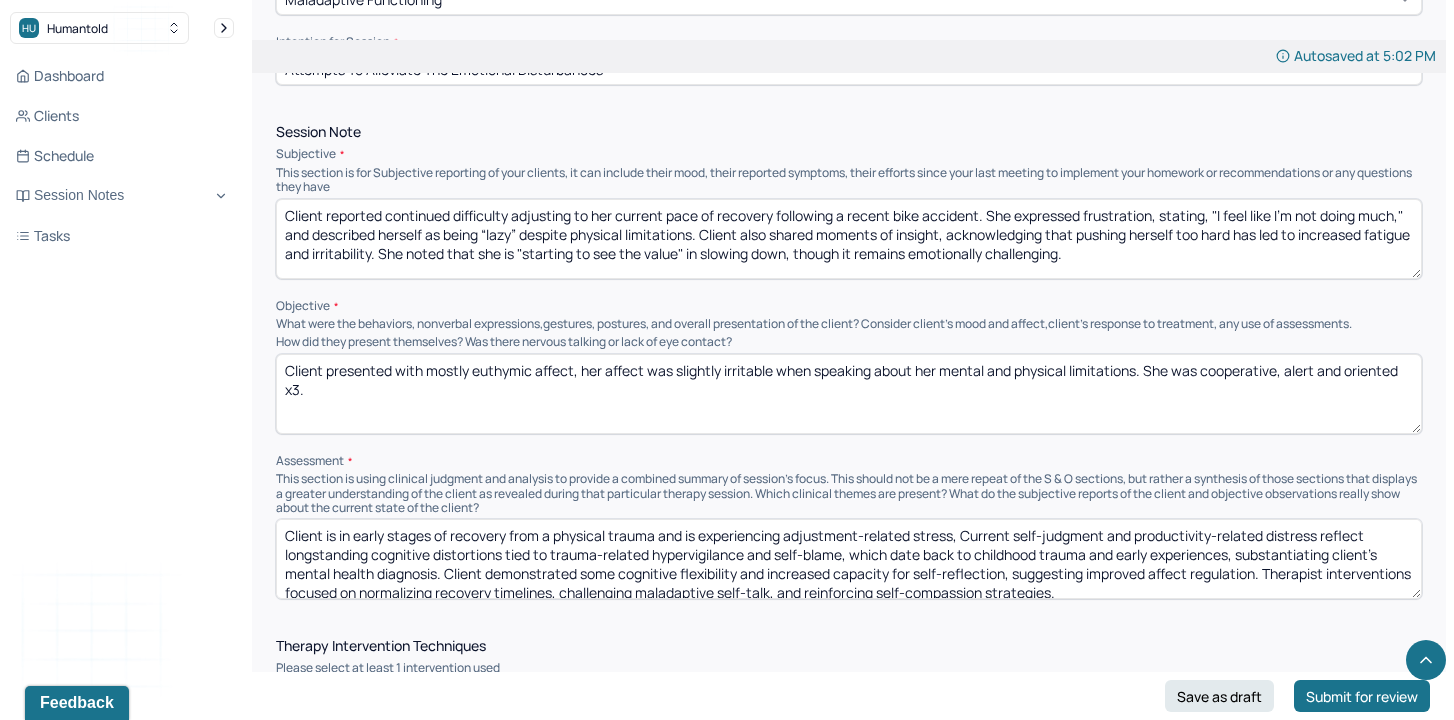 click on "Client is in early stages of recovery from a physical trauma and is experiencing adjustment-related stress, Current self-judgment and productivity-related distress reflect longstanding cognitive distortions tied to trauma-related hypervigilance and self-blame, which date back to childhood trauma and early experiences, substantiating client's mental health diagnosis. Client is demonstrating emerging cognitive flexibility and increased capacity for self-reflection, suggesting improved affect regulation. Therapist interventions focused on normalizing recovery timelines, challenging maladaptive self-talk, and reinforcing self-compassion strategies." at bounding box center [849, 559] 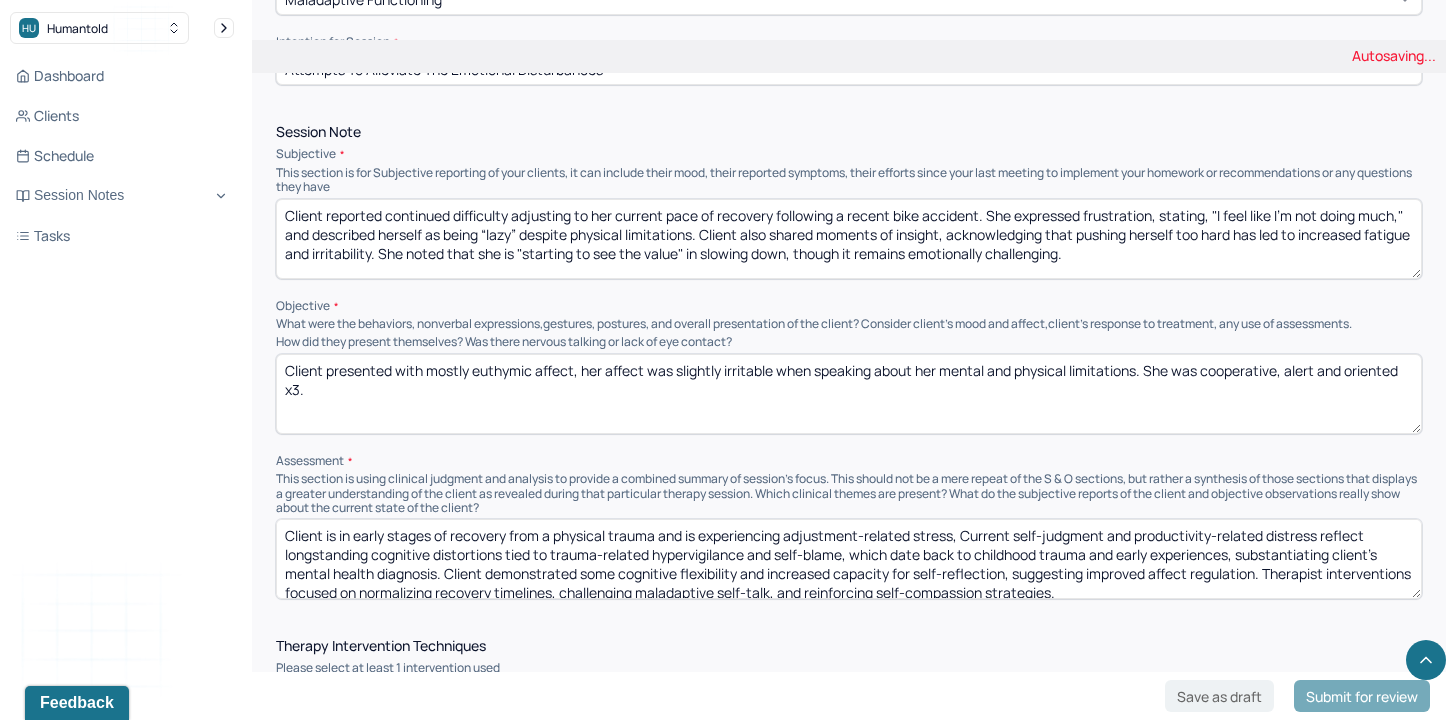 scroll, scrollTop: 10, scrollLeft: 0, axis: vertical 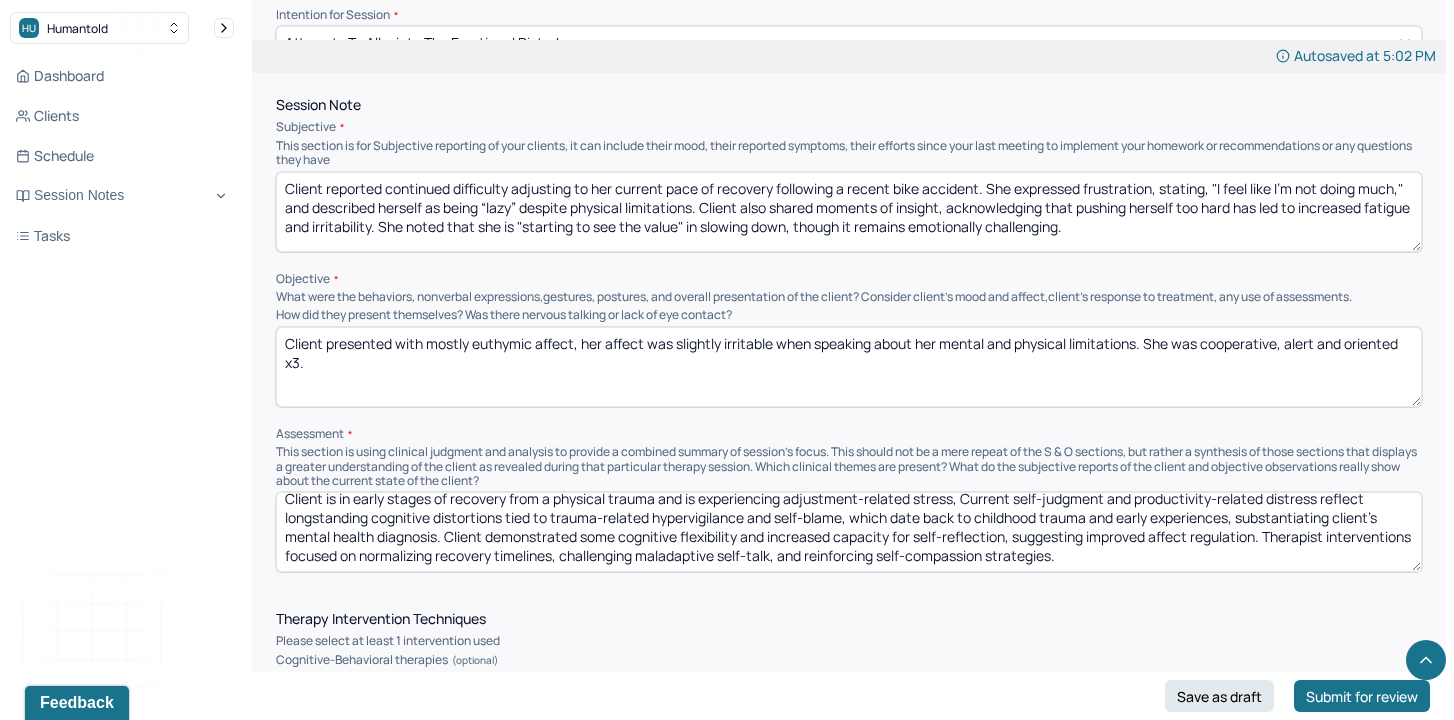 drag, startPoint x: 502, startPoint y: 535, endPoint x: 942, endPoint y: 563, distance: 440.89 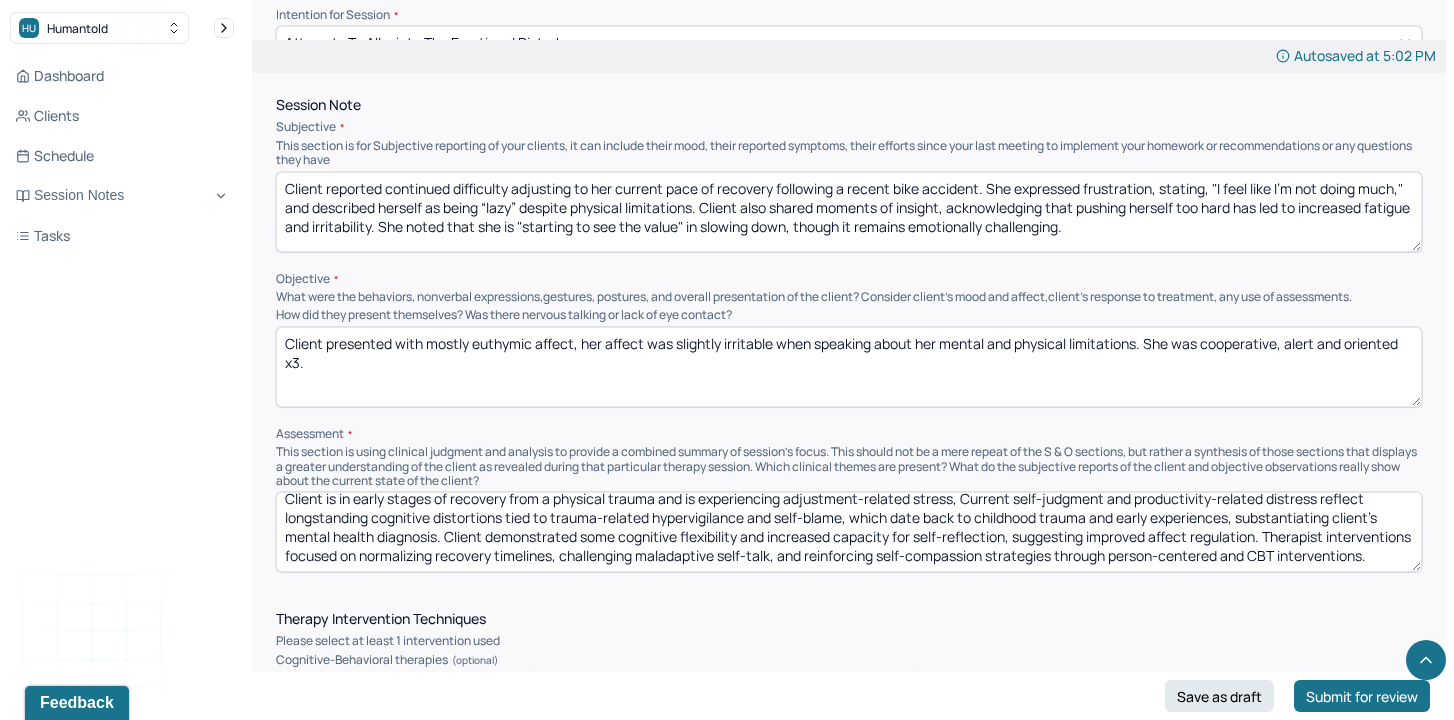 scroll, scrollTop: 29, scrollLeft: 0, axis: vertical 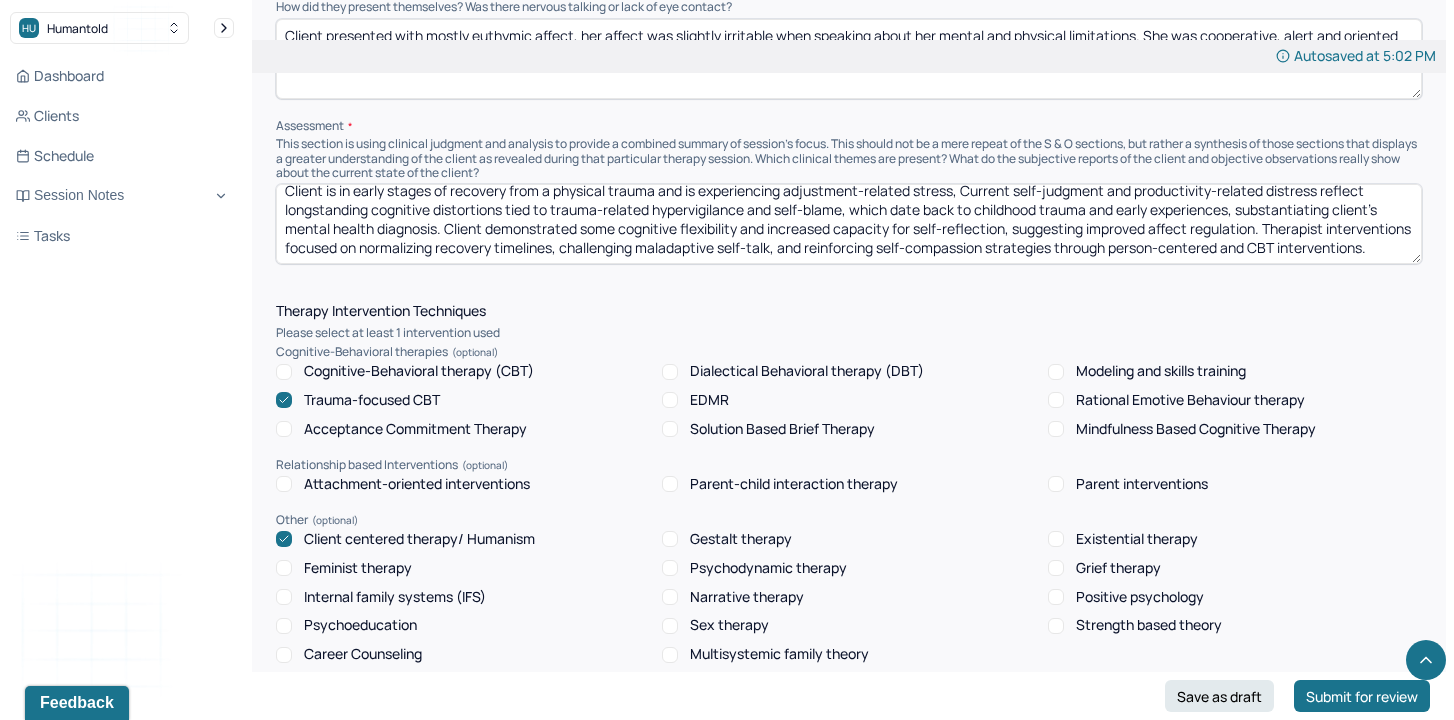 type on "Client is in early stages of recovery from a physical trauma and is experiencing adjustment-related stress, Current self-judgment and productivity-related distress reflect longstanding cognitive distortions tied to trauma-related hypervigilance and self-blame, which date back to childhood trauma and early experiences, substantiating client's mental health diagnosis. Client demonstrated some cognitive flexibility and increased capacity for self-reflection, suggesting improved affect regulation. Therapist interventions focused on normalizing recovery timelines, challenging maladaptive self-talk, and reinforcing self-compassion strategies through person-centered and CBT interventions." 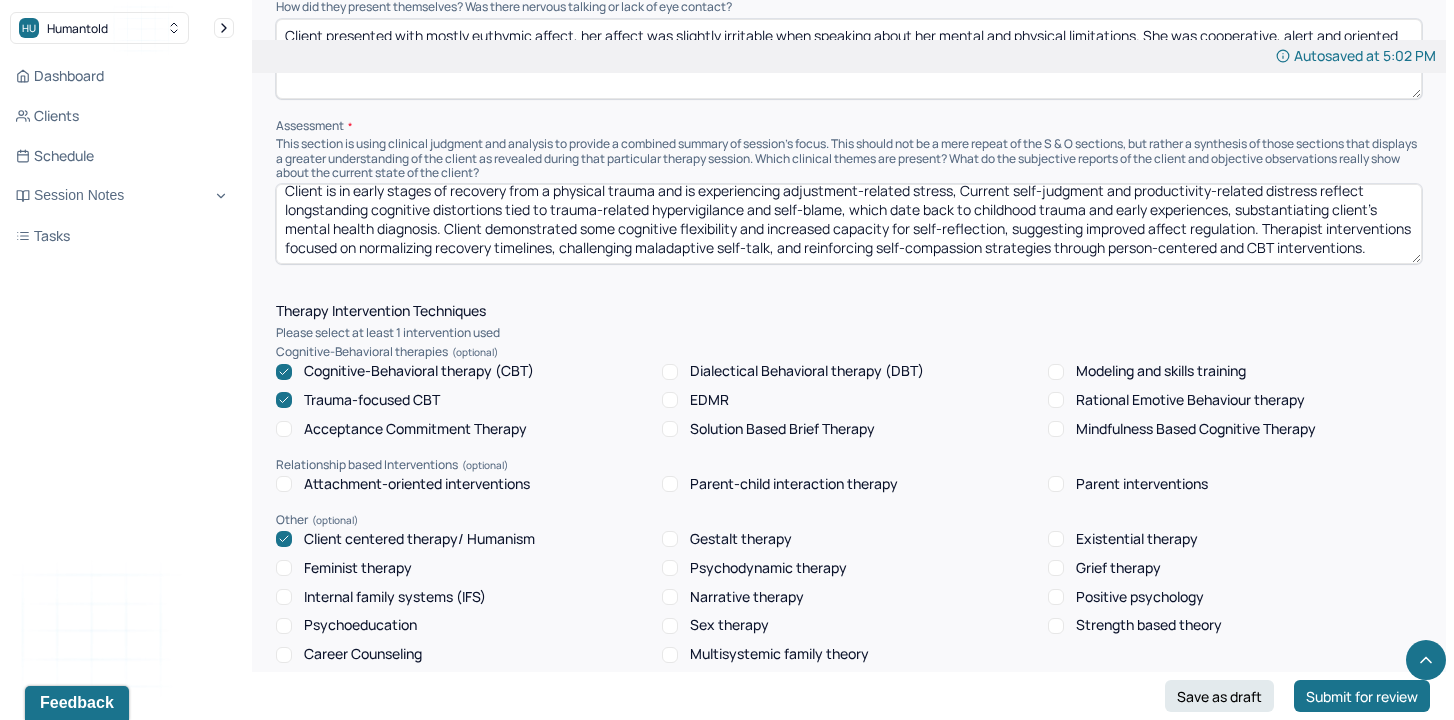 click on "Cognitive-Behavioral therapy (CBT)" at bounding box center (419, 371) 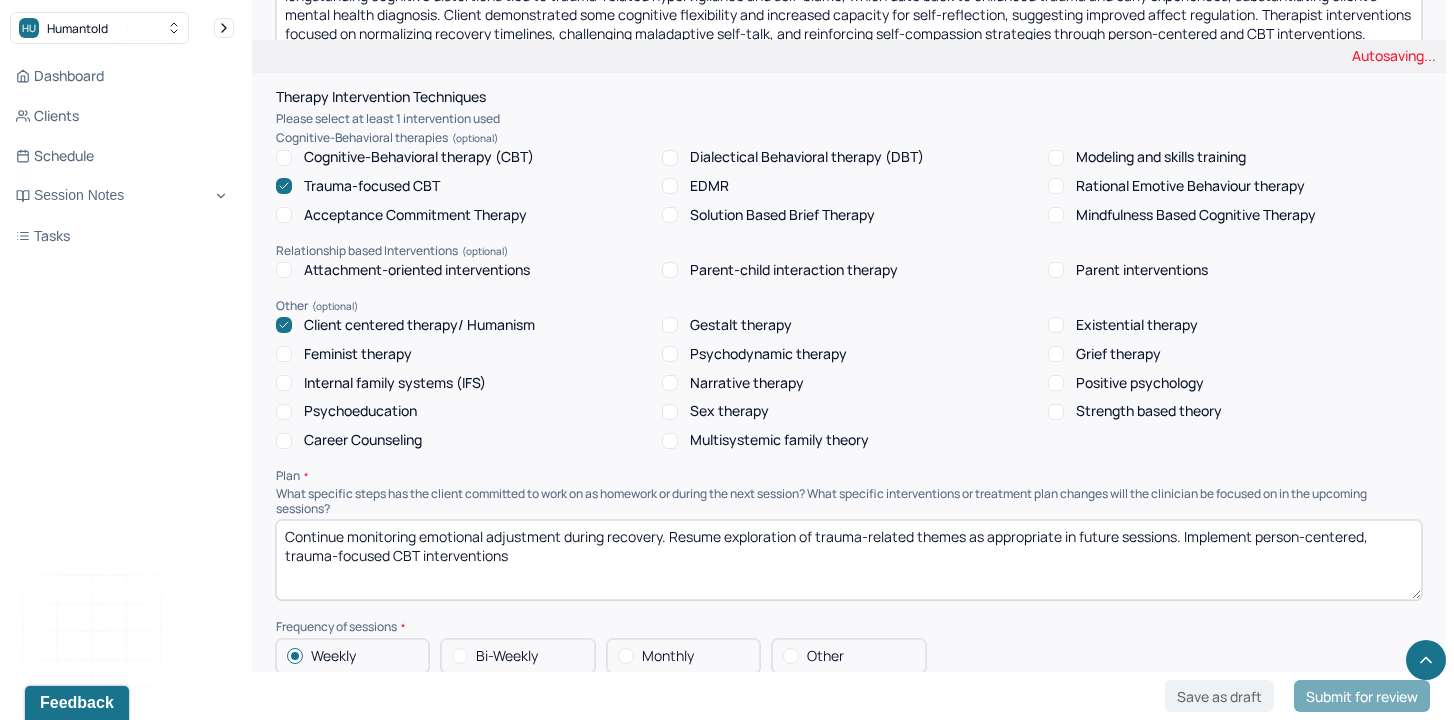 scroll, scrollTop: 1691, scrollLeft: 0, axis: vertical 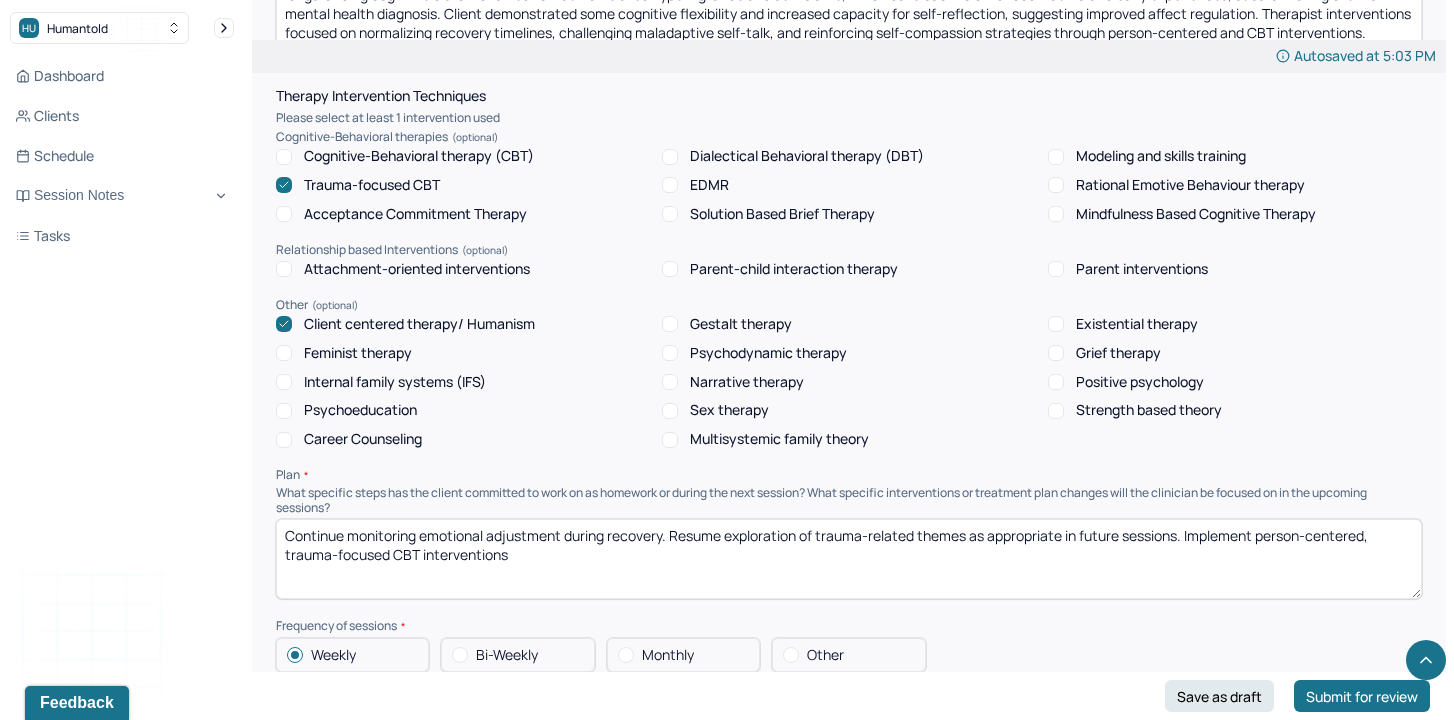click on "Continue monitoring emotional adjustment during recovery. Resume exploration of trauma-related themes as appropriate in future sessions. Implement person-centered, trauma-focused CBT interventions" at bounding box center [849, 559] 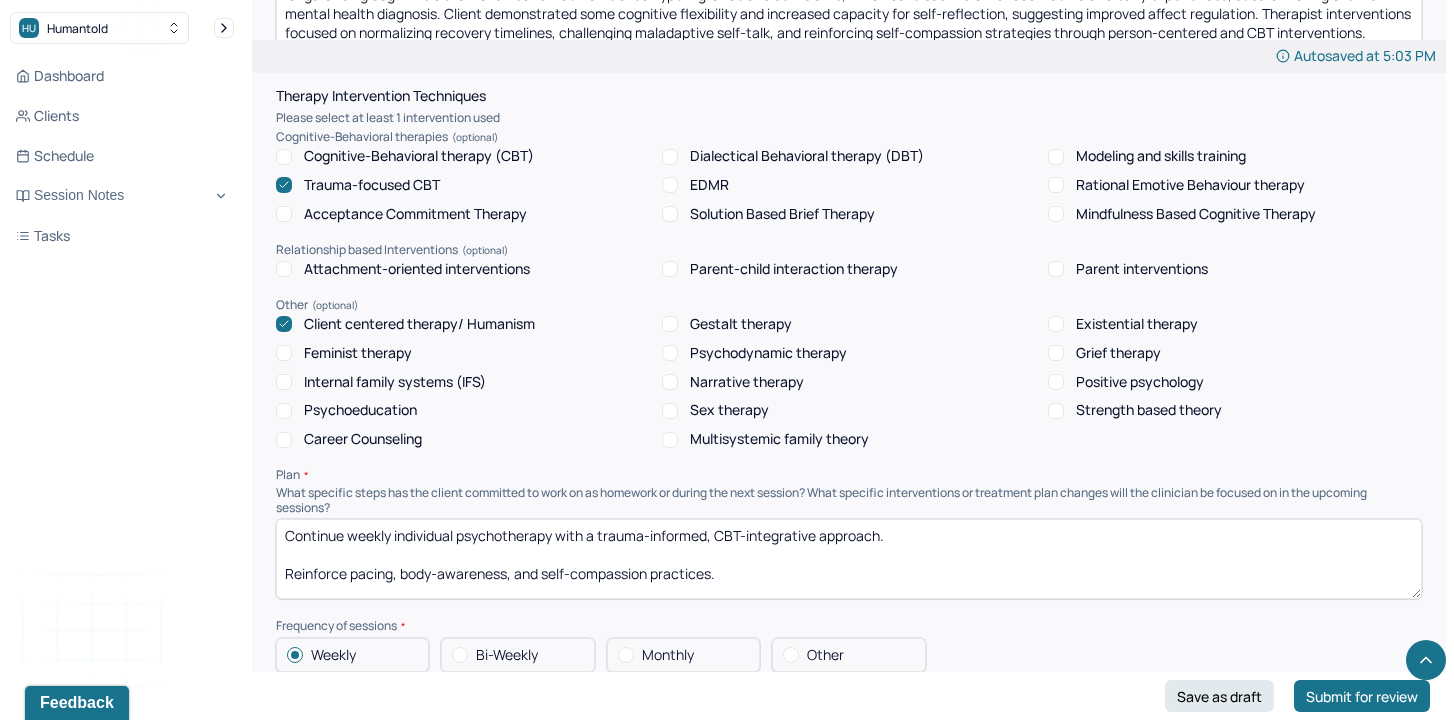 scroll, scrollTop: 24, scrollLeft: 0, axis: vertical 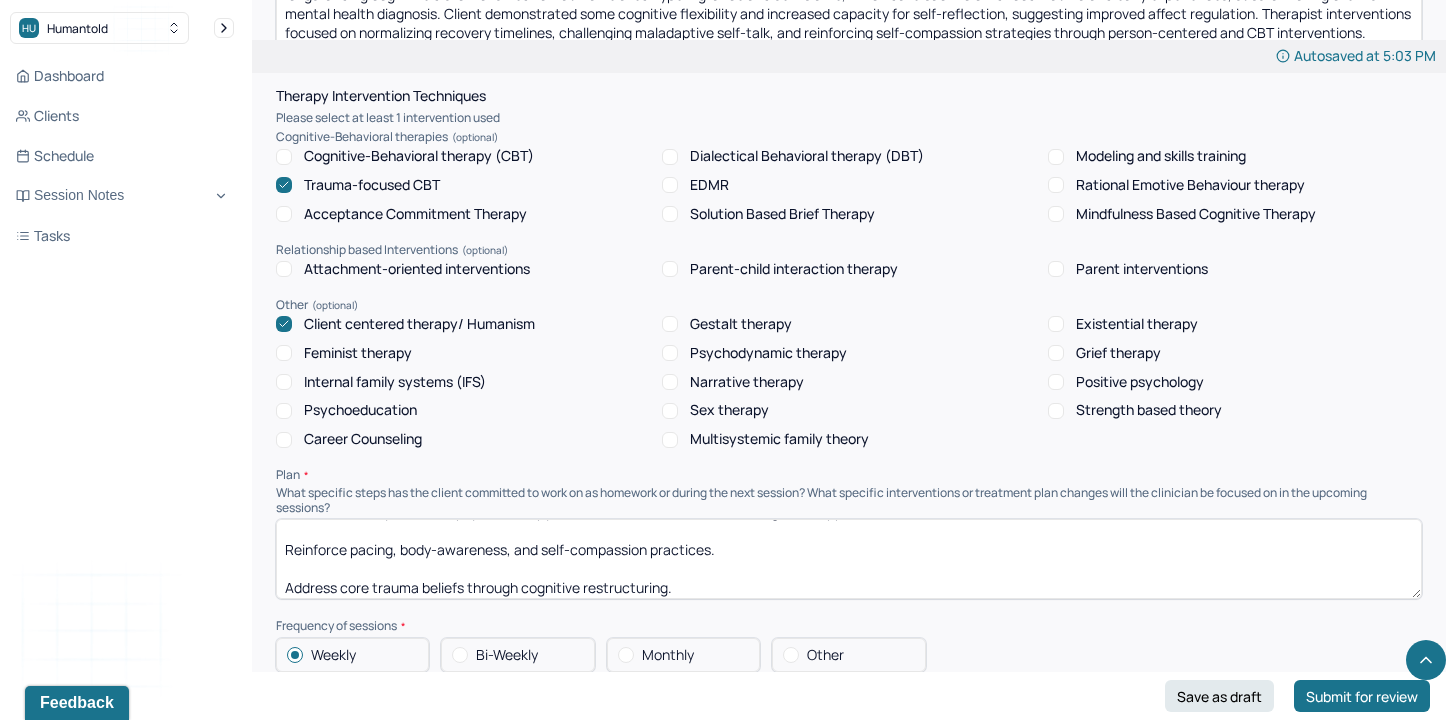 click on "Continue monitoring emotional adjustment during recovery. Resume exploration of trauma-related themes as appropriate in future sessions. Implement person-centered, trauma-focused CBT interventions" at bounding box center [849, 559] 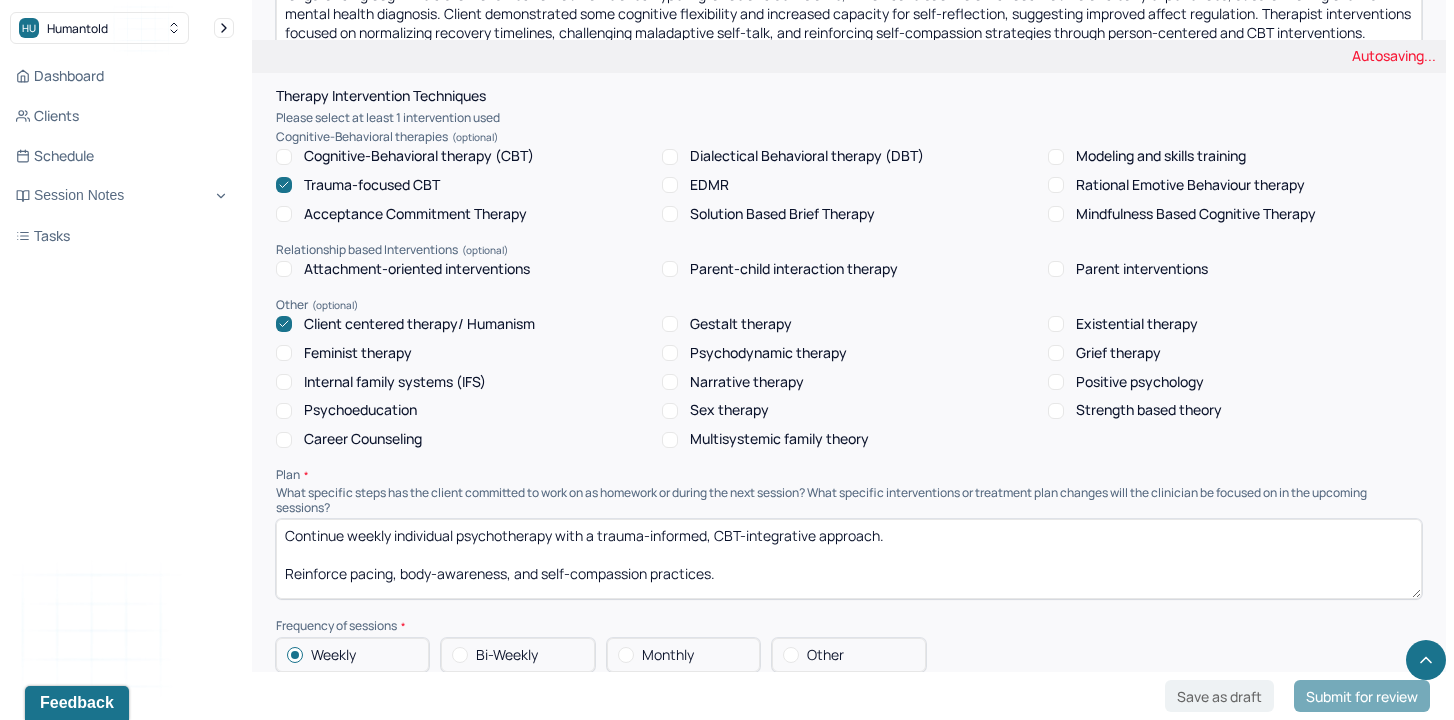 scroll, scrollTop: 1, scrollLeft: 0, axis: vertical 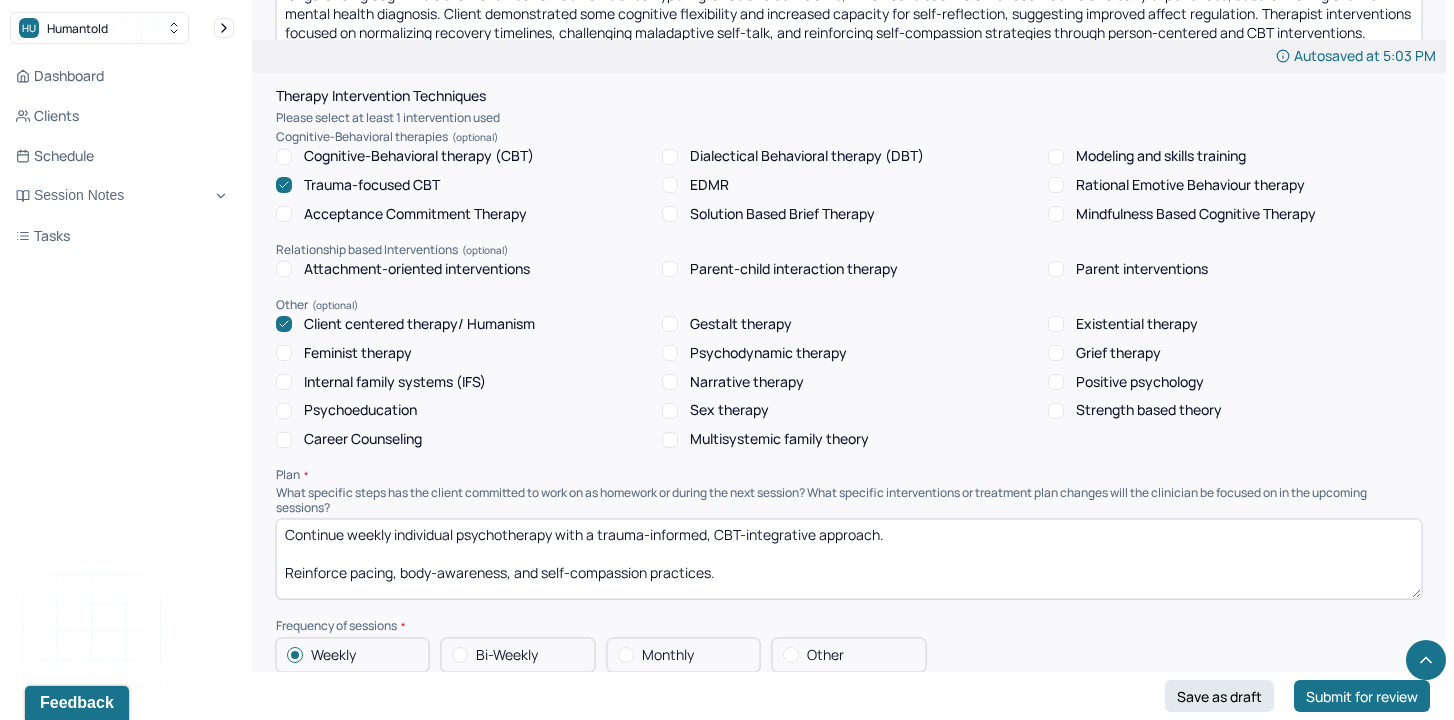 drag, startPoint x: 439, startPoint y: 522, endPoint x: 599, endPoint y: 524, distance: 160.0125 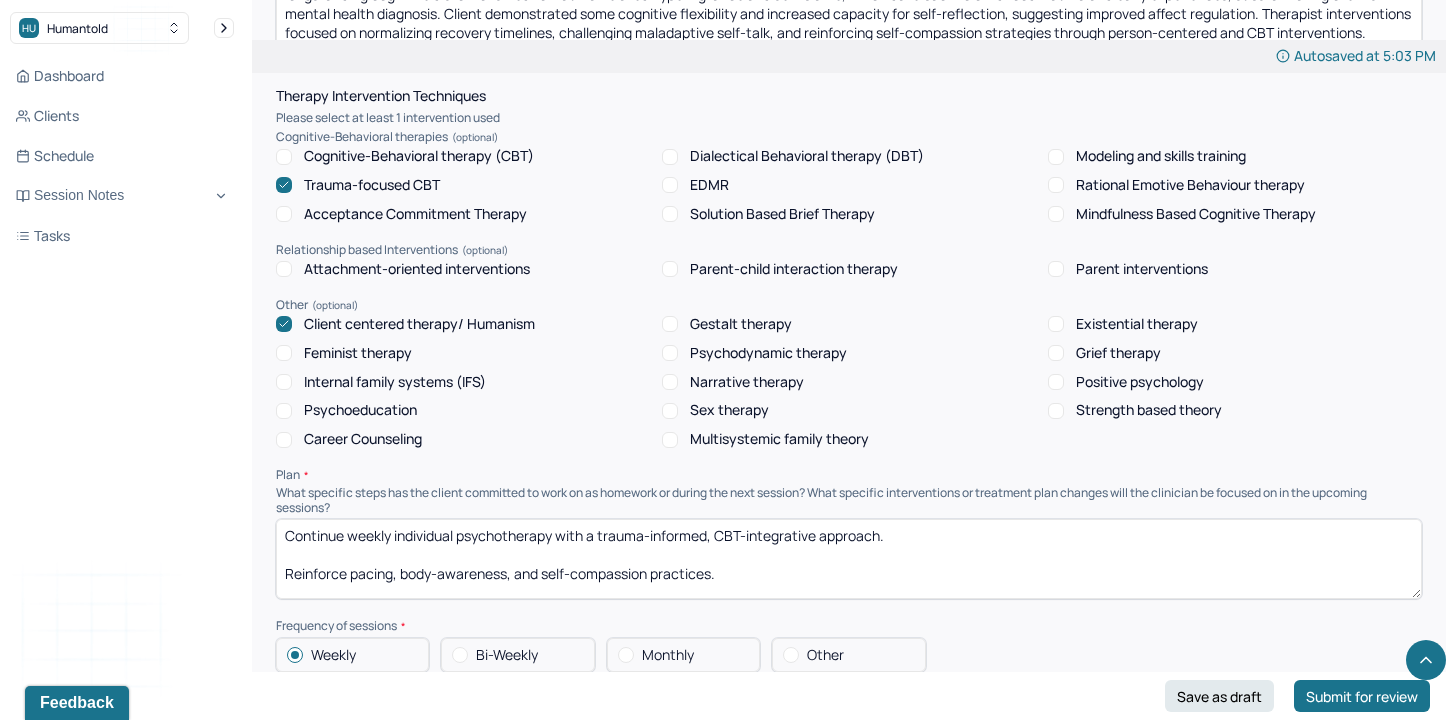 drag, startPoint x: 558, startPoint y: 521, endPoint x: 395, endPoint y: 516, distance: 163.07668 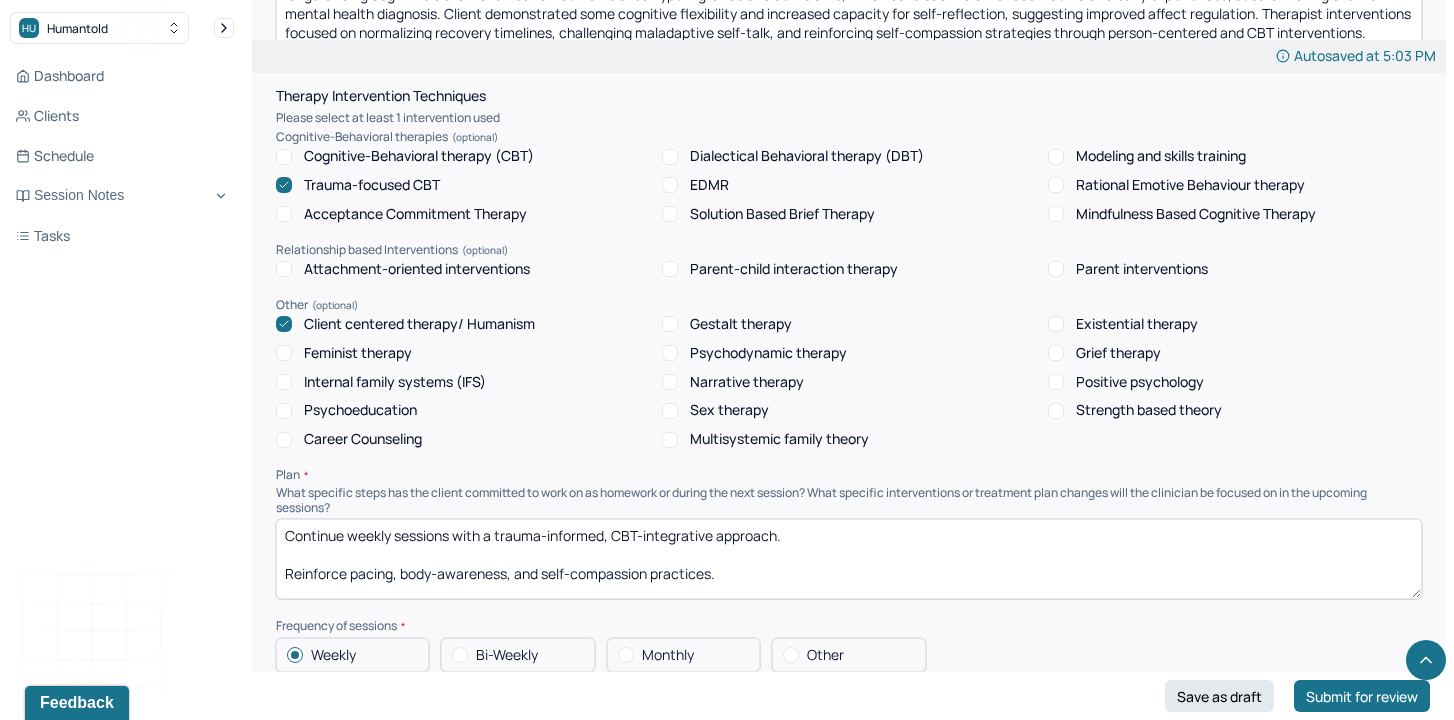 click on "Continue weekly sessions with a trauma-informed, CBT-integrative approach.
Reinforce pacing, body-awareness, and self-compassion practices.
Address core trauma beliefs through cognitive restructuring." at bounding box center [849, 559] 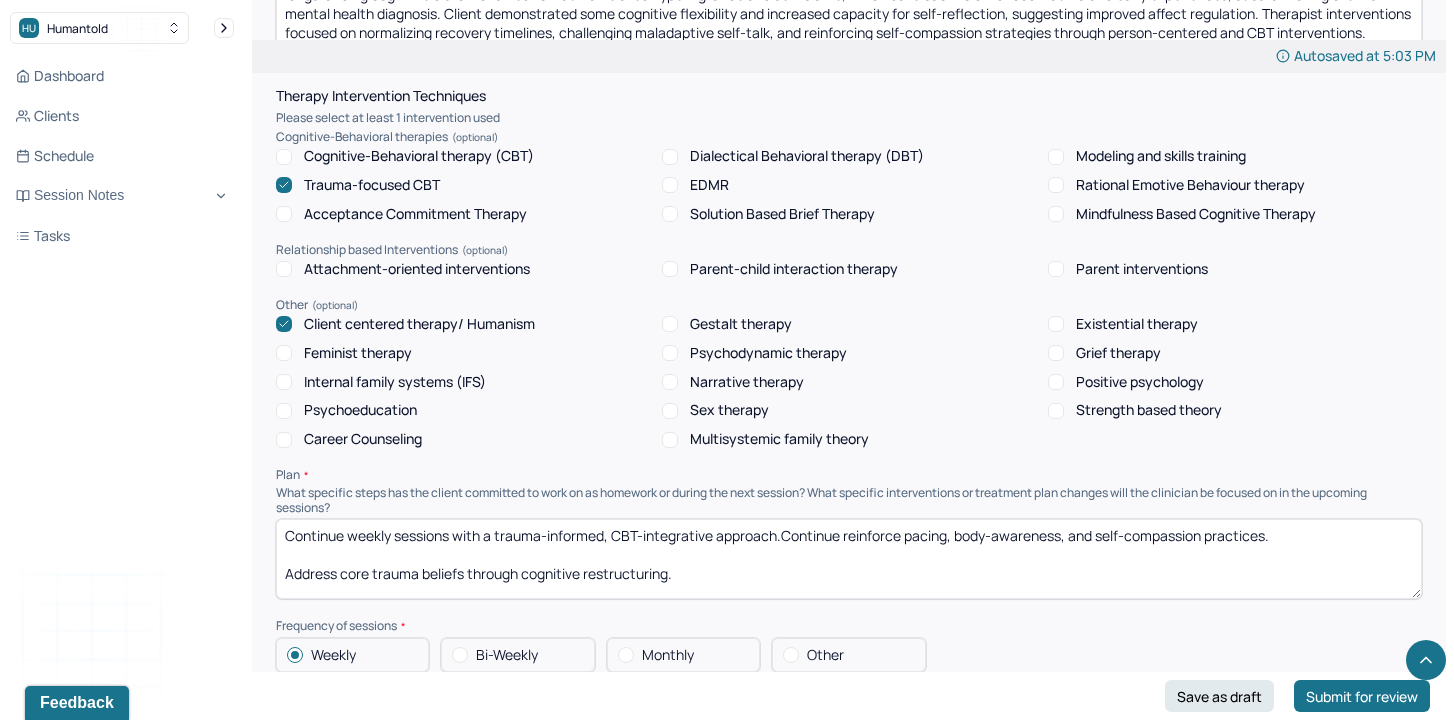 click on "Continue weekly sessions with a trauma-informed, CBT-integrative approach.
Reinforce pacing, body-awareness, and self-compassion practices.
Address core trauma beliefs through cognitive restructuring." at bounding box center [849, 559] 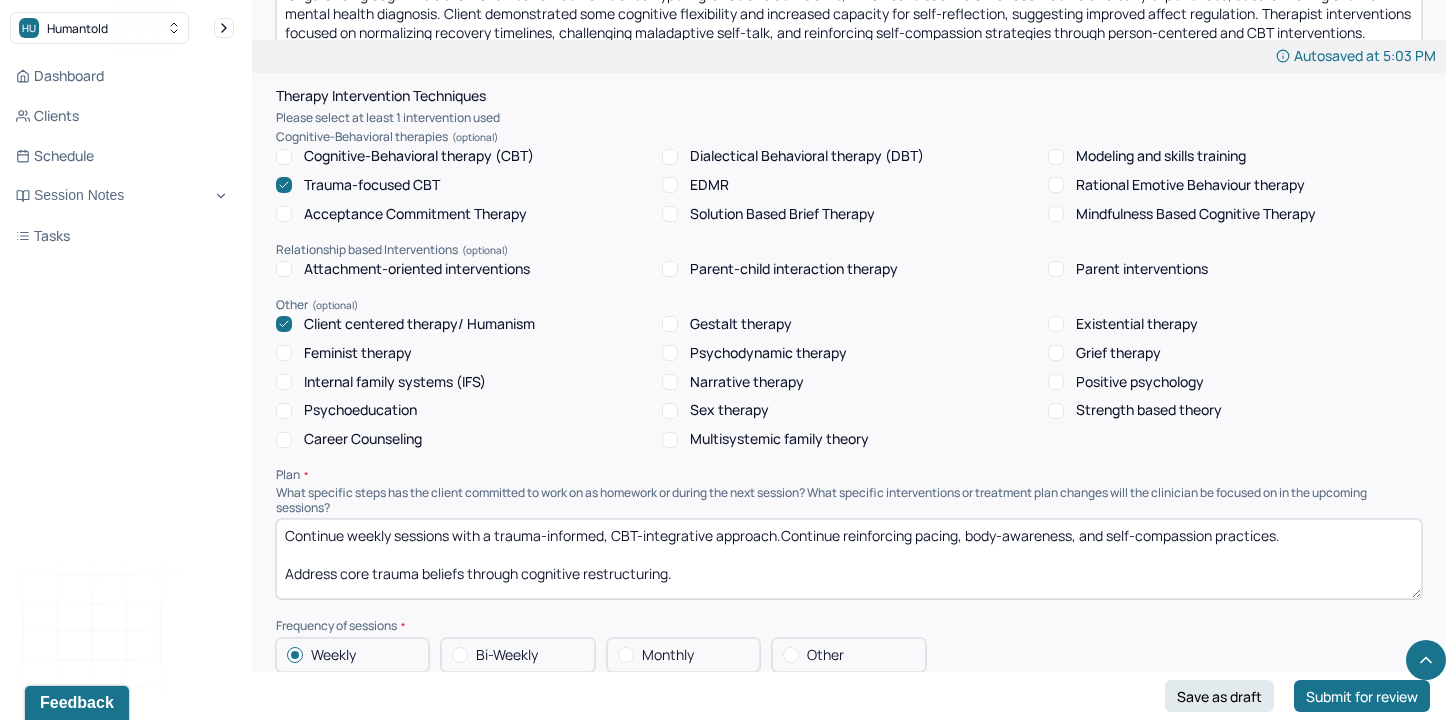 drag, startPoint x: 973, startPoint y: 519, endPoint x: 1169, endPoint y: 535, distance: 196.65198 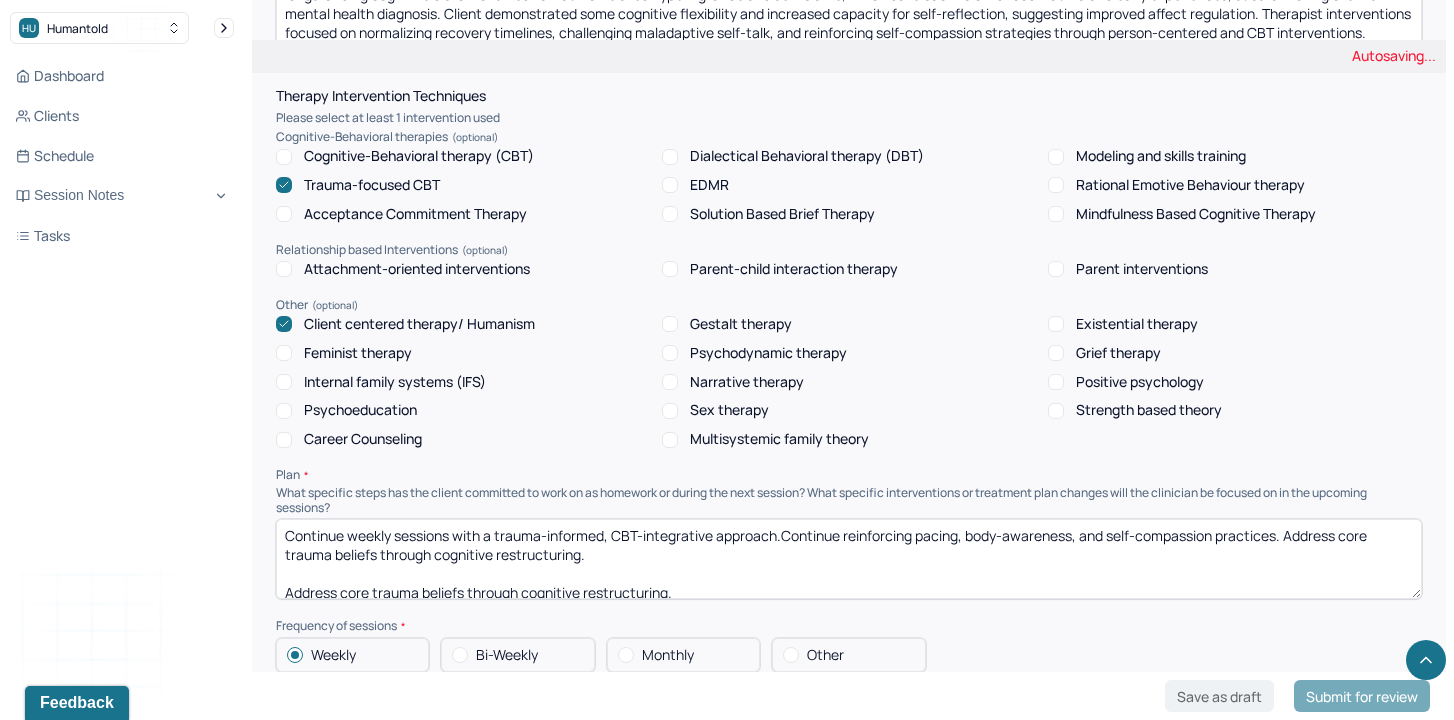 scroll, scrollTop: 10, scrollLeft: 0, axis: vertical 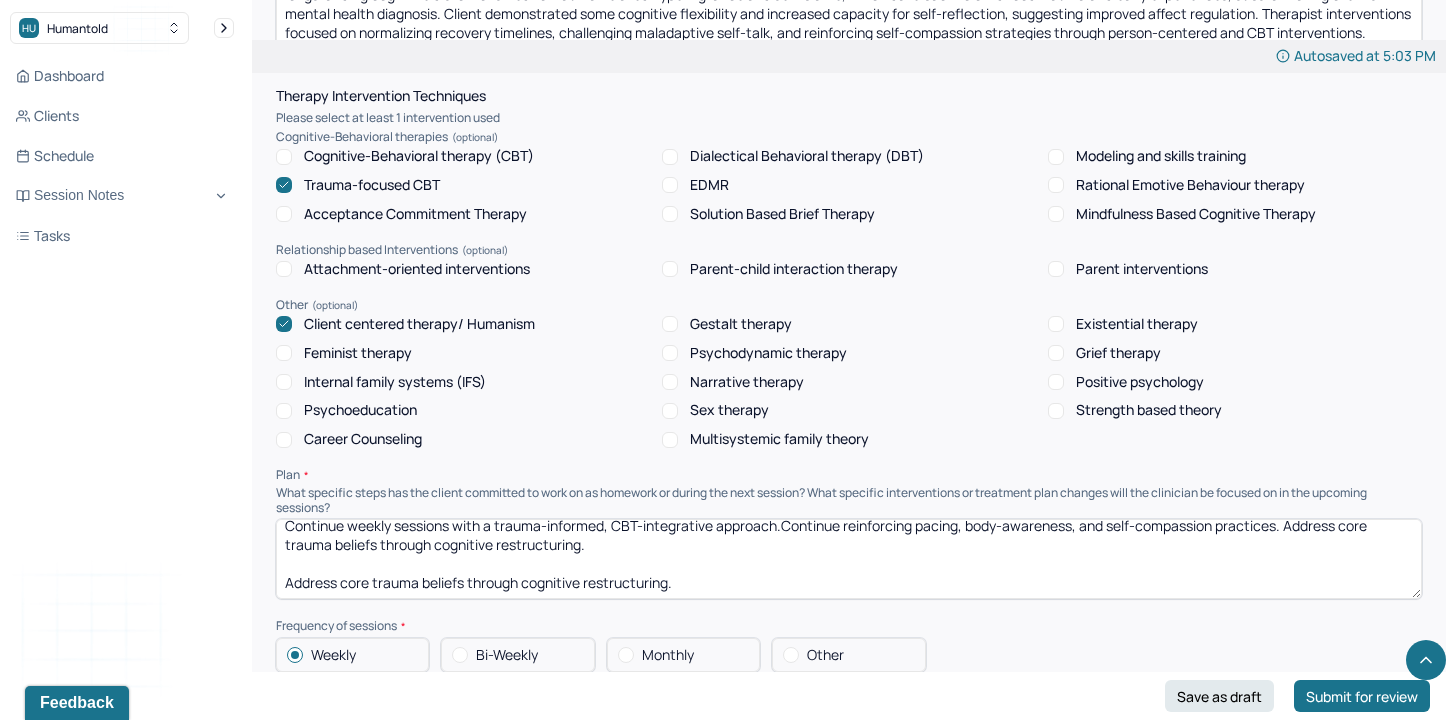 drag, startPoint x: 920, startPoint y: 560, endPoint x: 672, endPoint y: 600, distance: 251.2051 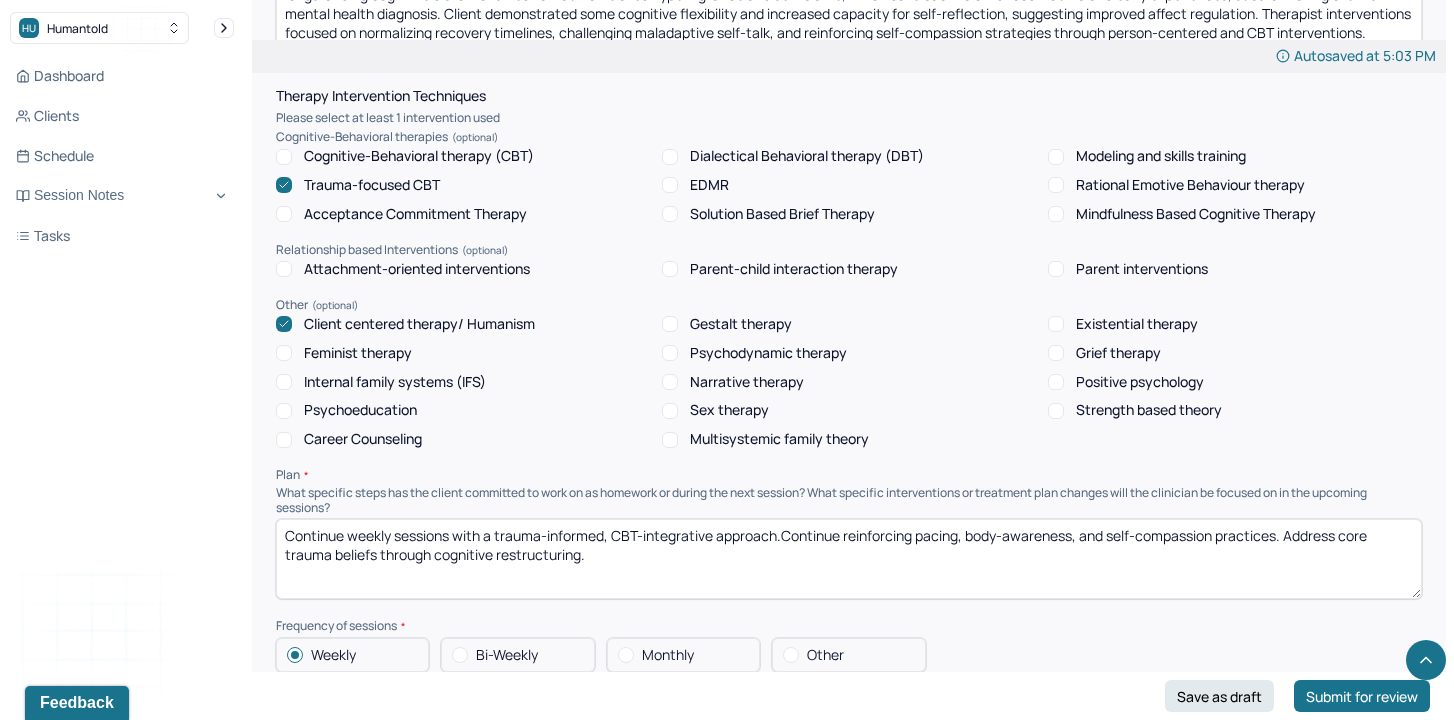 scroll, scrollTop: 0, scrollLeft: 0, axis: both 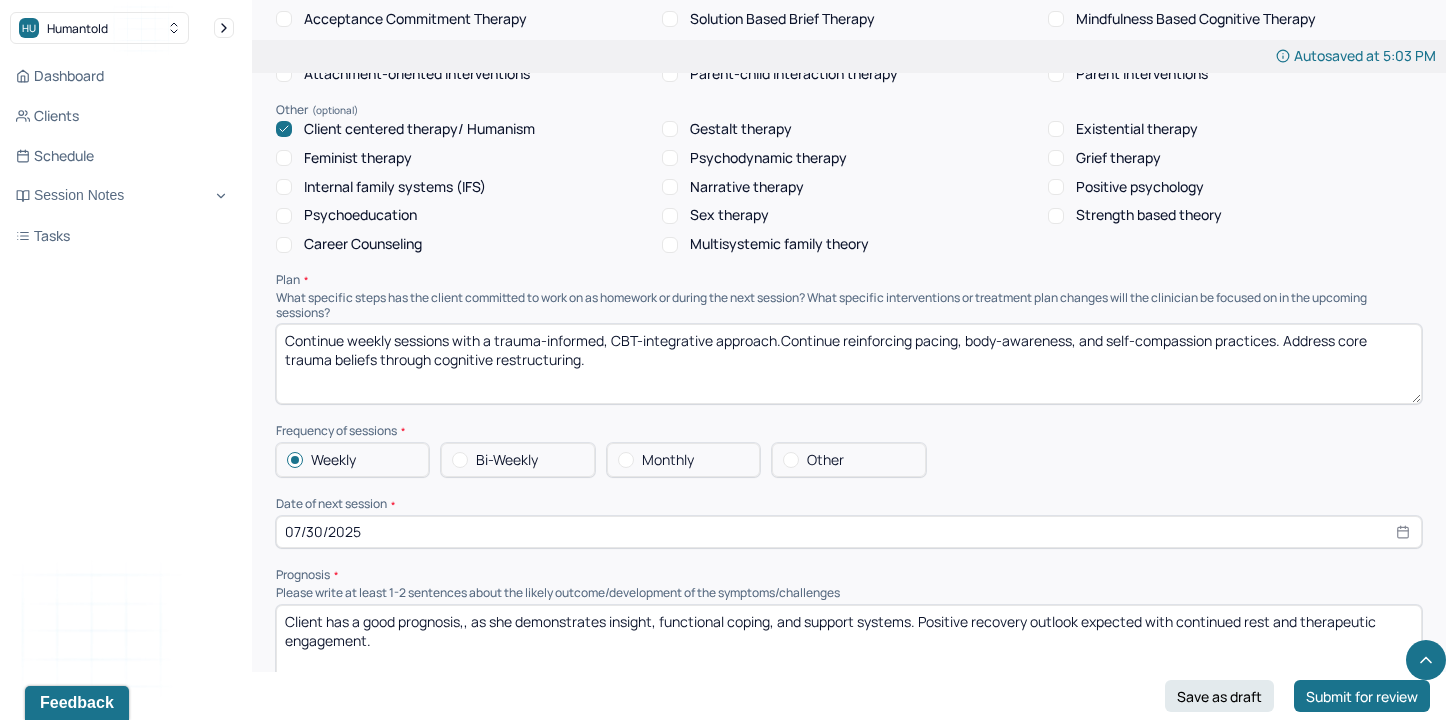 type on "Continue weekly sessions with a trauma-informed, CBT-integrative approach.Continue reinforcing pacing, body-awareness, and self-compassion practices. Address core trauma beliefs through cognitive restructuring." 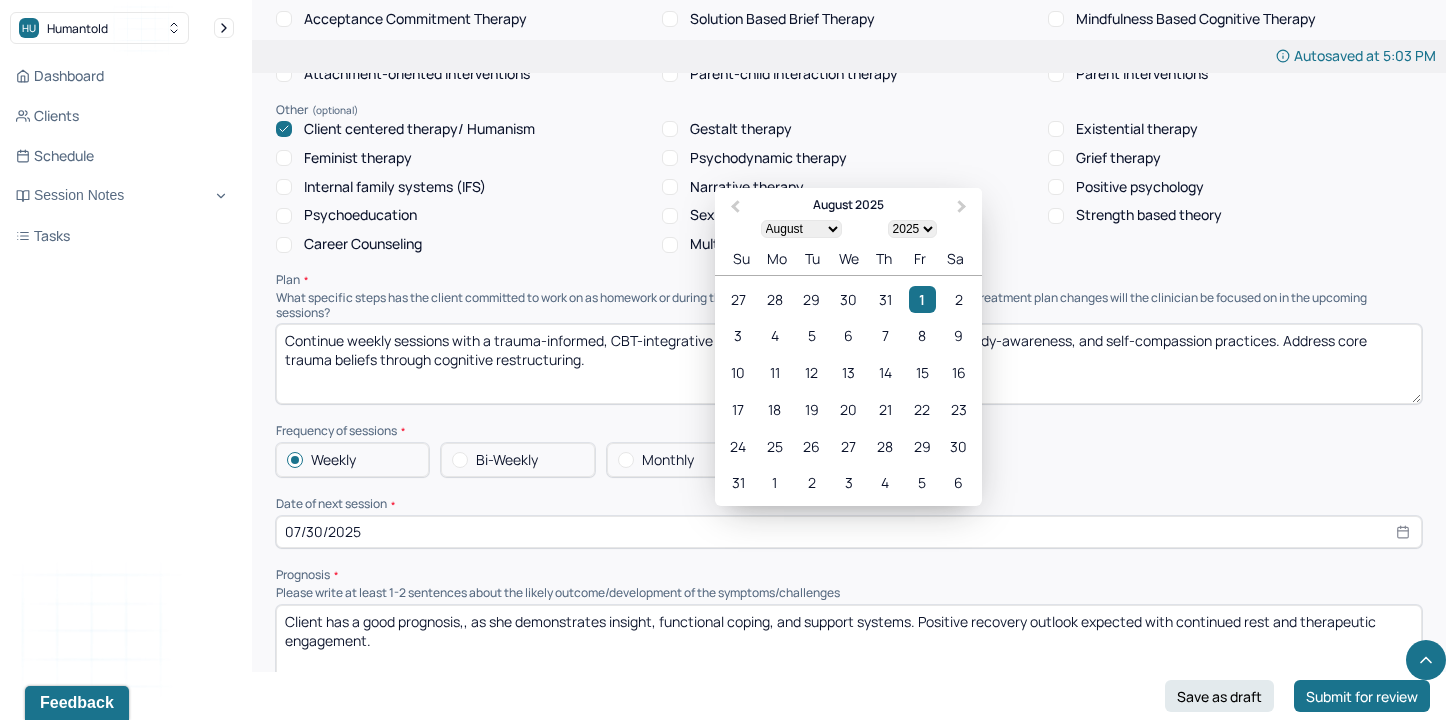 click on "07/30/2025" at bounding box center [849, 532] 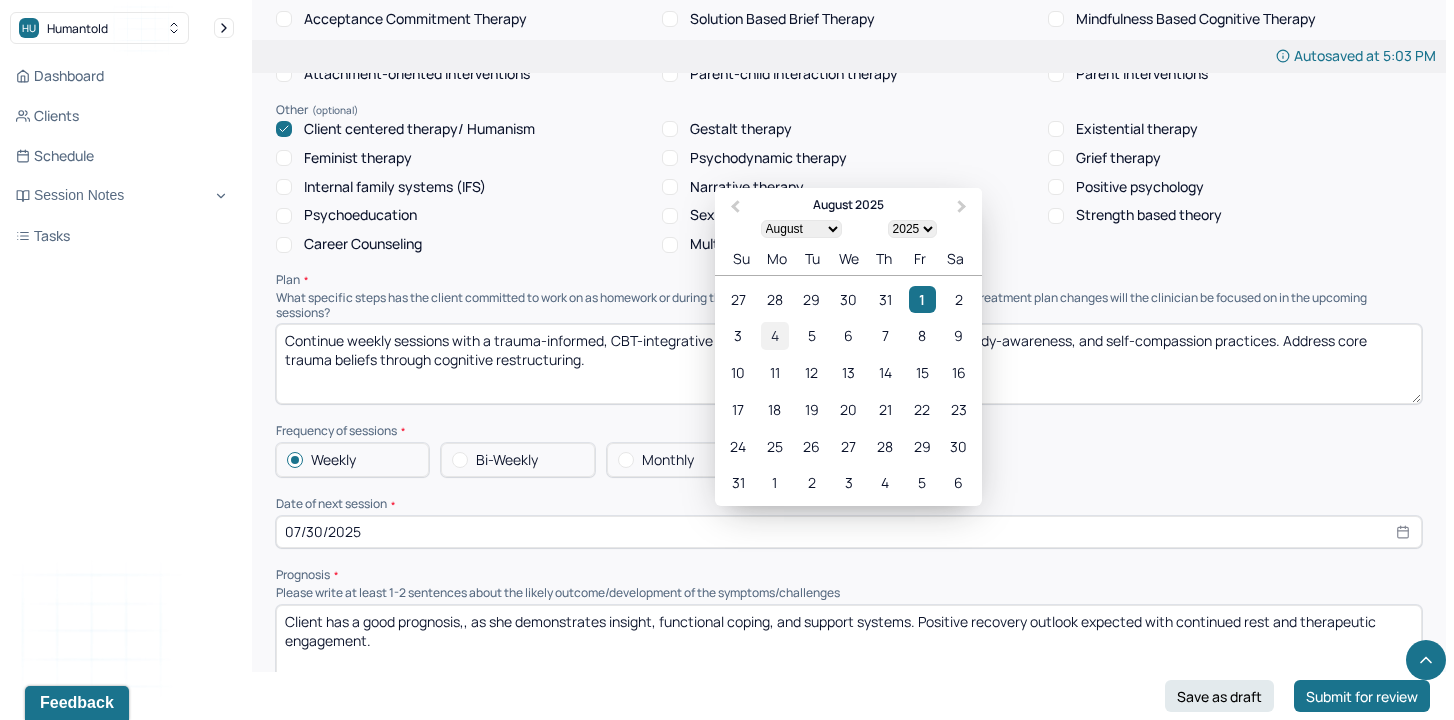click on "4" at bounding box center (774, 335) 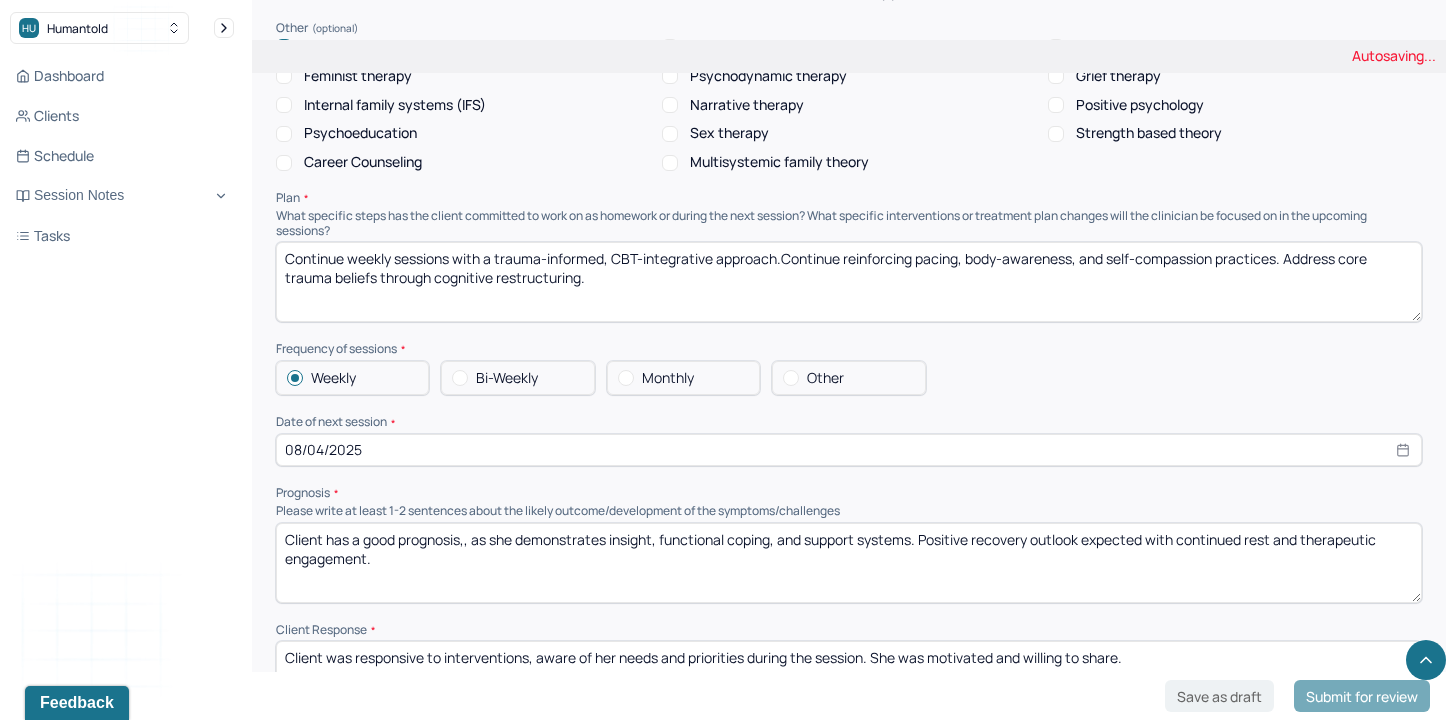 scroll, scrollTop: 1967, scrollLeft: 0, axis: vertical 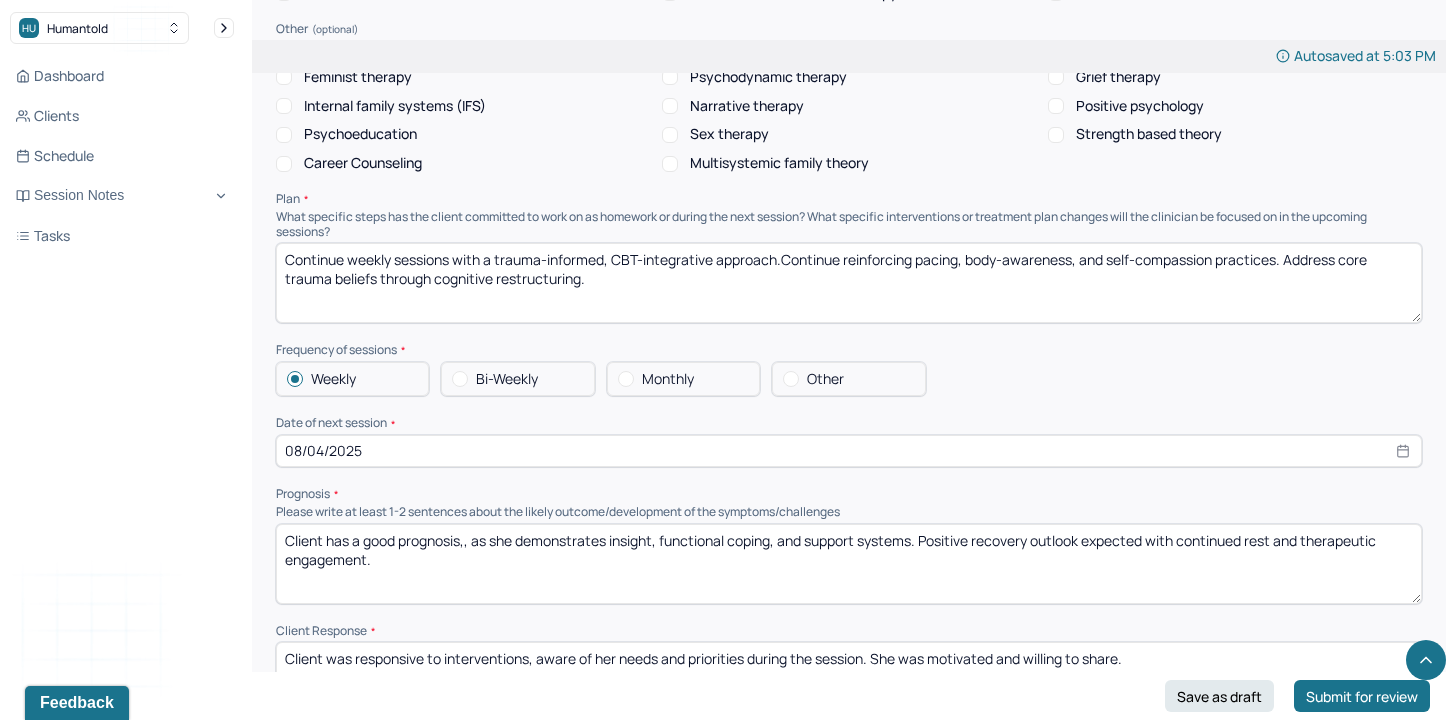 select on "7" 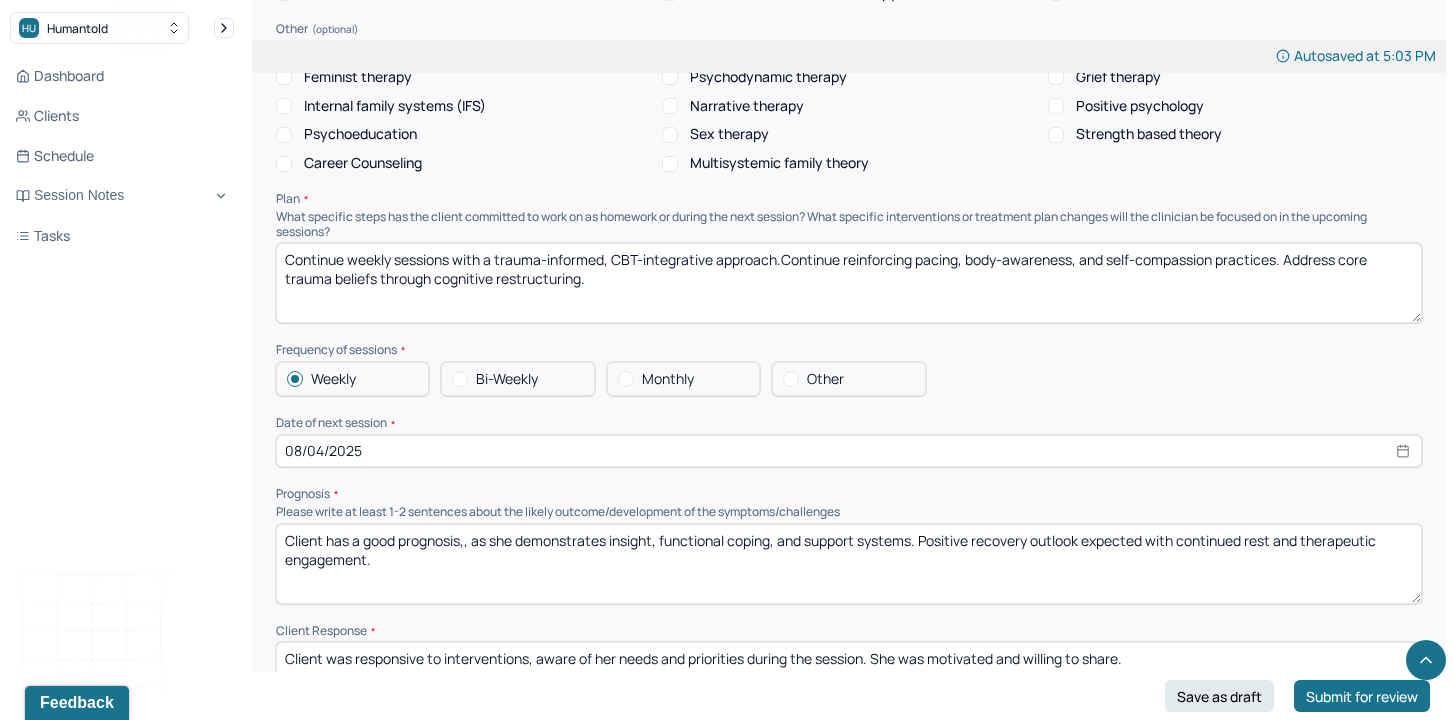 click on "Client has a good prognosis,, as she demonstrates insight, functional coping, and support systems. Positive recovery outlook expected with continued rest and therapeutic engagement." at bounding box center [849, 564] 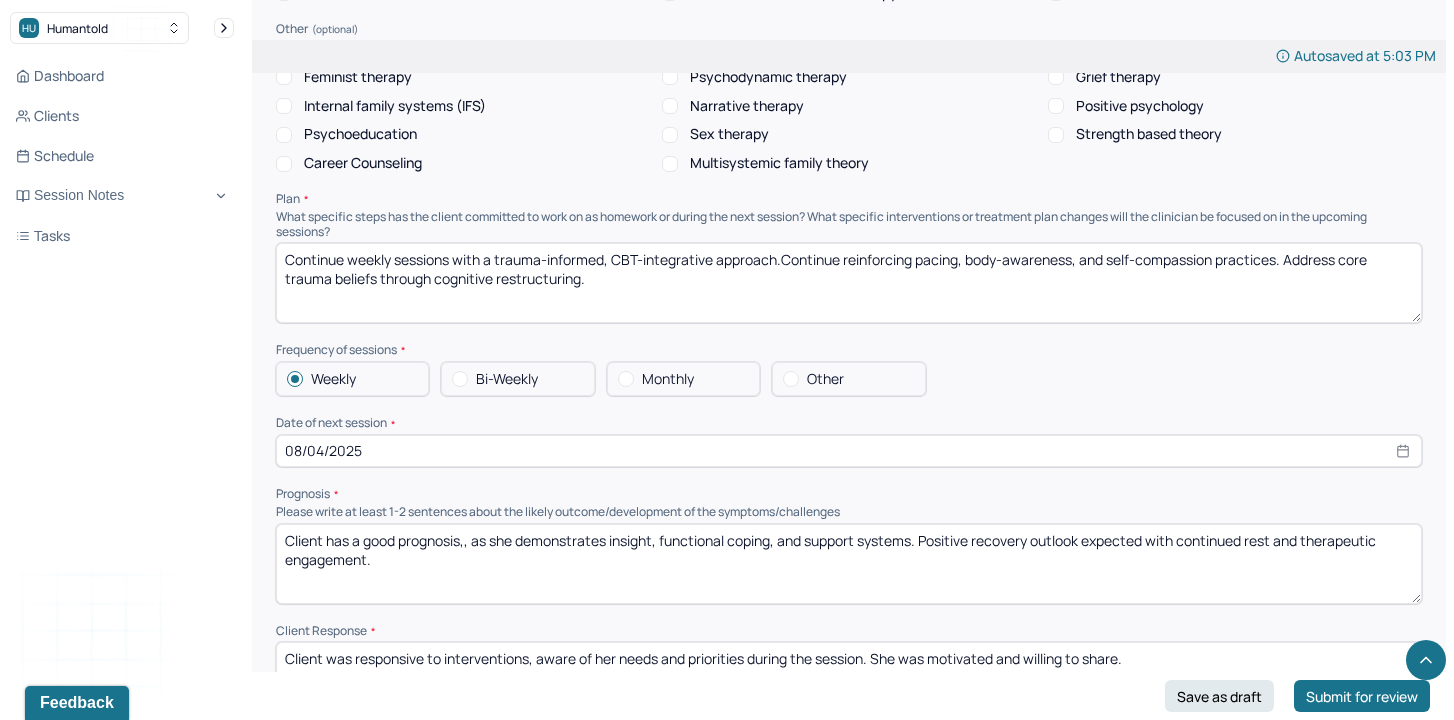 click on "Client has a good prognosis,, as she demonstrates insight, functional coping, and support systems. Positive recovery outlook expected with continued rest and therapeutic engagement." at bounding box center [849, 564] 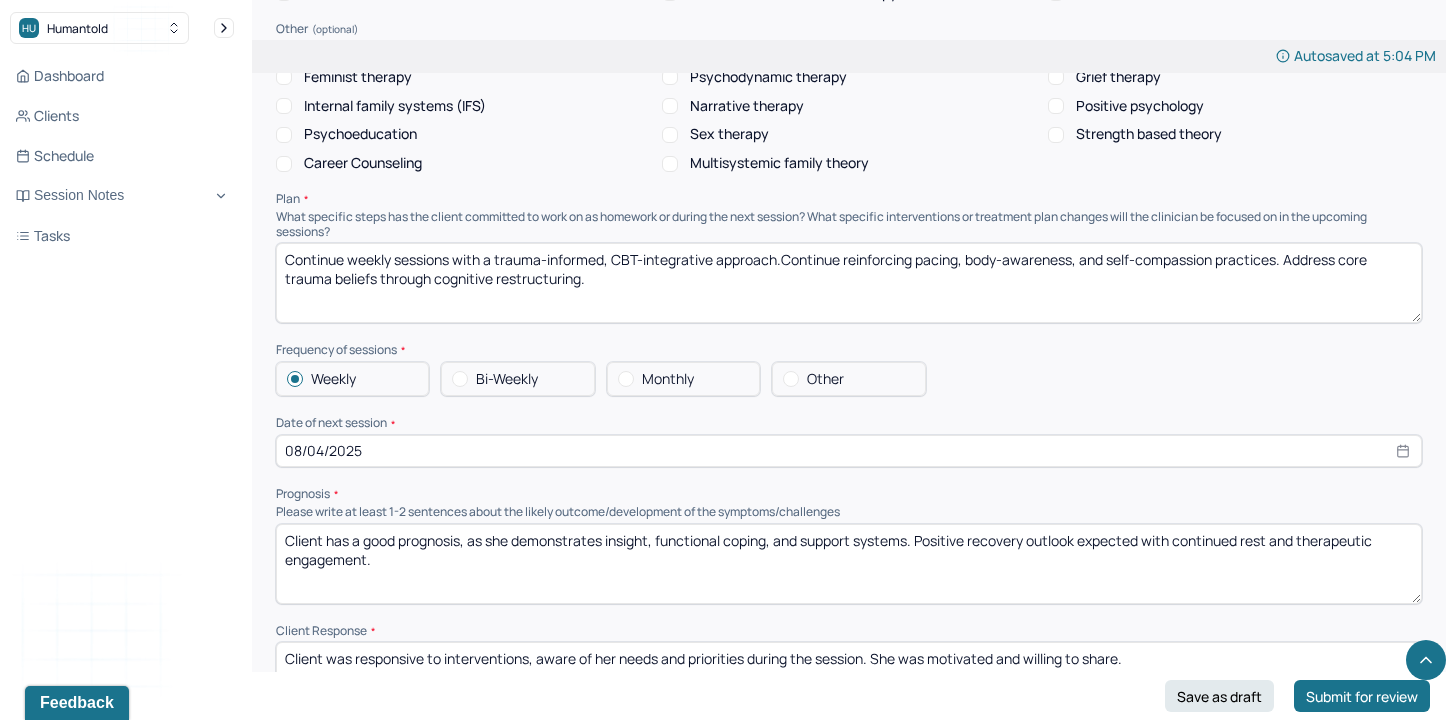 click on "Client has a good prognosis, as she demonstrates insight, functional coping, and support systems. Positive recovery outlook expected with continued rest and therapeutic engagement." at bounding box center (849, 564) 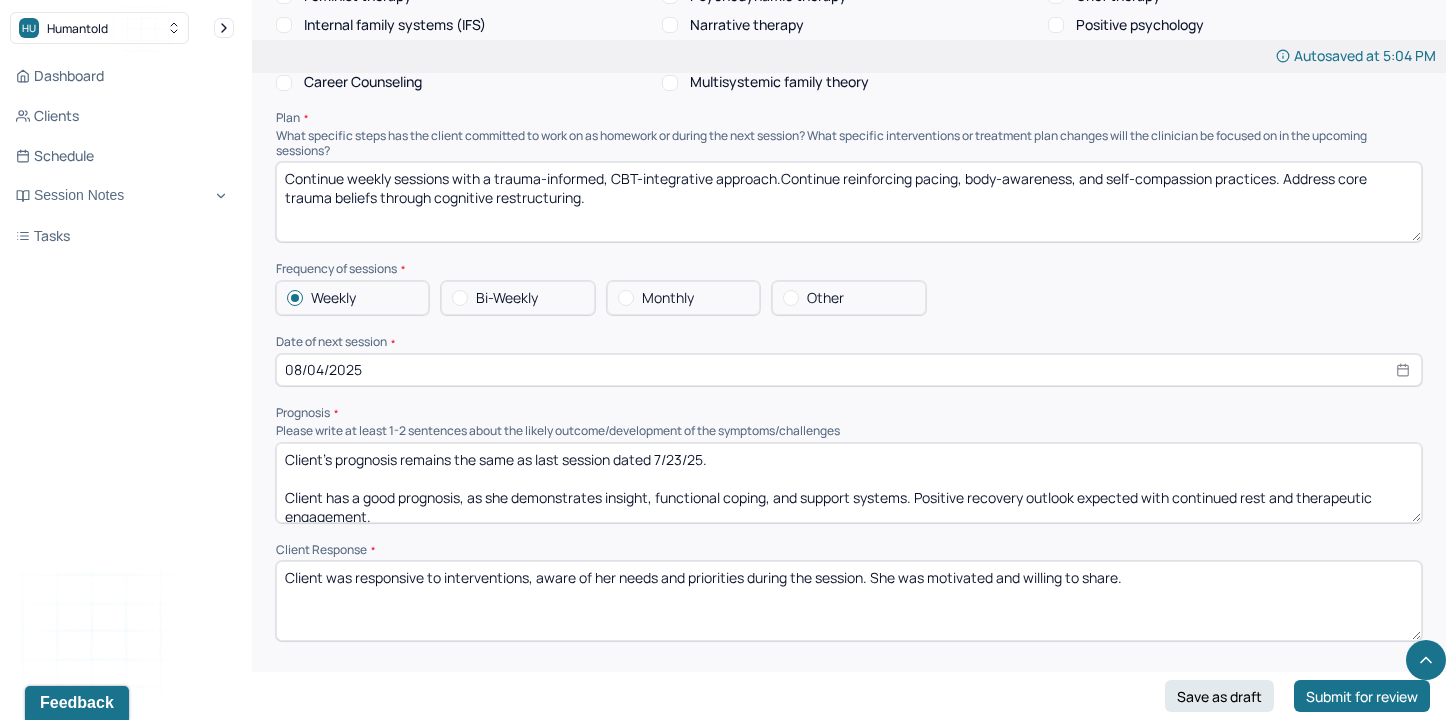scroll, scrollTop: 2050, scrollLeft: 0, axis: vertical 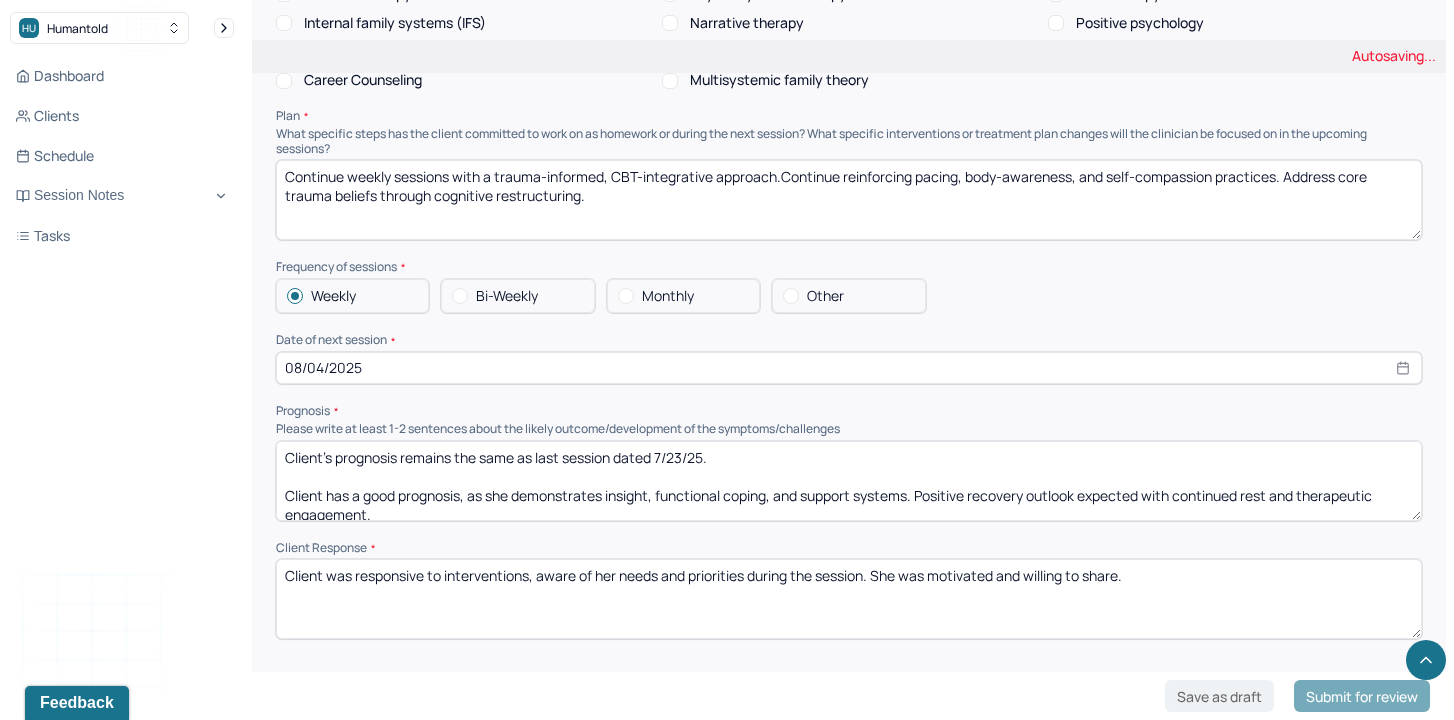 type on "Client's prognosis remains the same as last session dated 7/23/25.
Client has a good prognosis, as she demonstrates insight, functional coping, and support systems. Positive recovery outlook expected with continued rest and therapeutic engagement." 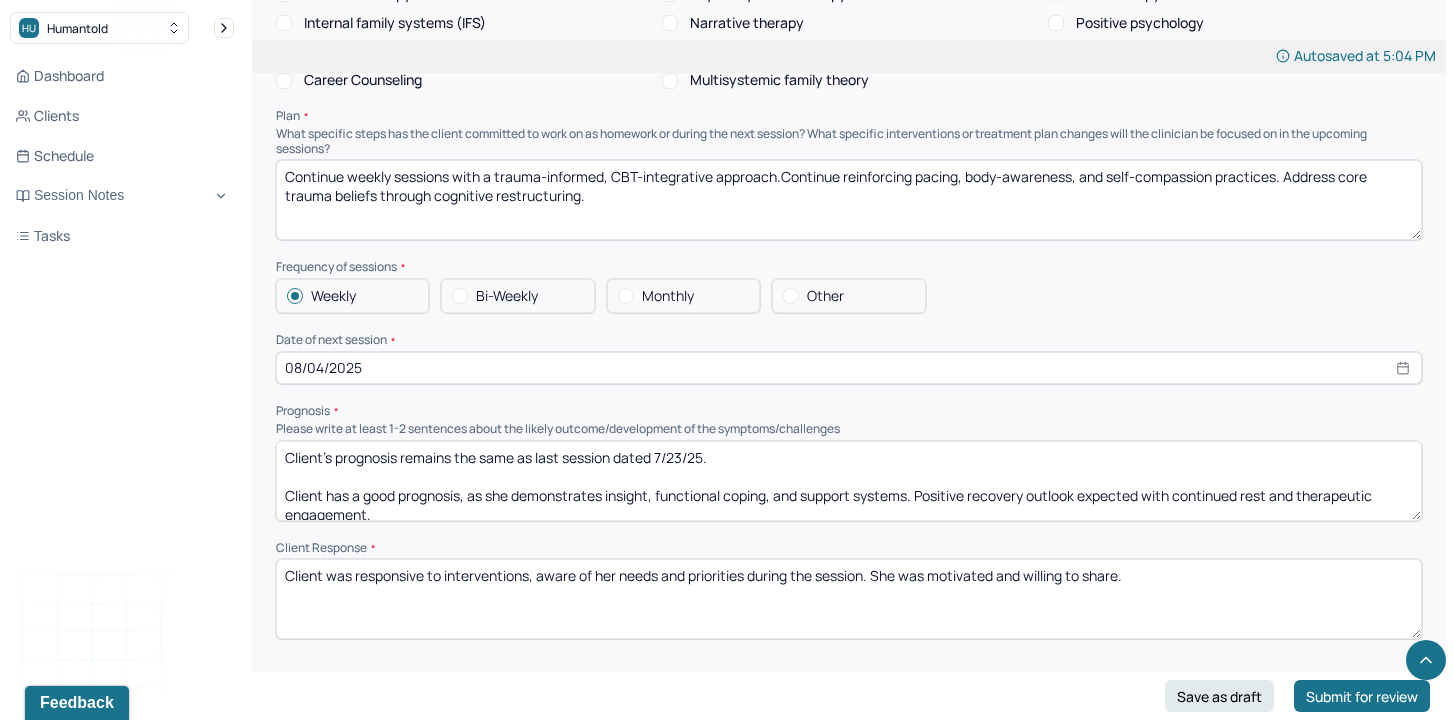 click on "Client was responsive to interventions, aware of her needs and priorities during the session. She was motivated and willing to share." at bounding box center [849, 599] 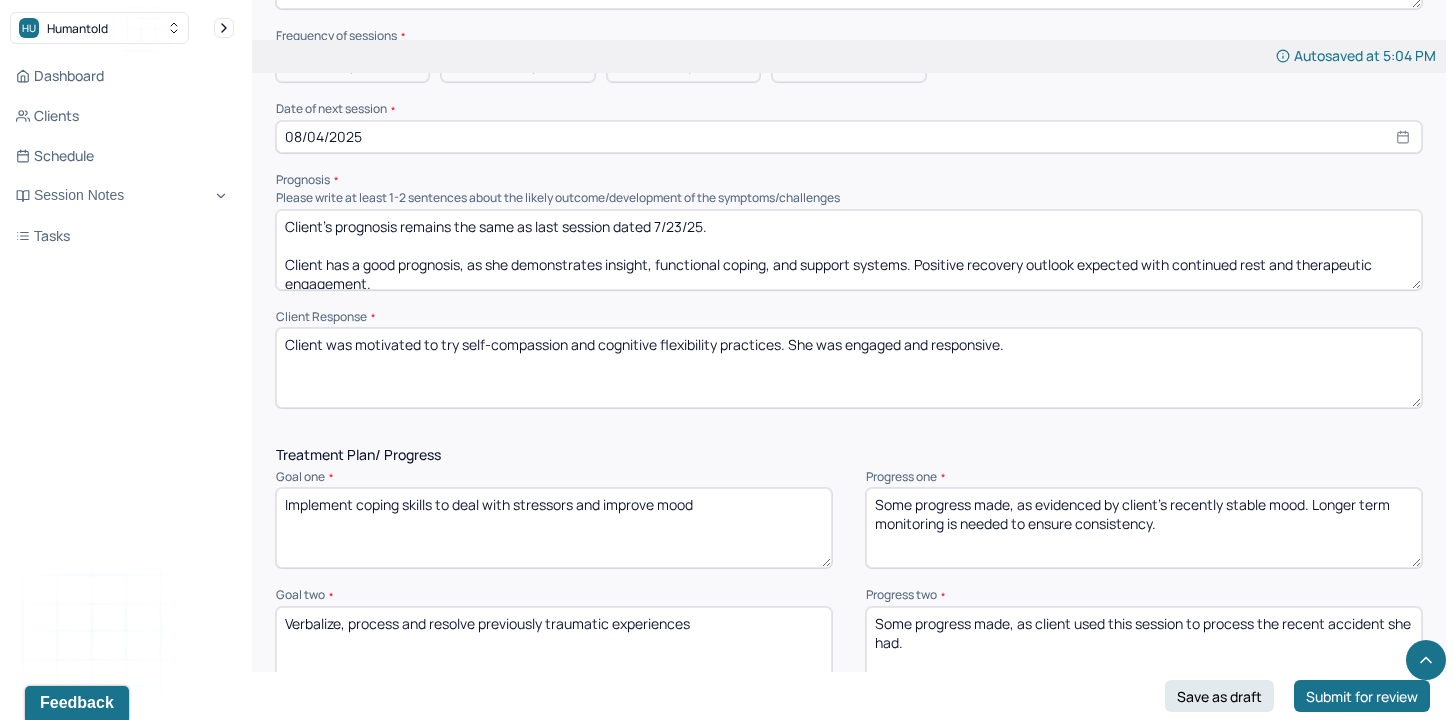 scroll, scrollTop: 2283, scrollLeft: 0, axis: vertical 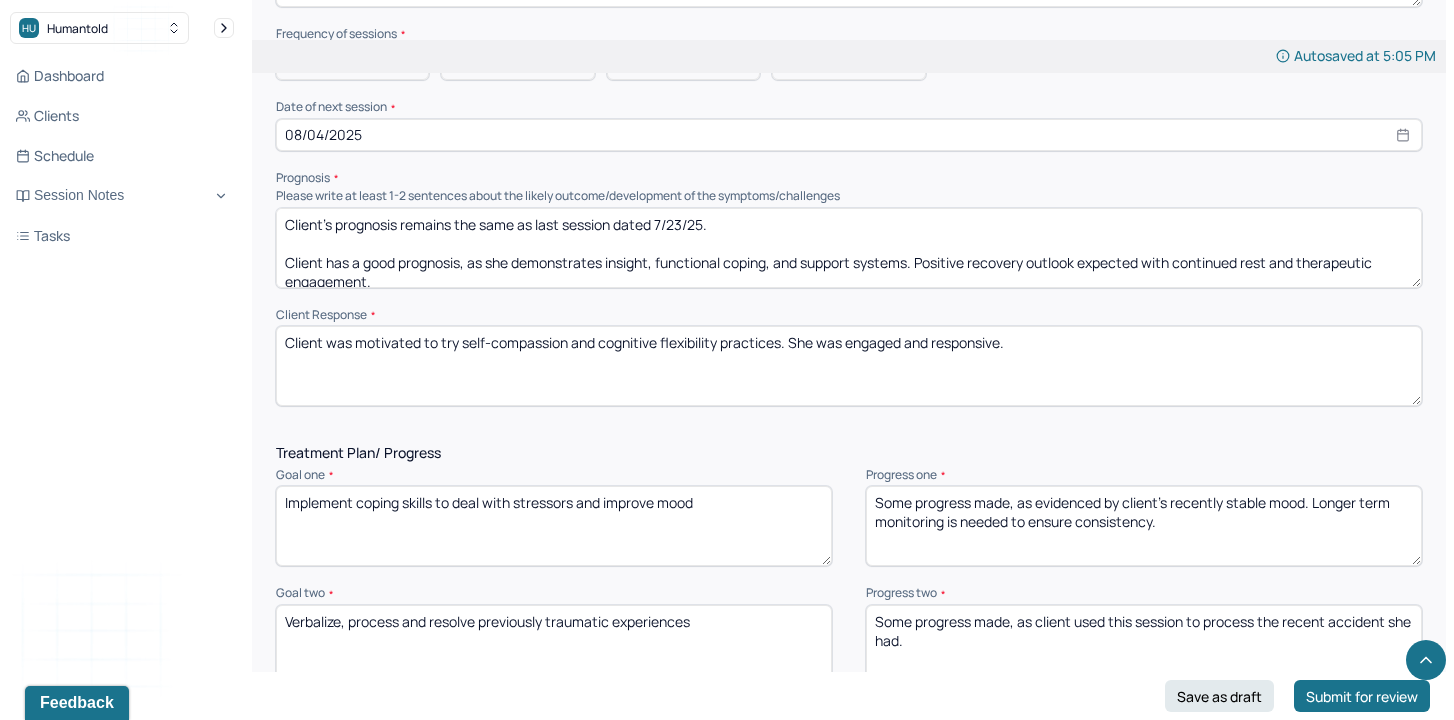 type on "Client was motivated to try self-compassion and cognitive flexibility practices. She was engaged and responsive." 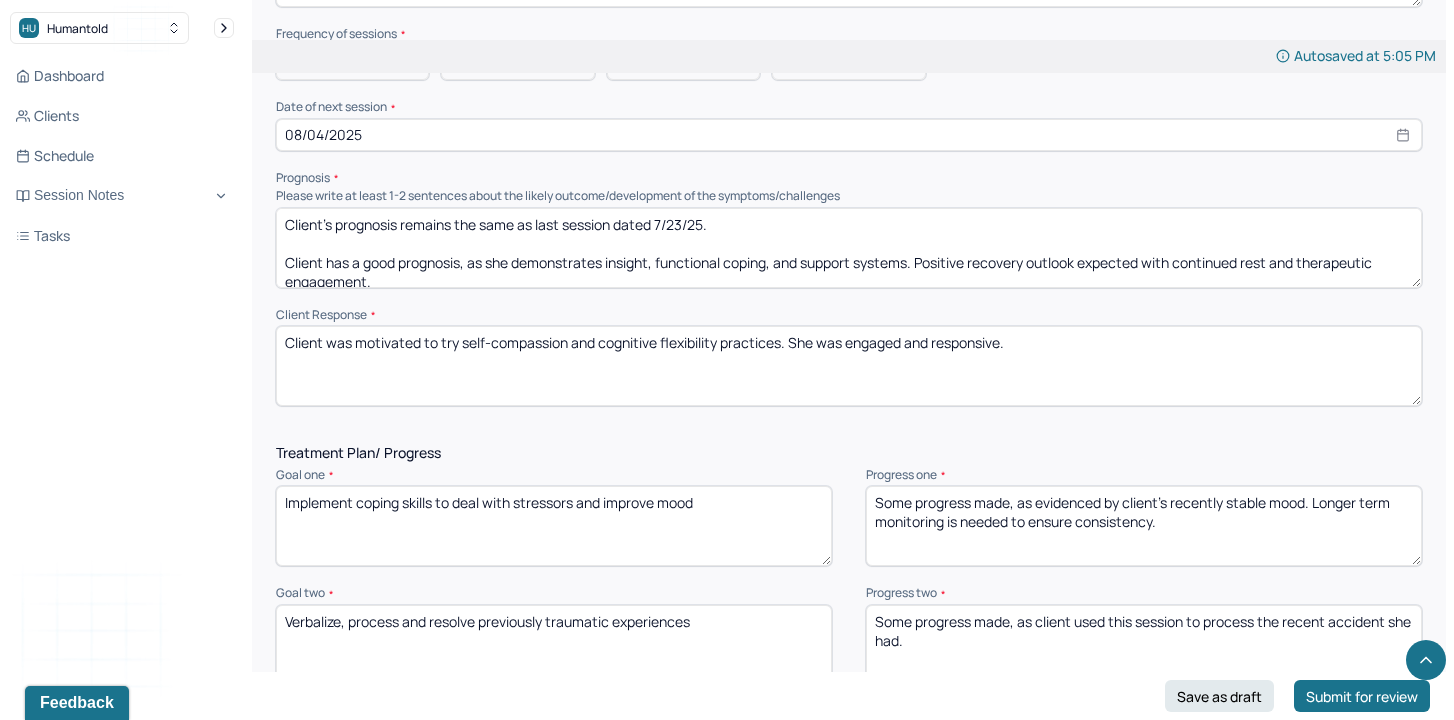 drag, startPoint x: 1199, startPoint y: 505, endPoint x: 1170, endPoint y: 491, distance: 32.202484 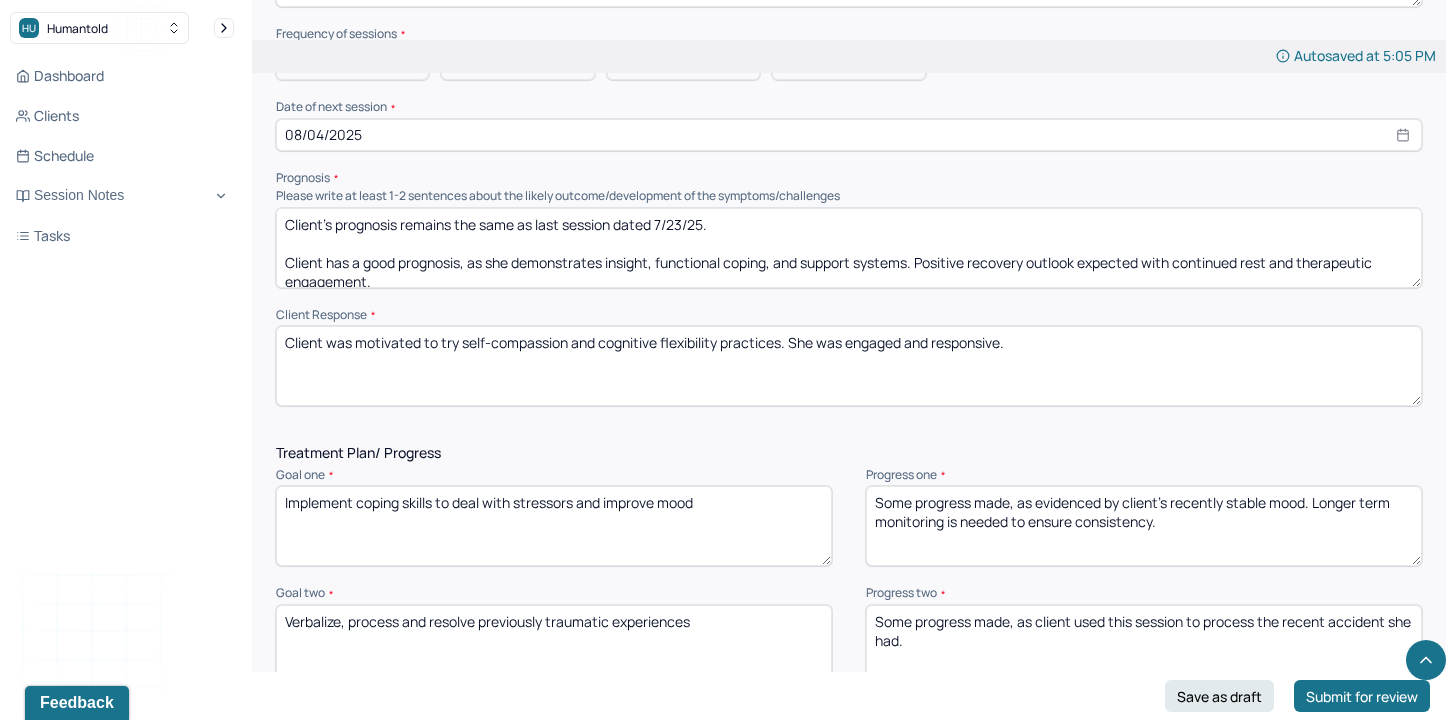 click on "Some progress made, as evidenced by client's recently stable mood. Longer term monitoring is needed to ensure consistency." at bounding box center [1144, 526] 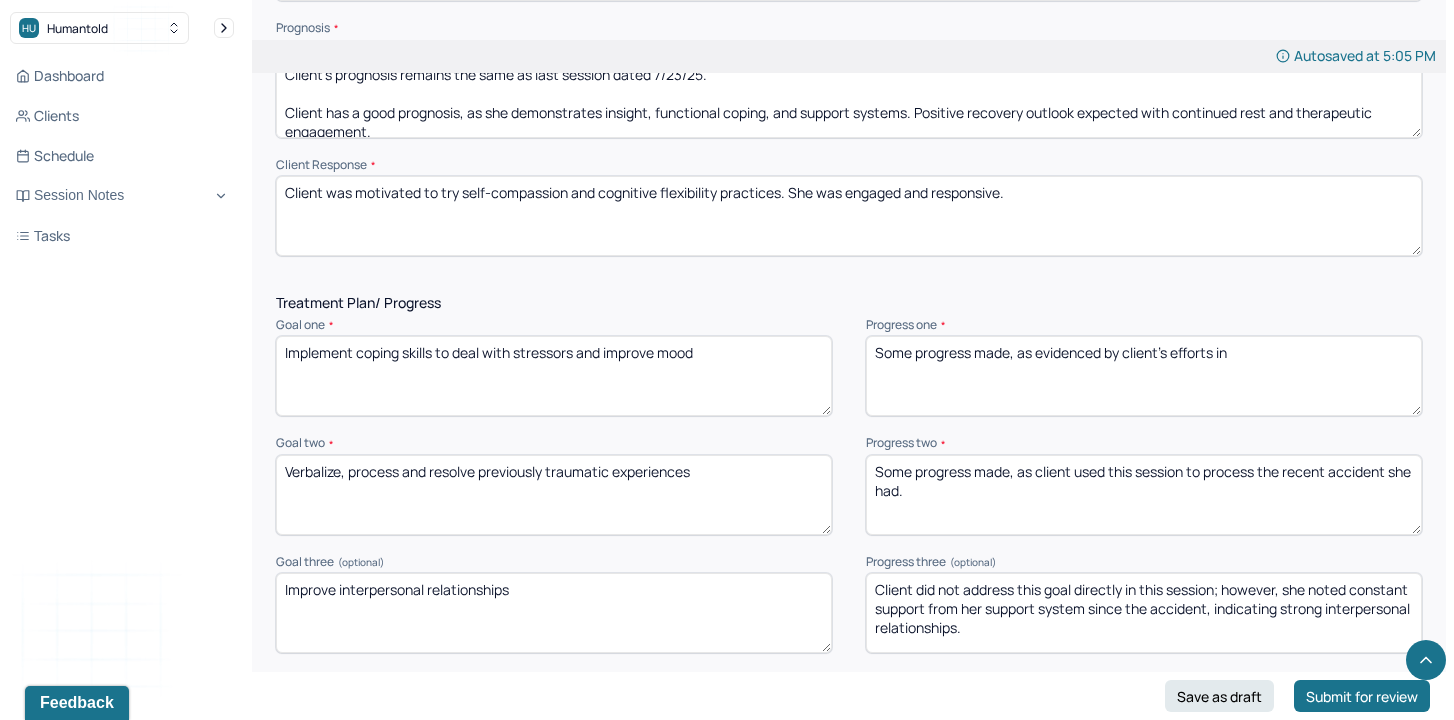 scroll, scrollTop: 2435, scrollLeft: 0, axis: vertical 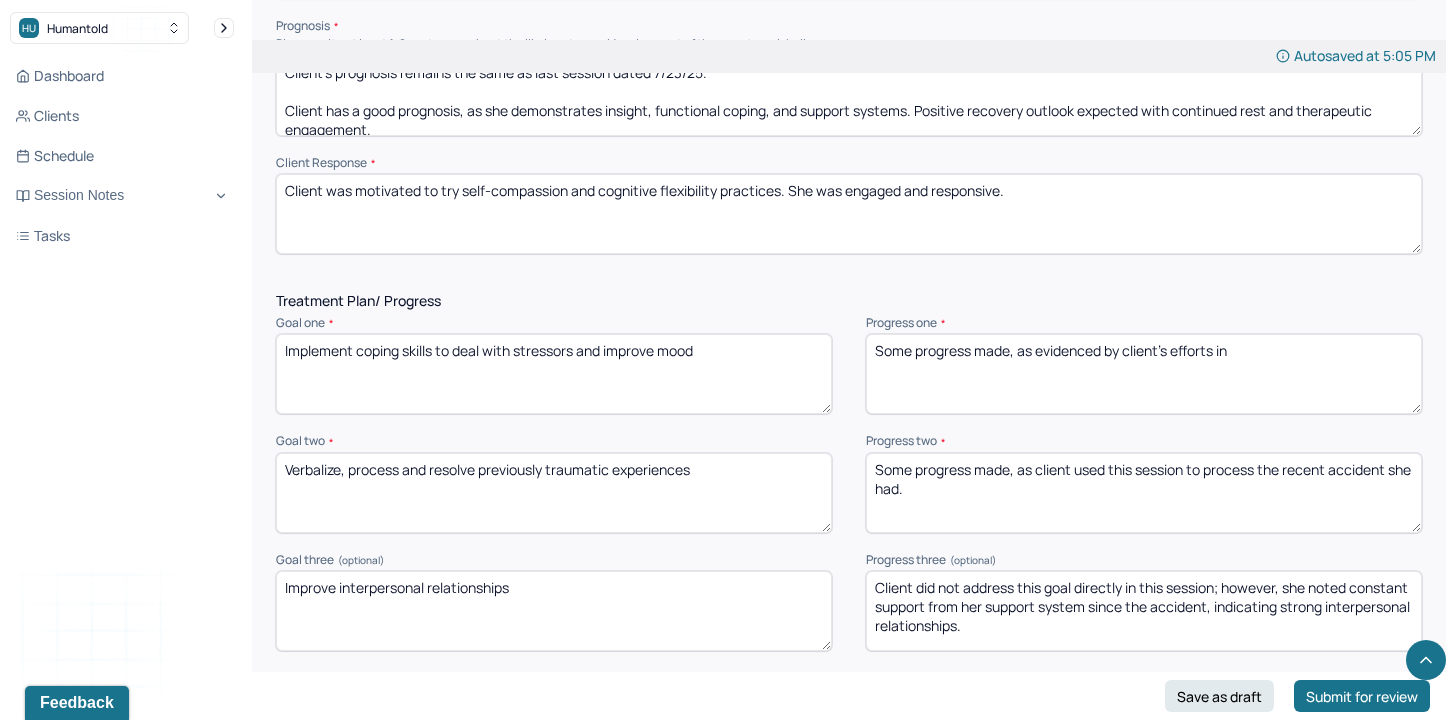 type on "Some progress made, as evidenced by client's efforts in" 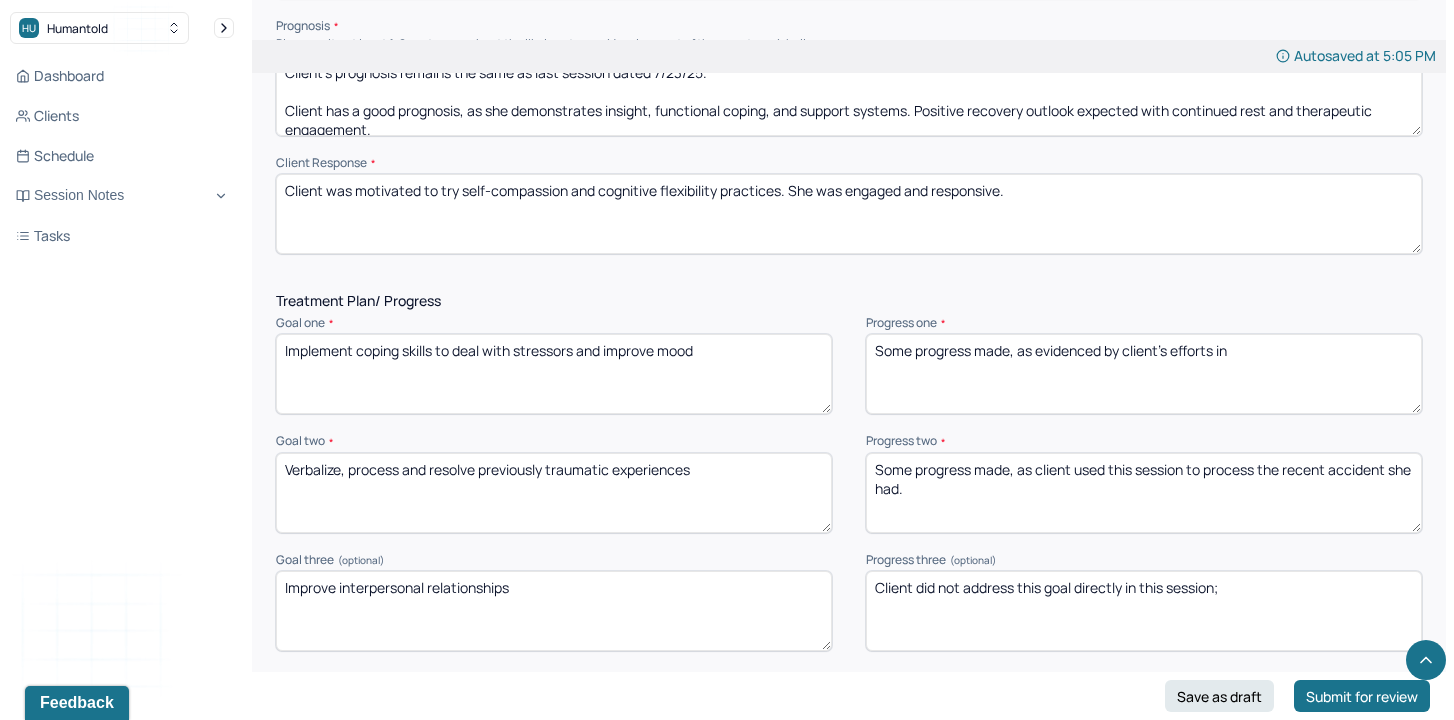 drag, startPoint x: 1020, startPoint y: 571, endPoint x: 1248, endPoint y: 607, distance: 230.82462 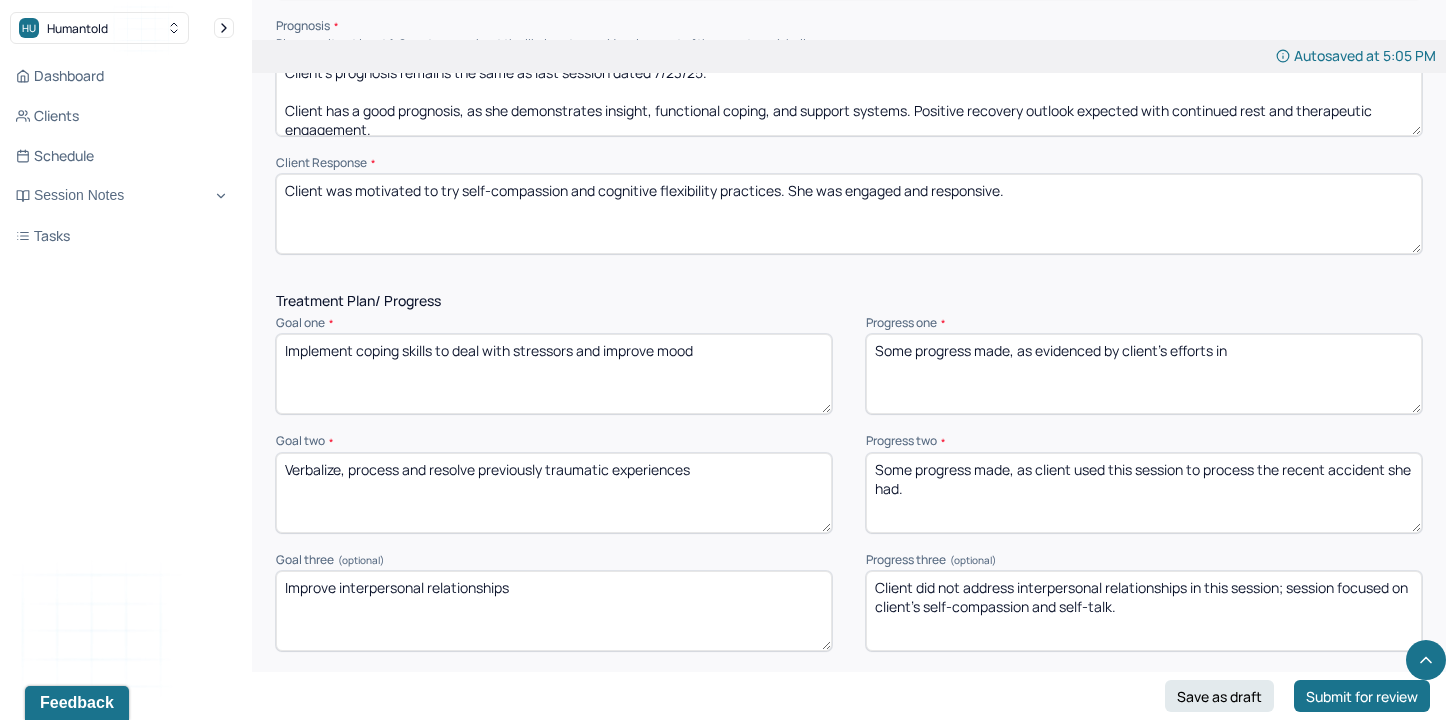 type on "Client did not address interpersonal relationships in this session; session focused on client's self-compassion and self-talk." 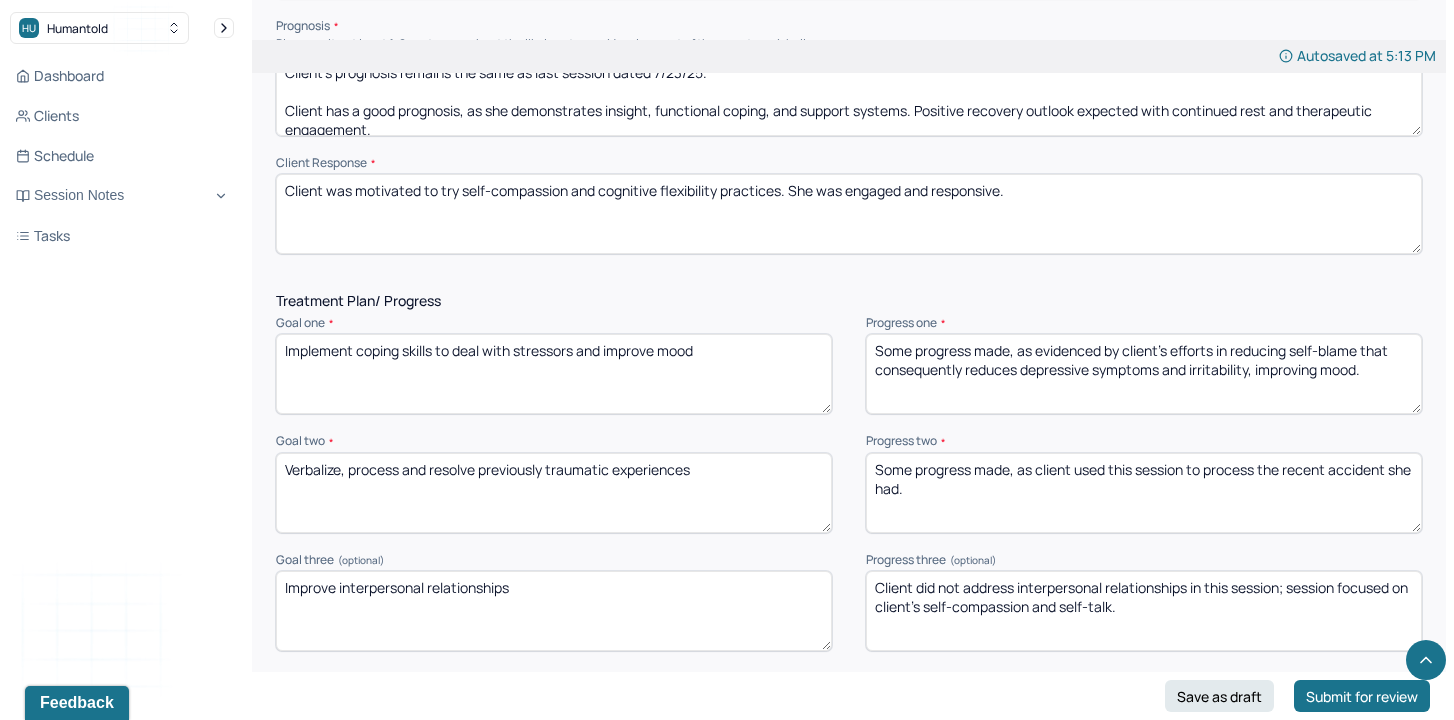 type on "Some progress made, as evidenced by client's efforts in reducing self-blame that consequently reduces depressive symptoms and irritability, improving mood." 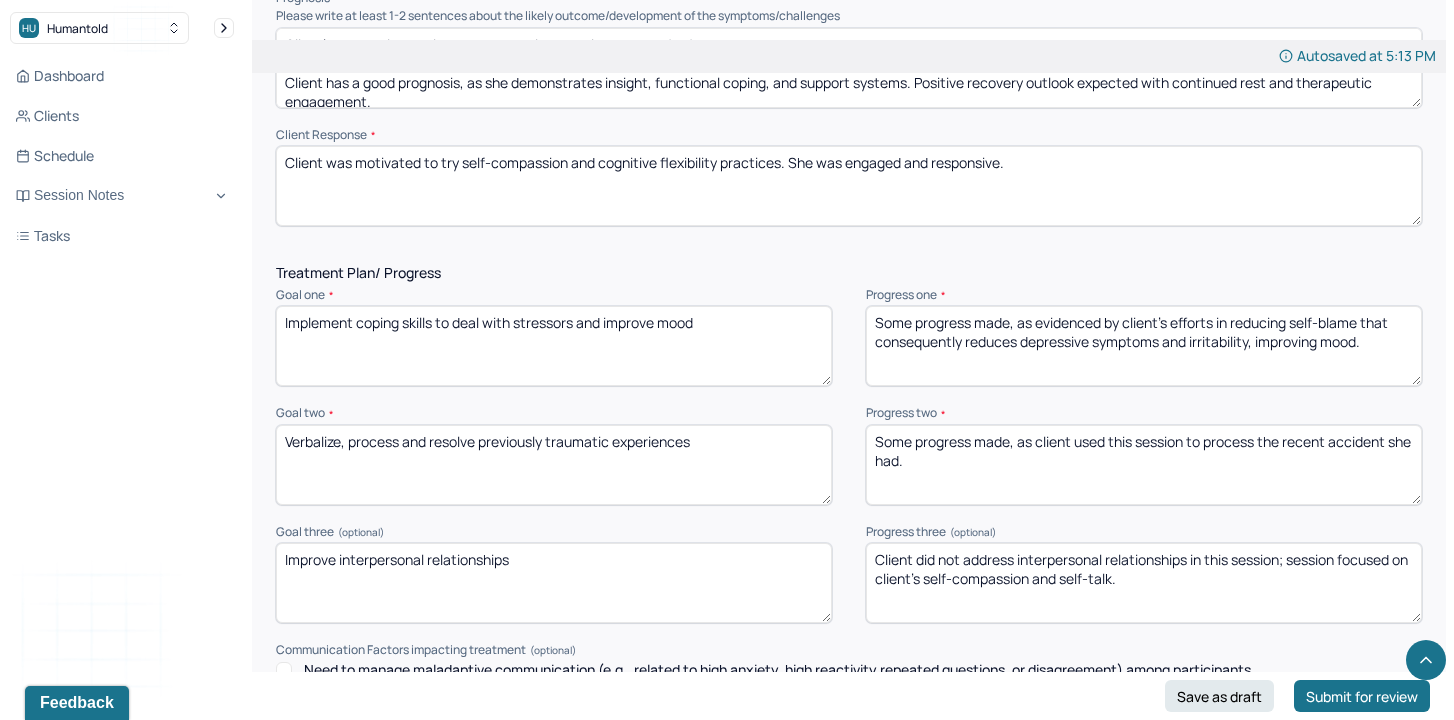 scroll, scrollTop: 2472, scrollLeft: 0, axis: vertical 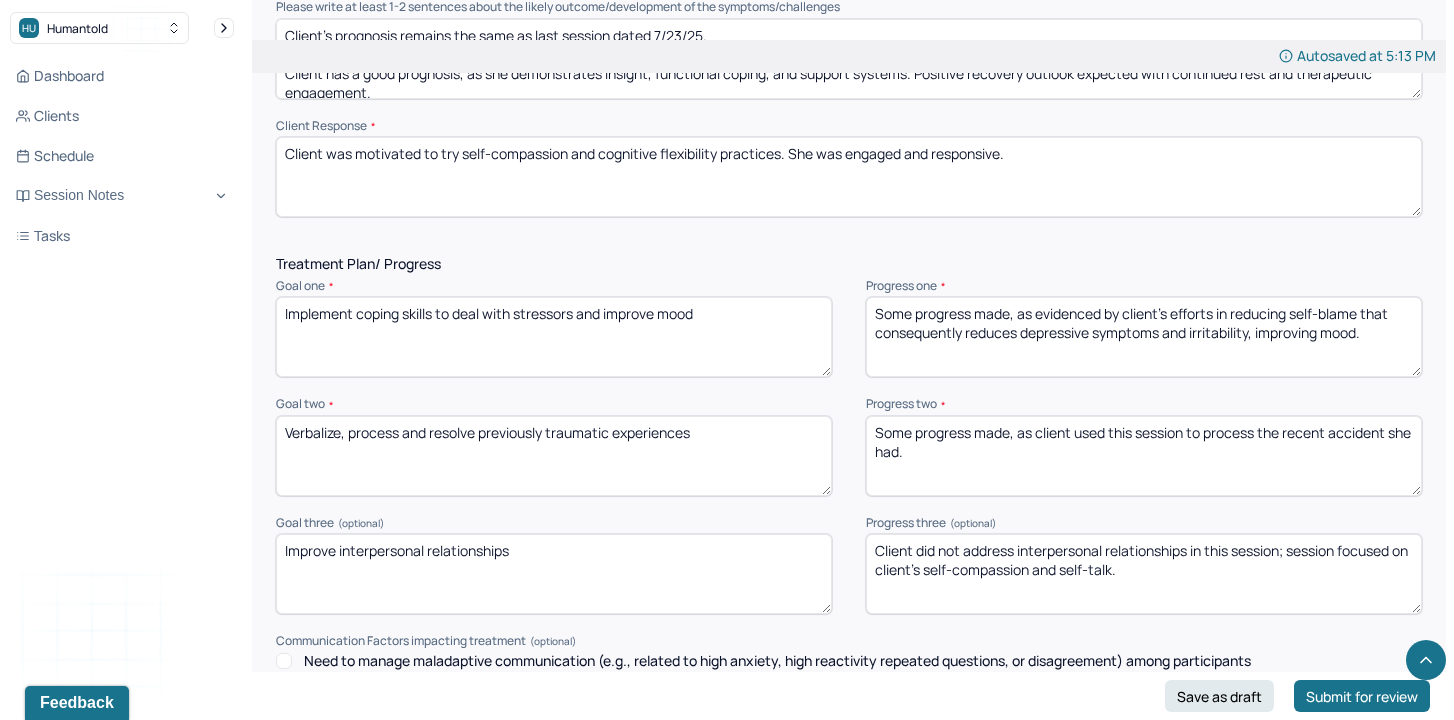 click on "Some progress made, as client used this session to process the recent accident she had." at bounding box center [1144, 456] 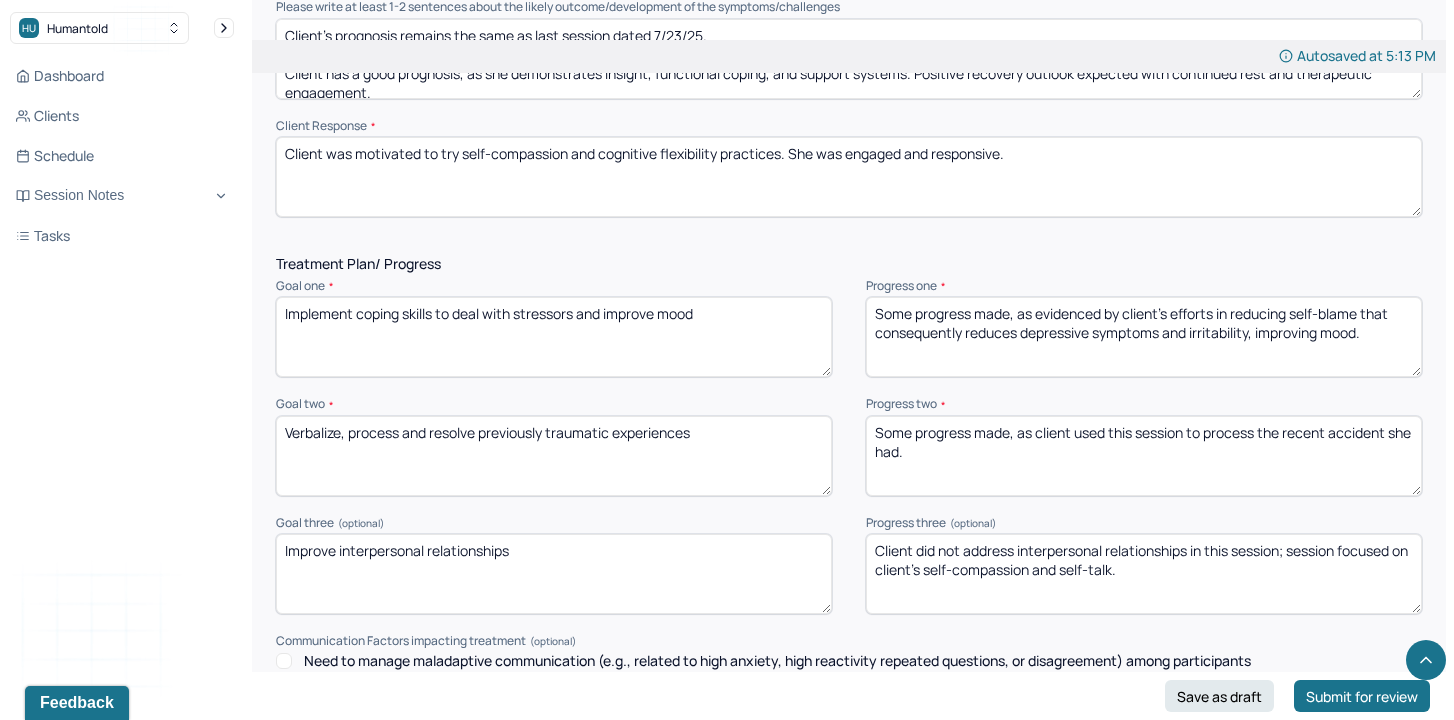 drag, startPoint x: 1026, startPoint y: 460, endPoint x: 1306, endPoint y: 420, distance: 282.8427 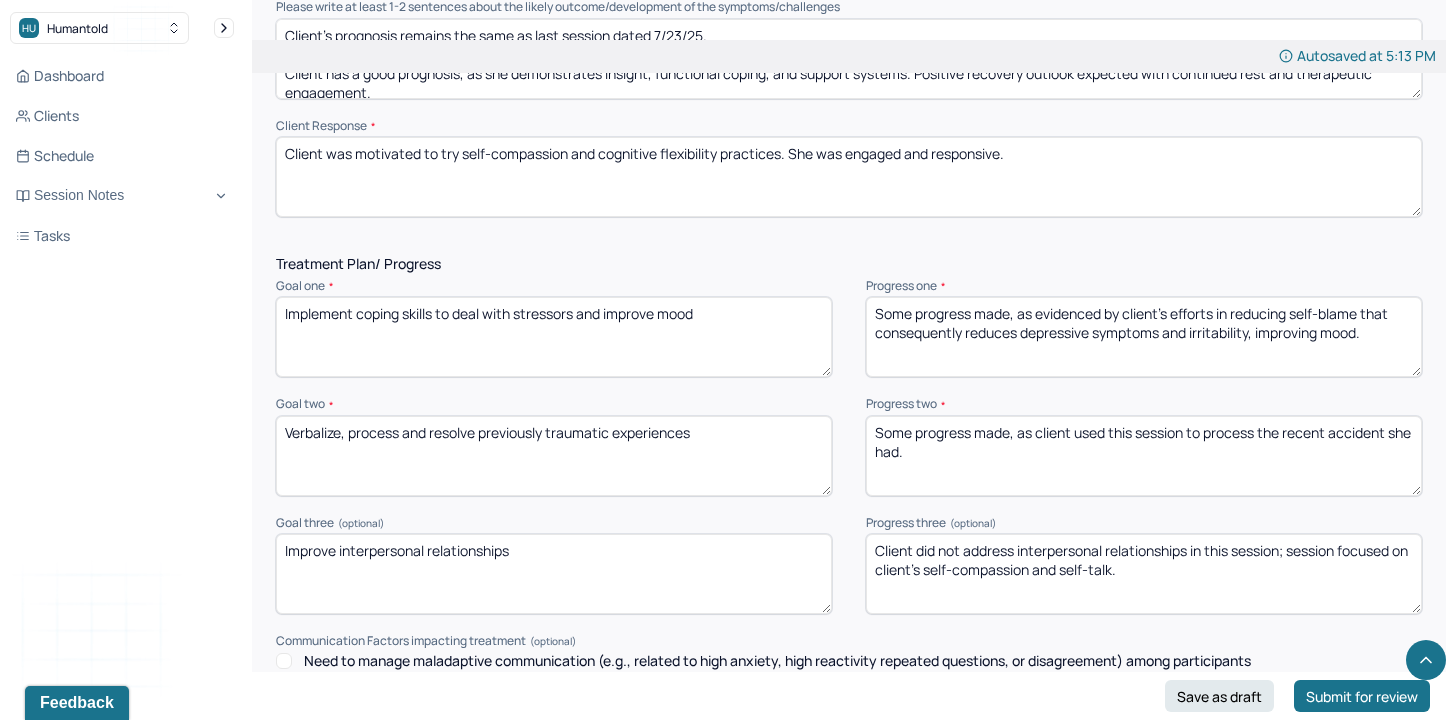 click on "Some progress made, as client used this session to process the recent accident she had." at bounding box center [1144, 456] 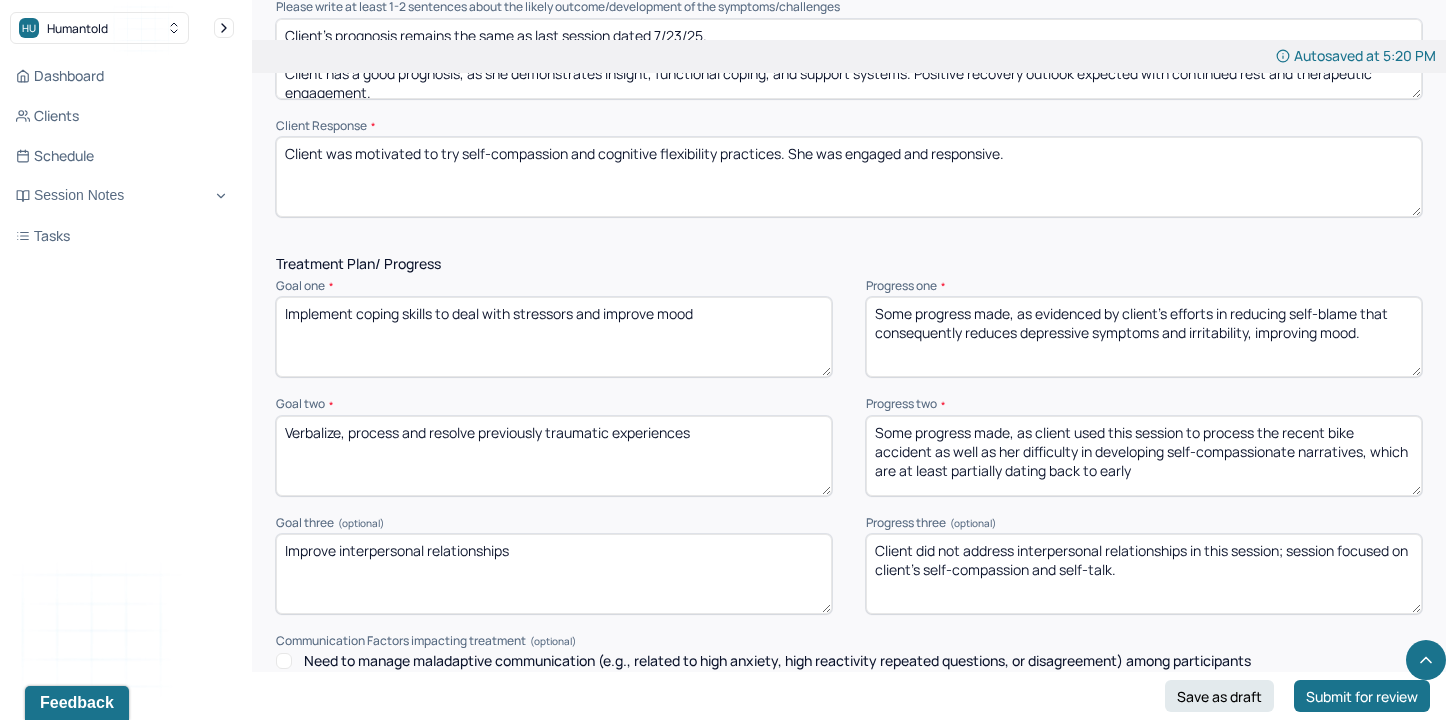 drag, startPoint x: 1384, startPoint y: 449, endPoint x: 886, endPoint y: 457, distance: 498.06424 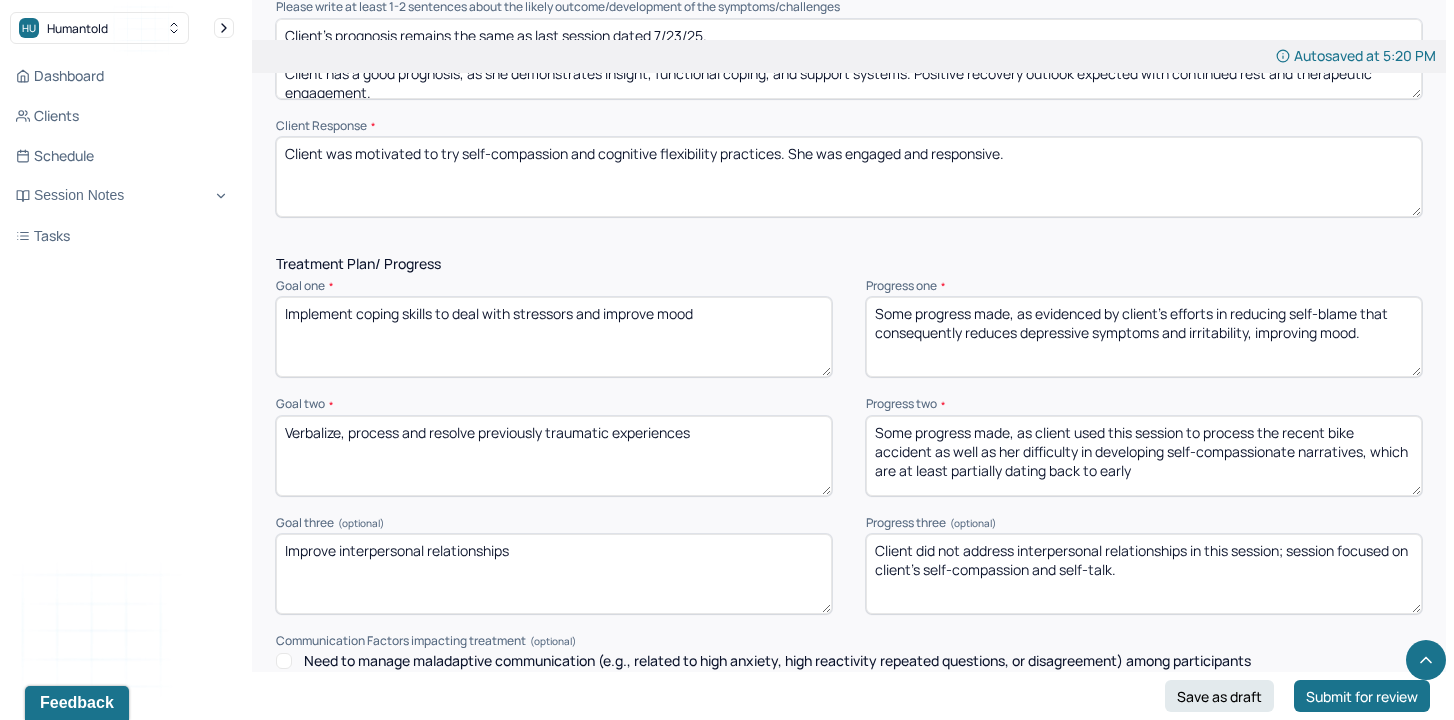 click on "Some progress made, as client used this session to process the recent bike accident as well as her difficulty in developing self-compassionate narratives, which are at least partially dating back to early" at bounding box center [1144, 456] 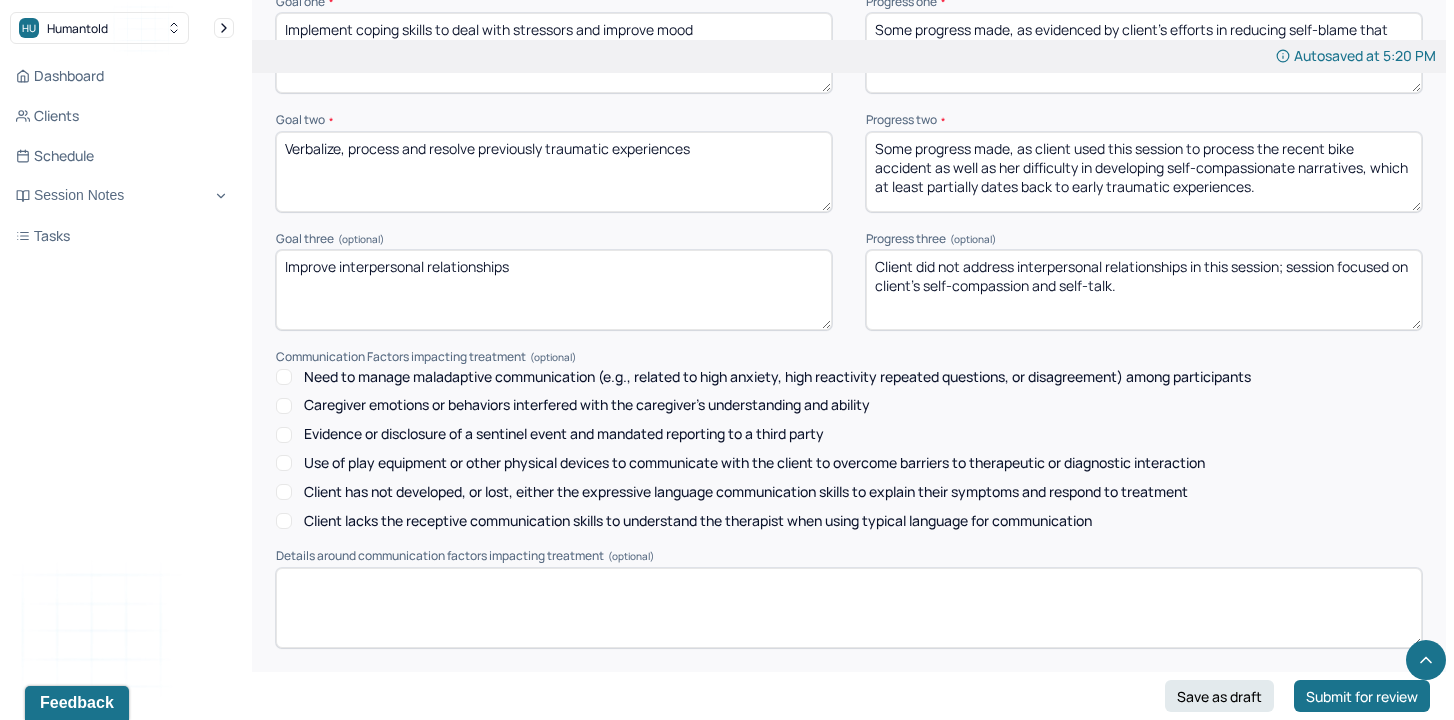 scroll, scrollTop: 2883, scrollLeft: 0, axis: vertical 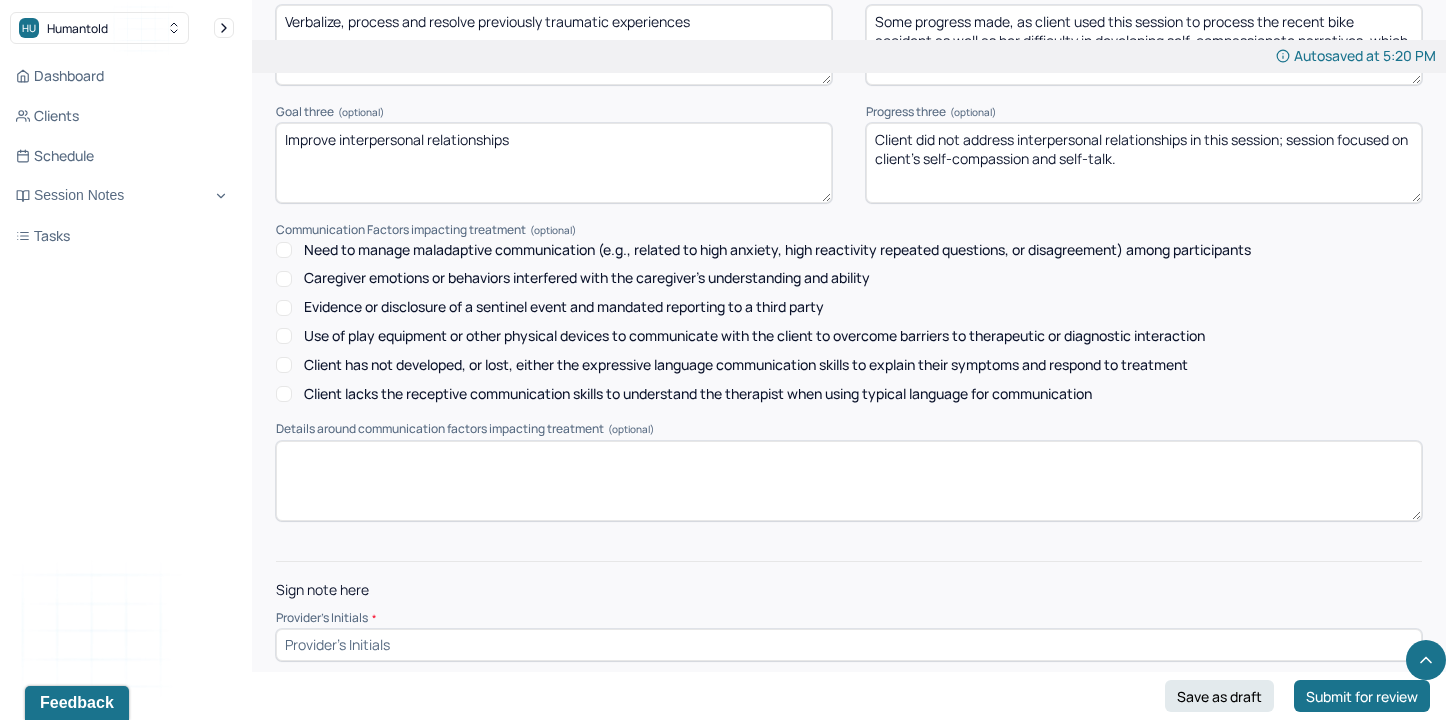 type on "Some progress made, as client used this session to process the recent bike accident as well as her difficulty in developing self-compassionate narratives, which at least partially dates back to early traumatic experiences." 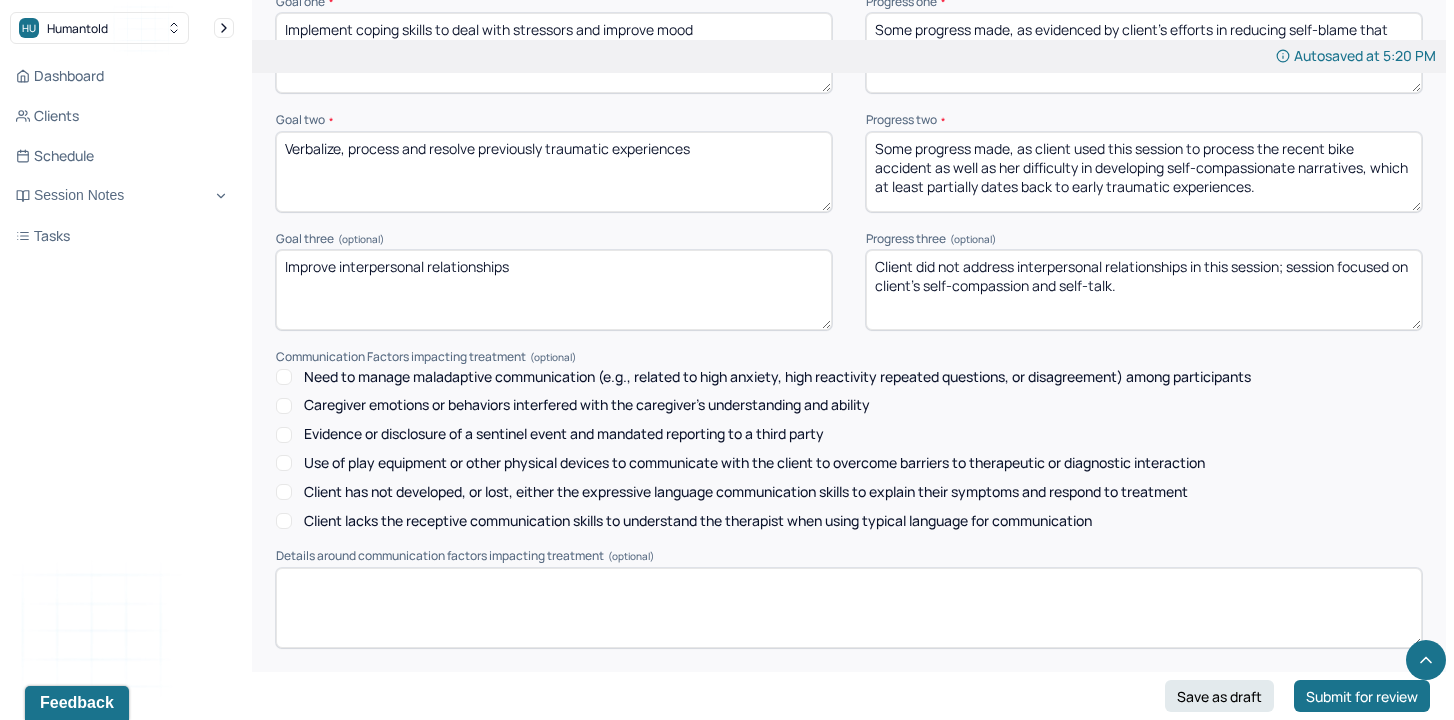 scroll, scrollTop: 2424, scrollLeft: 0, axis: vertical 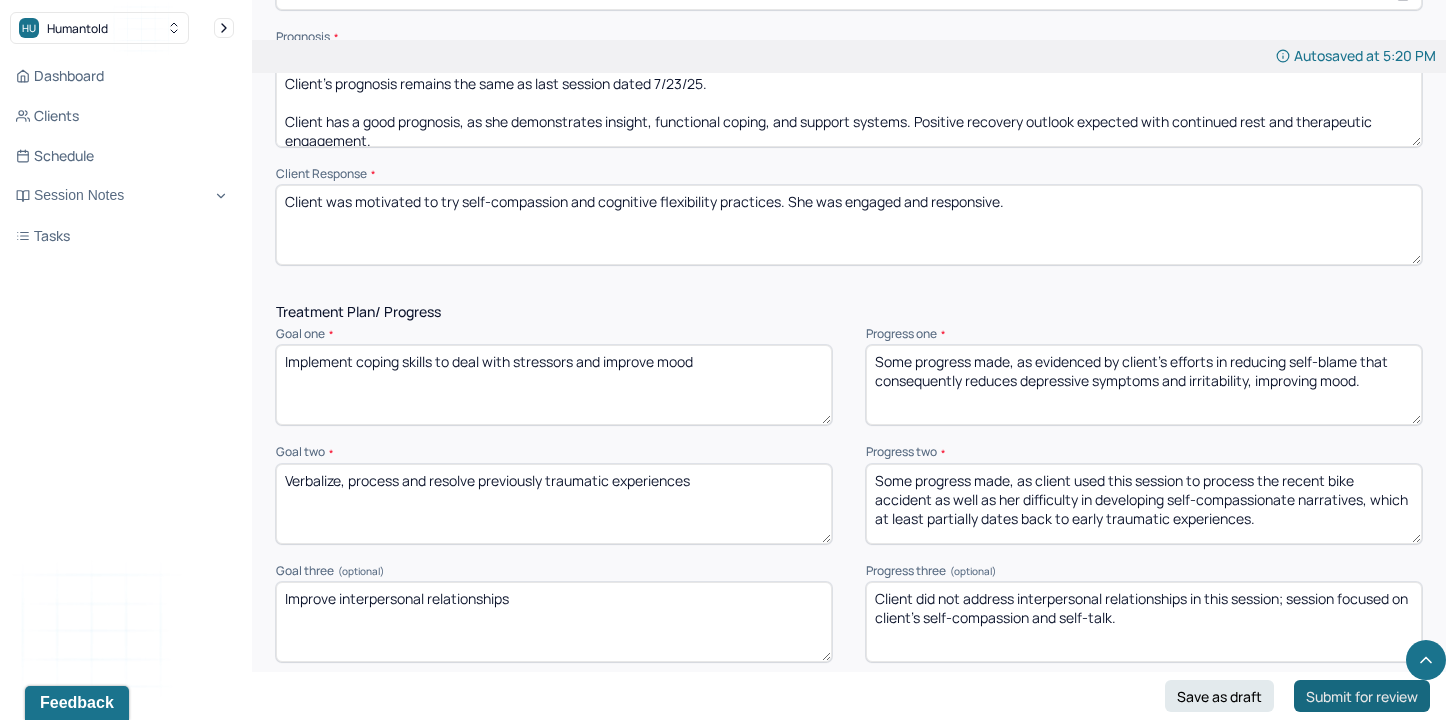 type on "AL" 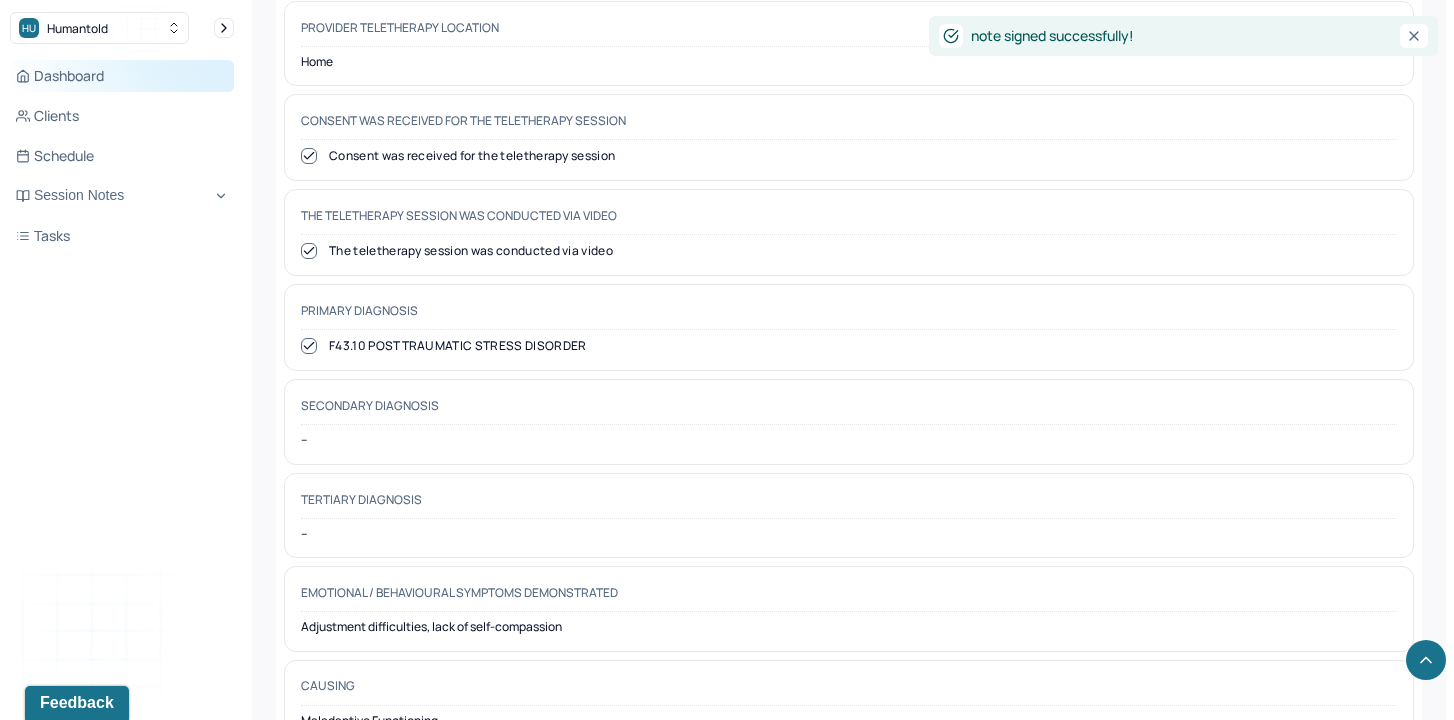 click on "Dashboard" at bounding box center [122, 76] 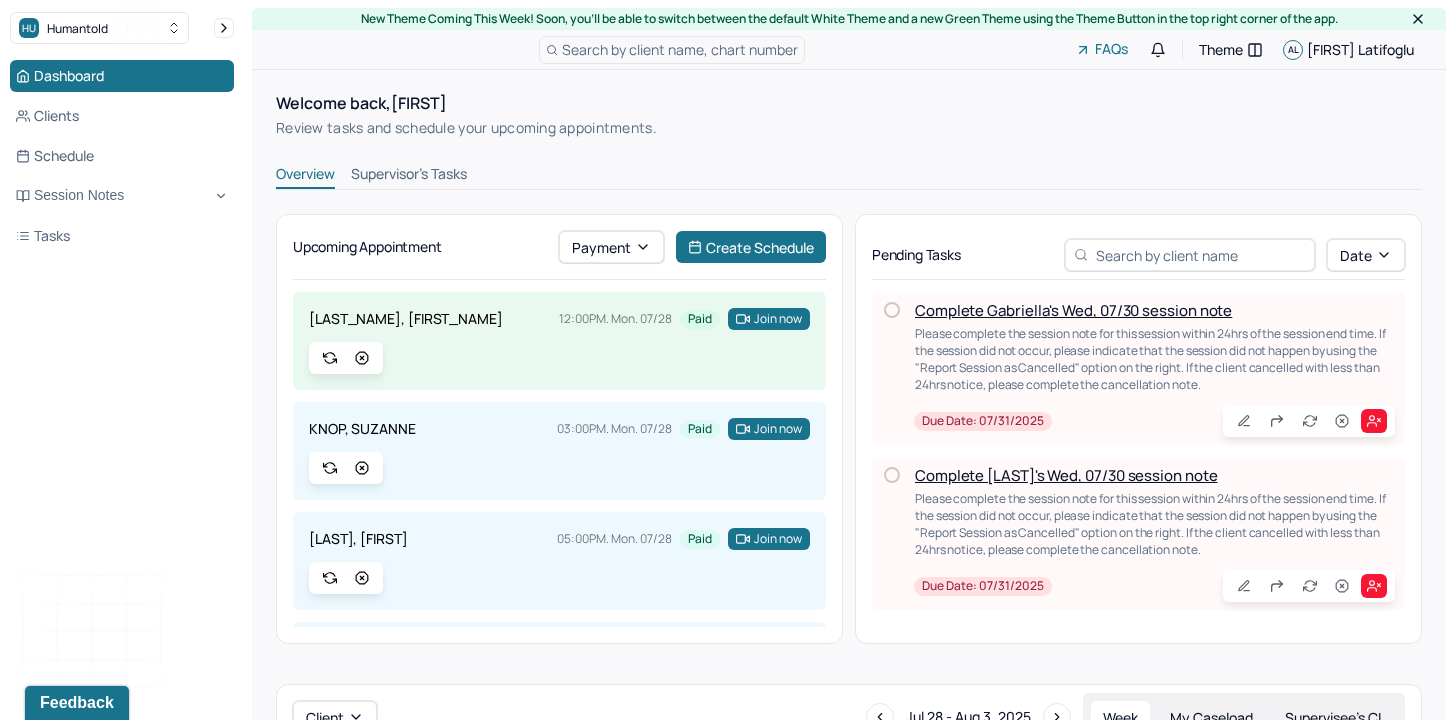 scroll, scrollTop: 20, scrollLeft: 0, axis: vertical 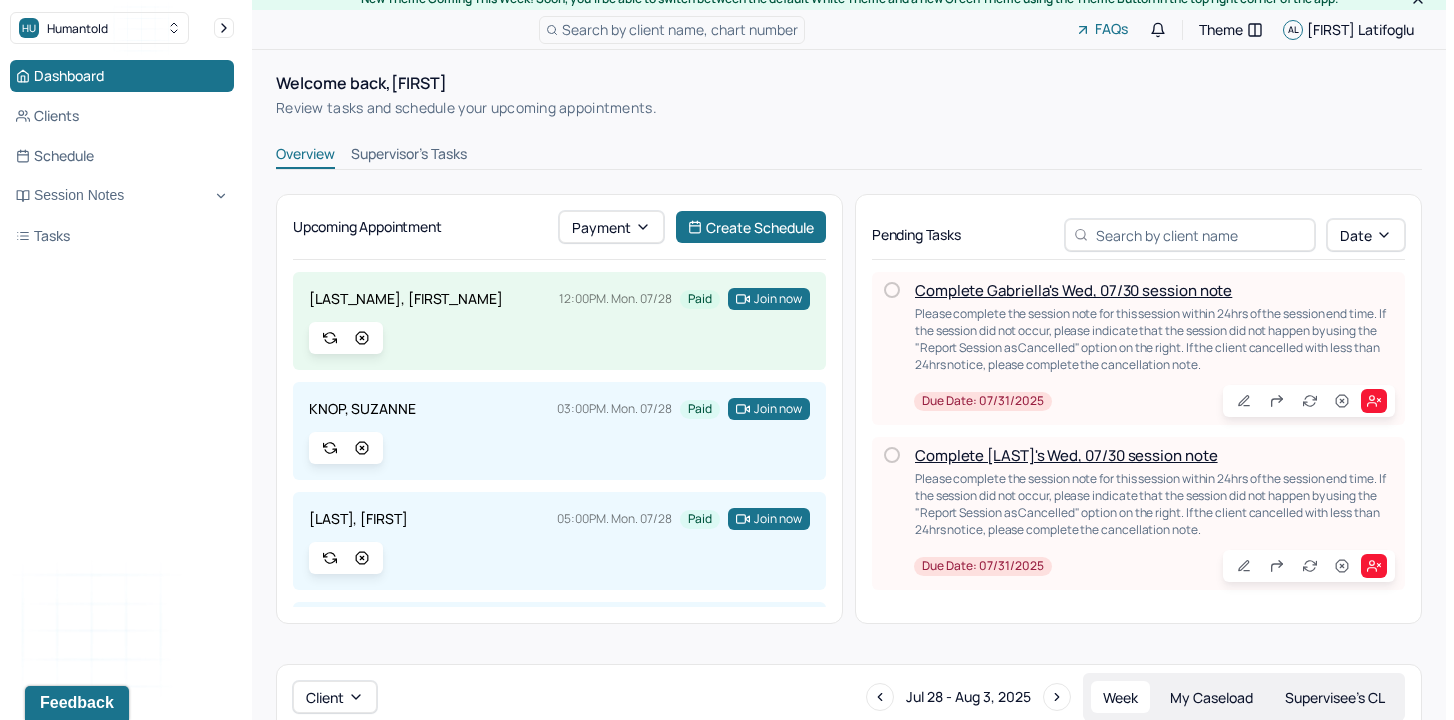 click on "Complete Gabriella's Wed, 07/30 session note" at bounding box center [1073, 290] 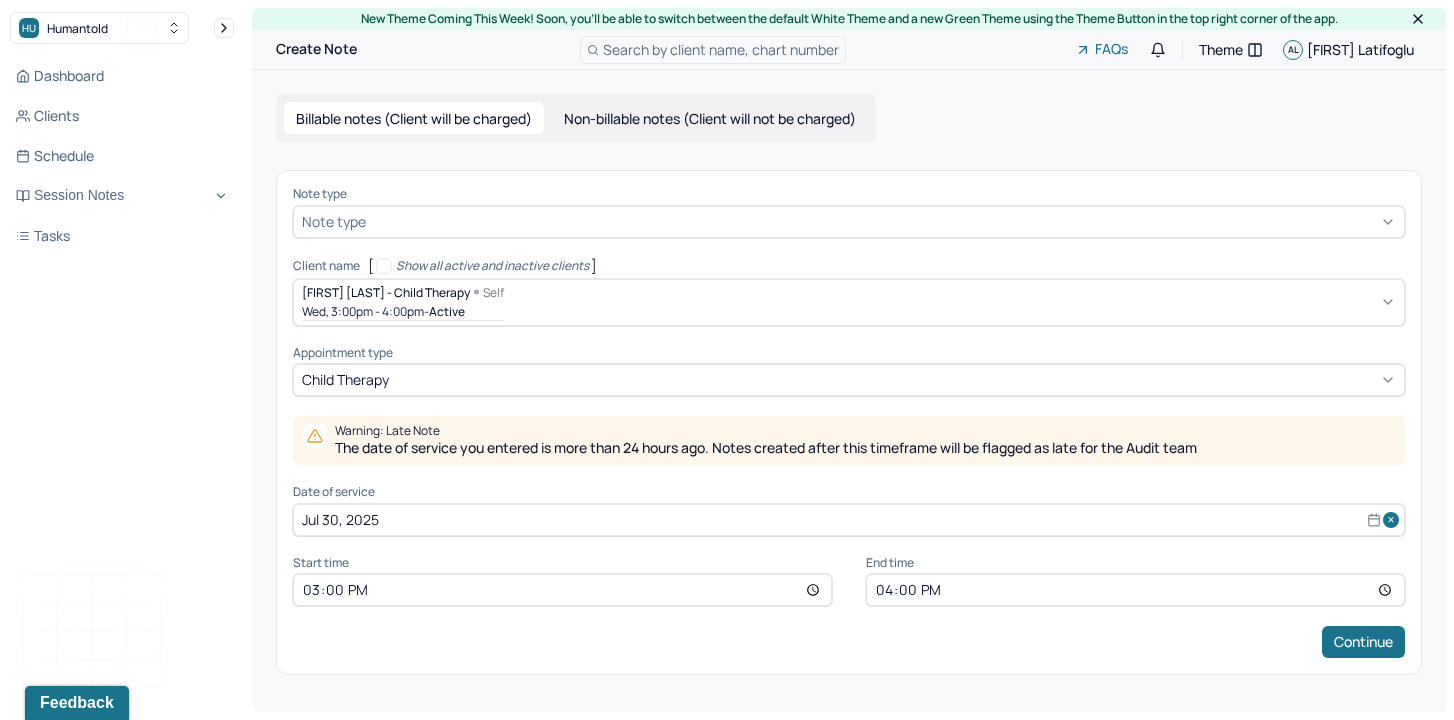 click at bounding box center (883, 221) 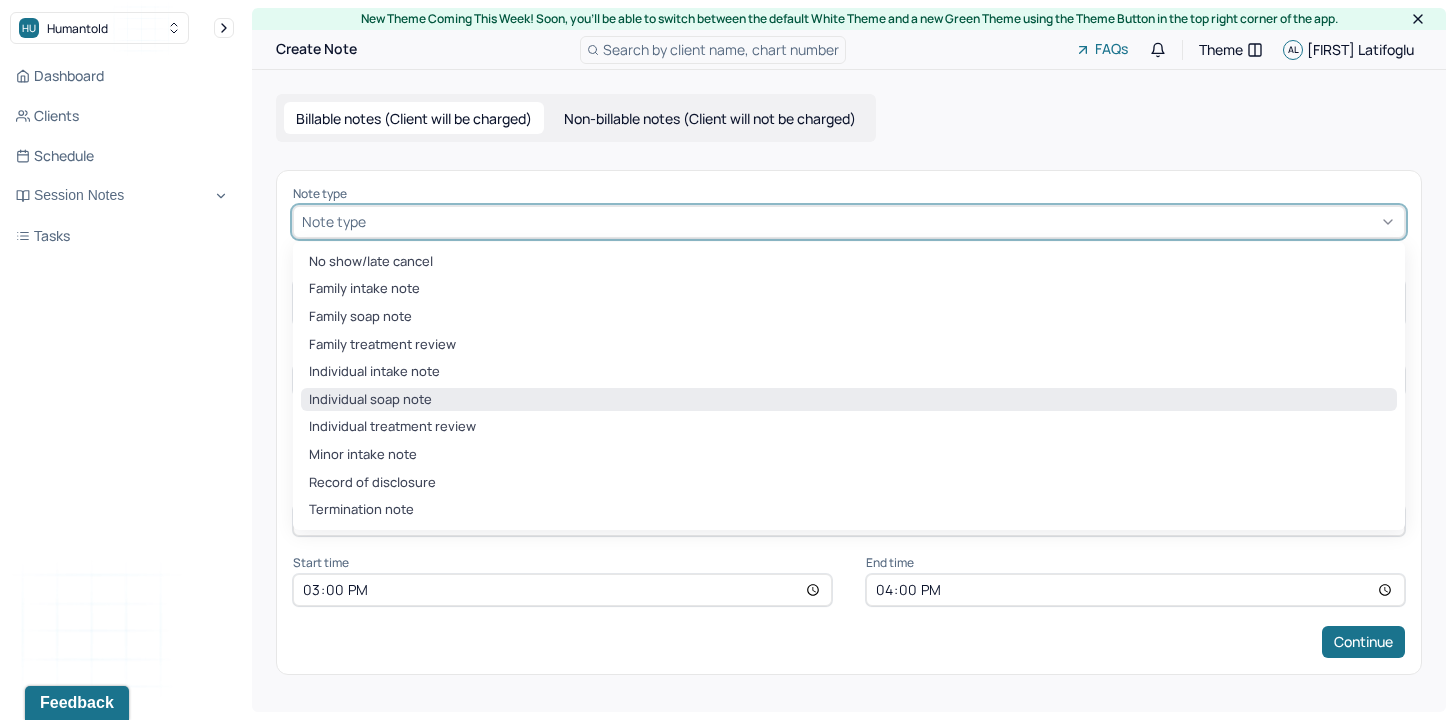click on "Individual soap note" at bounding box center [849, 400] 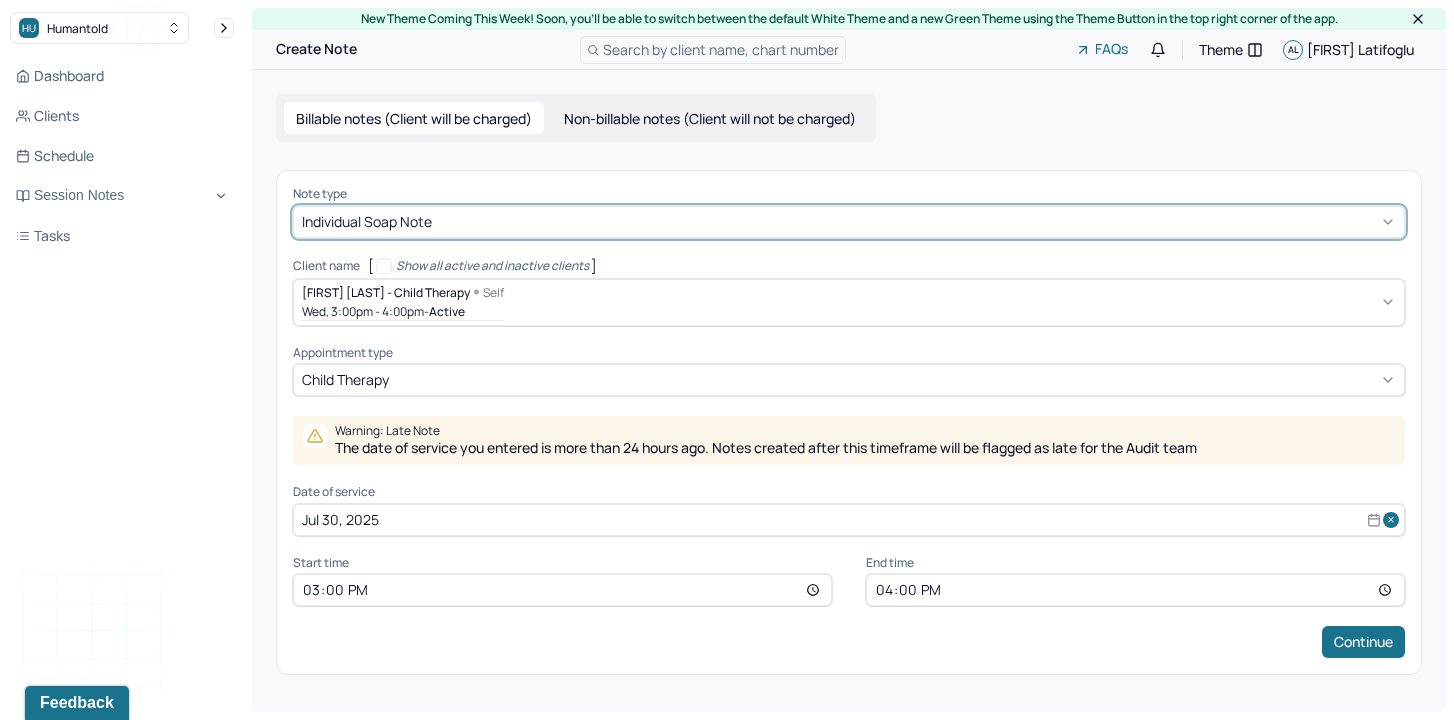 select on "6" 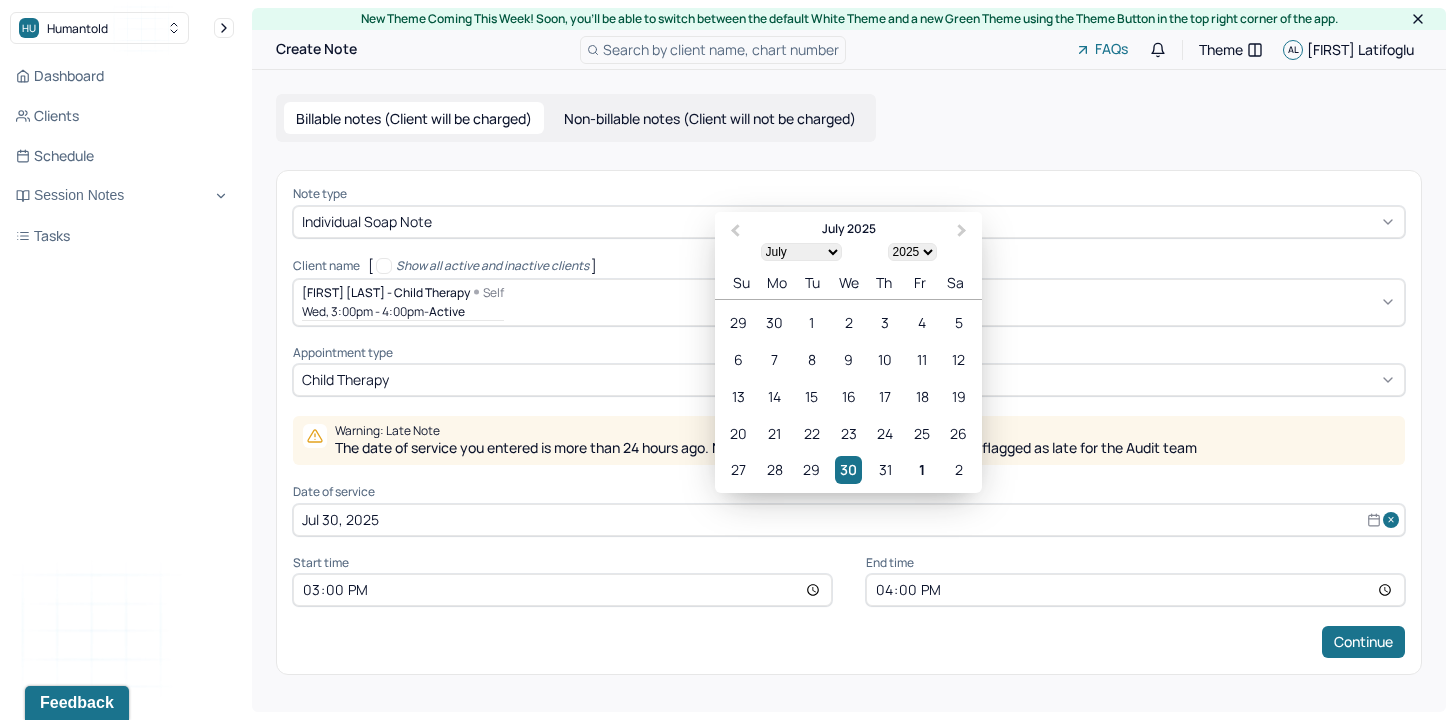 click on "Jul 30, 2025" at bounding box center [849, 520] 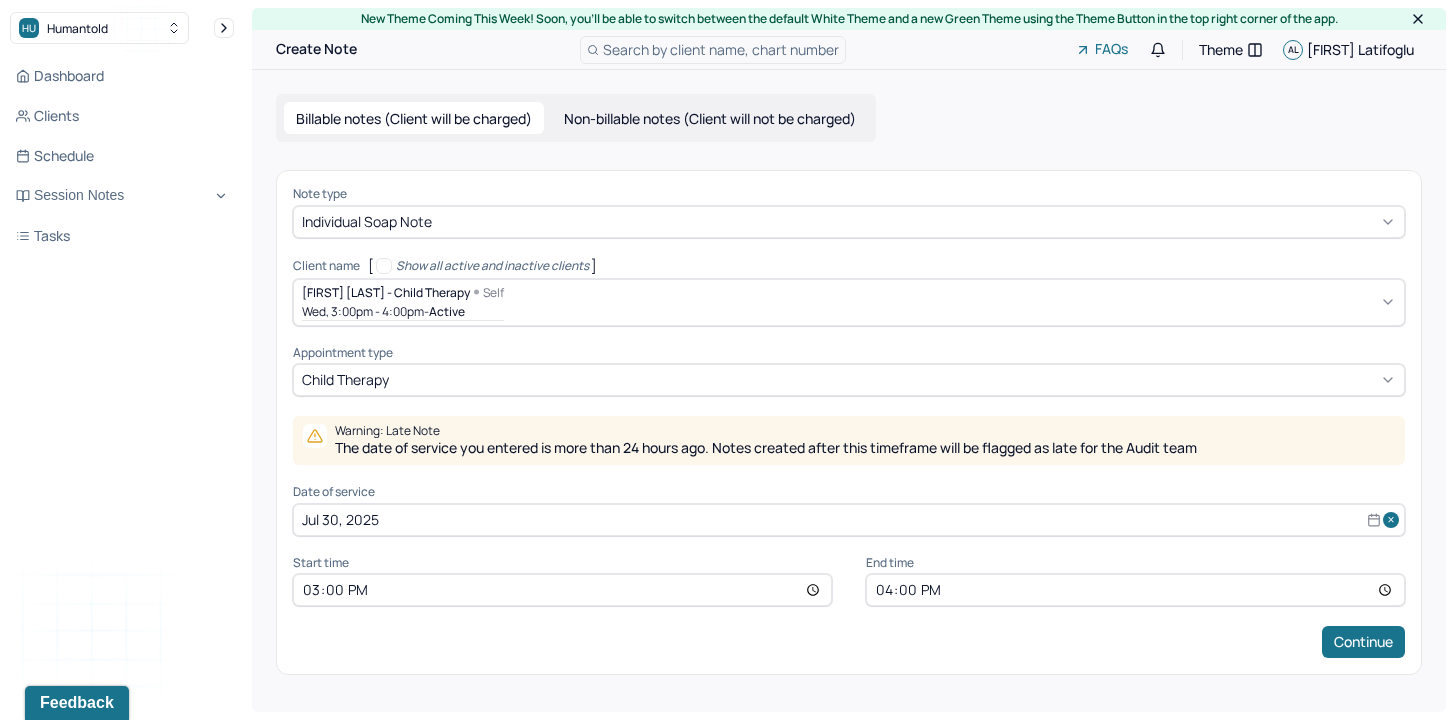 click on "15:00" at bounding box center [562, 590] 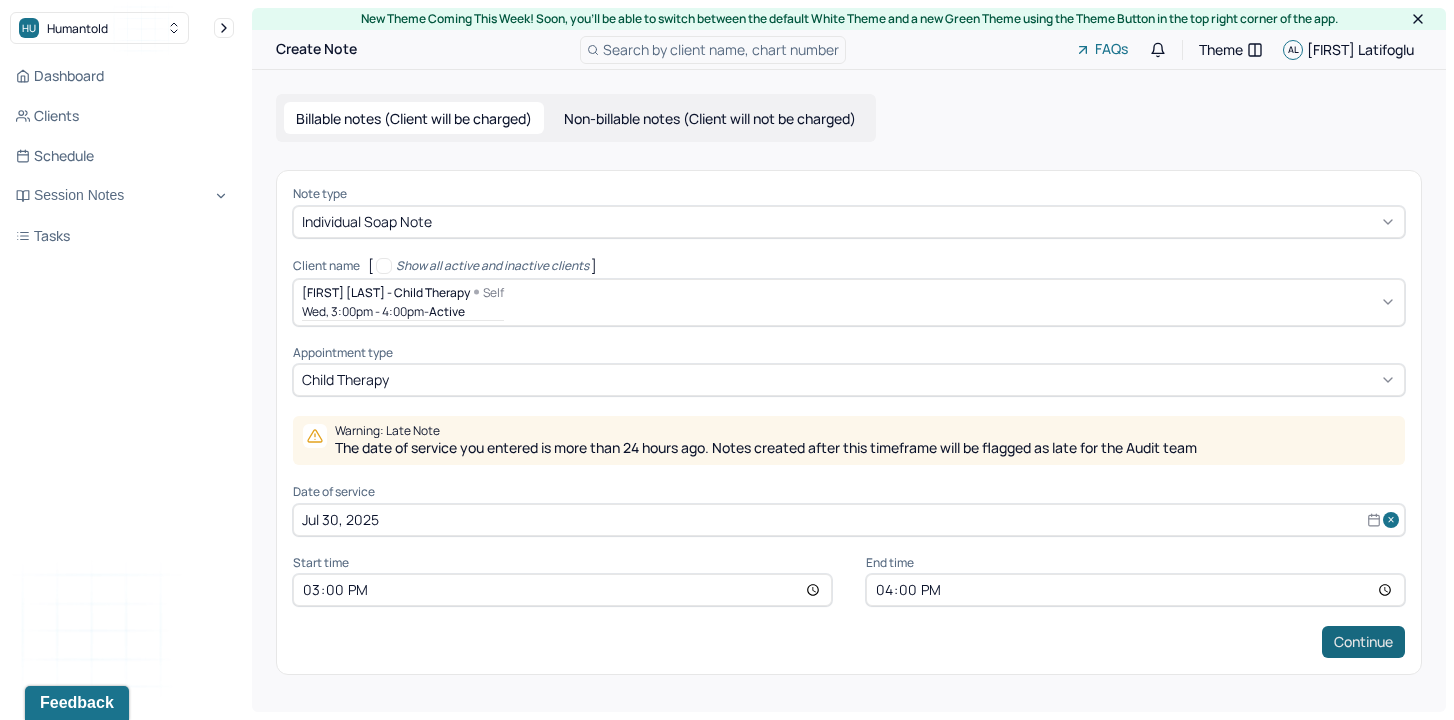 click on "Continue" at bounding box center (1363, 642) 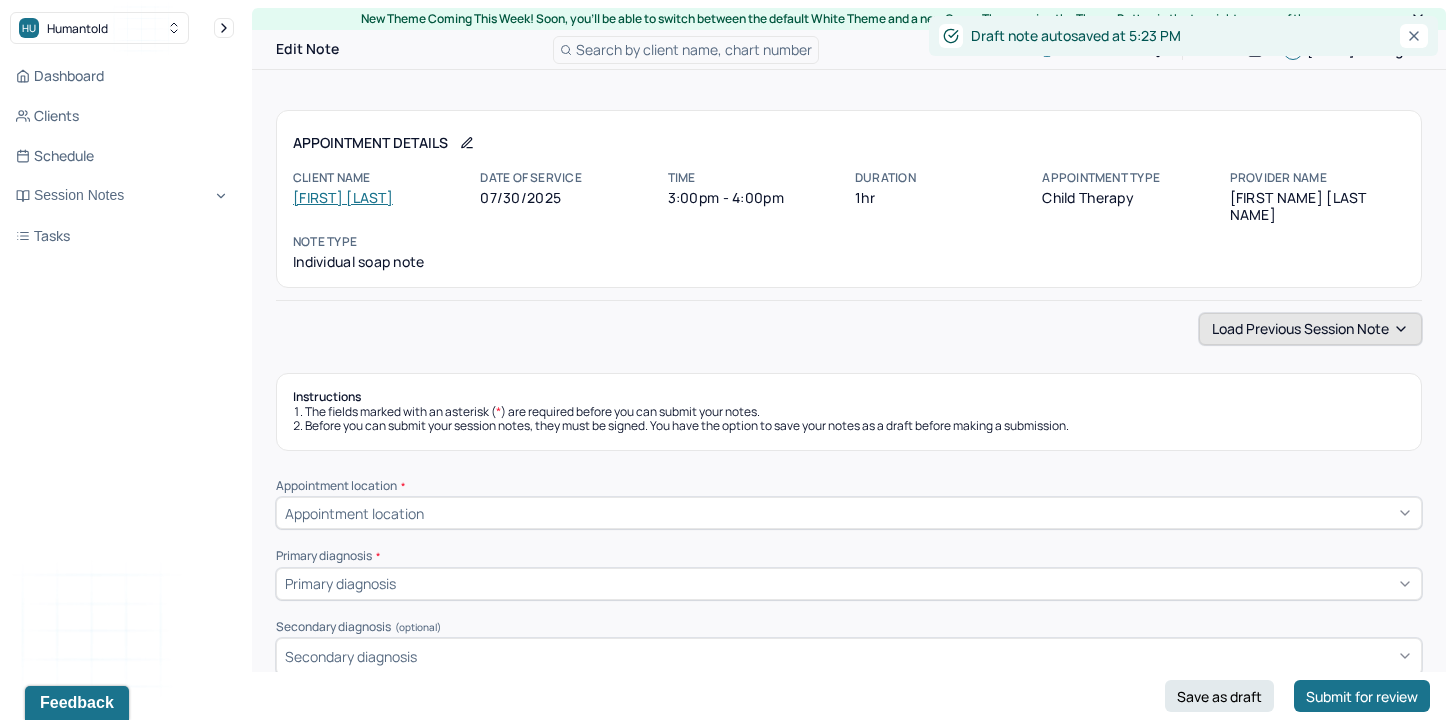 click on "Load previous session note" at bounding box center [1310, 329] 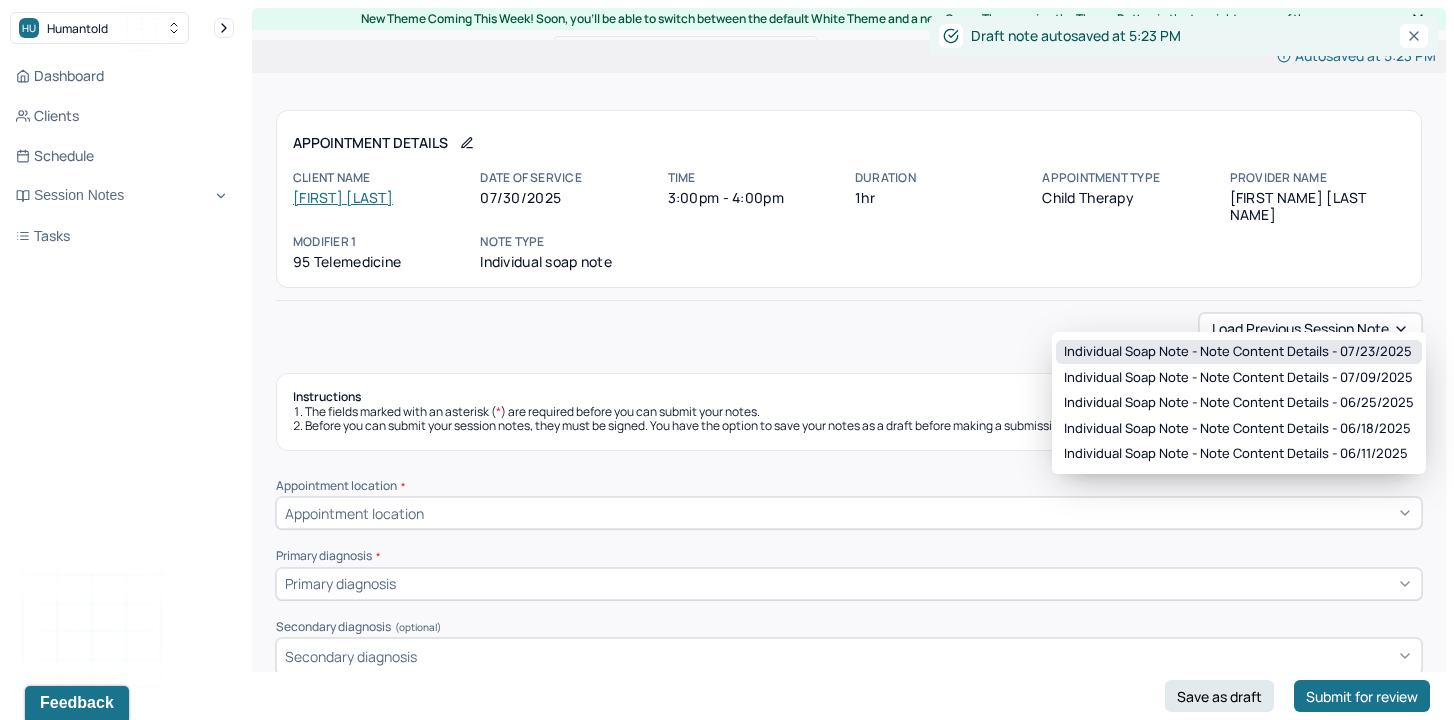 click on "Individual soap note   - Note content Details -   07/23/2025" at bounding box center [1238, 352] 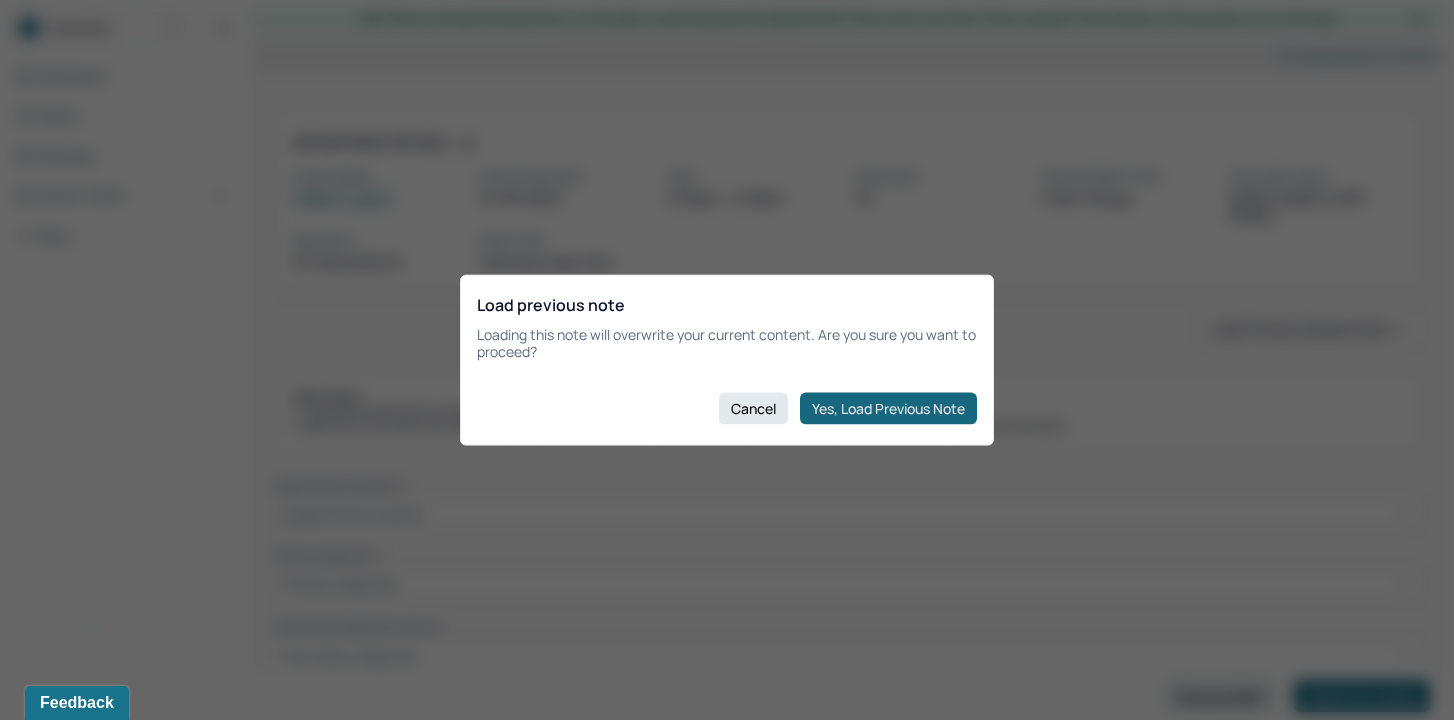 click on "Yes, Load Previous Note" at bounding box center [888, 408] 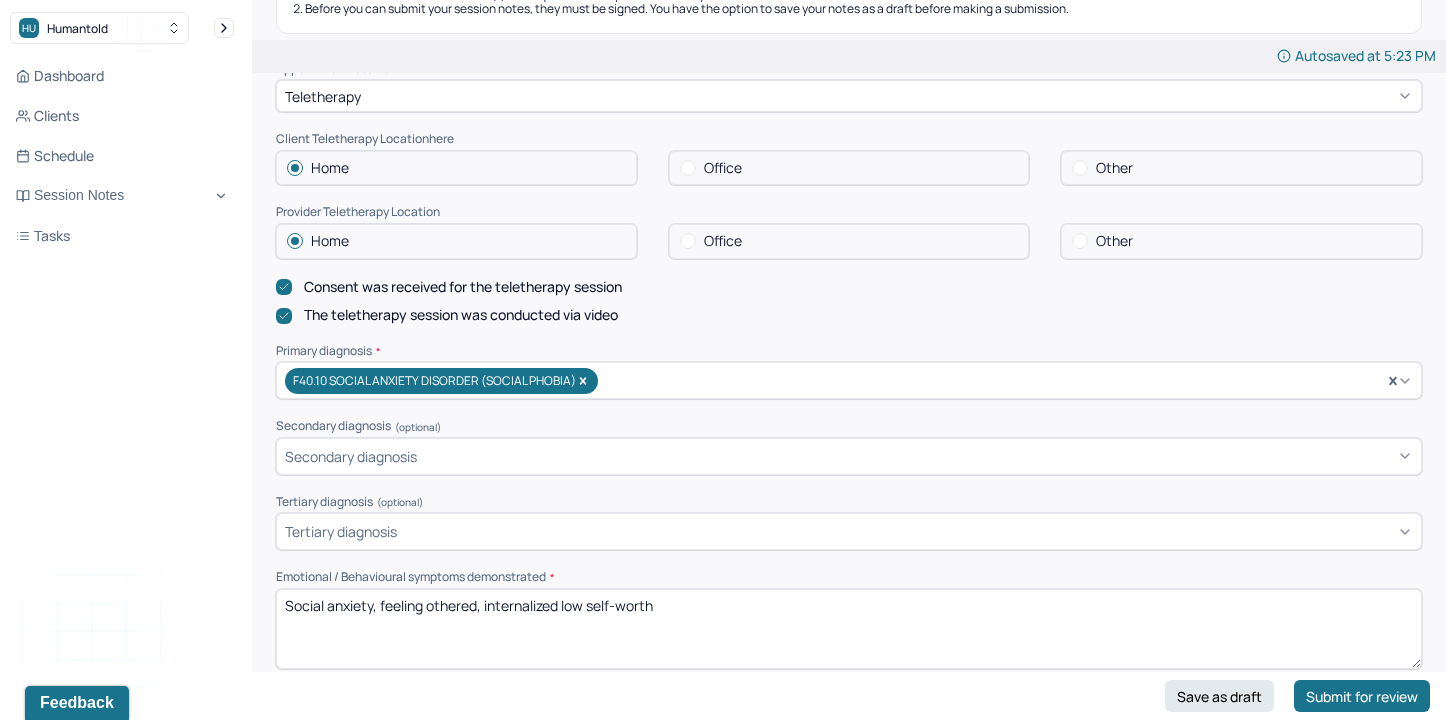 scroll, scrollTop: 416, scrollLeft: 0, axis: vertical 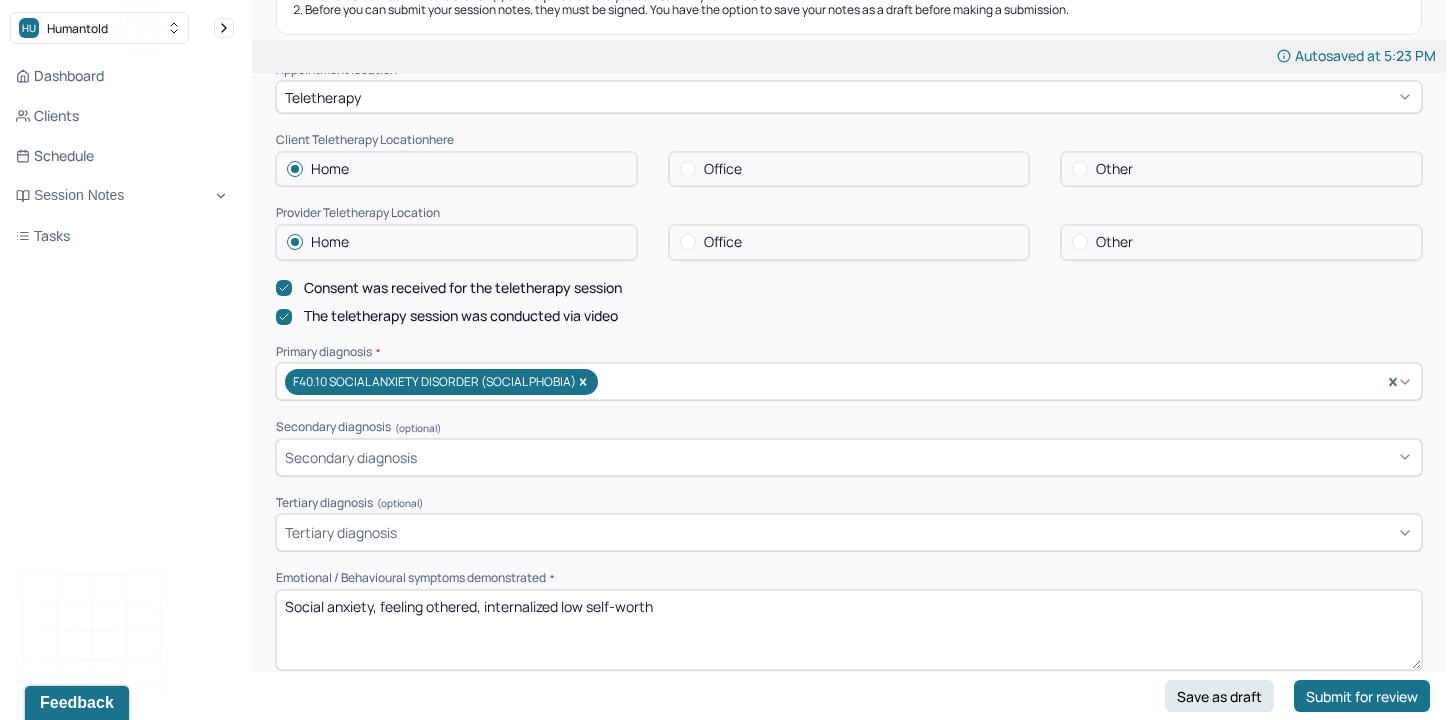 click on "Social anxiety, feeling othered, internalized low self-worth" at bounding box center (849, 630) 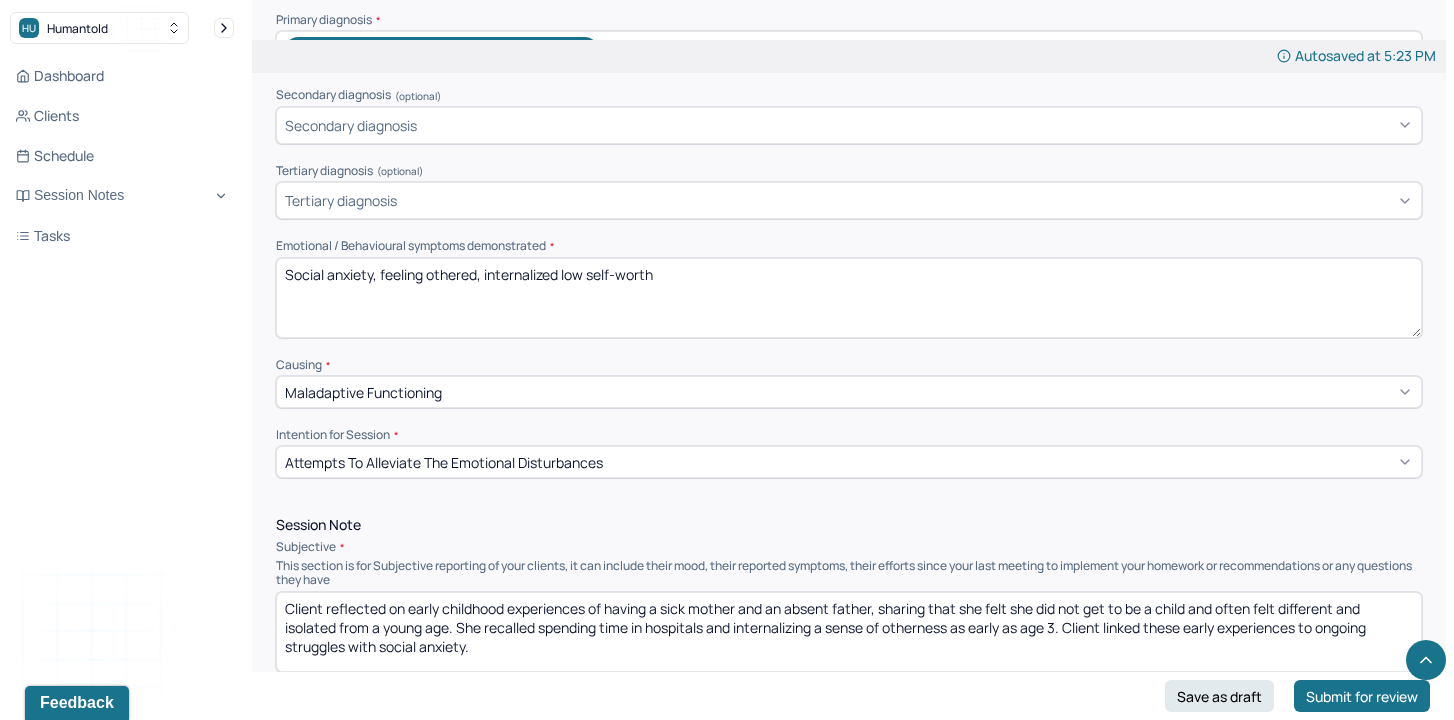 scroll, scrollTop: 757, scrollLeft: 0, axis: vertical 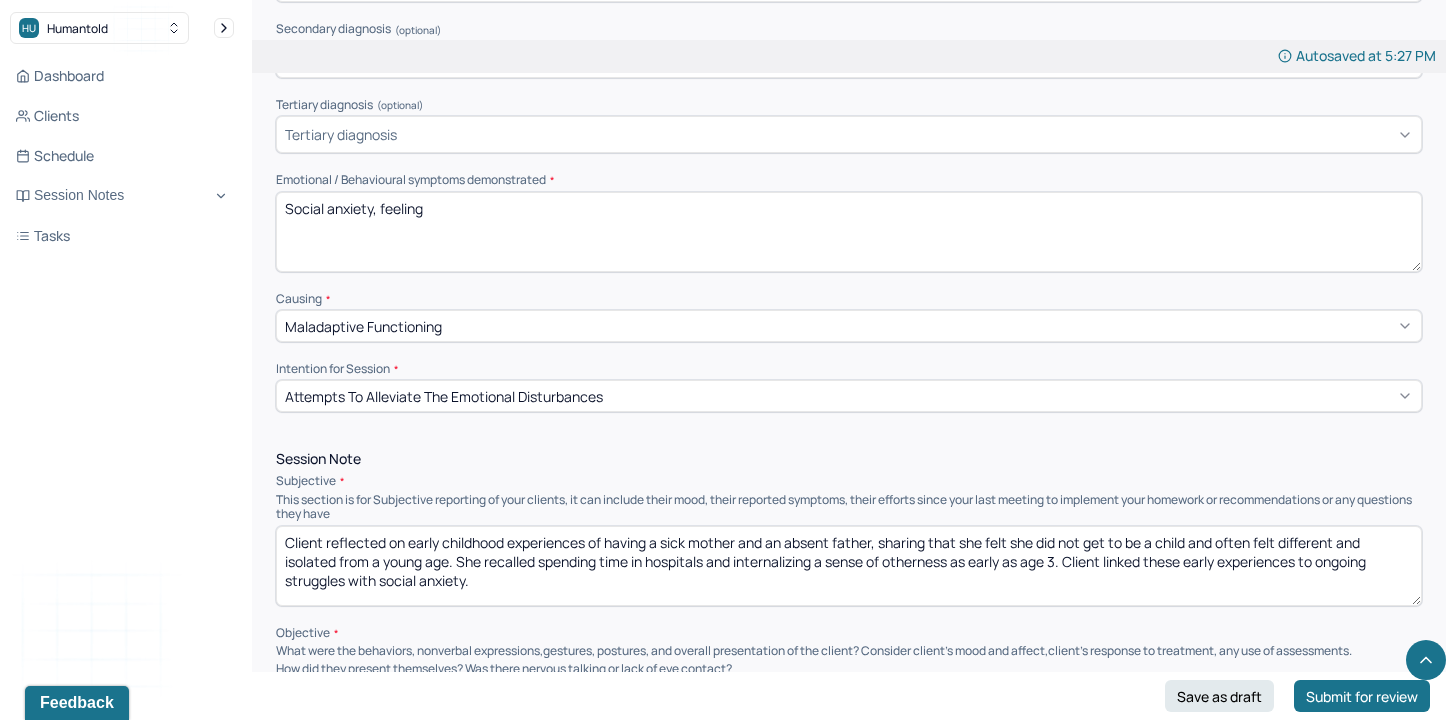 type on "Social anxiety, feeling" 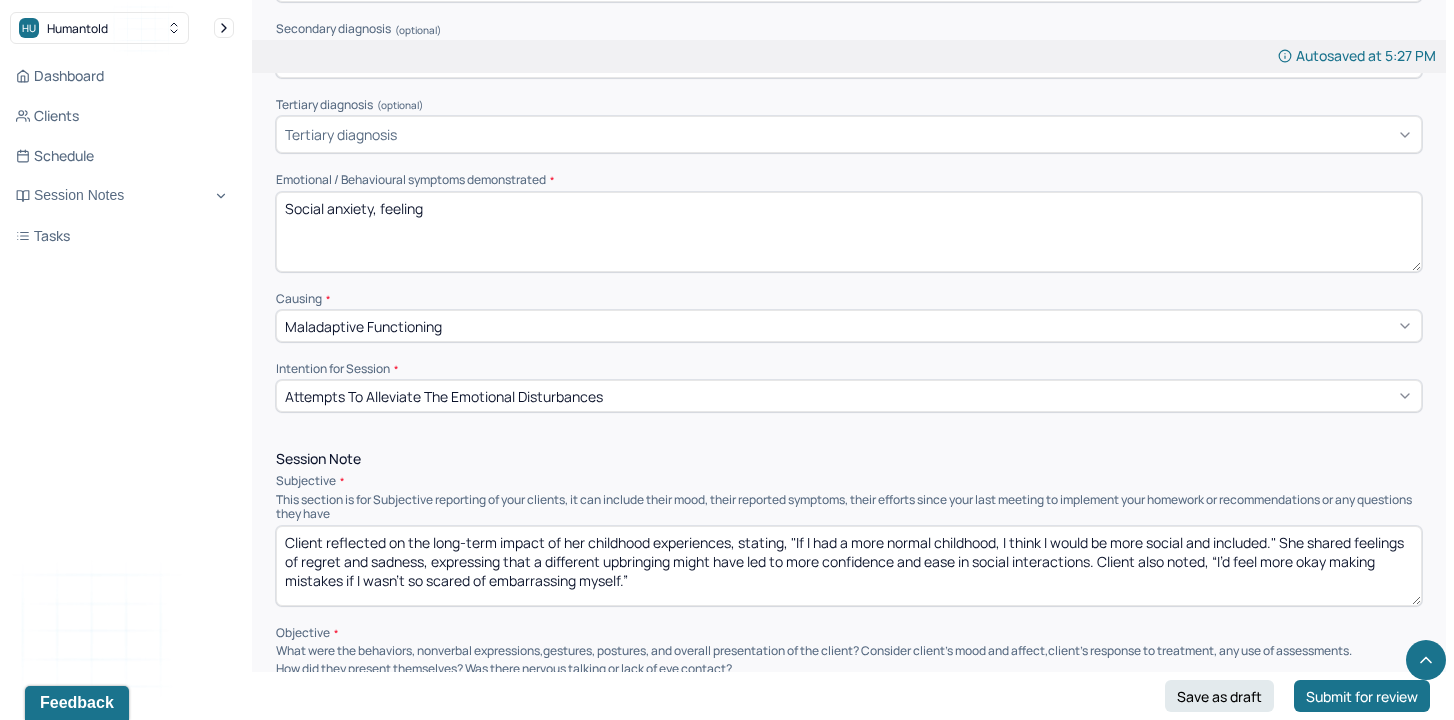 drag, startPoint x: 429, startPoint y: 536, endPoint x: 683, endPoint y: 563, distance: 255.43102 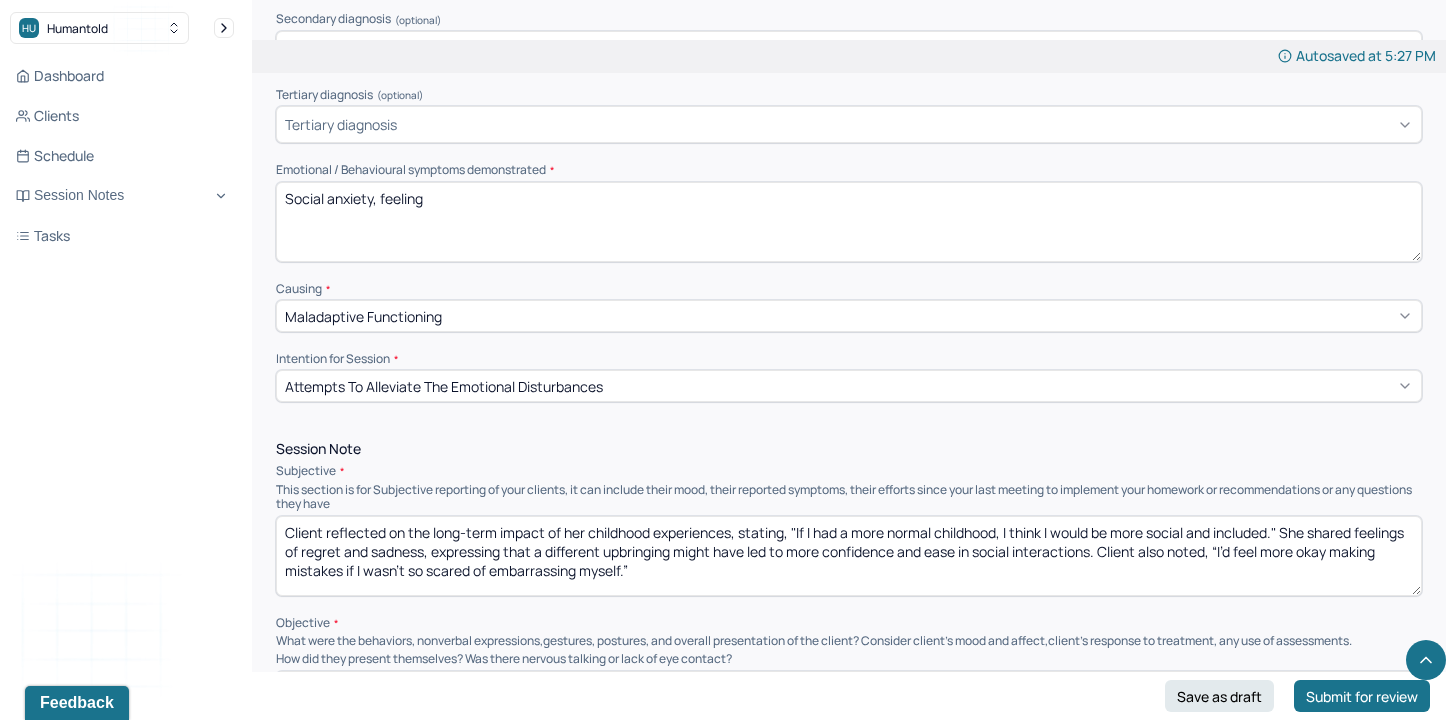 scroll, scrollTop: 826, scrollLeft: 0, axis: vertical 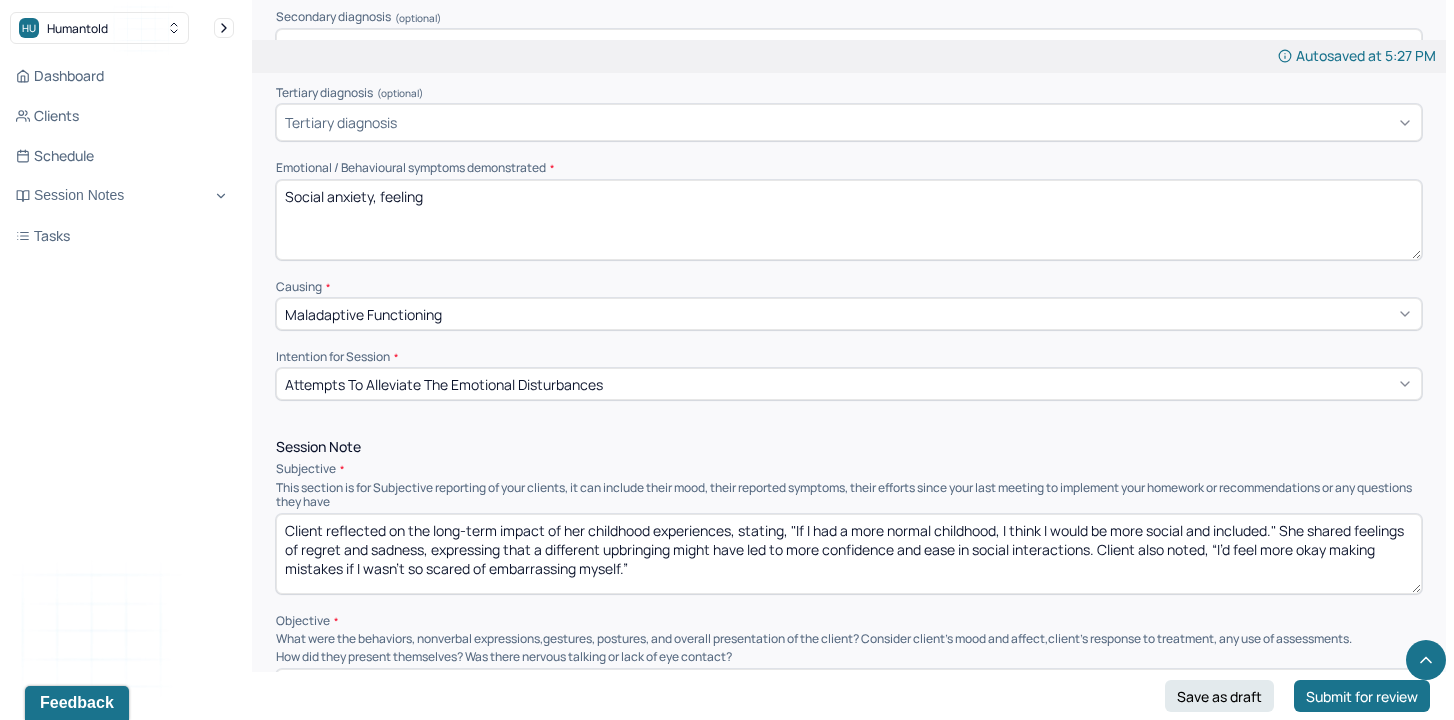 click on "Client reflected on the long-term impact of her childhood experiences, stating, "If I had a more normal childhood, I think I would be more social and included." She shared feelings of regret and sadness, expressing that a different upbringing might have led to more confidence and ease in social interactions. Client also noted, “I’d feel more okay making mistakes if I wasn’t so scared of embarrassing myself.”" at bounding box center [849, 554] 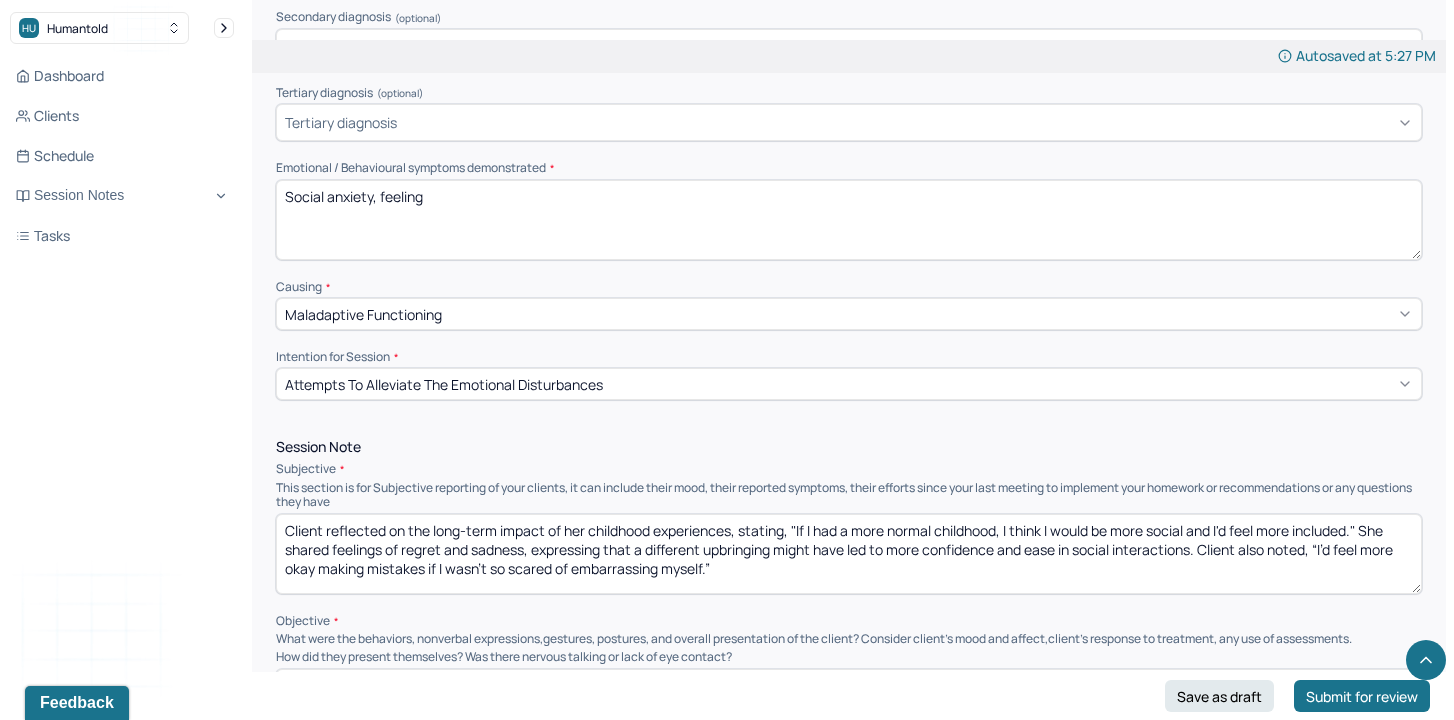 drag, startPoint x: 475, startPoint y: 532, endPoint x: 625, endPoint y: 566, distance: 153.80507 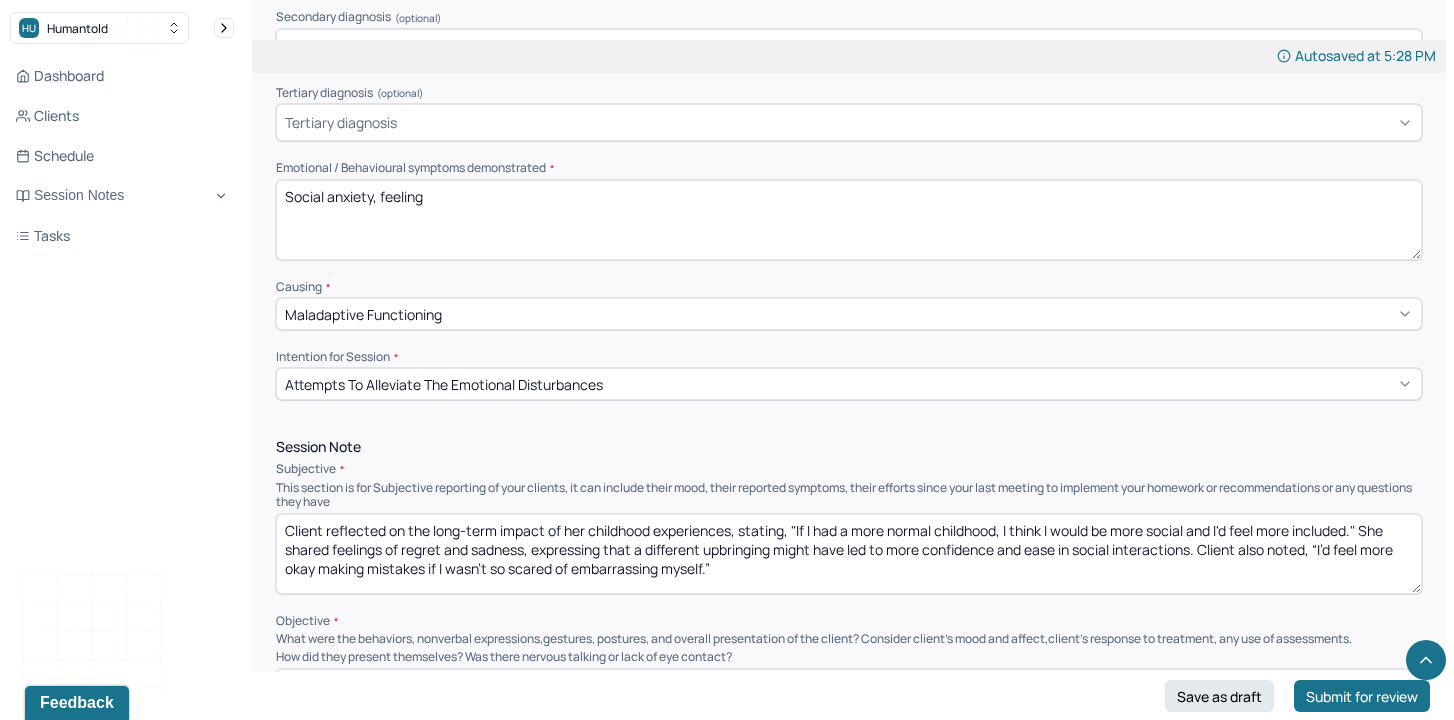 click on "Client reflected on the long-term impact of her childhood experiences, stating, "If I had a more normal childhood, I think I would be more social and I'd feel more included." She shared feelings of regret and sadness, expressing that a different upbringing might have led to more confidence and ease in social interactions. Client also noted, “I’d feel more okay making mistakes if I wasn’t so scared of embarrassing myself.”" at bounding box center [849, 554] 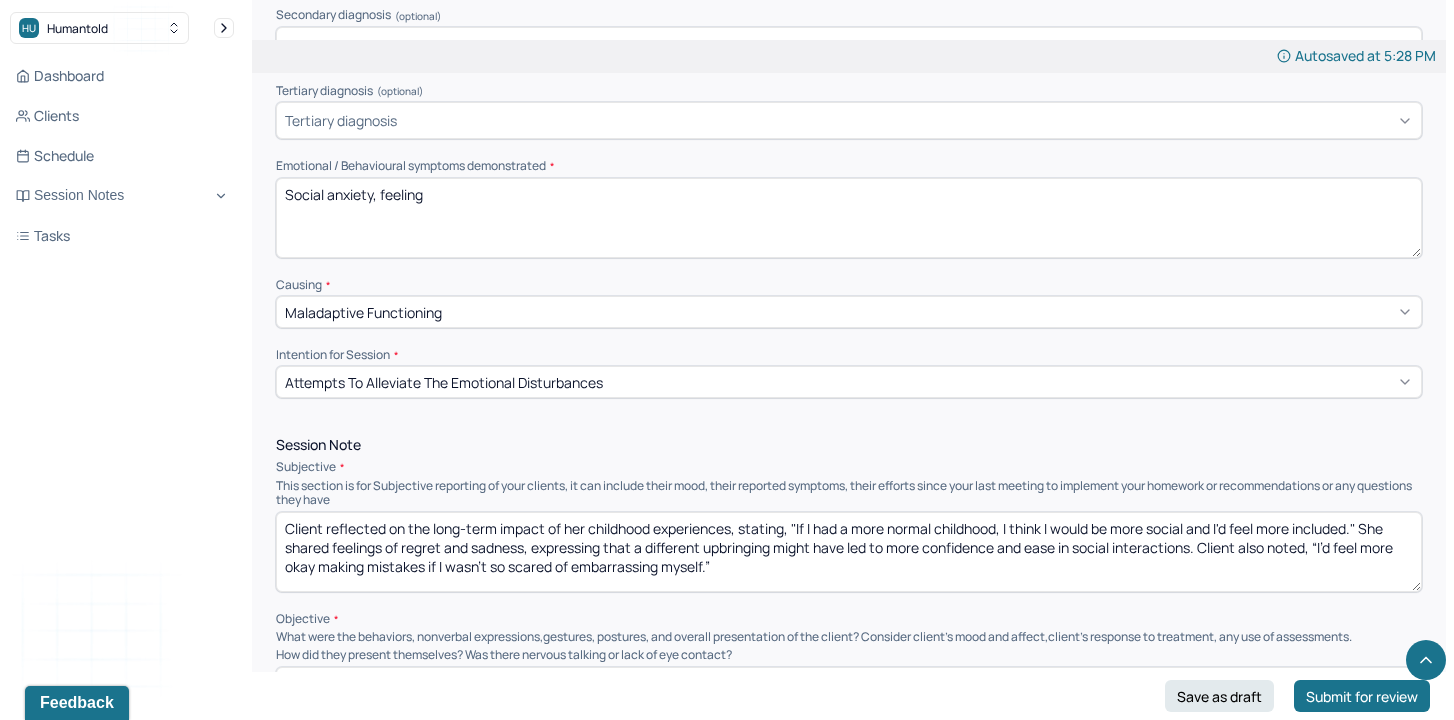 scroll, scrollTop: 831, scrollLeft: 0, axis: vertical 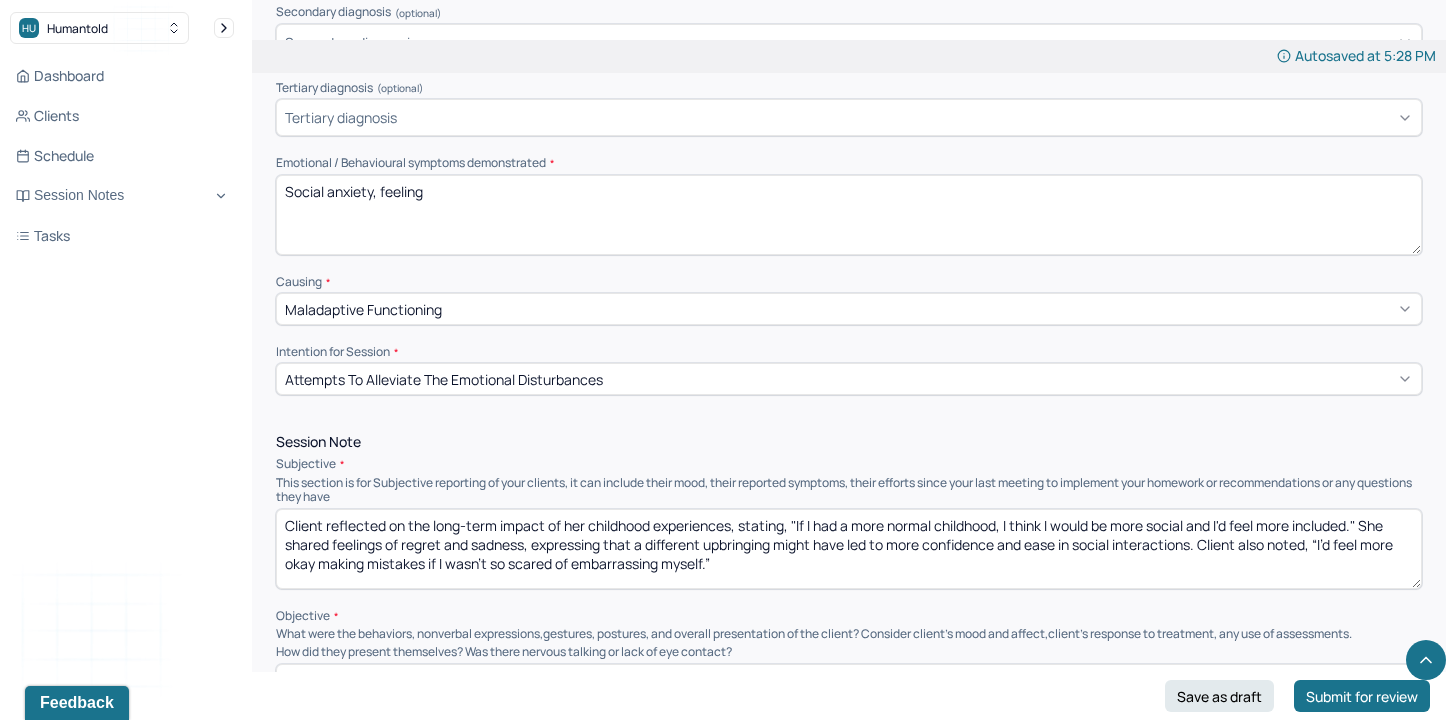 drag, startPoint x: 983, startPoint y: 535, endPoint x: 985, endPoint y: 553, distance: 18.110771 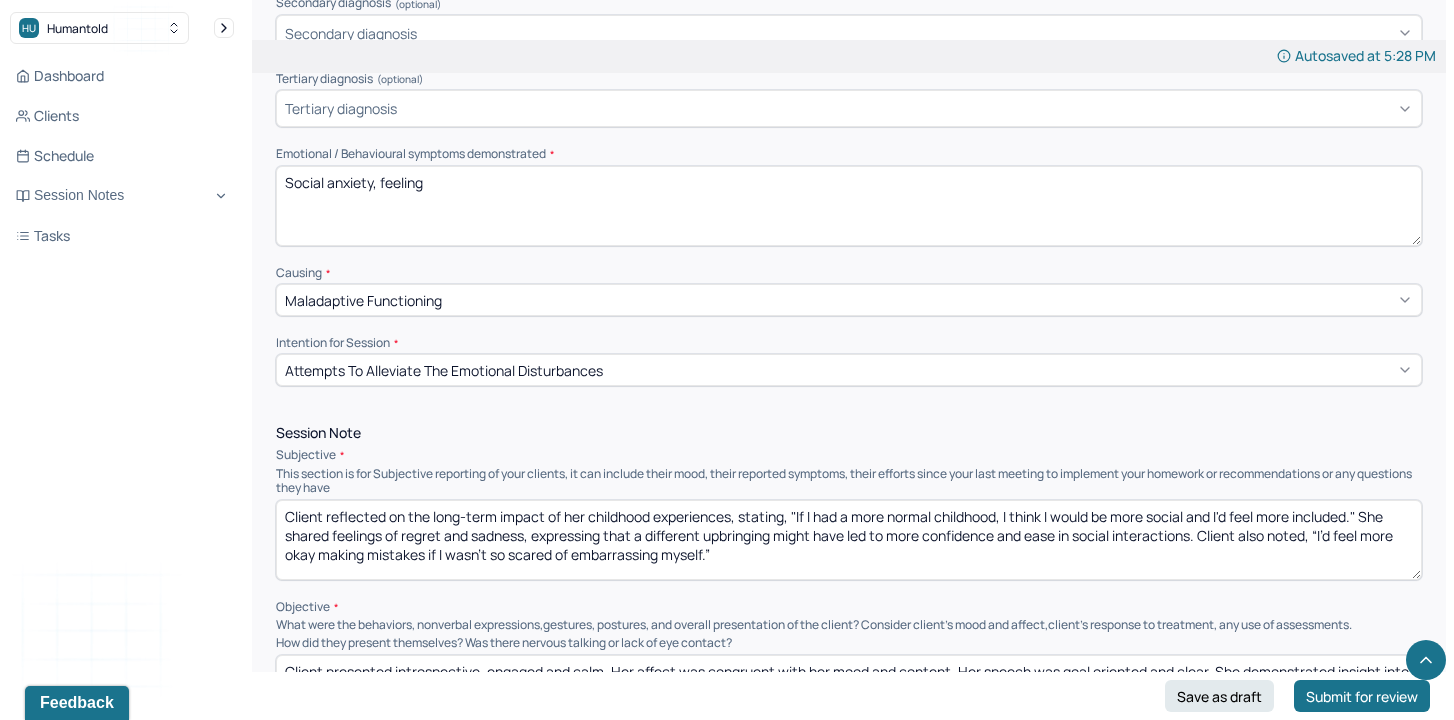 drag, startPoint x: 458, startPoint y: 539, endPoint x: 478, endPoint y: 553, distance: 24.41311 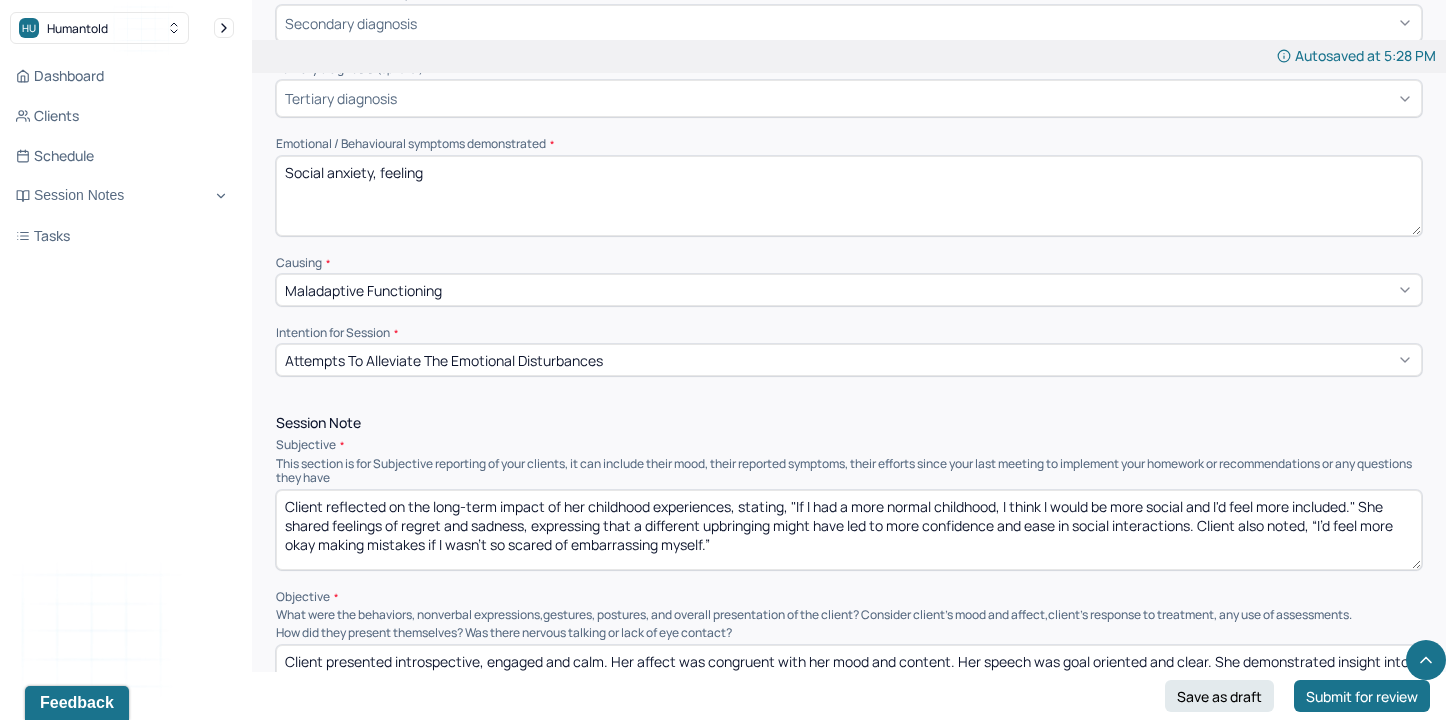 scroll, scrollTop: 854, scrollLeft: 0, axis: vertical 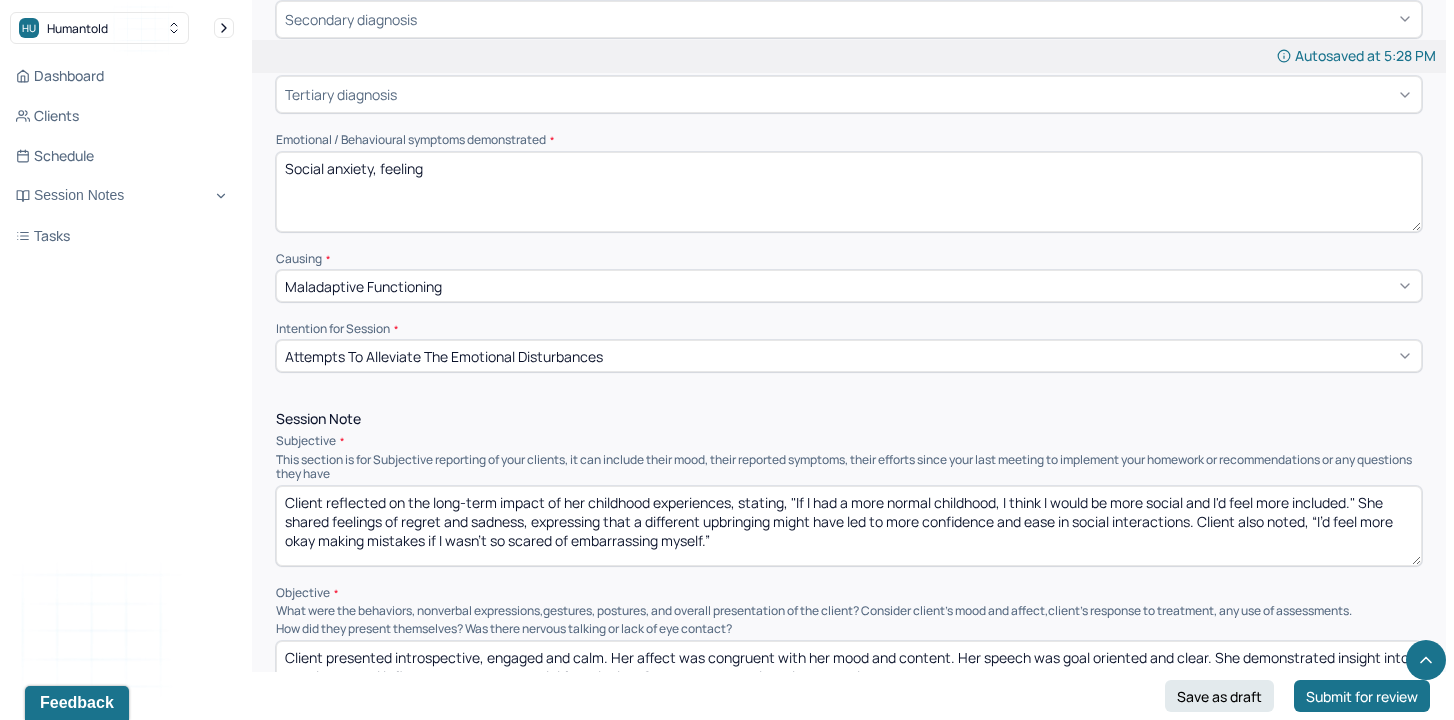click on "Client reflected on the long-term impact of her childhood experiences, stating, "If I had a more normal childhood, I think I would be more social and I'd feel more included." She shared feelings of regret and sadness, expressing that a different upbringing might have led to more confidence and ease in social interactions. Client also noted, “I’d feel more okay making mistakes if I wasn’t so scared of embarrassing myself.”" at bounding box center (849, 526) 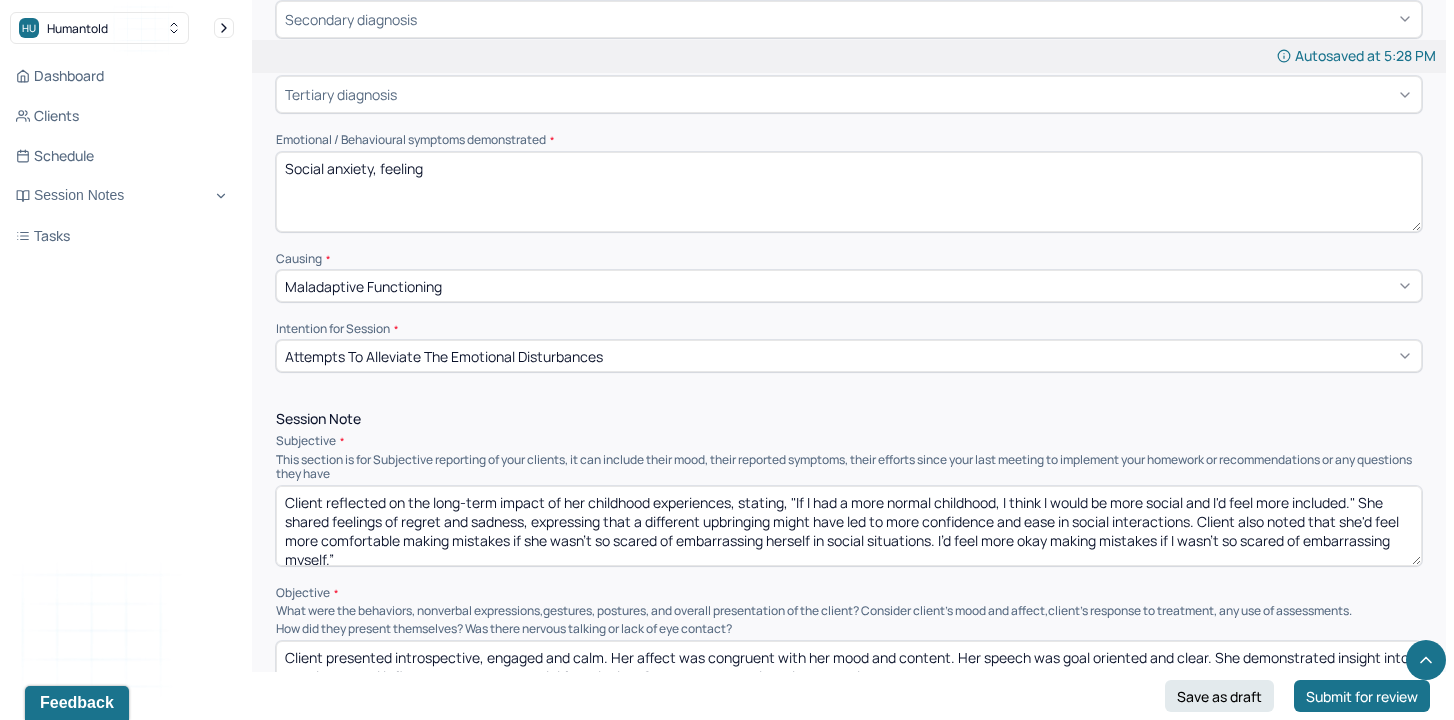 drag, startPoint x: 940, startPoint y: 522, endPoint x: 955, endPoint y: 554, distance: 35.341194 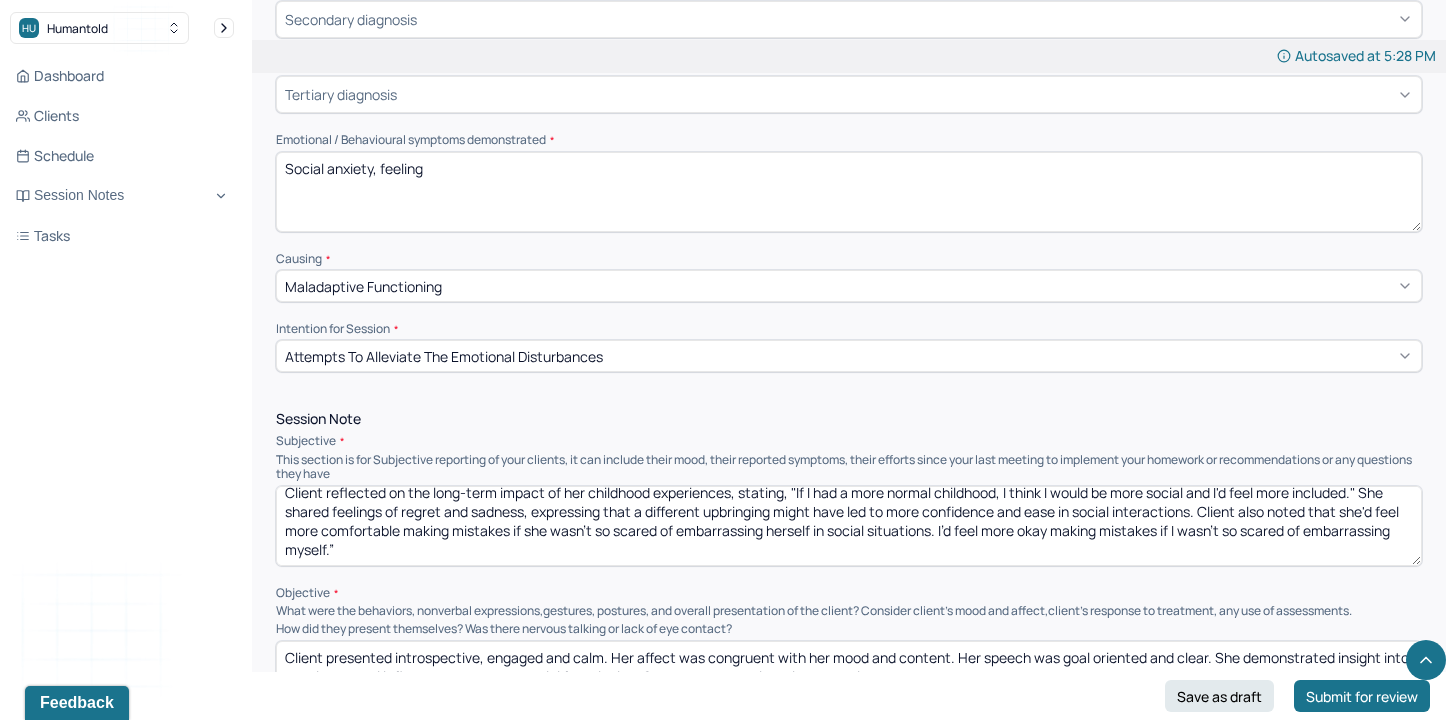 drag, startPoint x: 942, startPoint y: 528, endPoint x: 950, endPoint y: 538, distance: 12.806249 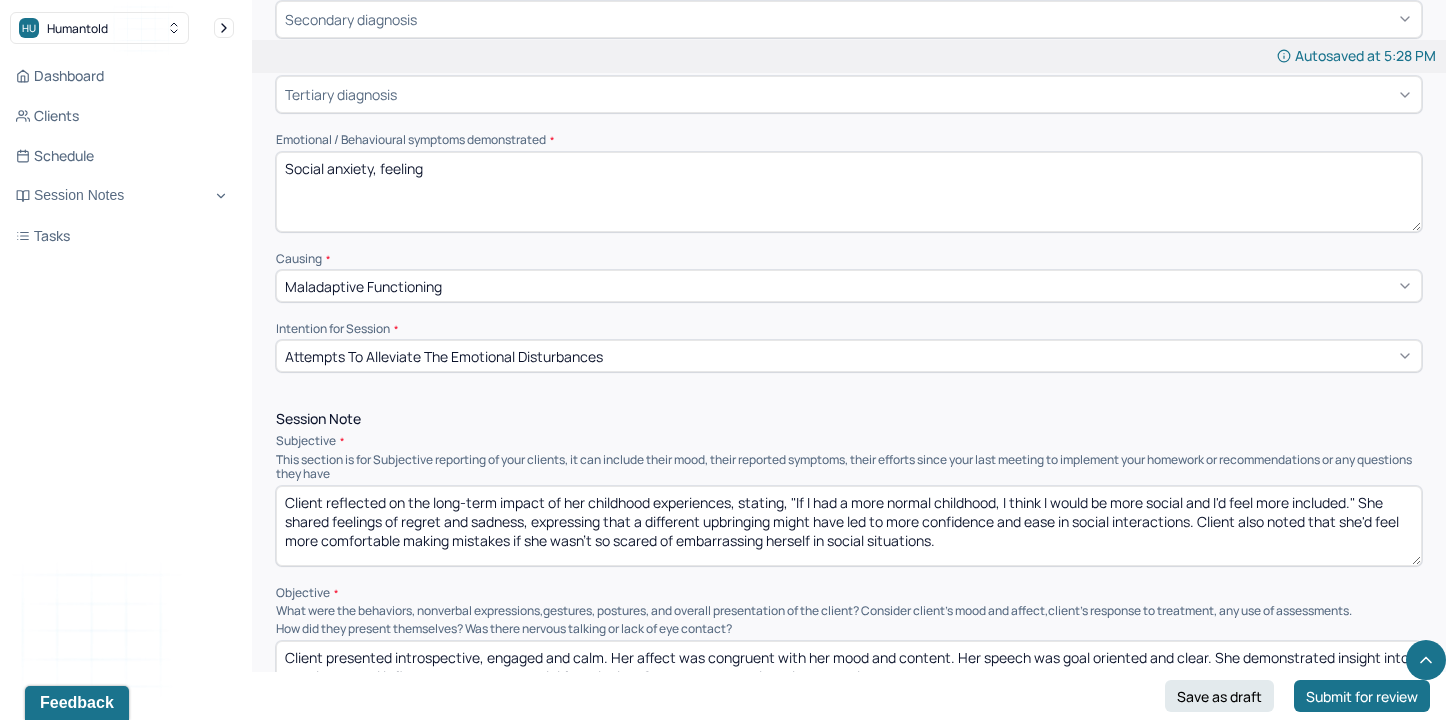 scroll, scrollTop: 0, scrollLeft: 0, axis: both 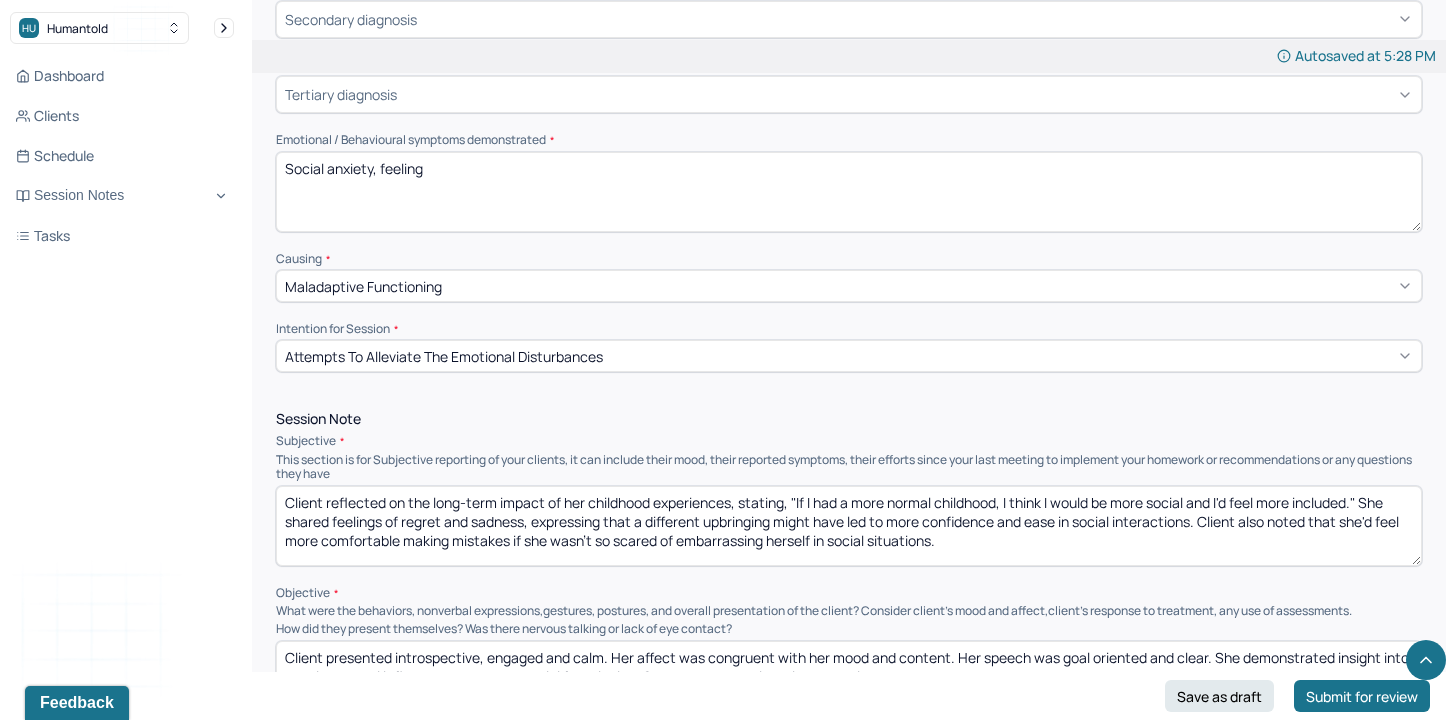 click on "Client reflected on the long-term impact of her childhood experiences, stating, "If I had a more normal childhood, I think I would be more social and I'd feel more included." She shared feelings of regret and sadness, expressing that a different upbringing might have led to more confidence and ease in social interactions. Client also noted that she'd feel more comfortable making mistakes if she wasn't so scared of embarrassing herself in social situations." at bounding box center [849, 526] 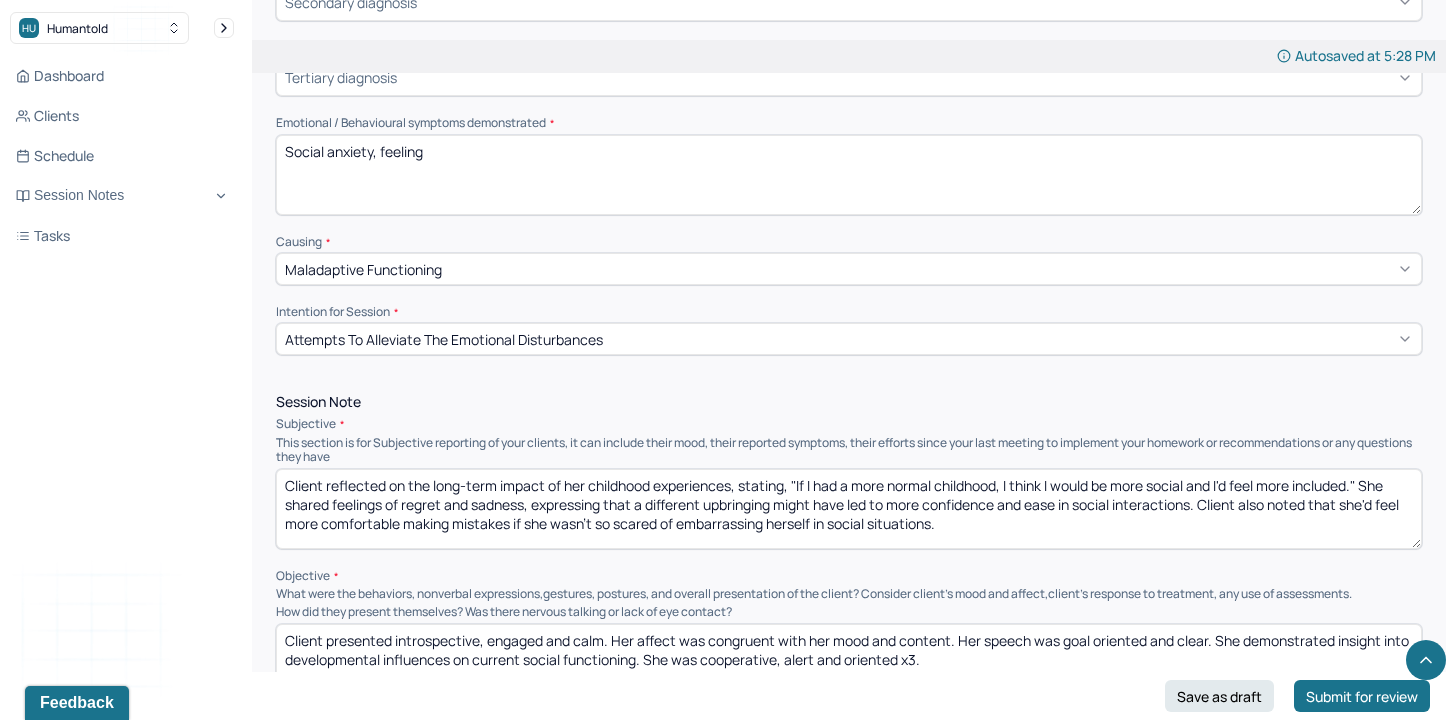 type on "Client reflected on the long-term impact of her childhood experiences, stating, "If I had a more normal childhood, I think I would be more social and I'd feel more included." She shared feelings of regret and sadness, expressing that a different upbringing might have led to more confidence and ease in social interactions. Client also noted that she'd feel more comfortable making mistakes if she wasn't so scared of embarrassing herself in social situations." 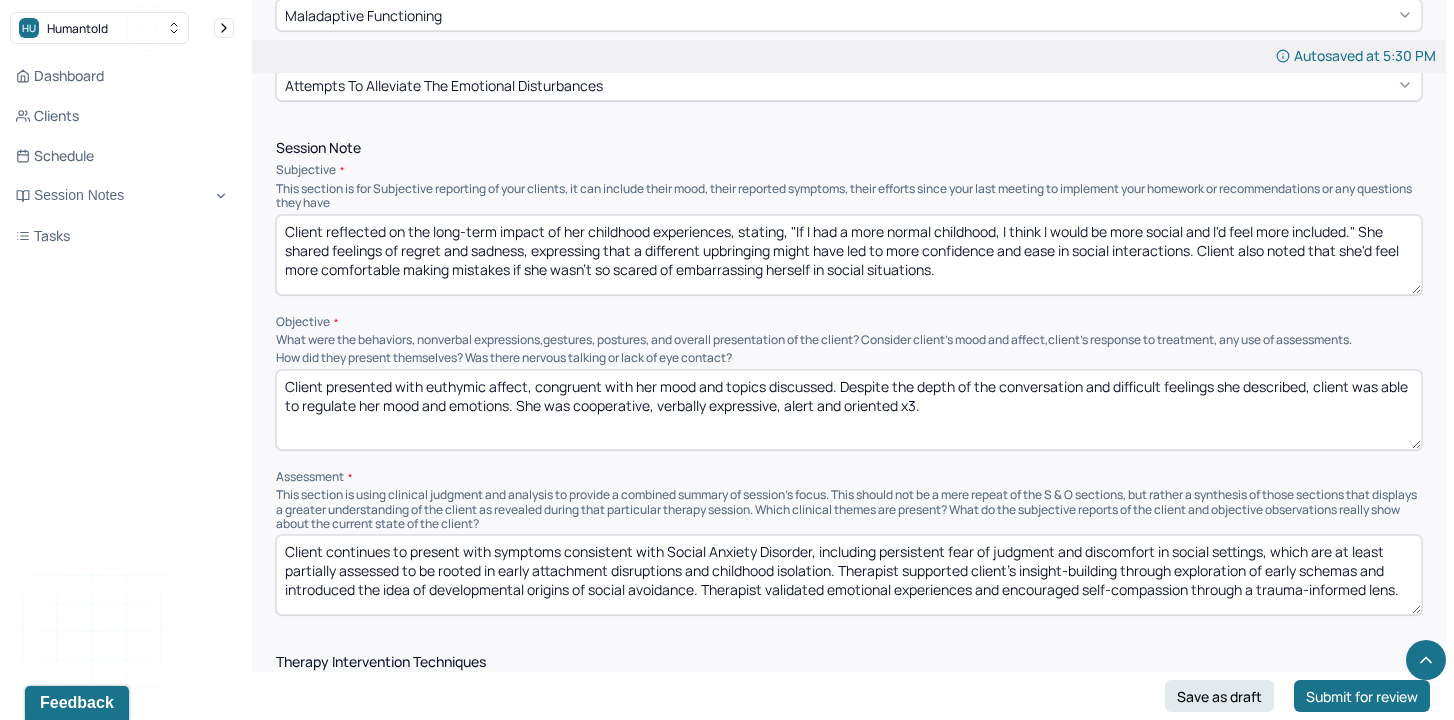 scroll, scrollTop: 1138, scrollLeft: 0, axis: vertical 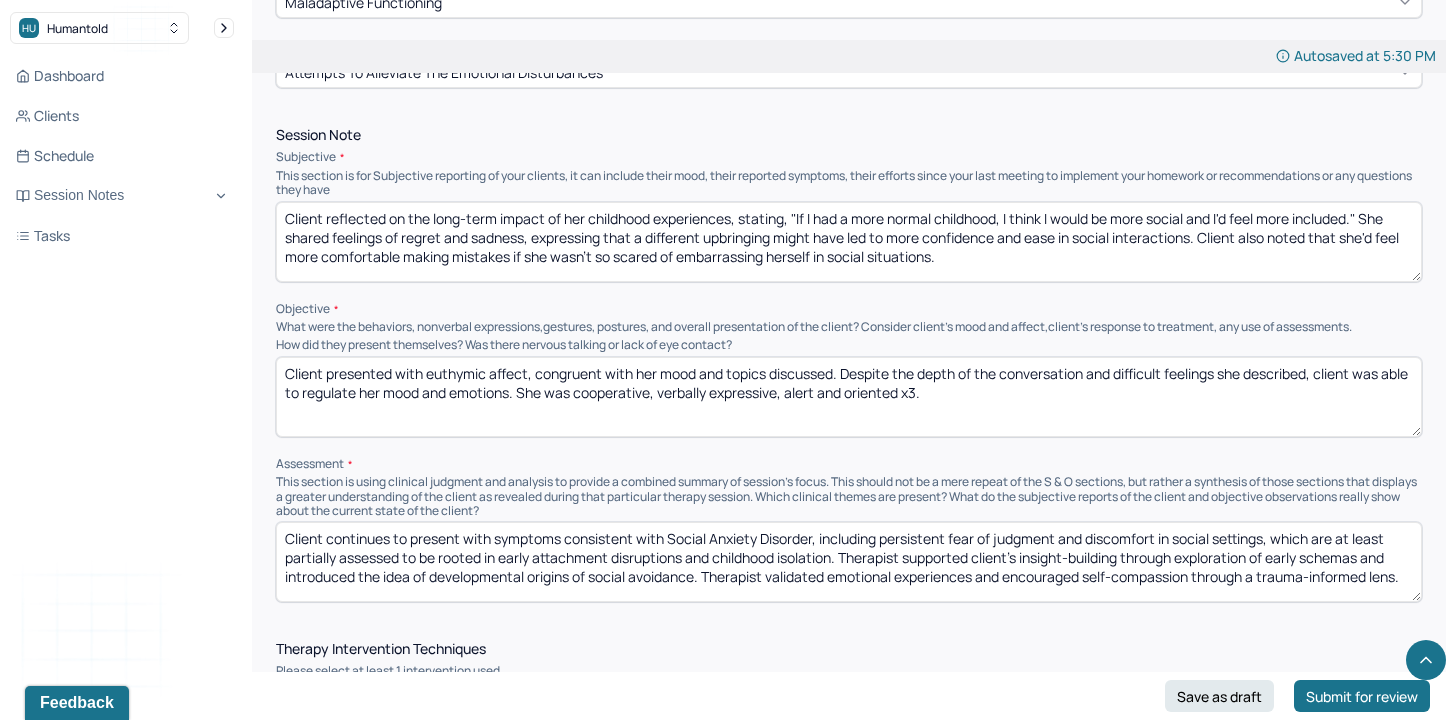 type on "Client presented with euthymic affect, congruent with her mood and topics discussed. Despite the depth of the conversation and difficult feelings she described, client was able to regulate her mood and emotions. She was cooperative, verbally expressive, alert and oriented x3." 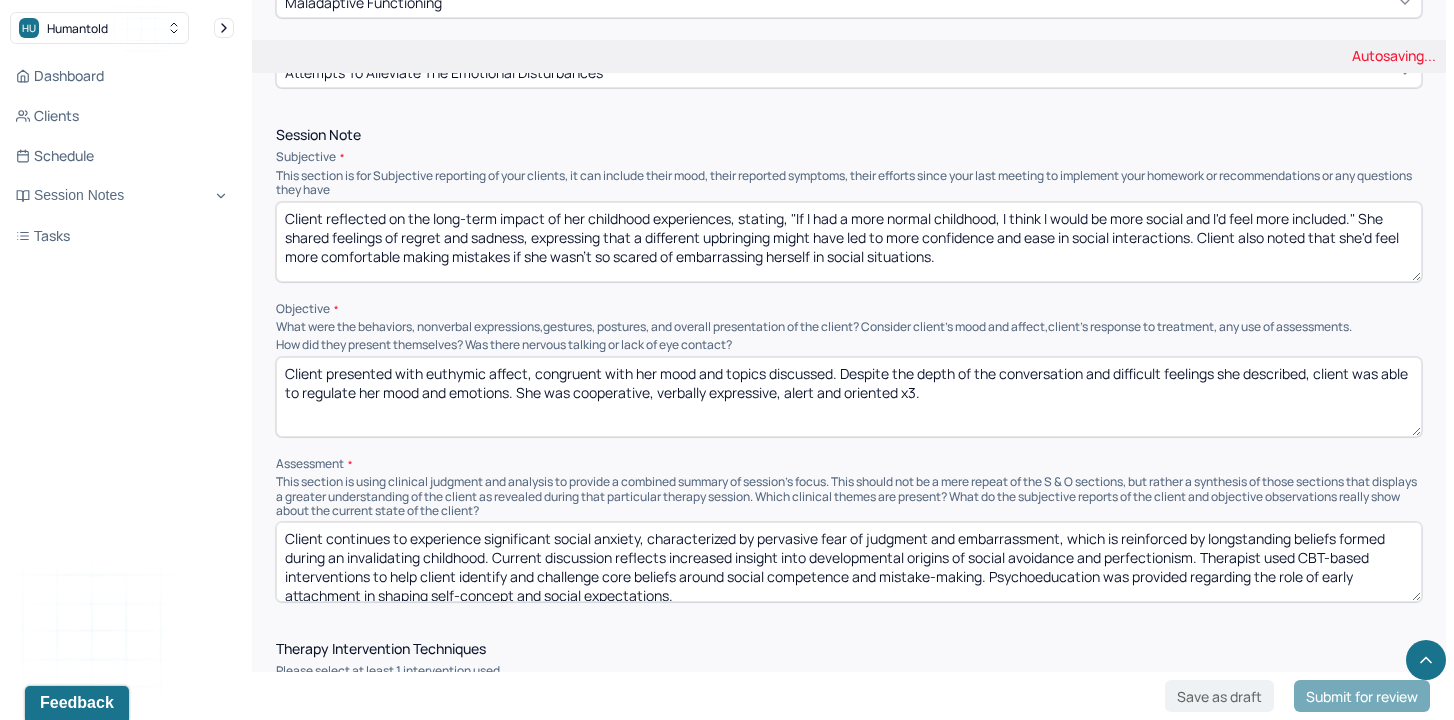 scroll, scrollTop: 1, scrollLeft: 0, axis: vertical 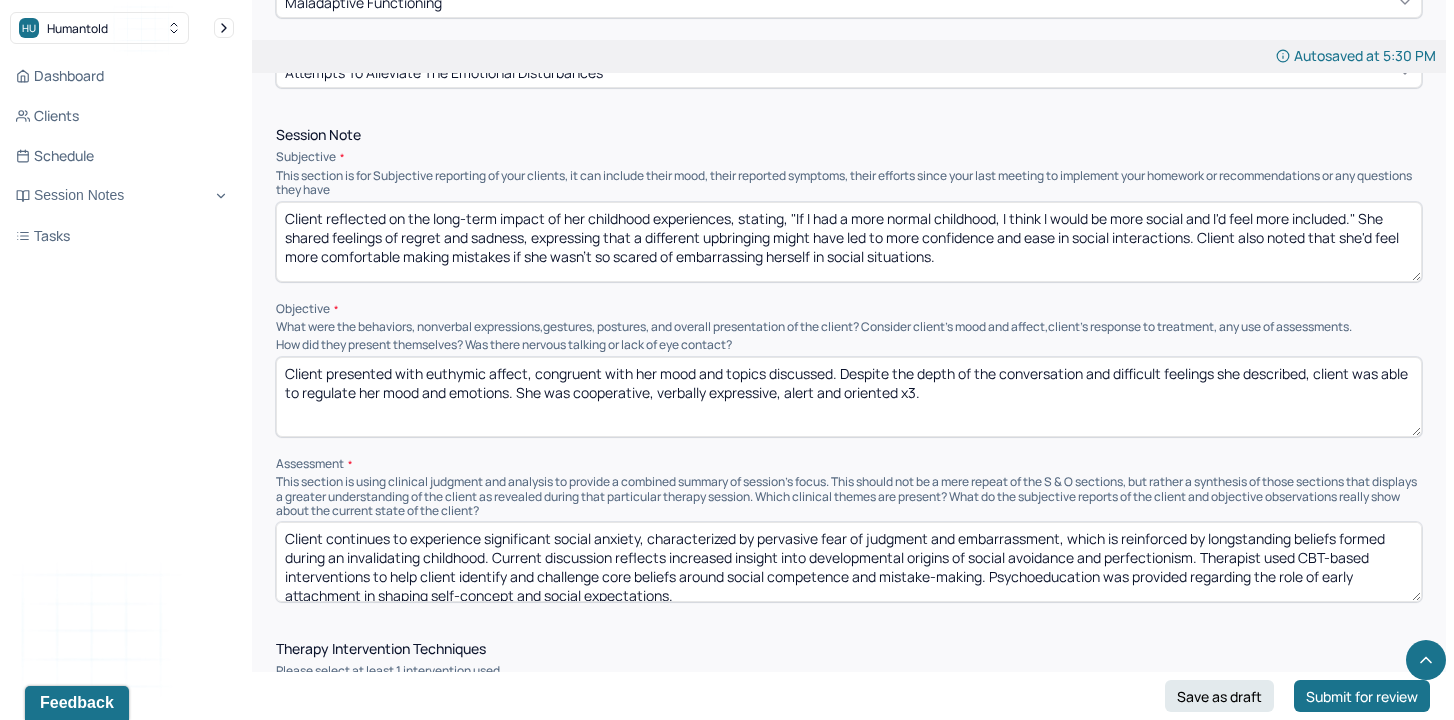 drag, startPoint x: 419, startPoint y: 515, endPoint x: 716, endPoint y: 560, distance: 300.38974 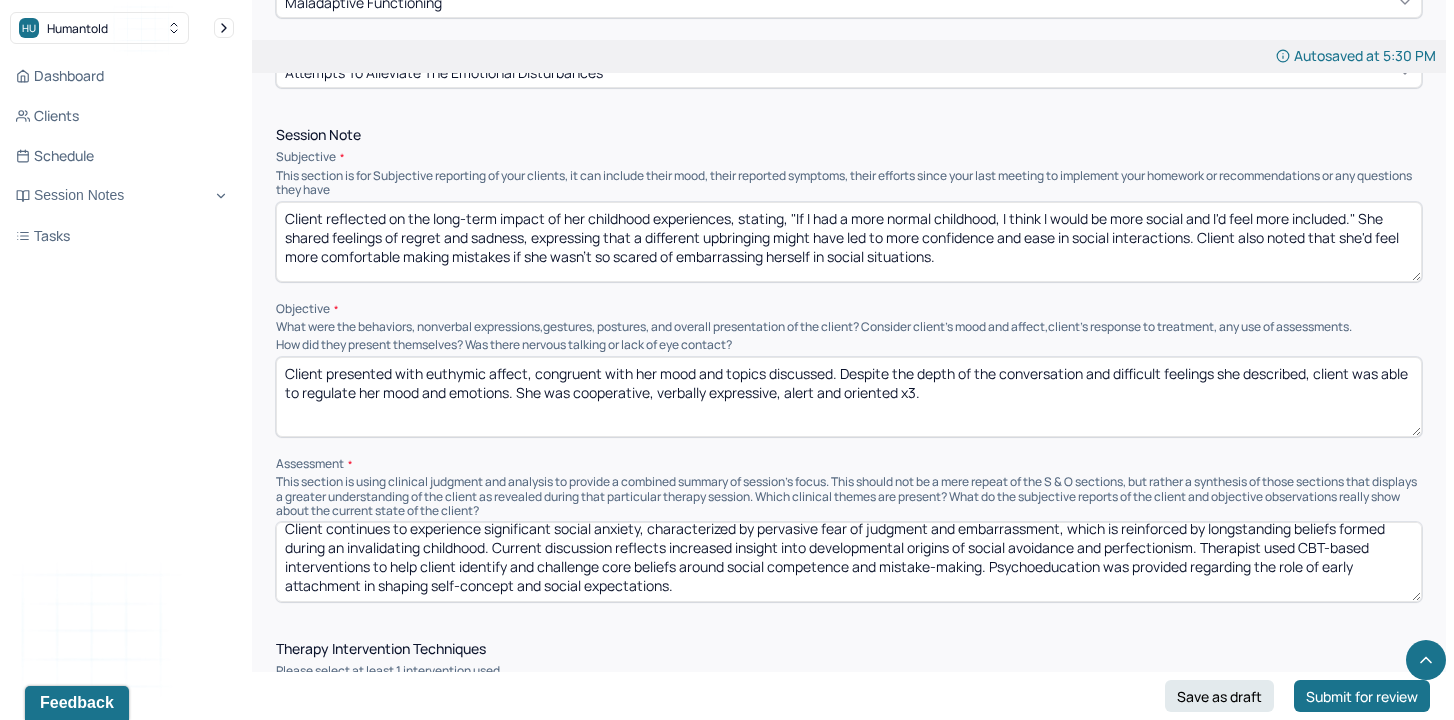 drag, startPoint x: 867, startPoint y: 526, endPoint x: 888, endPoint y: 588, distance: 65.459915 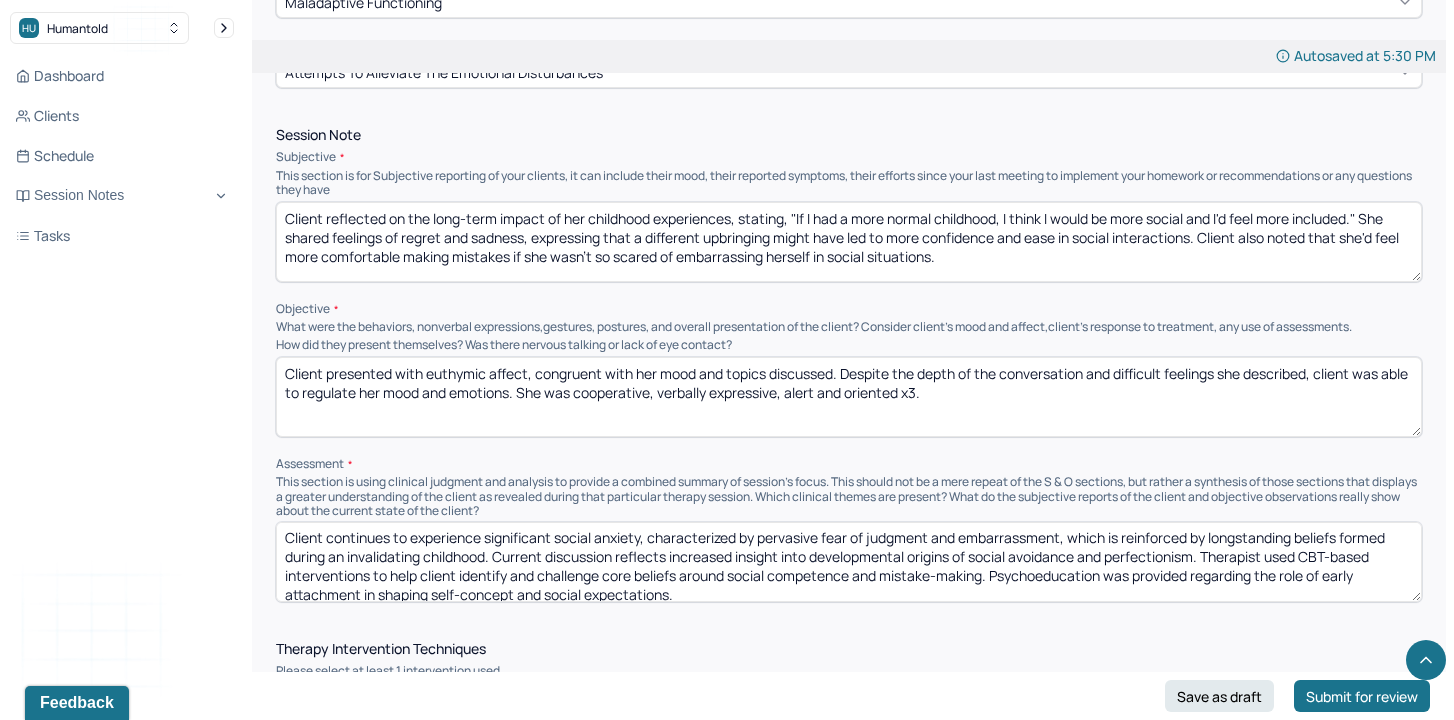 scroll, scrollTop: 0, scrollLeft: 0, axis: both 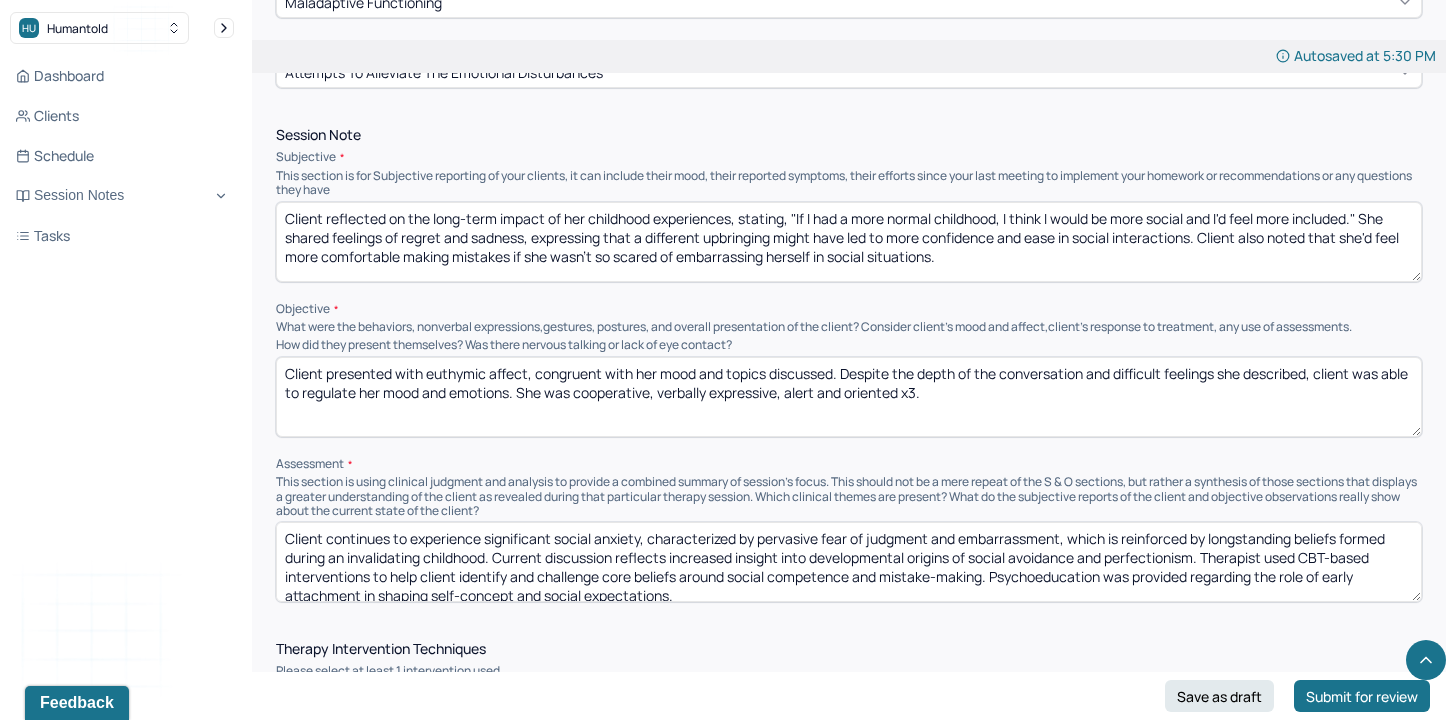drag, startPoint x: 420, startPoint y: 547, endPoint x: 329, endPoint y: 547, distance: 91 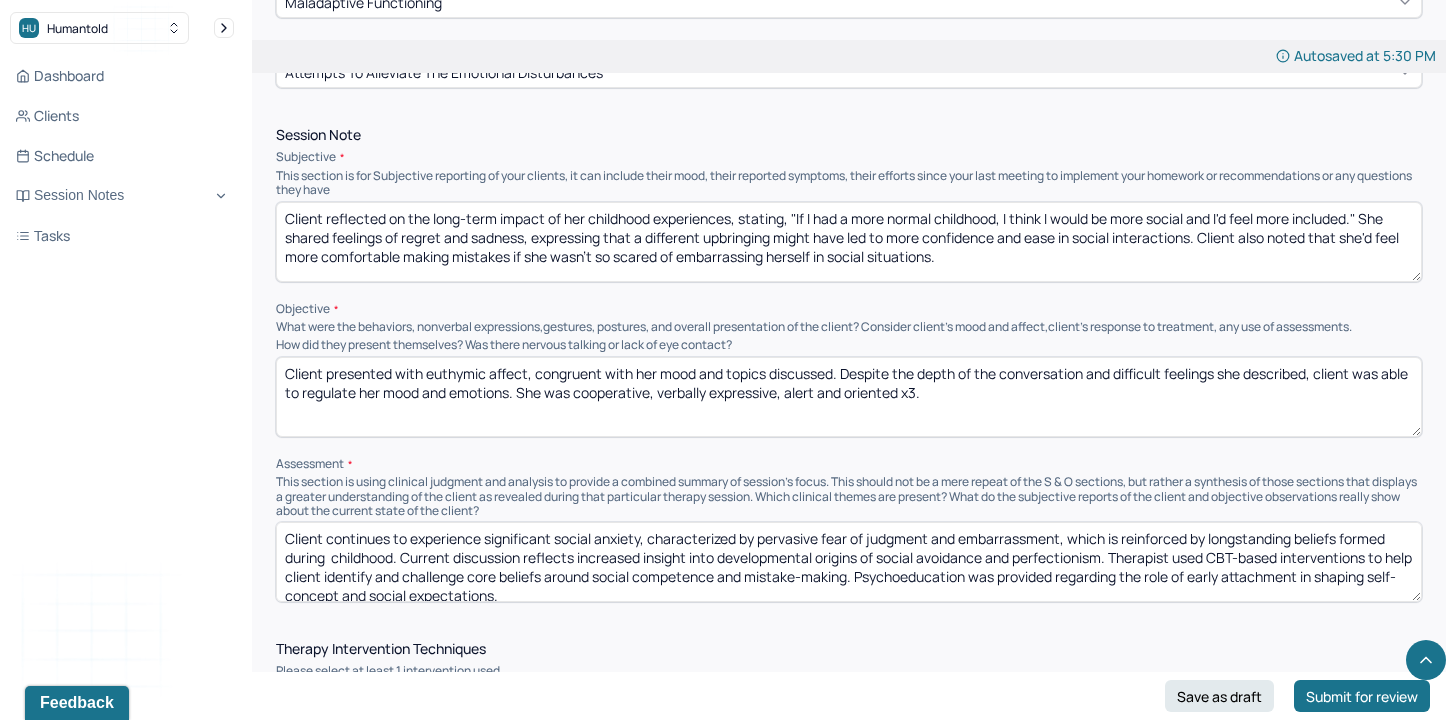 click on "Client continues to experience significant social anxiety, characterized by pervasive fear of judgment and embarrassment, which is reinforced by longstanding beliefs formed during  childhood. Current discussion reflects increased insight into developmental origins of social avoidance and perfectionism. Therapist used CBT-based interventions to help client identify and challenge core beliefs around social competence and mistake-making. Psychoeducation was provided regarding the role of early attachment in shaping self-concept and social expectations." at bounding box center [849, 562] 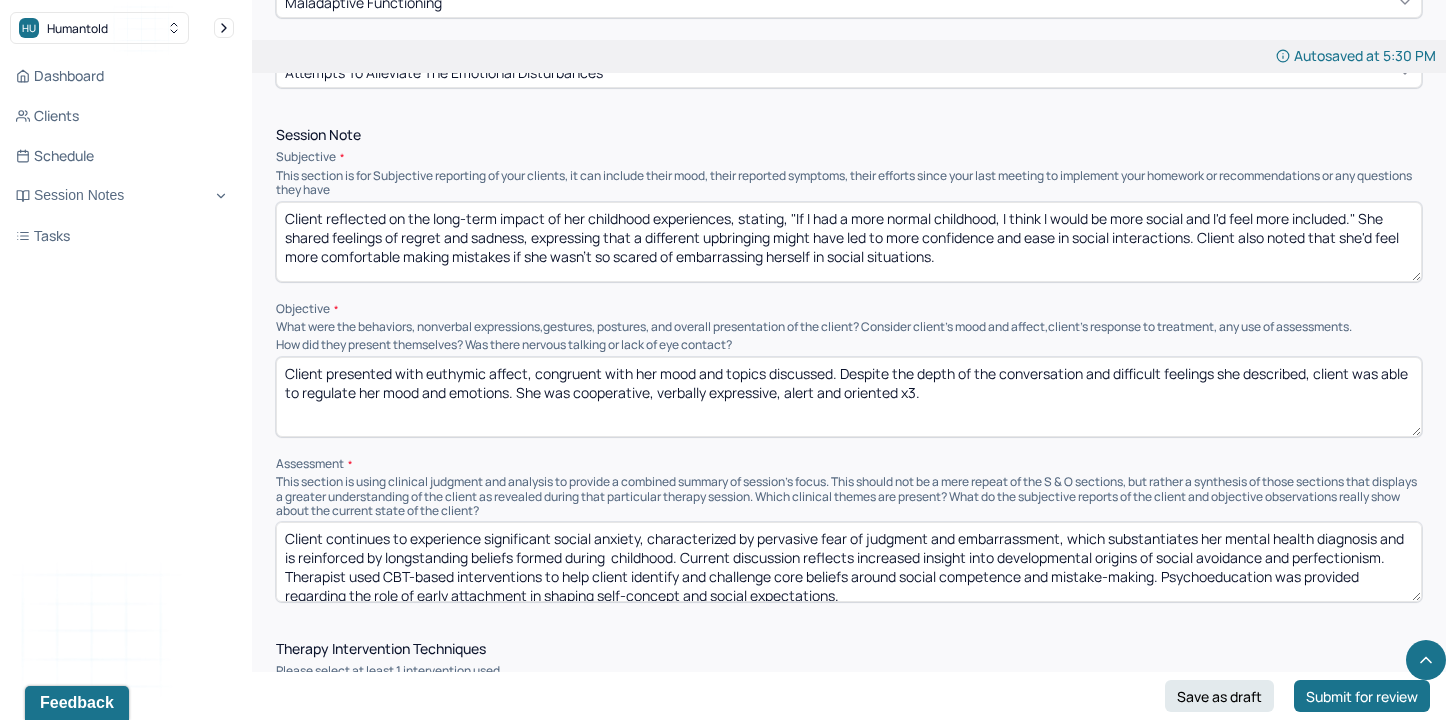 drag, startPoint x: 554, startPoint y: 534, endPoint x: 688, endPoint y: 537, distance: 134.03358 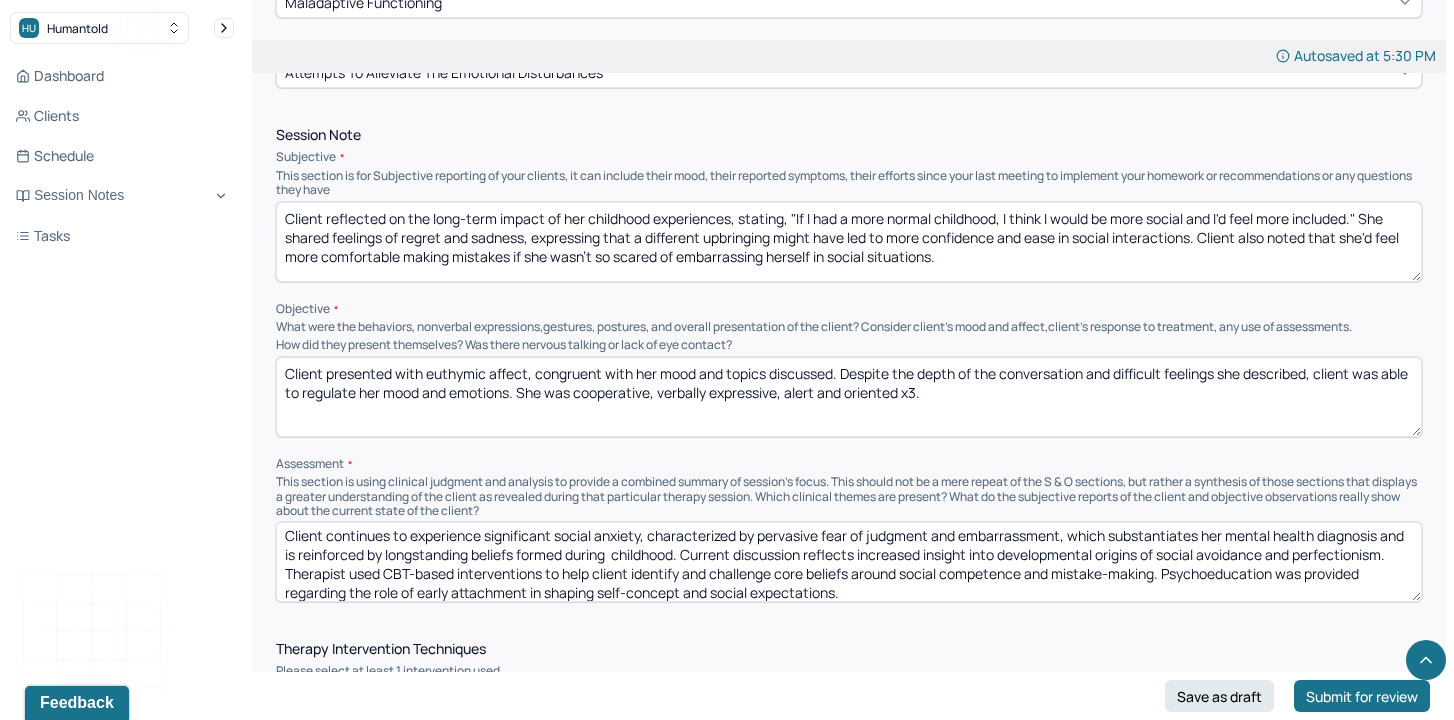 click on "Client continues to experience significant social anxiety, characterized by pervasive fear of judgment and embarrassment, which substantiates her mental health diagnosis and is reinforced by longstanding beliefs formed during  childhood. Current discussion reflects increased insight into developmental origins of social avoidance and perfectionism. Therapist used CBT-based interventions to help client identify and challenge core beliefs around social competence and mistake-making. Psychoeducation was provided regarding the role of early attachment in shaping self-concept and social expectations." at bounding box center [849, 562] 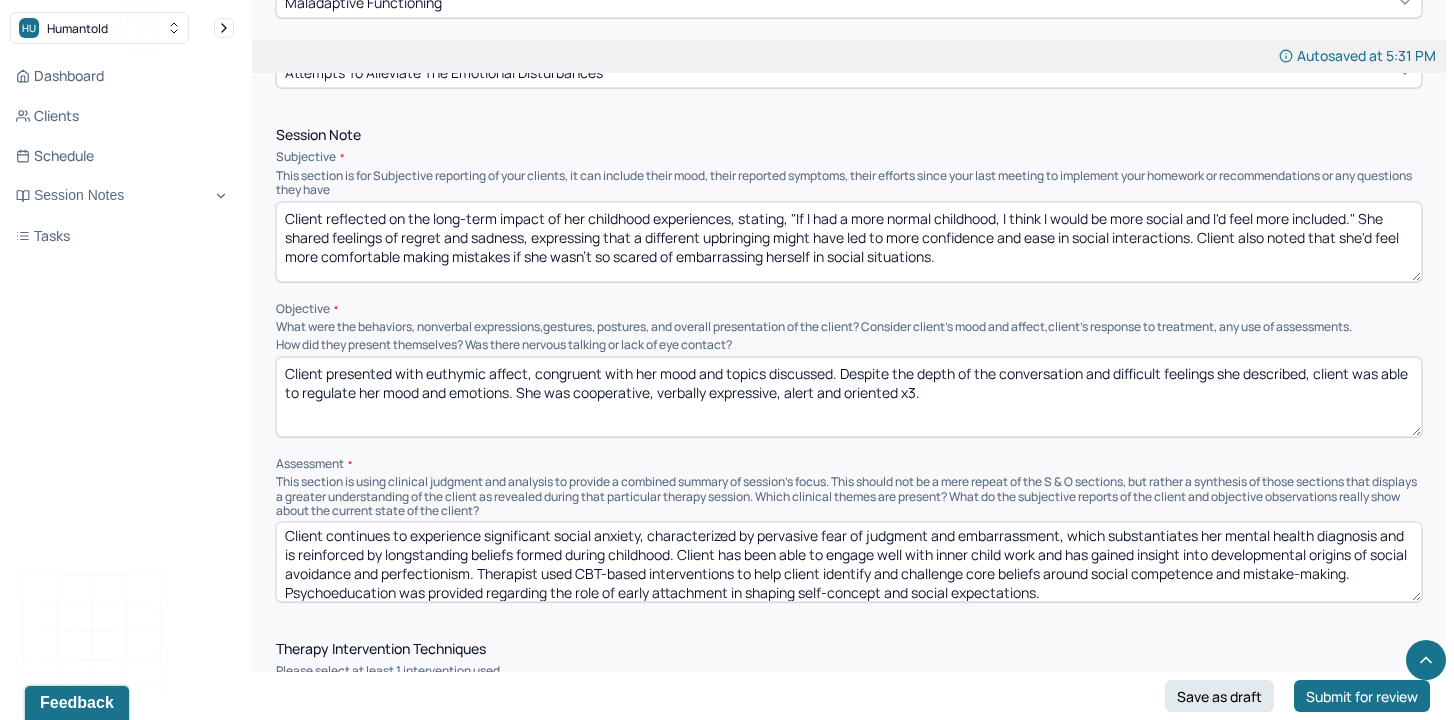 drag, startPoint x: 448, startPoint y: 554, endPoint x: 738, endPoint y: 554, distance: 290 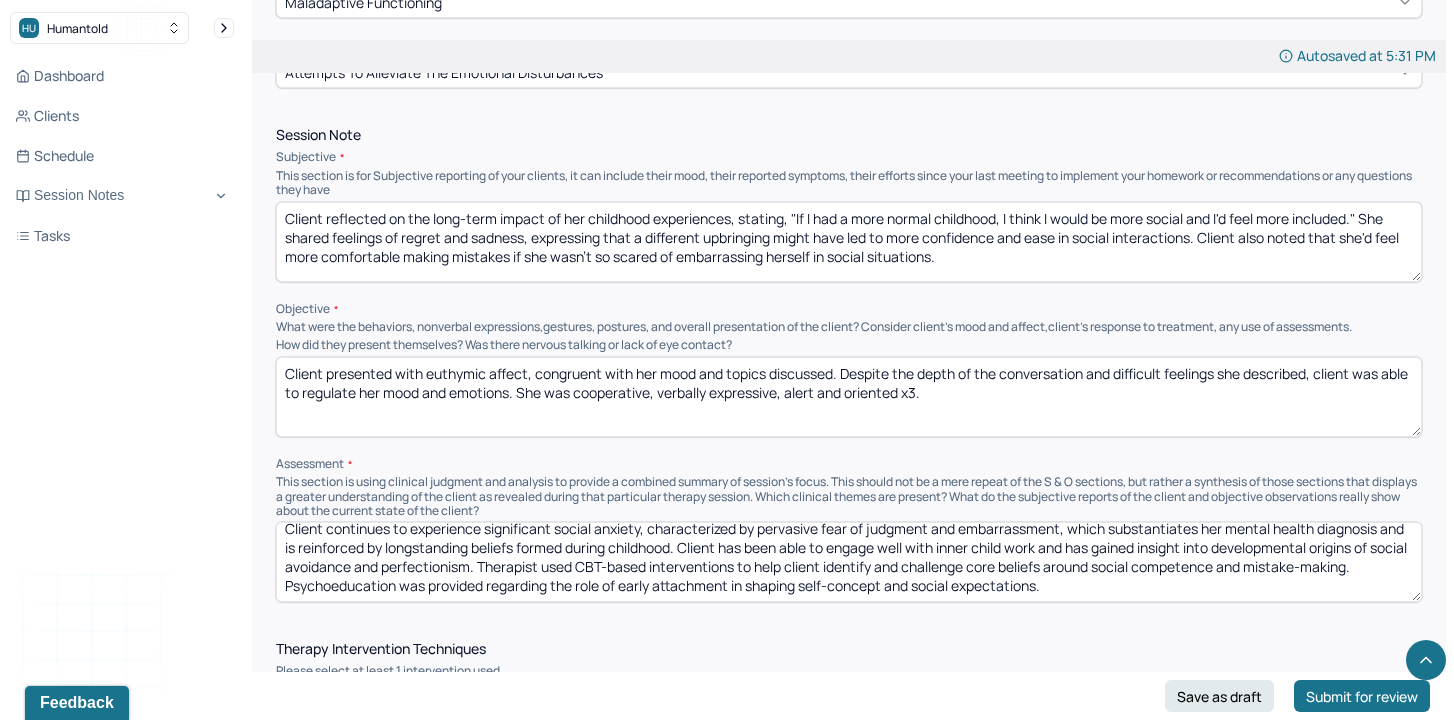 scroll, scrollTop: 39, scrollLeft: 0, axis: vertical 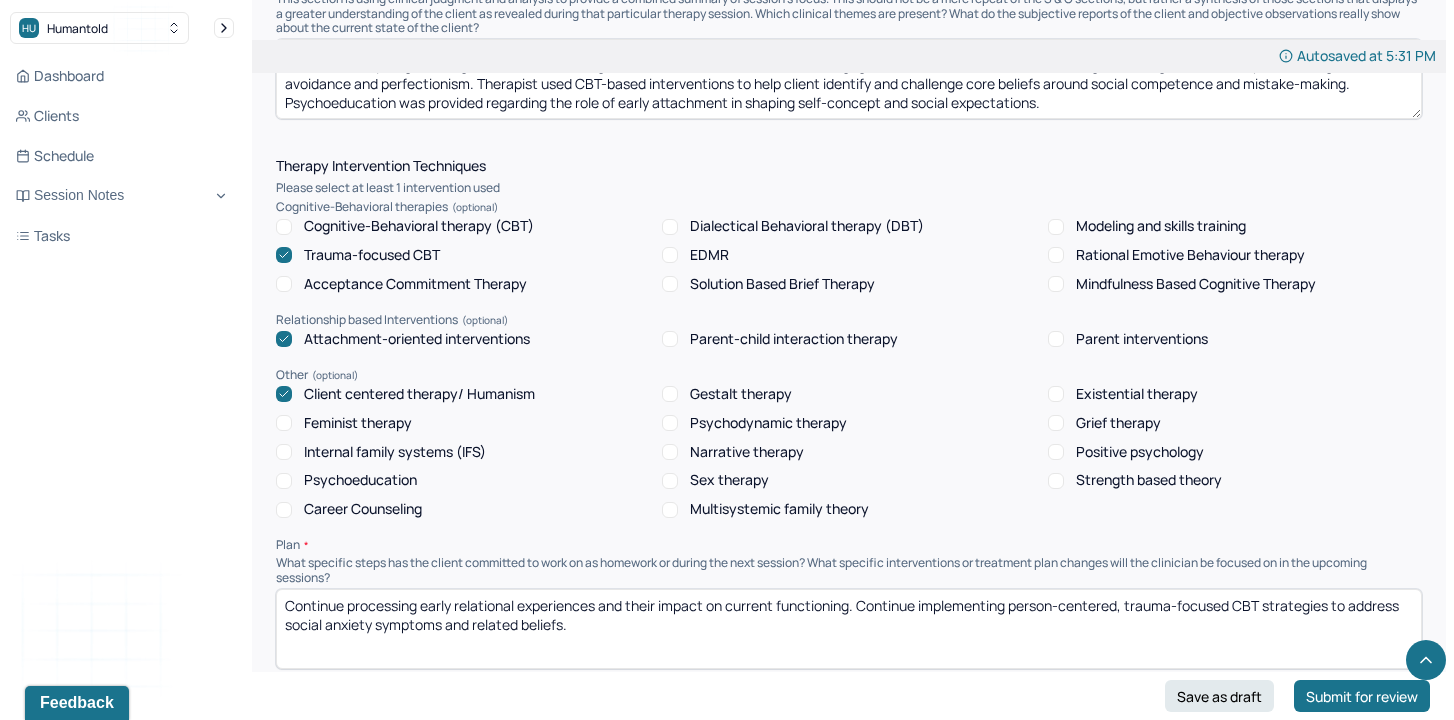 type on "Client continues to experience significant social anxiety, characterized by pervasive fear of judgment and embarrassment, which substantiates her mental health diagnosis and is reinforced by longstanding beliefs formed during childhood. Client has been able to engage well with inner child work and has gained insight into developmental origins of social avoidance and perfectionism. Therapist used CBT-based interventions to help client identify and challenge core beliefs around social competence and mistake-making. Psychoeducation was provided regarding the role of early attachment in shaping self-concept and social expectations." 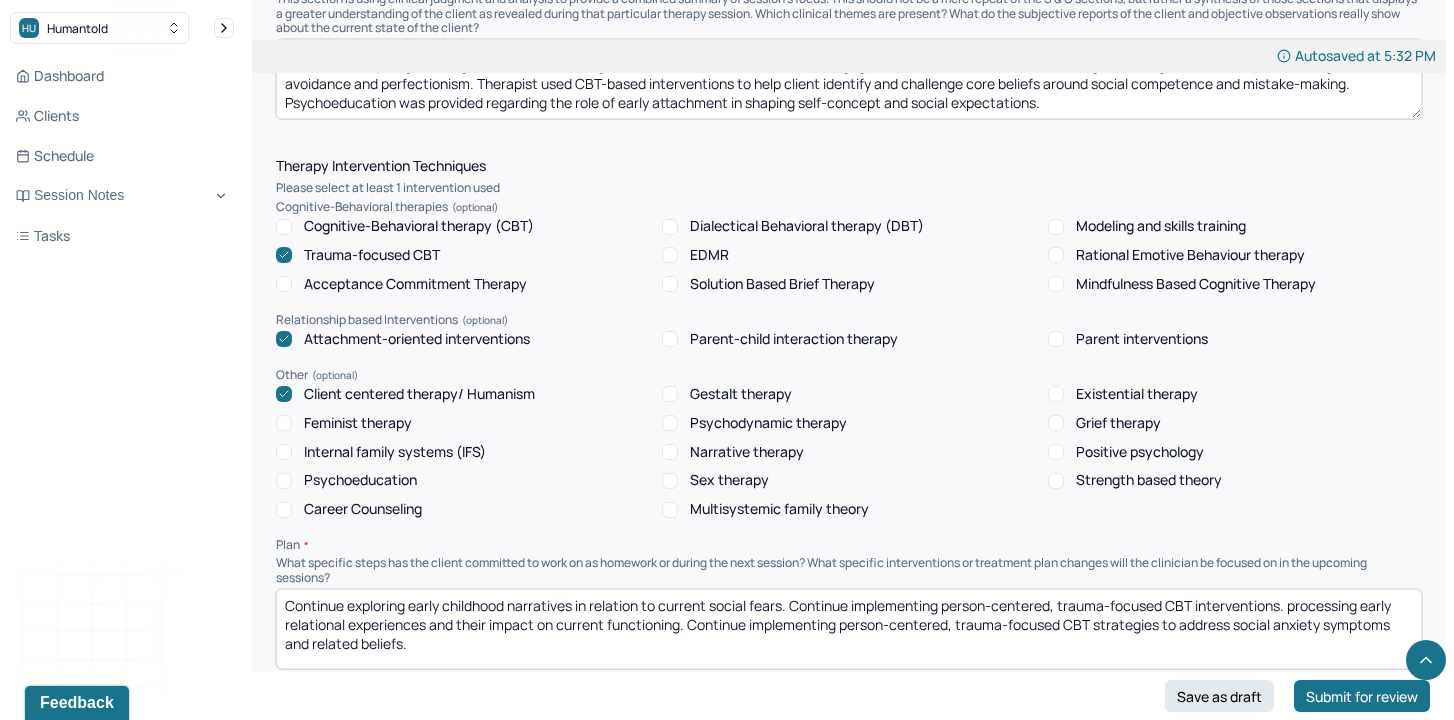 drag, startPoint x: 860, startPoint y: 630, endPoint x: 1290, endPoint y: 588, distance: 432.0463 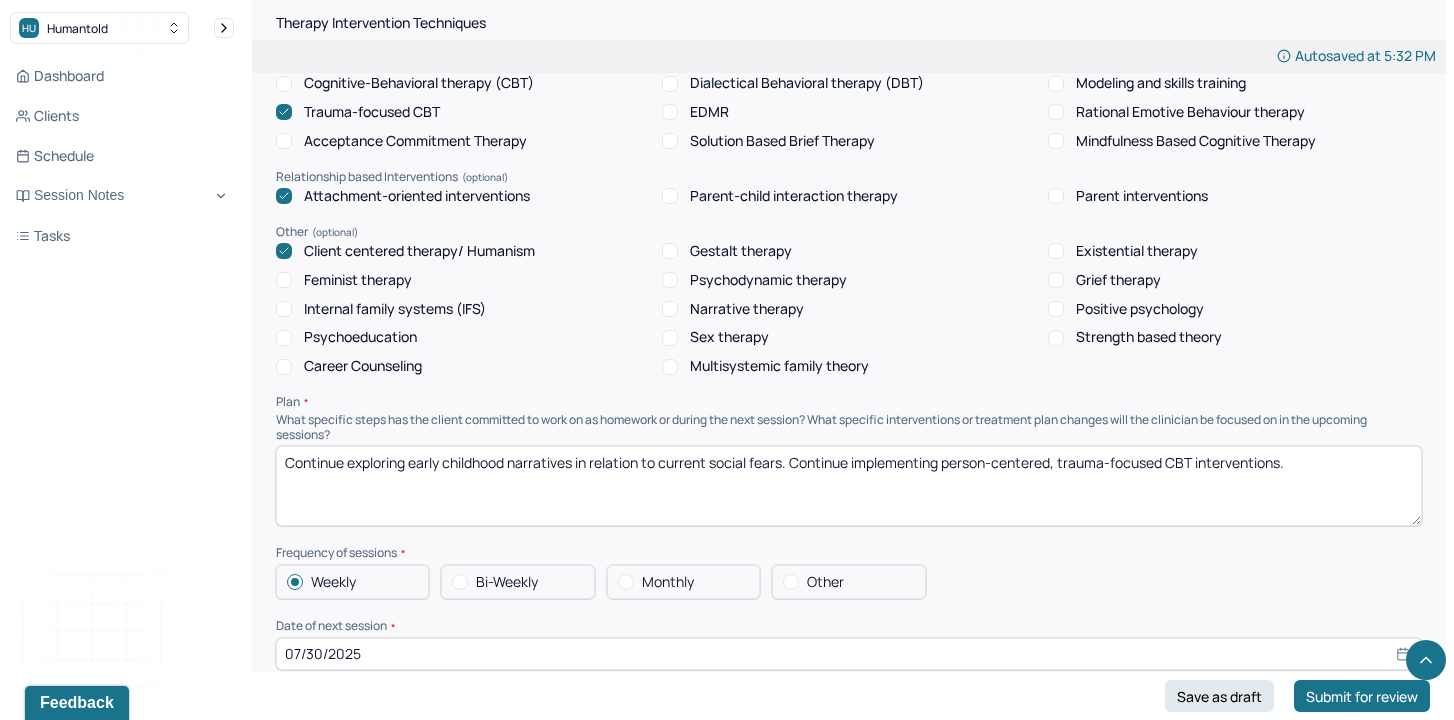 scroll, scrollTop: 1781, scrollLeft: 0, axis: vertical 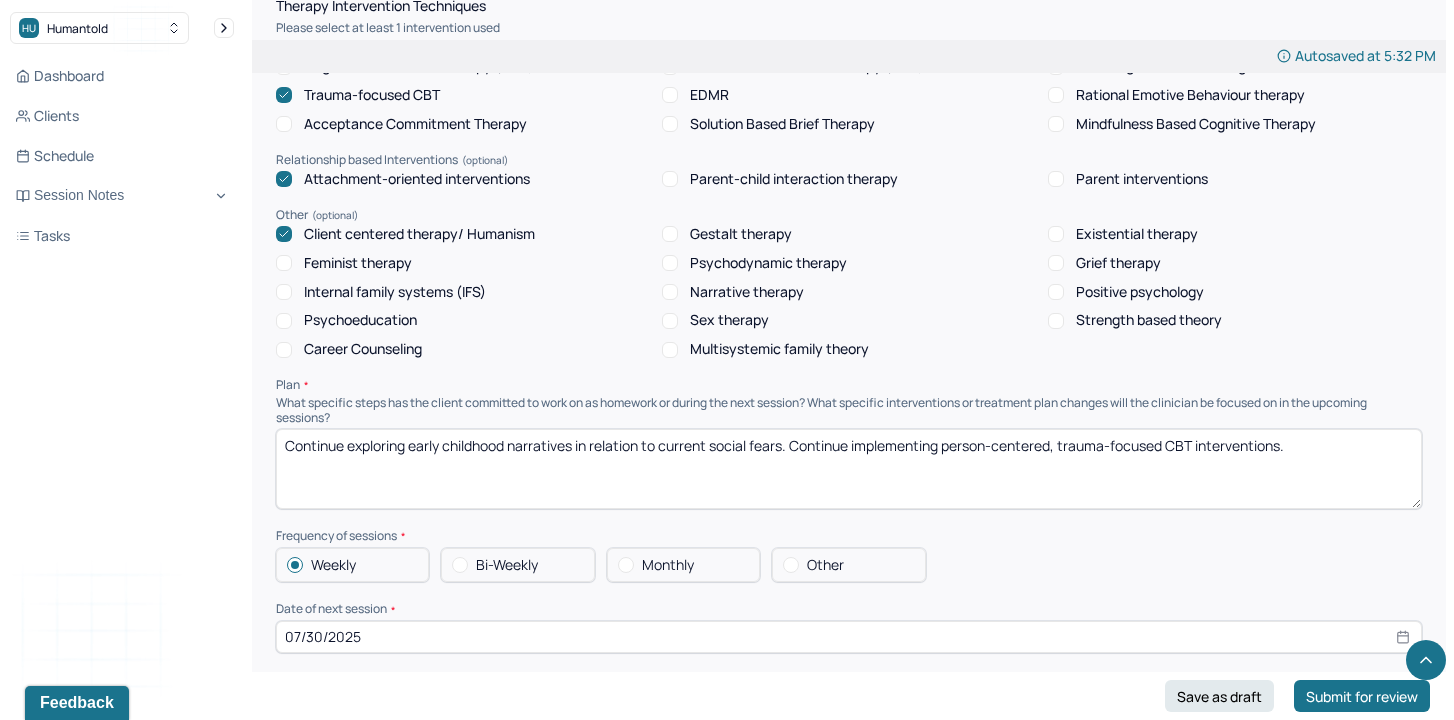type on "Continue exploring early childhood narratives in relation to current social fears. Continue implementing person-centered, trauma-focused CBT interventions." 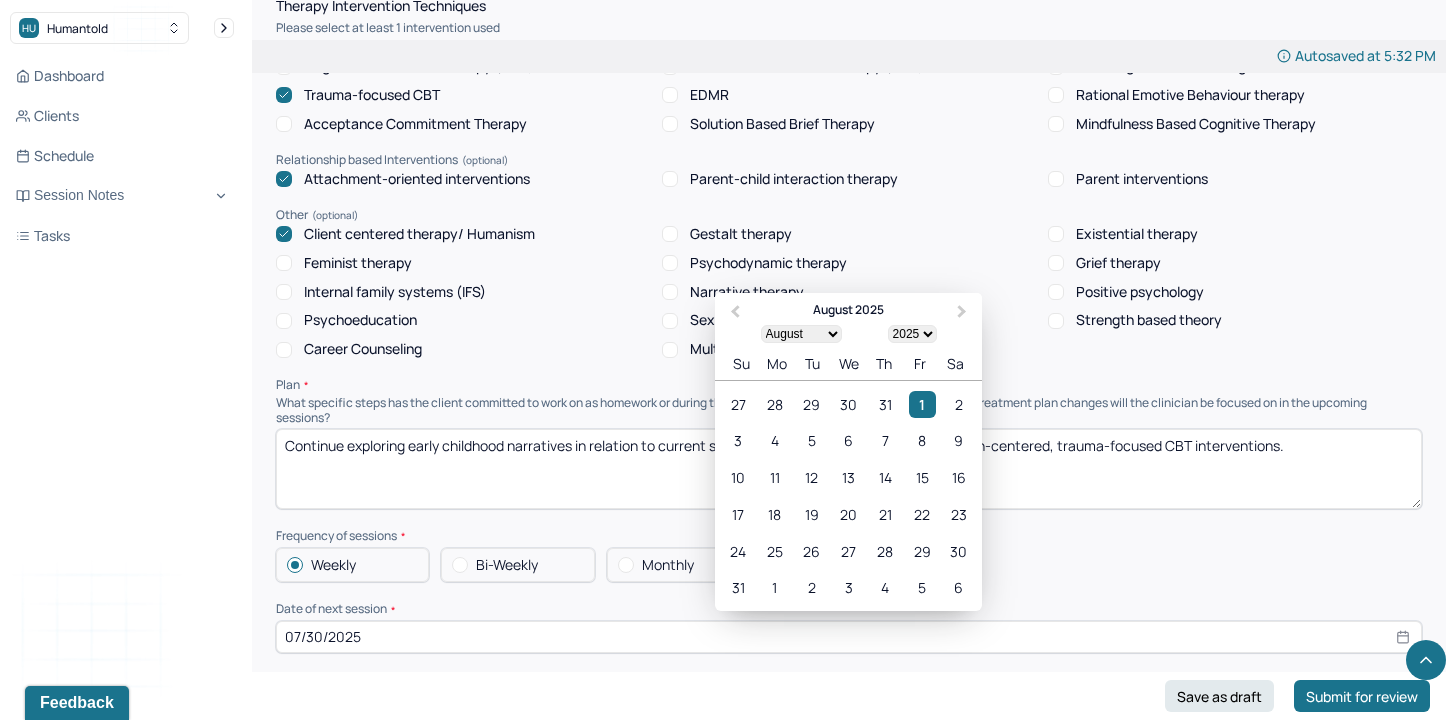 click on "07/30/2025" at bounding box center [849, 637] 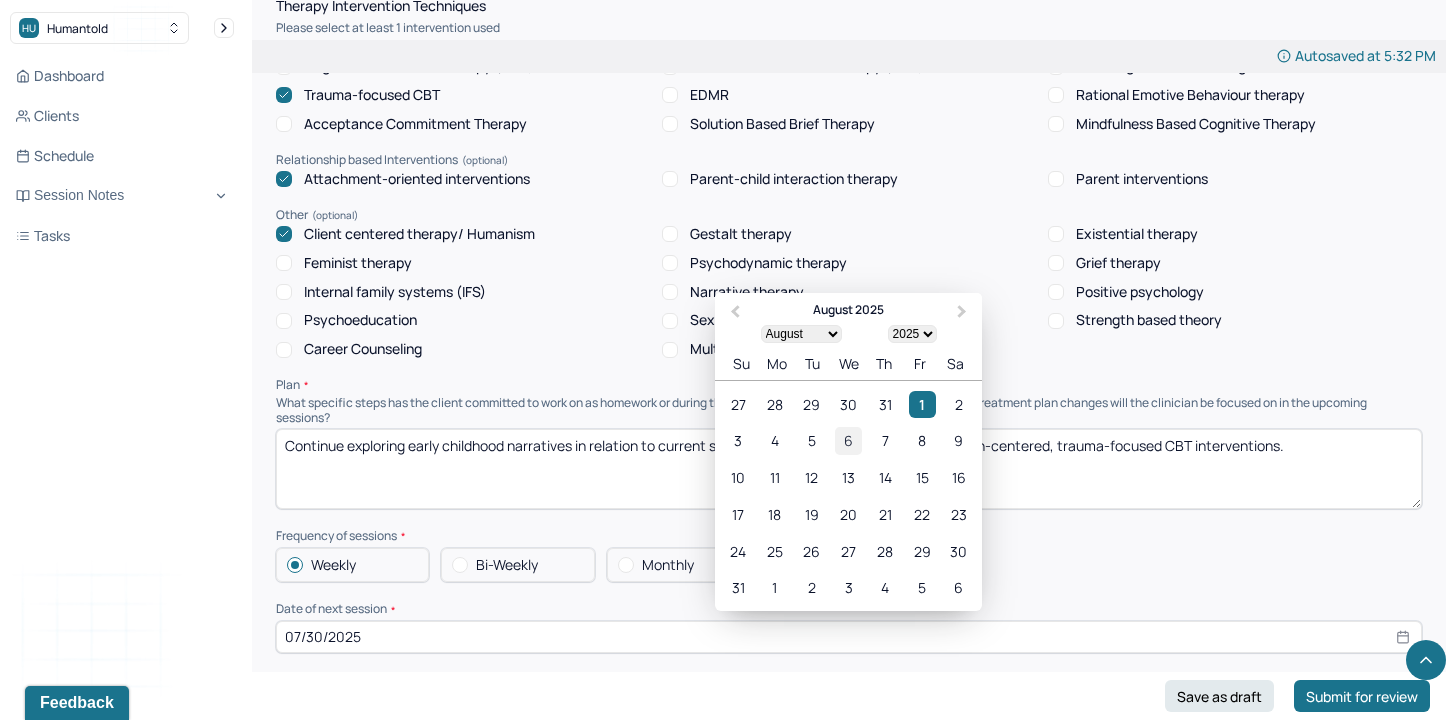 click on "6" at bounding box center (848, 440) 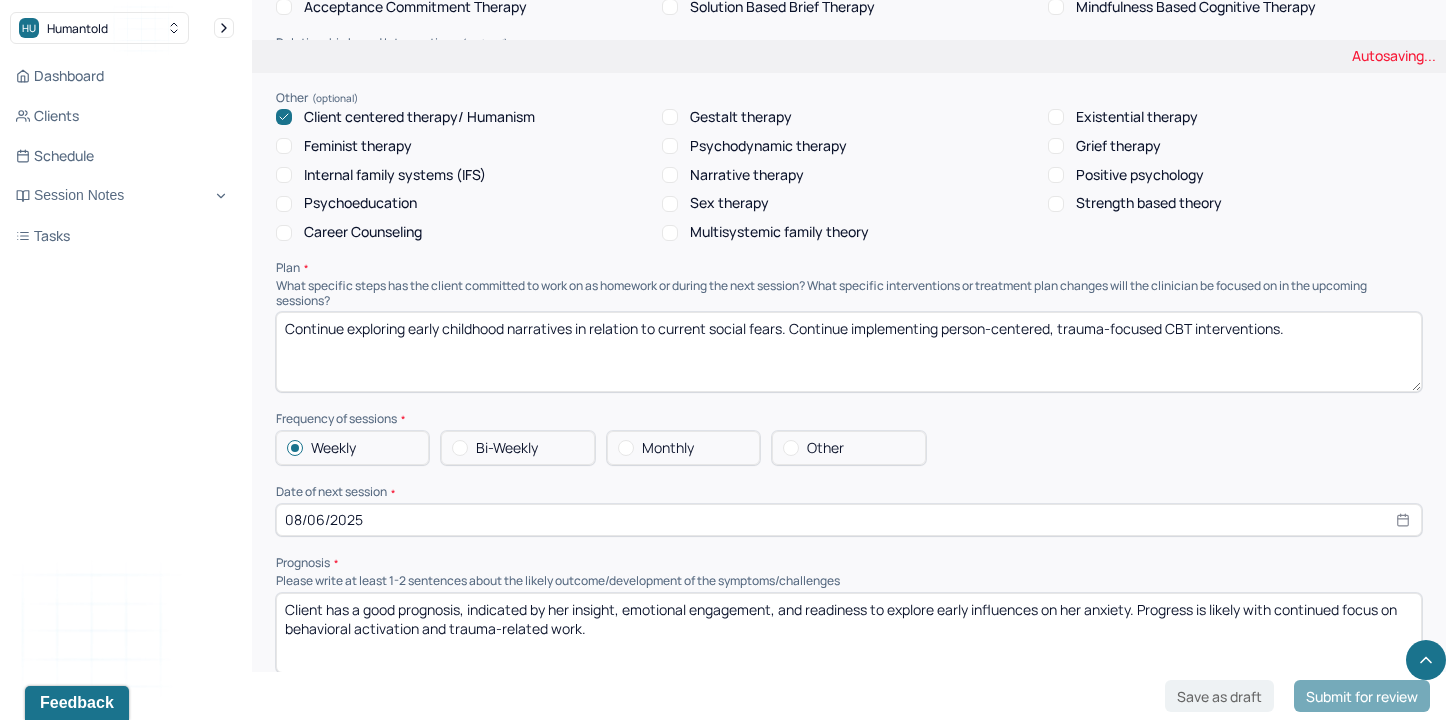 scroll, scrollTop: 1904, scrollLeft: 0, axis: vertical 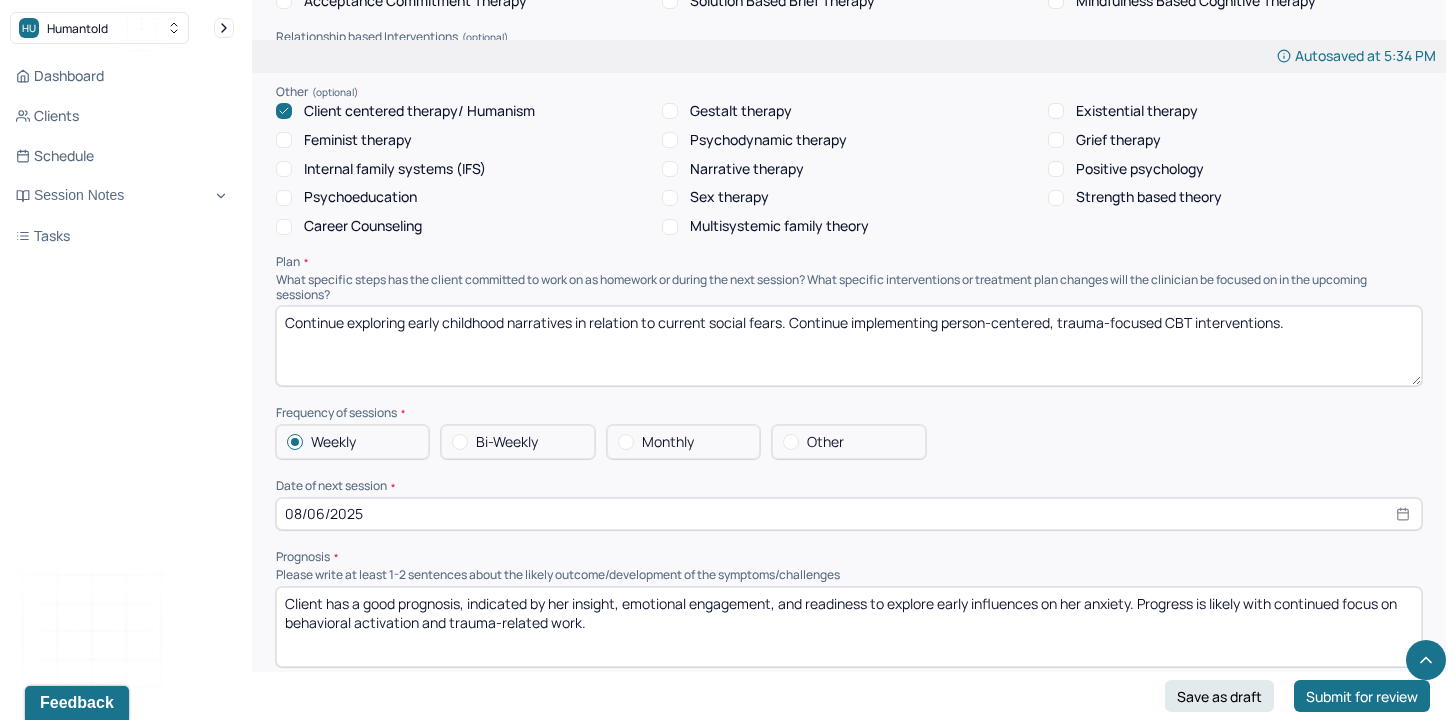 select on "7" 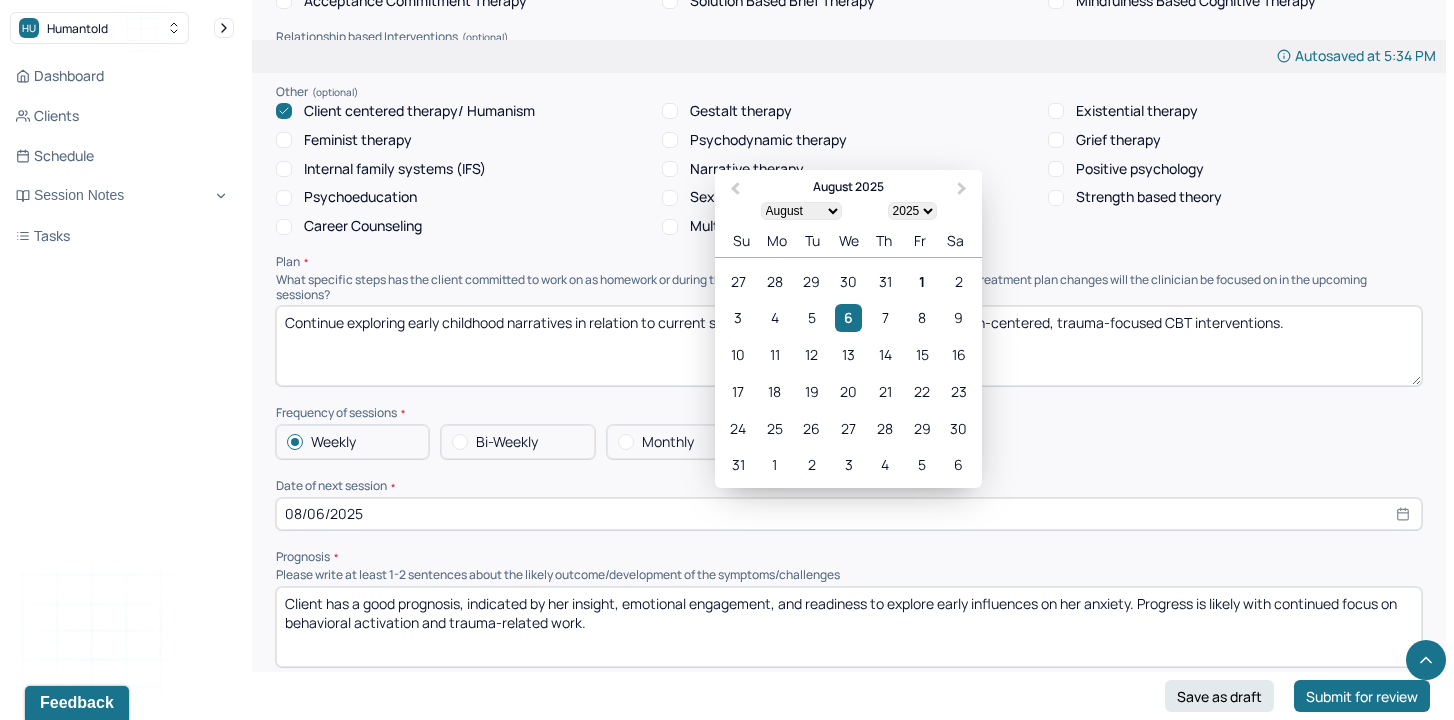 click on "Client has a good prognosis, indicated by her insight, emotional engagement, and readiness to explore early influences on her anxiety. Progress is likely with continued focus on behavioral activation and trauma-related work." at bounding box center [849, 627] 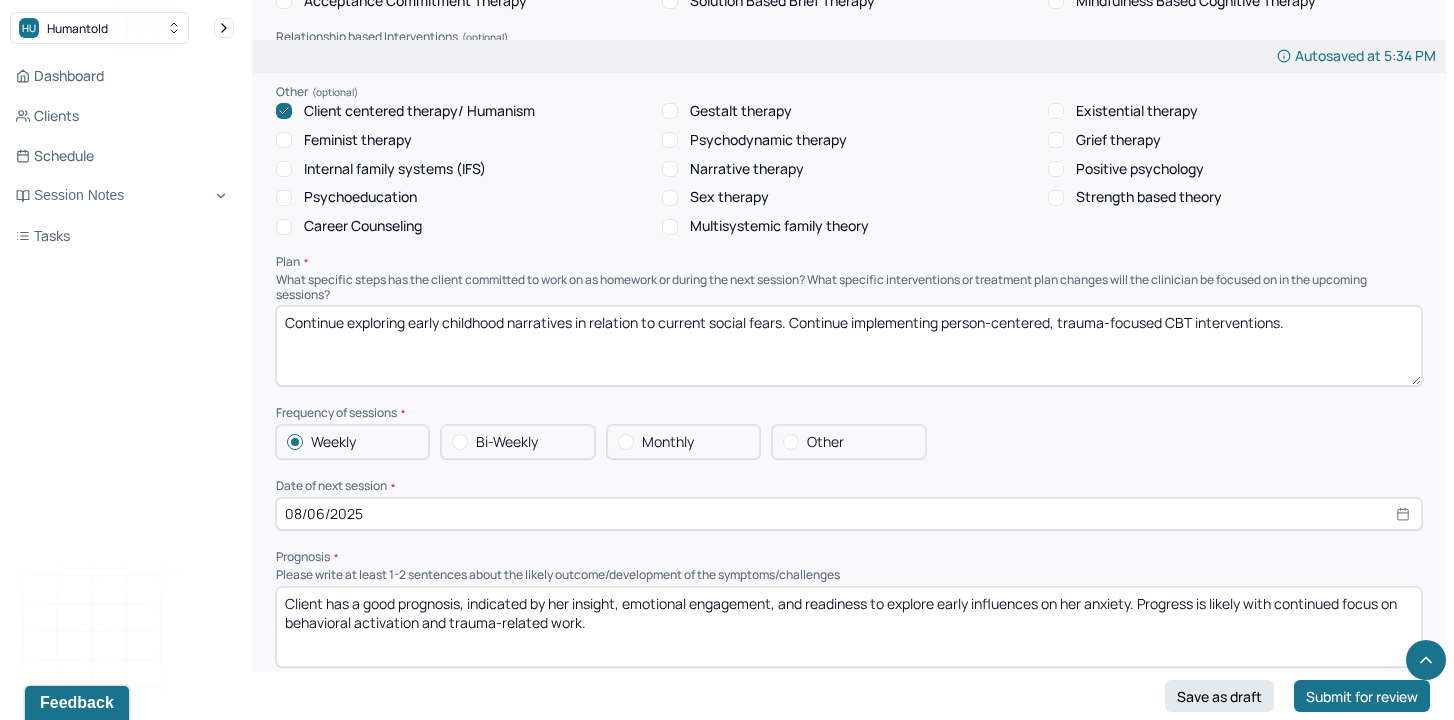 click on "Client has a good prognosis, indicated by her insight, emotional engagement, and readiness to explore early influences on her anxiety. Progress is likely with continued focus on behavioral activation and trauma-related work." at bounding box center [849, 627] 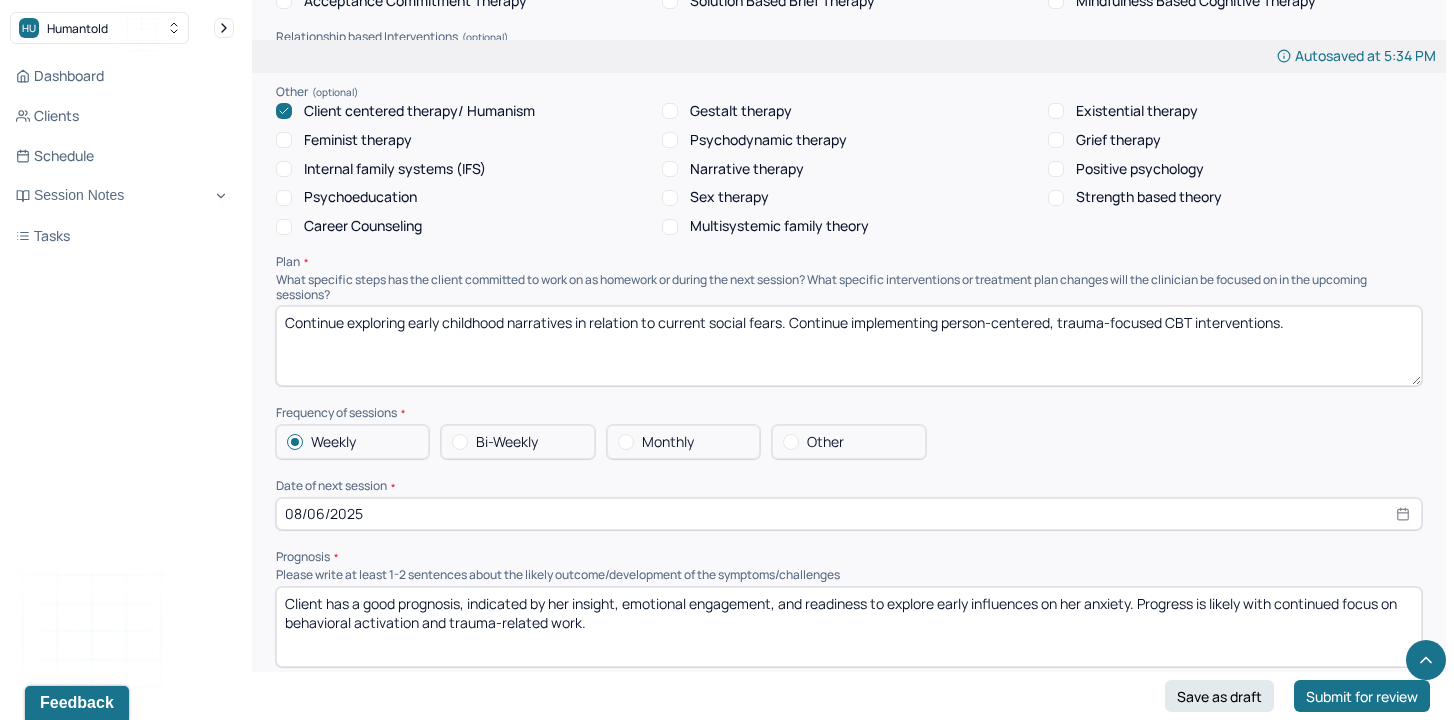 click on "Client has a good prognosis, indicated by her insight, emotional engagement, and readiness to explore early influences on her anxiety. Progress is likely with continued focus on behavioral activation and trauma-related work." at bounding box center [849, 627] 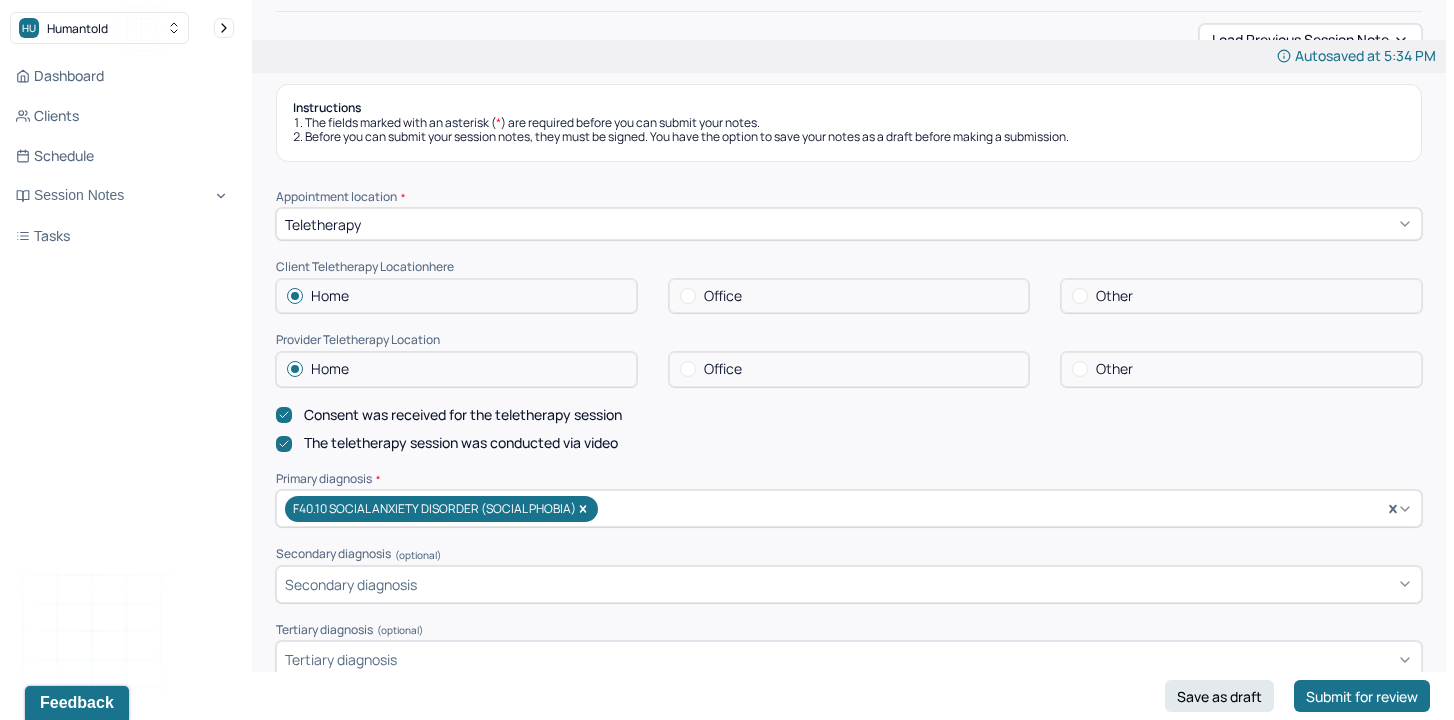 scroll, scrollTop: 18, scrollLeft: 0, axis: vertical 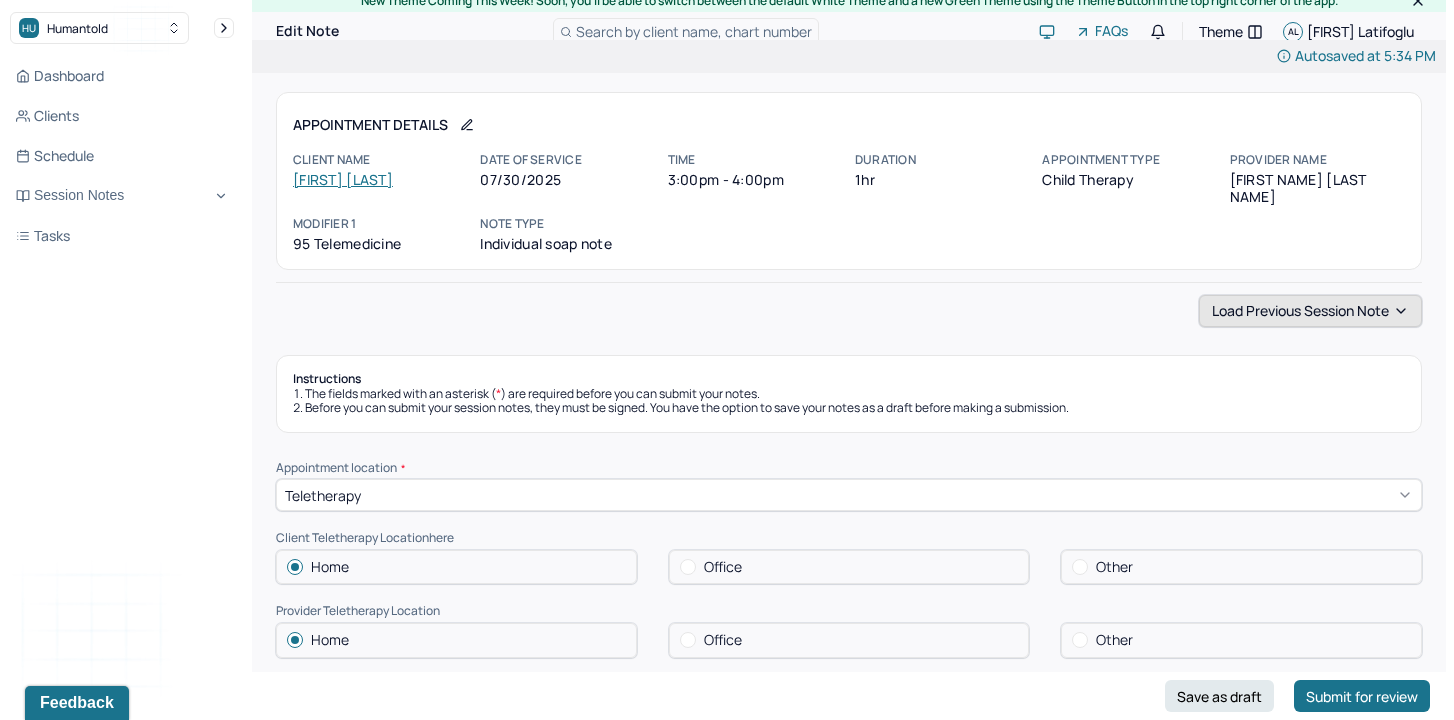 type on "Client's prognosis remains the same as last session dated 7/23/25.
Client has a good prognosis, indicated by her insight, emotional engagement, and readiness to explore early influences on her anxiety. Progress is likely with continued focus on behavioral activation and trauma-related work." 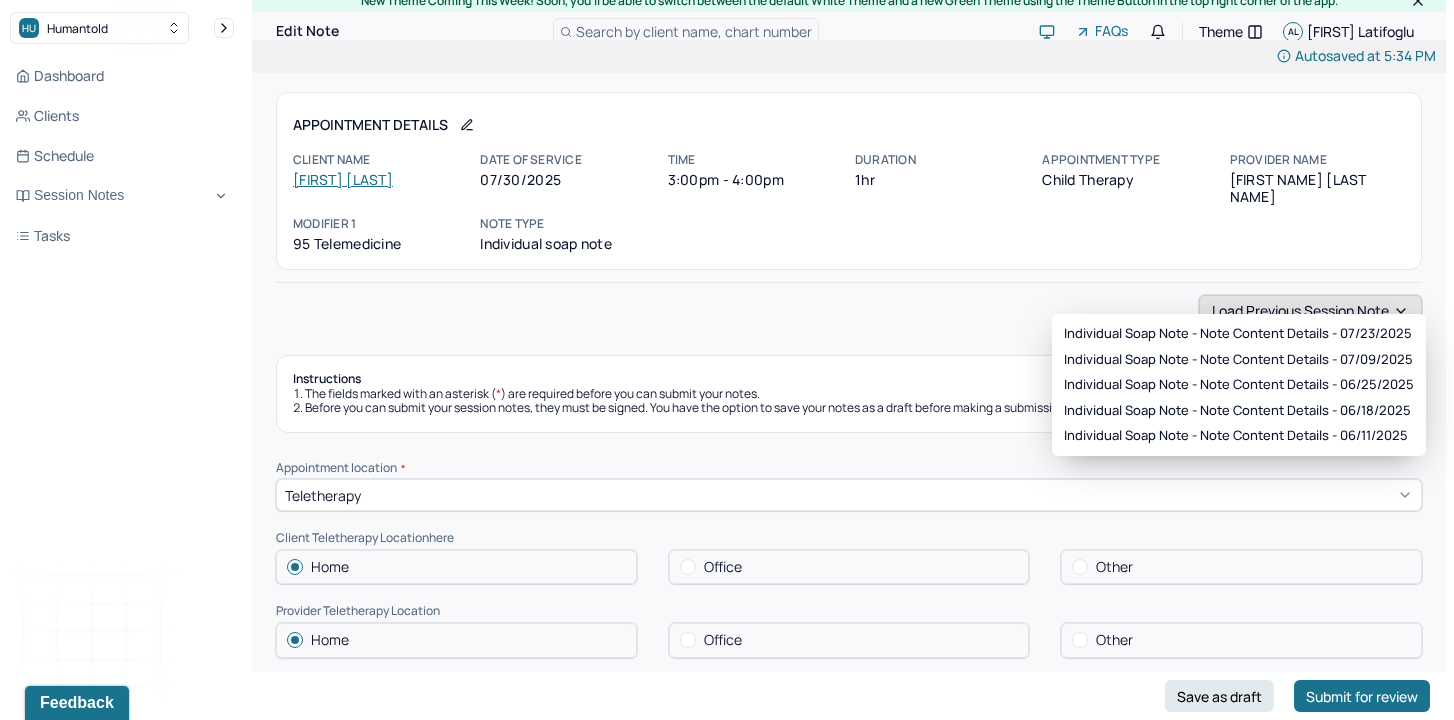 click on "Load previous session note" at bounding box center [1310, 311] 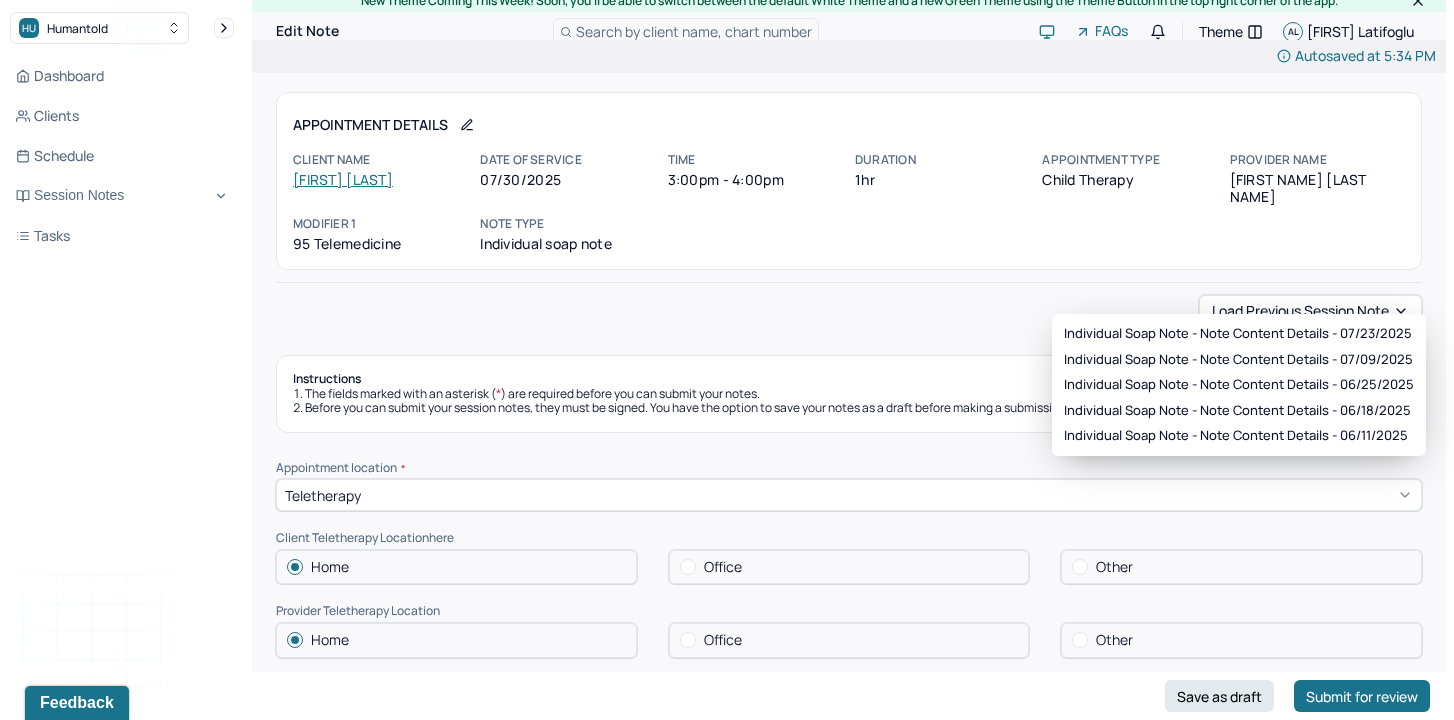 click on "Load previous session note" at bounding box center [849, 311] 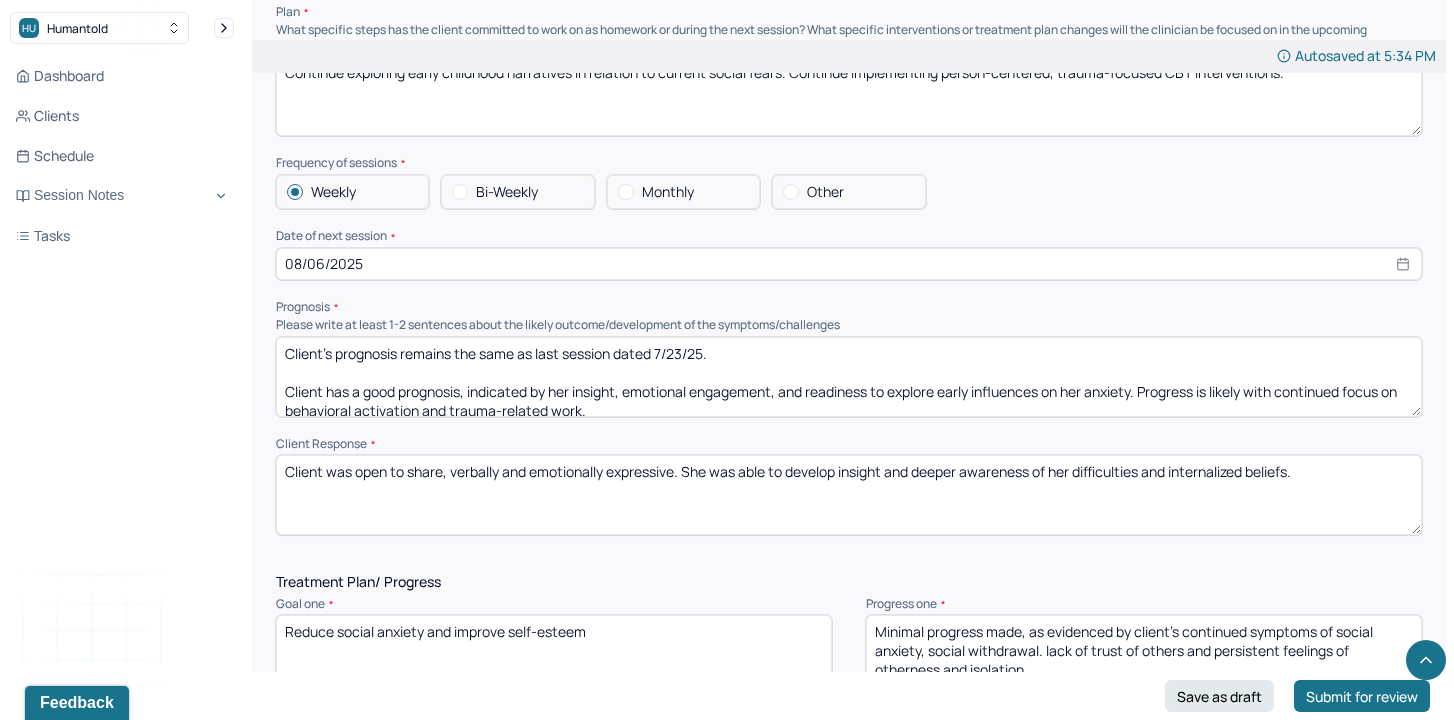 scroll, scrollTop: 2185, scrollLeft: 0, axis: vertical 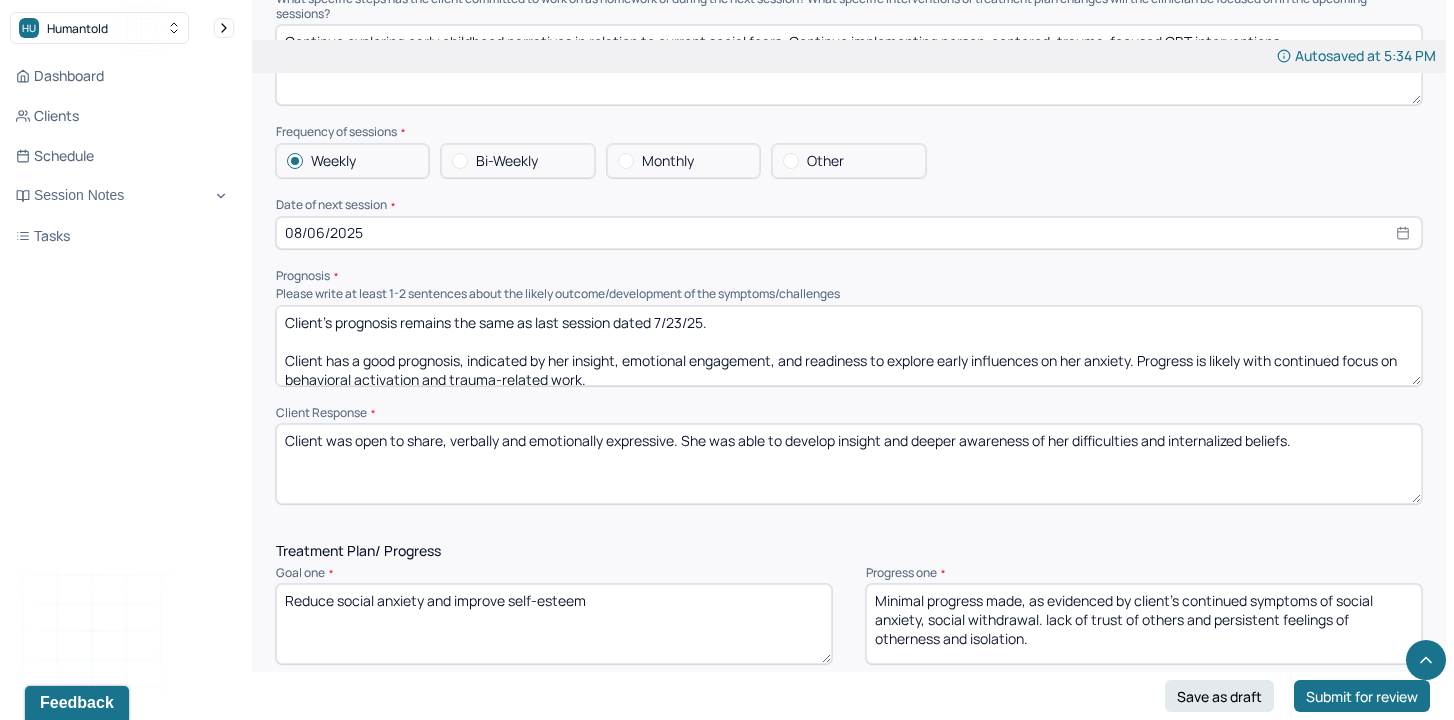 click on "Client was open to share, verbally and emotionally expressive. She was able to develop insight and deeper awareness of her difficulties and internalized beliefs." at bounding box center [849, 464] 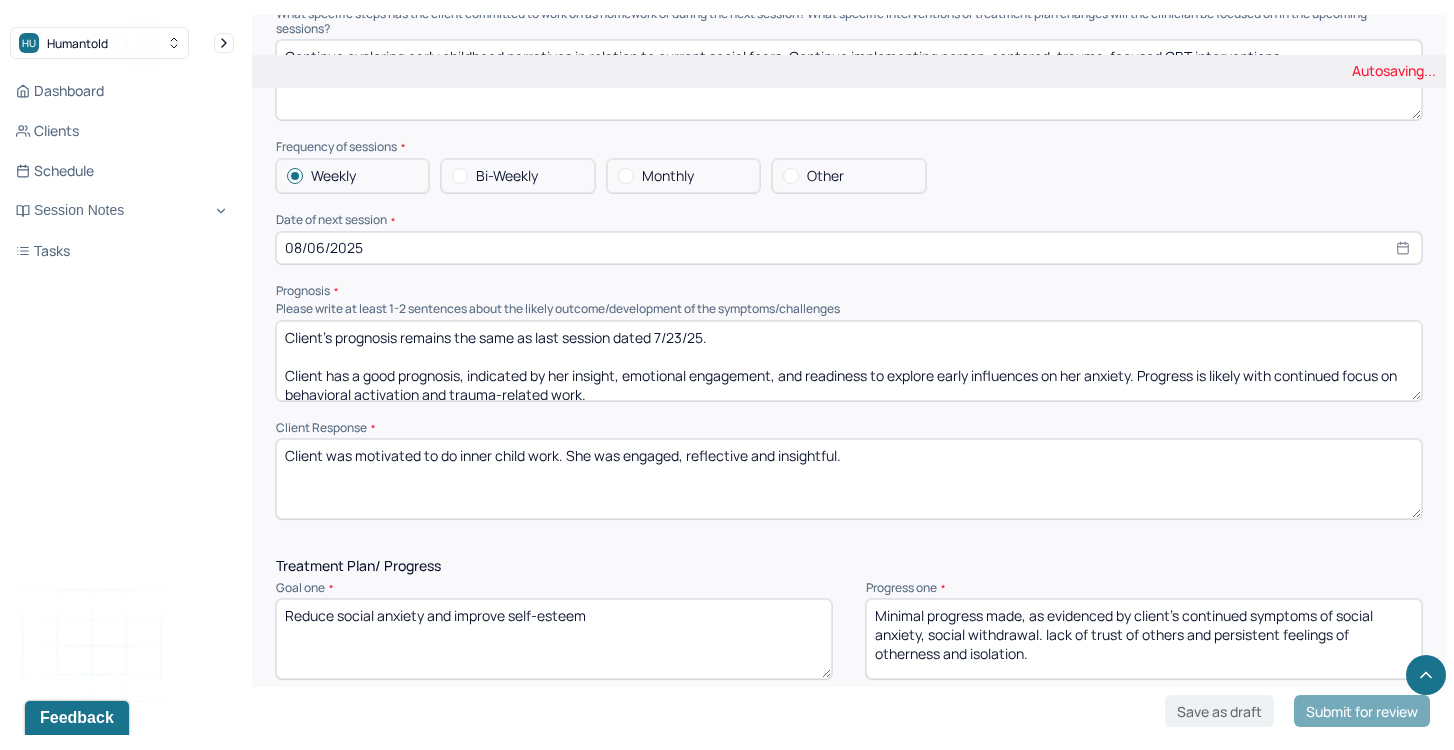 scroll, scrollTop: 2262, scrollLeft: 0, axis: vertical 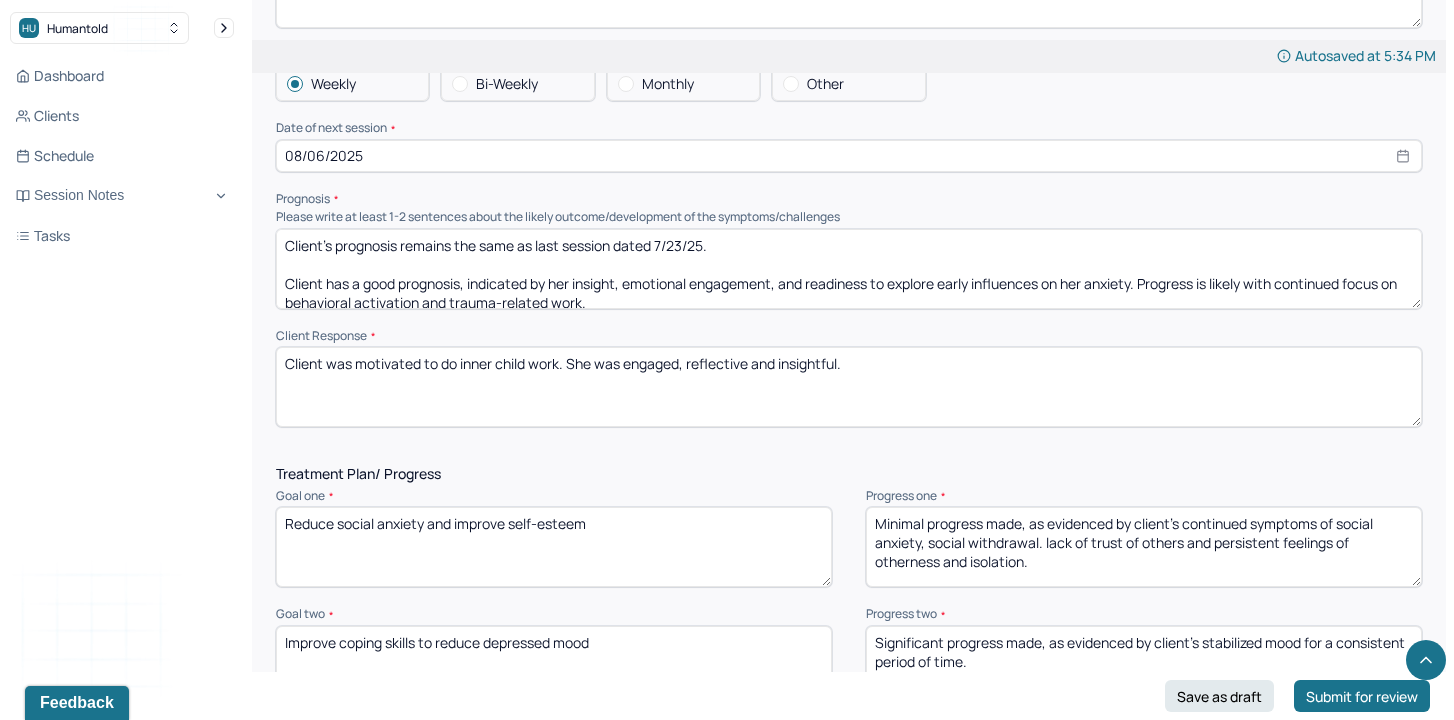 type on "Client was motivated to do inner child work. She was engaged, reflective and insightful." 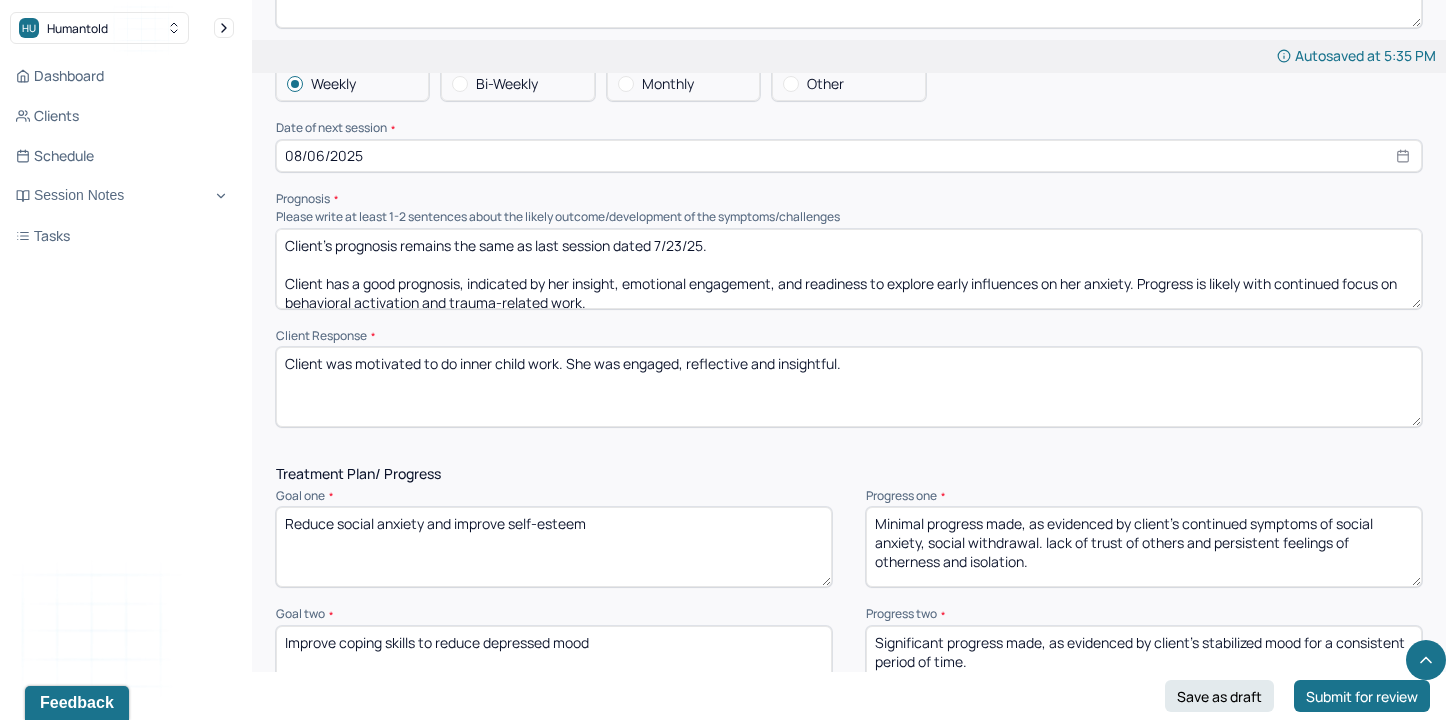 drag, startPoint x: 1142, startPoint y: 554, endPoint x: 1144, endPoint y: 539, distance: 15.132746 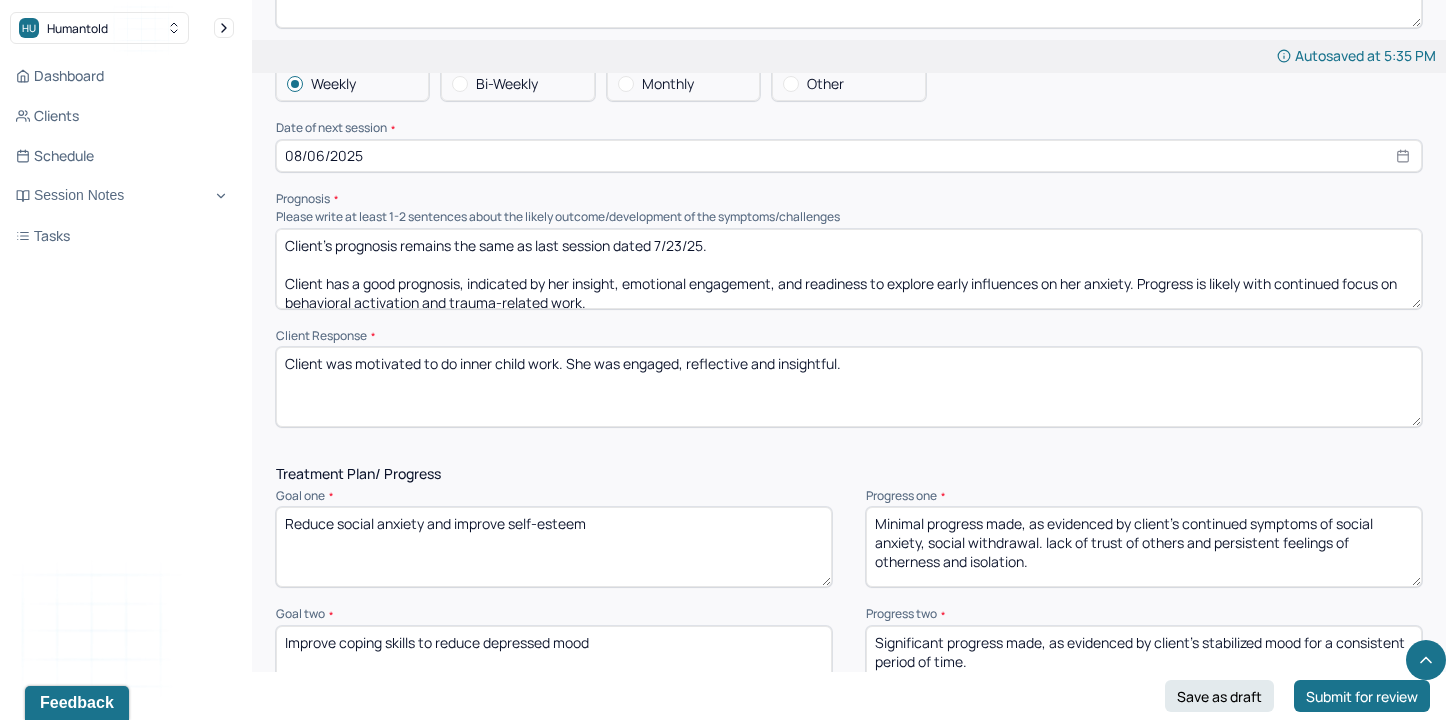 drag, startPoint x: 1250, startPoint y: 508, endPoint x: 1390, endPoint y: 512, distance: 140.05713 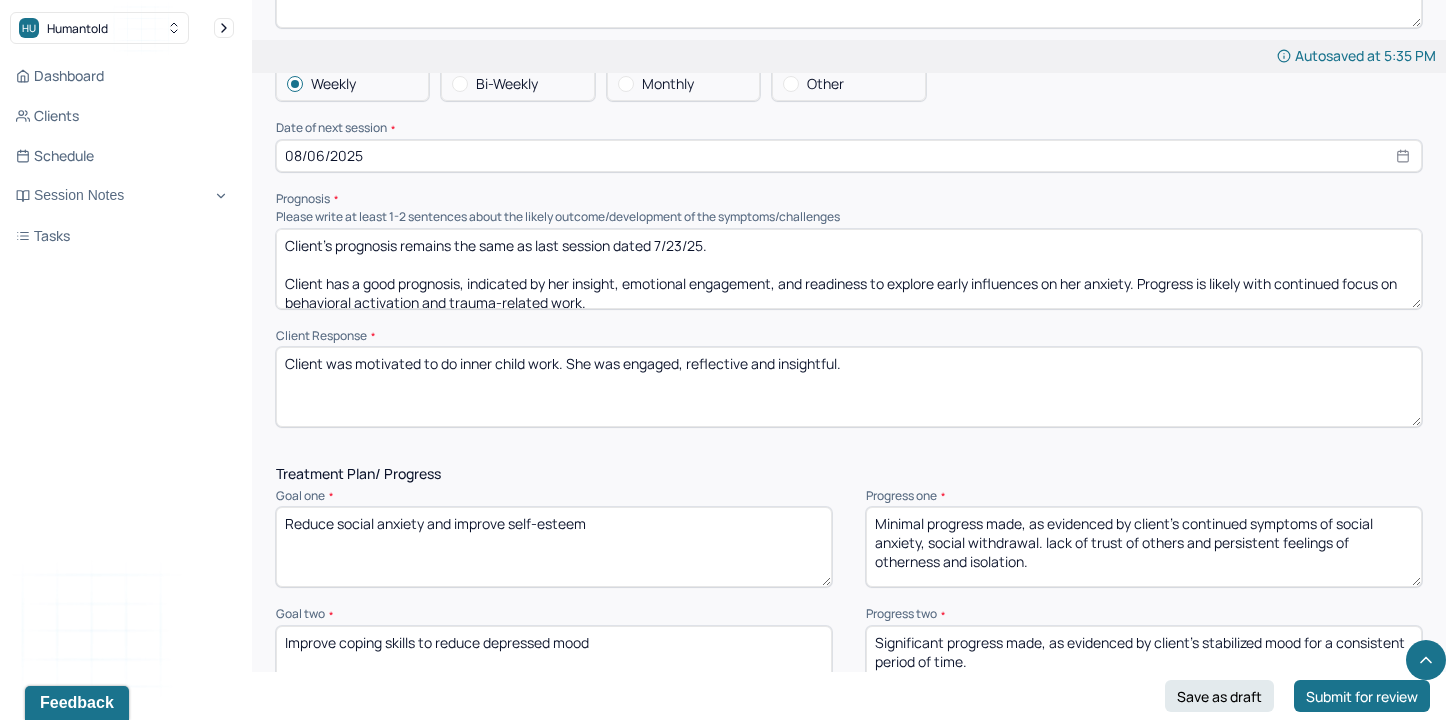 click on "Minimal progress made, as evidenced by client's continued symptoms of social anxiety, social withdrawal. lack of trust of others and persistent feelings of otherness and isolation." at bounding box center [1144, 547] 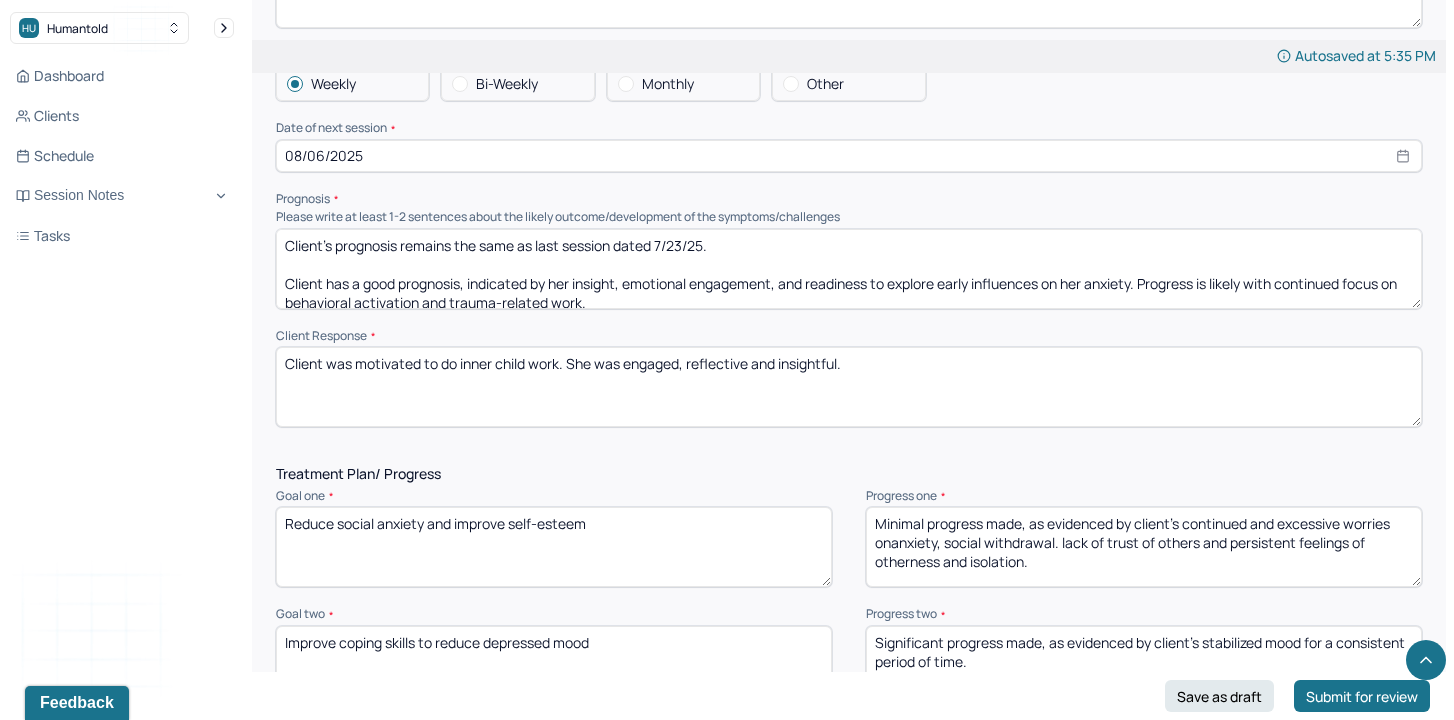 scroll, scrollTop: 9, scrollLeft: 0, axis: vertical 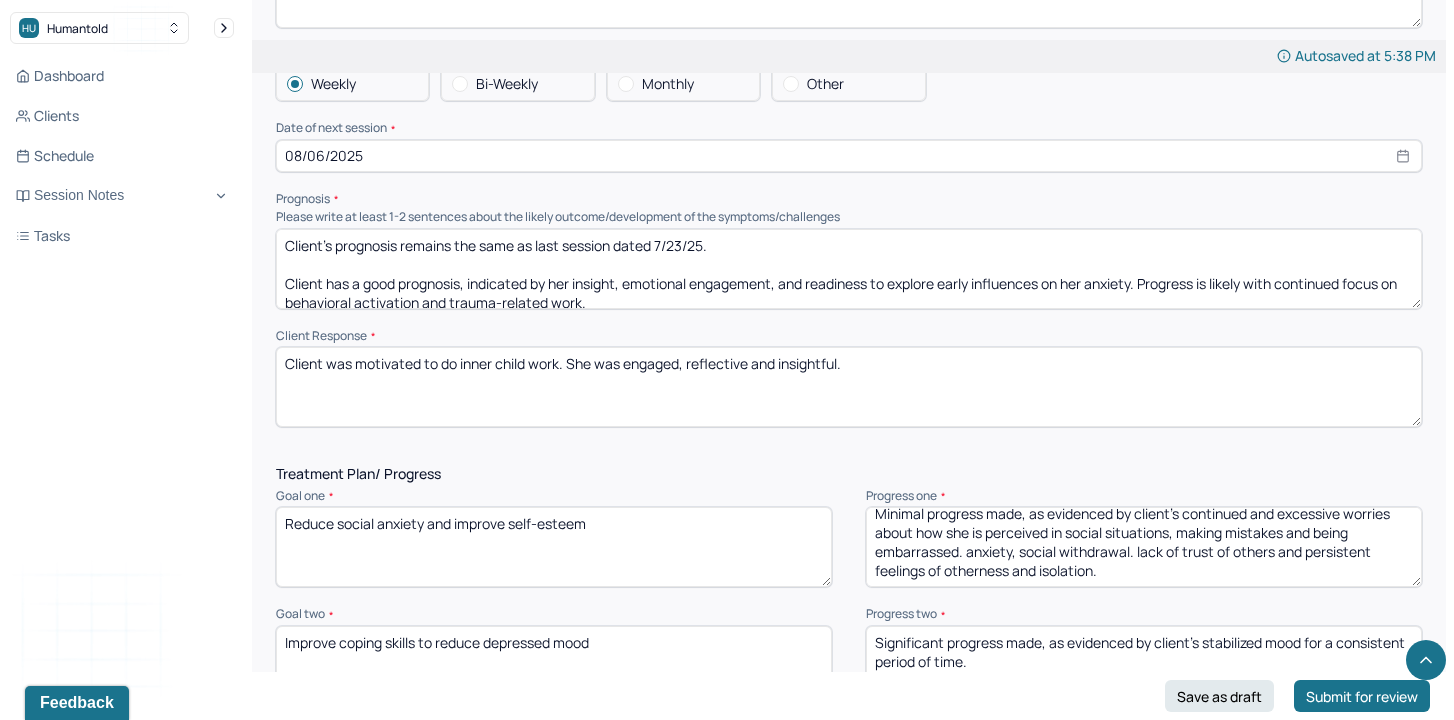drag, startPoint x: 1156, startPoint y: 565, endPoint x: 968, endPoint y: 537, distance: 190.07367 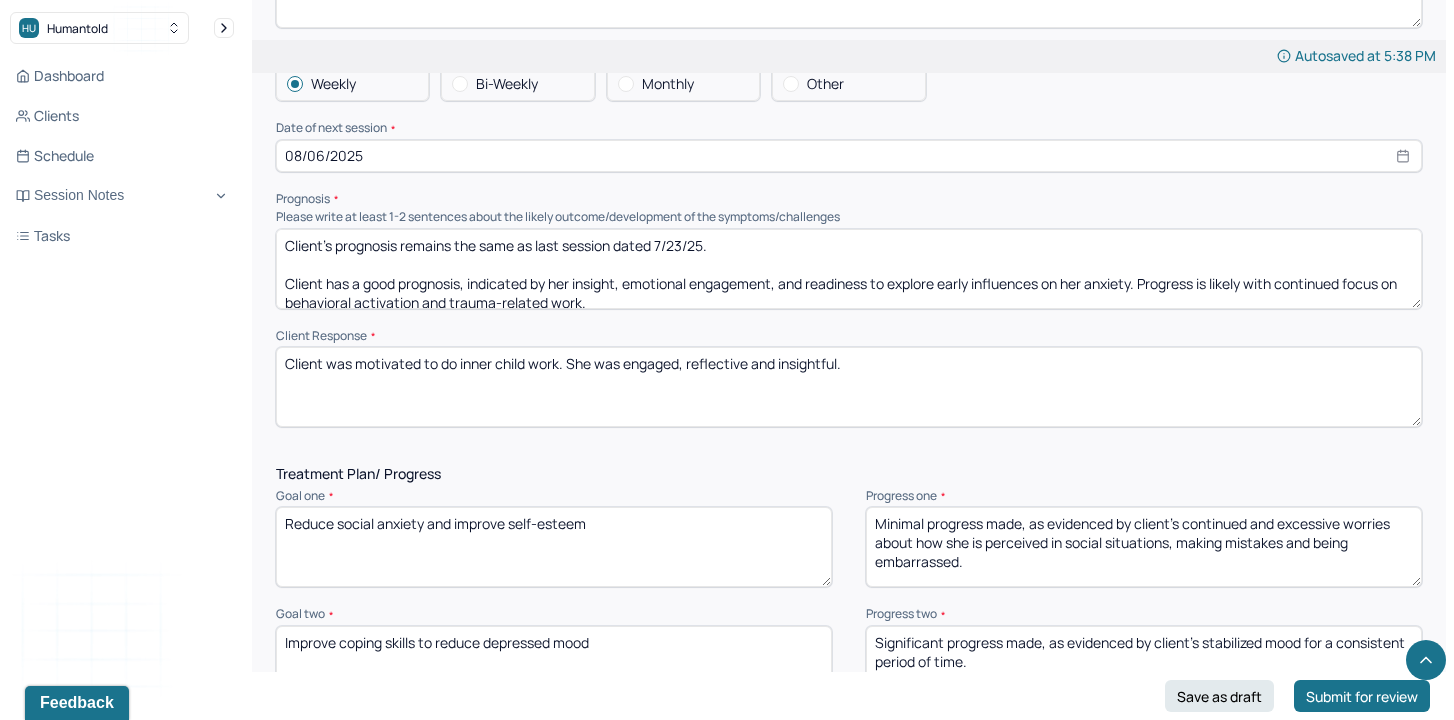 scroll, scrollTop: 0, scrollLeft: 0, axis: both 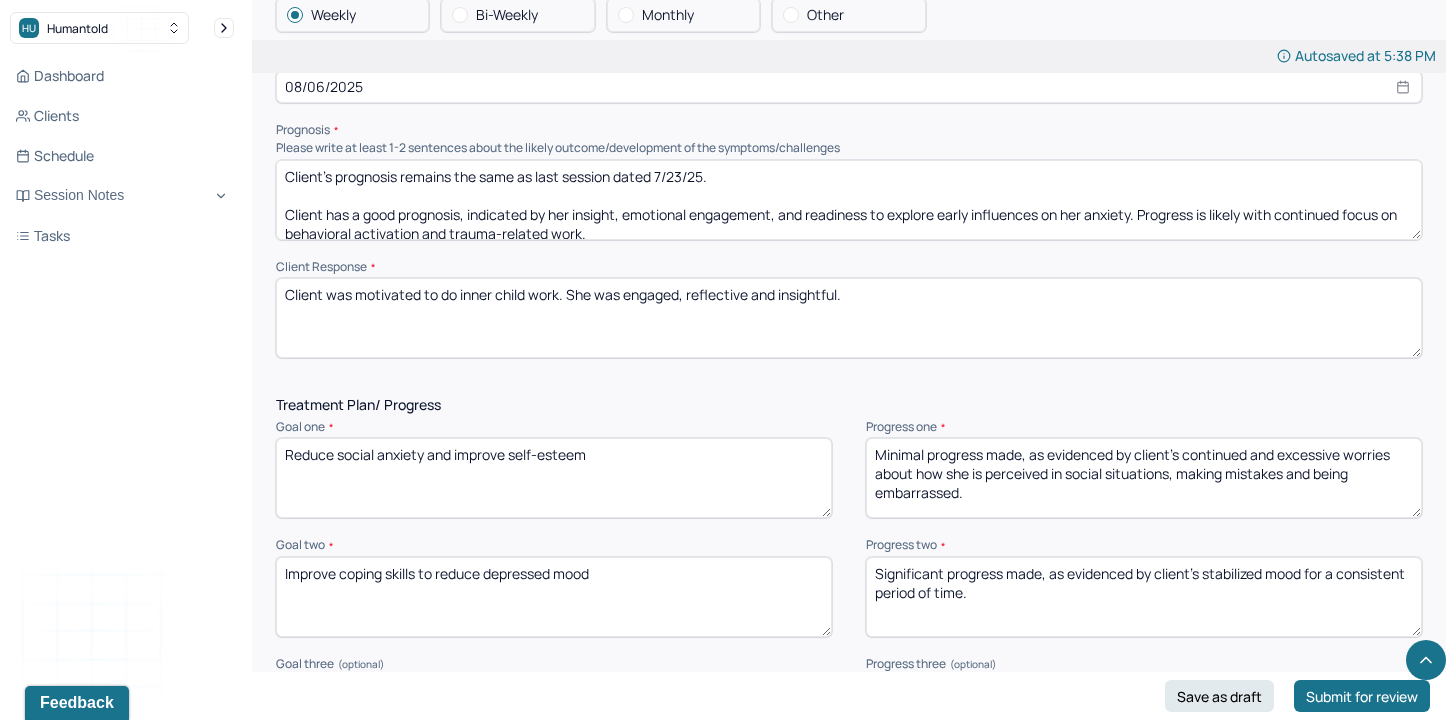 type on "Minimal progress made, as evidenced by client's continued and excessive worries about how she is perceived in social situations, making mistakes and being embarrassed." 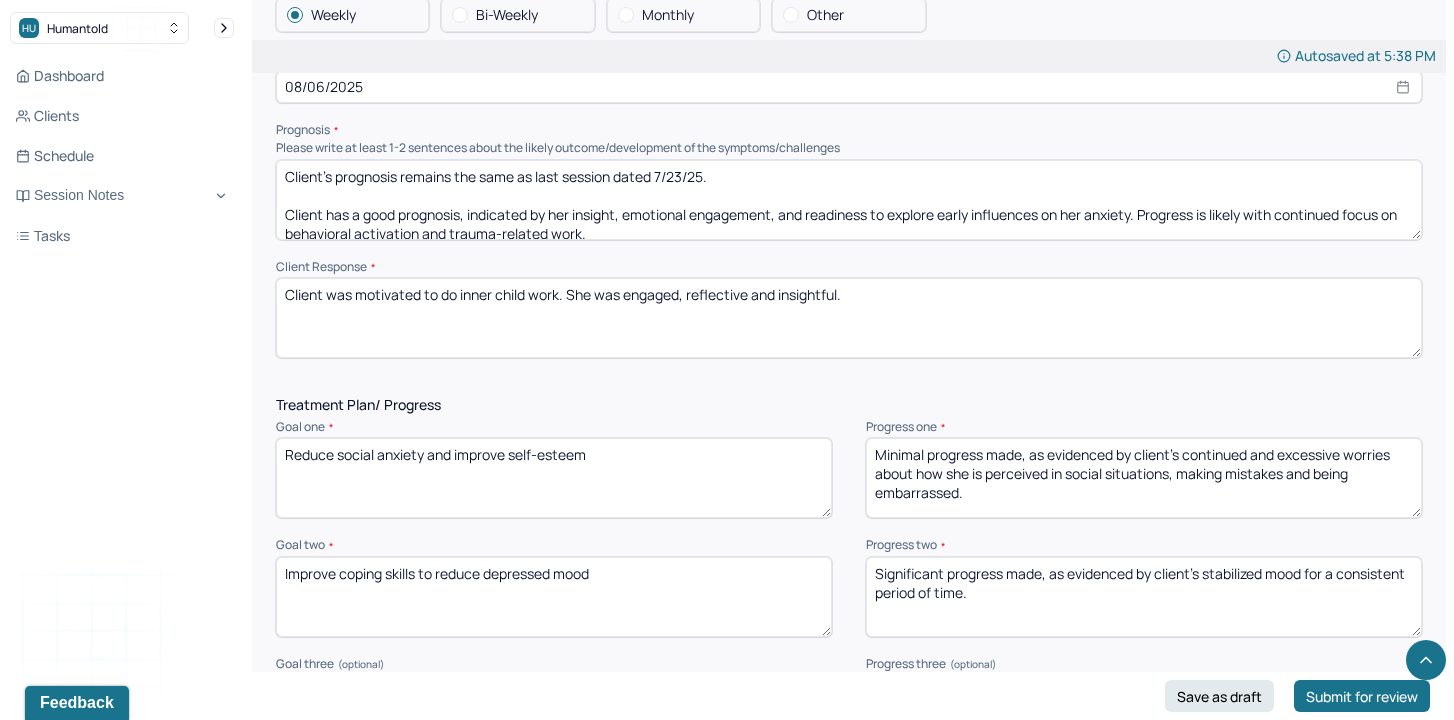 drag, startPoint x: 1114, startPoint y: 589, endPoint x: 1207, endPoint y: 562, distance: 96.84007 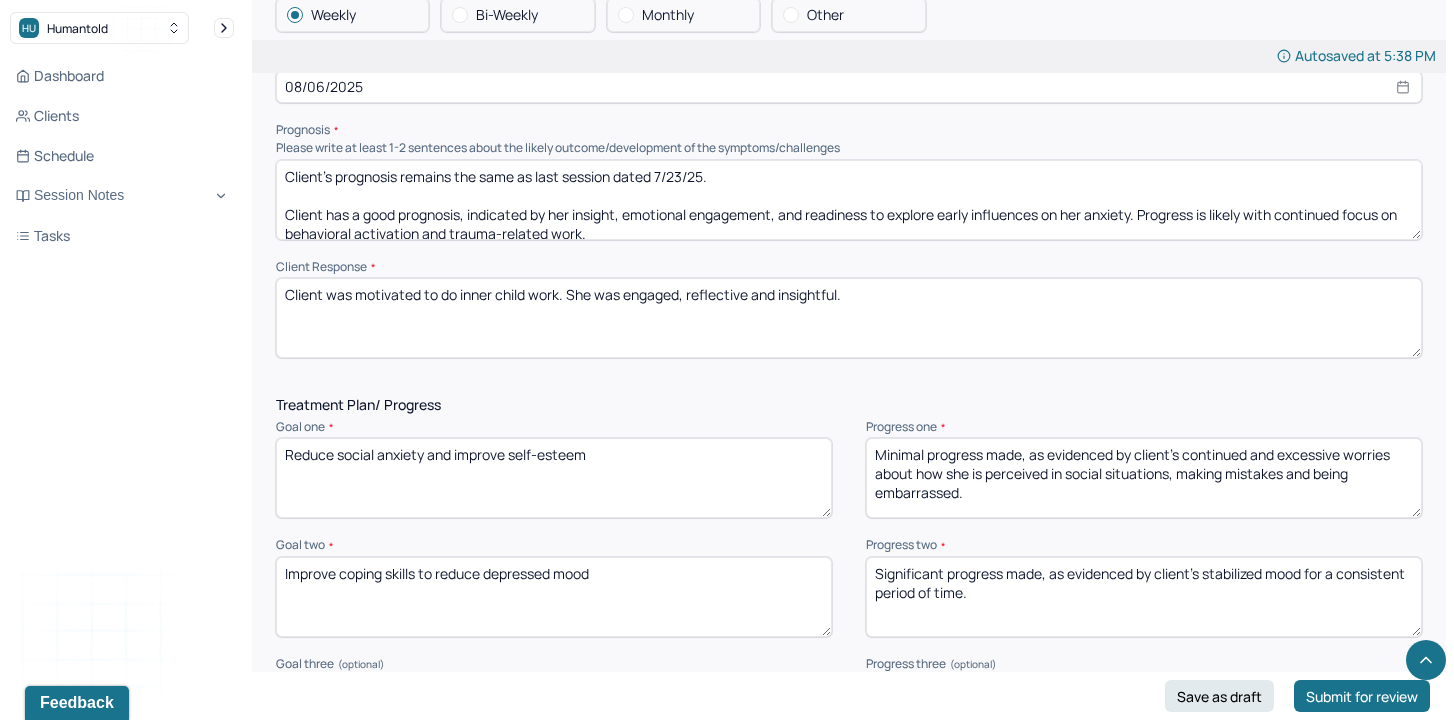 click on "Significant progress made, as evidenced by client's stabilized mood for a consistent period of time." at bounding box center (1144, 597) 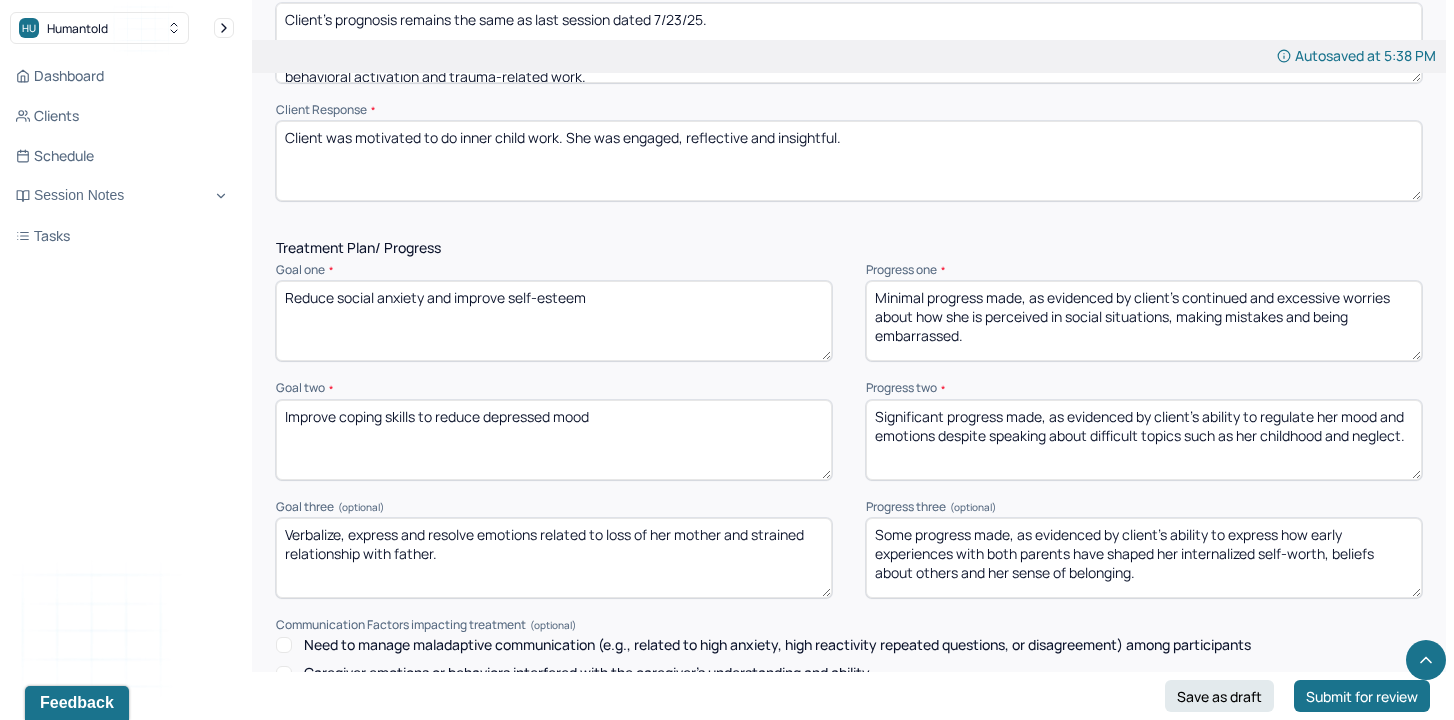 scroll, scrollTop: 2491, scrollLeft: 0, axis: vertical 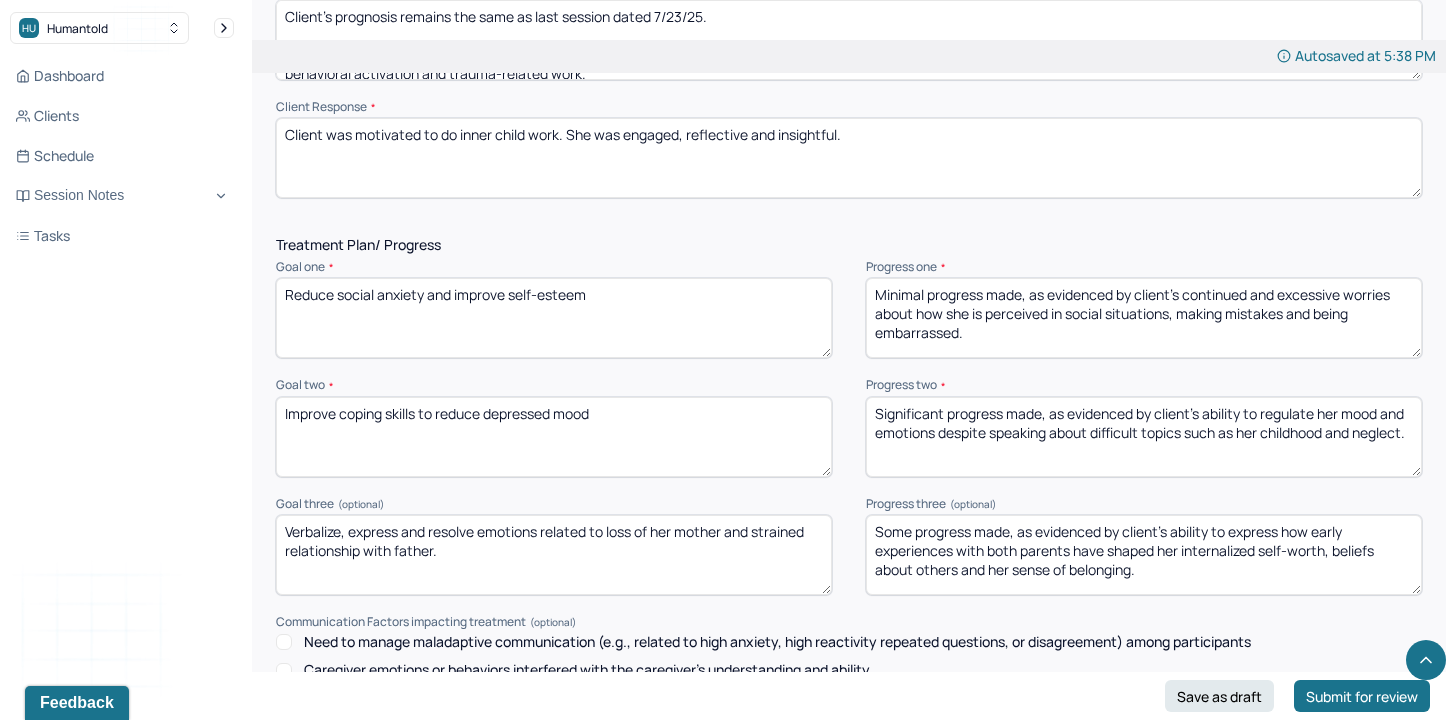 type on "Significant progress made, as evidenced by client's ability to regulate her mood and emotions despite speaking about difficult topics such as her childhood and neglect." 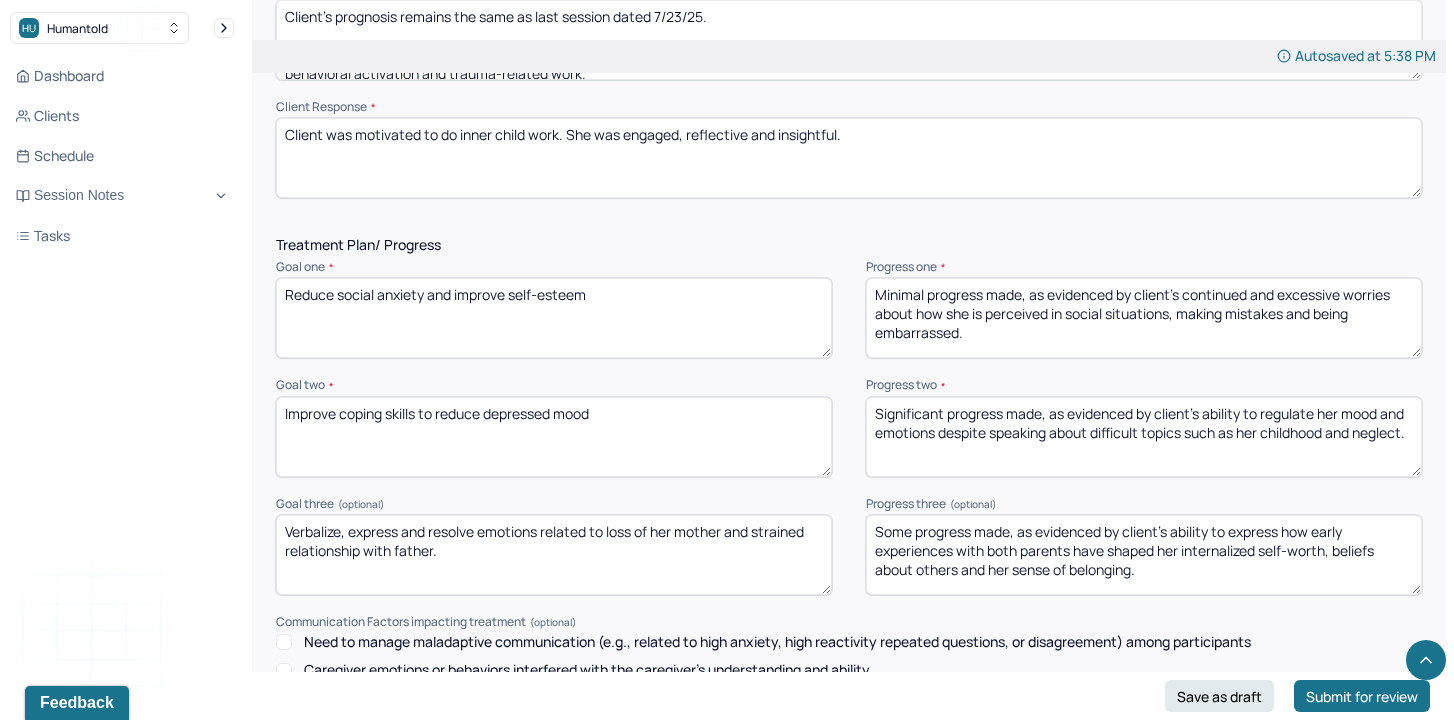 drag, startPoint x: 1177, startPoint y: 551, endPoint x: 1116, endPoint y: 534, distance: 63.324562 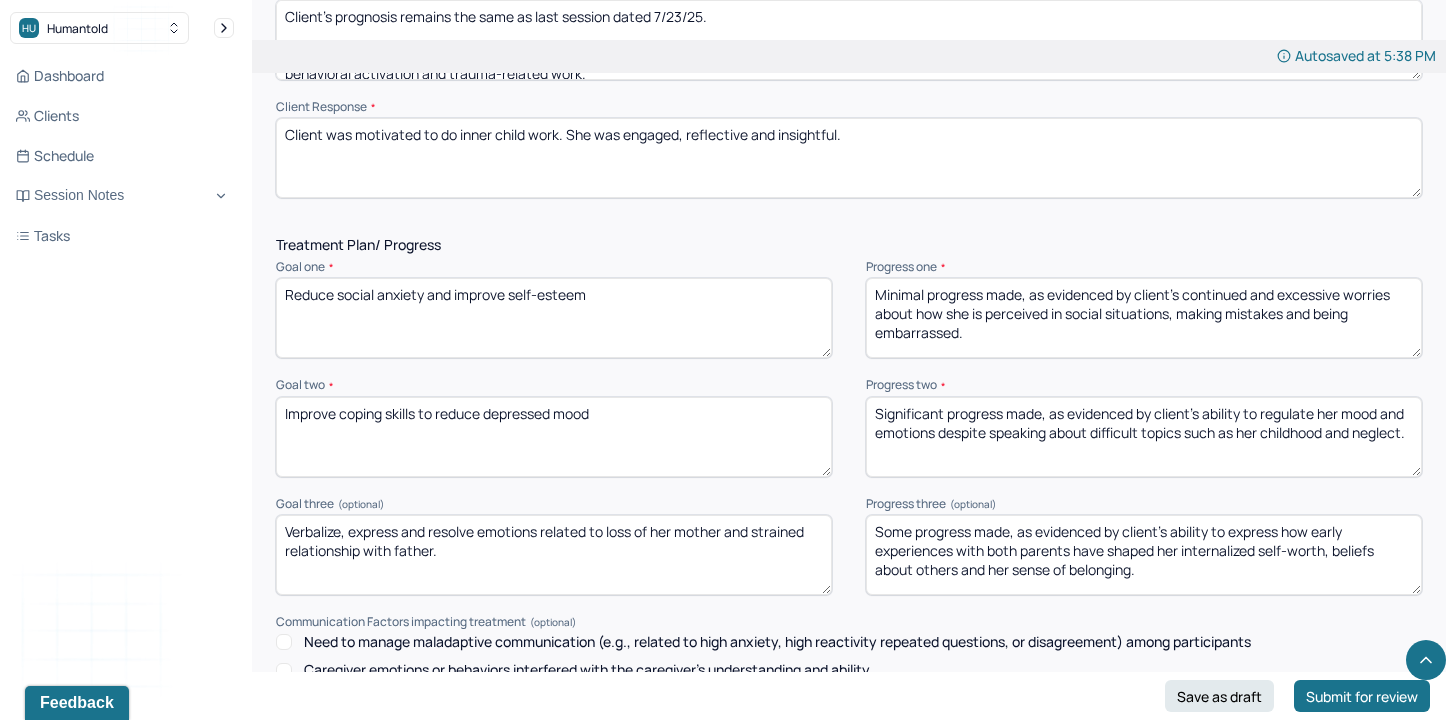 click on "Some progress made, as evidenced by client's ability to express how early experiences with both parents have shaped her internalized self-worth, beliefs about others and her sense of belonging." at bounding box center (1144, 555) 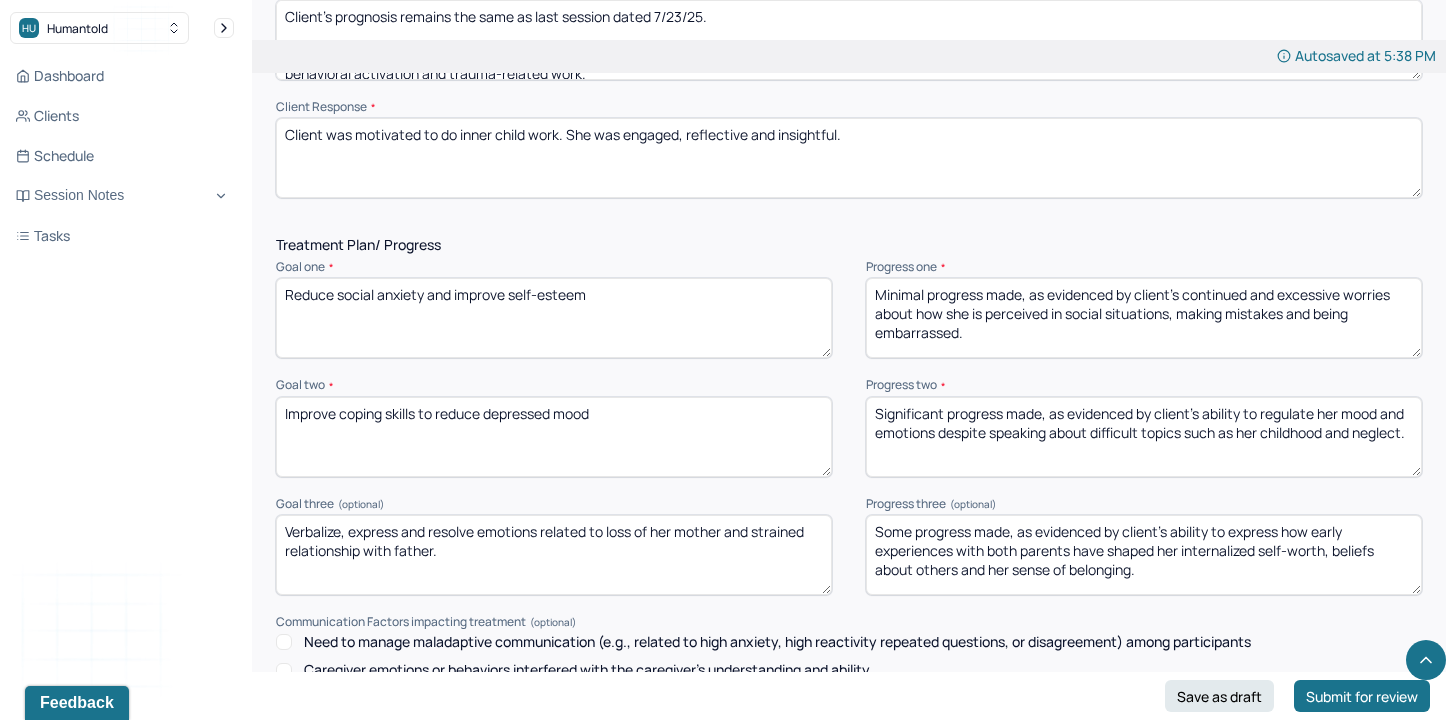 drag, startPoint x: 1234, startPoint y: 567, endPoint x: 1265, endPoint y: 529, distance: 49.0408 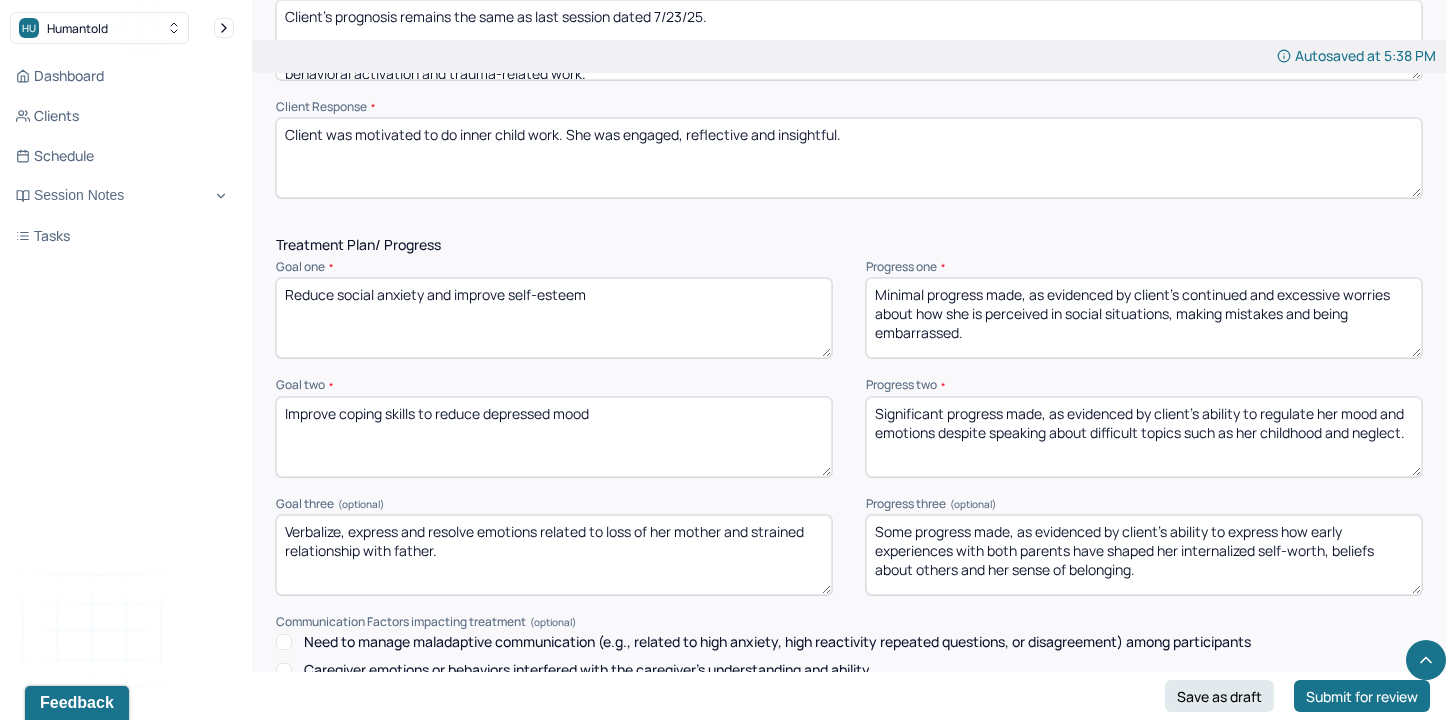 click on "Some progress made, as evidenced by client's ability to express how early experiences with both parents have shaped her internalized self-worth, beliefs about others and her sense of belonging." at bounding box center (1144, 555) 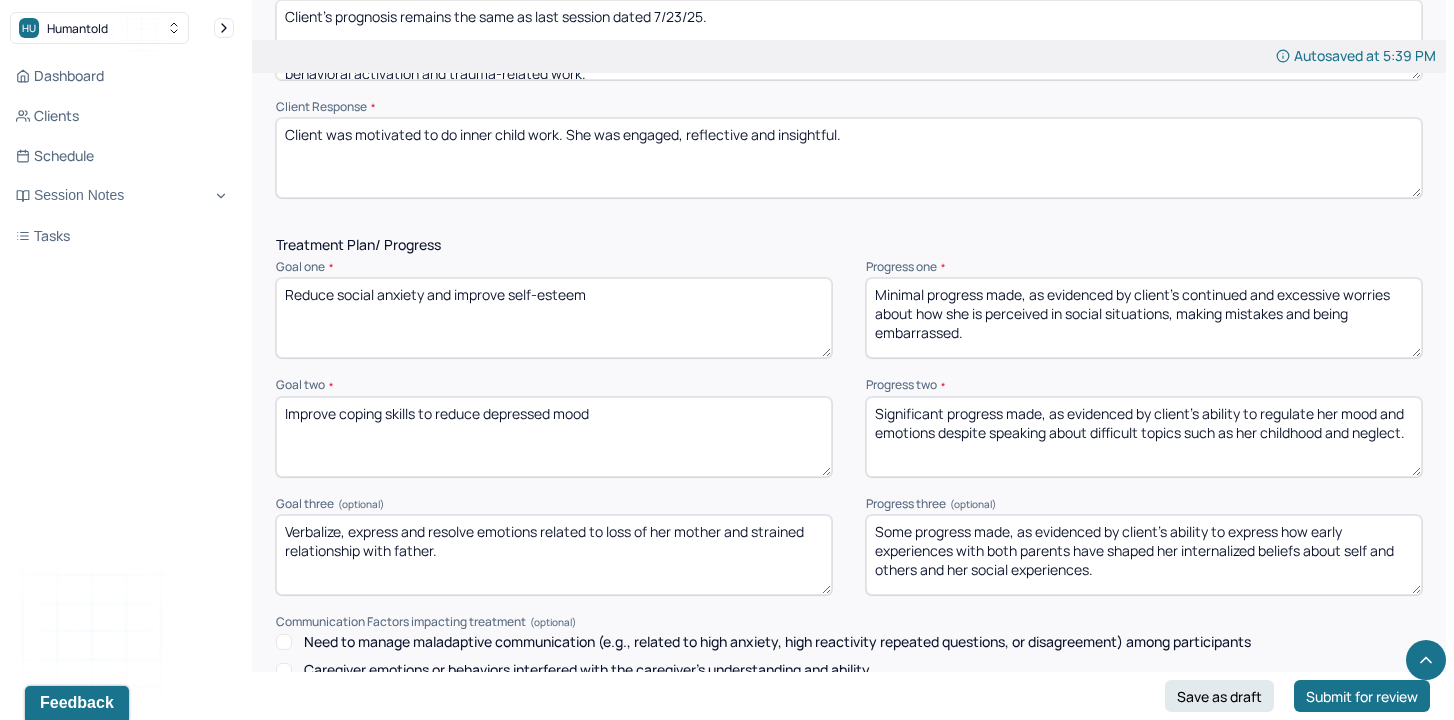 scroll, scrollTop: 2883, scrollLeft: 0, axis: vertical 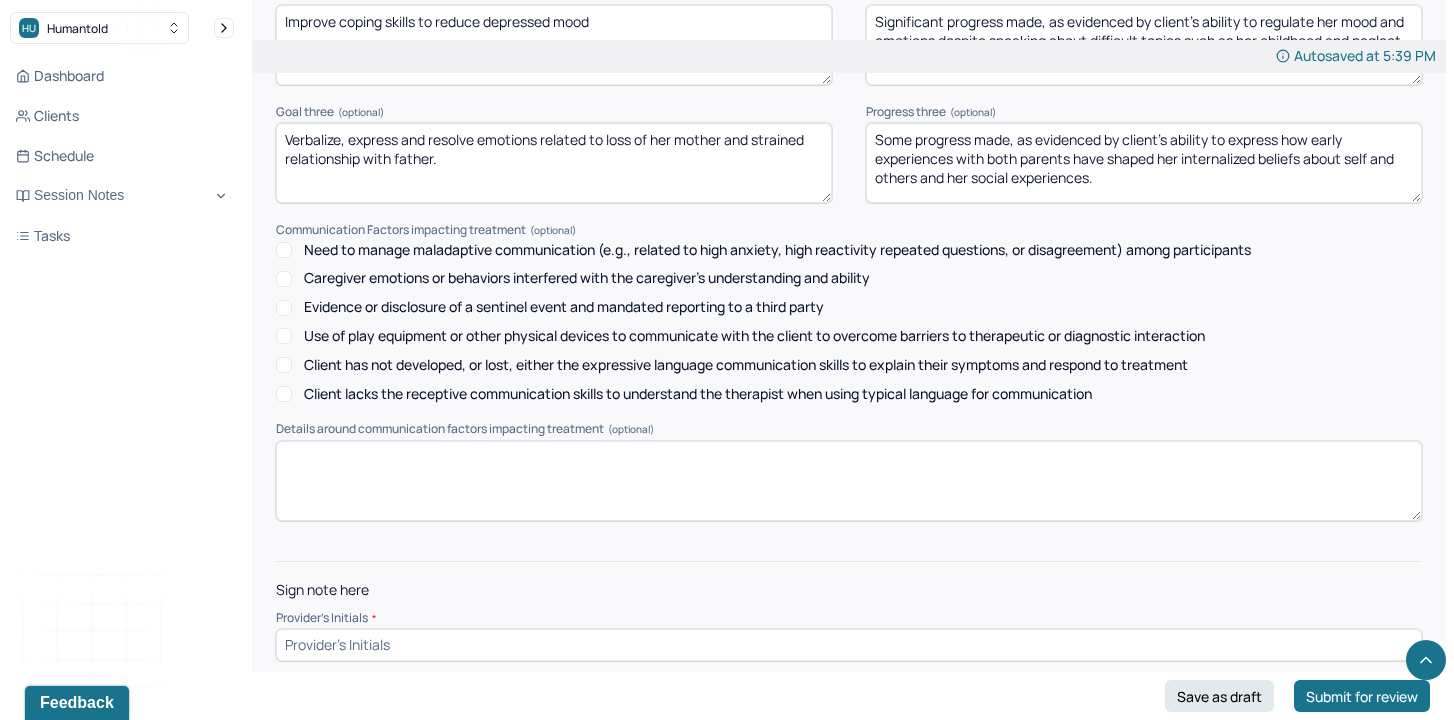 type on "Some progress made, as evidenced by client's ability to express how early experiences with both parents have shaped her internalized beliefs about self and others and her social experiences." 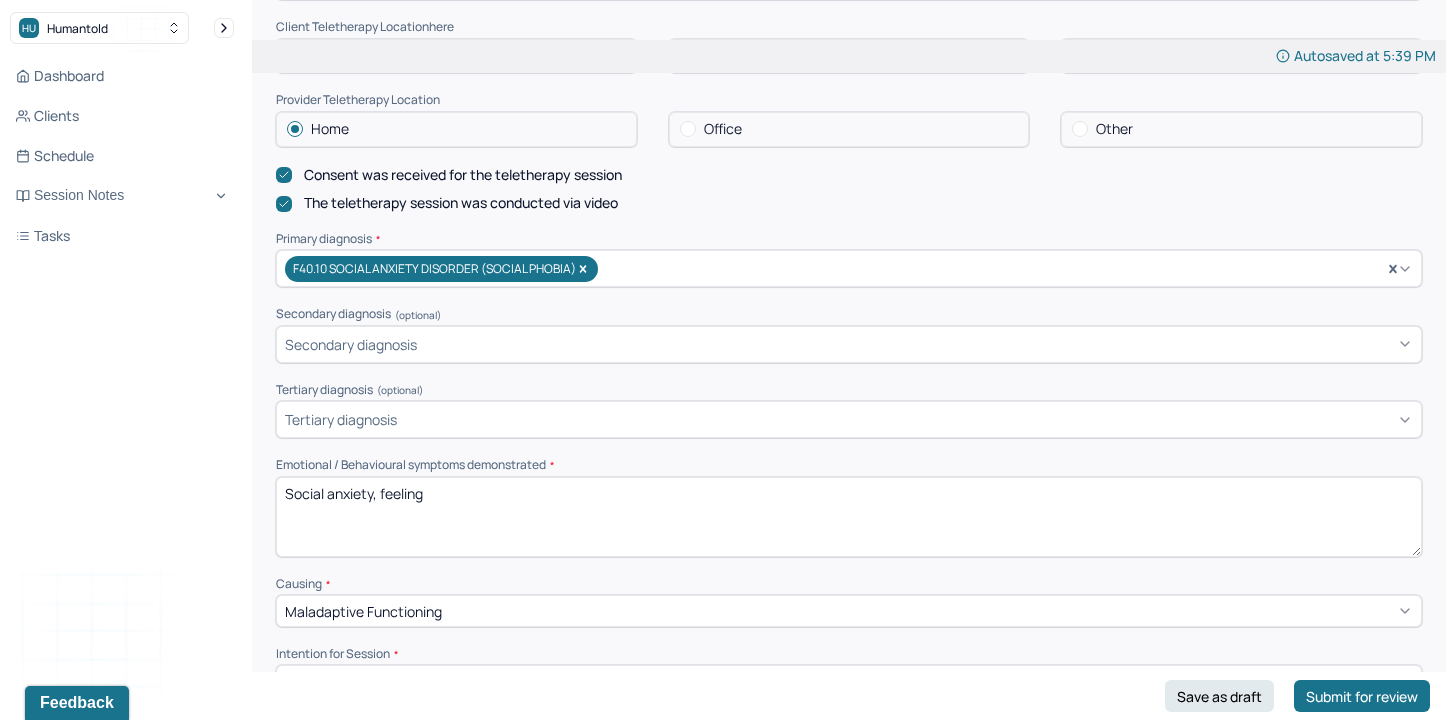 scroll, scrollTop: 527, scrollLeft: 0, axis: vertical 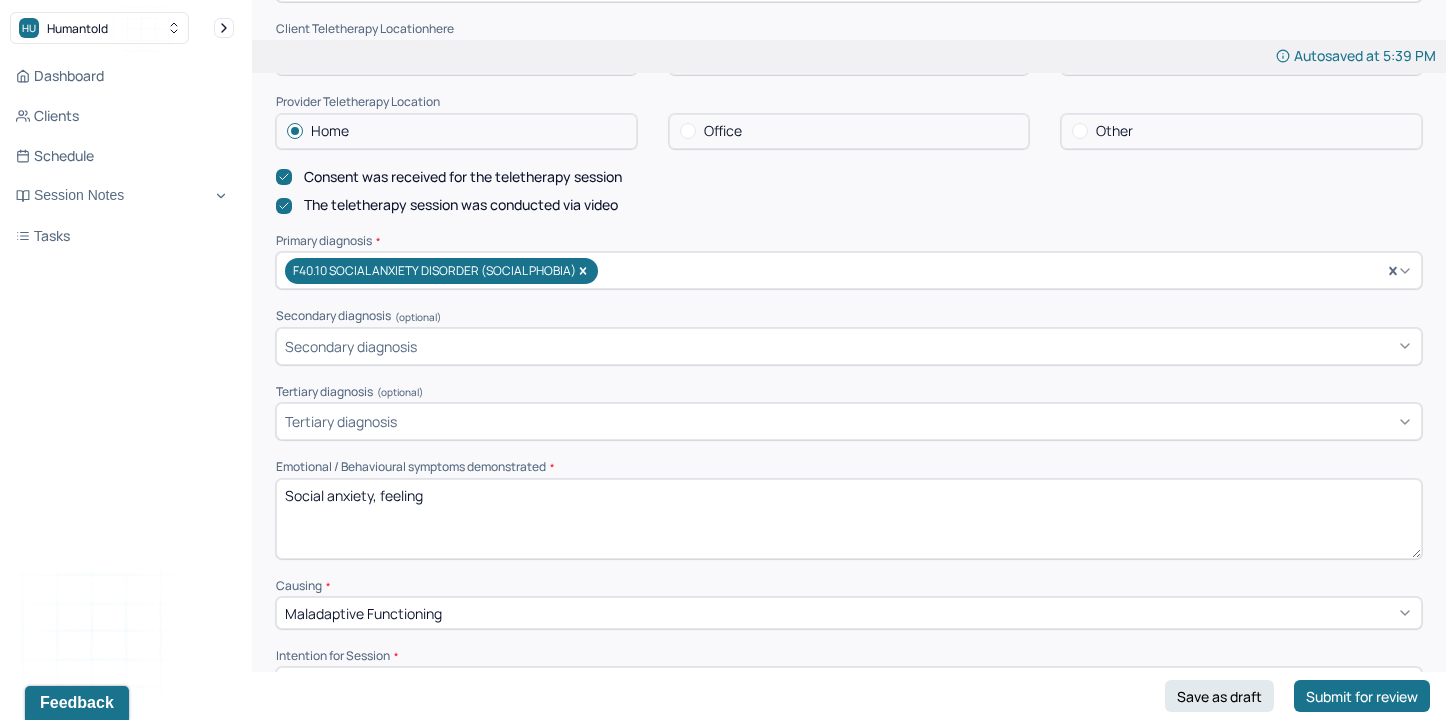 type on "AL" 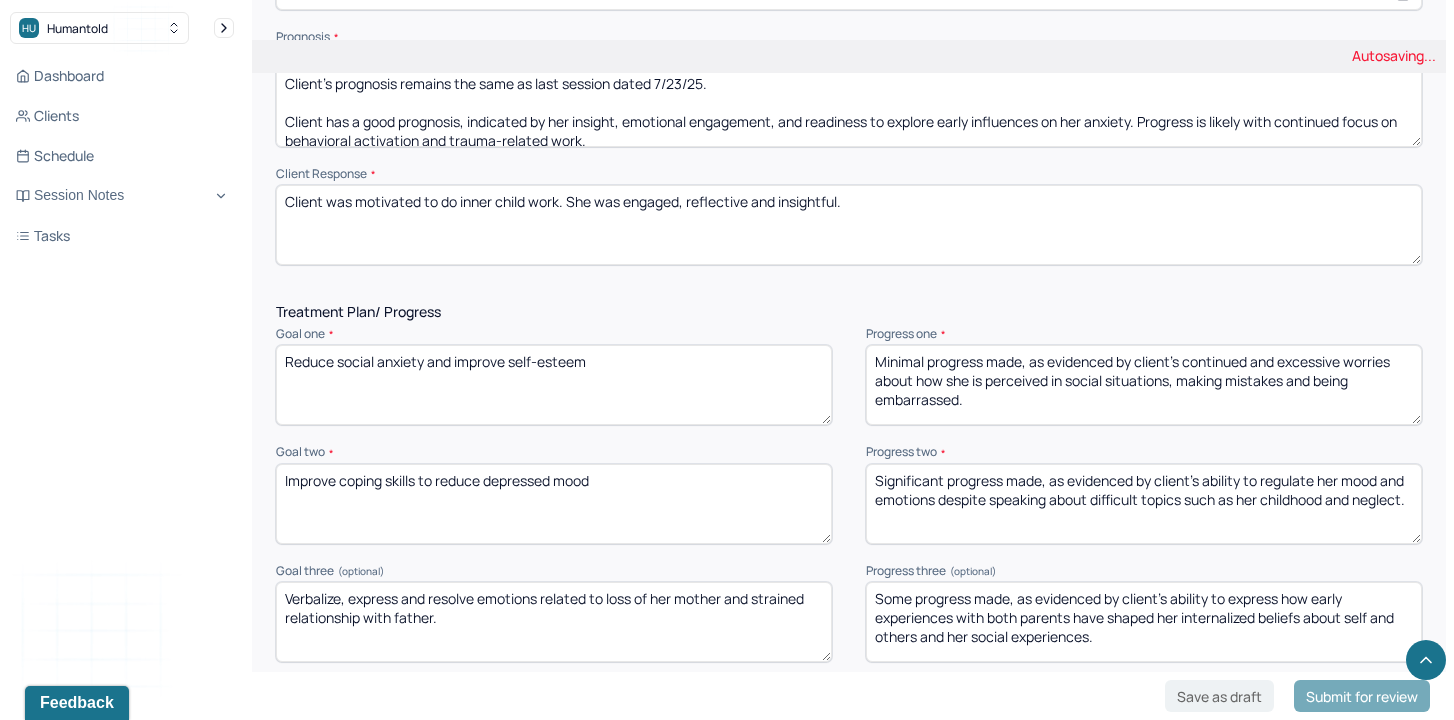 scroll, scrollTop: 2883, scrollLeft: 0, axis: vertical 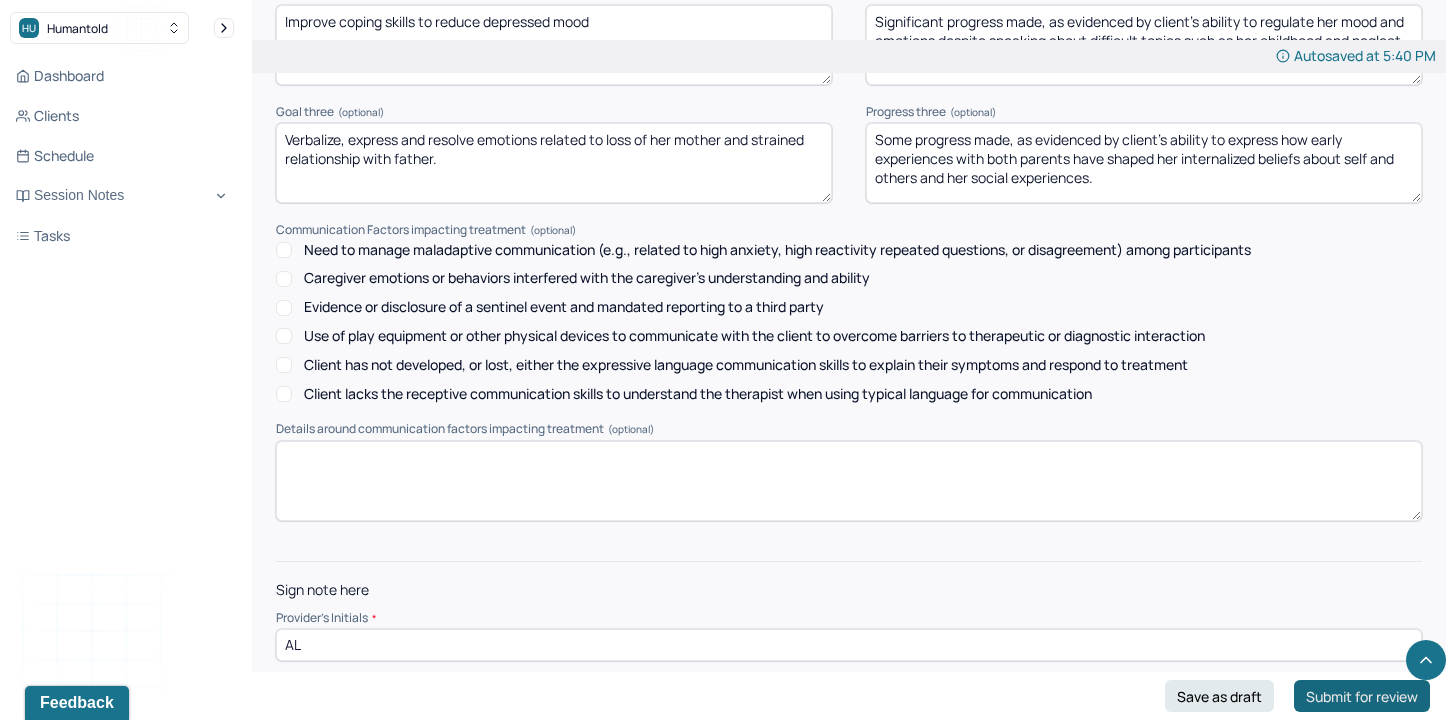 type on "Social anxiety, feeling worried about being embarrassed and making mistakes" 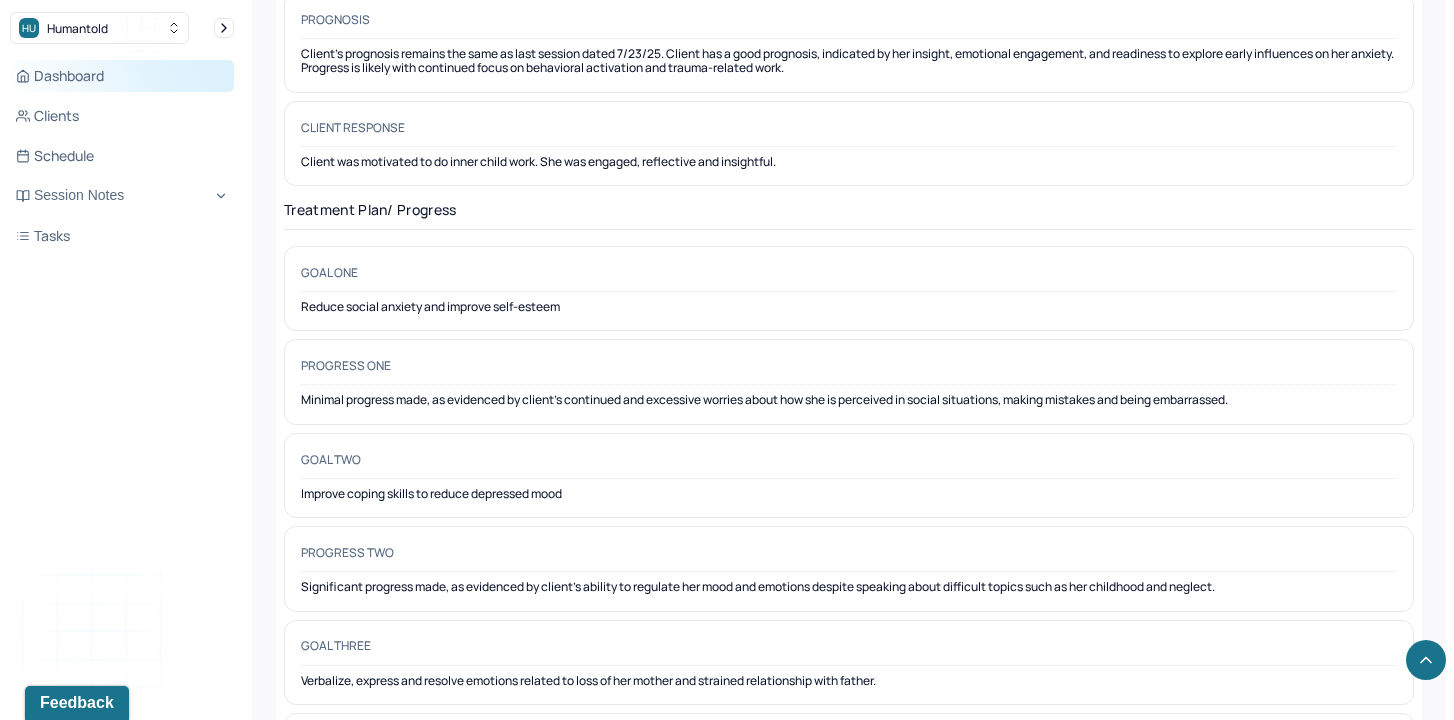 click on "Dashboard" at bounding box center [122, 76] 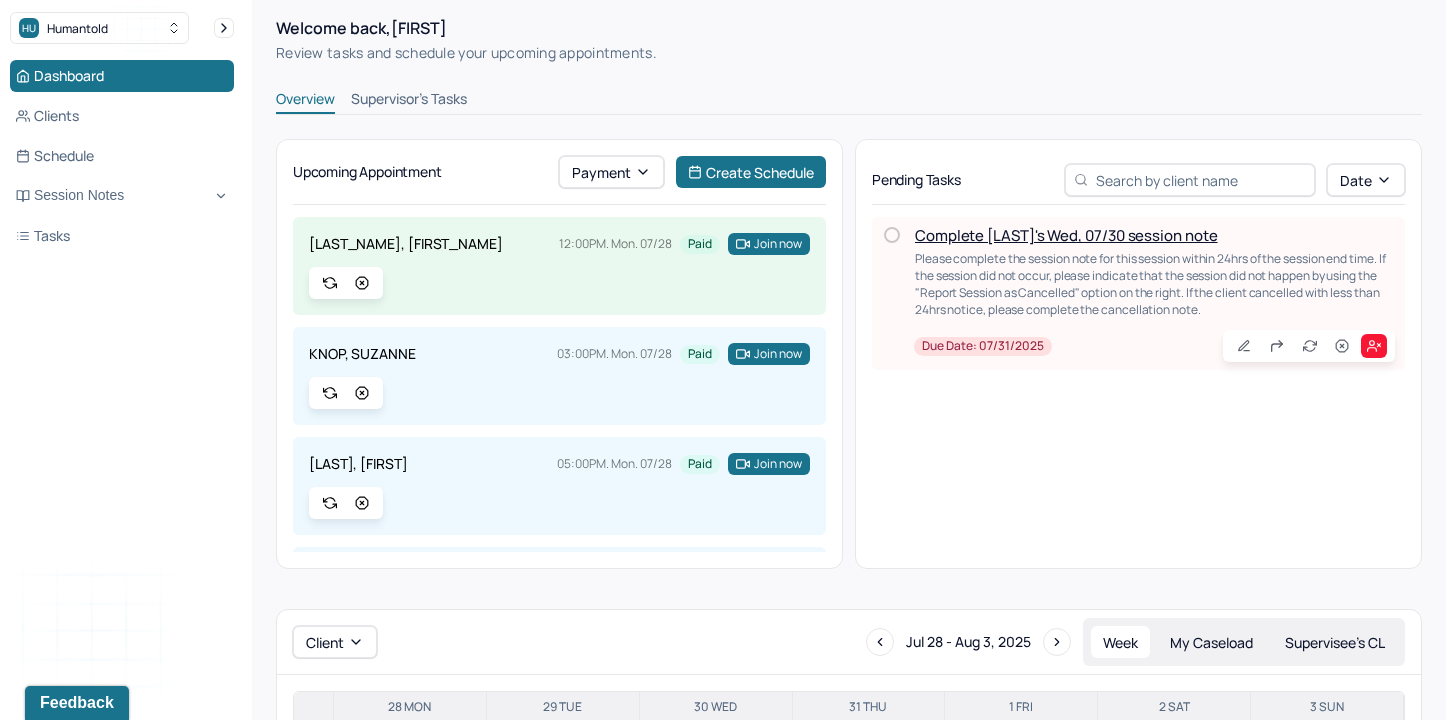 scroll, scrollTop: 0, scrollLeft: 0, axis: both 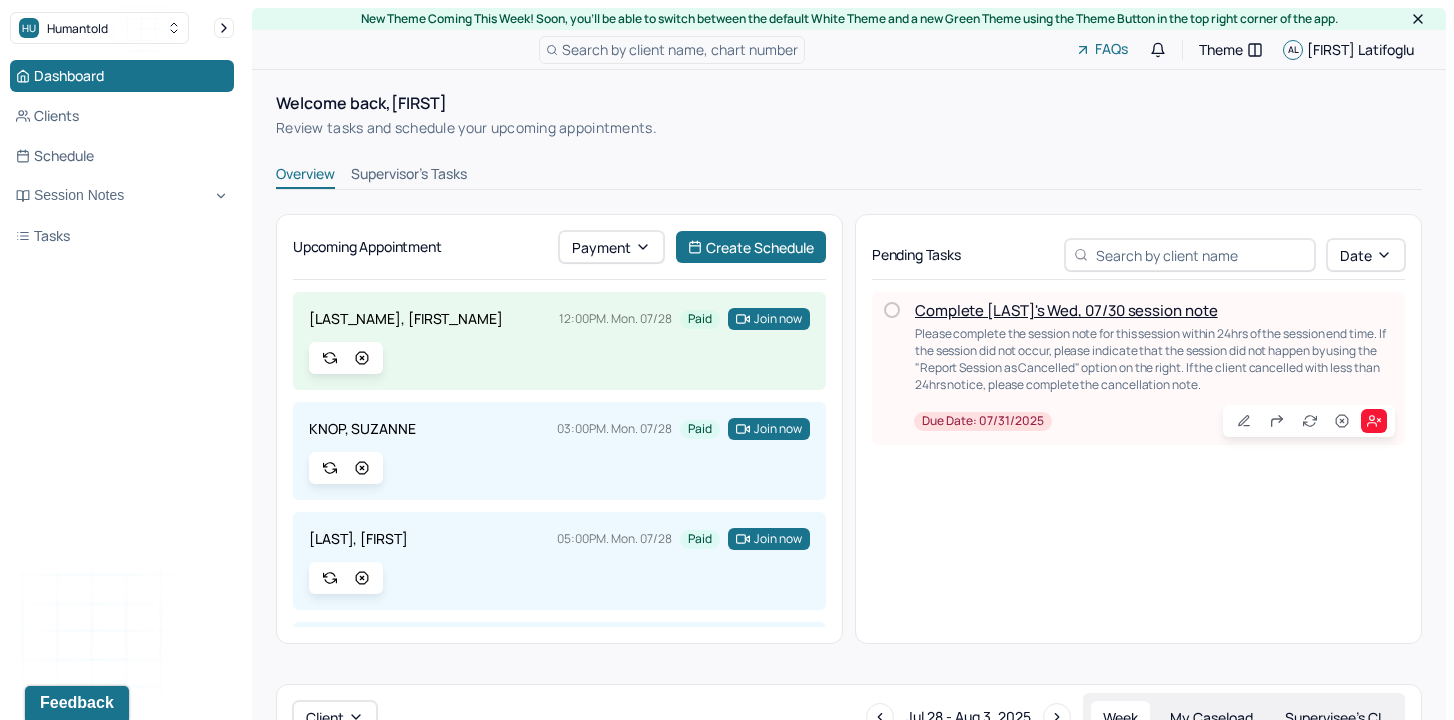 click on "Complete [LAST]'s Wed, 07/30 session note" at bounding box center (1066, 310) 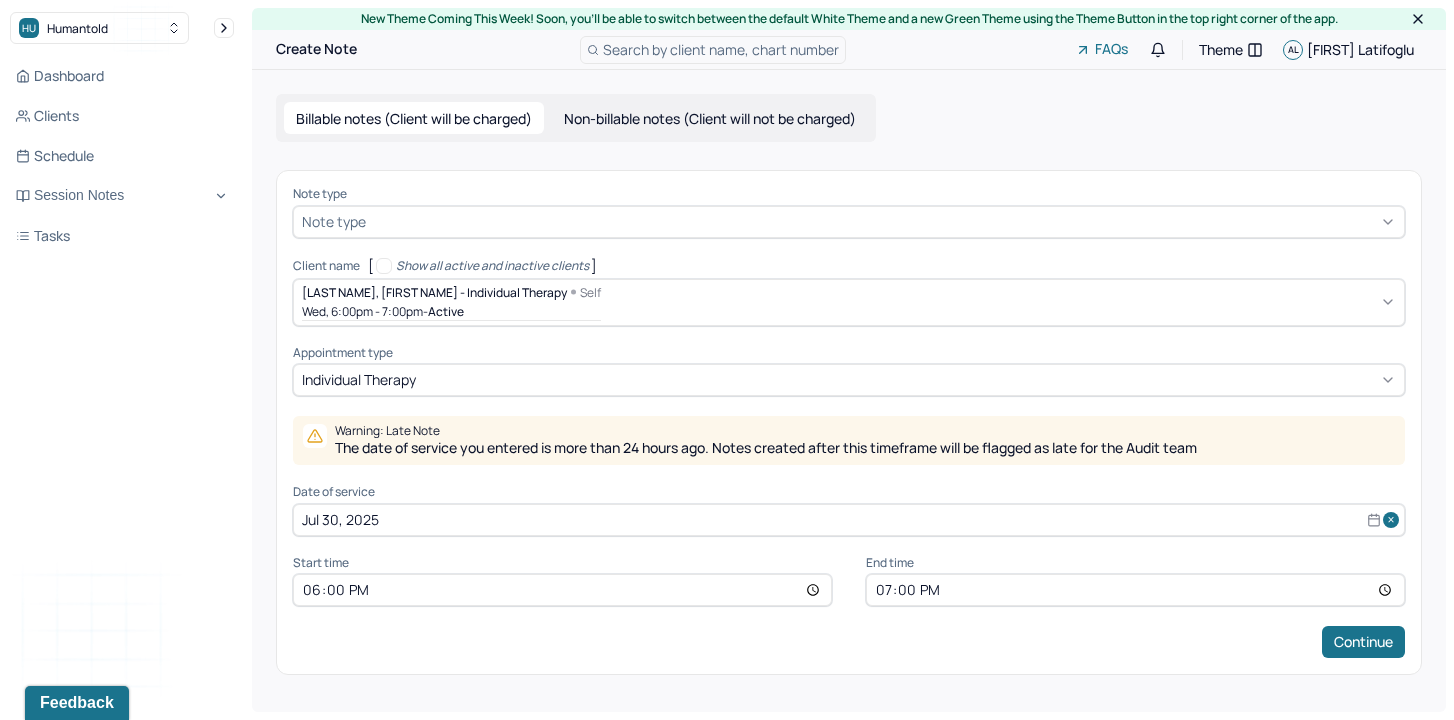 click on "Note type" at bounding box center [849, 222] 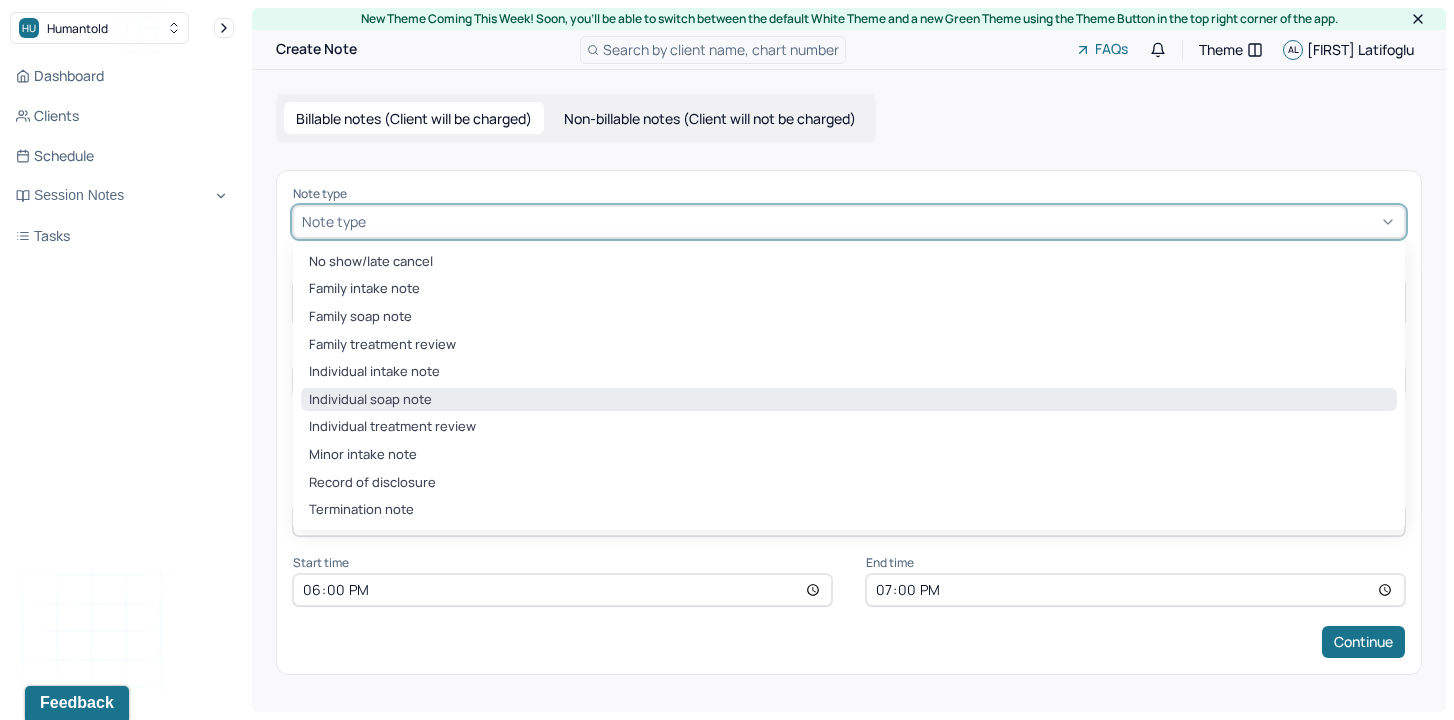 click on "Individual soap note" at bounding box center (849, 400) 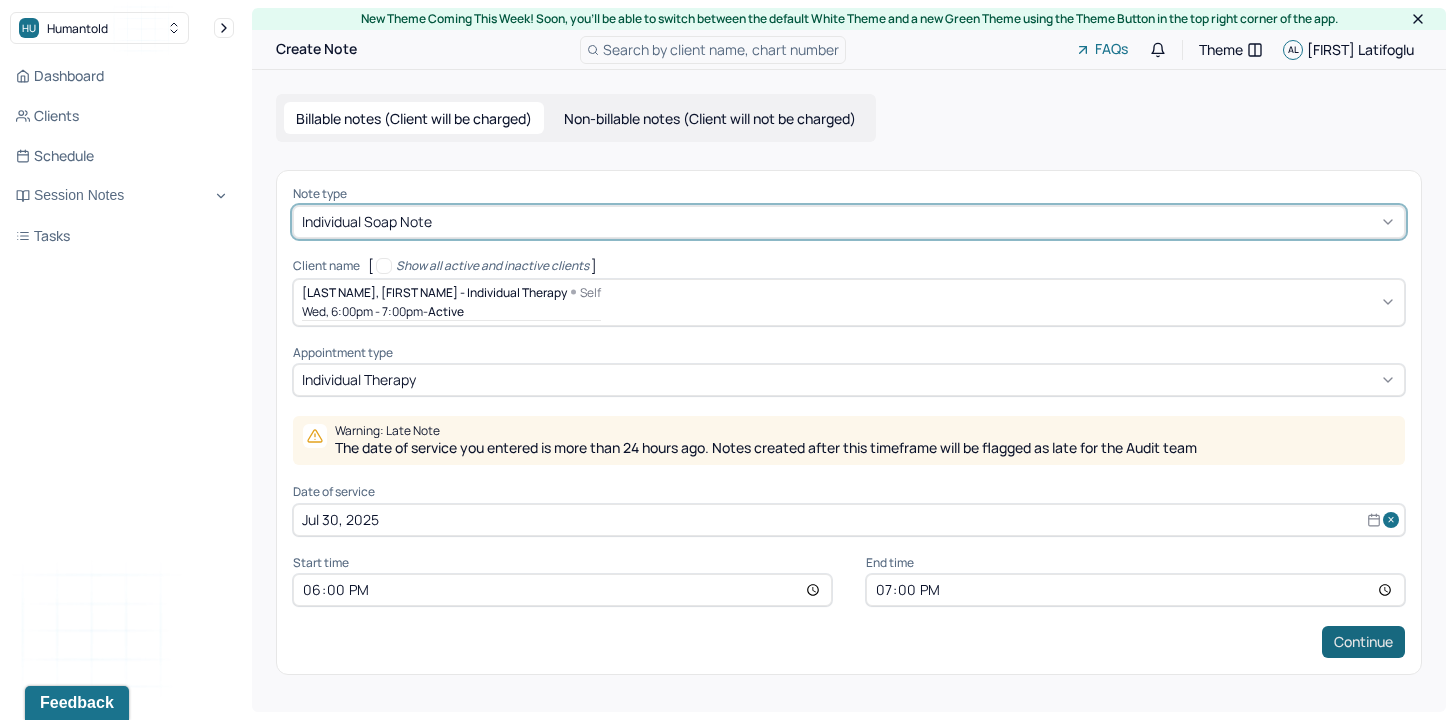 click on "Continue" at bounding box center (1363, 642) 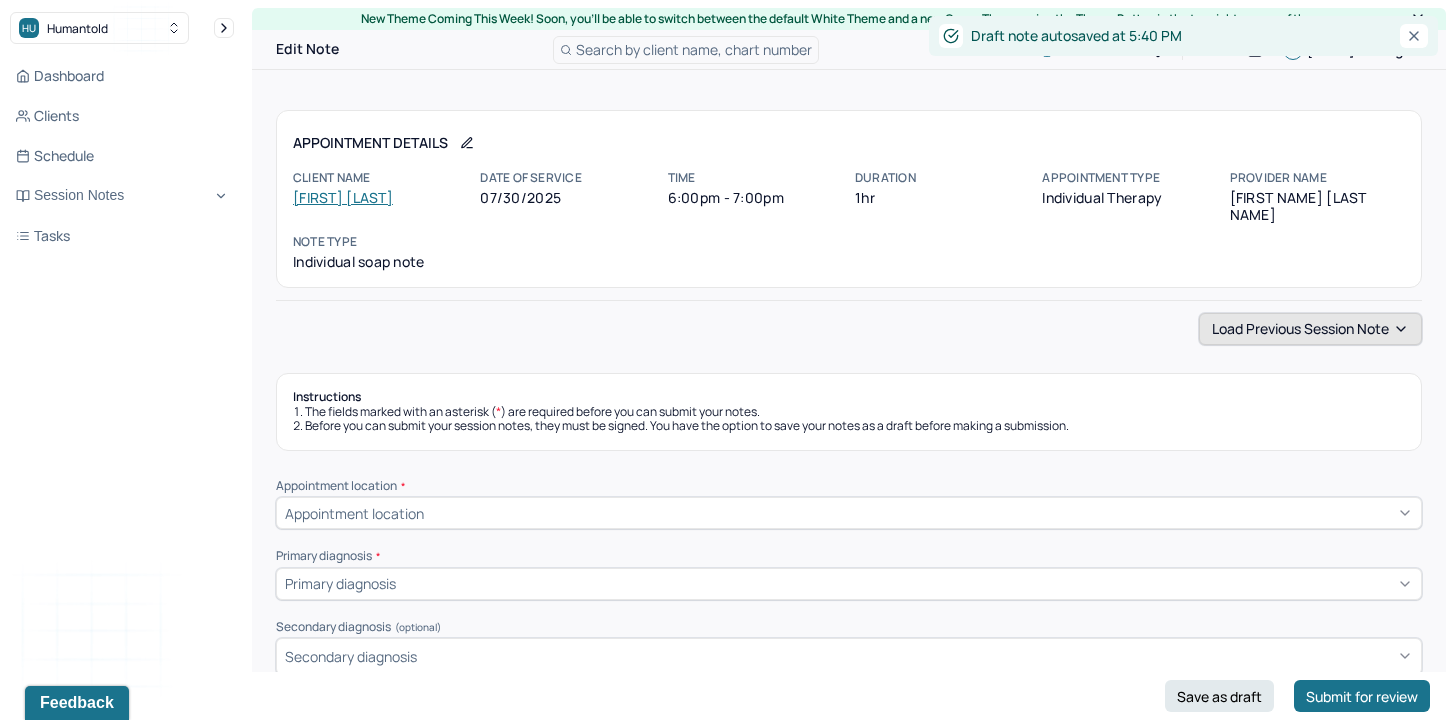 click on "Load previous session note" at bounding box center (1310, 329) 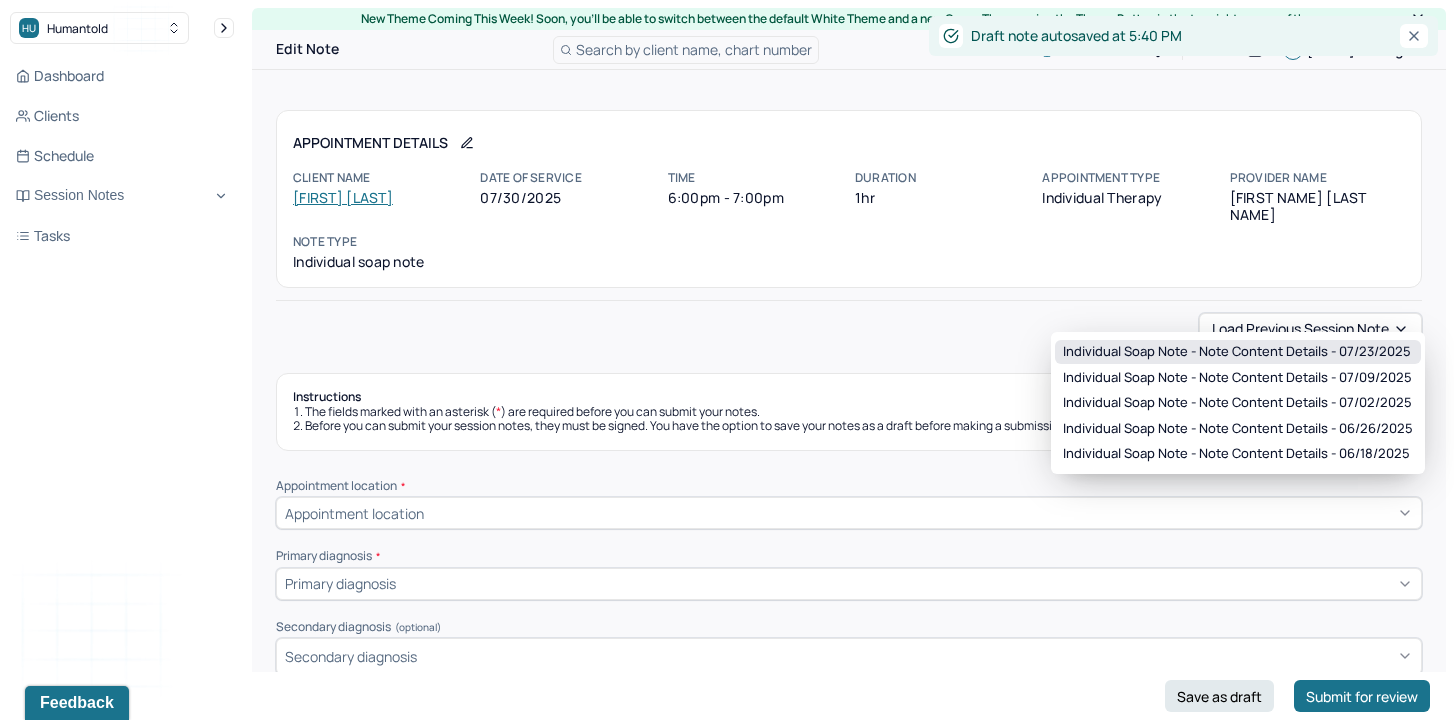 click on "Individual soap note   - Note content Details -   07/23/2025" at bounding box center (1237, 352) 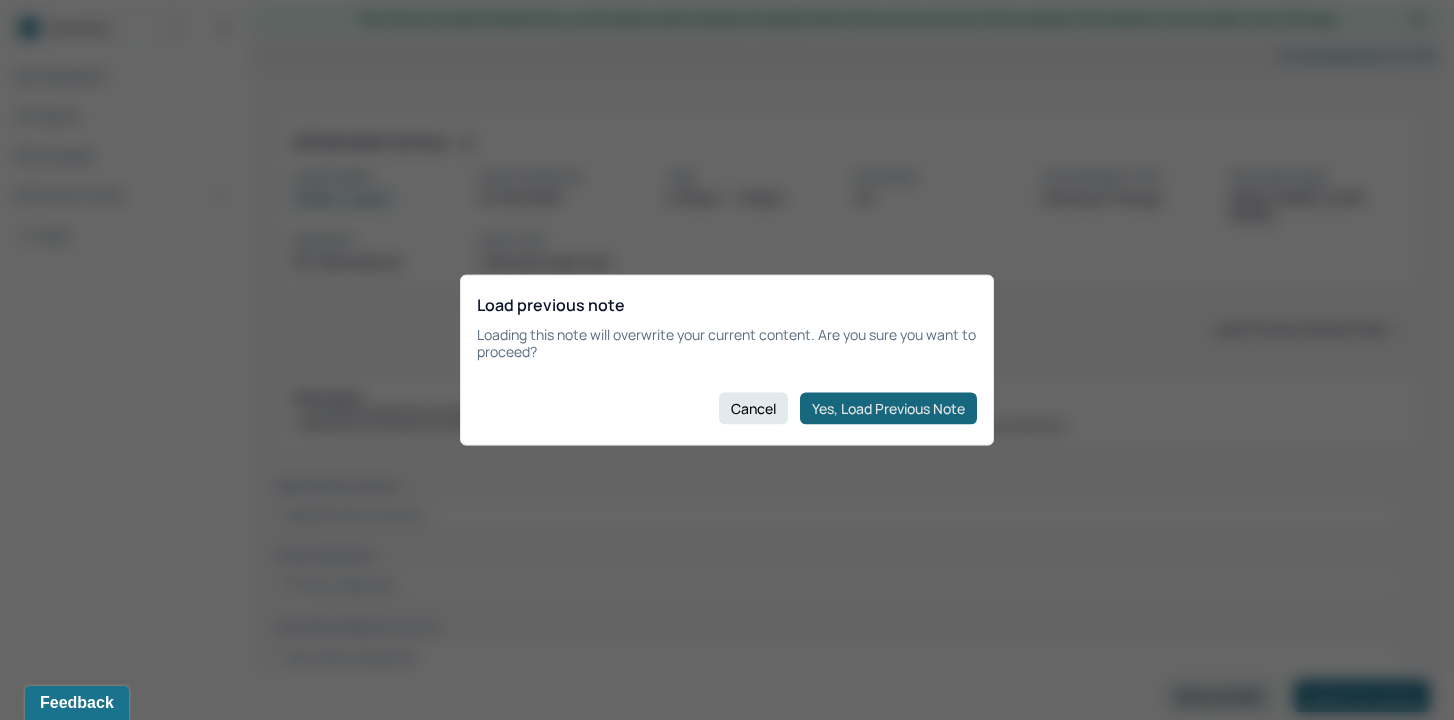 click on "Yes, Load Previous Note" at bounding box center (888, 408) 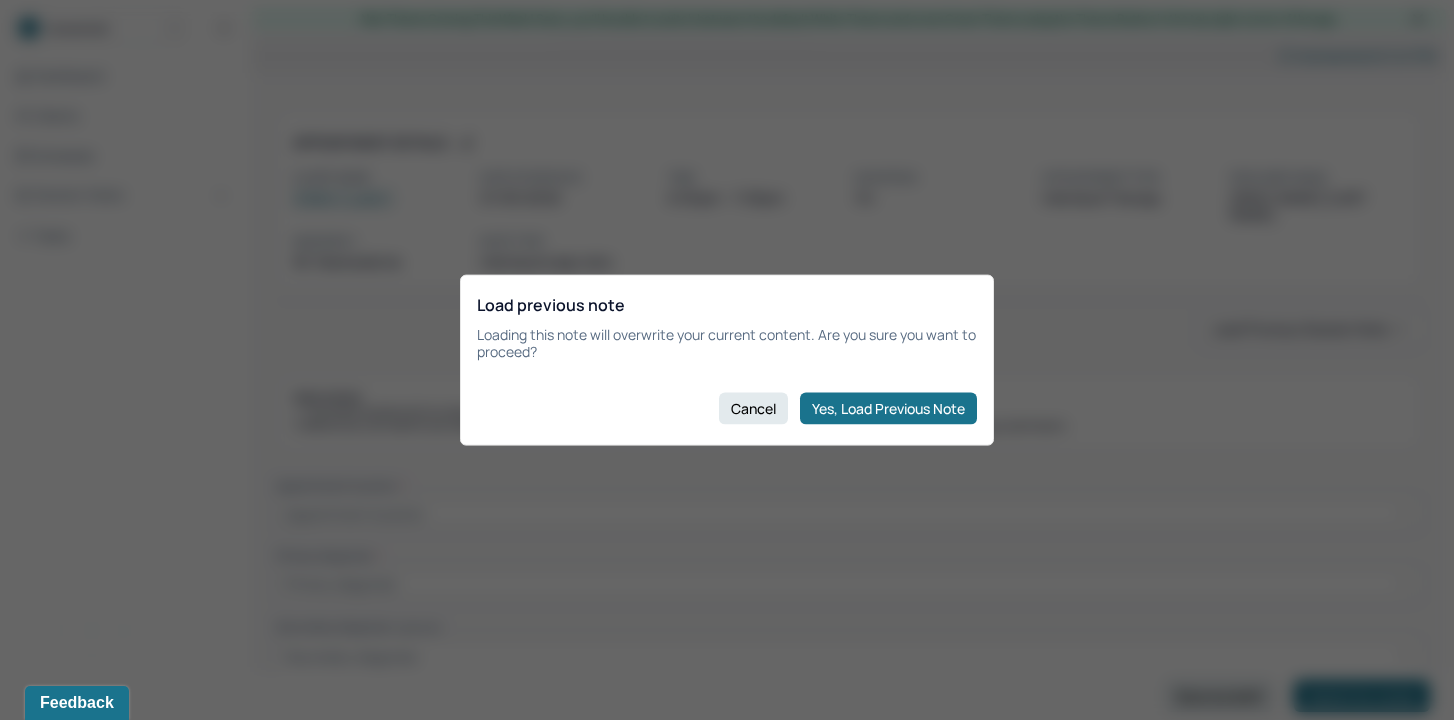 type on "Health anxiety, catastrophizing, maximizing the negative and limited sense of self-sufficiency/resilience" 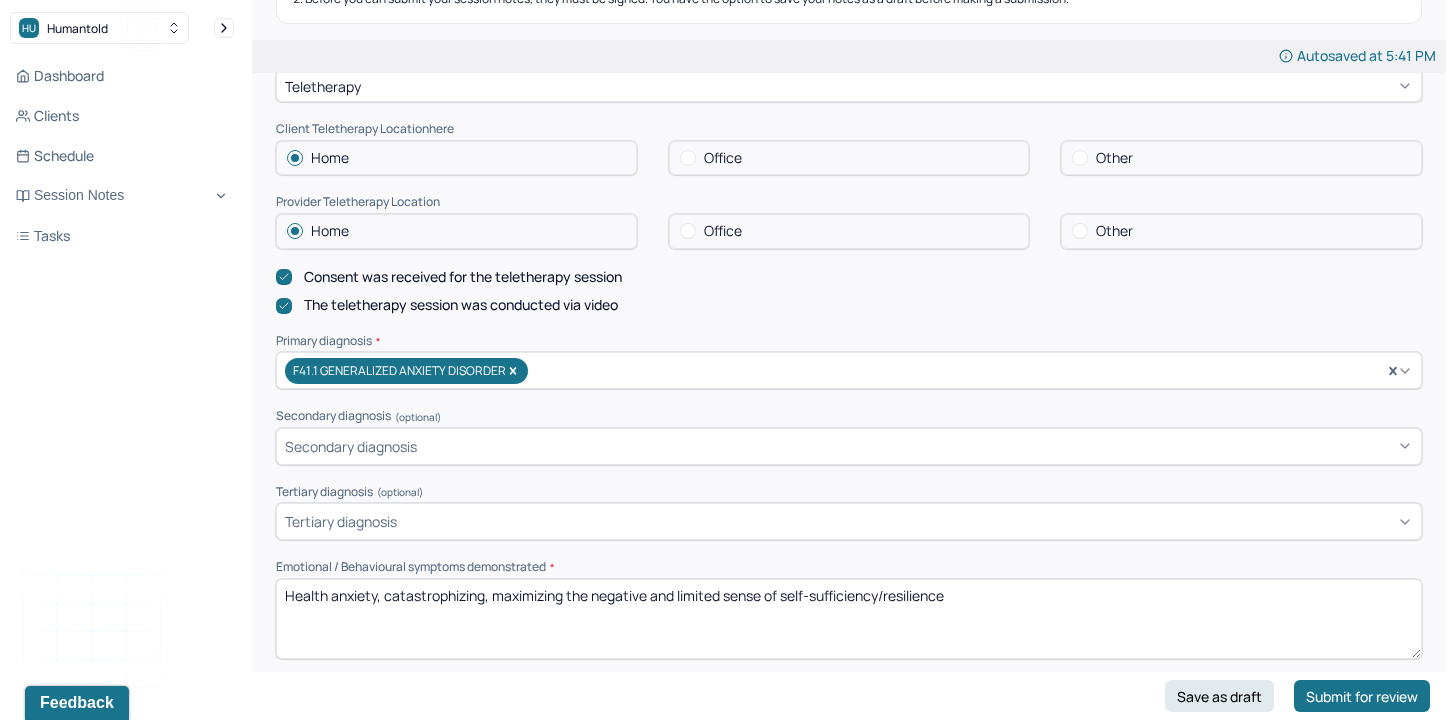 scroll, scrollTop: 430, scrollLeft: 0, axis: vertical 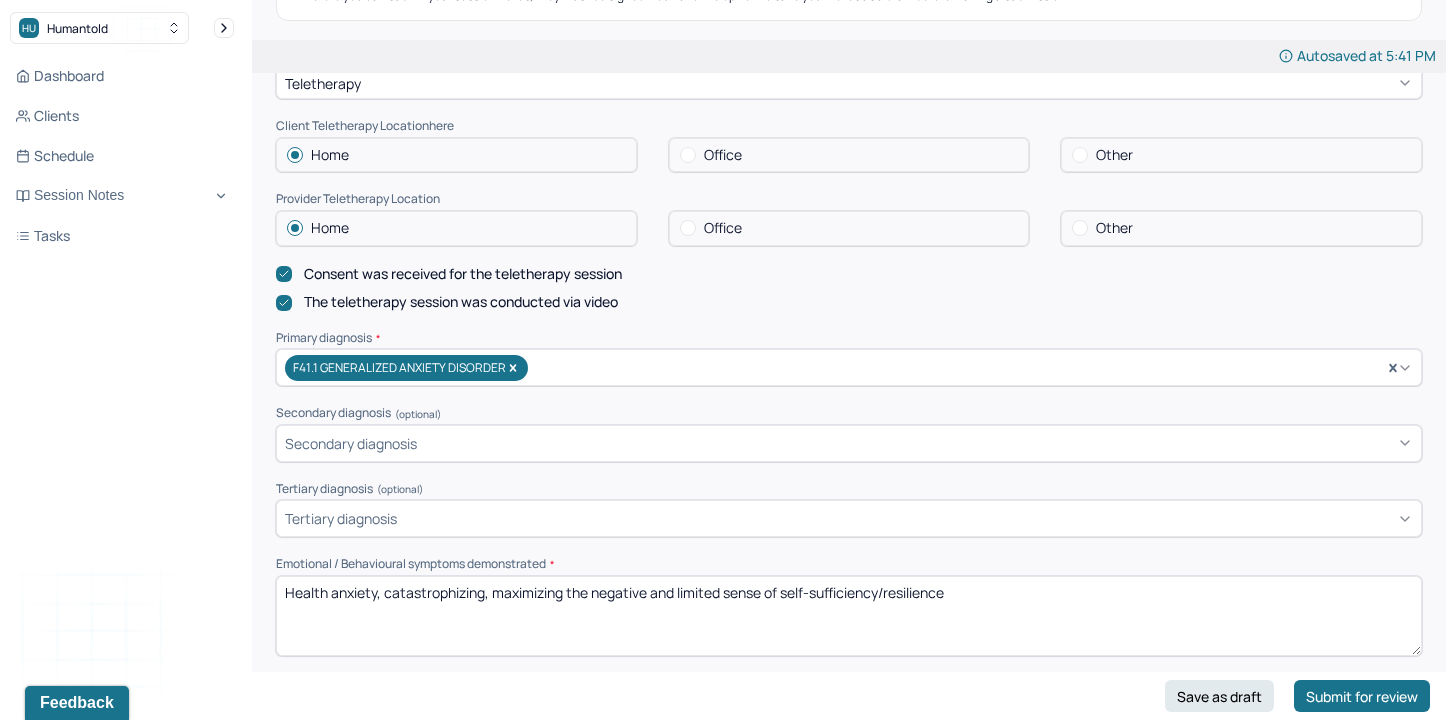 click on "Health anxiety, catastrophizing, maximizing the negative and limited sense of self-sufficiency/resilience" at bounding box center (849, 616) 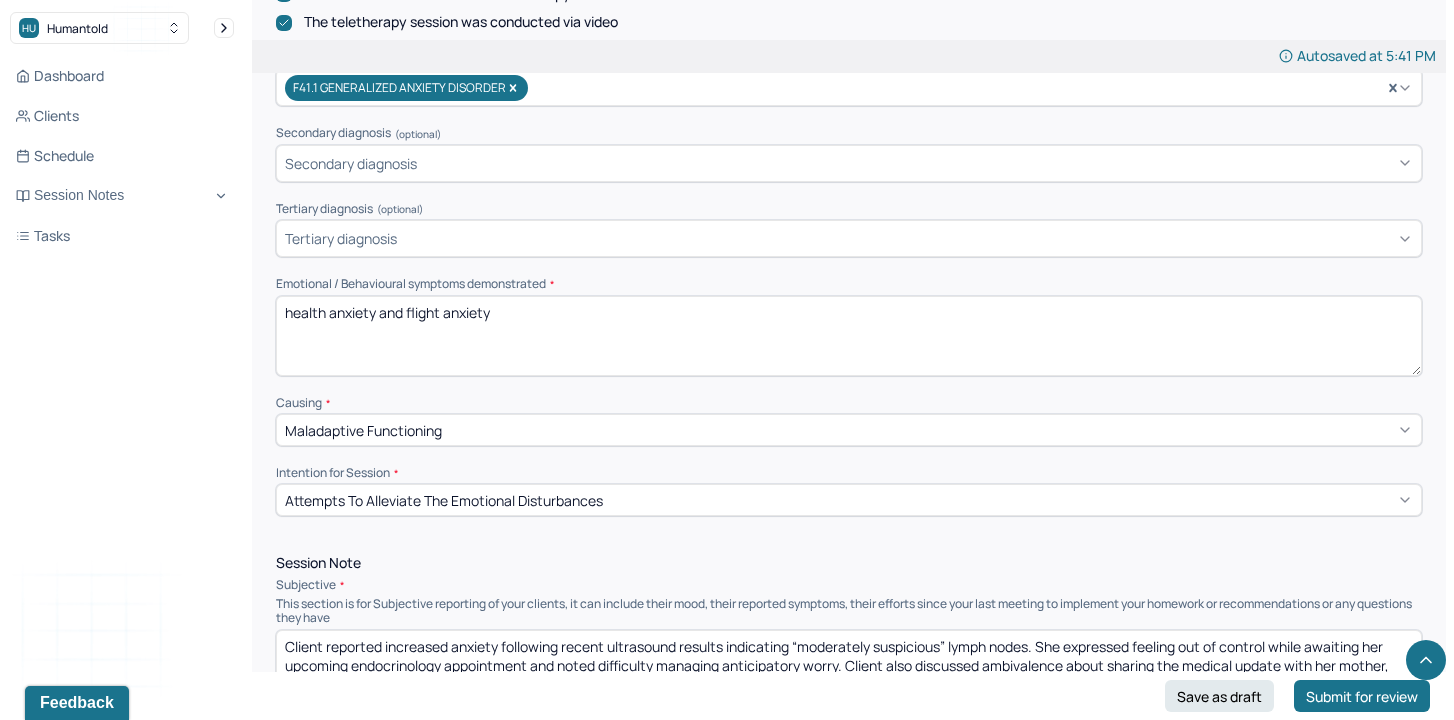 scroll, scrollTop: 721, scrollLeft: 0, axis: vertical 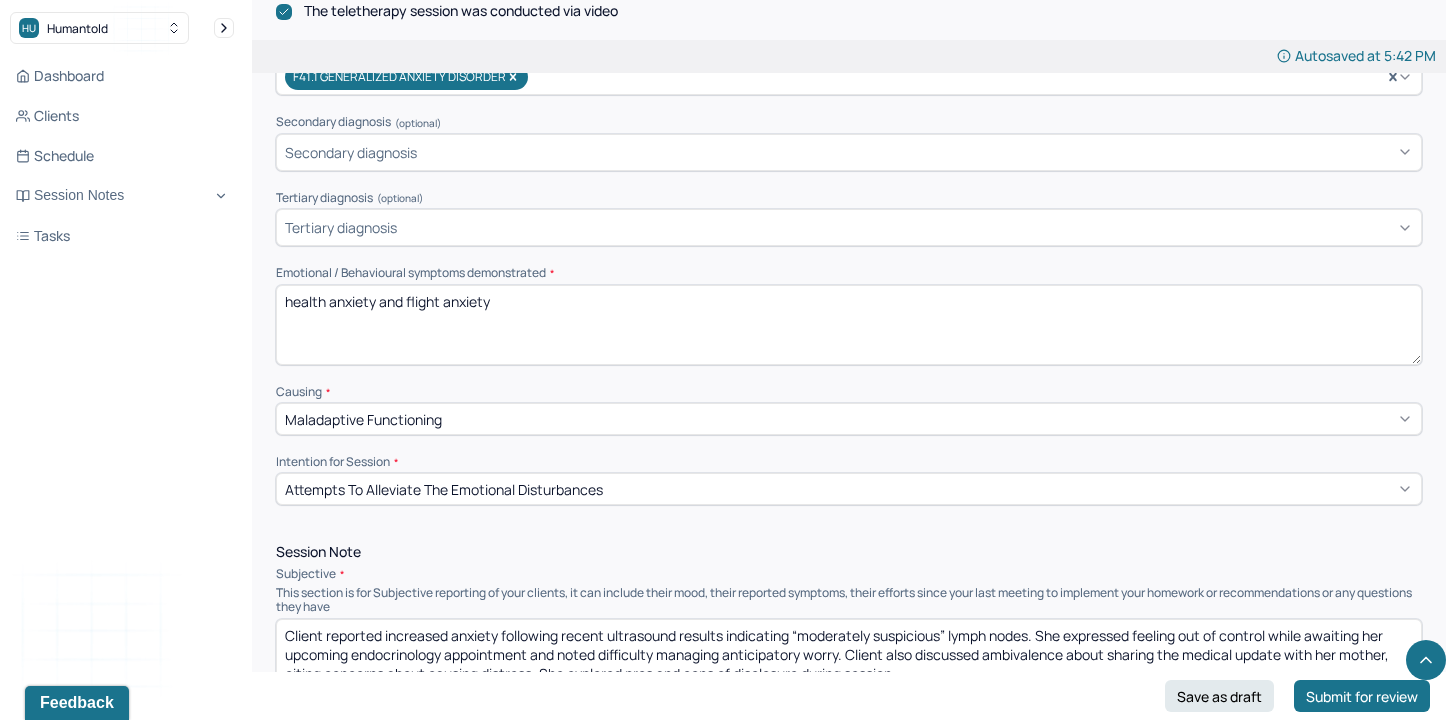 type on "health anxiety and flight anxiety" 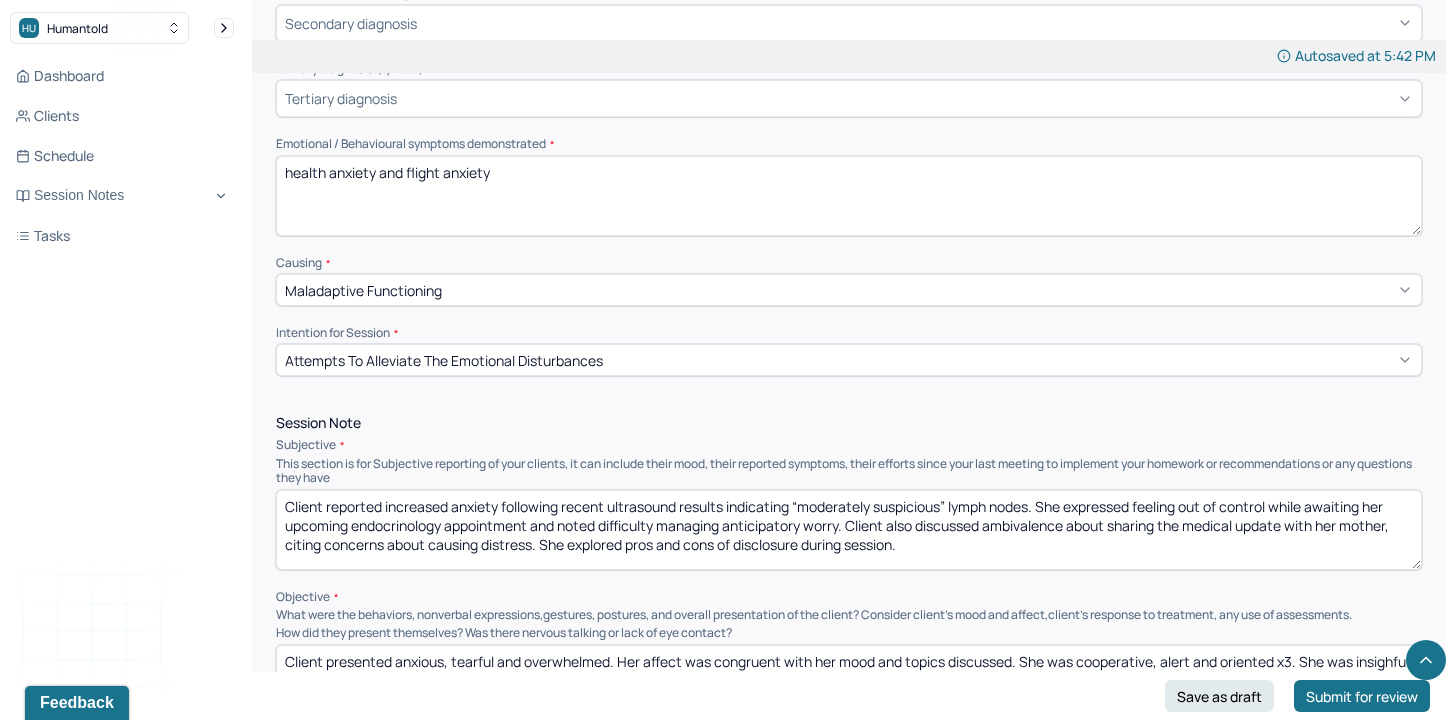 scroll, scrollTop: 846, scrollLeft: 0, axis: vertical 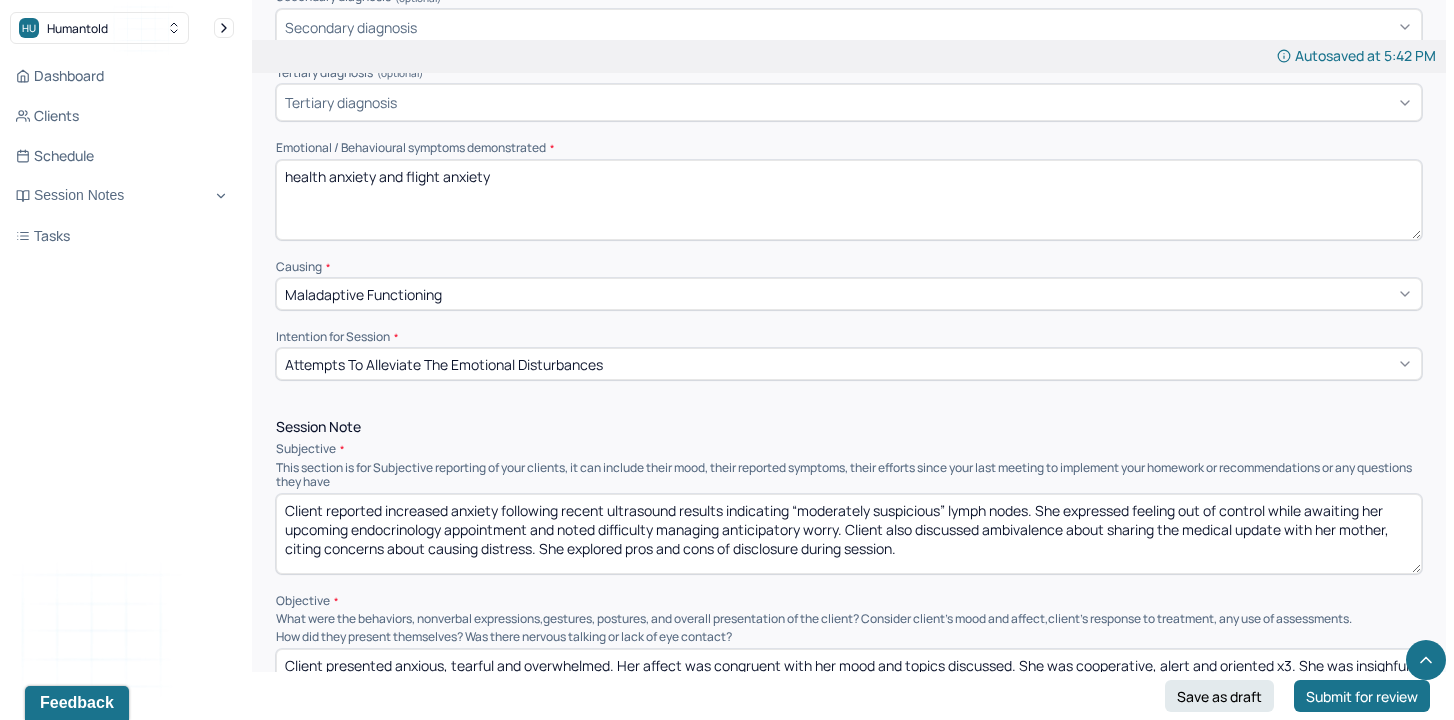 click on "Client reported increased anxiety following recent ultrasound results indicating “moderately suspicious” lymph nodes. She expressed feeling out of control while awaiting her upcoming endocrinology appointment and noted difficulty managing anticipatory worry. Client also discussed ambivalence about sharing the medical update with her mother, citing concerns about causing distress. She explored pros and cons of disclosure during session." at bounding box center [849, 534] 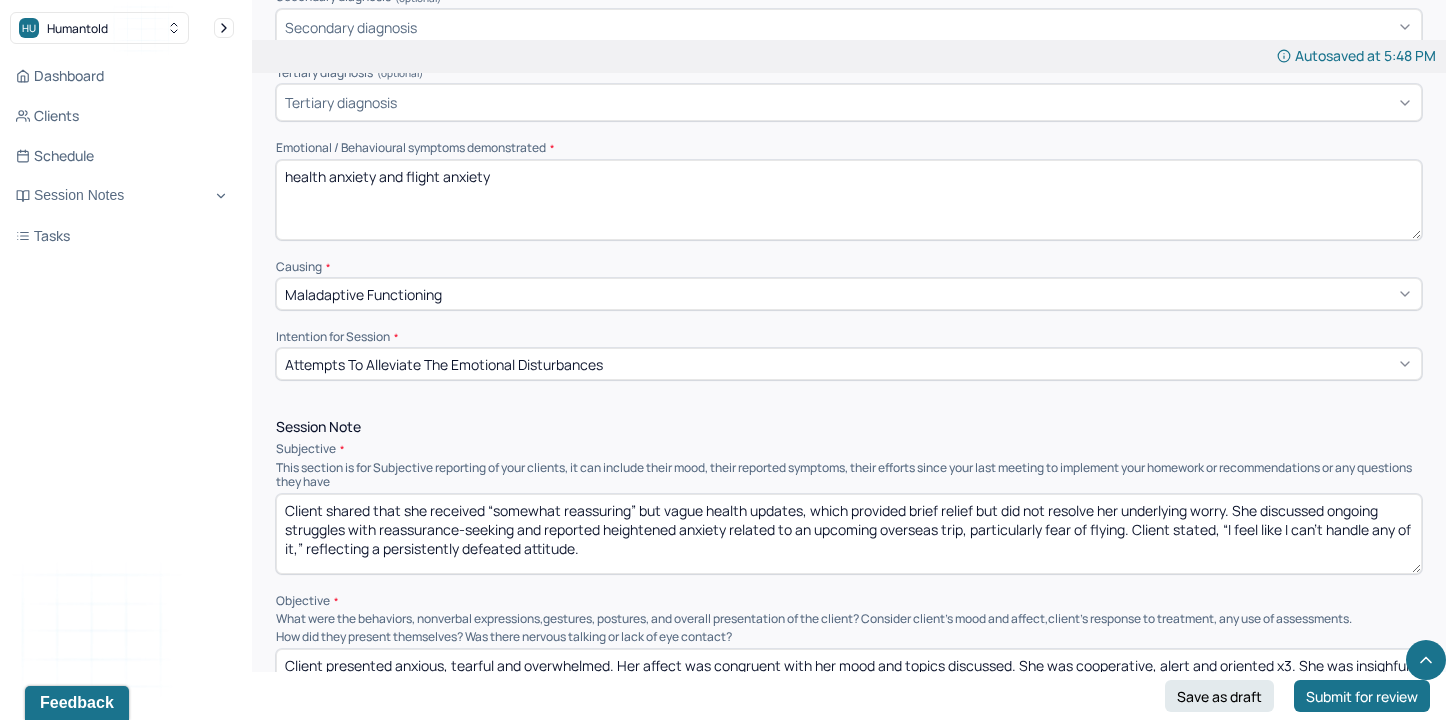 drag, startPoint x: 359, startPoint y: 496, endPoint x: 633, endPoint y: 528, distance: 275.86227 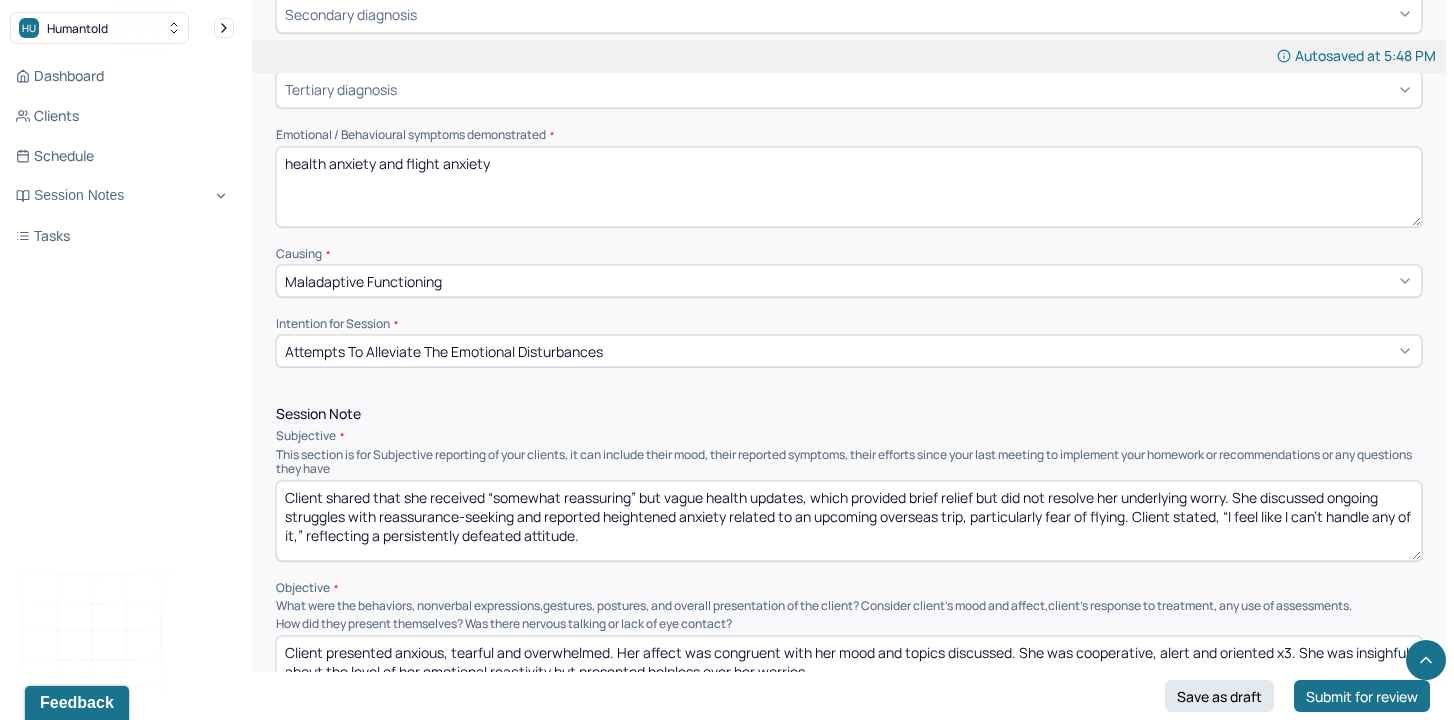 click on "Client shared that she received “somewhat reassuring” but vague health updates, which provided brief relief but did not resolve her underlying worry. She discussed ongoing struggles with reassurance-seeking and reported heightened anxiety related to an upcoming overseas trip, particularly fear of flying. Client stated, “I feel like I can’t handle any of it,” reflecting a persistently defeated attitude." at bounding box center (849, 521) 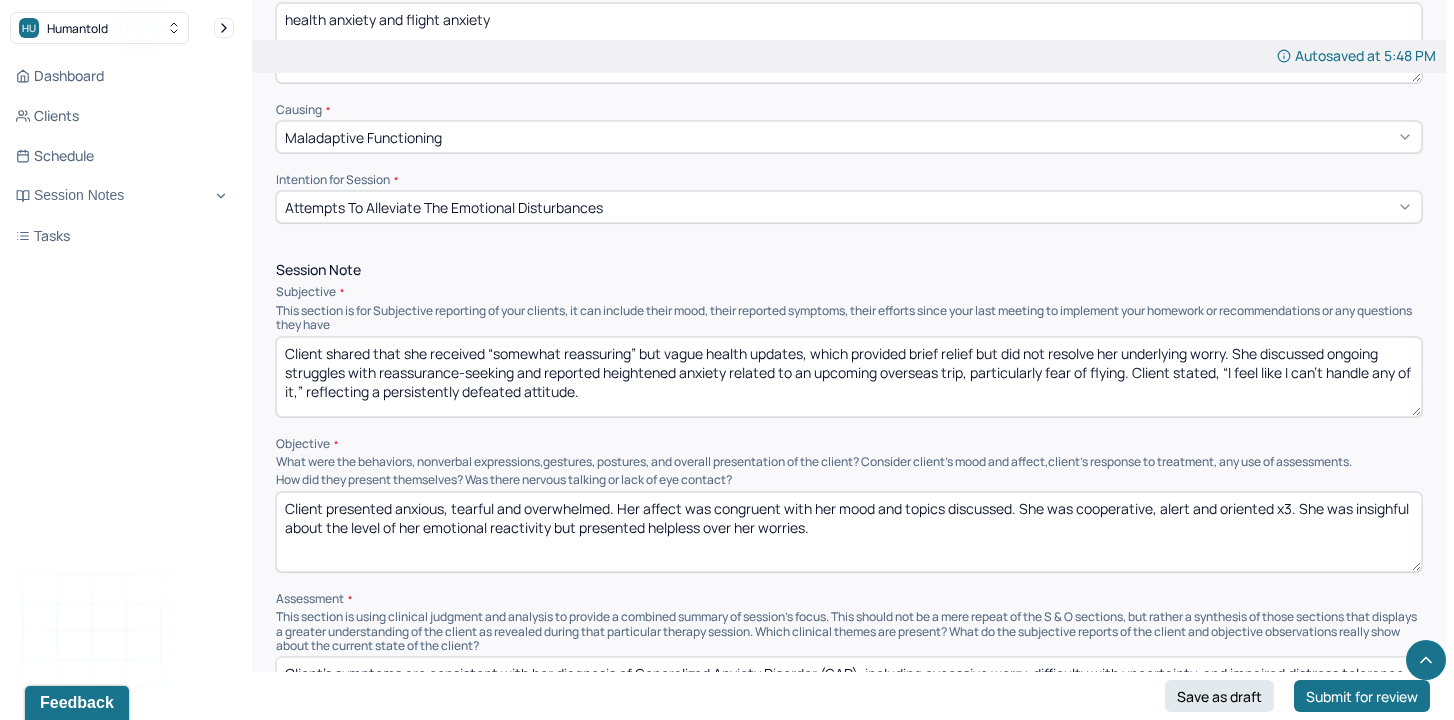 scroll, scrollTop: 1010, scrollLeft: 0, axis: vertical 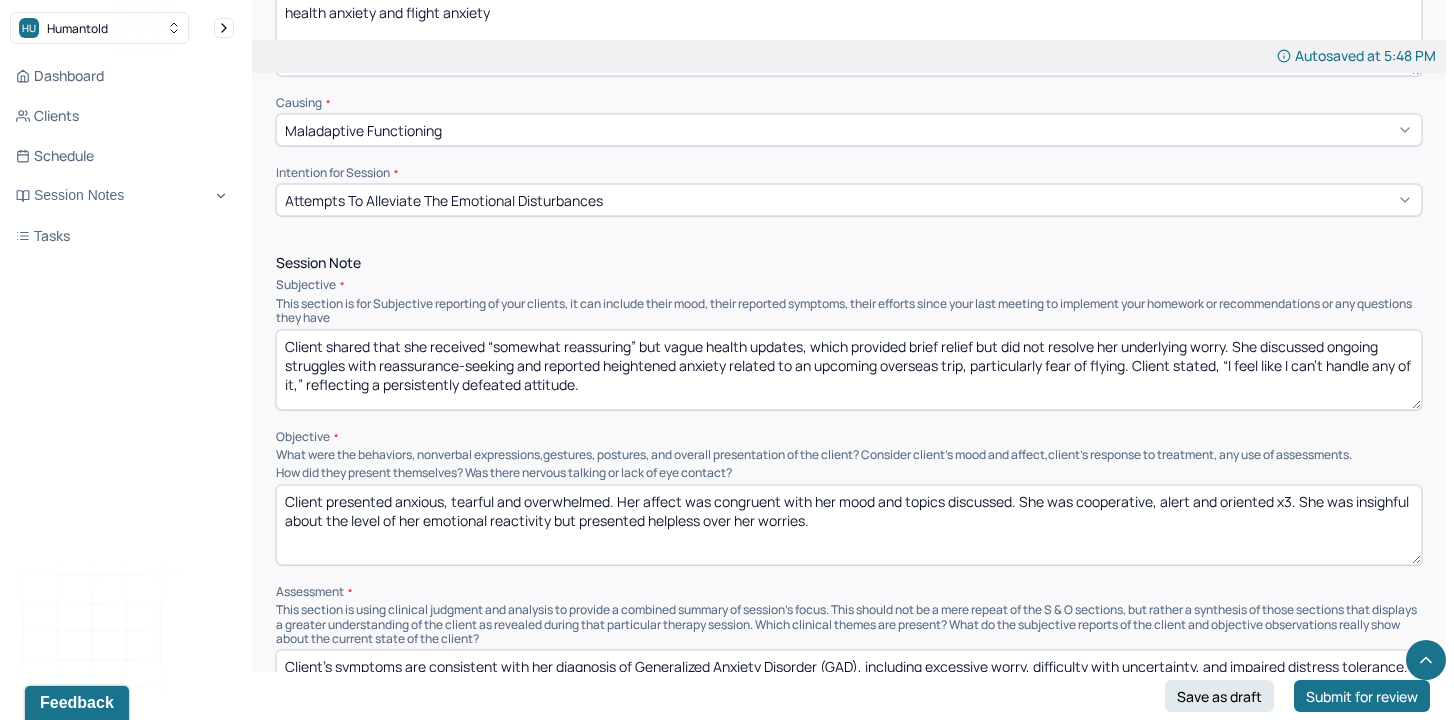 click on "Client shared that she received “somewhat reassuring” but vague health updates, which provided brief relief but did not resolve her underlying worry. She discussed ongoing struggles with reassurance-seeking and reported heightened anxiety related to an upcoming overseas trip, particularly fear of flying. Client stated, “I feel like I can’t handle any of it,” reflecting a persistently defeated attitude." at bounding box center [849, 370] 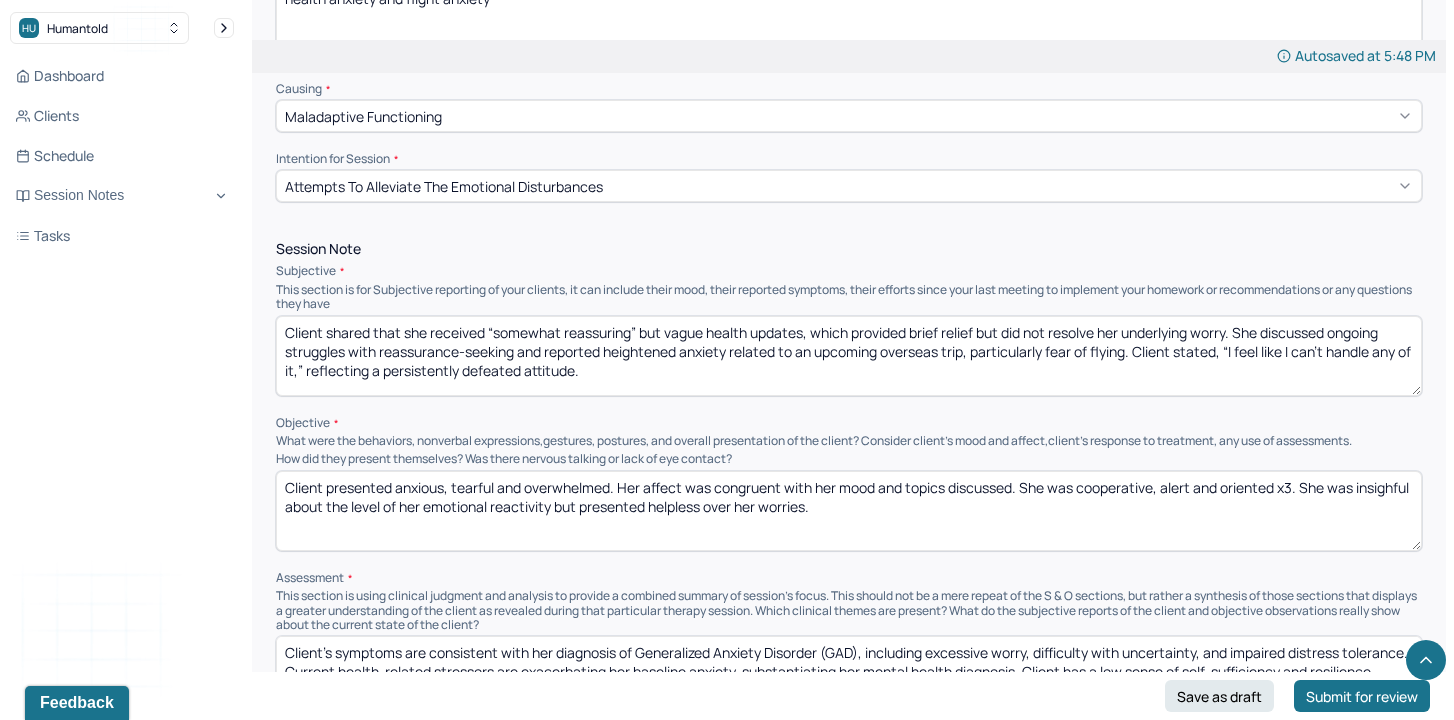 scroll, scrollTop: 1037, scrollLeft: 0, axis: vertical 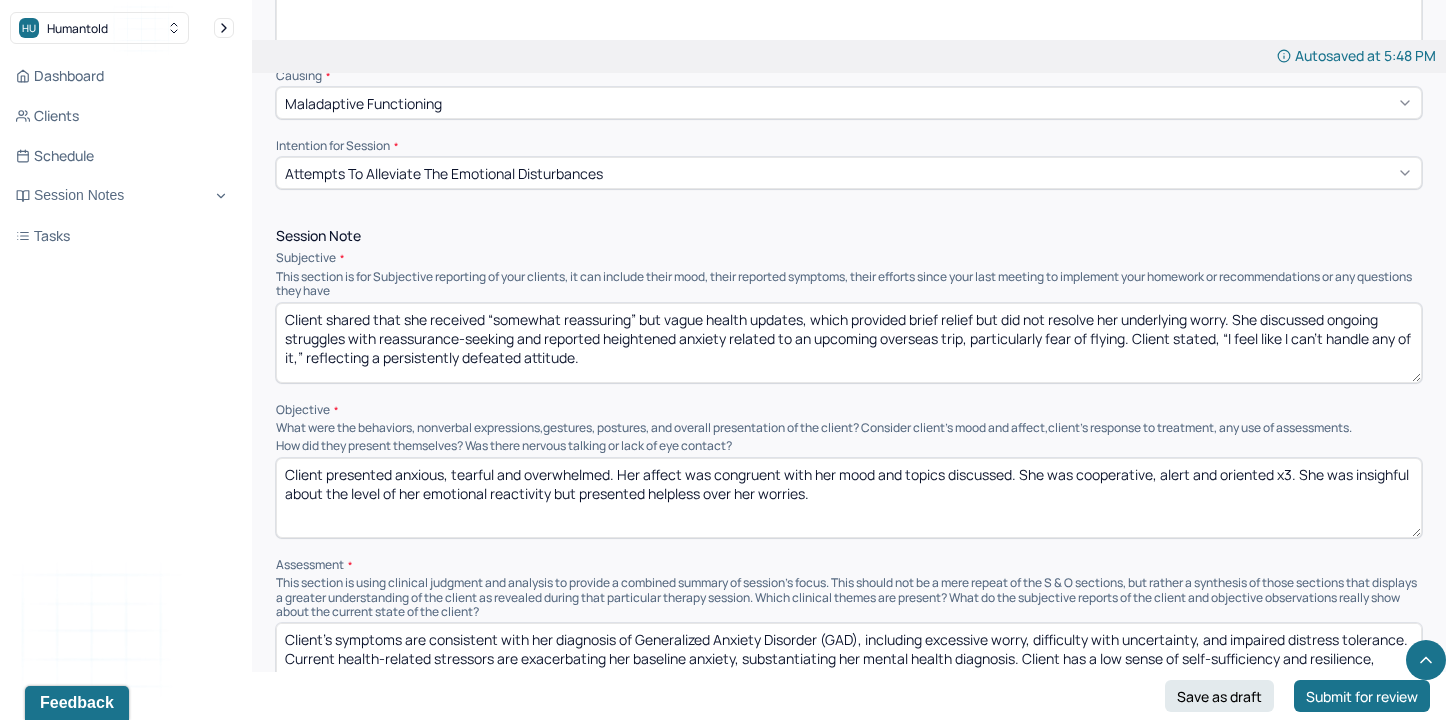 type on "Client shared that she received “somewhat reassuring” but vague health updates, which provided brief relief but did not resolve her underlying worry. She discussed ongoing struggles with reassurance-seeking and reported heightened anxiety related to an upcoming overseas trip, particularly fear of flying. Client stated, “I feel like I can’t handle any of it,” reflecting a persistently defeated attitude." 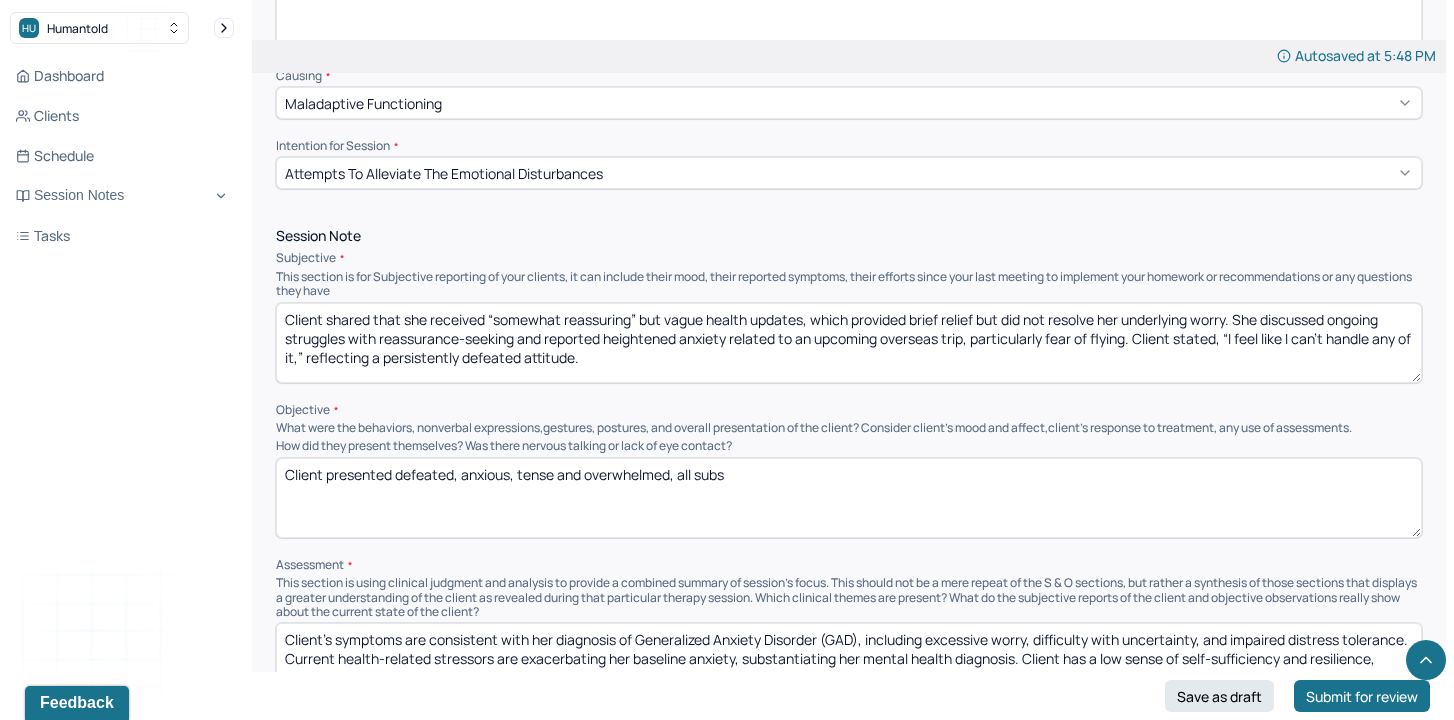 type on "Client presented defeated, anxious, tense and overwhelmed, all subst" 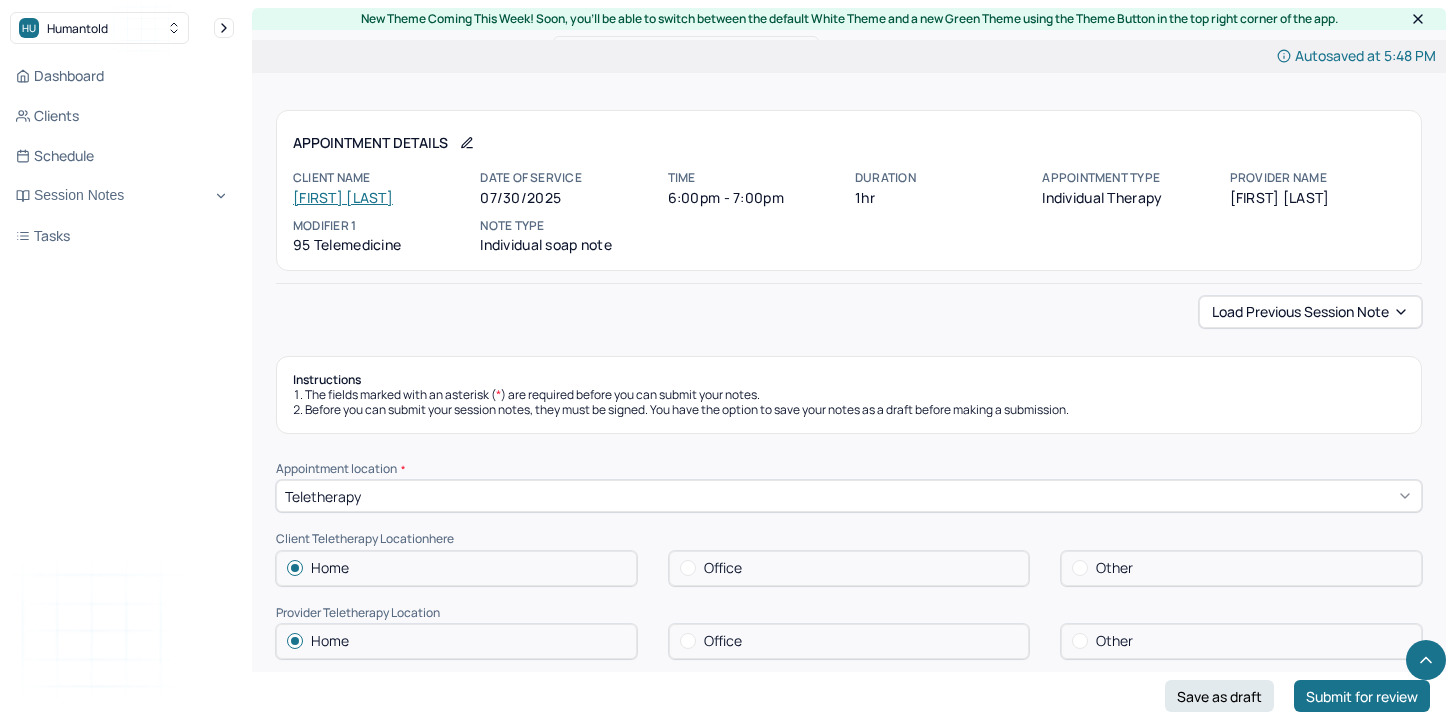 scroll, scrollTop: 1037, scrollLeft: 0, axis: vertical 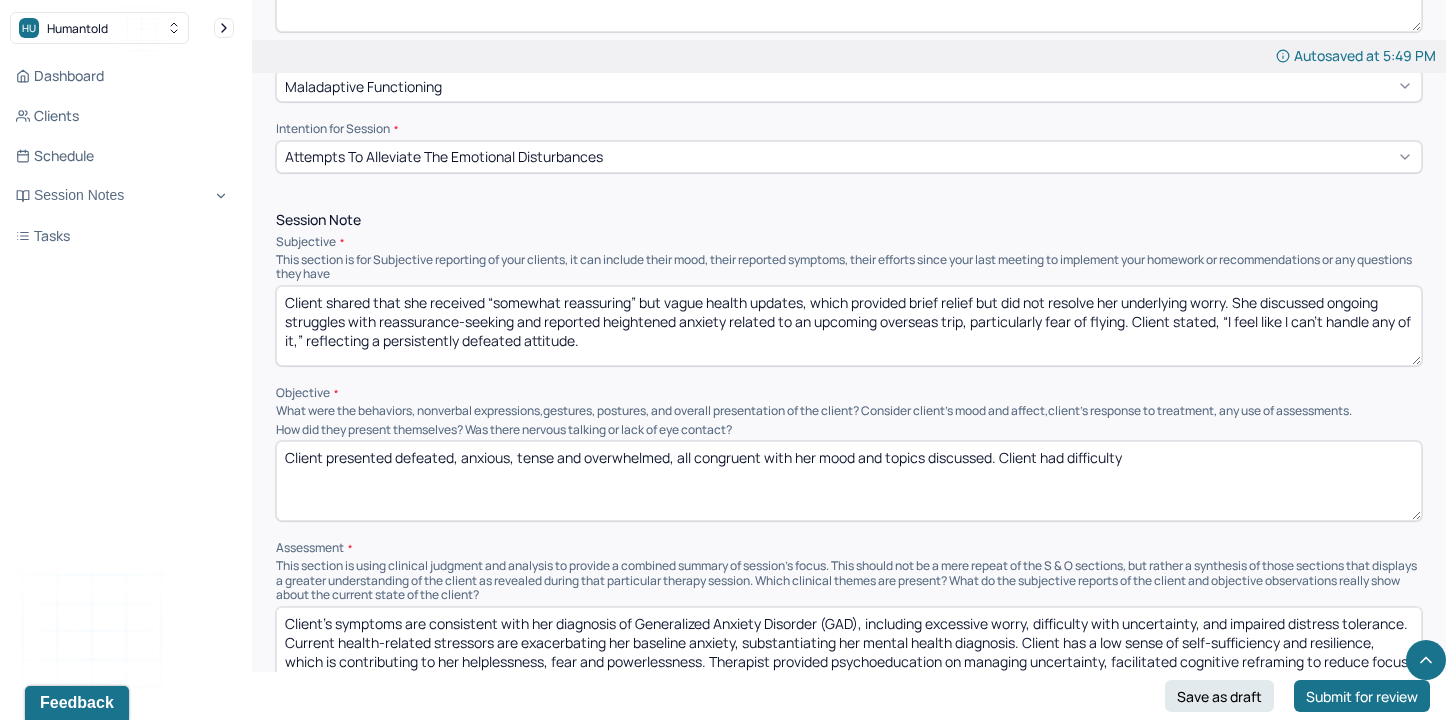 click on "Client presented defeated, anxious, tense and overwhelmed, all congruent with her mood and topics discussed. Client had difficulty" at bounding box center [849, 481] 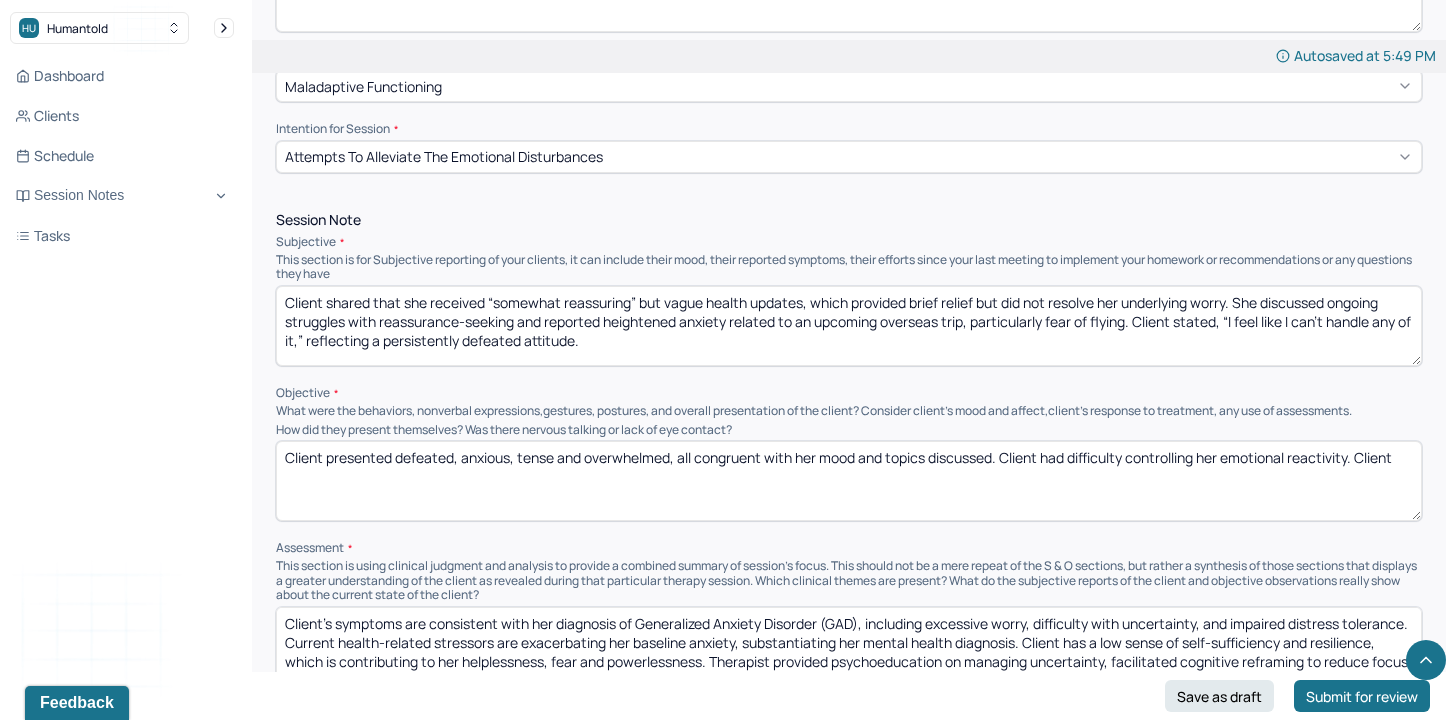 drag, startPoint x: 577, startPoint y: 477, endPoint x: 873, endPoint y: 478, distance: 296.00168 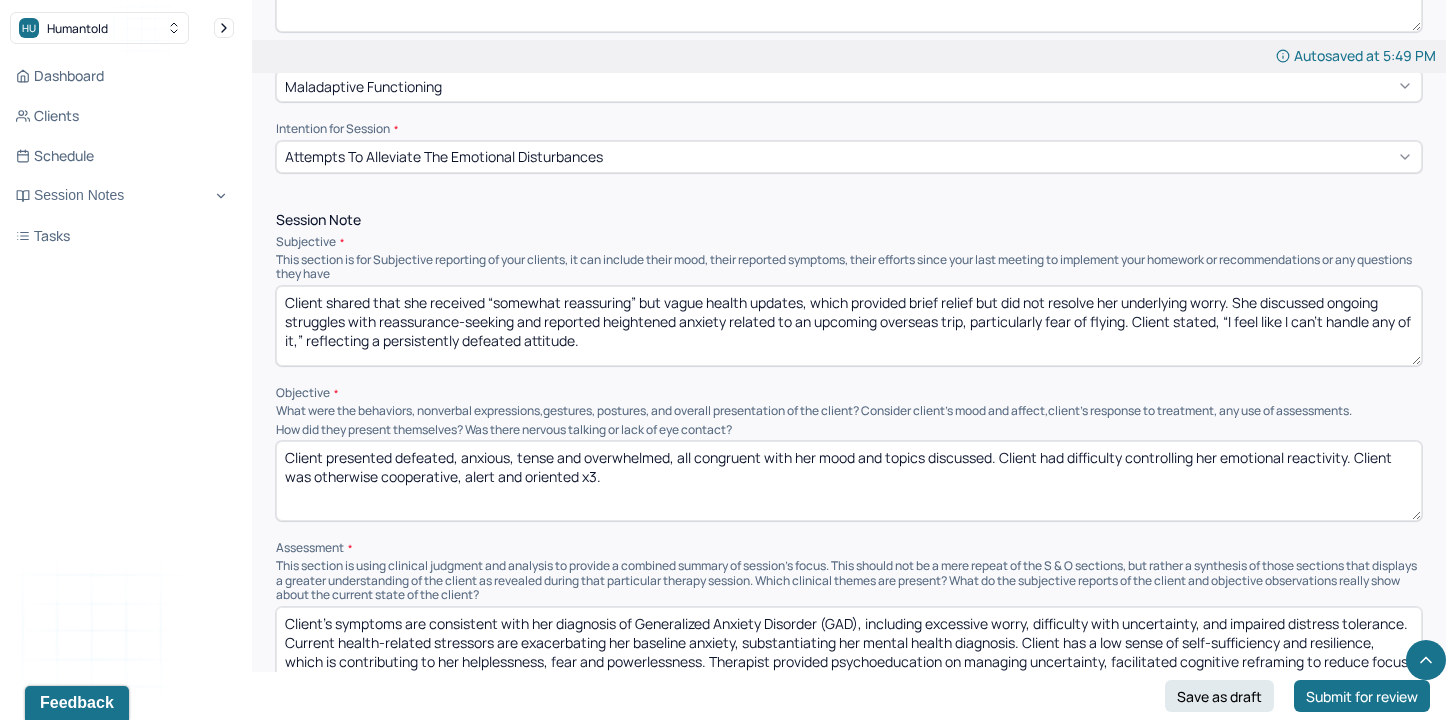 type on "Client presented defeated, anxious, tense and overwhelmed, all congruent with her mood and topics discussed. Client had difficulty controlling her emotional reactivity. Client was otherwise cooperative, alert and oriented x3." 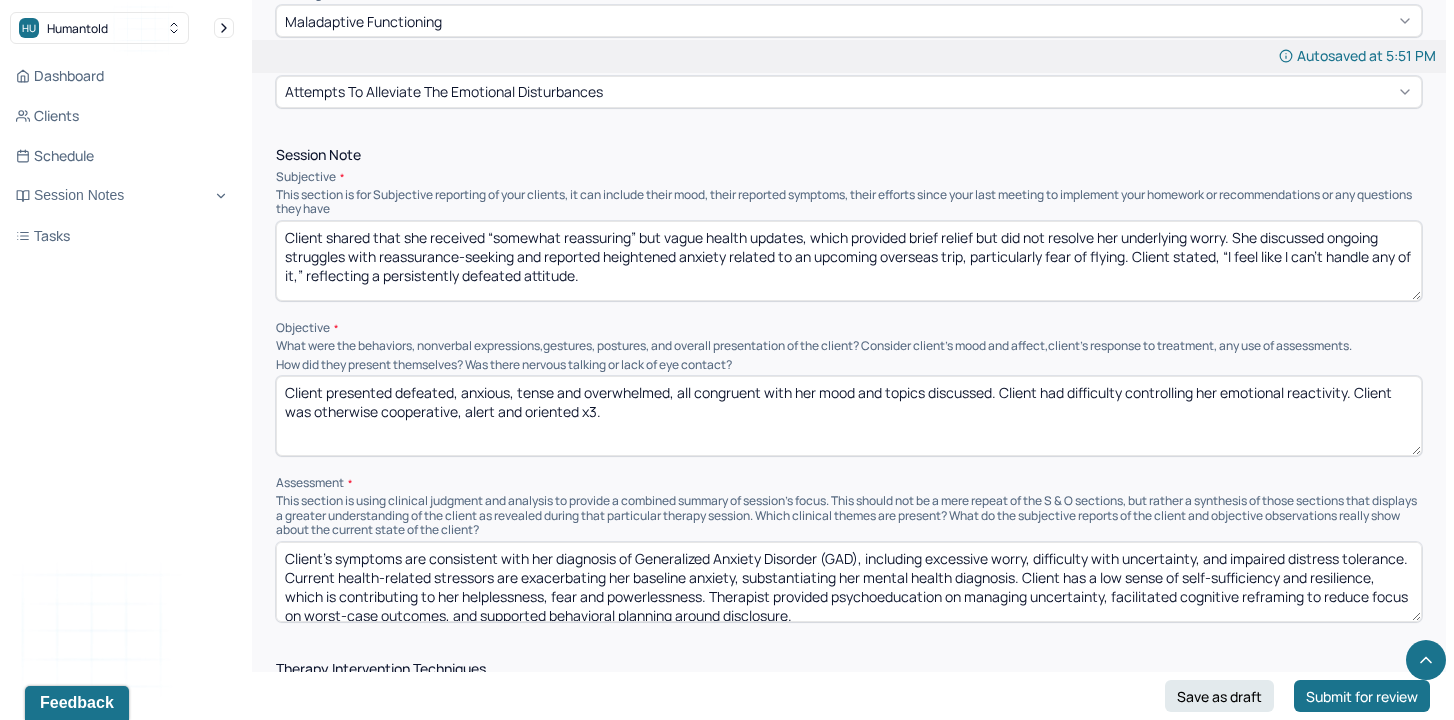scroll, scrollTop: 1107, scrollLeft: 0, axis: vertical 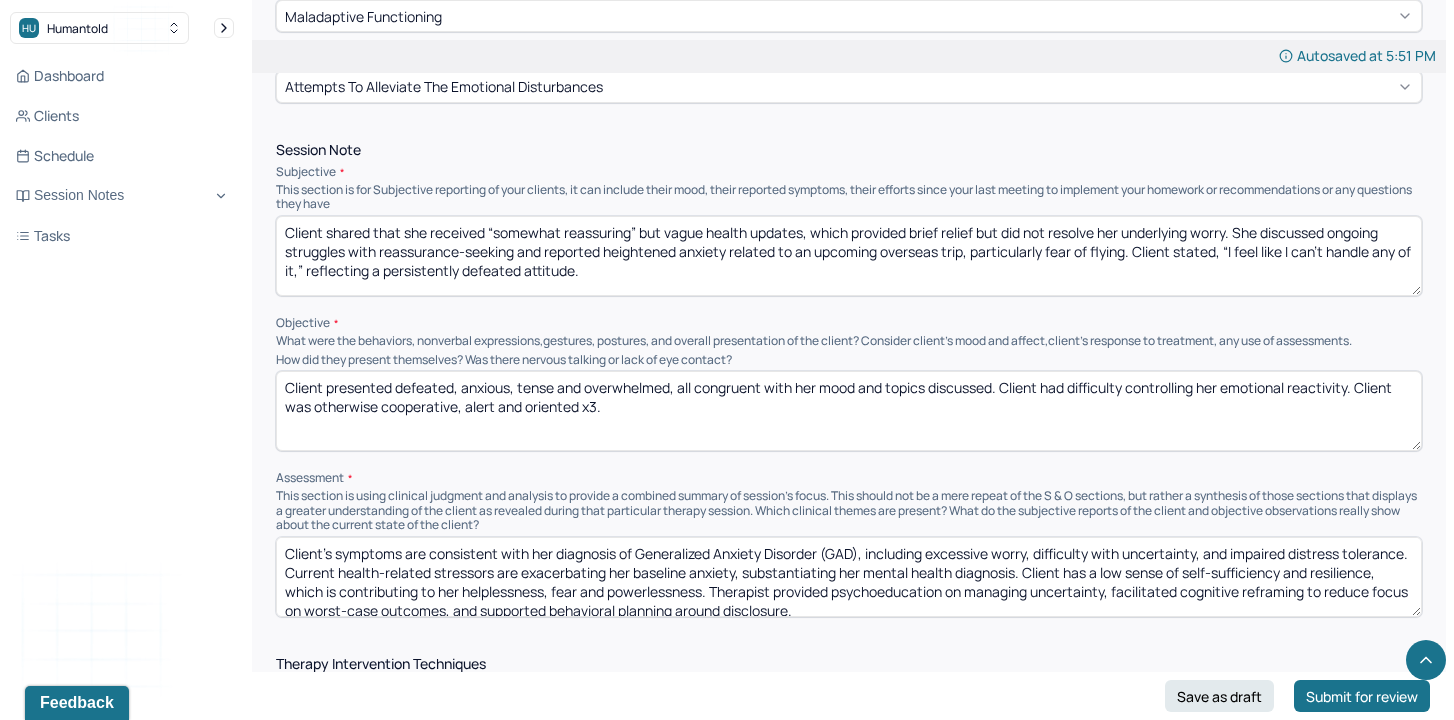 click on "Client’s symptoms are consistent with her diagnosis of Generalized Anxiety Disorder (GAD), including excessive worry, difficulty with uncertainty, and impaired distress tolerance. Current health-related stressors are exacerbating her baseline anxiety, substantiating her mental health diagnosis. Client has a low sense of self-sufficiency and resilience, which is contributing to her helplessness, fear and powerlessness. Therapist provided psychoeducation on managing uncertainty, facilitated cognitive reframing to reduce focus on worst-case outcomes, and supported behavioral planning around disclosure." at bounding box center (849, 577) 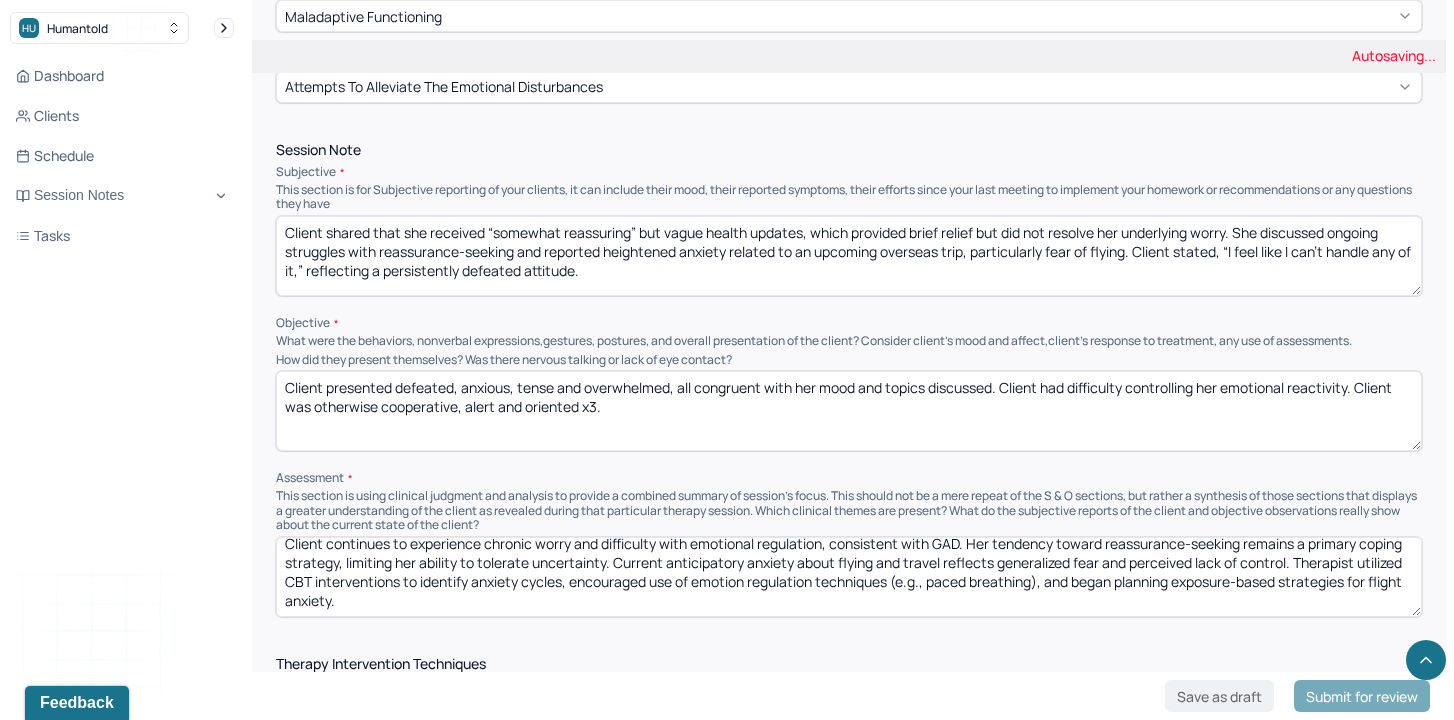 scroll, scrollTop: 10, scrollLeft: 0, axis: vertical 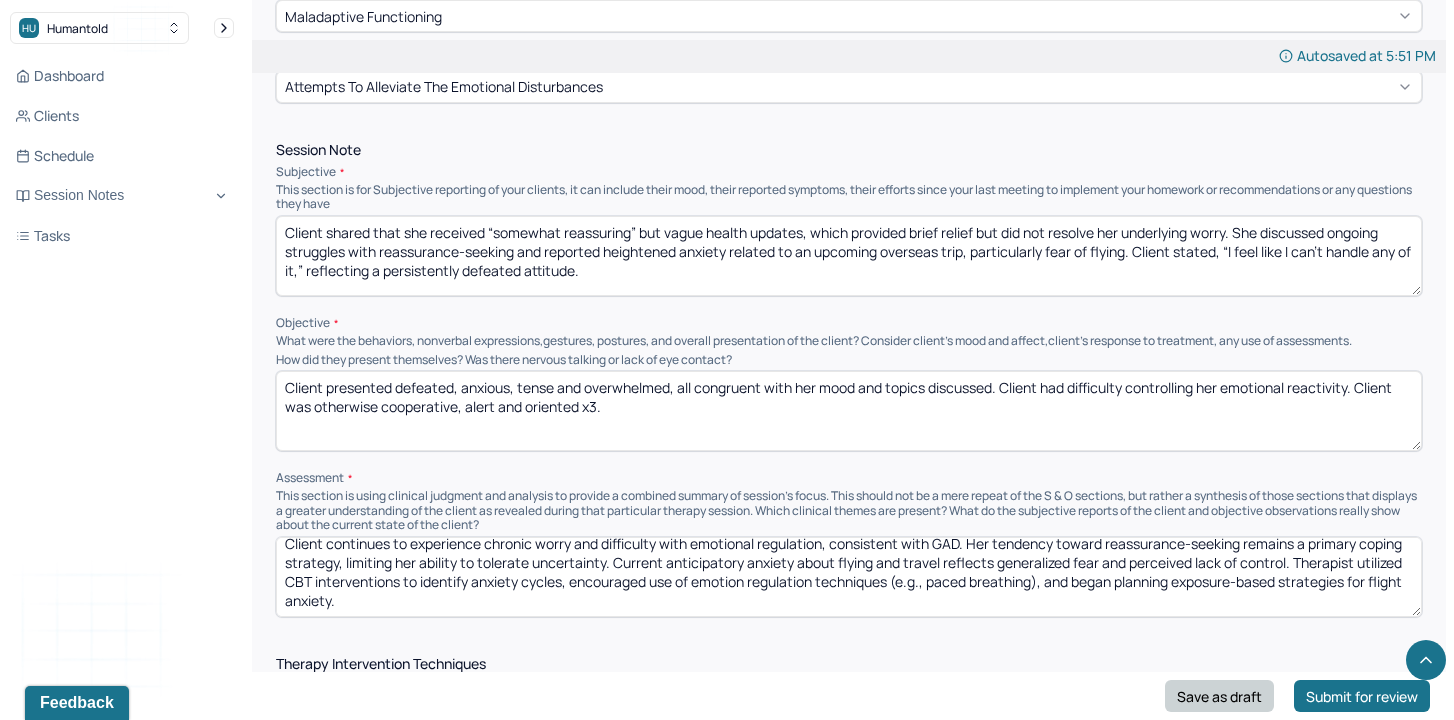 type on "Client continues to experience chronic worry and difficulty with emotional regulation, consistent with GAD. Her tendency toward reassurance-seeking remains a primary coping strategy, limiting her ability to tolerate uncertainty. Current anticipatory anxiety about flying and travel reflects generalized fear and perceived lack of control. Therapist utilized CBT interventions to identify anxiety cycles, encouraged use of emotion regulation techniques (e.g., paced breathing), and began planning exposure-based strategies for flight anxiety." 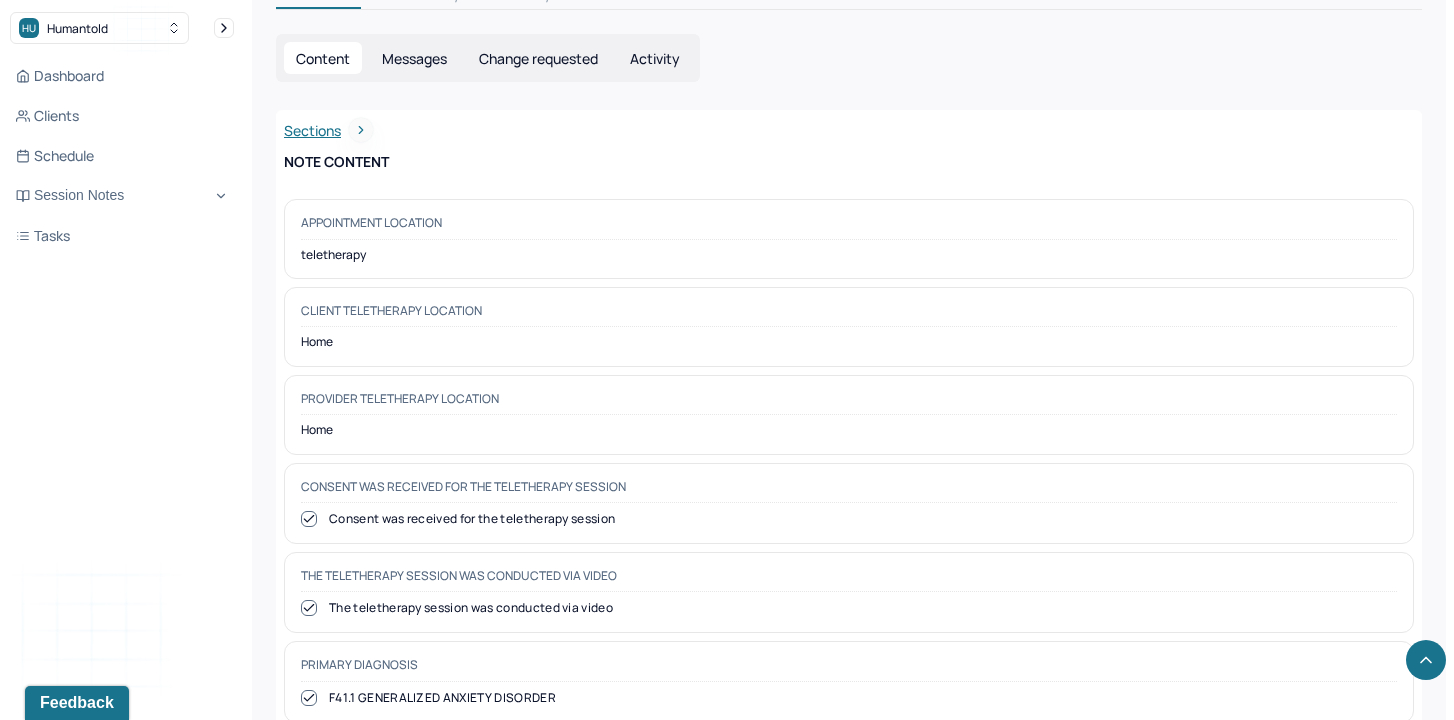scroll, scrollTop: 0, scrollLeft: 0, axis: both 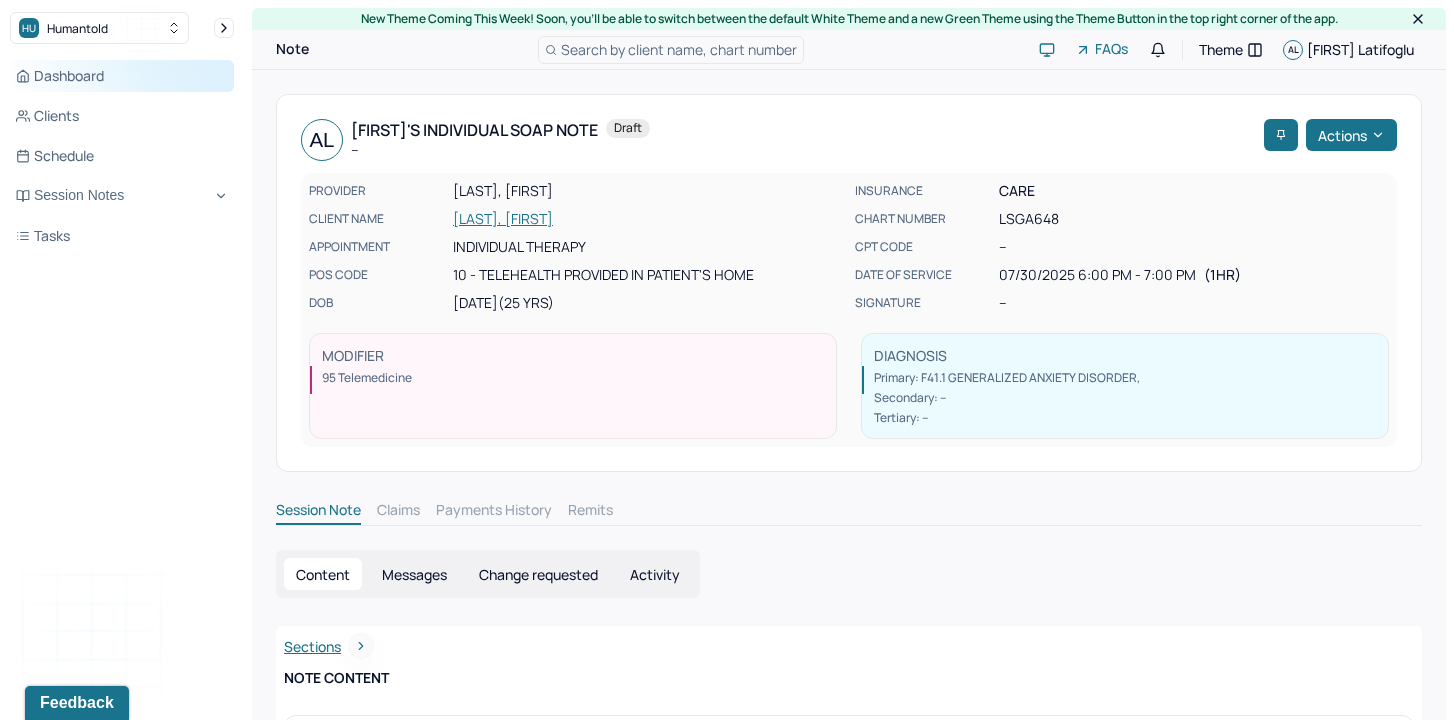 click on "Dashboard" at bounding box center (122, 76) 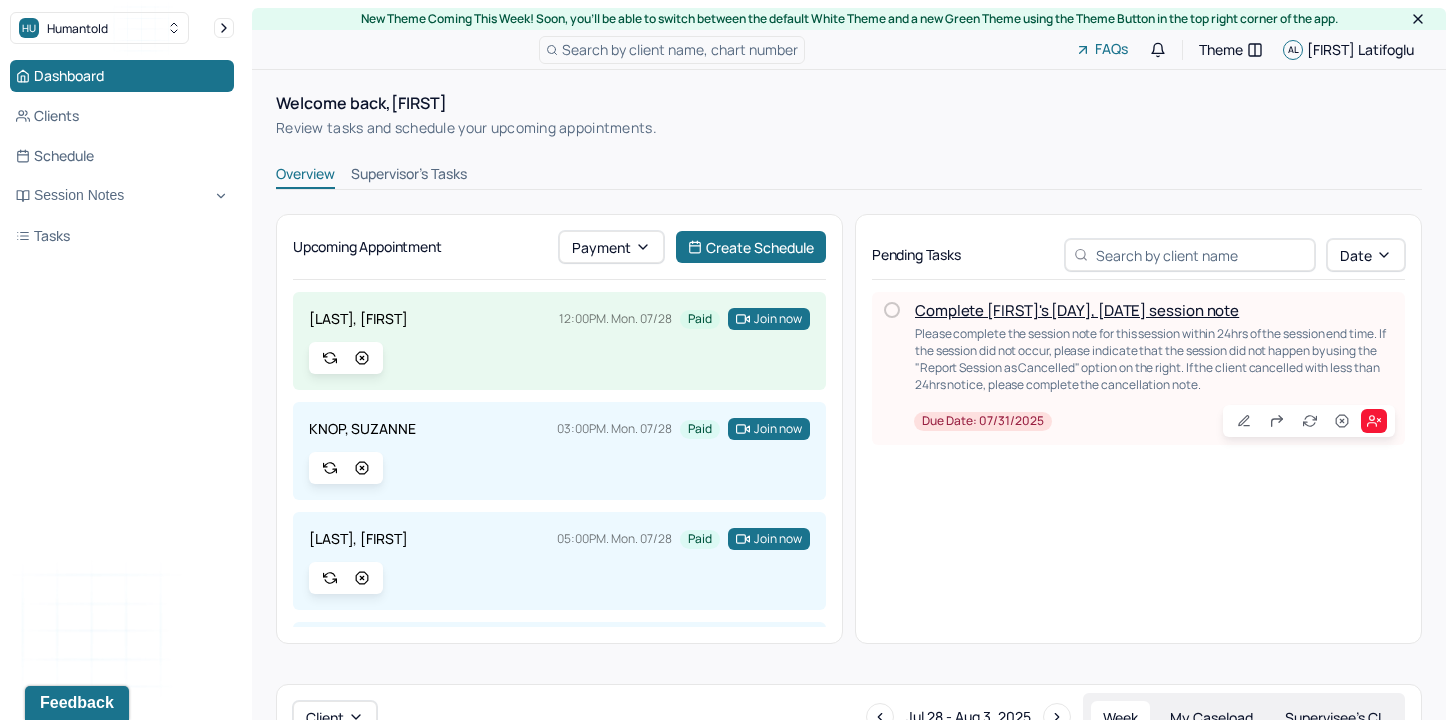 click on "Complete [LAST]'s Wed, 07/30 session note" at bounding box center (1077, 310) 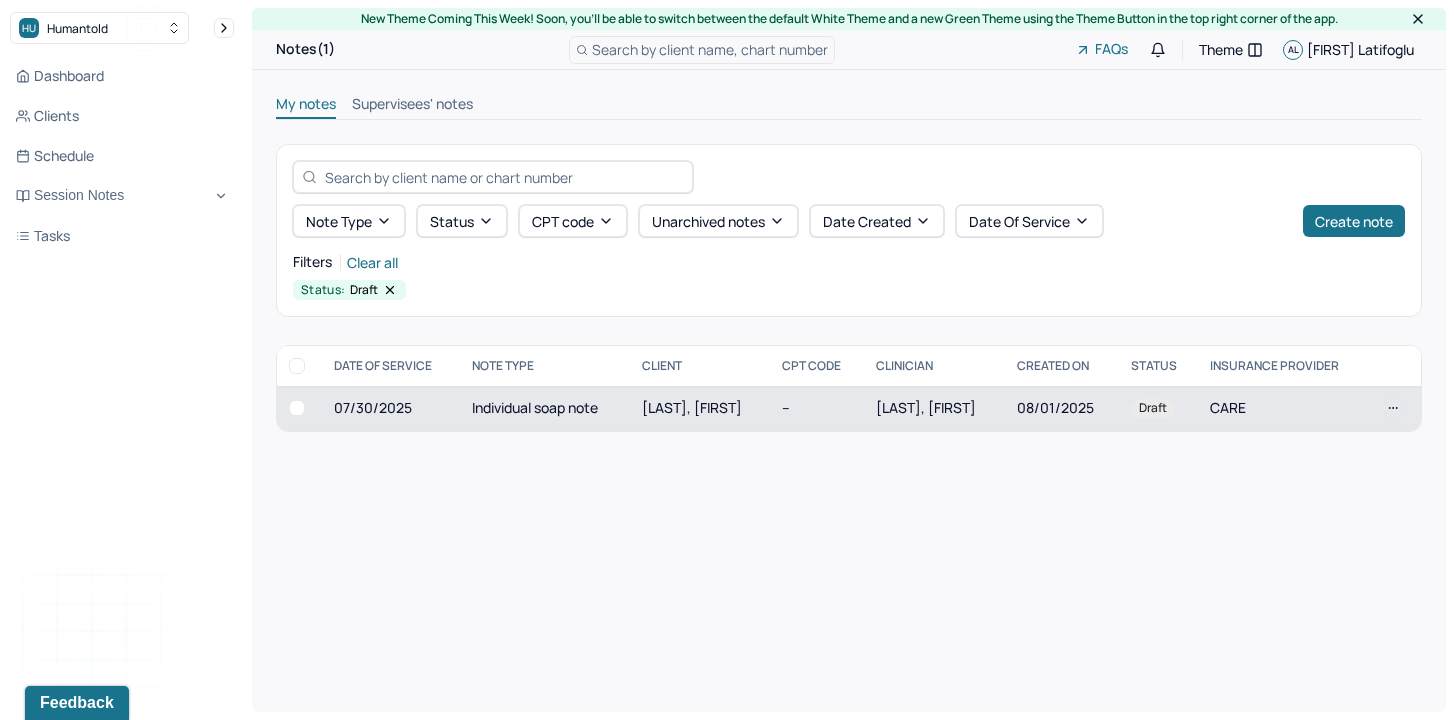 click on "[LAST_NAME], [FIRST_NAME]" at bounding box center [926, 407] 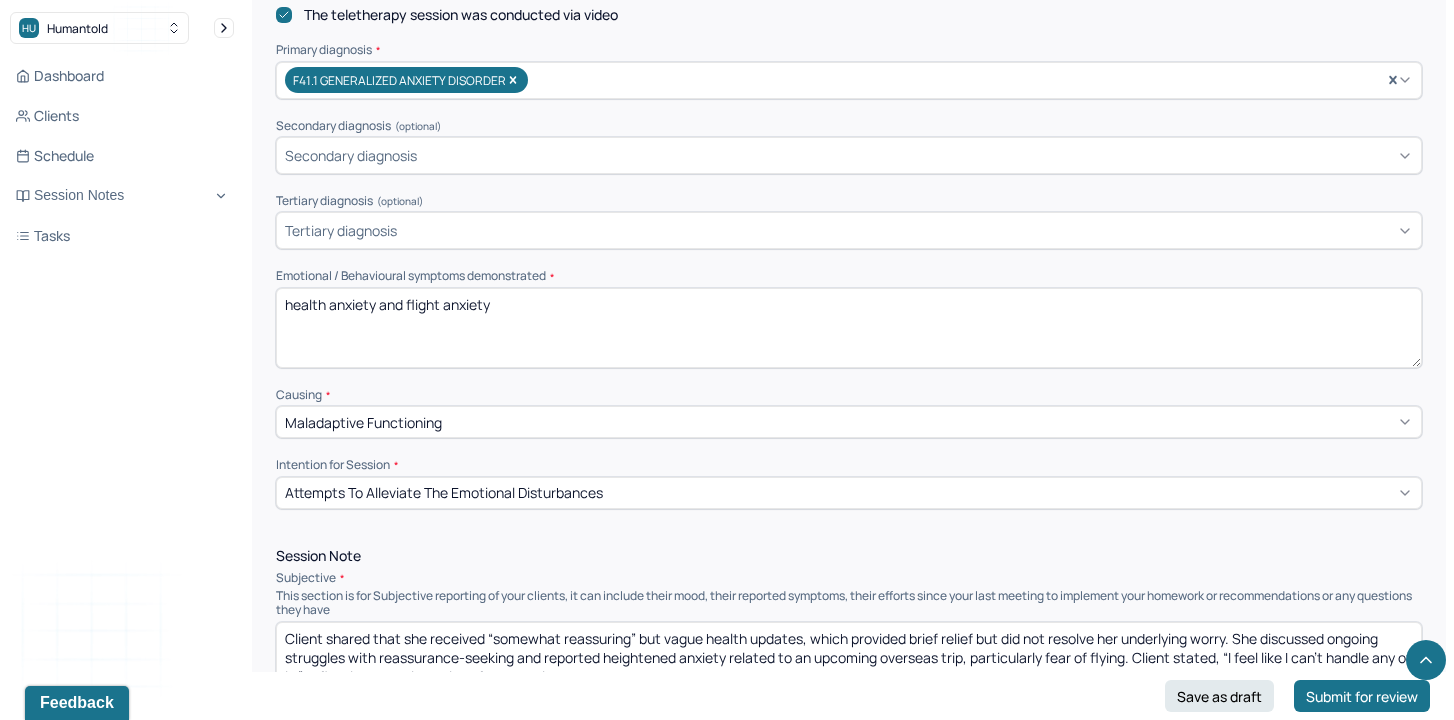 scroll, scrollTop: 704, scrollLeft: 0, axis: vertical 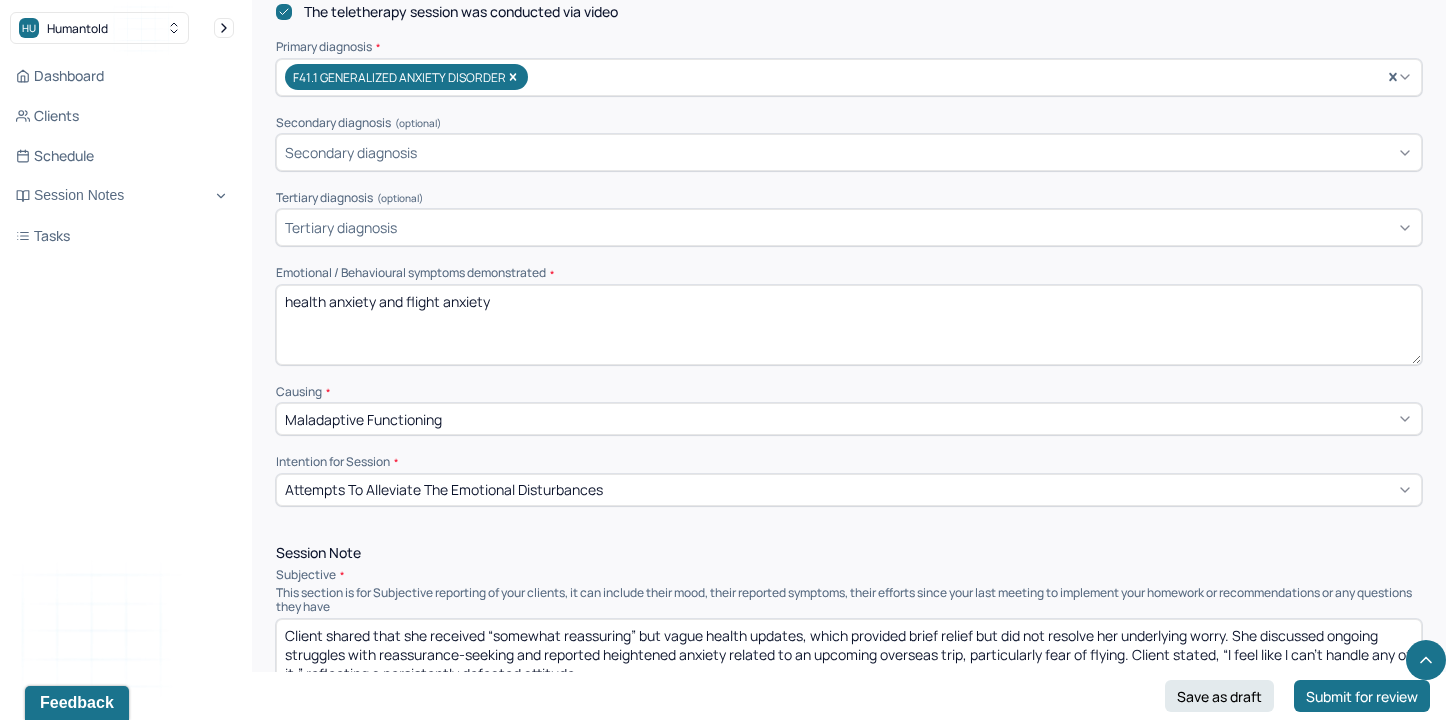 drag, startPoint x: 509, startPoint y: 310, endPoint x: 160, endPoint y: 288, distance: 349.69272 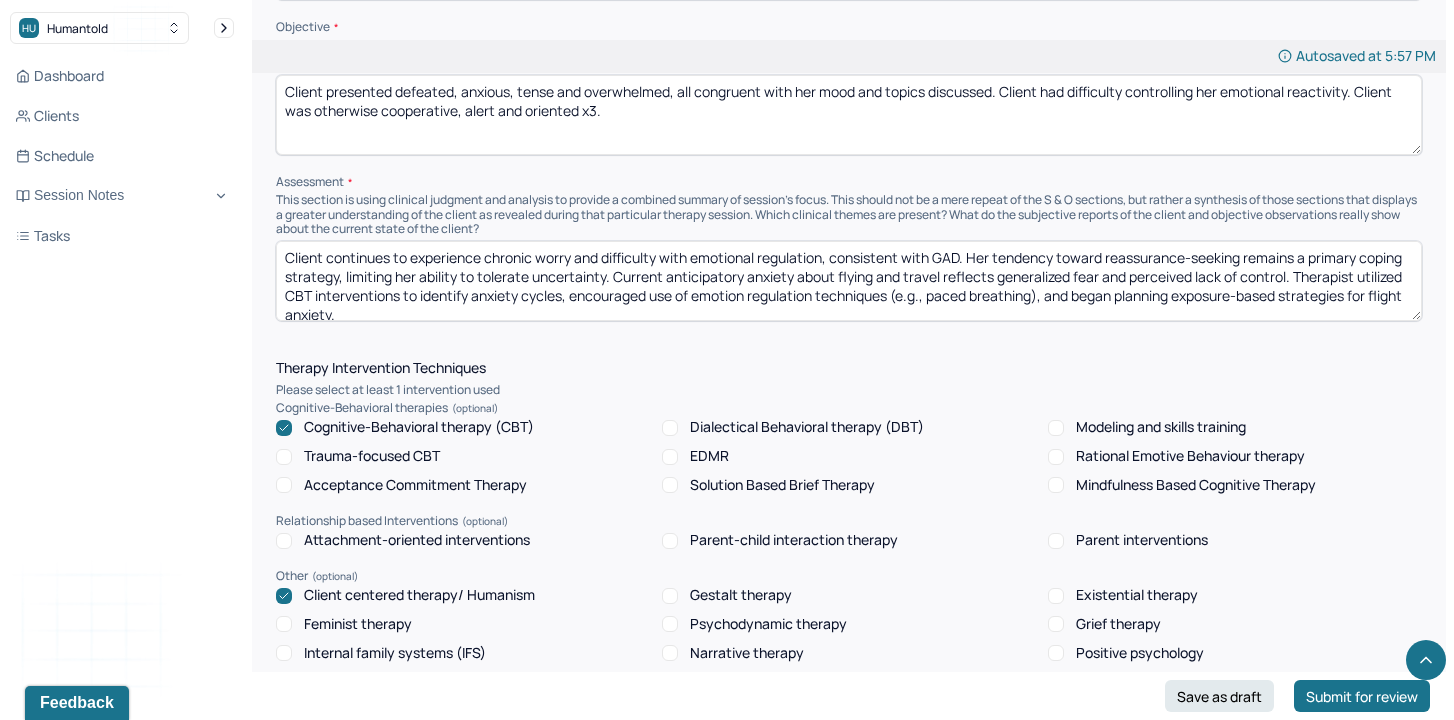 scroll, scrollTop: 1404, scrollLeft: 0, axis: vertical 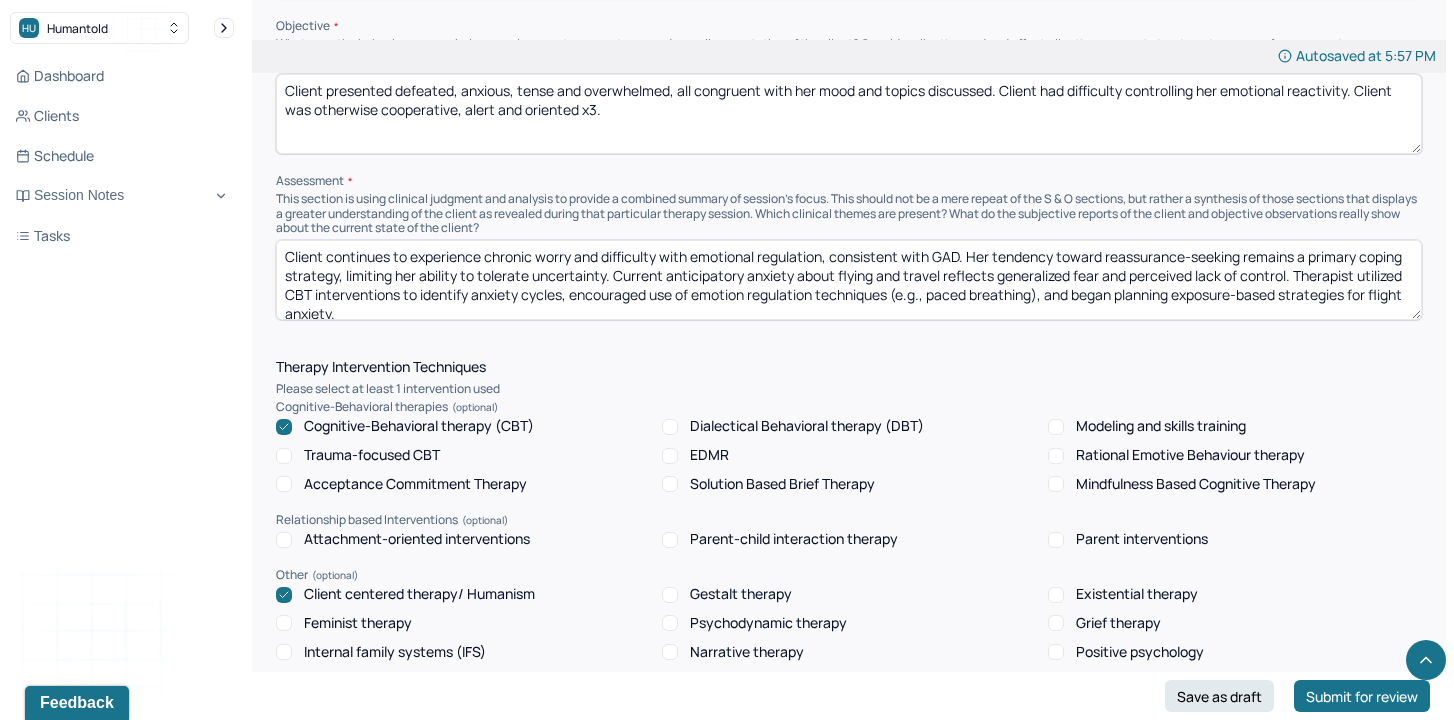 type on "Health anxiety, flight anxiety" 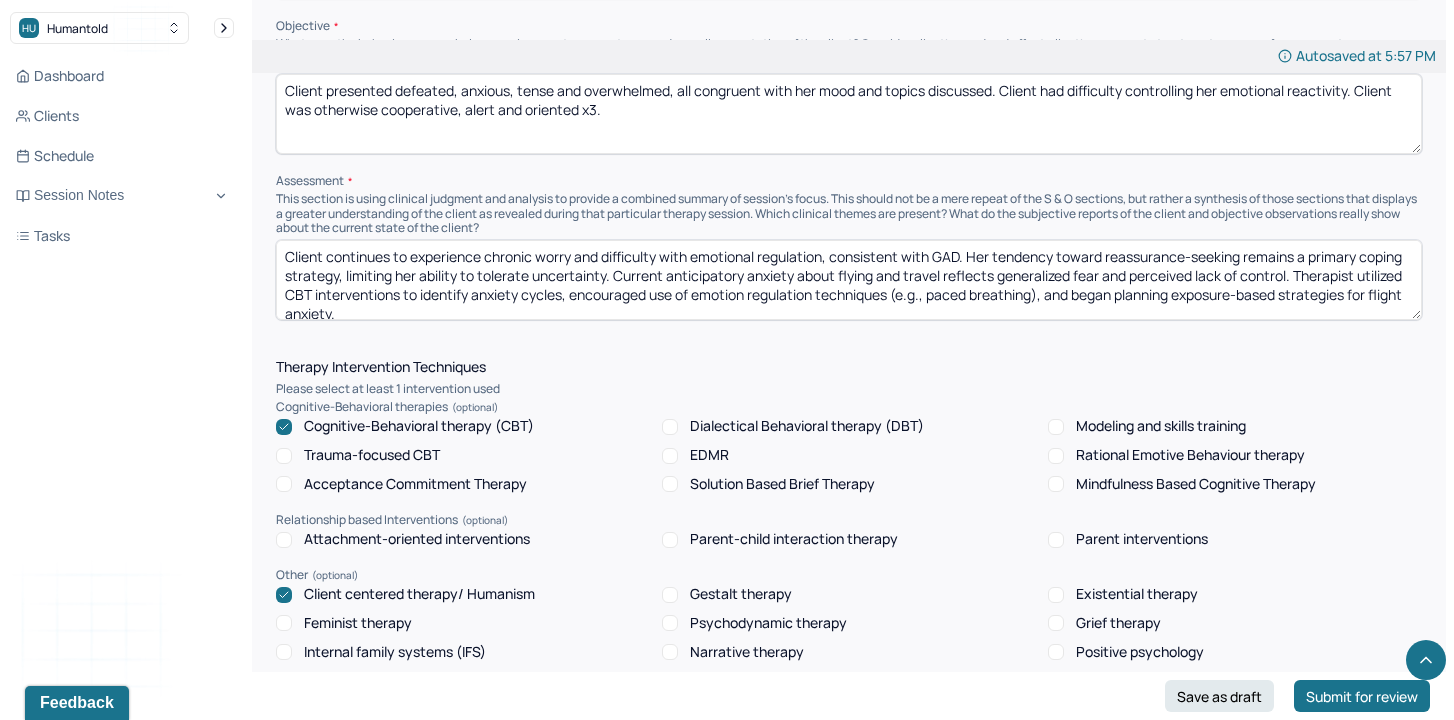drag, startPoint x: 459, startPoint y: 269, endPoint x: 613, endPoint y: 291, distance: 155.56349 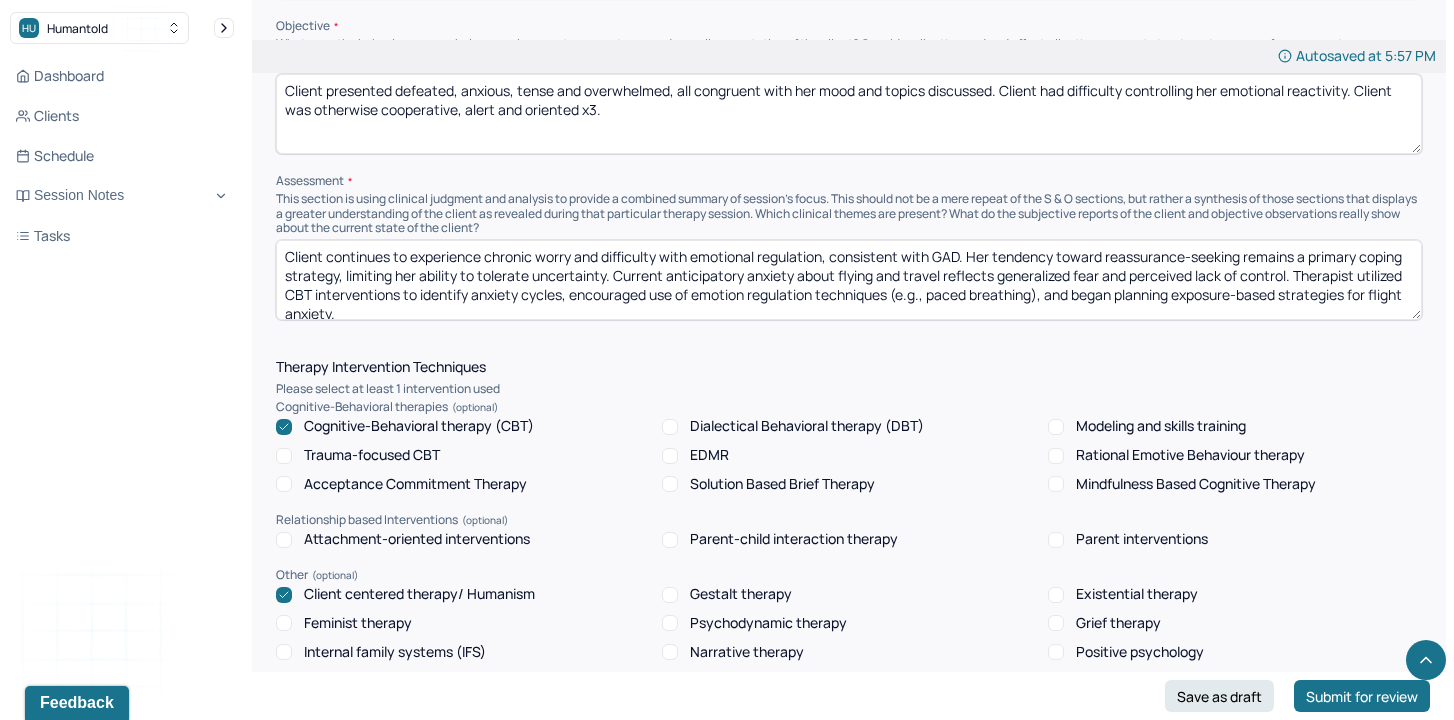 click on "Client continues to experience chronic worry and difficulty with emotional regulation, consistent with GAD. Her tendency toward reassurance-seeking remains a primary coping strategy, limiting her ability to tolerate uncertainty. Current anticipatory anxiety about flying and travel reflects generalized fear and perceived lack of control. Therapist utilized CBT interventions to identify anxiety cycles, encouraged use of emotion regulation techniques (e.g., paced breathing), and began planning exposure-based strategies for flight anxiety." at bounding box center (849, 280) 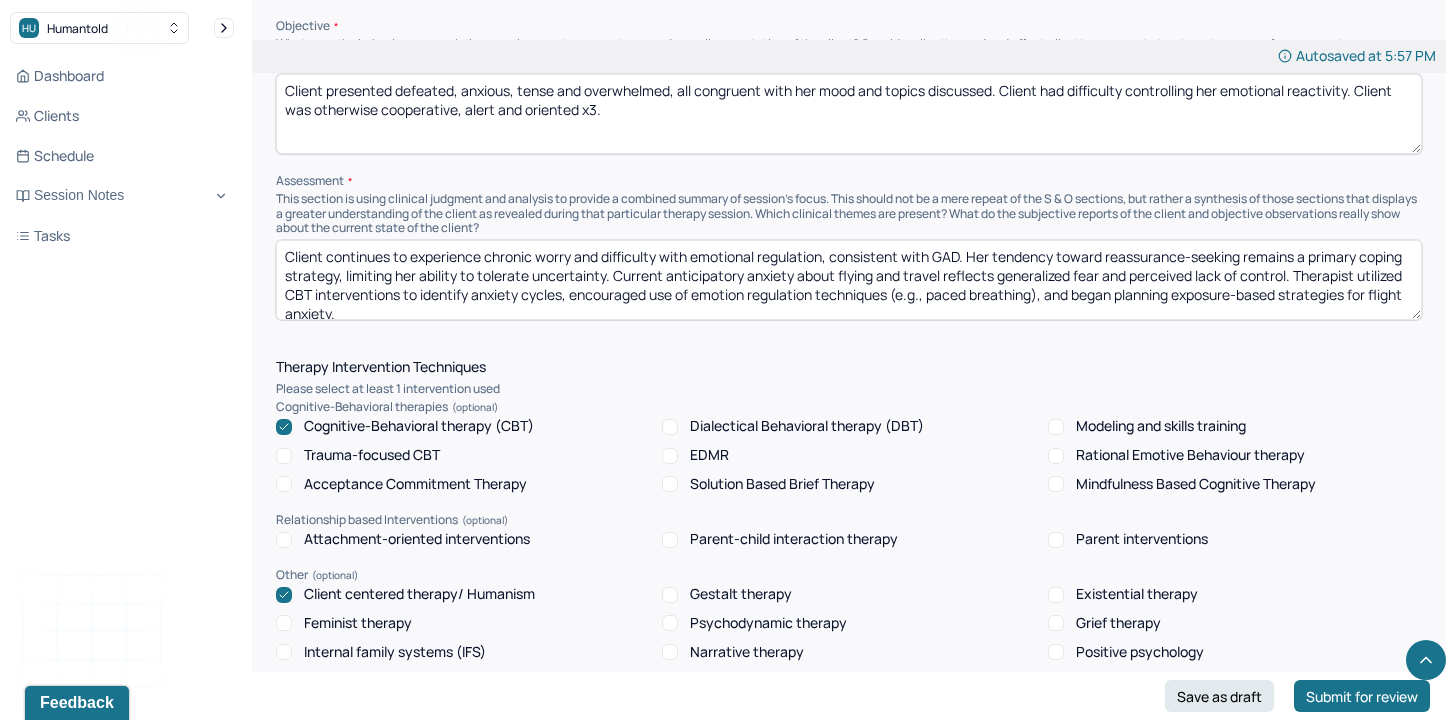 drag, startPoint x: 612, startPoint y: 267, endPoint x: 1021, endPoint y: 284, distance: 409.35315 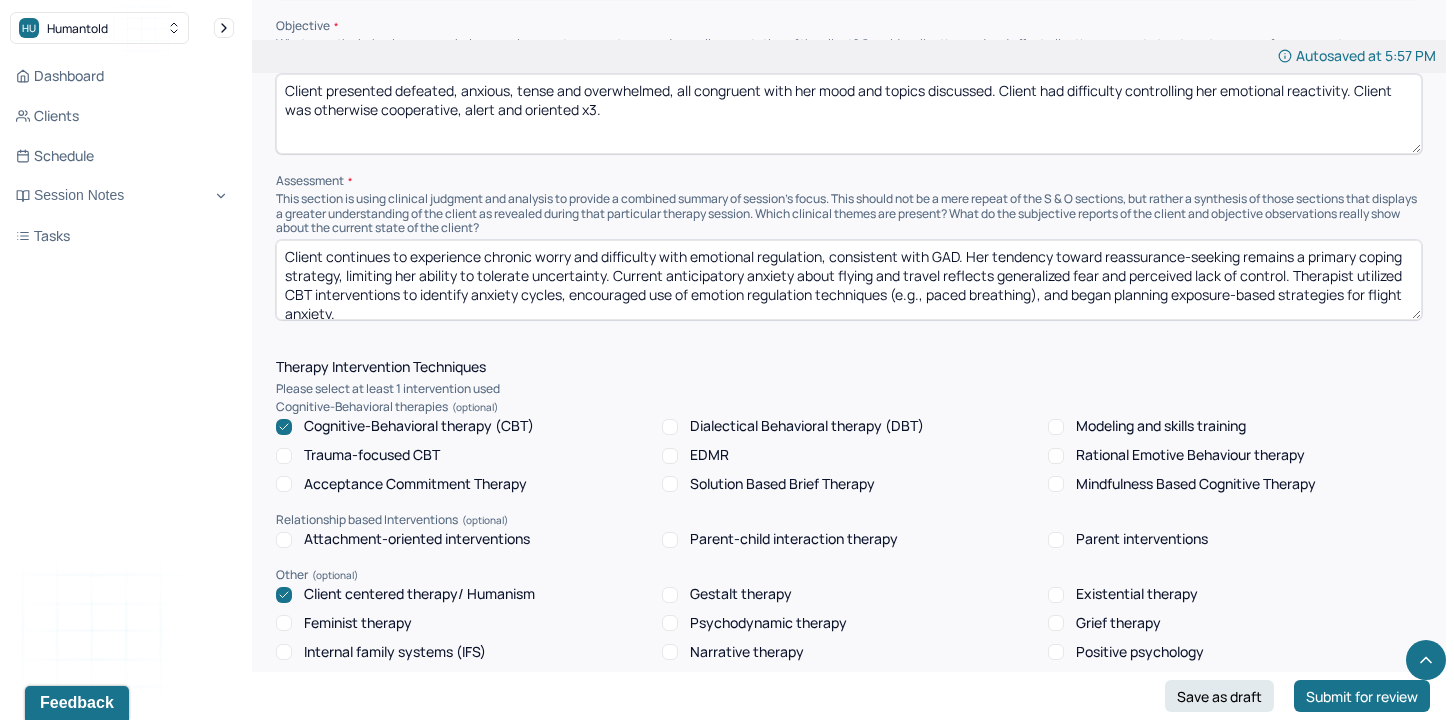 click on "Client continues to experience chronic worry and difficulty with emotional regulation, consistent with GAD. Her tendency toward reassurance-seeking remains a primary coping strategy, limiting her ability to tolerate uncertainty. Current anticipatory anxiety about flying and travel reflects generalized fear and perceived lack of control. Therapist utilized CBT interventions to identify anxiety cycles, encouraged use of emotion regulation techniques (e.g., paced breathing), and began planning exposure-based strategies for flight anxiety." at bounding box center (849, 280) 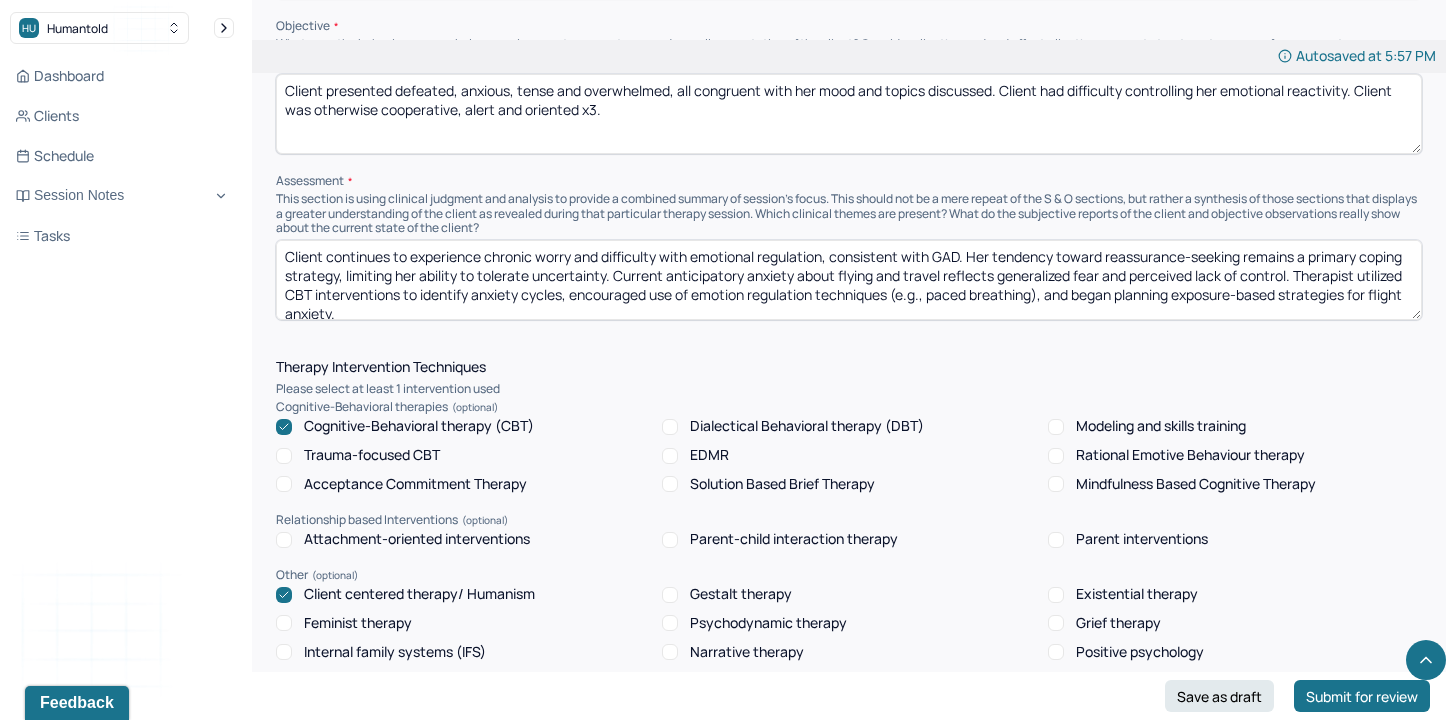 scroll, scrollTop: 10, scrollLeft: 0, axis: vertical 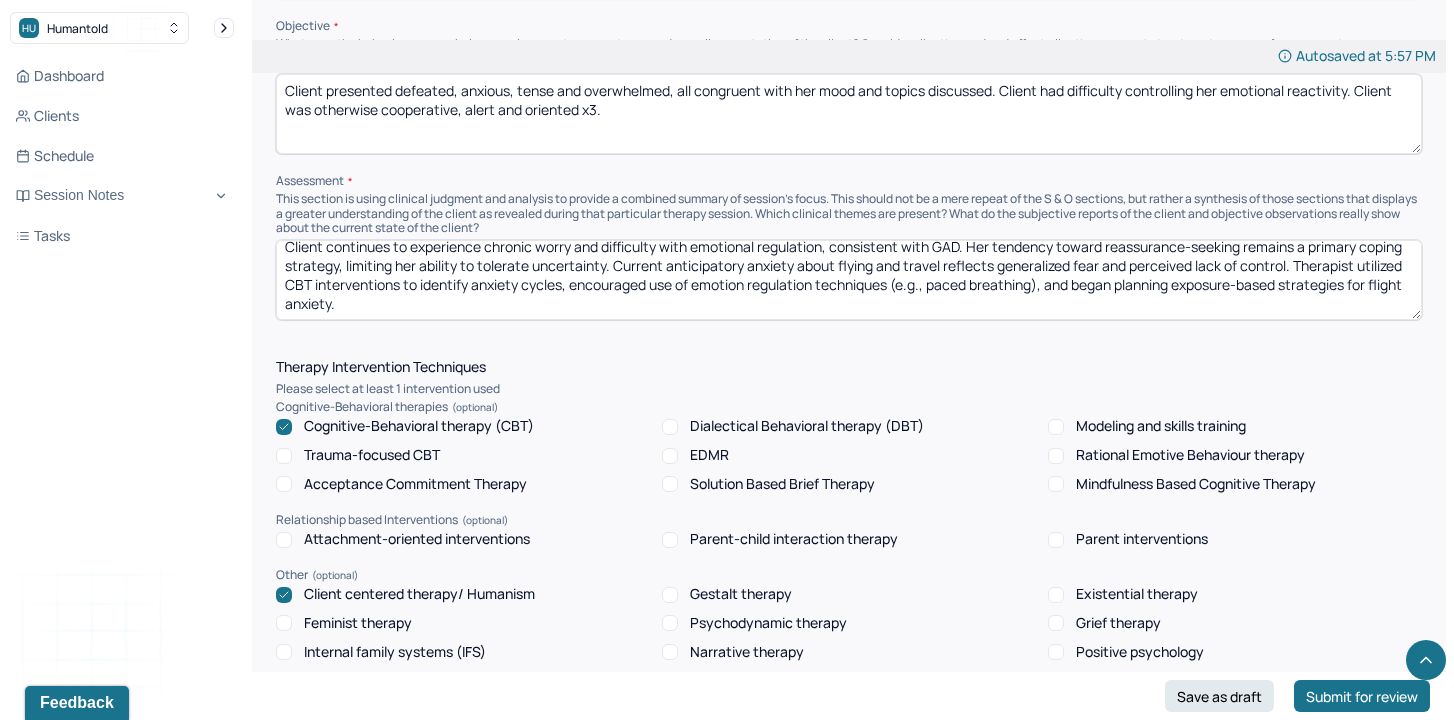 drag, startPoint x: 974, startPoint y: 282, endPoint x: 931, endPoint y: 283, distance: 43.011627 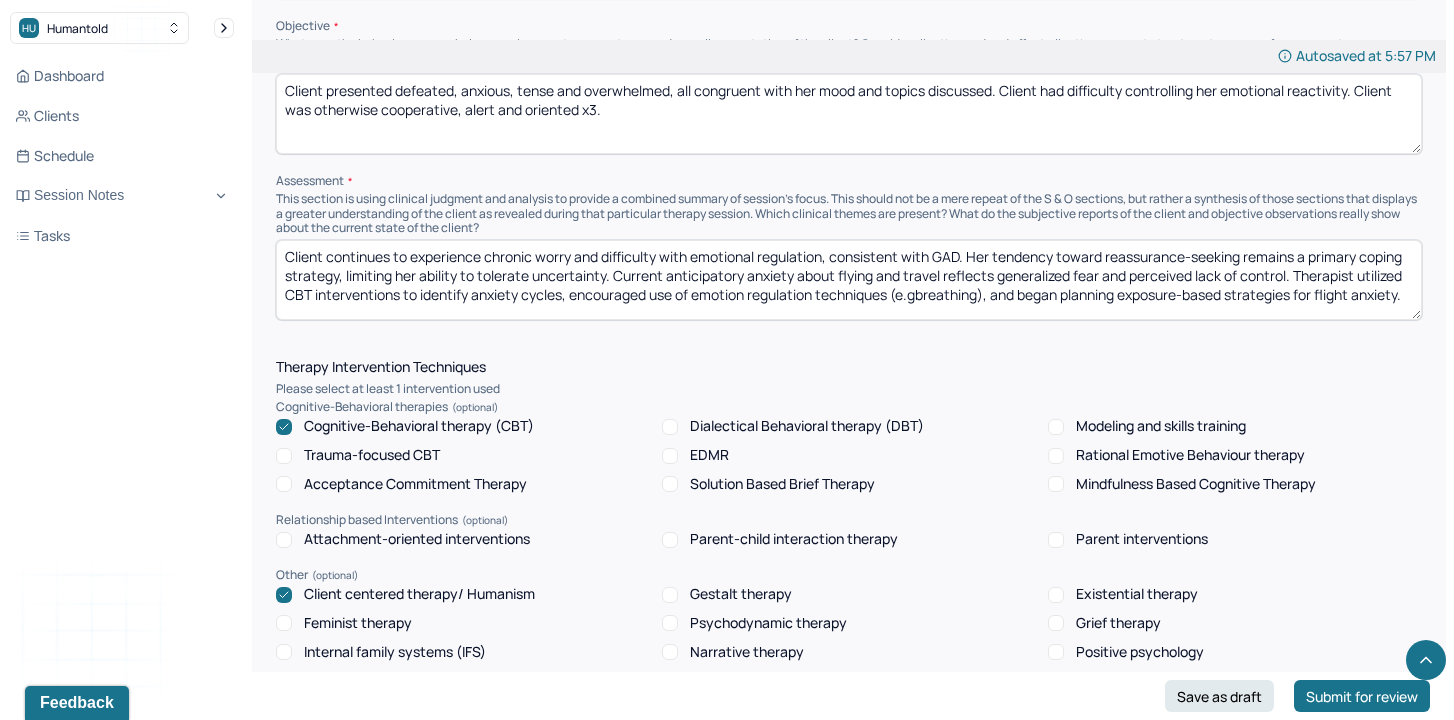 scroll, scrollTop: 0, scrollLeft: 0, axis: both 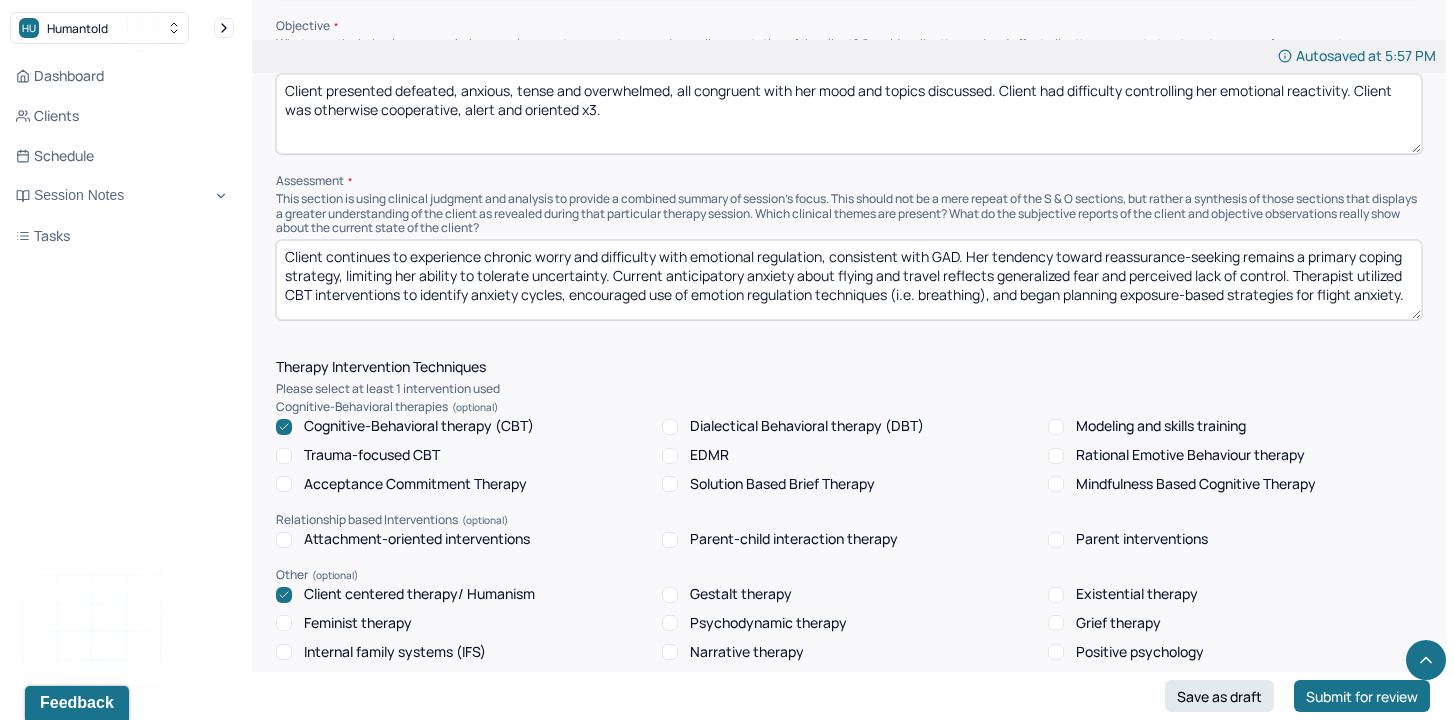 drag, startPoint x: 1167, startPoint y: 299, endPoint x: 1174, endPoint y: 309, distance: 12.206555 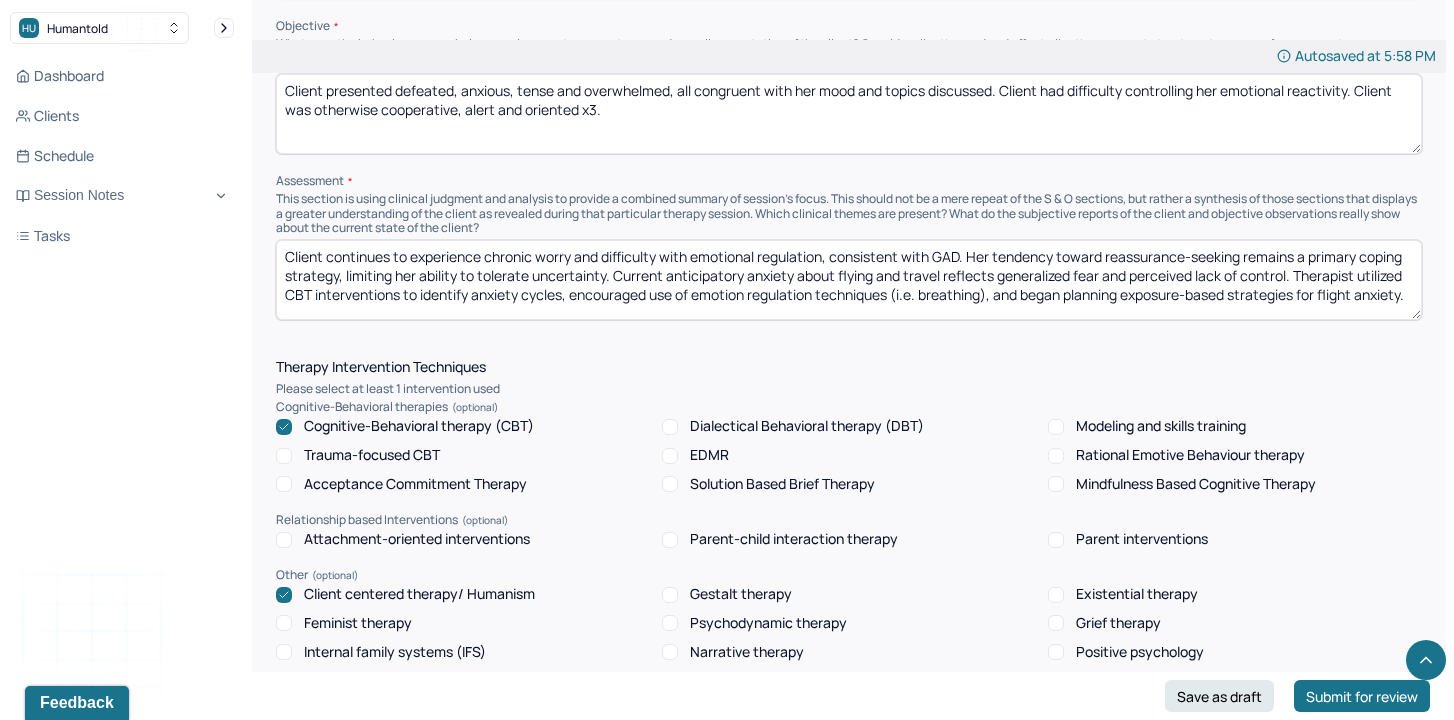 click on "Client continues to experience chronic worry and difficulty with emotional regulation, consistent with GAD. Her tendency toward reassurance-seeking remains a primary coping strategy, limiting her ability to tolerate uncertainty. Current anticipatory anxiety about flying and travel reflects generalized fear and perceived lack of control. Therapist utilized CBT interventions to identify anxiety cycles, encouraged use of emotion regulation techniques (i.e. breathing), and began planning exposure-based strategies for flight anxiety." at bounding box center (849, 280) 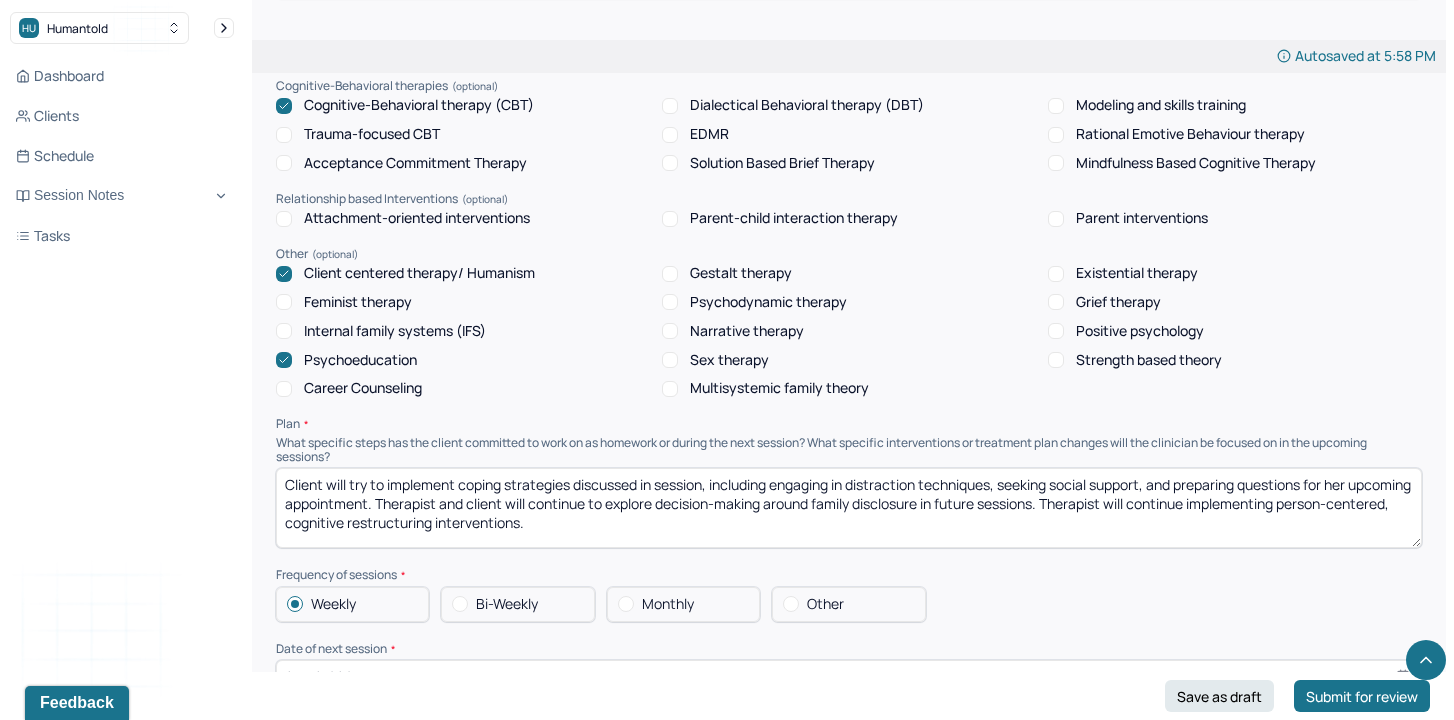 scroll, scrollTop: 1727, scrollLeft: 0, axis: vertical 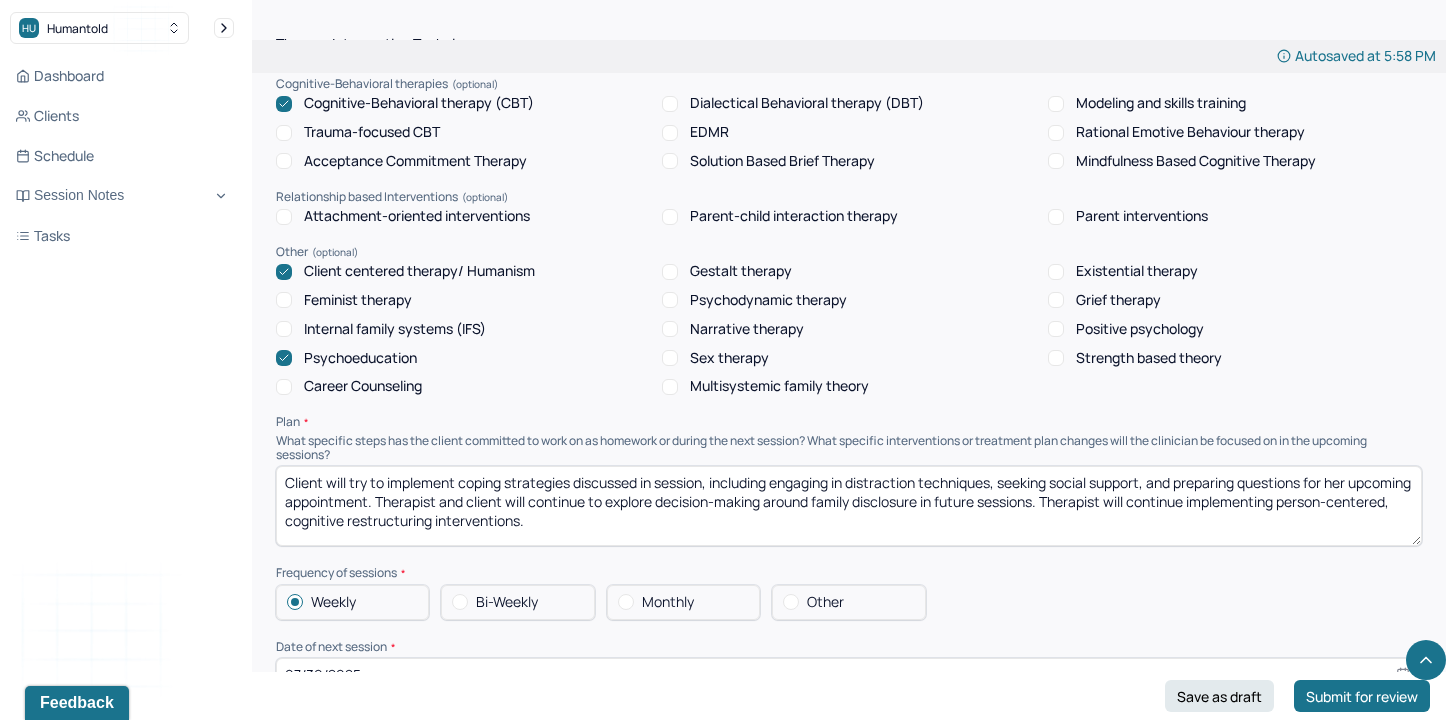 type on "Client continues to experience chronic worry and difficulty with emotional regulation, consistent with GAD. Her tendency toward reassurance-seeking remains a primary coping strategy, limiting her ability to tolerate uncertainty. Current anticipatory anxiety about flying and travel reflects generalized fear and perceived lack of control. Therapist utilized CBT interventions to identify anxiety cycles, encouraged use of emotion regulation techniques (i.e. breathing), and began planning exposure-based strategies for flight anxiety." 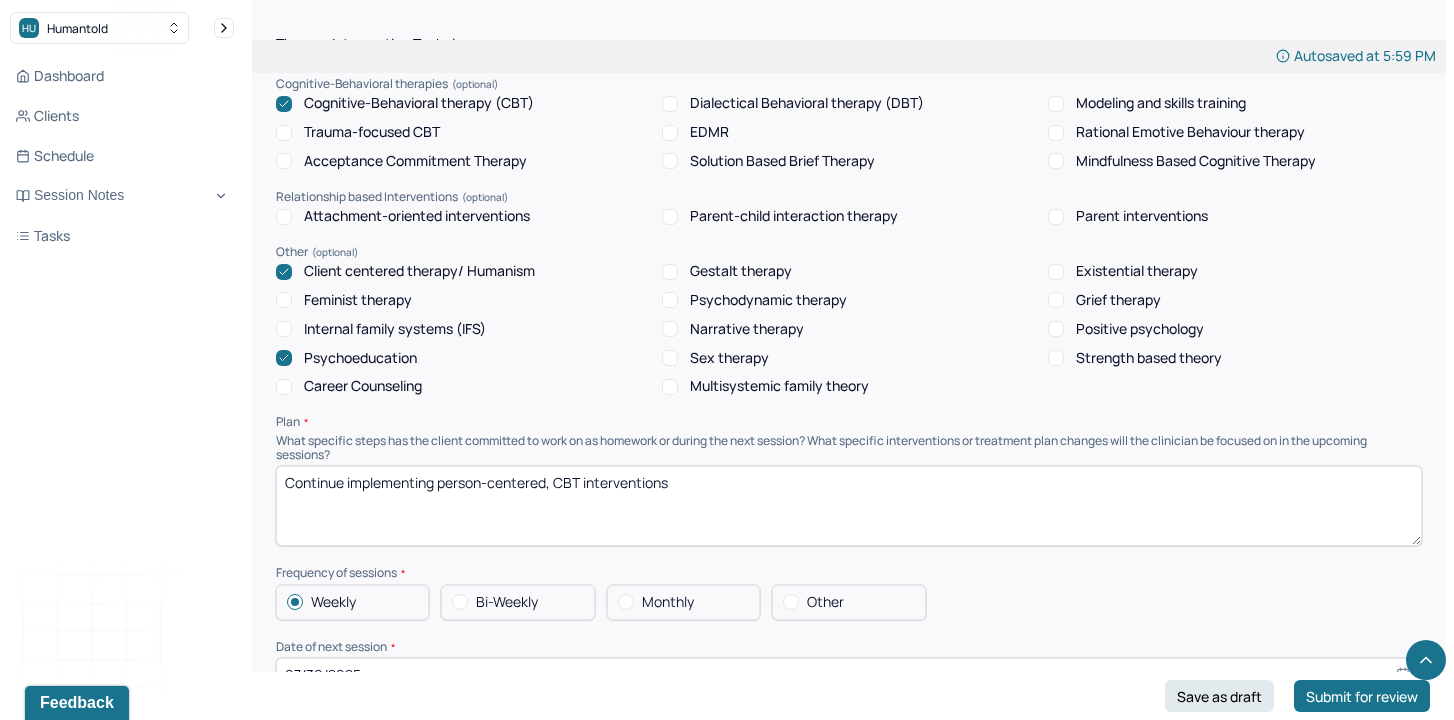 paste on "Continue weekly CBT-focused therapy targeting worry patterns and intolerance of uncertainty.
Practice emotion regulation and distress tolerance skills in-session and between sessions." 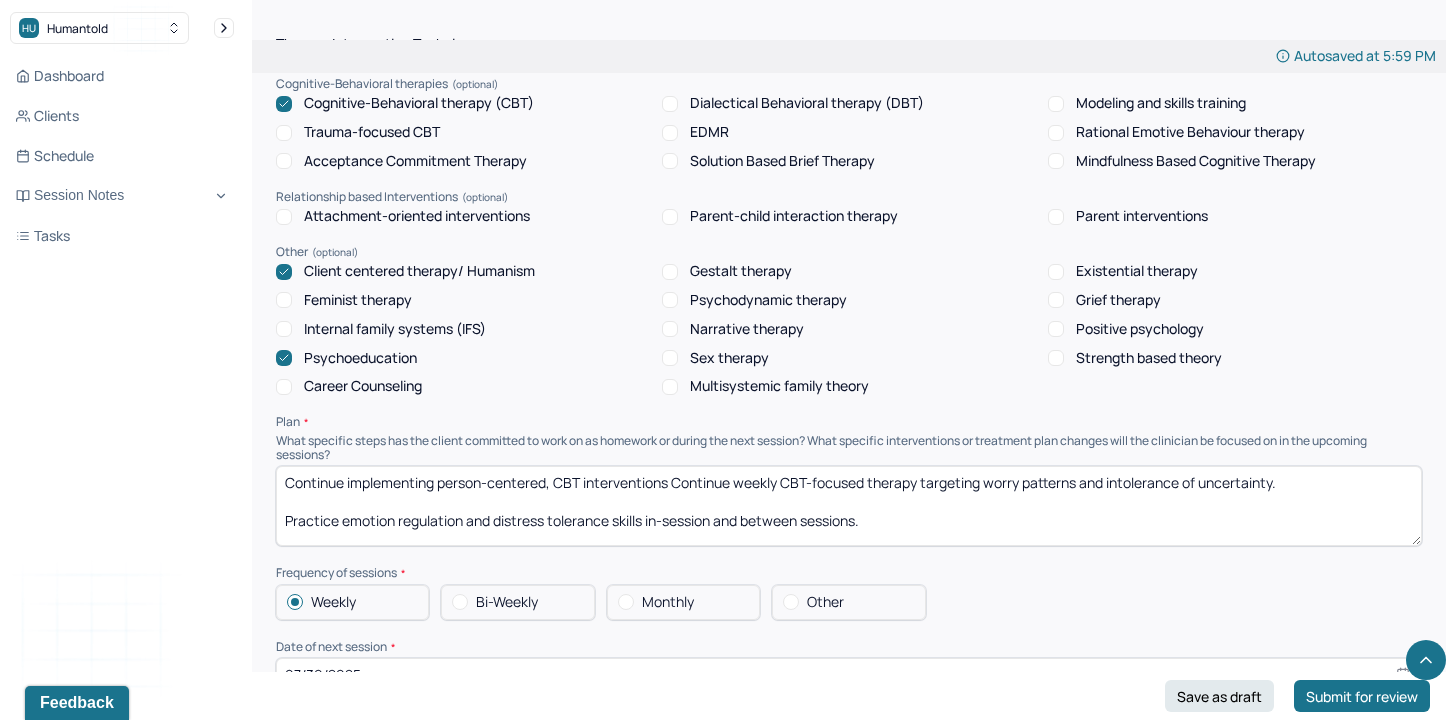 drag, startPoint x: 917, startPoint y: 487, endPoint x: 678, endPoint y: 477, distance: 239.2091 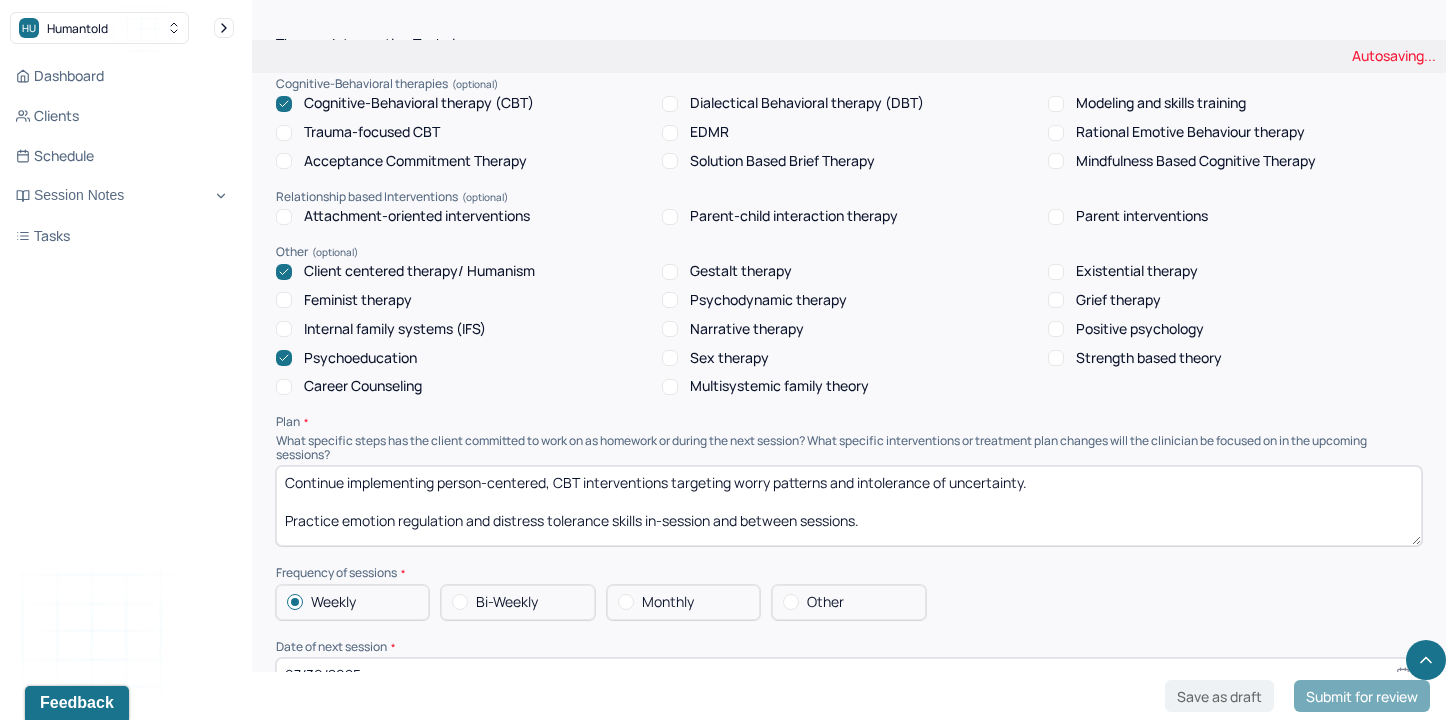 drag, startPoint x: 910, startPoint y: 489, endPoint x: 1079, endPoint y: 489, distance: 169 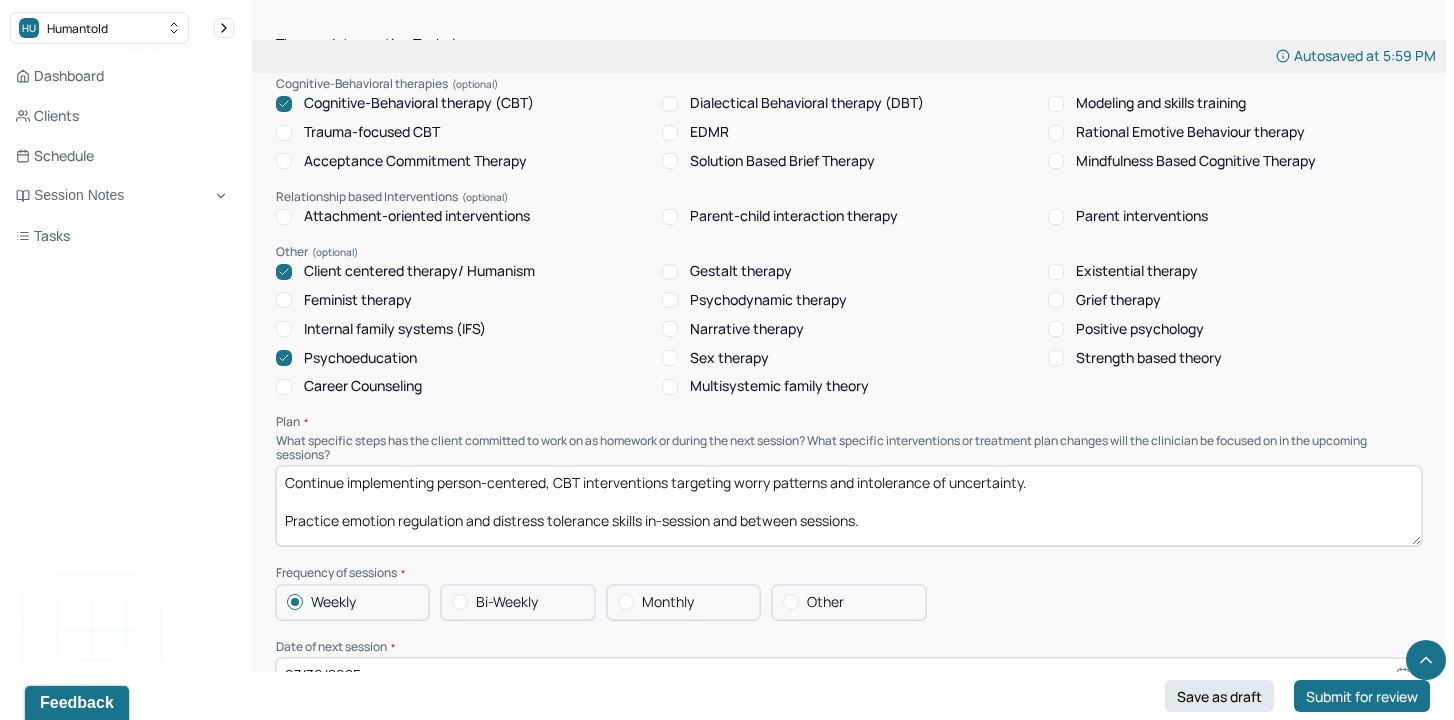 click on "Continue implementing person-centered, CBT interventions targeting worry patterns and intolerance of uncertainty.
Practice emotion regulation and distress tolerance skills in-session and between sessions." at bounding box center [849, 506] 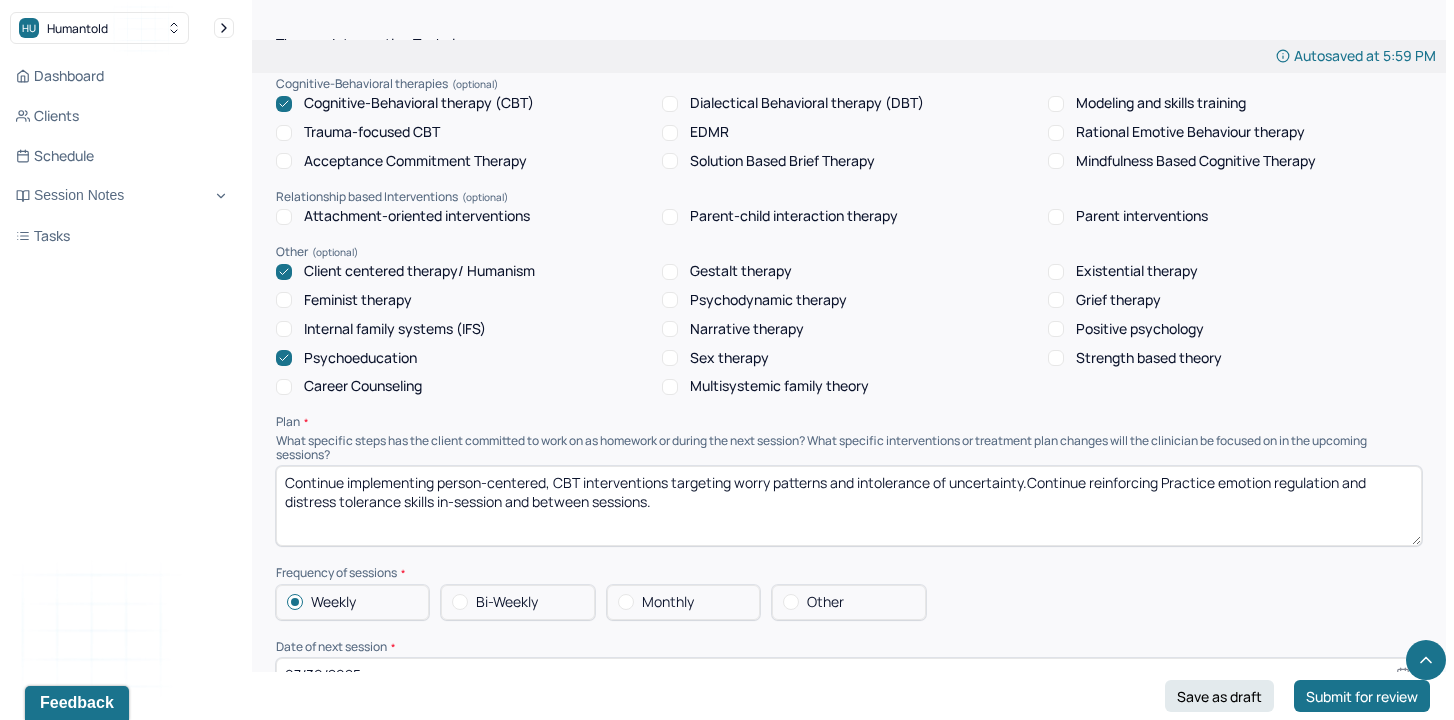 drag, startPoint x: 1220, startPoint y: 480, endPoint x: 1164, endPoint y: 480, distance: 56 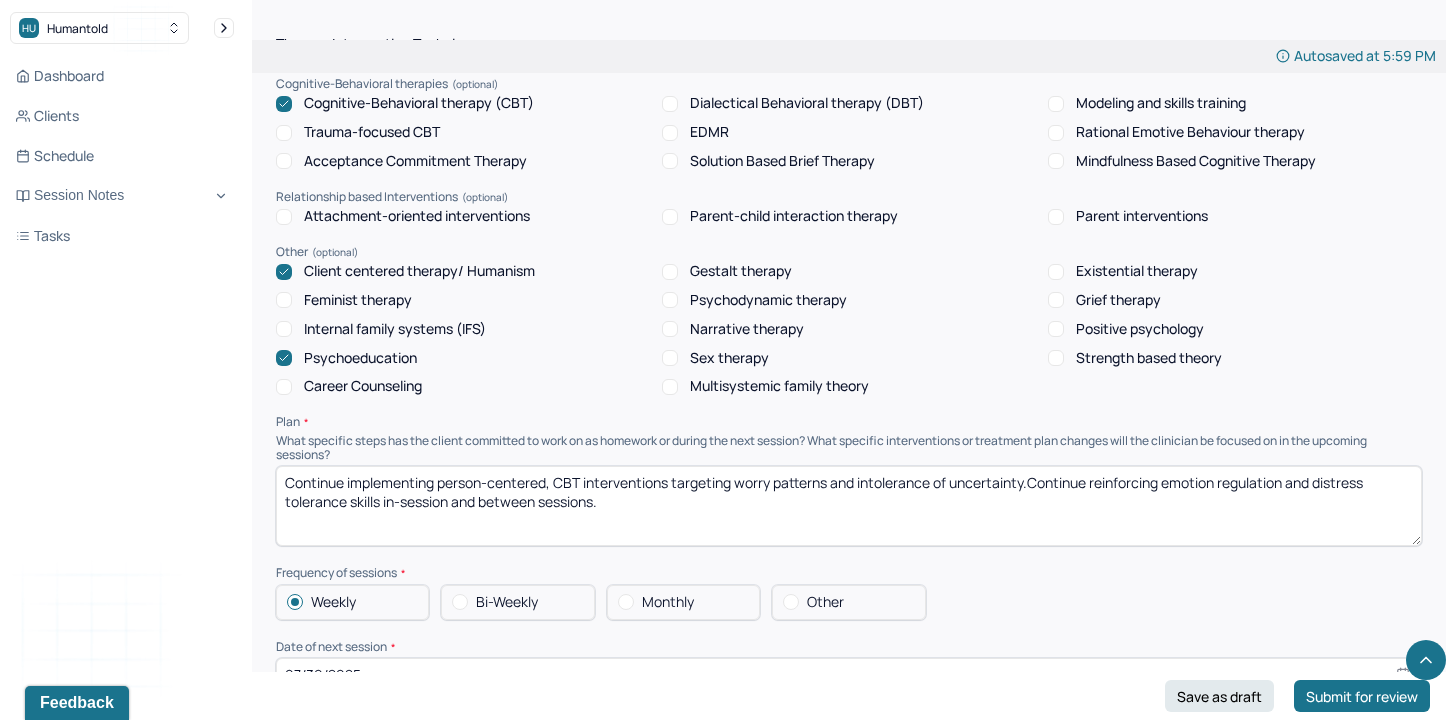 click on "Continue implementing person-centered, CBT interventions targeting worry patterns and intolerance of uncertainty.Continue reinforcing emotion regulation and distress tolerance skills in-session and between sessions." at bounding box center (849, 506) 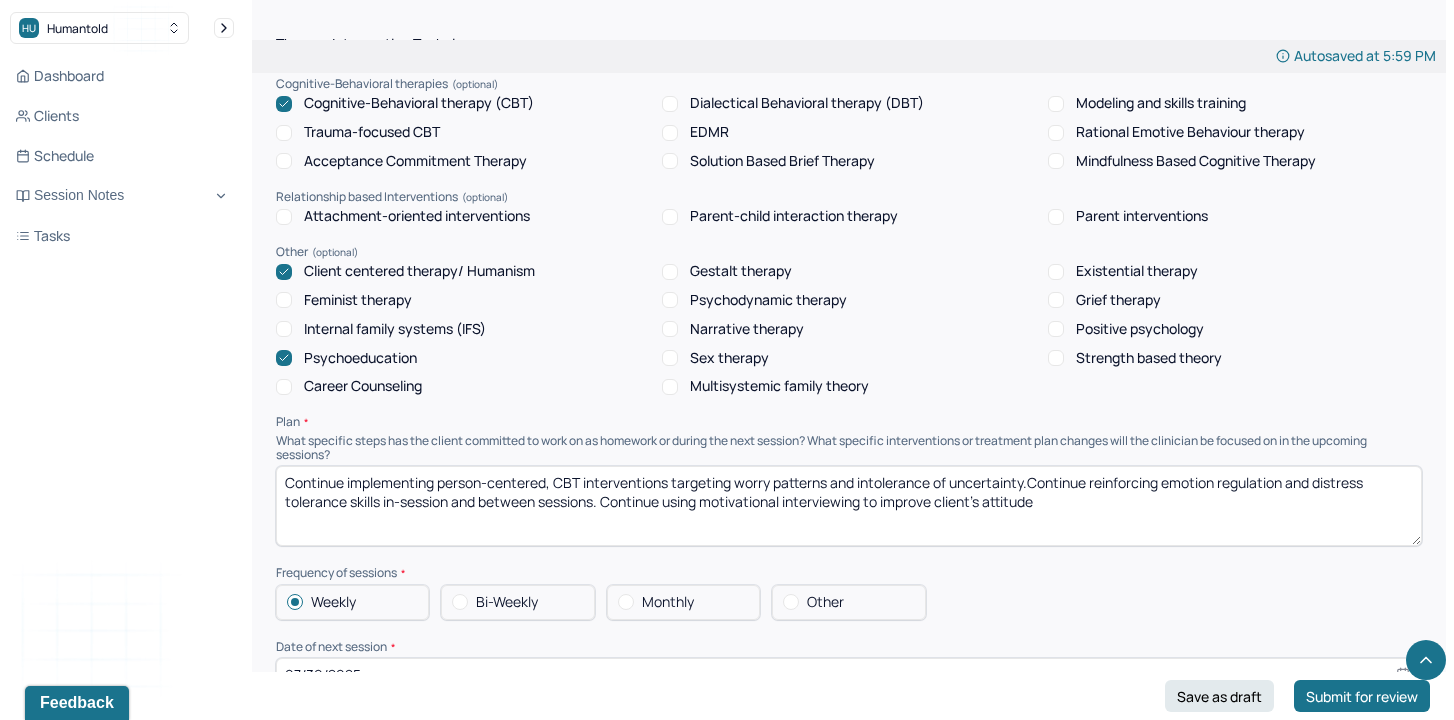 click on "Continue implementing person-centered, CBT interventions targeting worry patterns and intolerance of uncertainty.Continue reinforcing emotion regulation and distress tolerance skills in-session and between sessions. Continue using motivational interviewing to improve client's attitude" at bounding box center (849, 506) 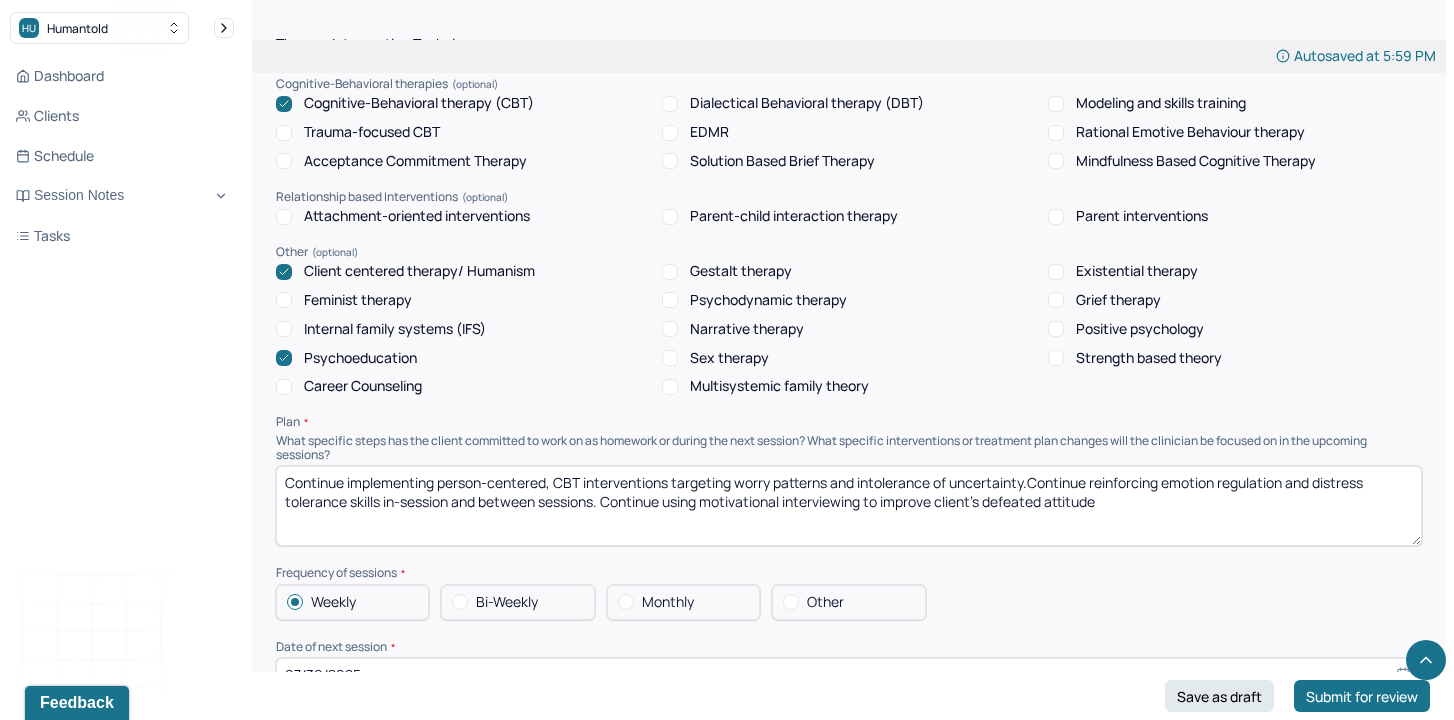 click on "Continue implementing person-centered, CBT interventions targeting worry patterns and intolerance of uncertainty.Continue reinforcing emotion regulation and distress tolerance skills in-session and between sessions. Continue using motivational interviewing to improve client's attitude" at bounding box center [849, 506] 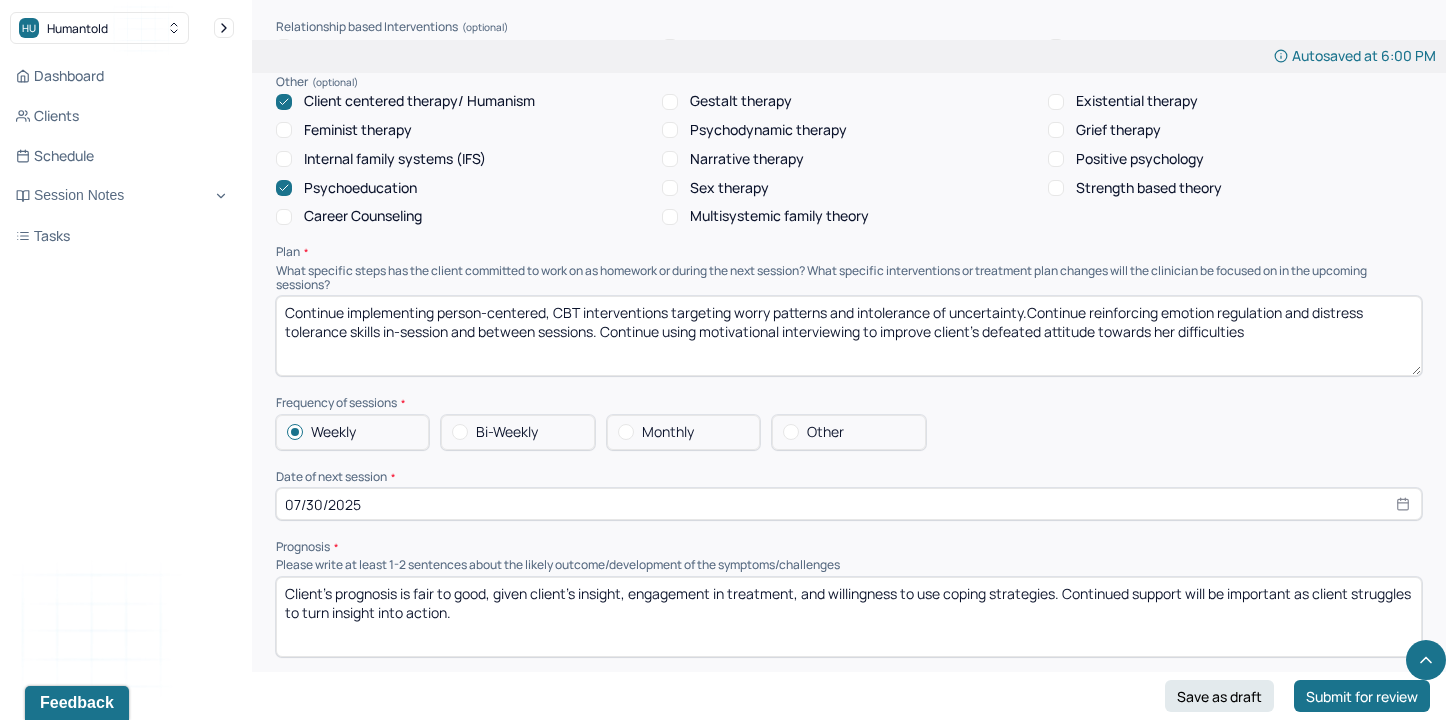 scroll, scrollTop: 2093, scrollLeft: 0, axis: vertical 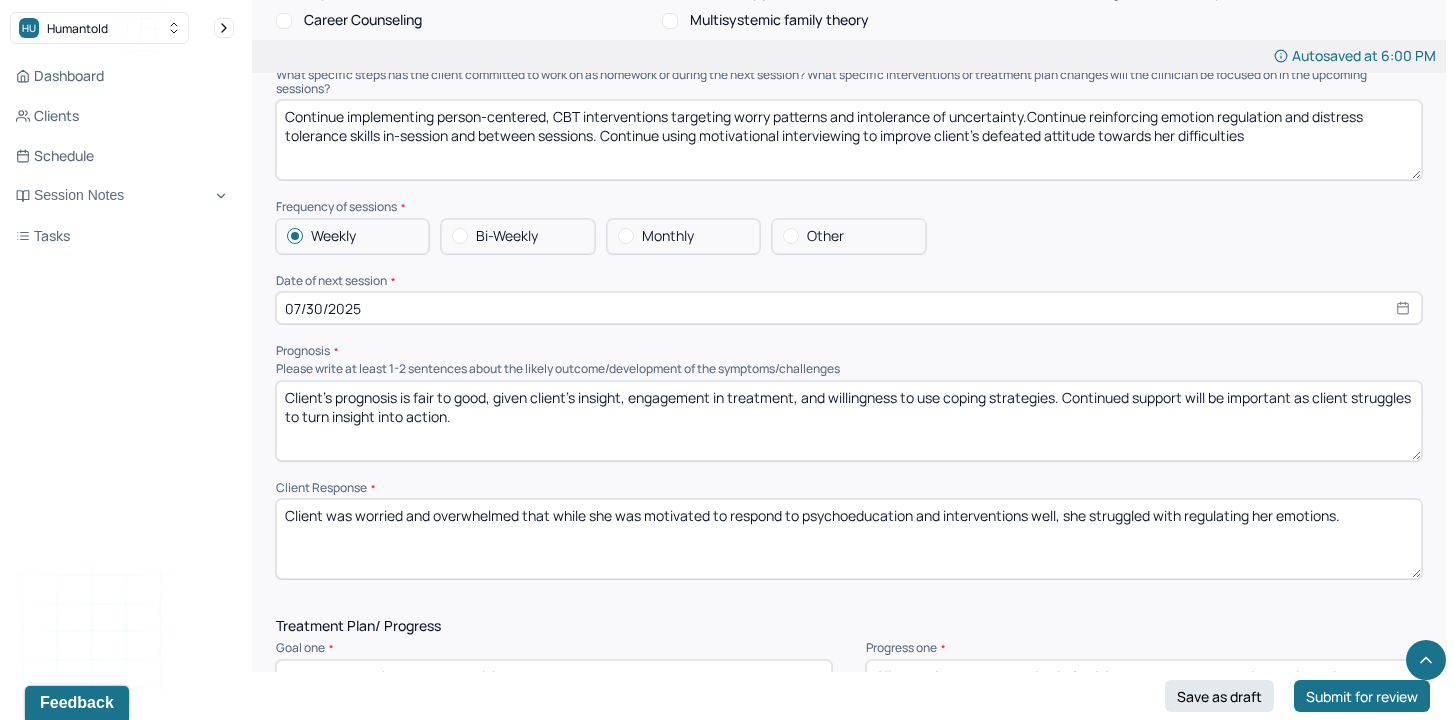type on "Continue implementing person-centered, CBT interventions targeting worry patterns and intolerance of uncertainty.Continue reinforcing emotion regulation and distress tolerance skills in-session and between sessions. Continue using motivational interviewing to improve client's defeated attitude towards her difficulties" 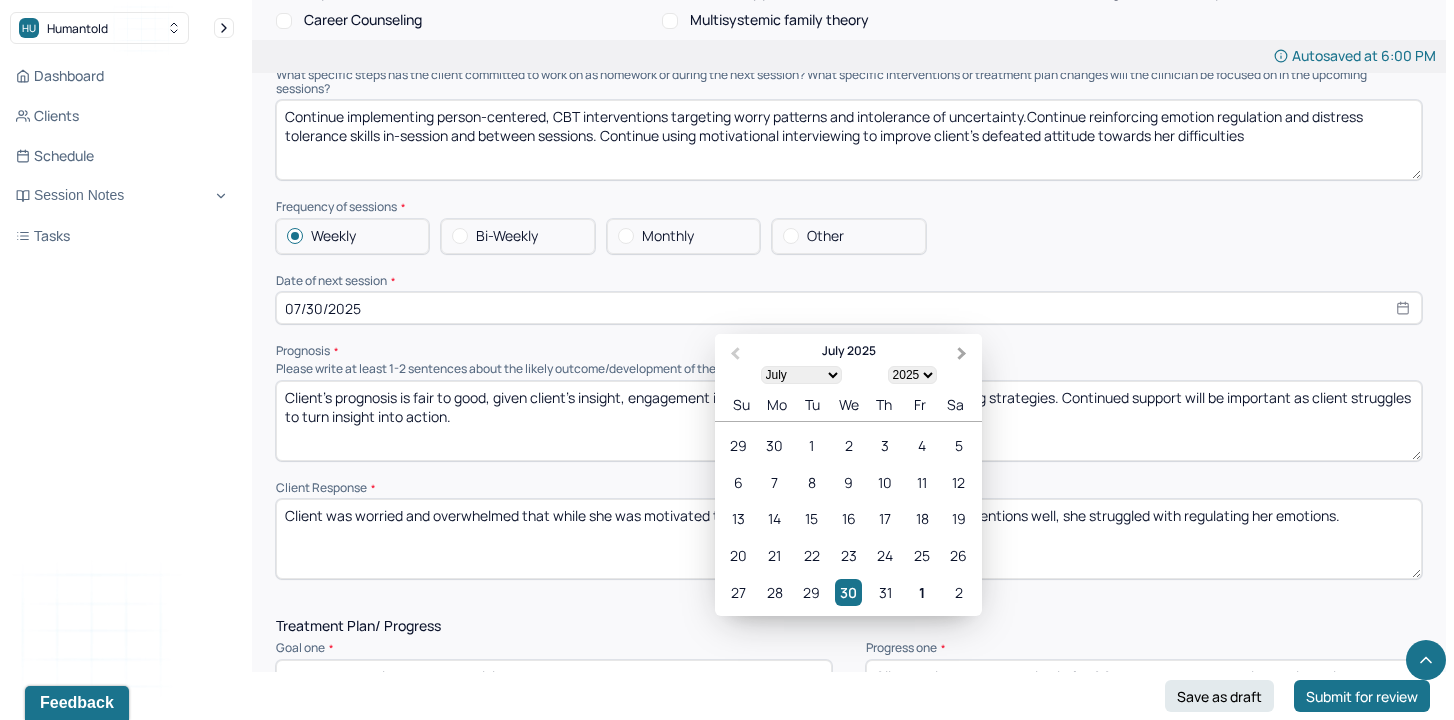 click on "Next Month" at bounding box center (962, 354) 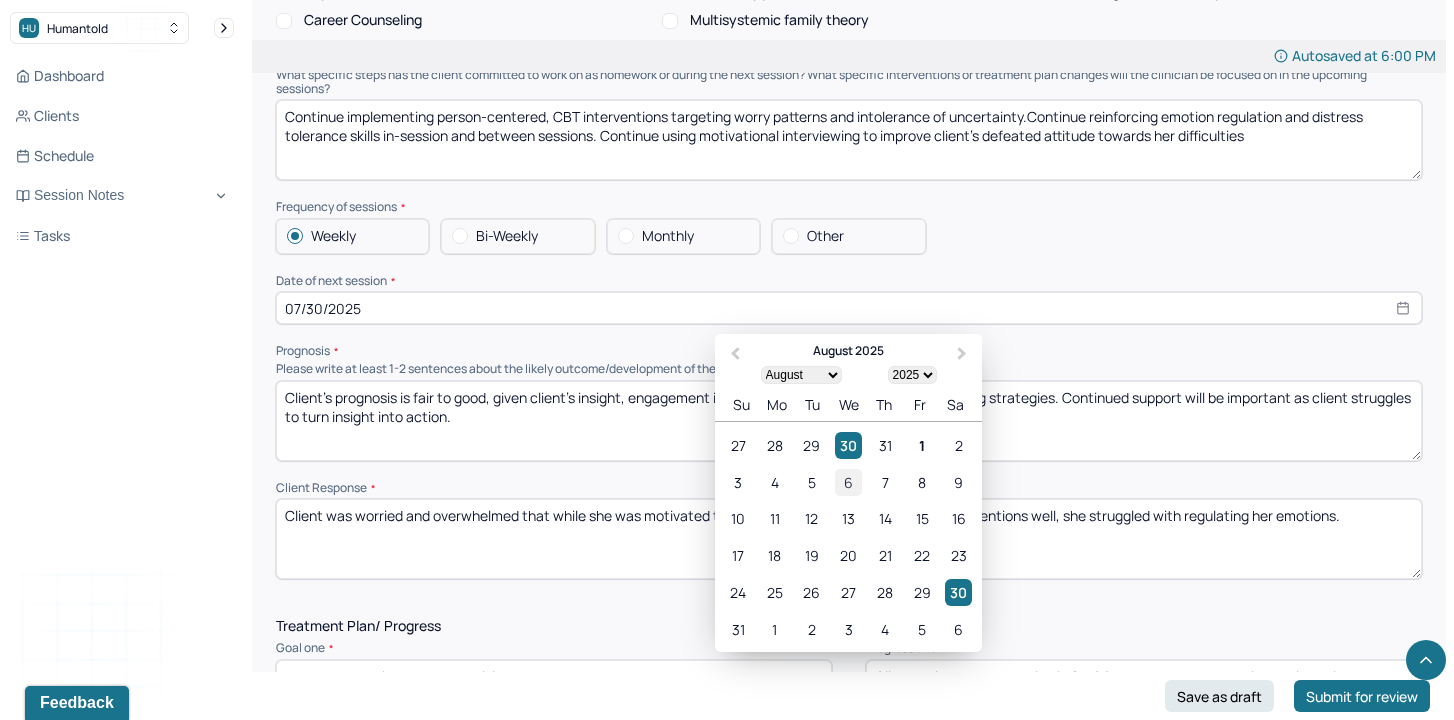 click on "6" at bounding box center (848, 482) 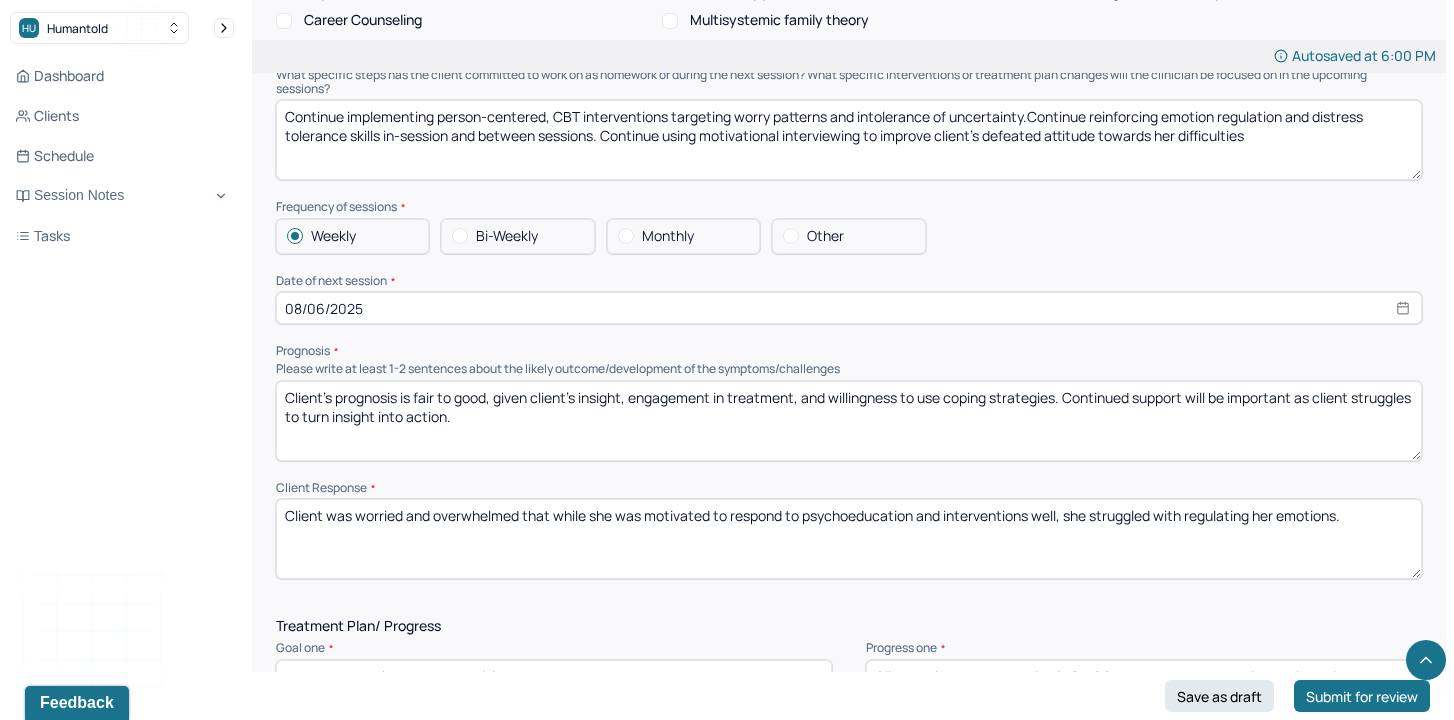 click on "Client's prognosis is fair to good, given client’s insight, engagement in treatment, and willingness to use coping strategies. Continued support will be important as client struggles to turn insight into action." at bounding box center [849, 421] 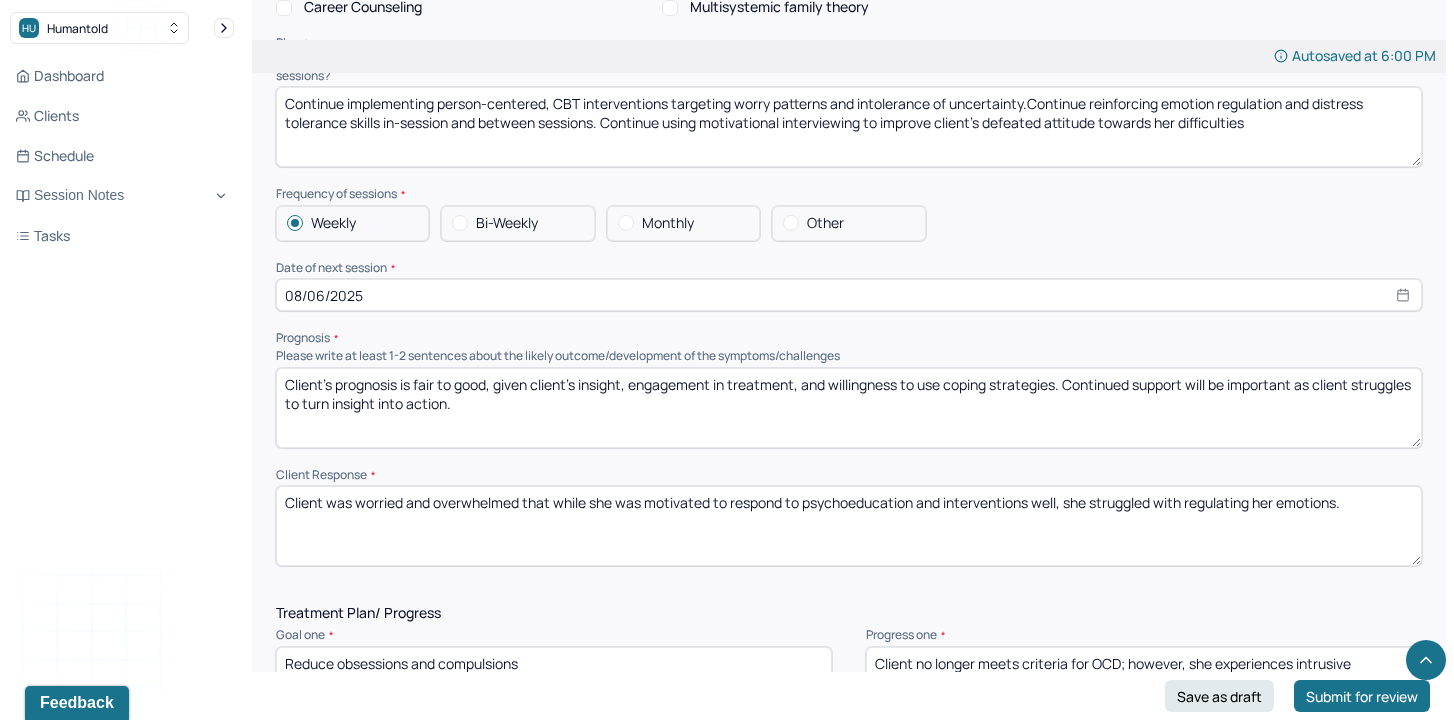 scroll, scrollTop: 2107, scrollLeft: 0, axis: vertical 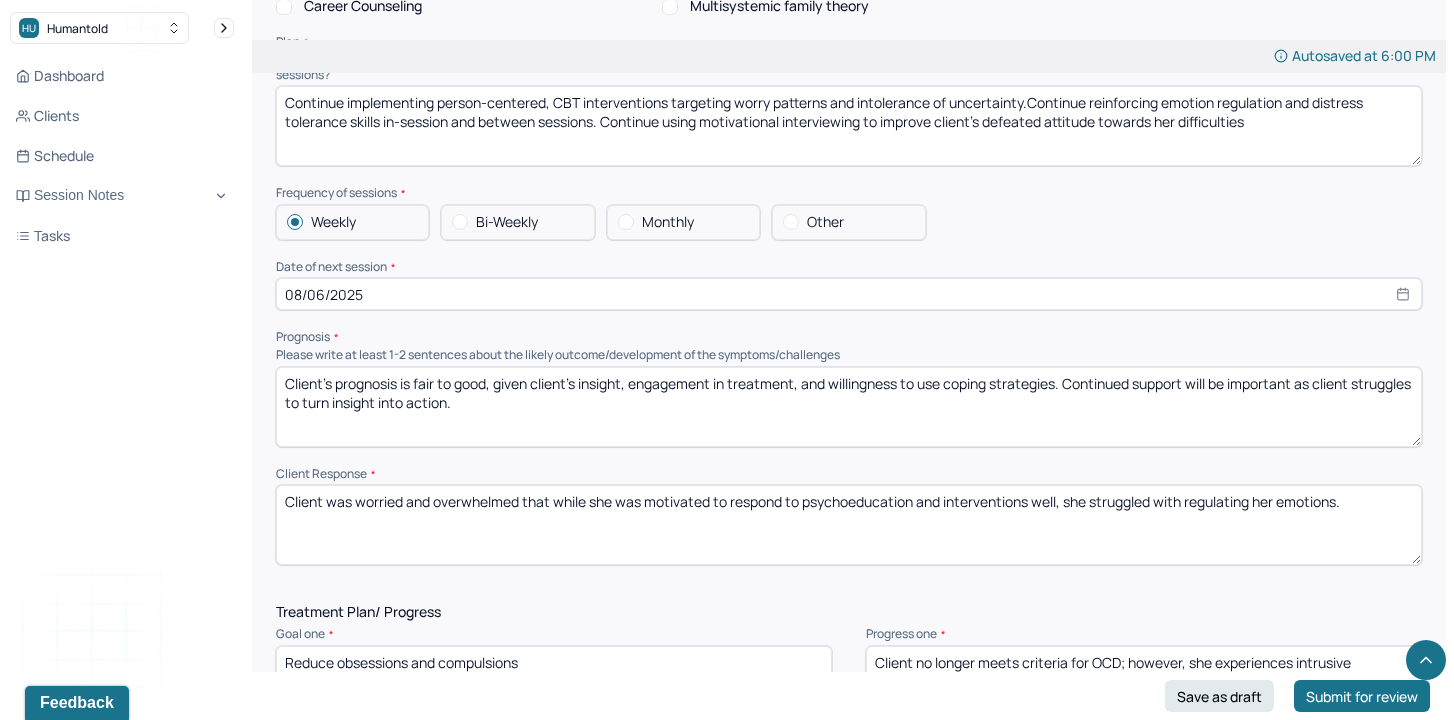 drag, startPoint x: 564, startPoint y: 418, endPoint x: 276, endPoint y: 363, distance: 293.2047 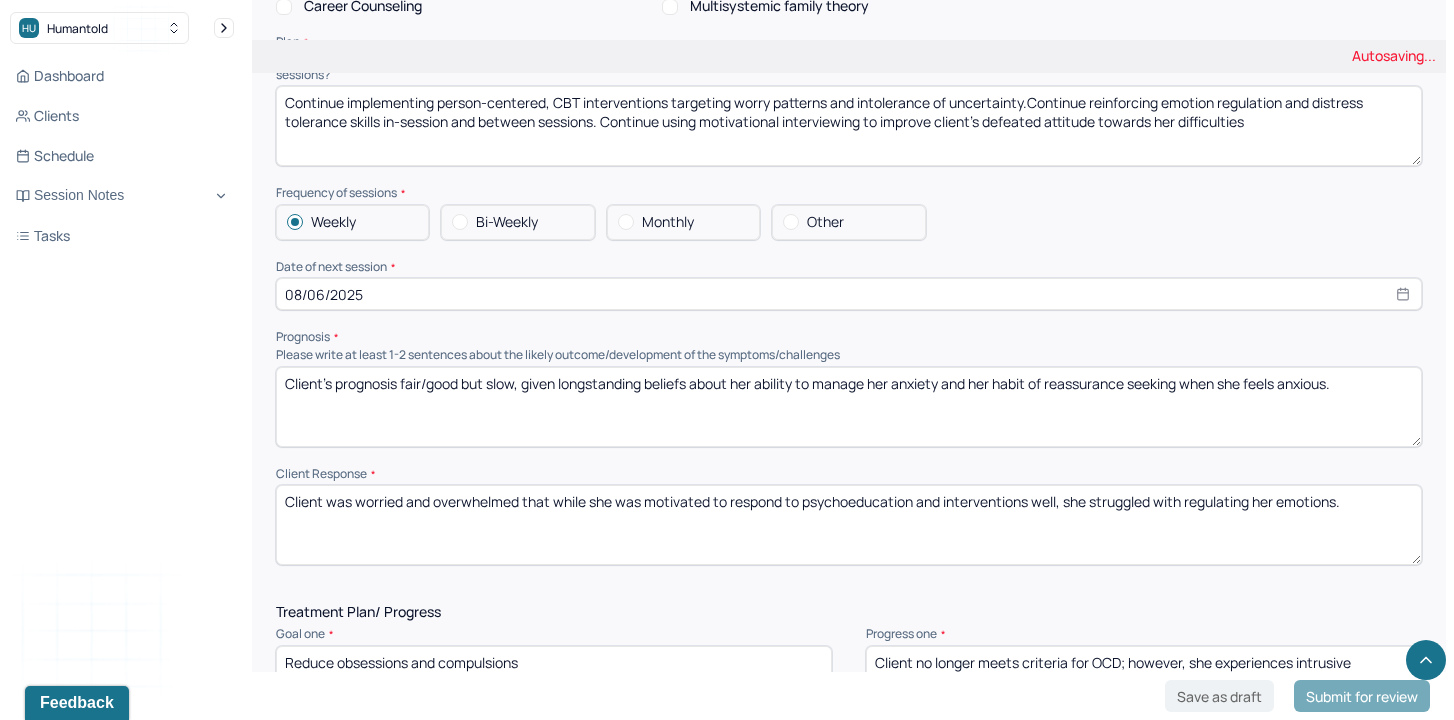 type on "Client's prognosis fair/good but slow, given longstanding beliefs about her ability to manage her anxiety and her habit of reassurance seeking when she feels anxious." 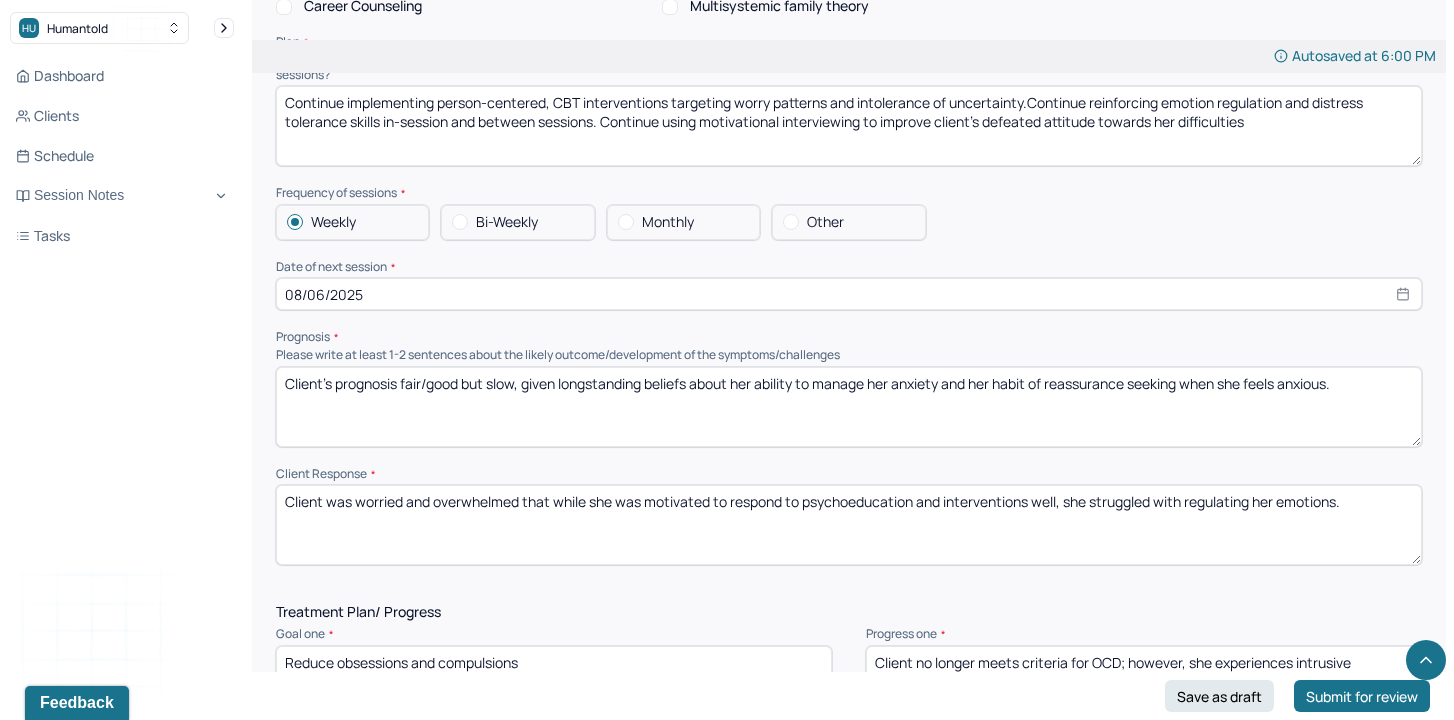 click on "Client was worried and overwhelmed that while she was motivated to respond to psychoeducation and interventions well, she struggled with regulating her emotions." at bounding box center (849, 525) 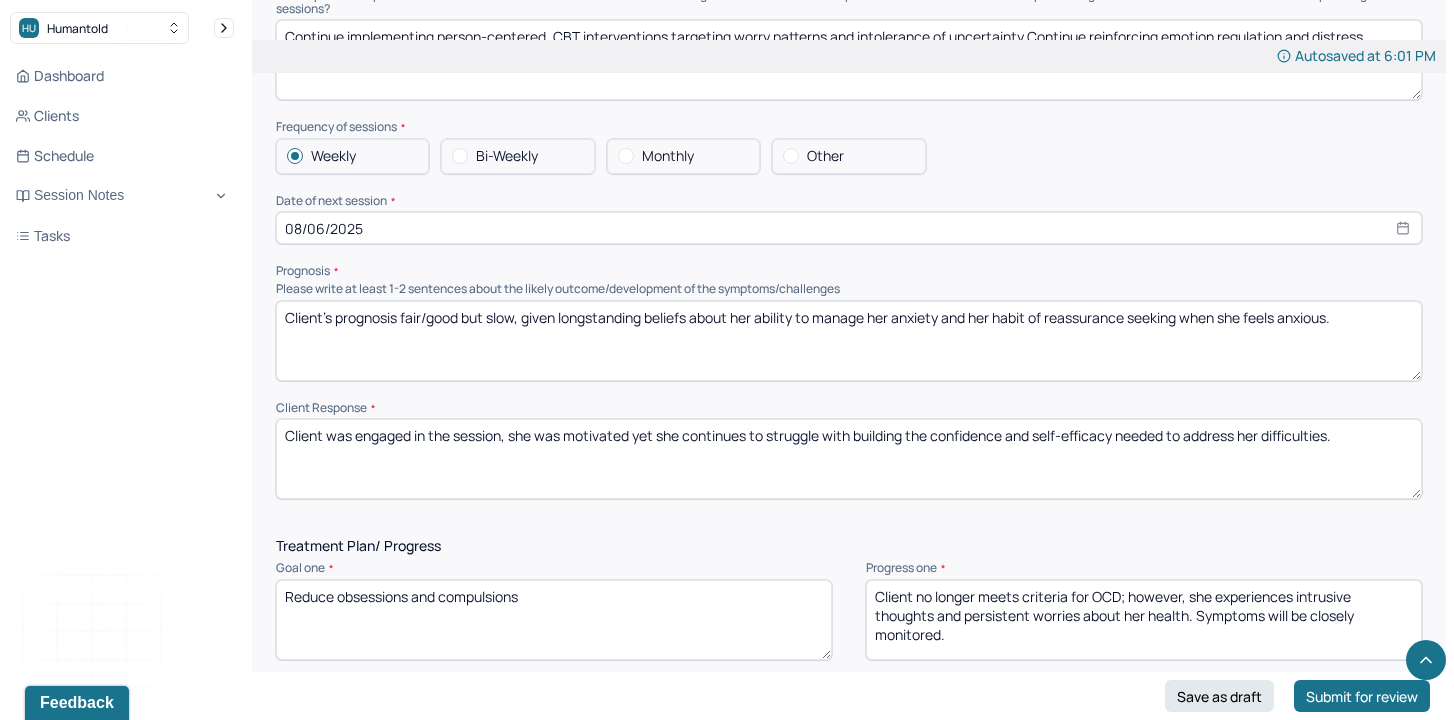 scroll, scrollTop: 2176, scrollLeft: 0, axis: vertical 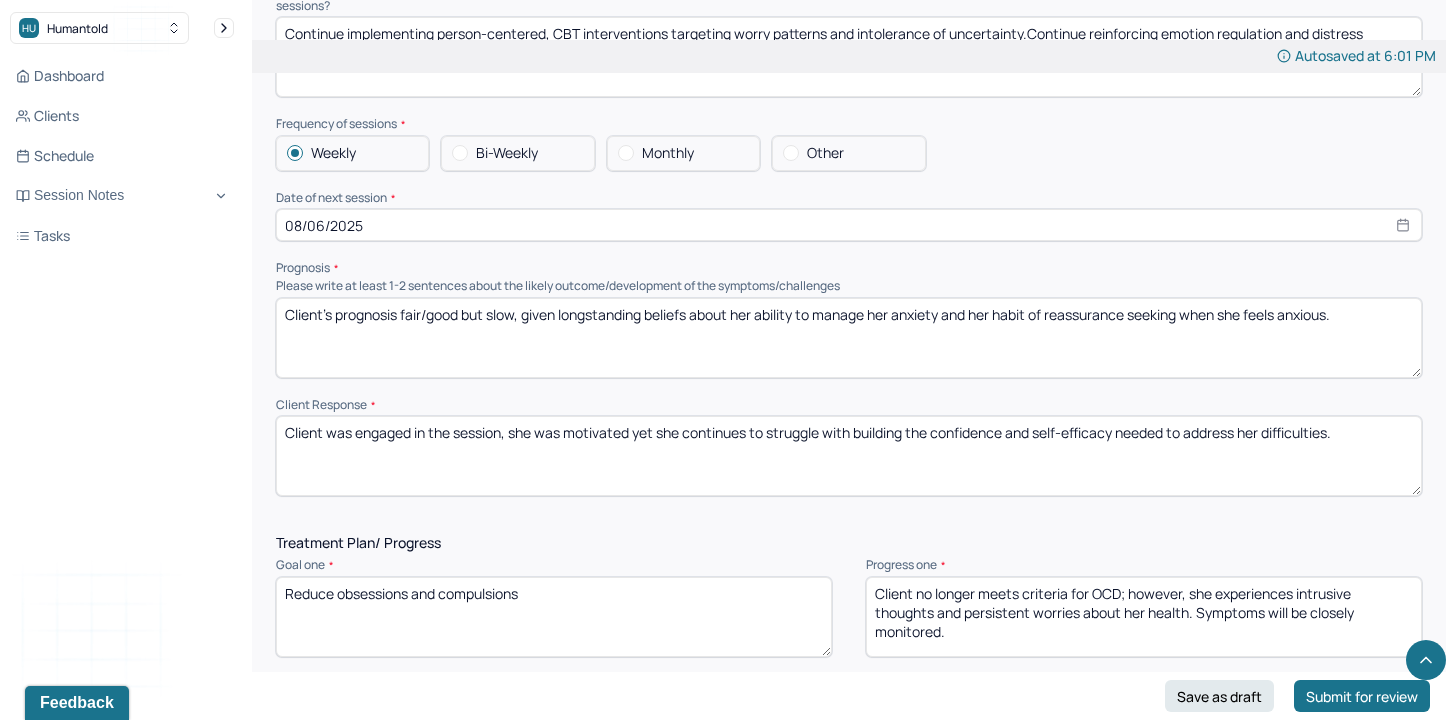 type on "Client was engaged in the session, she was motivated yet she continues to struggle with building the confidence and self-efficacy needed to address her difficulties." 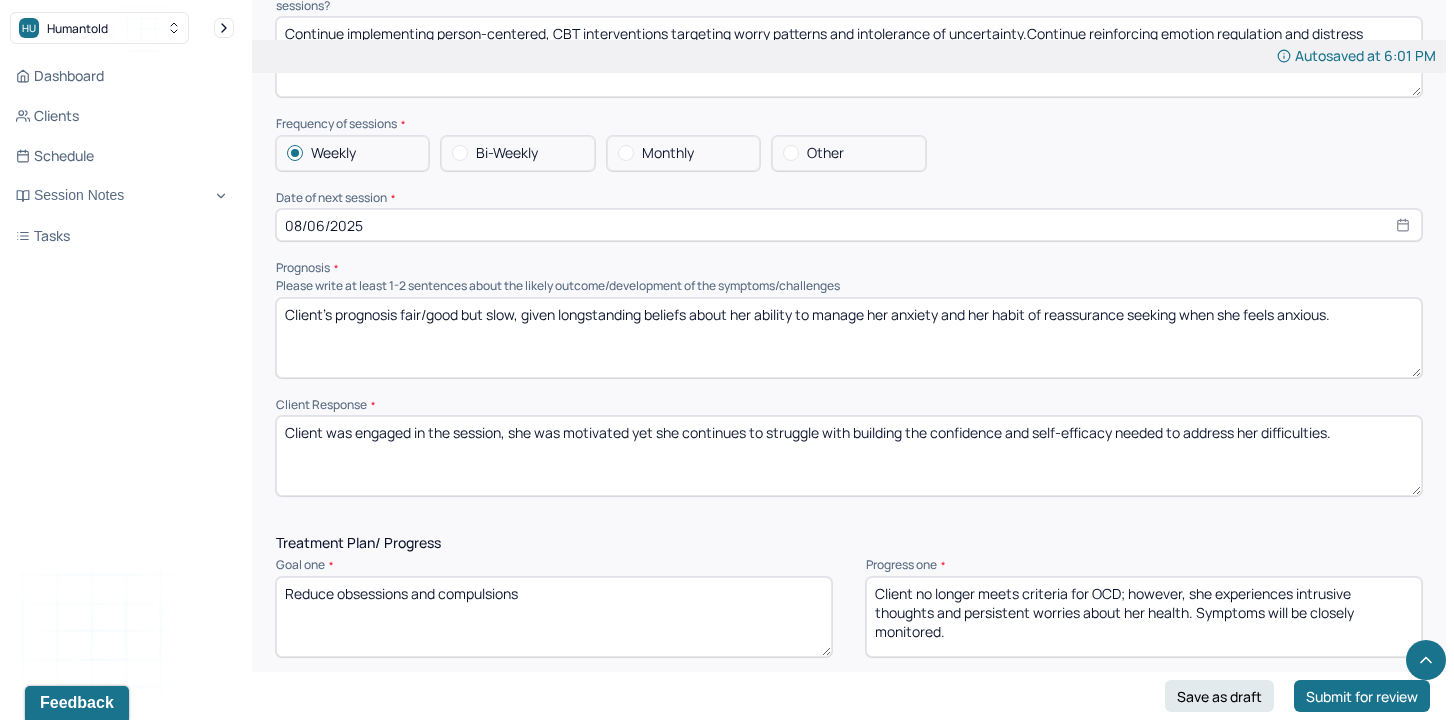 drag, startPoint x: 1016, startPoint y: 641, endPoint x: 995, endPoint y: 625, distance: 26.400757 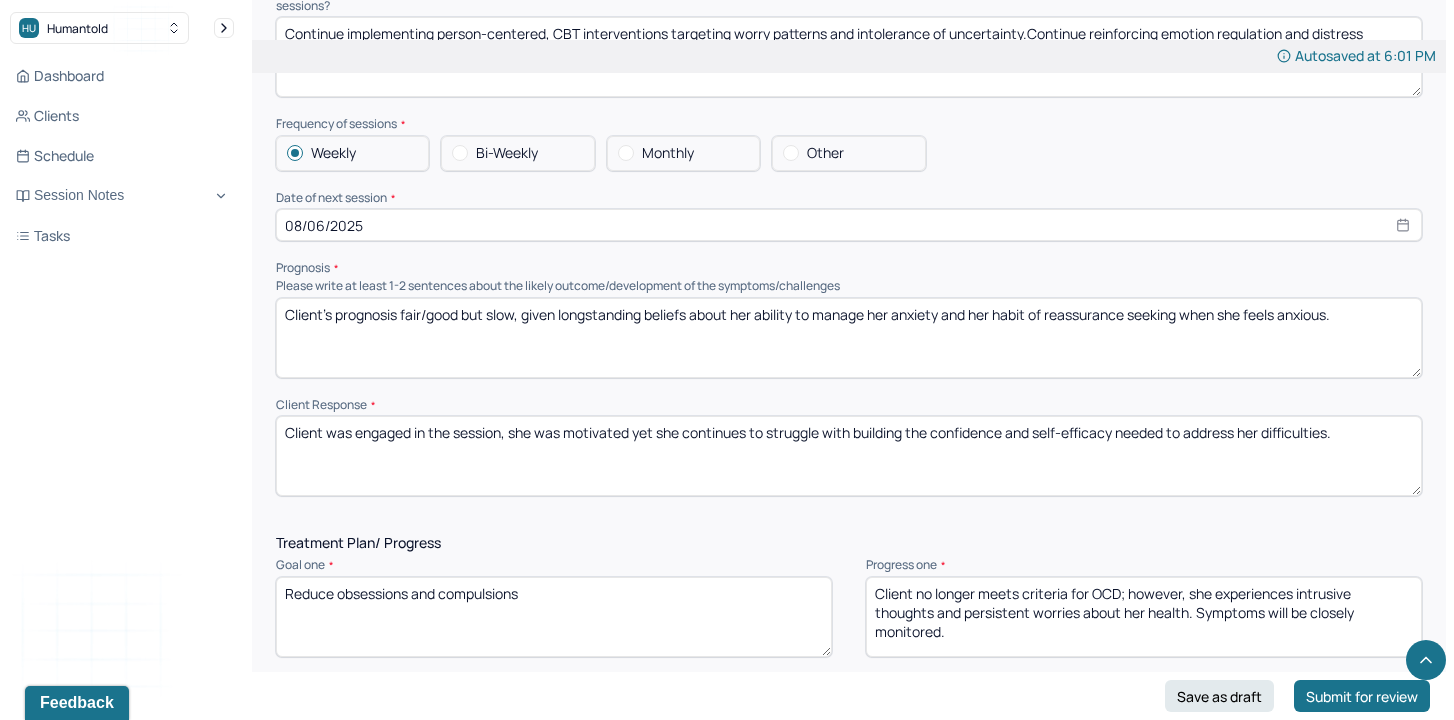 click on "Client no longer meets criteria for OCD; however, she experiences intrusive thoughts and persistent worries about her health. Symptoms will be closely monitored." at bounding box center [1144, 617] 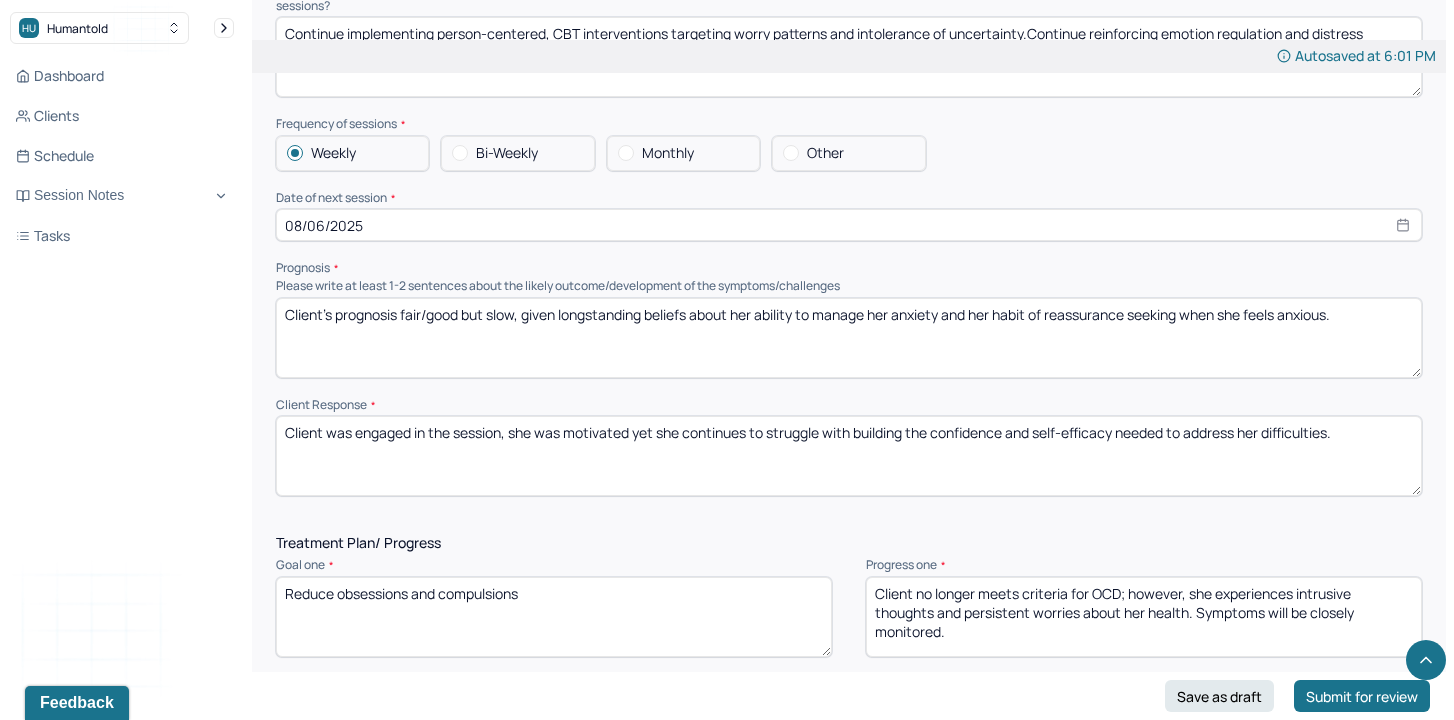 drag, startPoint x: 1194, startPoint y: 615, endPoint x: 1217, endPoint y: 653, distance: 44.418465 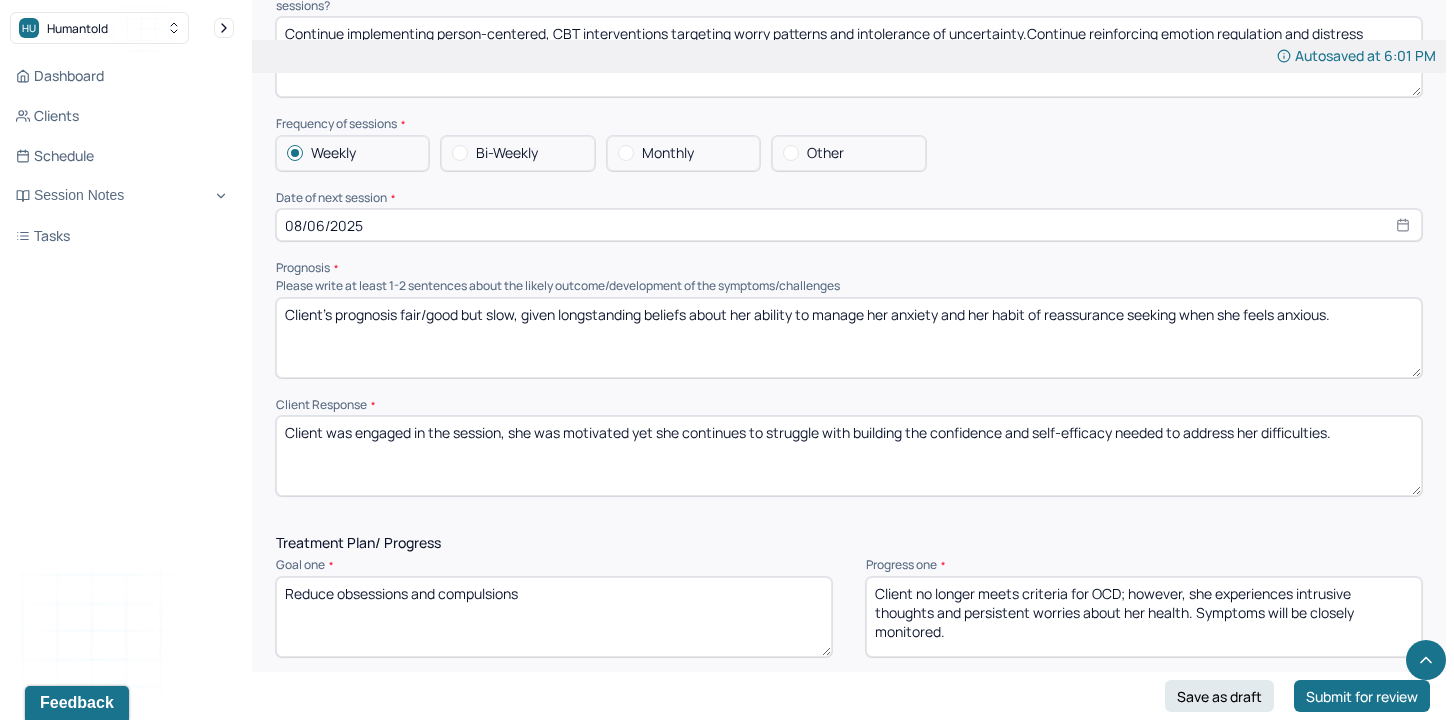 click on "Client no longer meets criteria for OCD; however, she experiences intrusive thoughts and persistent worries about her health. Symptoms will be closely monitored." at bounding box center [1144, 617] 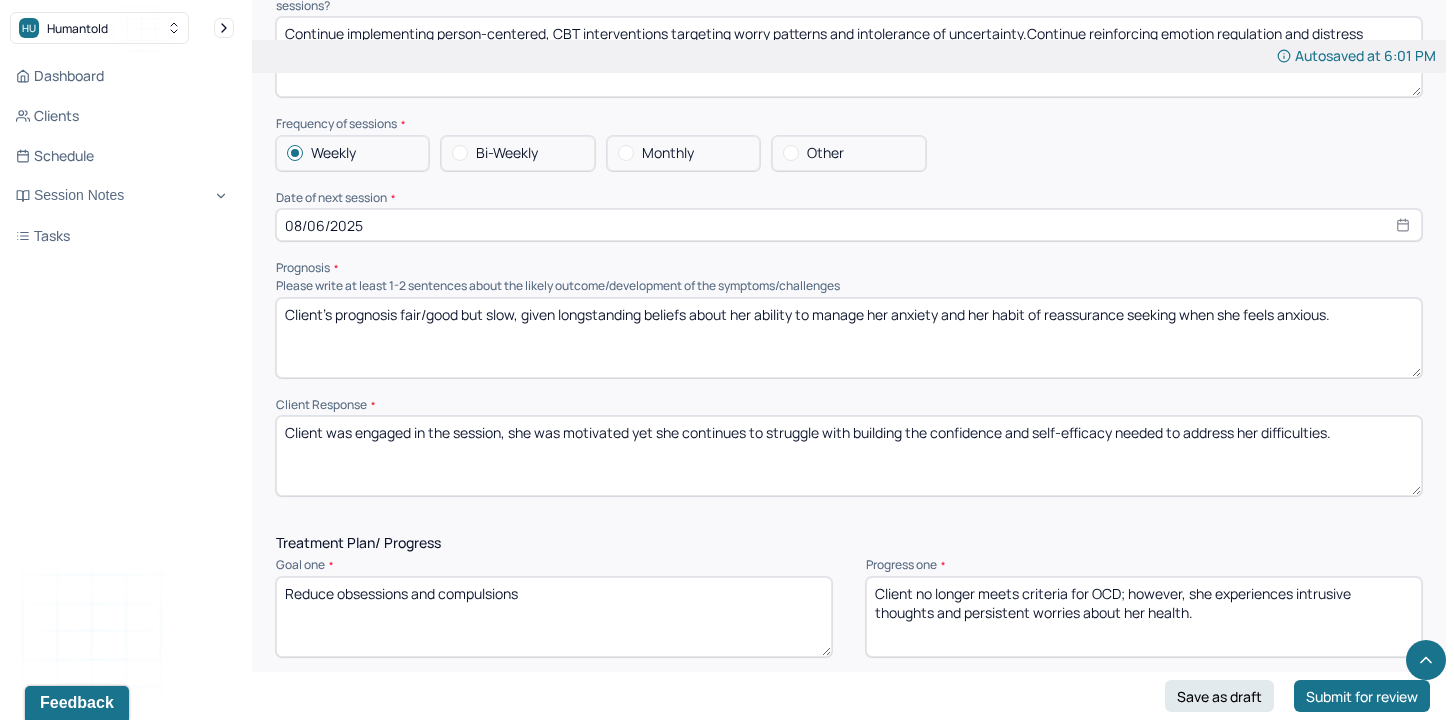 click on "Client no longer meets criteria for OCD; however, she experiences intrusive thoughts and persistent worries about her health." at bounding box center (1144, 617) 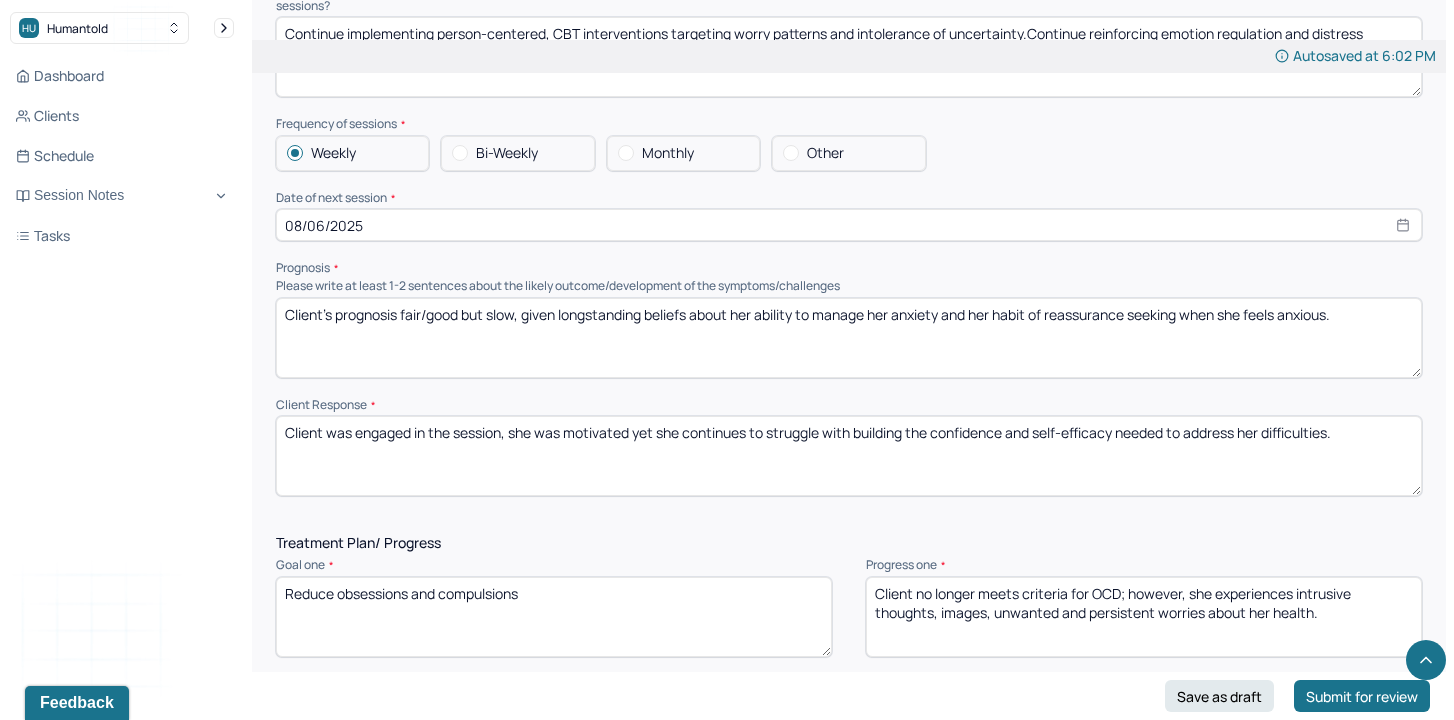 click on "Client no longer meets criteria for OCD; however, she experiences intrusive thoughts, images, unwanted and persistent worries about her health." at bounding box center (1144, 617) 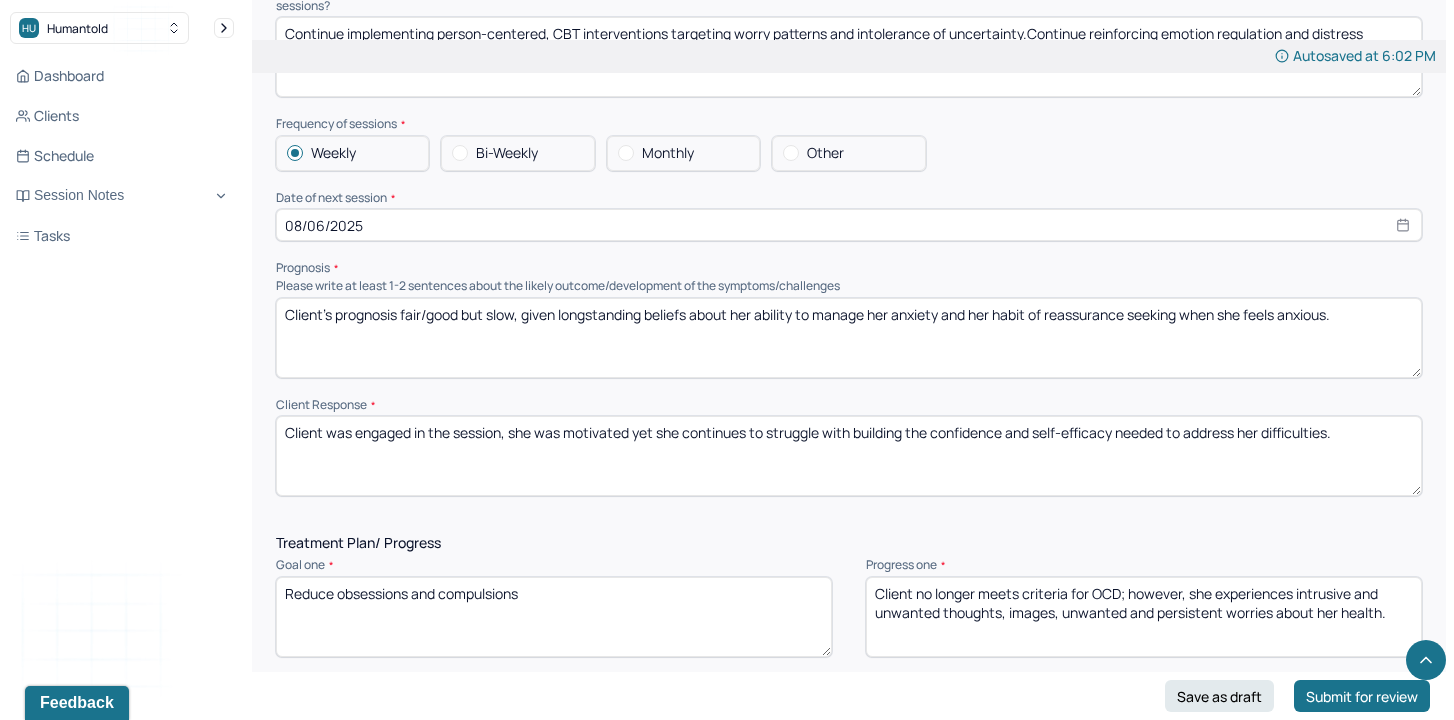 drag, startPoint x: 1003, startPoint y: 610, endPoint x: 1147, endPoint y: 613, distance: 144.03125 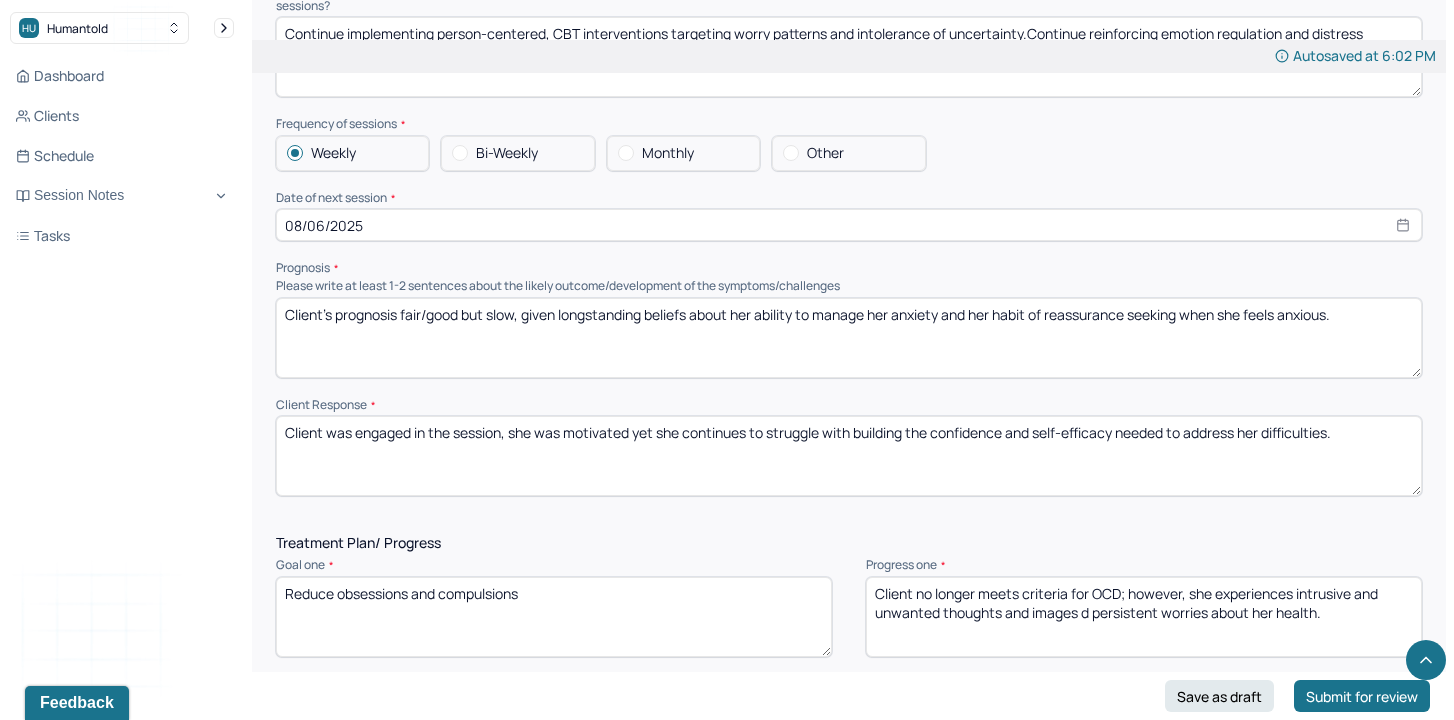 drag, startPoint x: 1386, startPoint y: 620, endPoint x: 1085, endPoint y: 615, distance: 301.04153 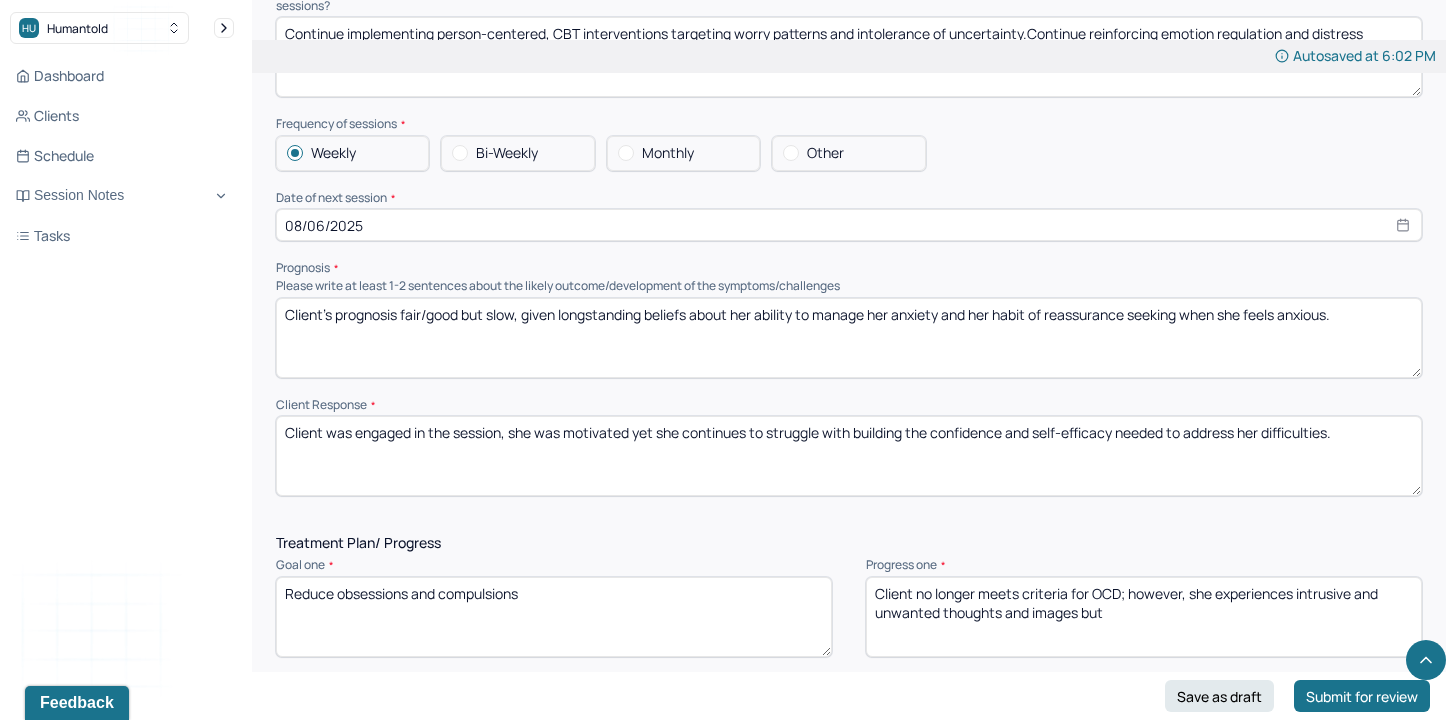 click on "Client no longer meets criteria for OCD; however, she experiences intrusive and unwanted thoughts and images but" at bounding box center [1144, 617] 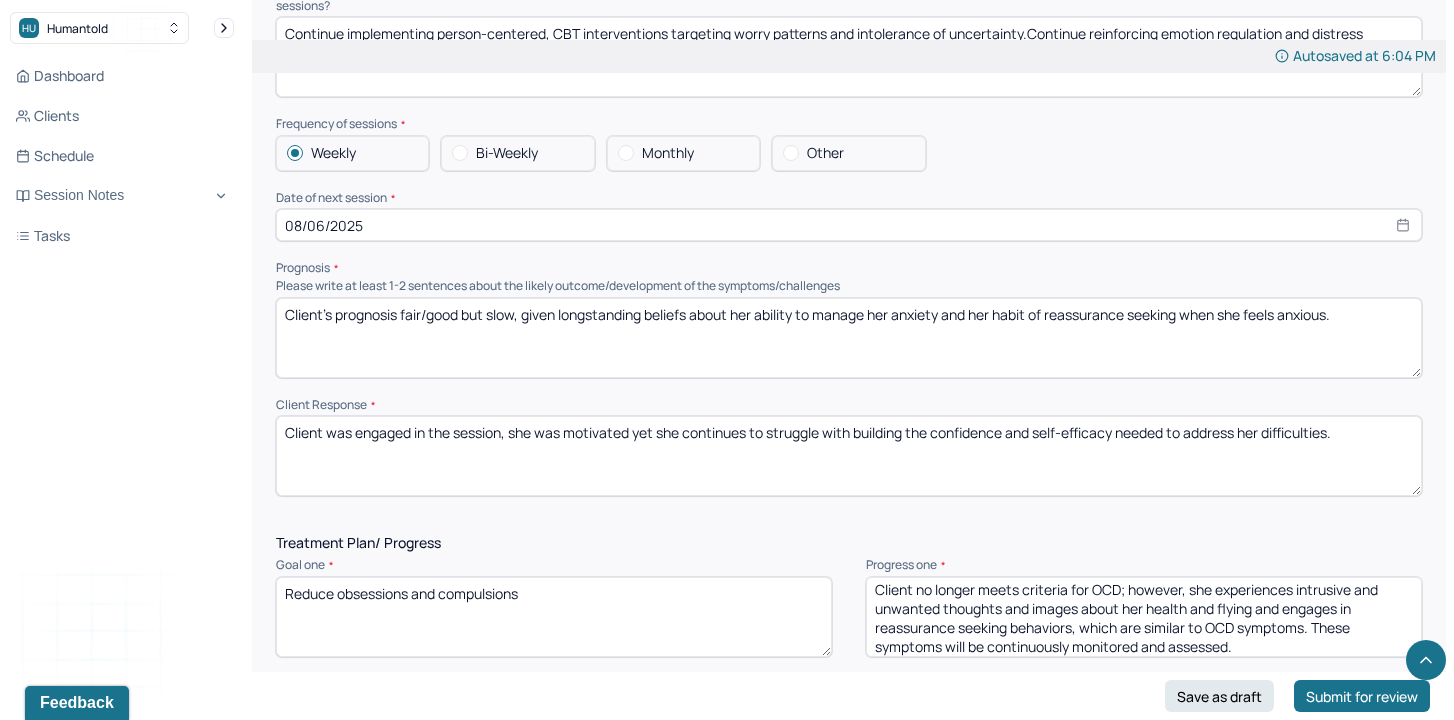 scroll, scrollTop: 10, scrollLeft: 0, axis: vertical 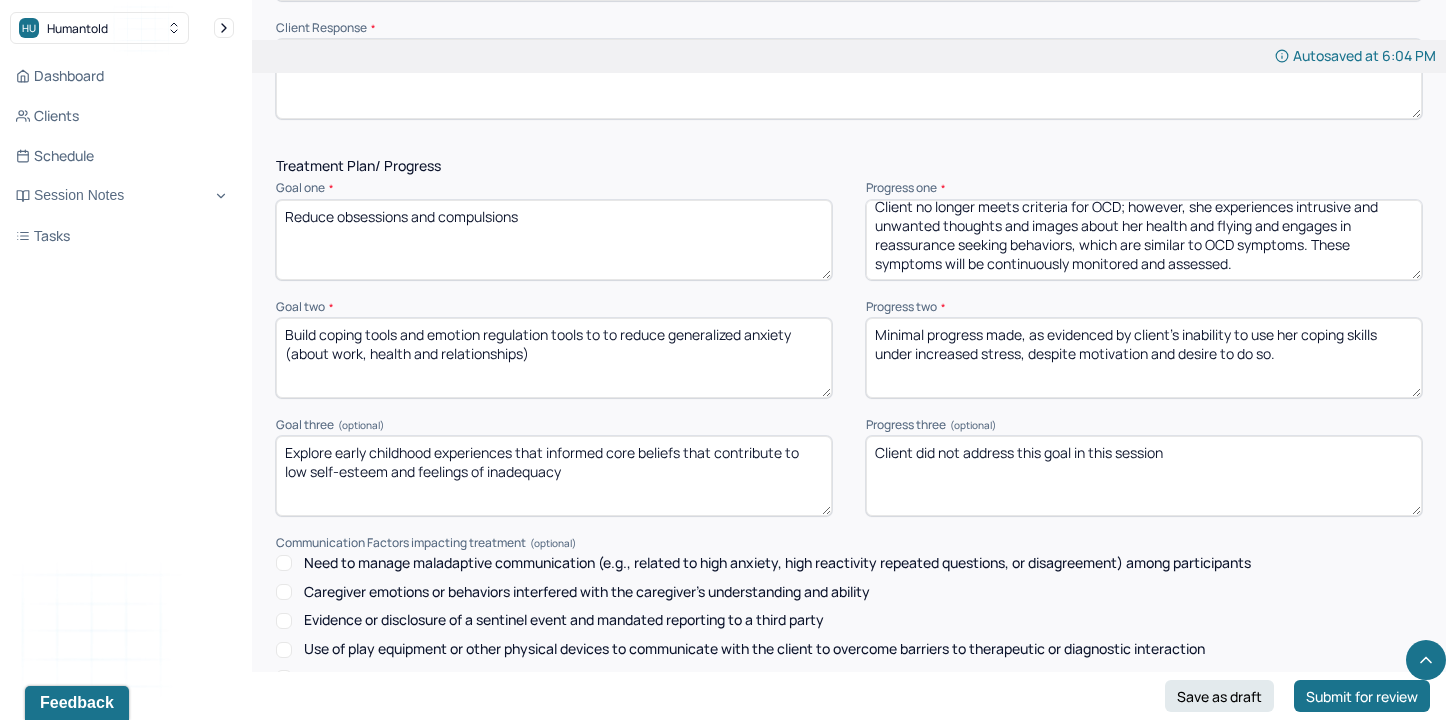 type on "Client no longer meets criteria for OCD; however, she experiences intrusive and unwanted thoughts and images about her health and flying and engages in reassurance seeking behaviors, which are similar to OCD symptoms. These symptoms will be continuously monitored and assessed." 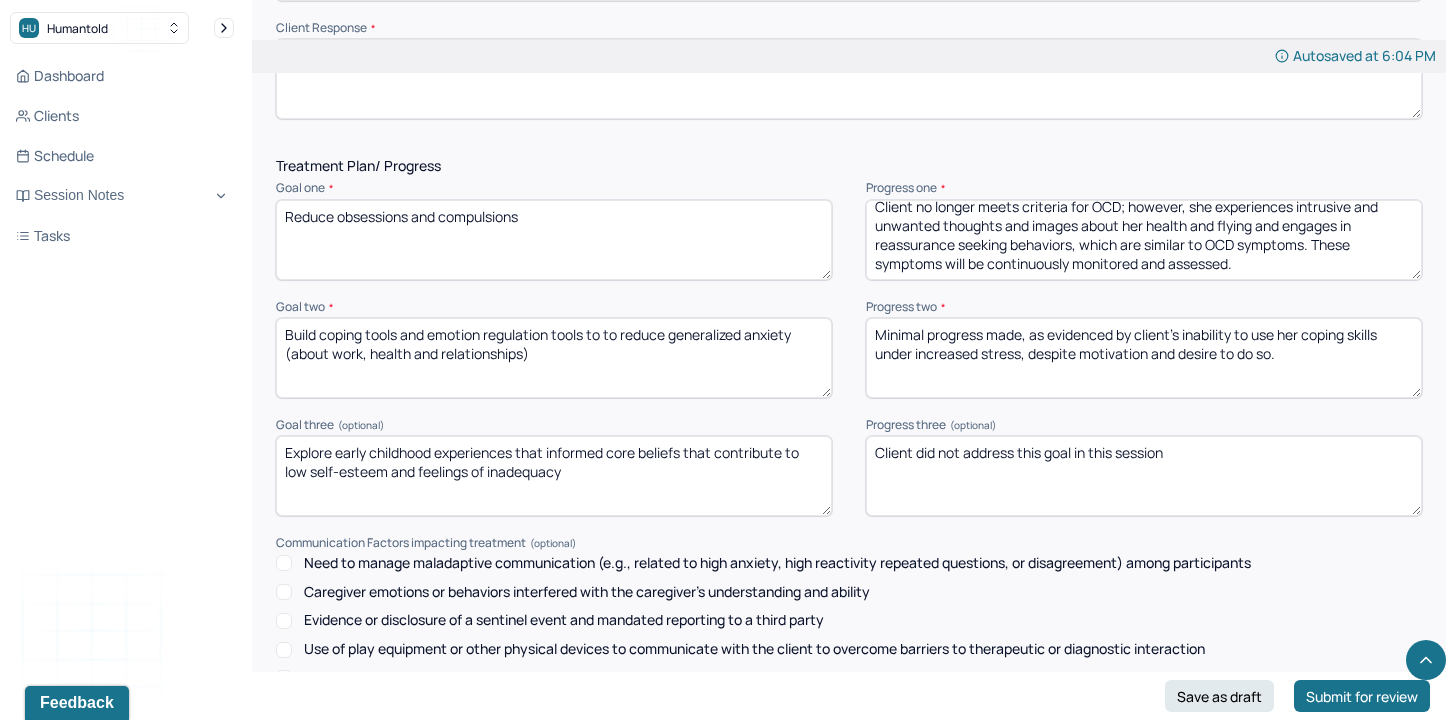 drag, startPoint x: 1332, startPoint y: 352, endPoint x: 776, endPoint y: 351, distance: 556.0009 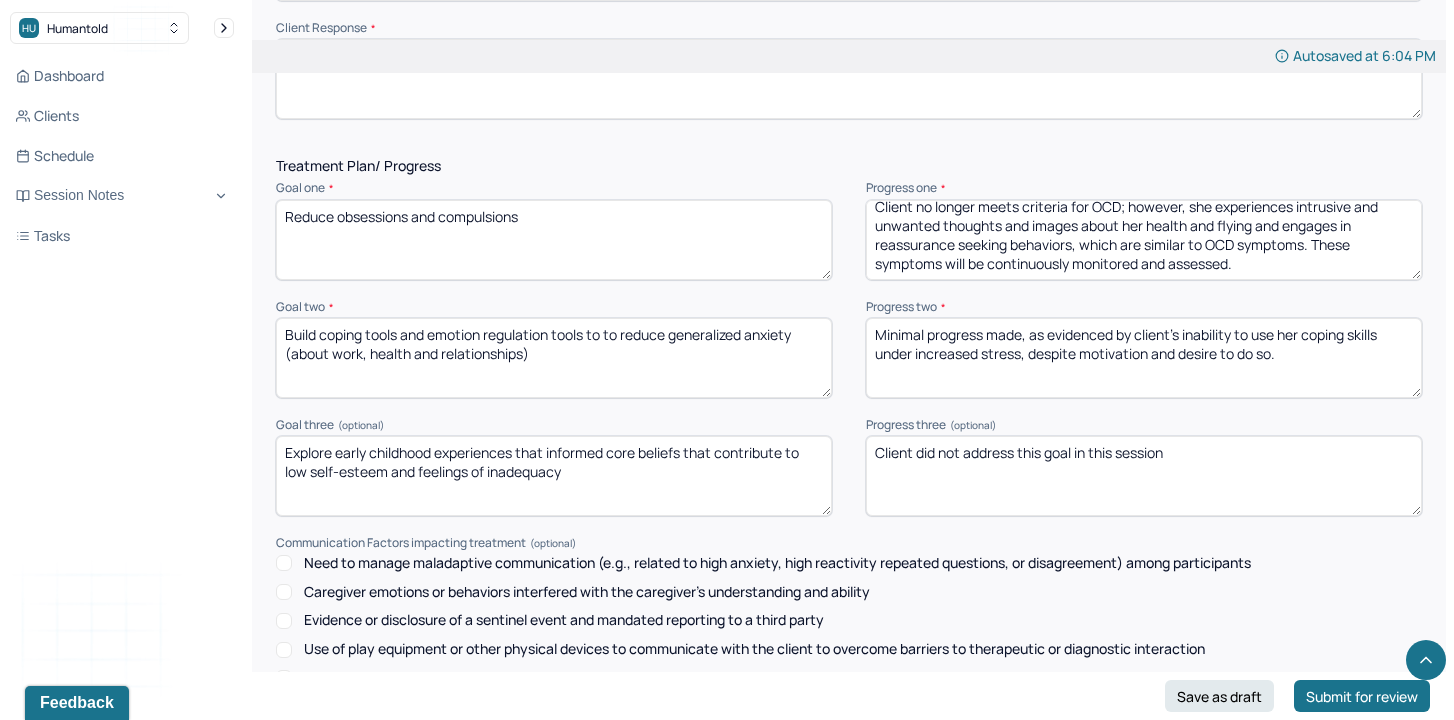 click on "Goal two * Build coping tools and emotion regulation tools to to reduce generalized anxiety (about work, health and relationships) Progress two * Minimal progress made, as evidenced by client's inability to use her coping skills under increased stress, despite motivation and desire to do so." at bounding box center (849, 349) 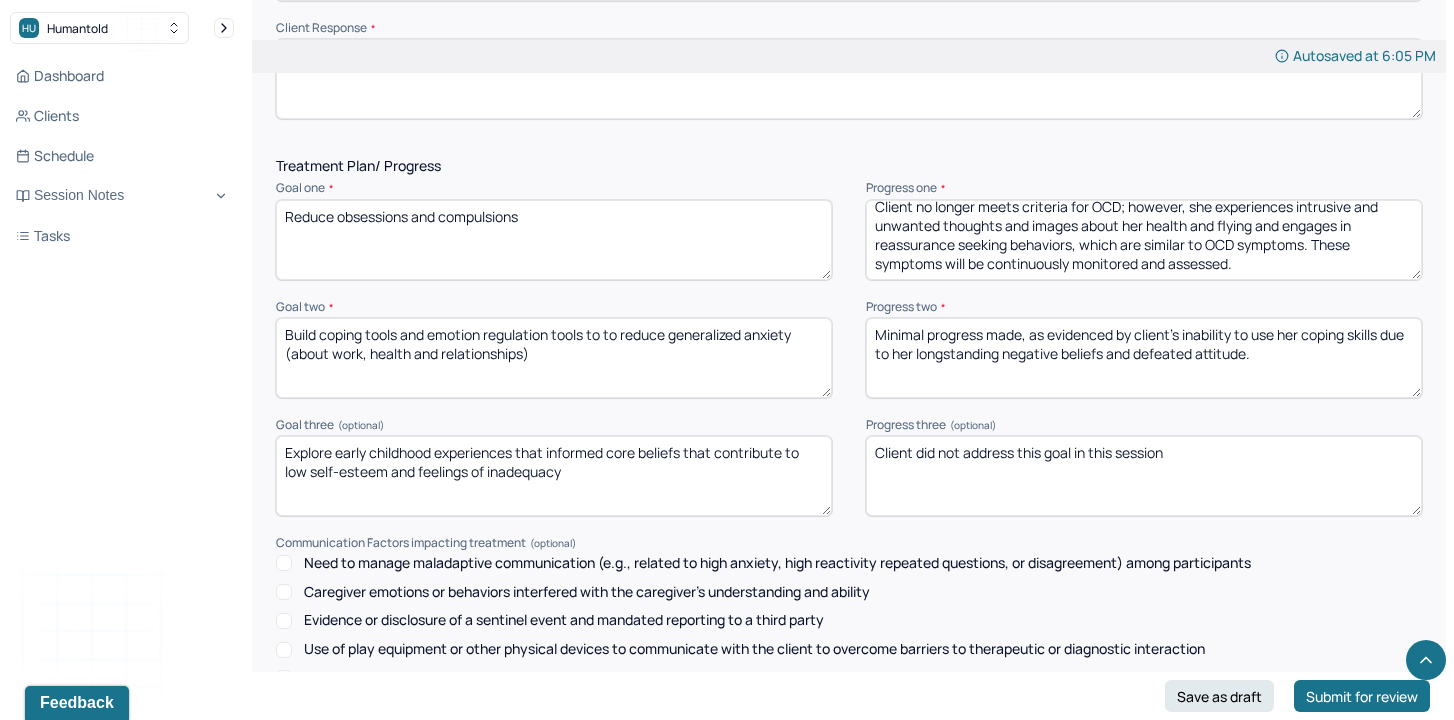 scroll, scrollTop: 2883, scrollLeft: 0, axis: vertical 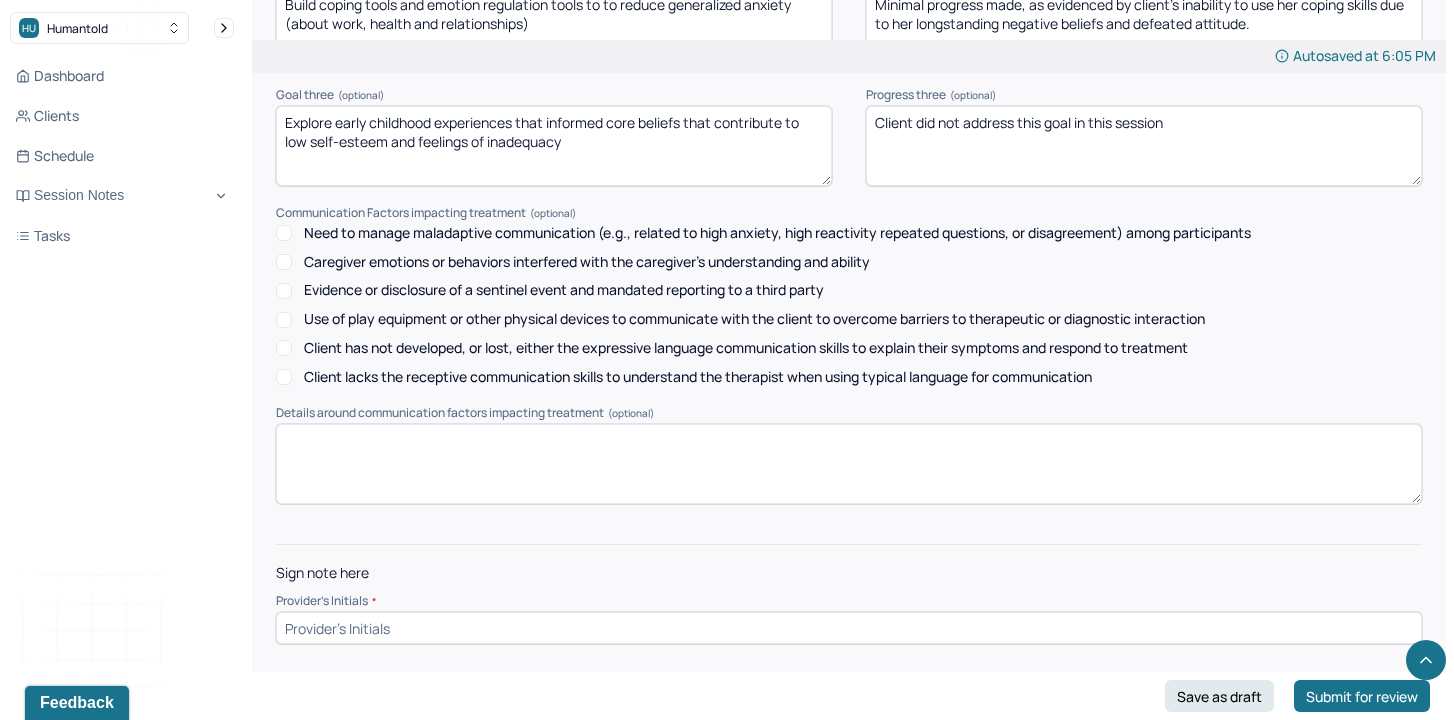 type on "Minimal progress made, as evidenced by client's inability to use her coping skills due to her longstanding negative beliefs and defeated attitude." 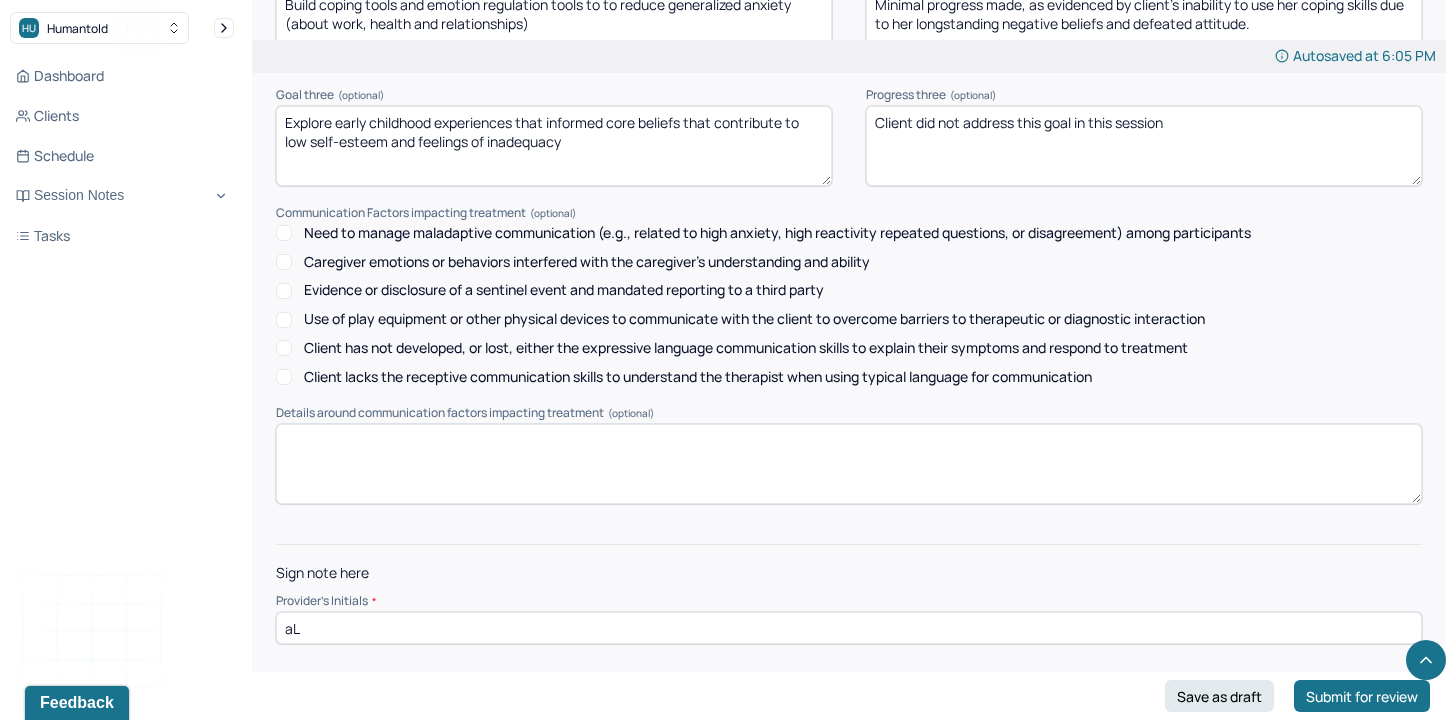 type on "a" 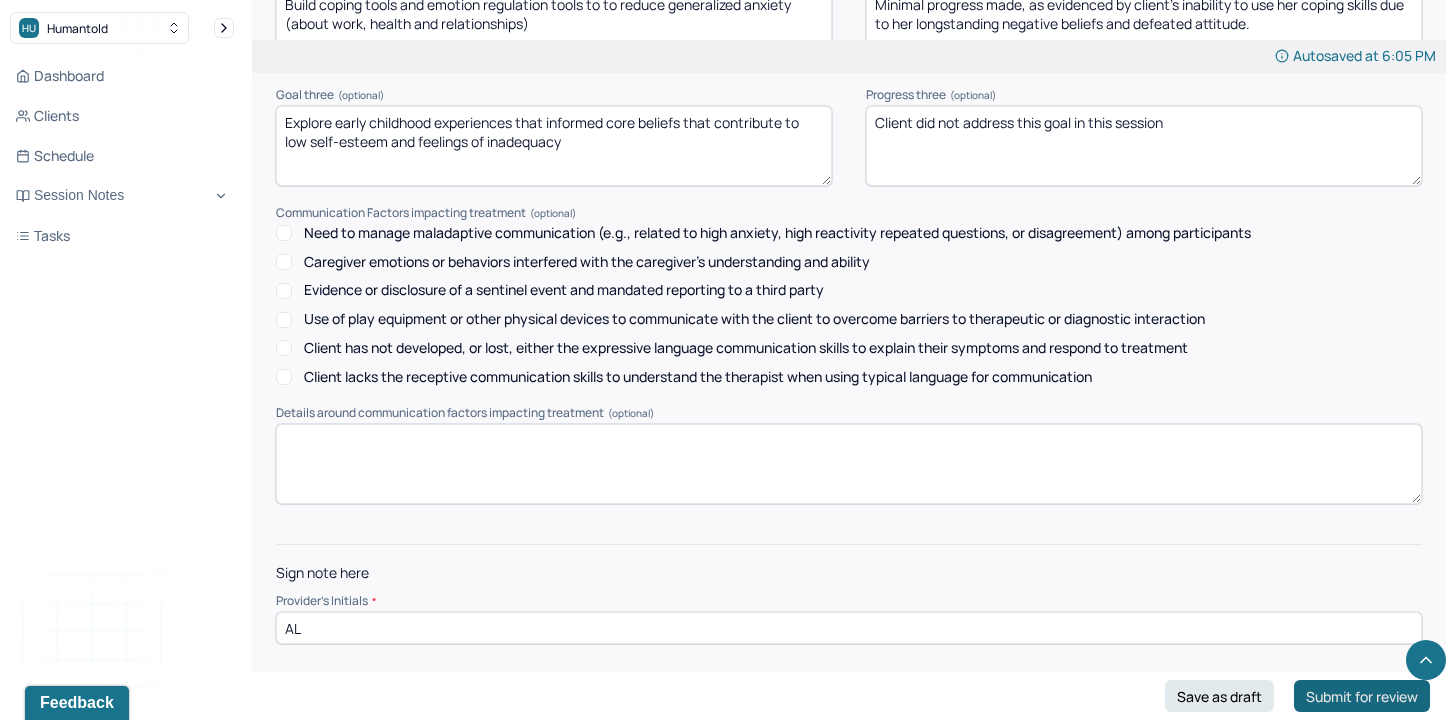 type on "AL" 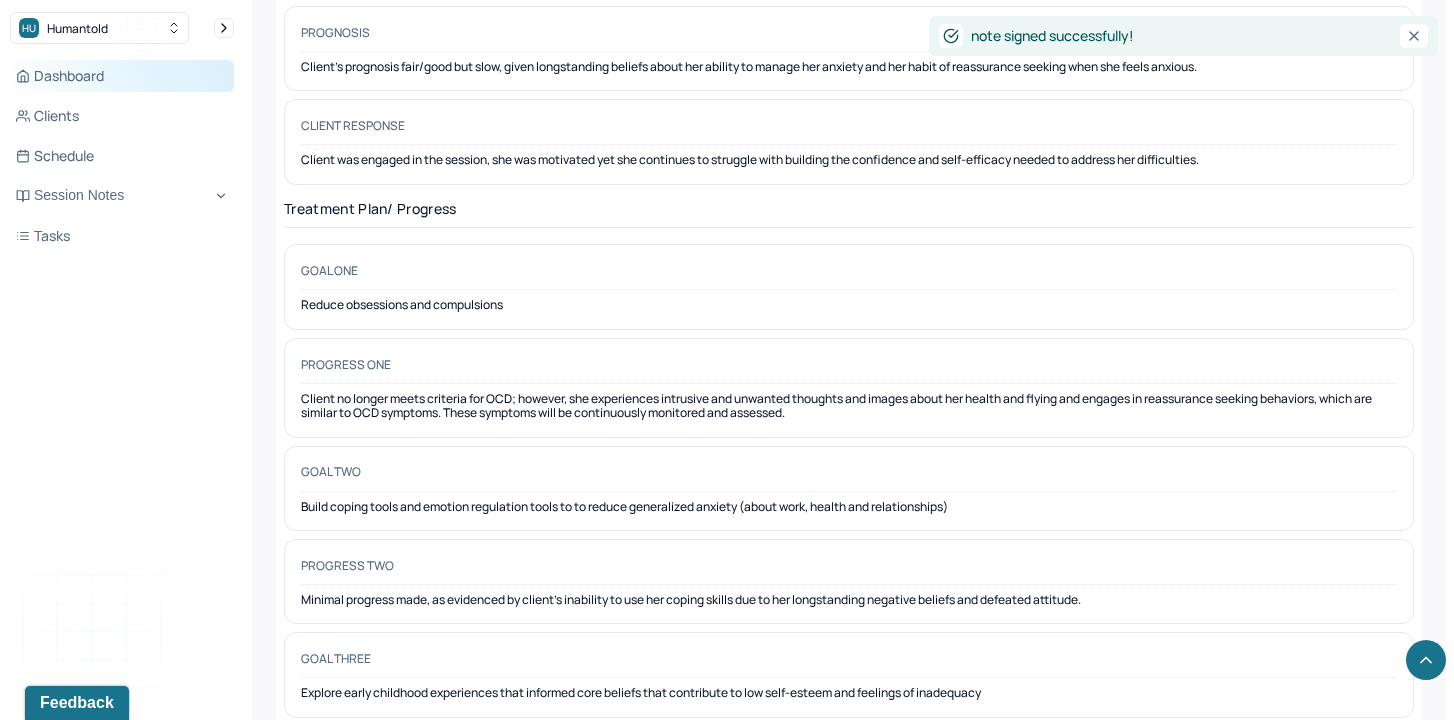 click on "Dashboard" at bounding box center (122, 76) 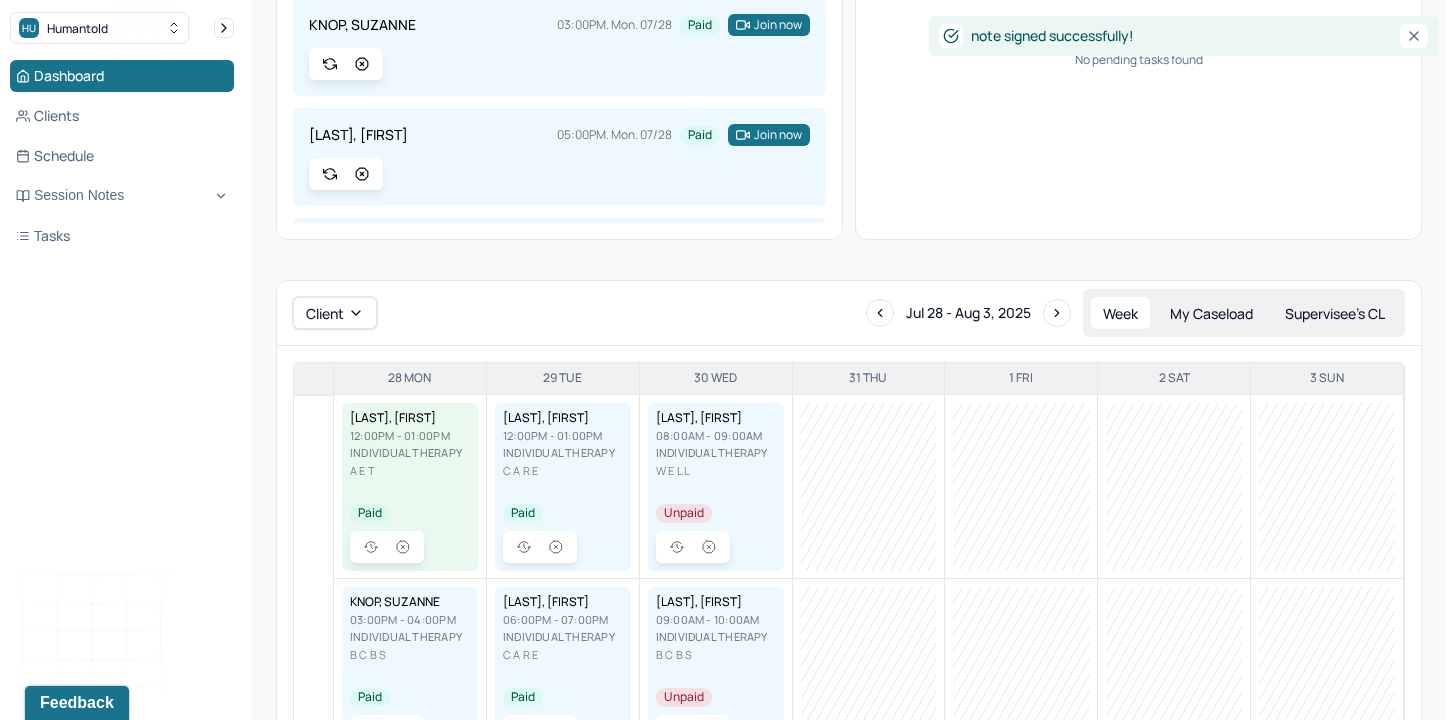 scroll, scrollTop: 0, scrollLeft: 0, axis: both 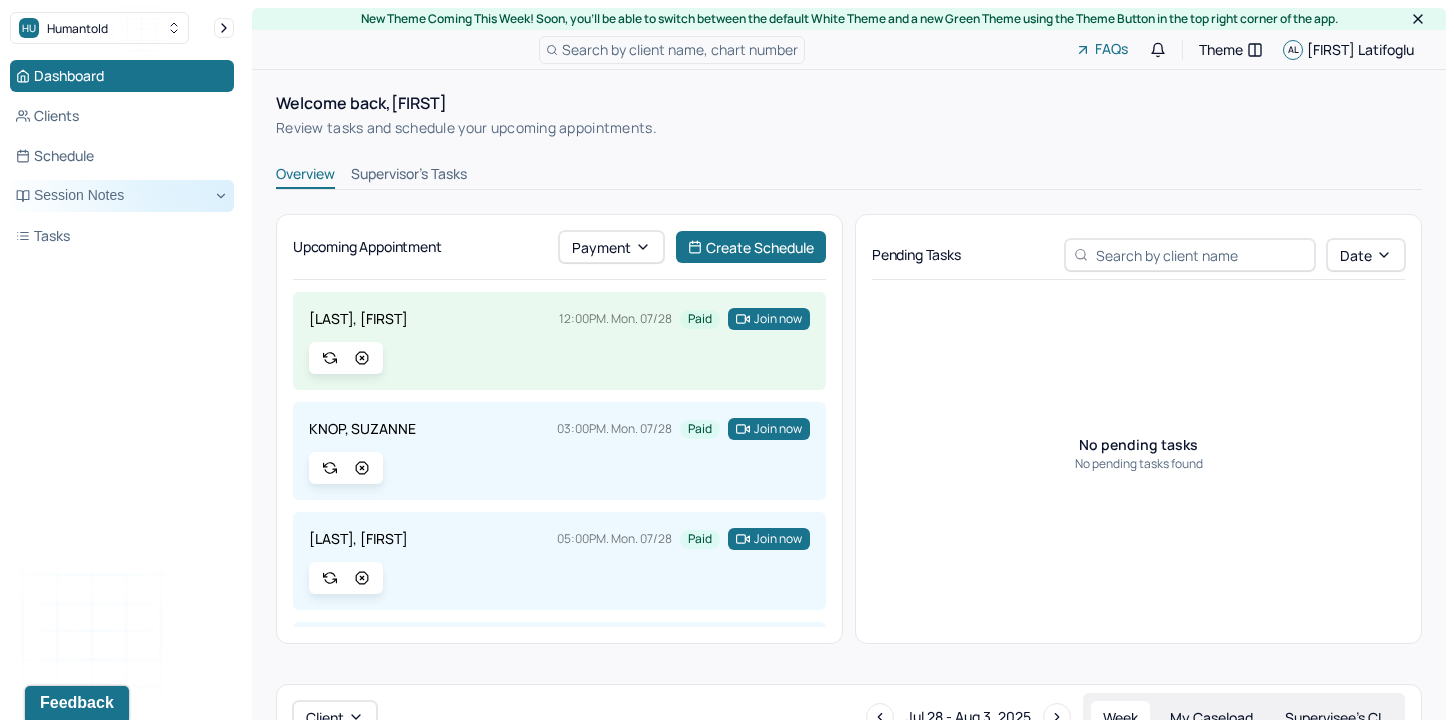 click on "Session Notes" at bounding box center [122, 196] 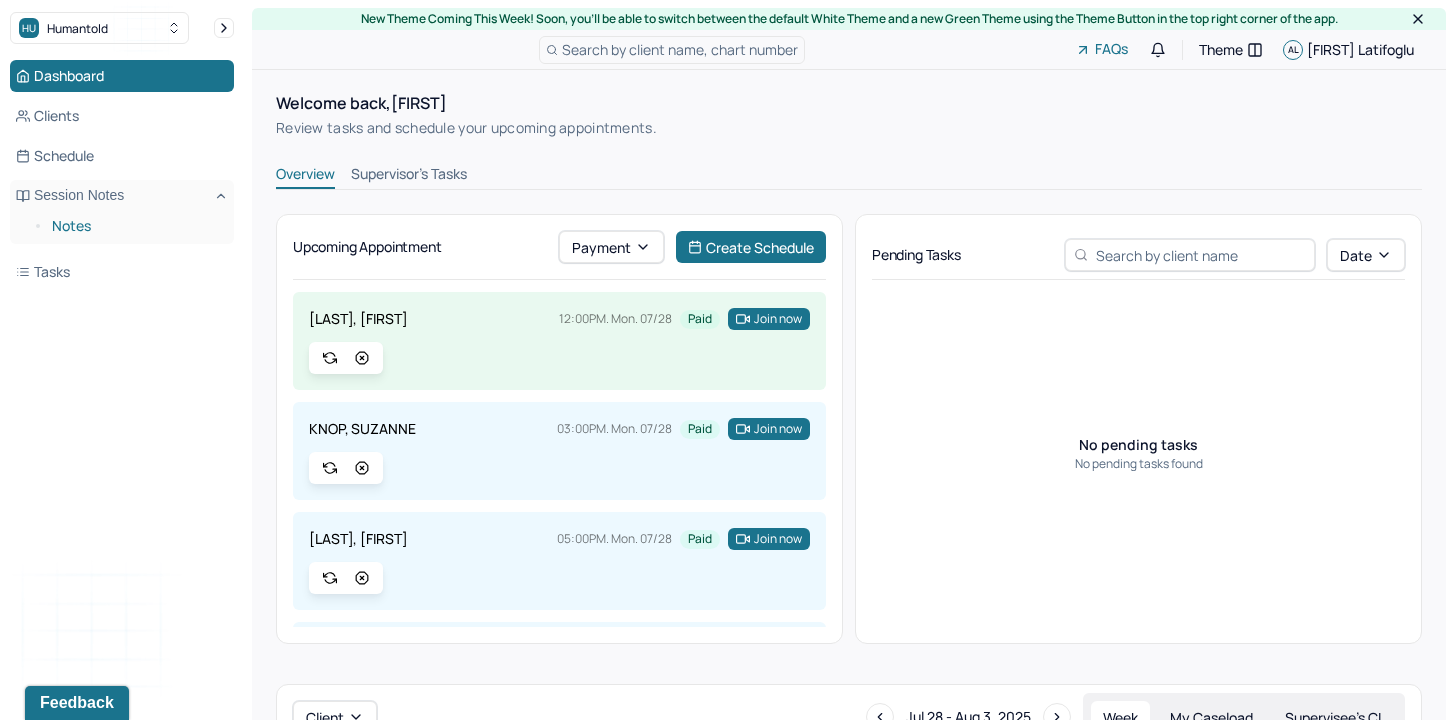 click on "Notes" at bounding box center (135, 226) 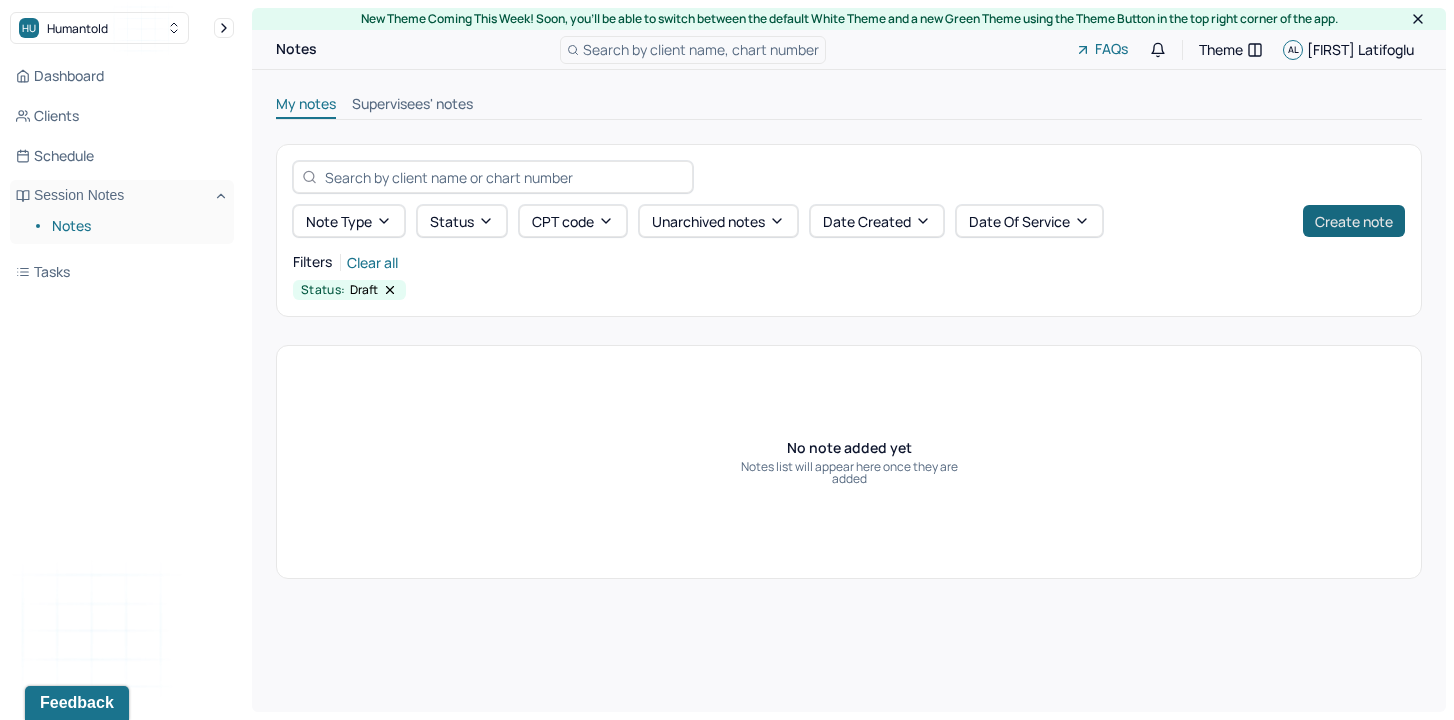 click on "Create note" at bounding box center (1354, 221) 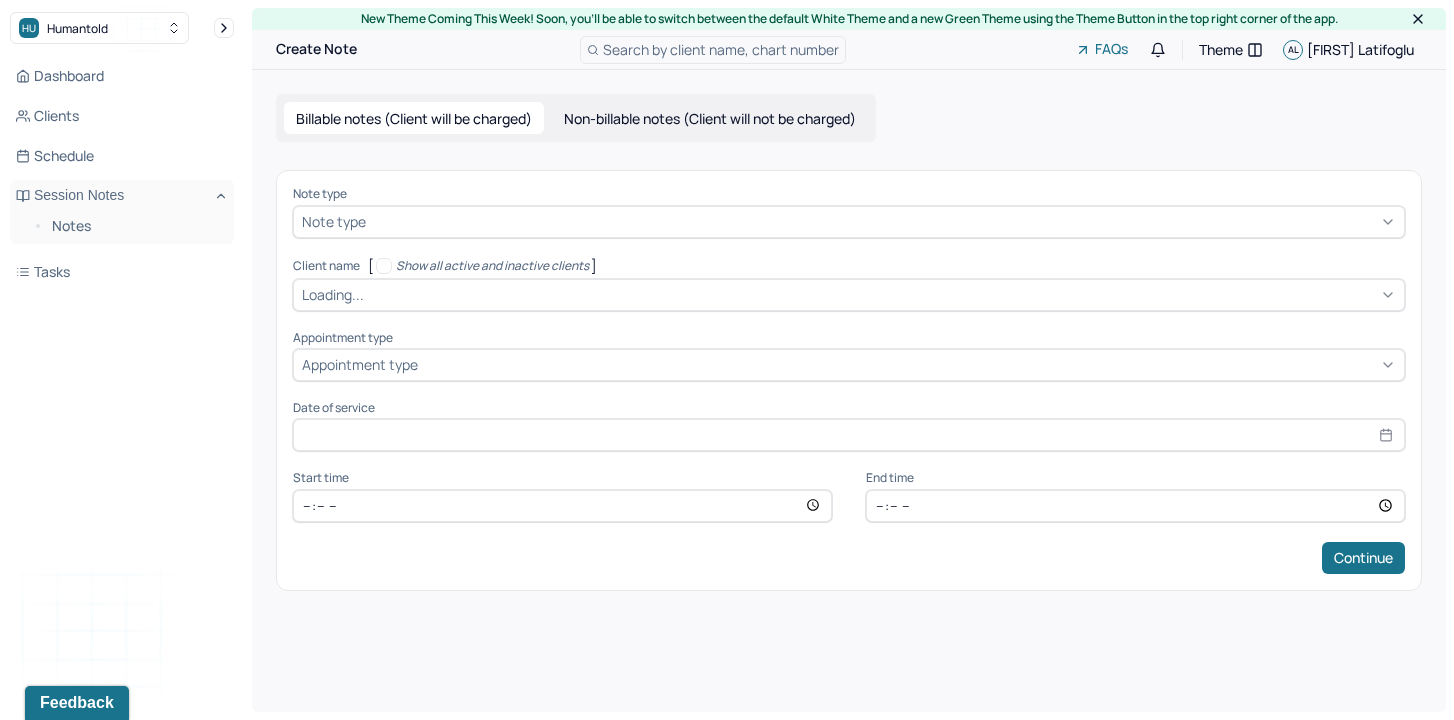 click at bounding box center (883, 221) 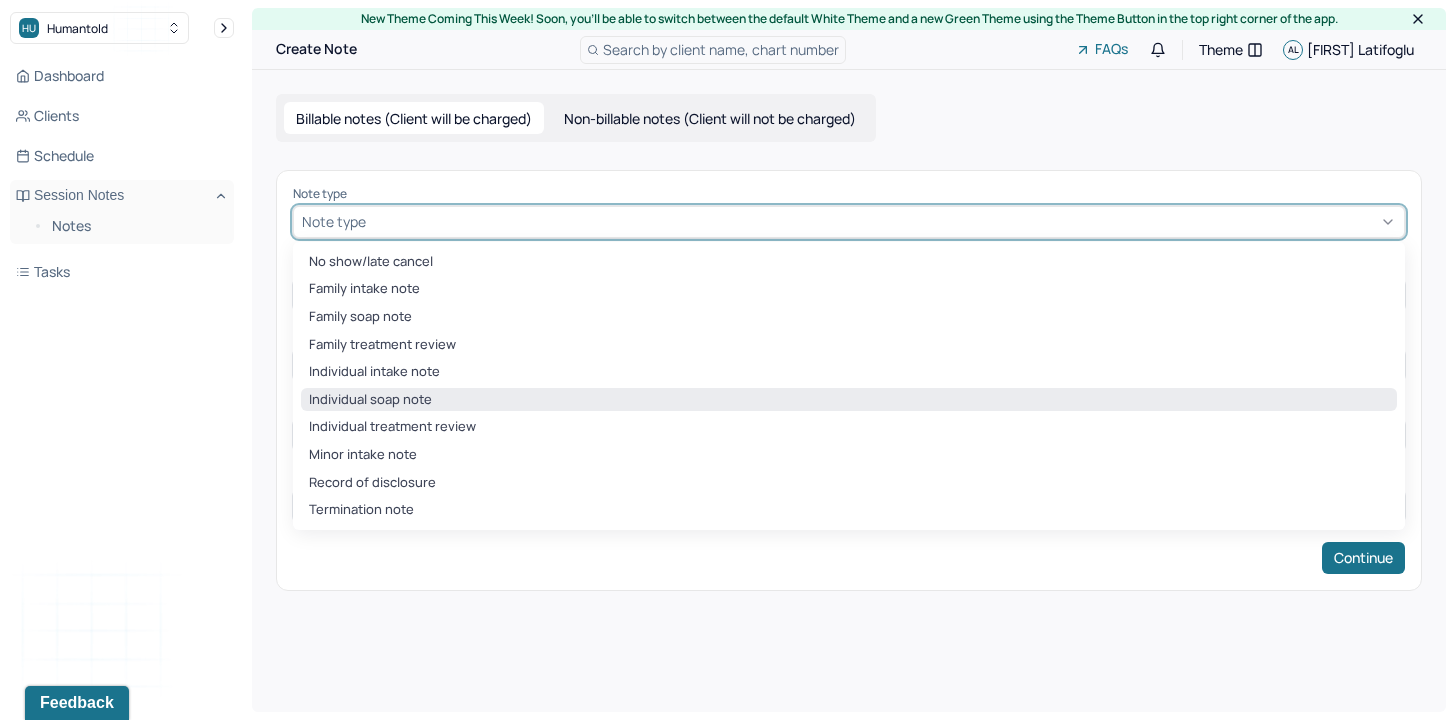click on "Individual soap note" at bounding box center [849, 400] 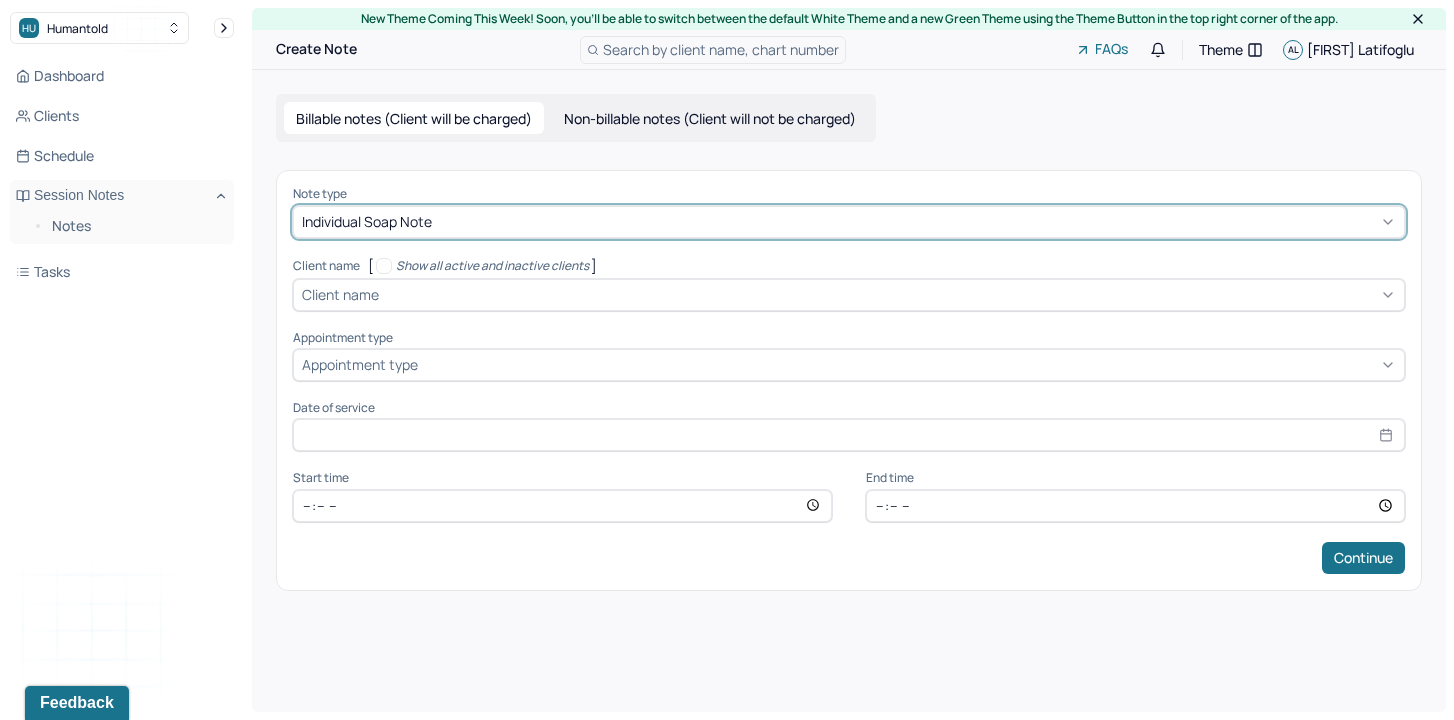 click on "Client name" at bounding box center (340, 294) 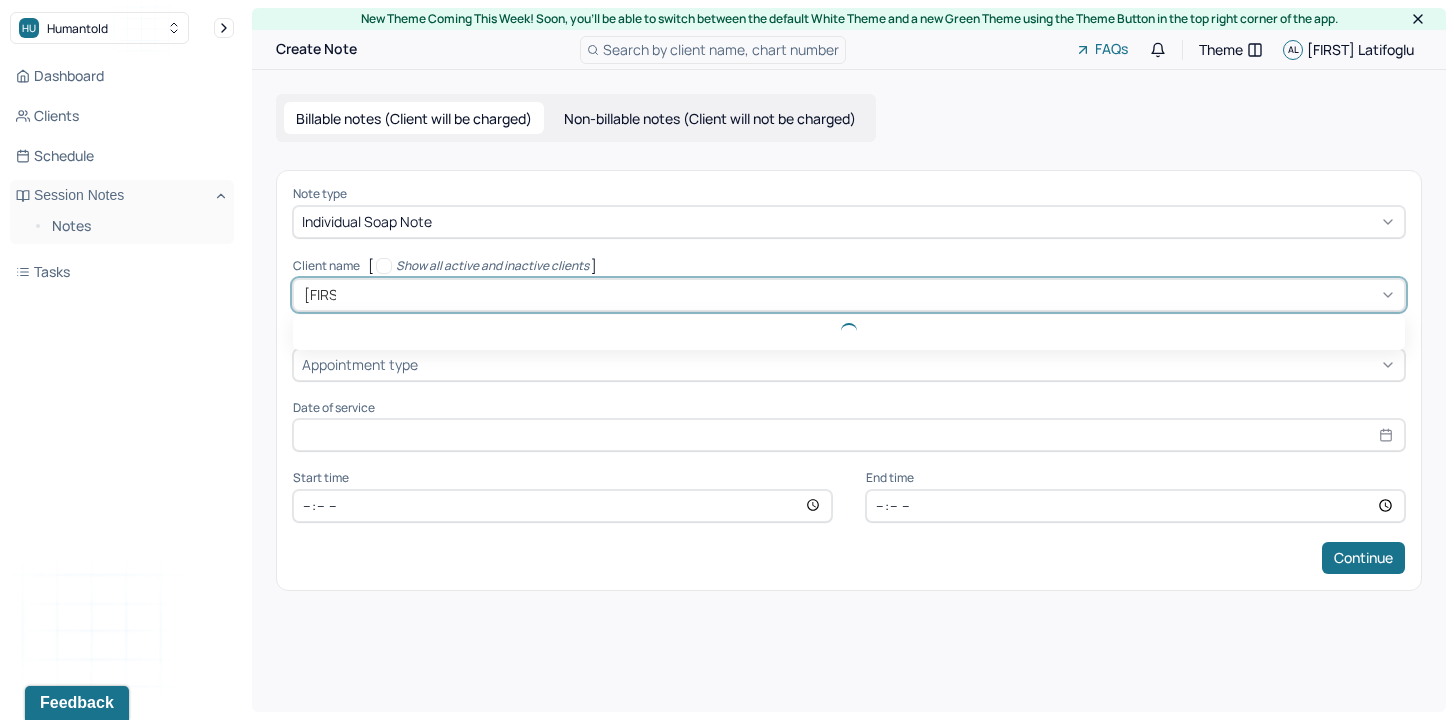 type on "EMILY" 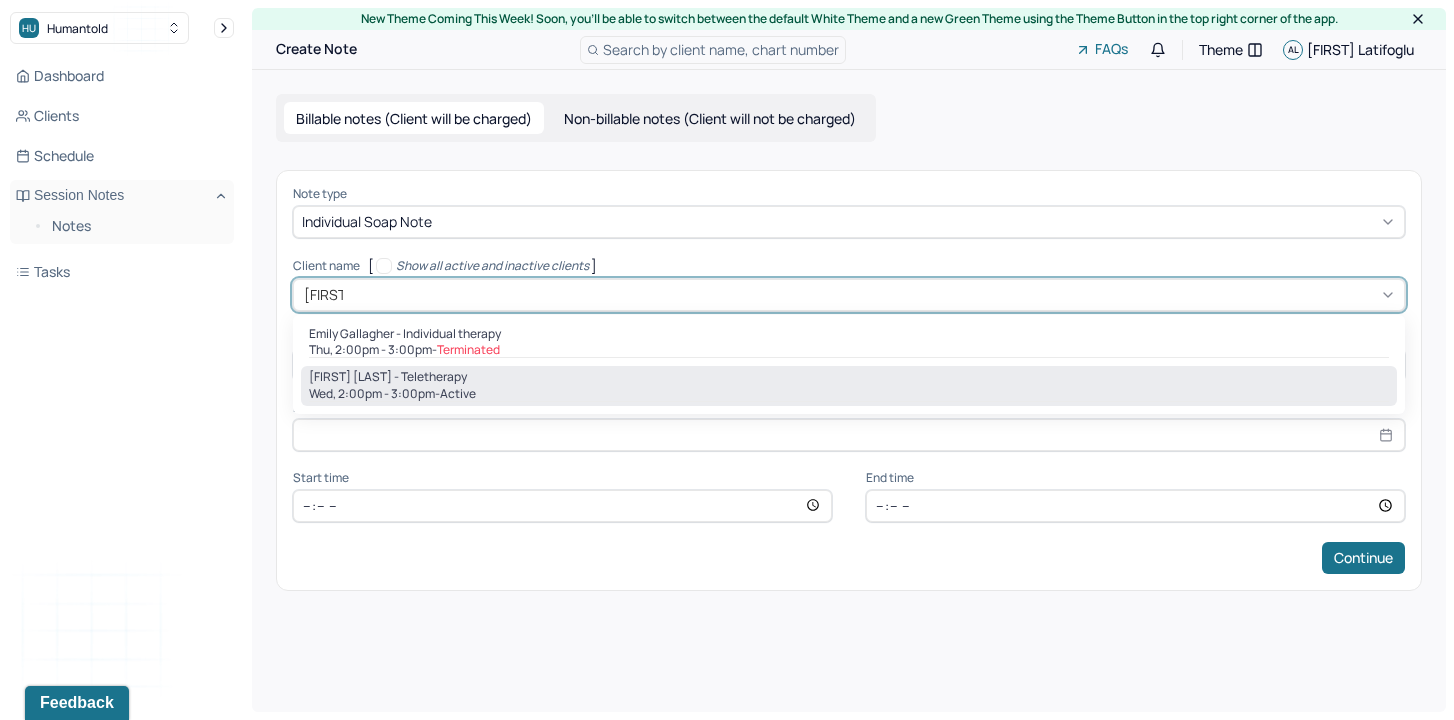 click on "Emily True - Teletherapy" at bounding box center [388, 377] 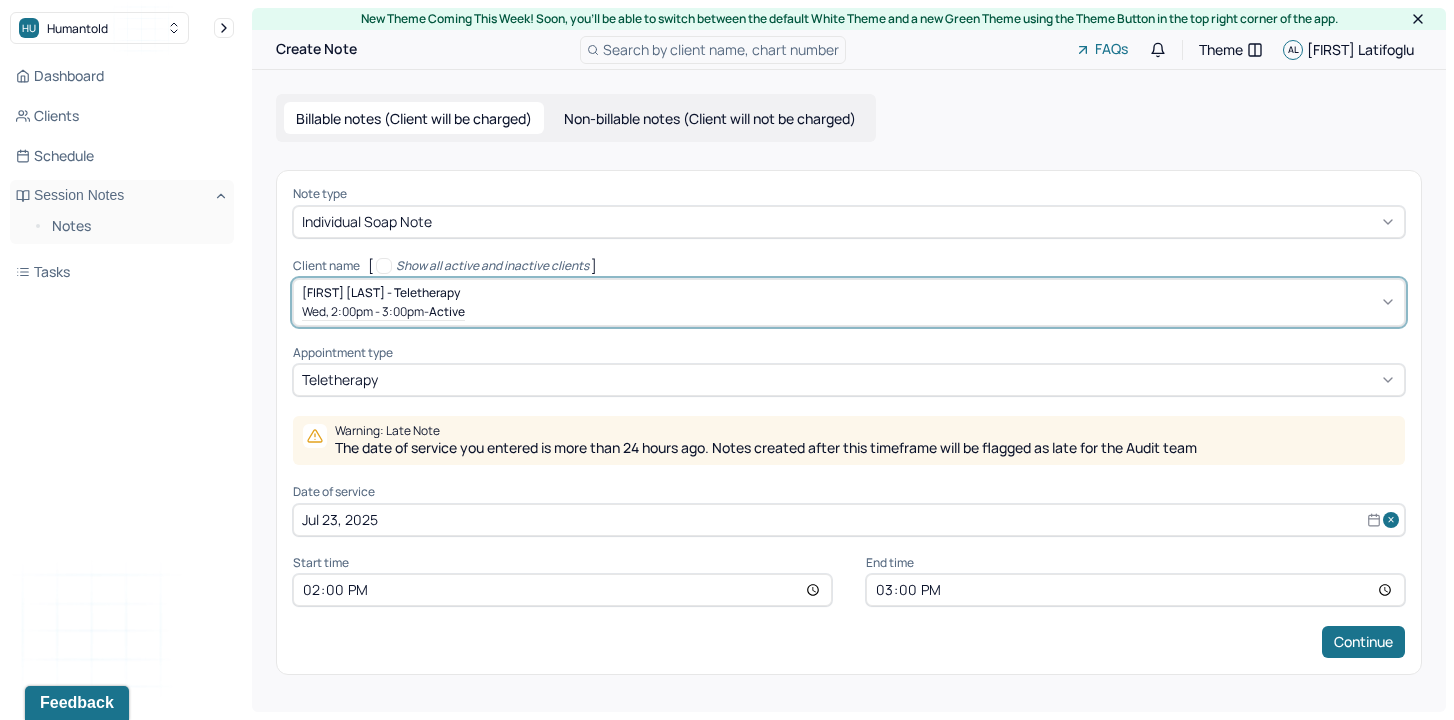 click on "Jul 23, 2025" at bounding box center [849, 520] 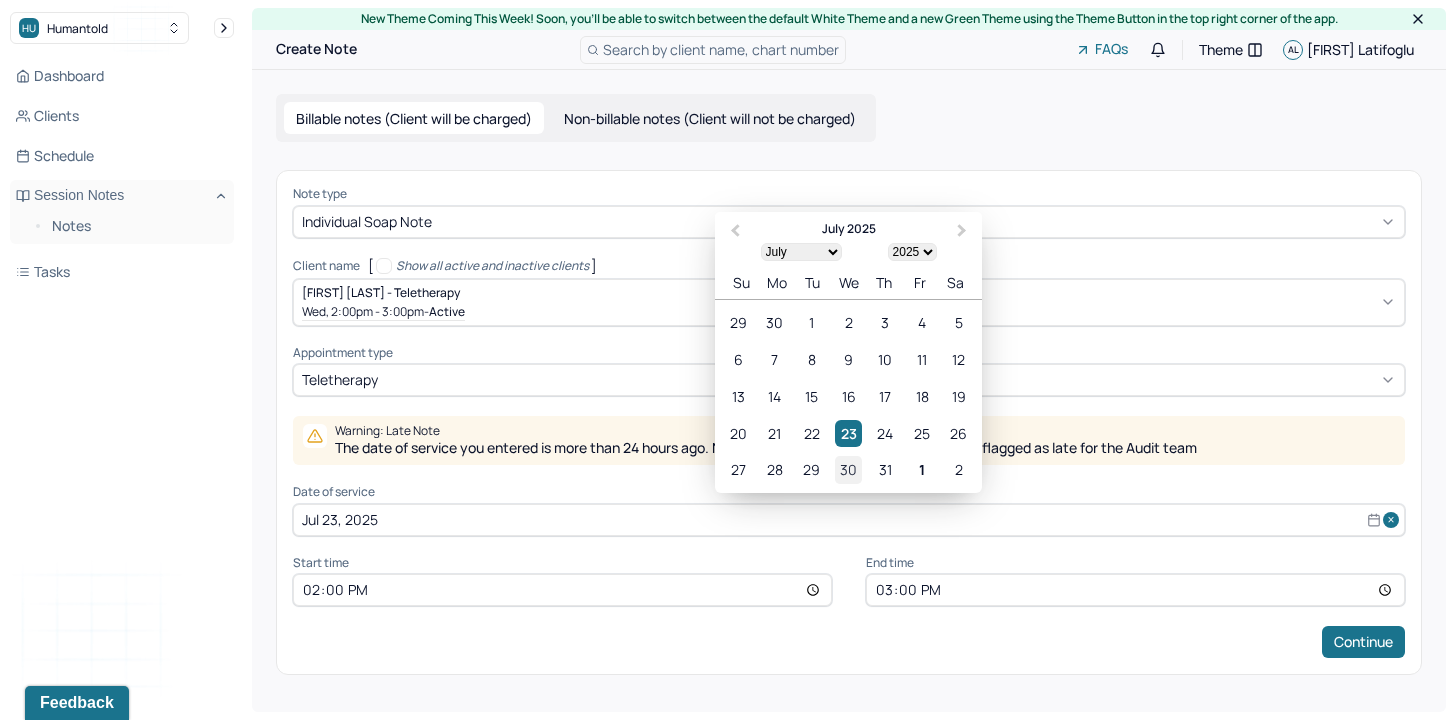 click on "30" at bounding box center [848, 469] 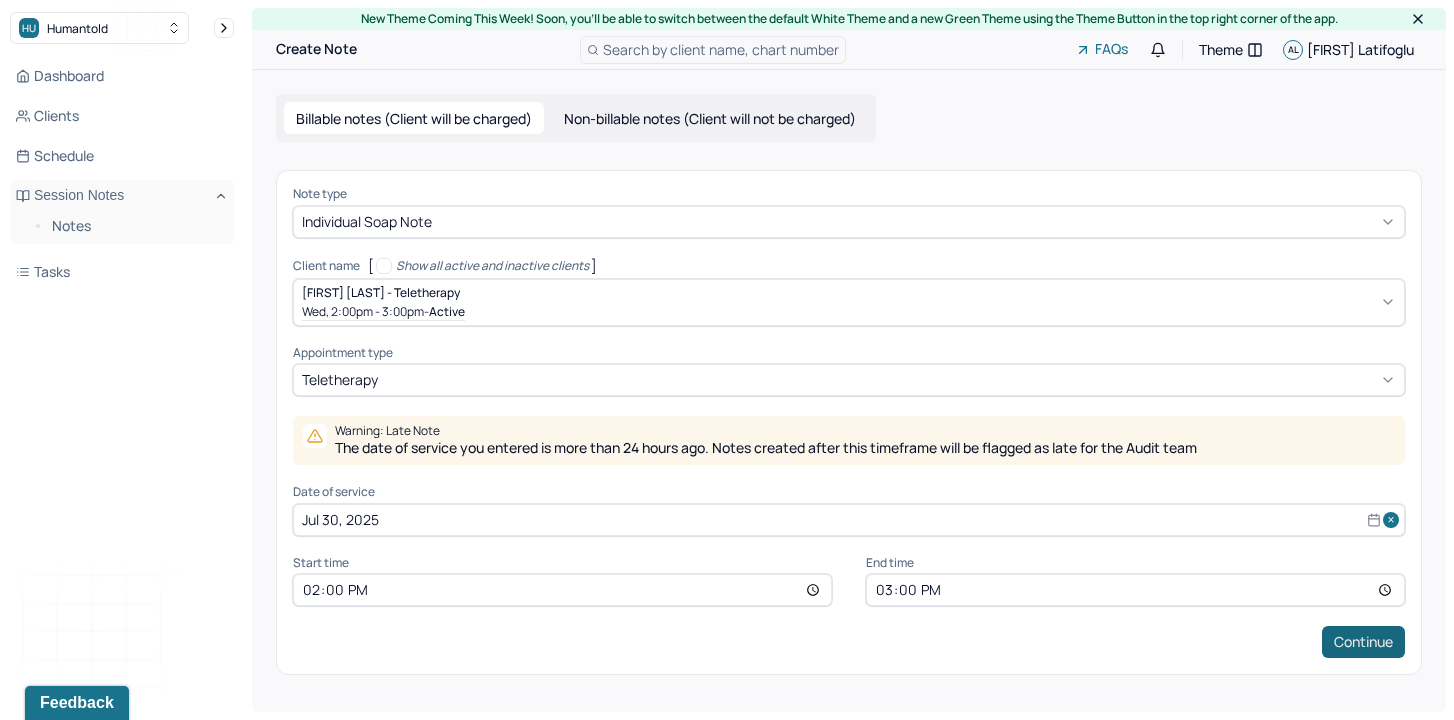 click on "Continue" at bounding box center [1363, 642] 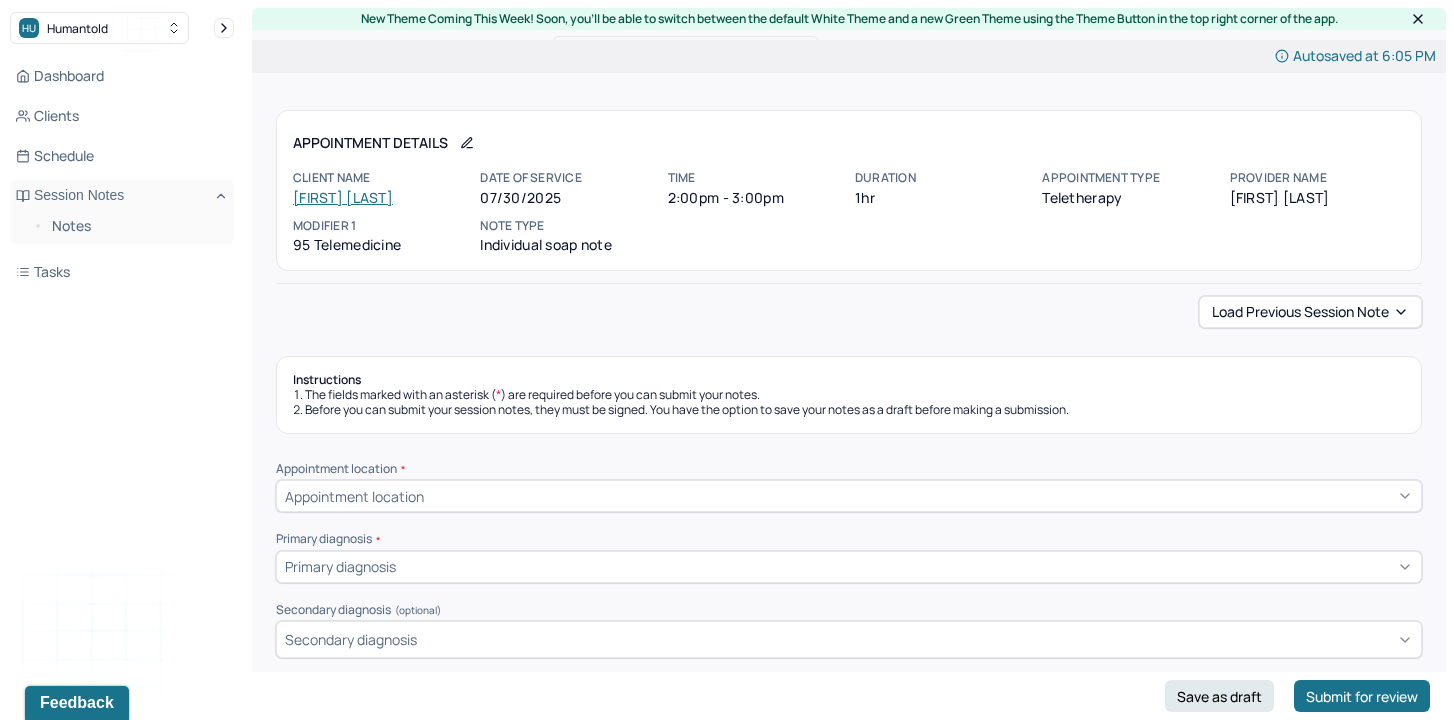 click on "Load previous session note Instructions The fields marked with an asterisk ( * ) are required before you can submit your notes. Before you can submit your session notes, they must be signed. You have the option to save your notes as a draft before making a submission. Appointment location * Appointment location Primary diagnosis * Primary diagnosis Secondary diagnosis (optional) Secondary diagnosis Tertiary diagnosis (optional) Tertiary diagnosis Emotional / Behavioural symptoms demonstrated * Causing * Causing Intention for Session * Intention for Session Session Note Subjective This section is for Subjective reporting of your clients, it can include their mood, their reported symptoms, their efforts since your last meeting to implement your homework or recommendations or any questions they have Objective What were the behaviors, nonverbal expressions,gestures, postures, and overall presentation of the client? Consider client's mood and affect,client's response to treatment, any use of assessments. EDMR Plan" at bounding box center [849, 1803] 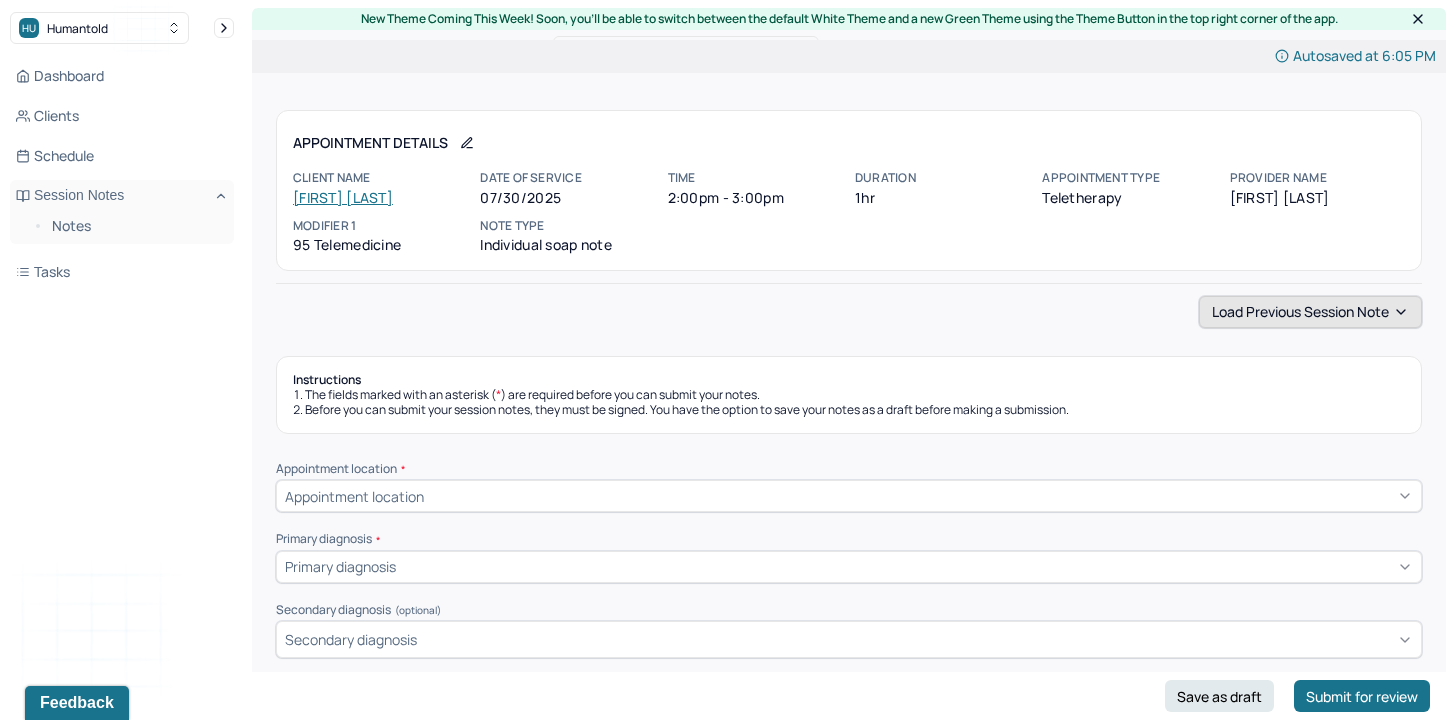 click on "Load previous session note" at bounding box center (1310, 312) 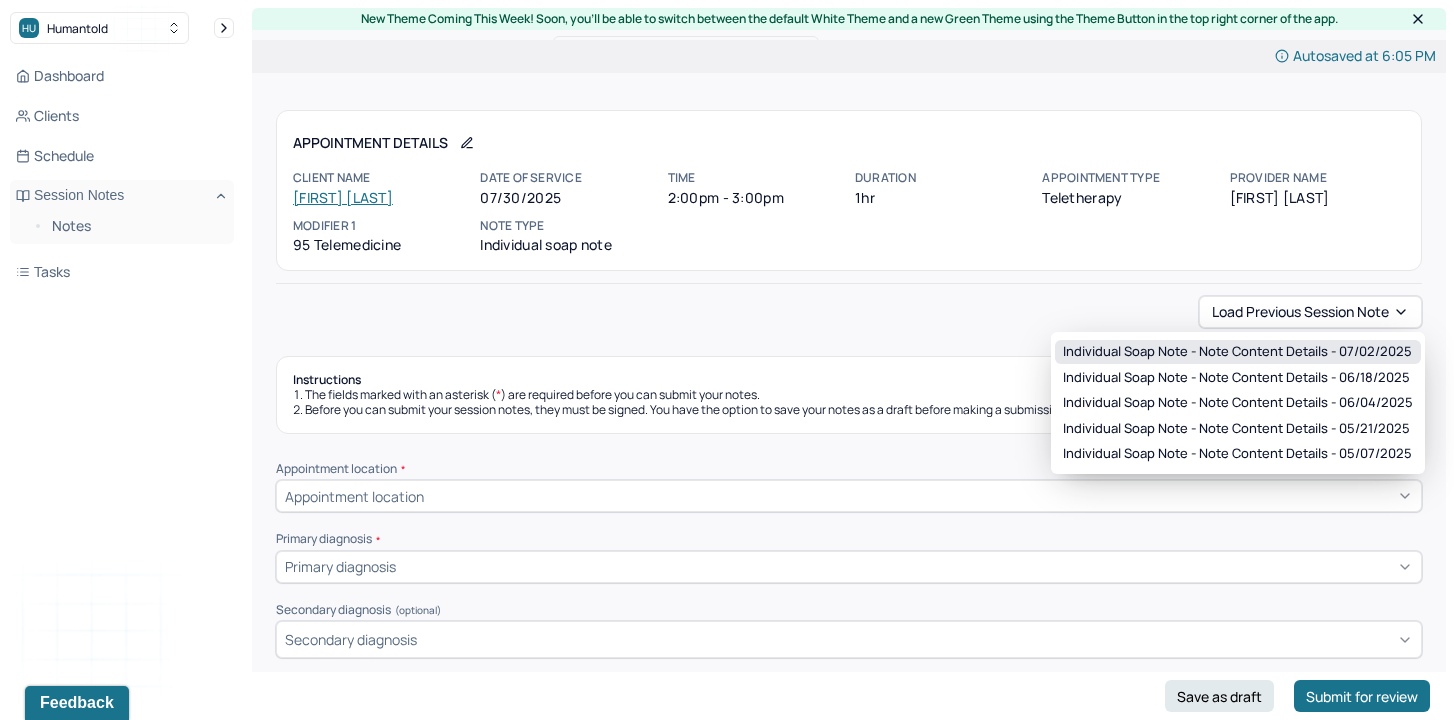 click on "Individual soap note   - Note content Details -   07/02/2025" at bounding box center (1237, 352) 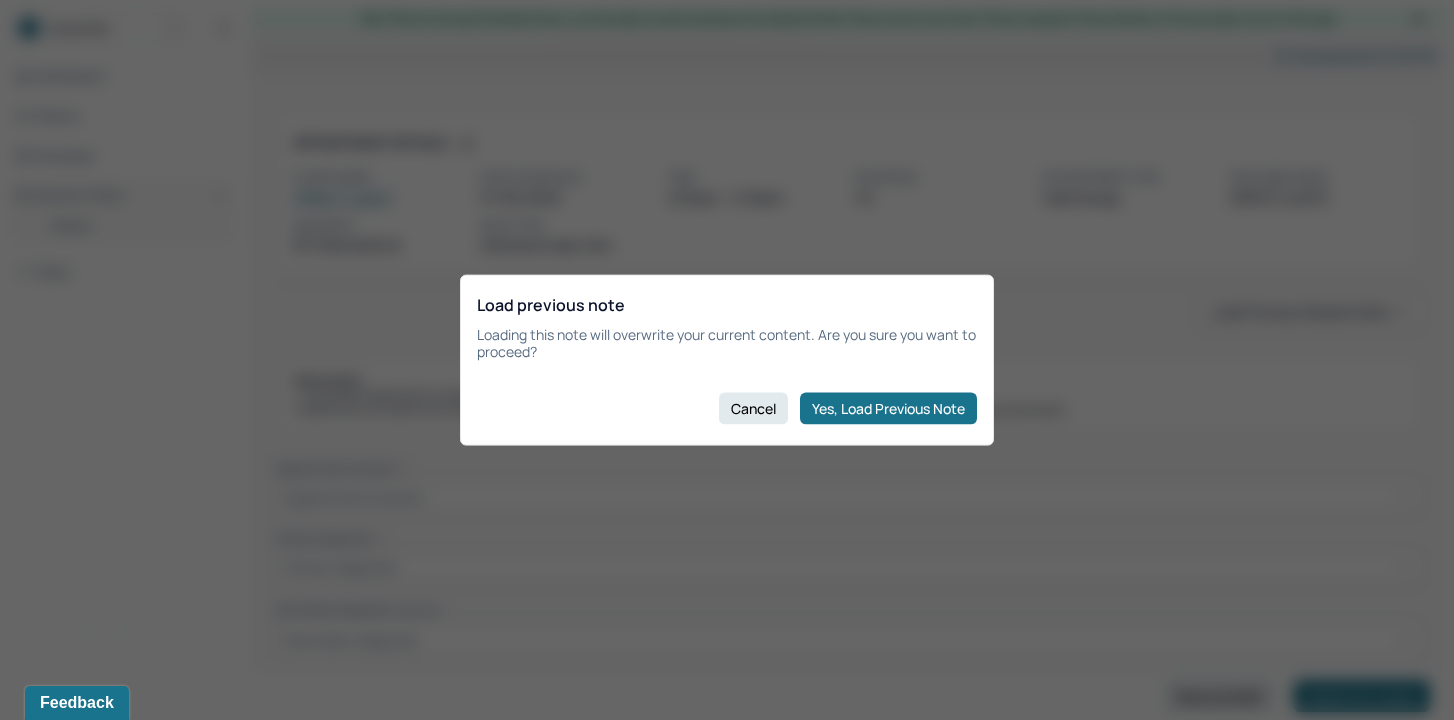 click on "Load previous note Loading this note will overwrite your current content. Are you sure you want to proceed? Cancel Yes, Load Previous Note" at bounding box center (727, 360) 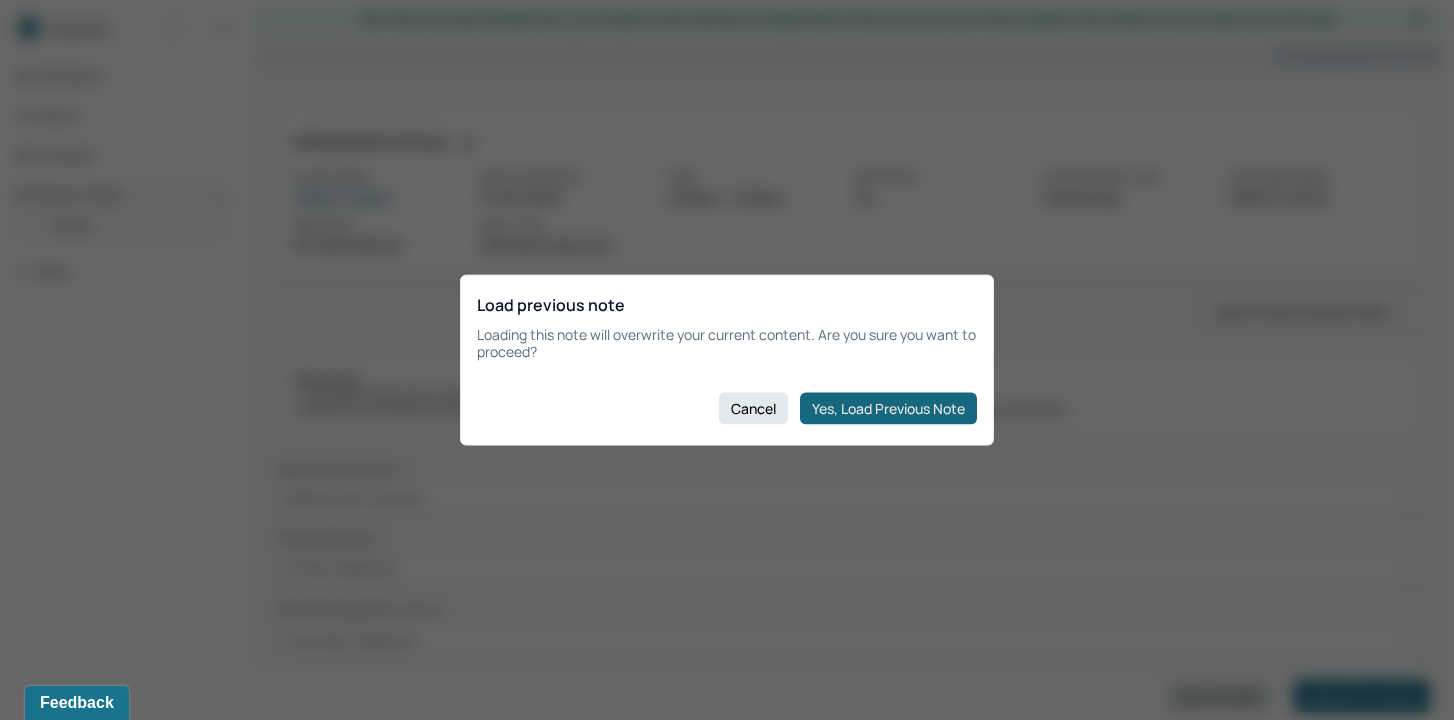 click on "Yes, Load Previous Note" at bounding box center [888, 408] 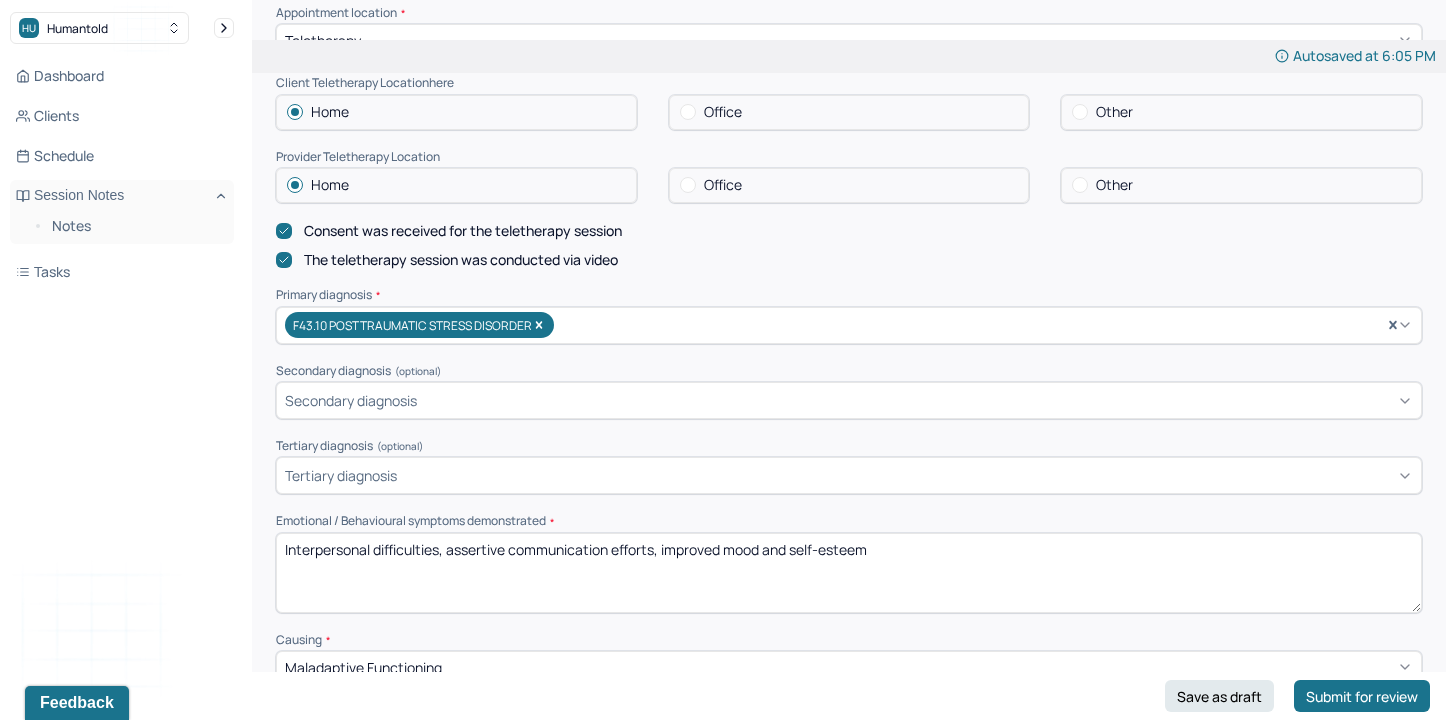 scroll, scrollTop: 461, scrollLeft: 0, axis: vertical 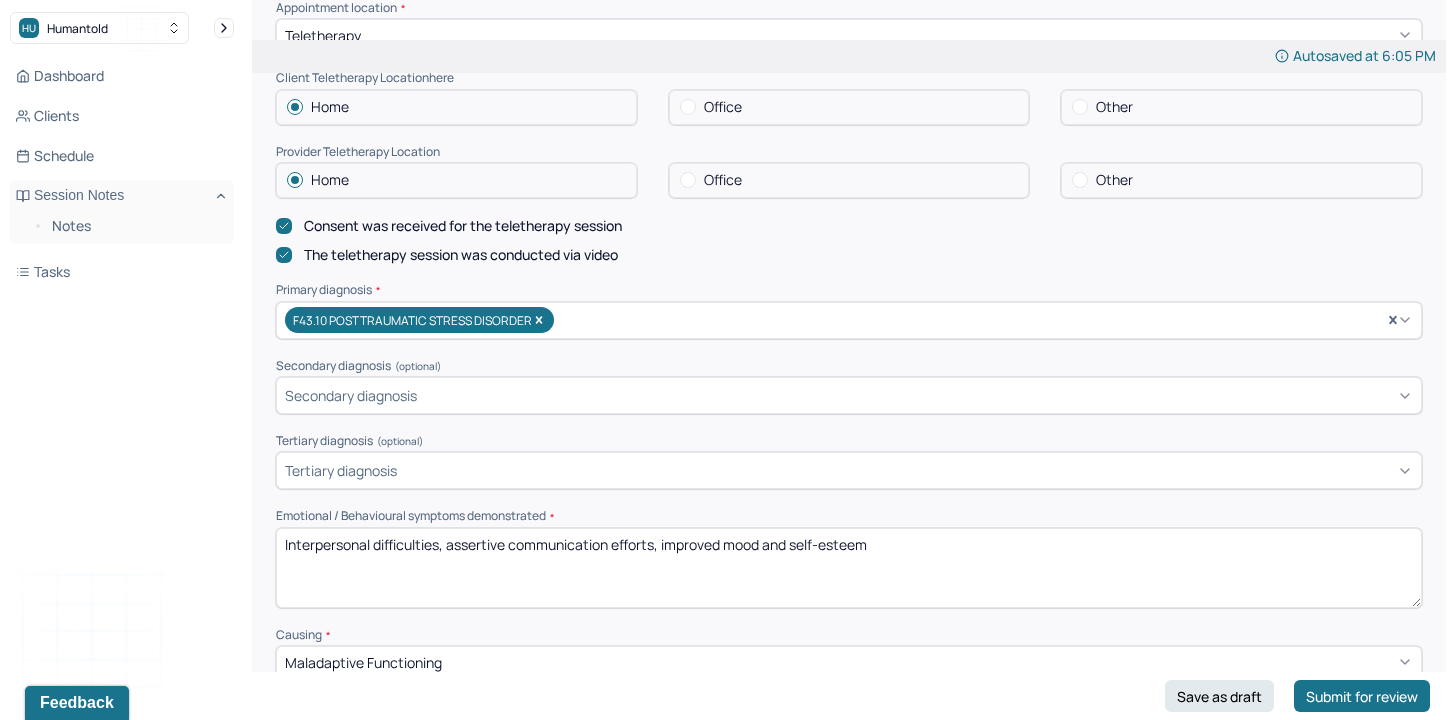 click on "Interpersonal difficulties, assertive communication efforts, improved mood and self-esteem" at bounding box center (849, 568) 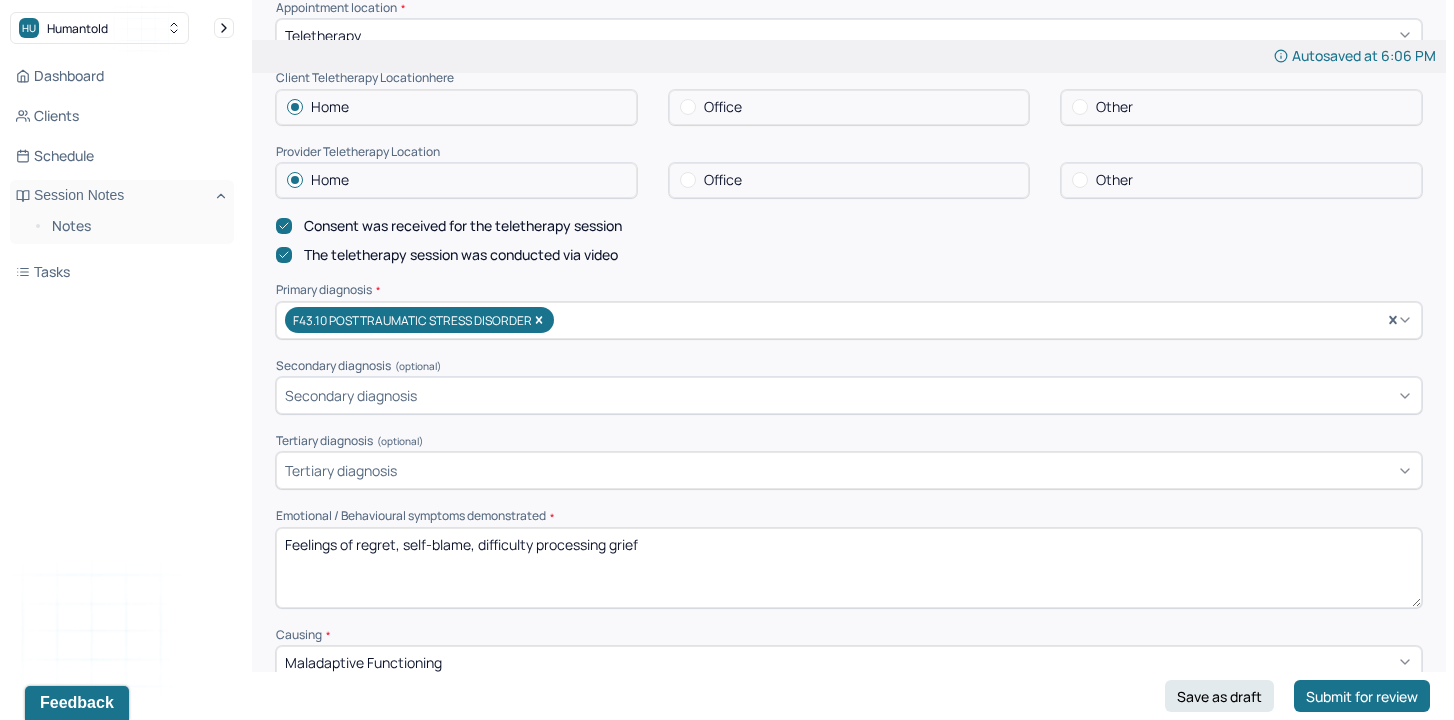 type on "Feelings of regret, self-blame, difficulty processing grief" 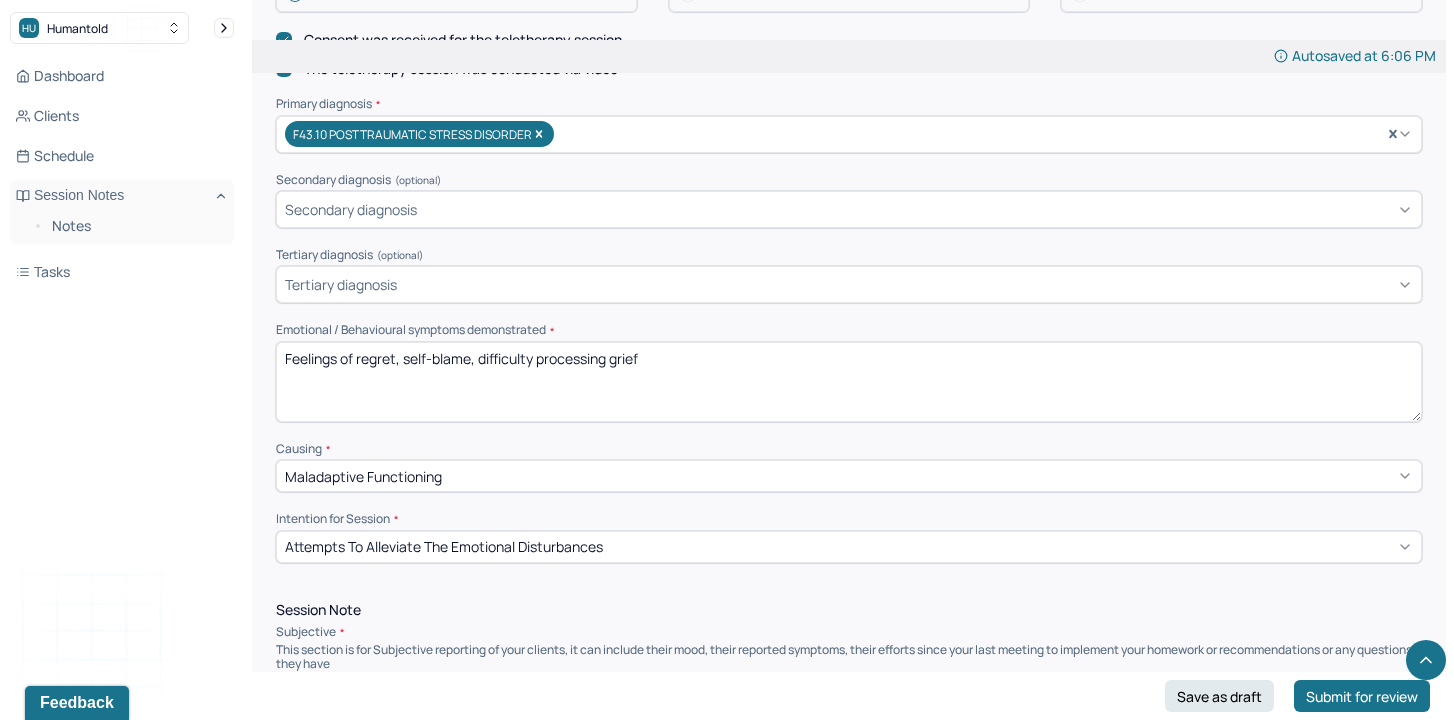 scroll, scrollTop: 713, scrollLeft: 0, axis: vertical 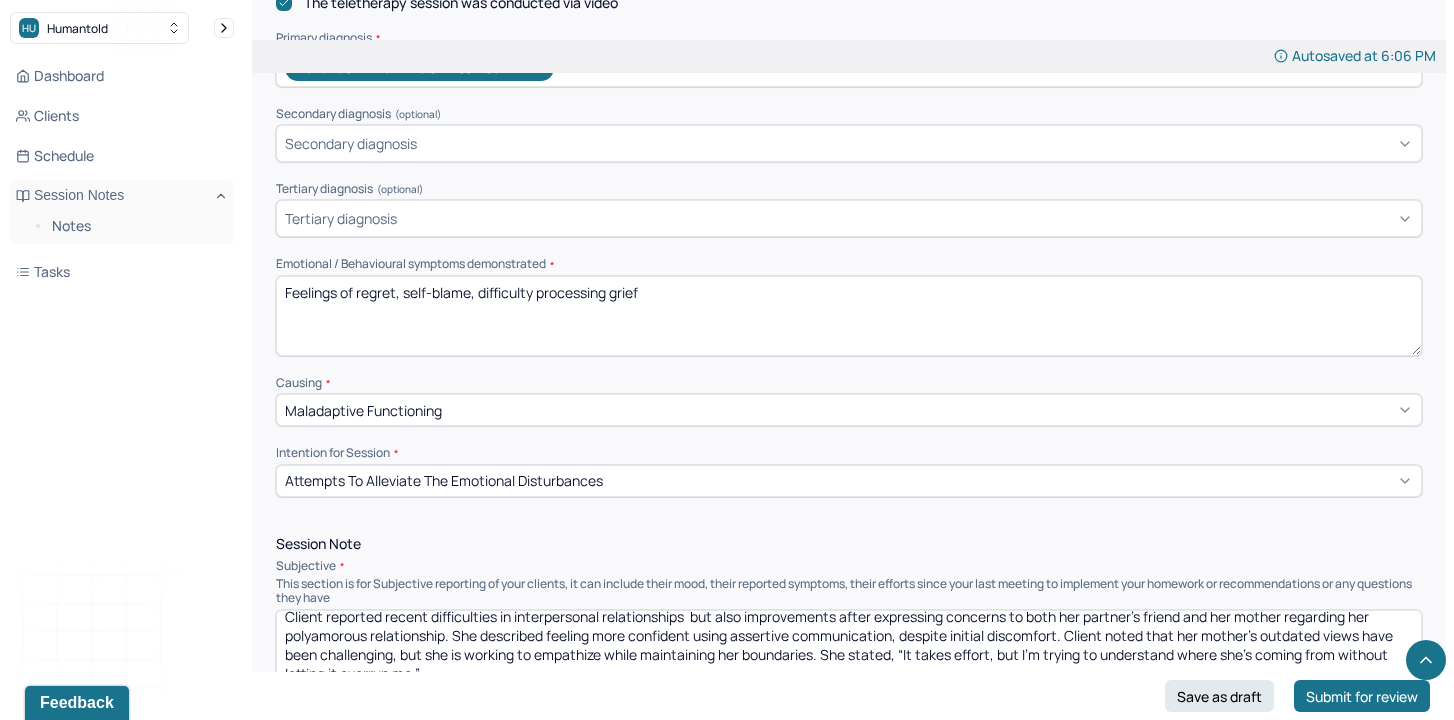click on "Client reported recent difficulties in interpersonal relationships  but also improvements after expressing concerns to both her partner’s friend and her mother regarding her polyamorous relationship. She described feeling more confident using assertive communication, despite initial discomfort. Client noted that her mother’s outdated views have been challenging, but she is working to empathize while maintaining her boundaries. She stated, “It takes effort, but I’m trying to understand where she’s coming from without letting it overrun me.”" at bounding box center [849, 650] 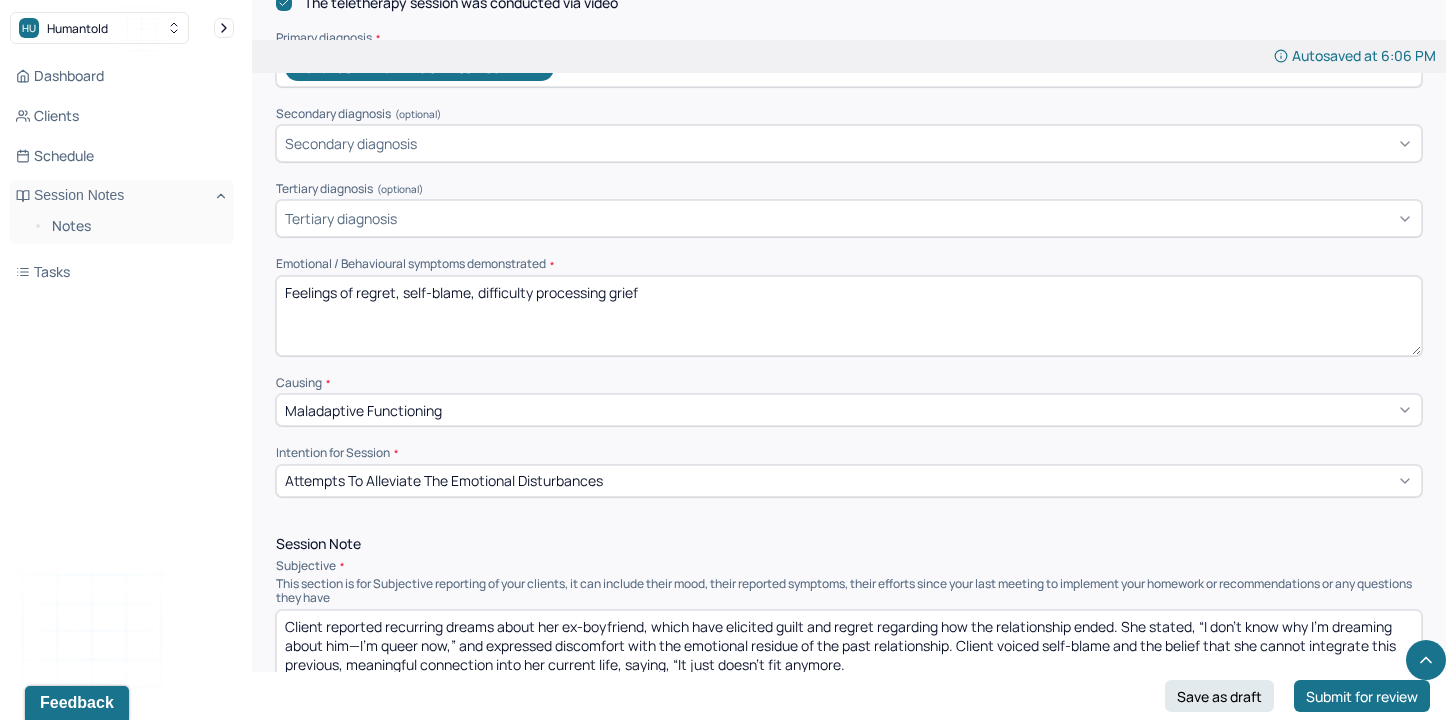 scroll, scrollTop: 0, scrollLeft: 0, axis: both 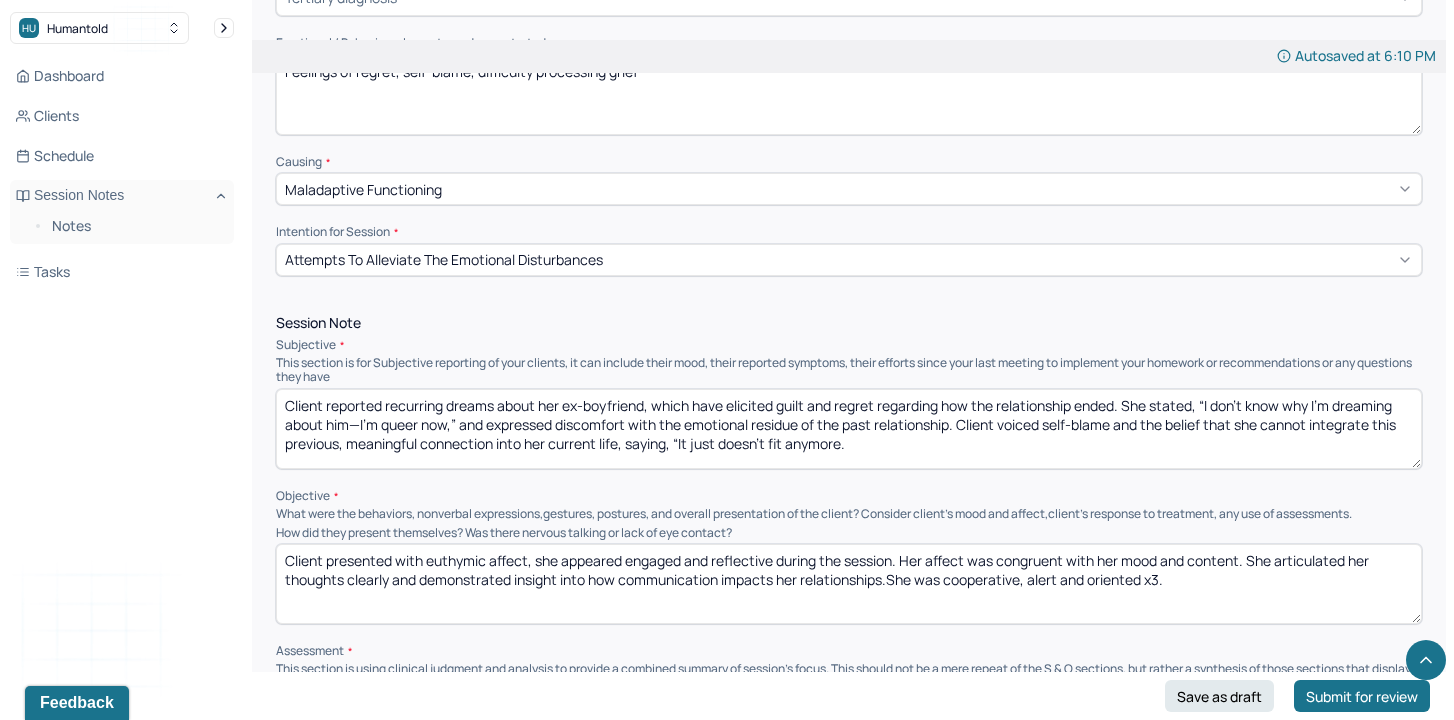 drag, startPoint x: 424, startPoint y: 413, endPoint x: 557, endPoint y: 436, distance: 134.97408 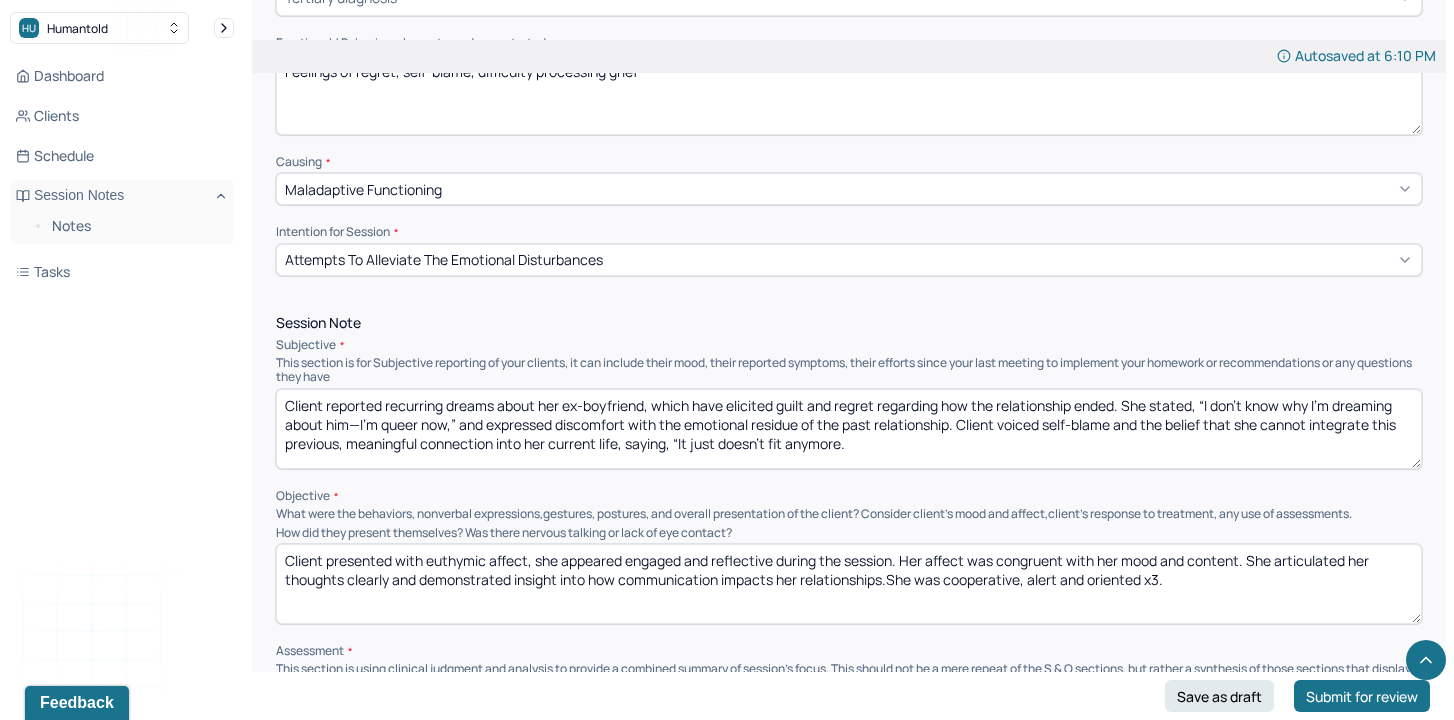 drag, startPoint x: 456, startPoint y: 426, endPoint x: 1131, endPoint y: 405, distance: 675.3266 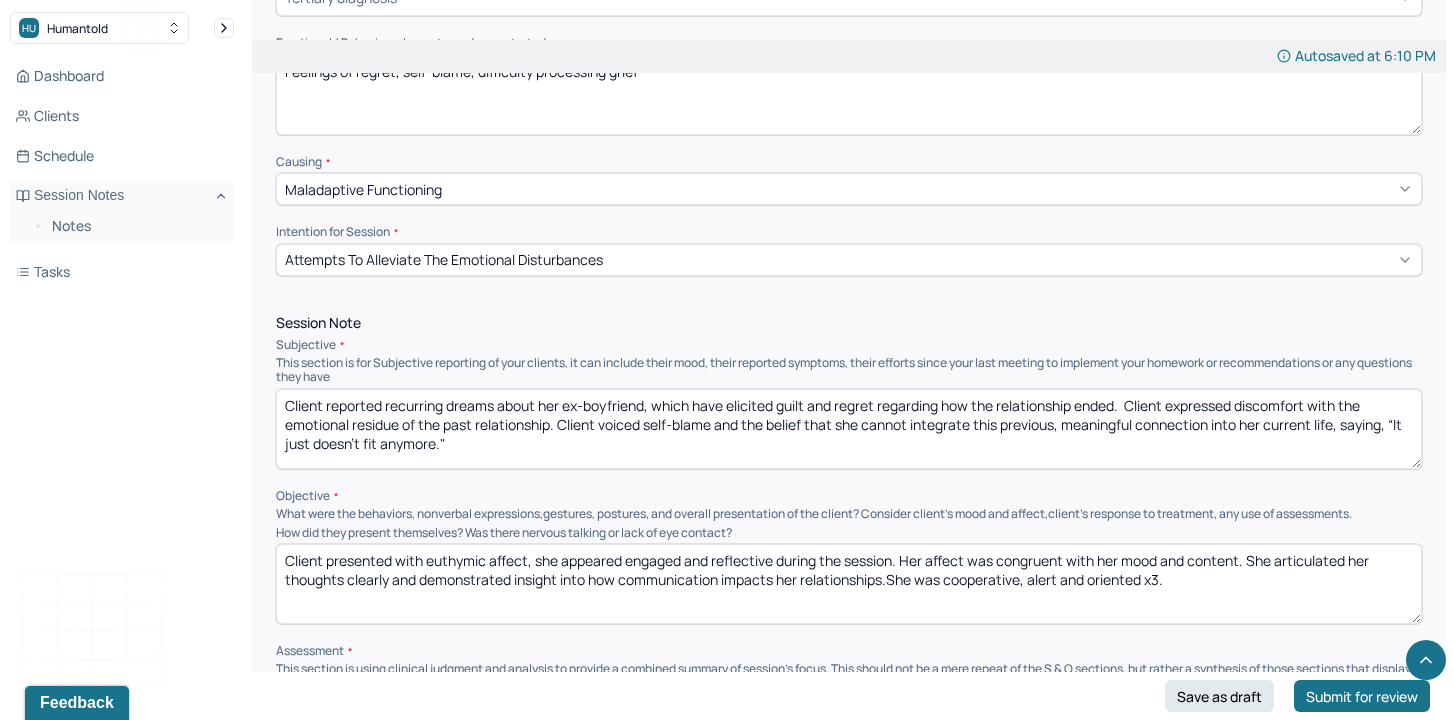 drag, startPoint x: 416, startPoint y: 431, endPoint x: 600, endPoint y: 431, distance: 184 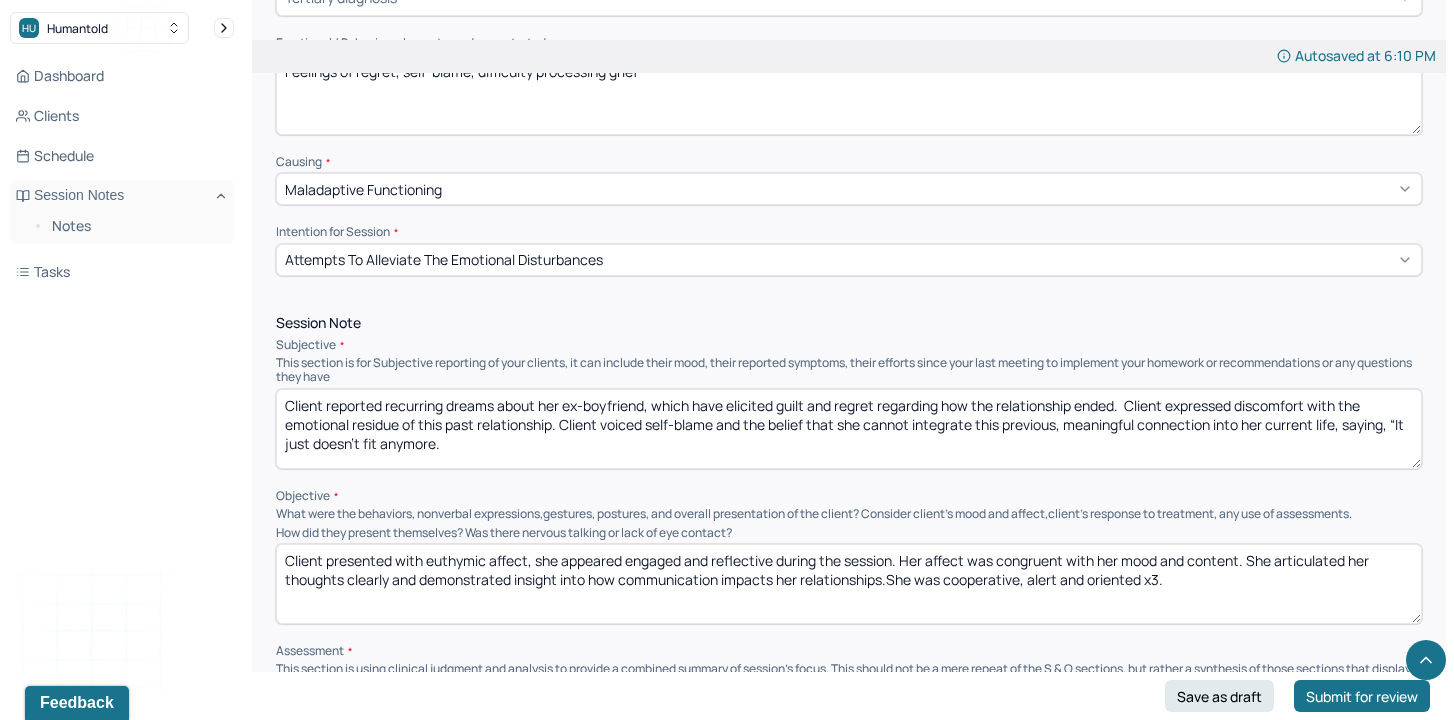 drag, startPoint x: 607, startPoint y: 429, endPoint x: 561, endPoint y: 425, distance: 46.173584 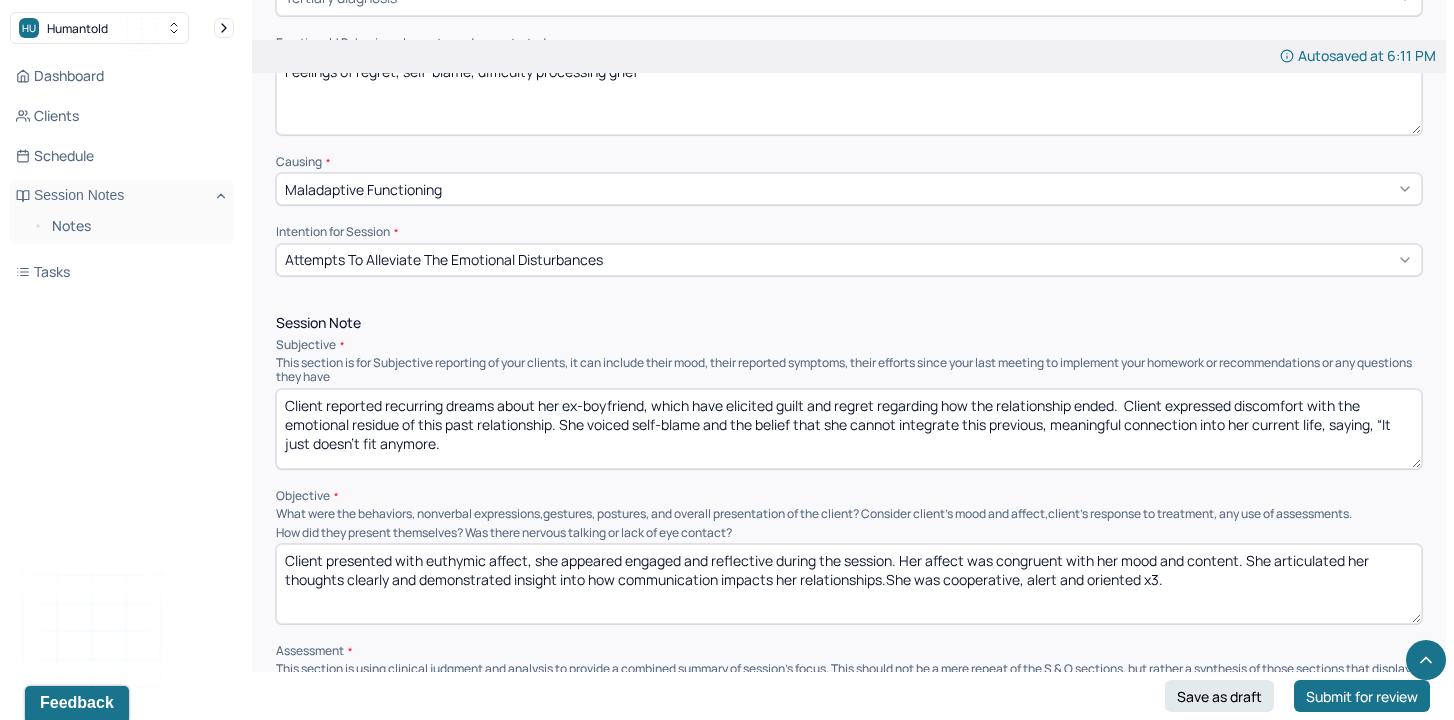 drag, startPoint x: 757, startPoint y: 432, endPoint x: 819, endPoint y: 433, distance: 62.008064 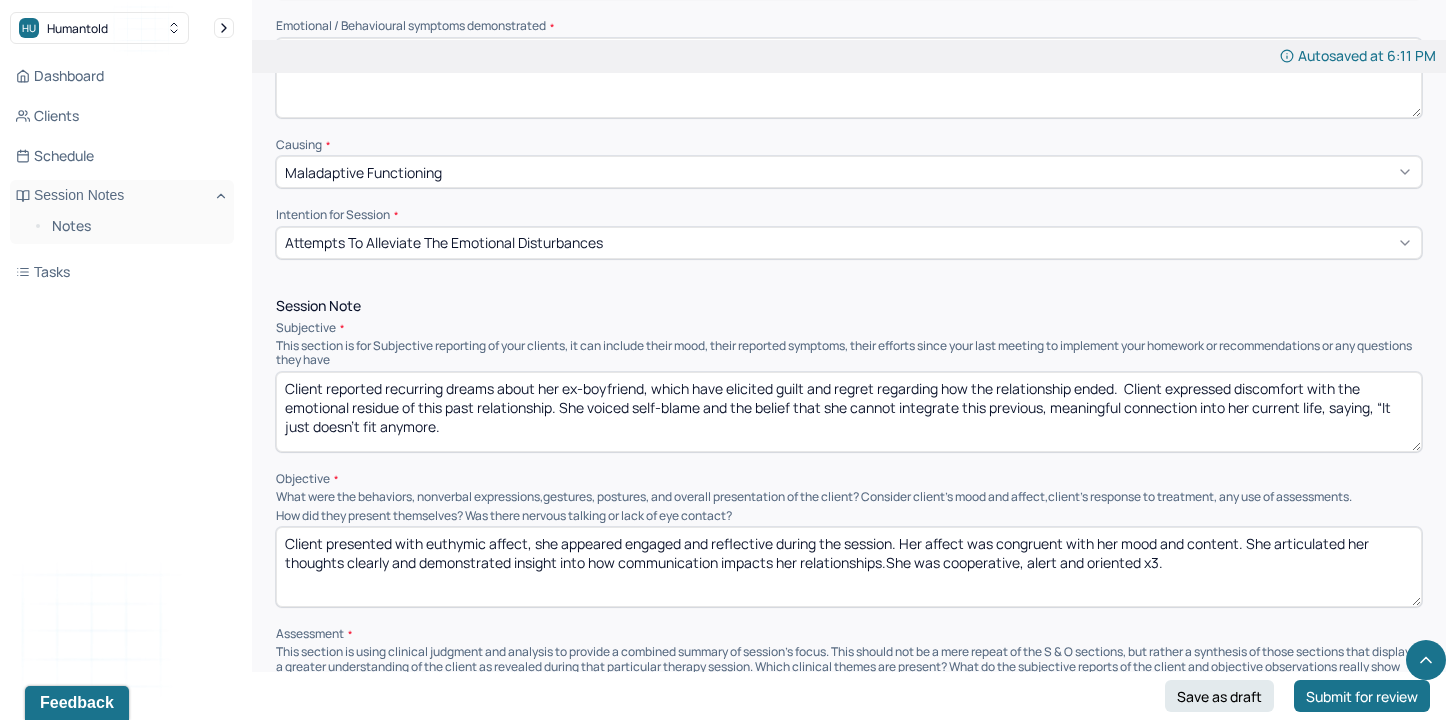 scroll, scrollTop: 958, scrollLeft: 0, axis: vertical 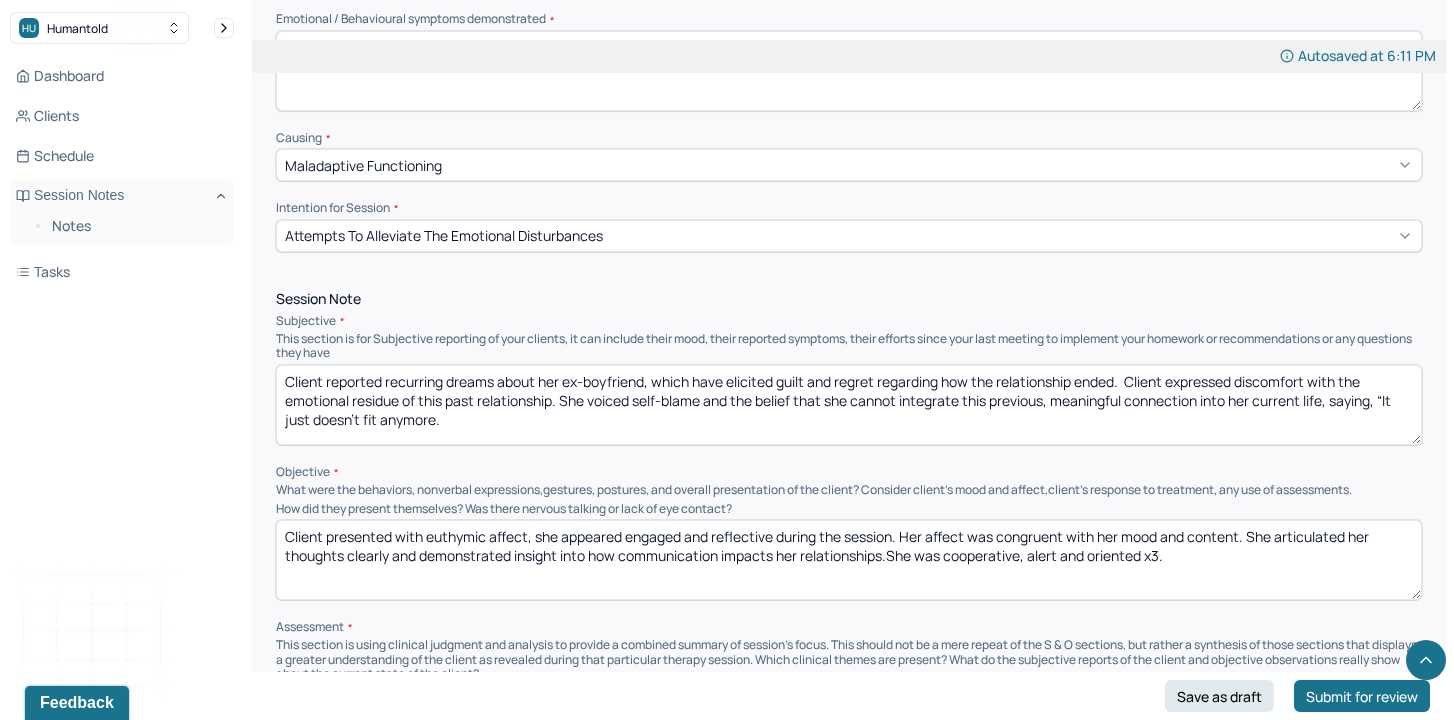 drag, startPoint x: 818, startPoint y: 439, endPoint x: 1333, endPoint y: 393, distance: 517.0503 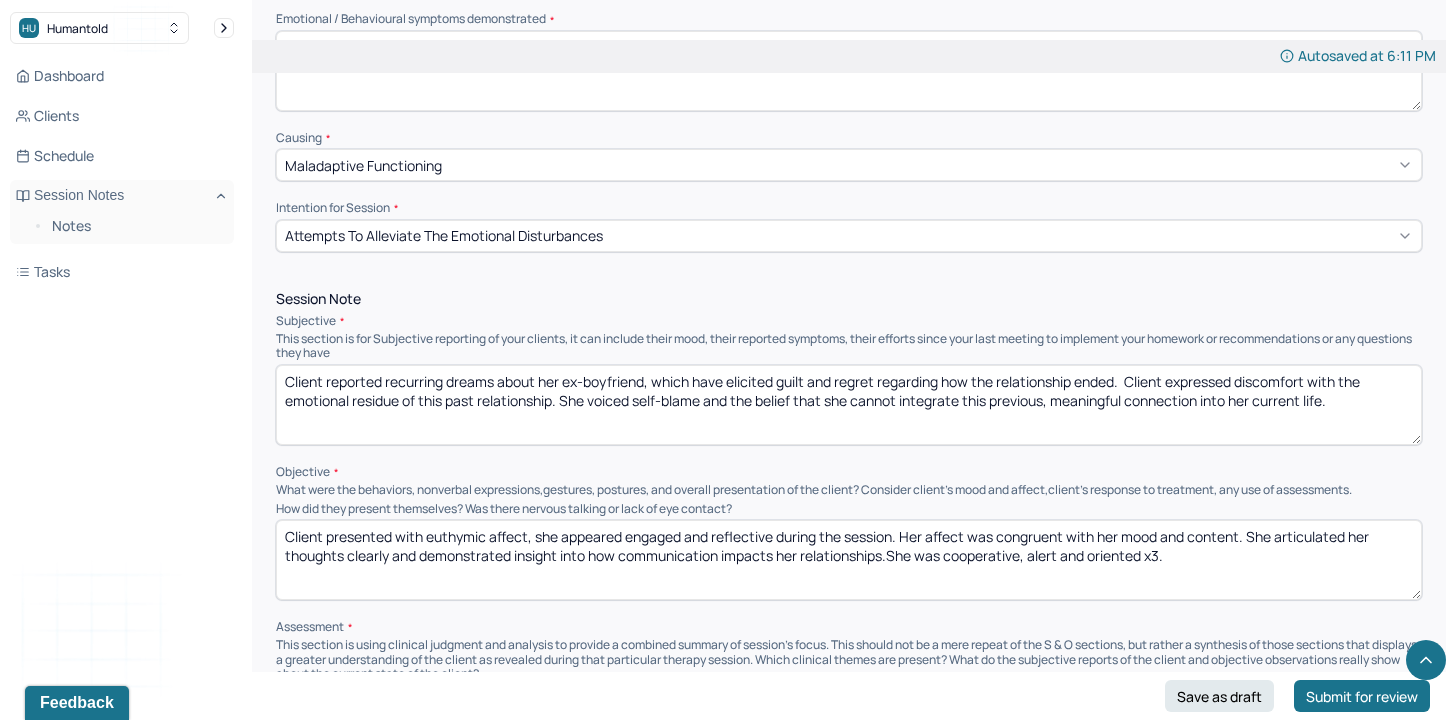 type on "Client reported recurring dreams about her ex-boyfriend, which have elicited guilt and regret regarding how the relationship ended.  Client expressed discomfort with the emotional residue of this past relationship. She voiced self-blame and the belief that she cannot integrate this previous, meaningful connection into her current life." 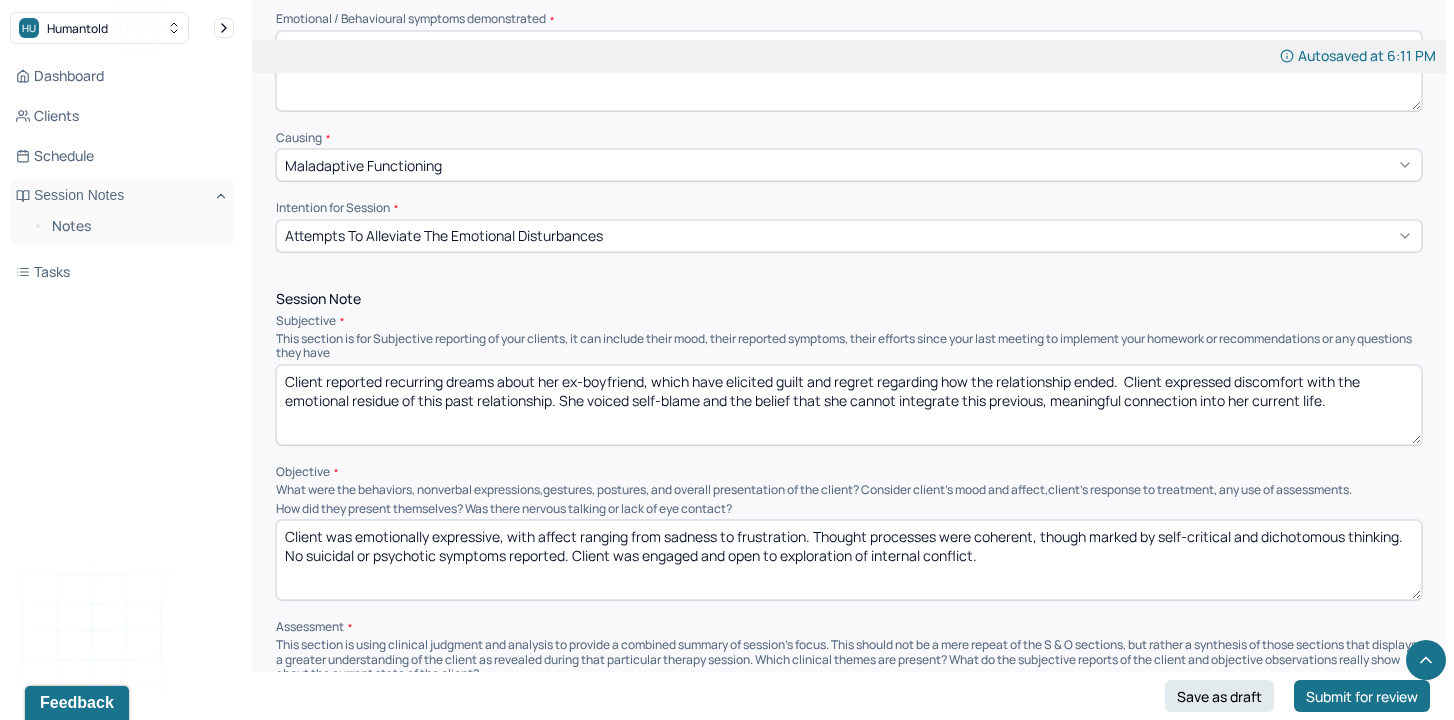 scroll, scrollTop: 0, scrollLeft: 0, axis: both 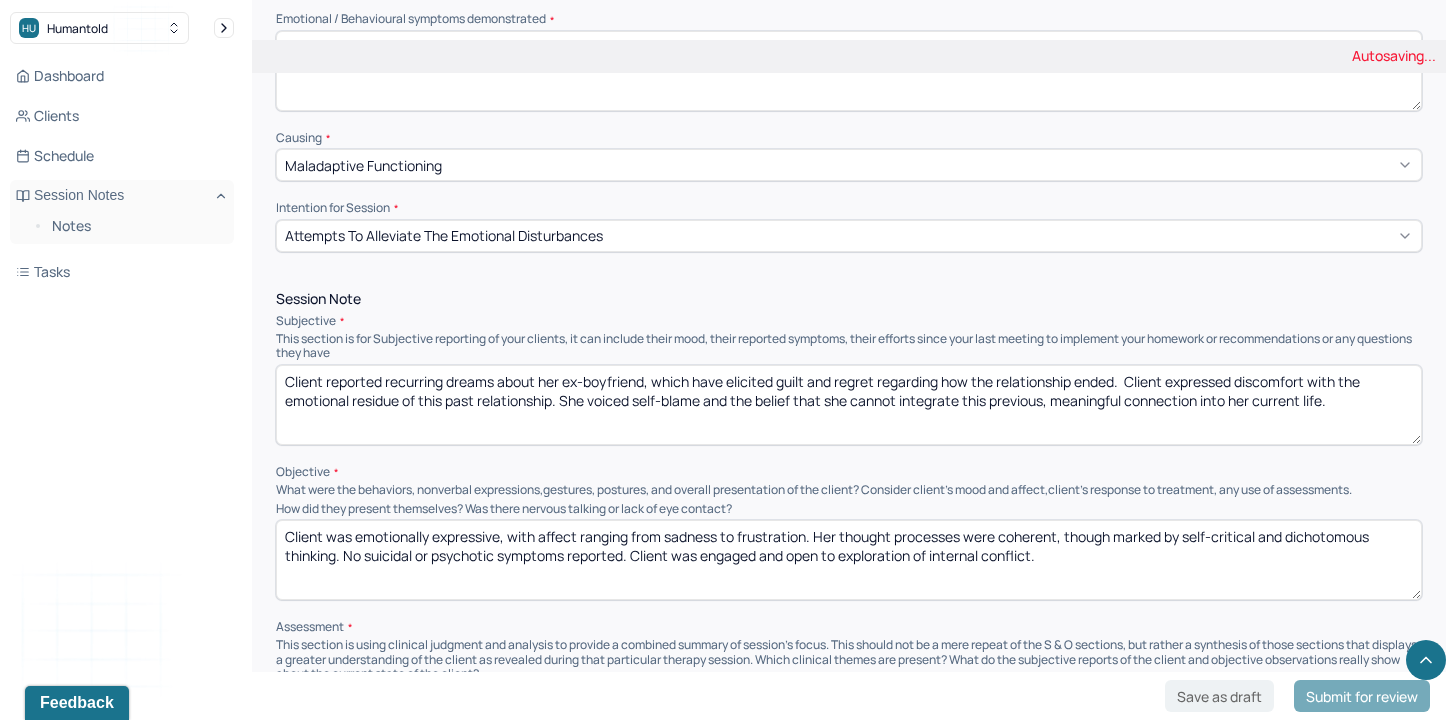 drag, startPoint x: 1016, startPoint y: 537, endPoint x: 1171, endPoint y: 537, distance: 155 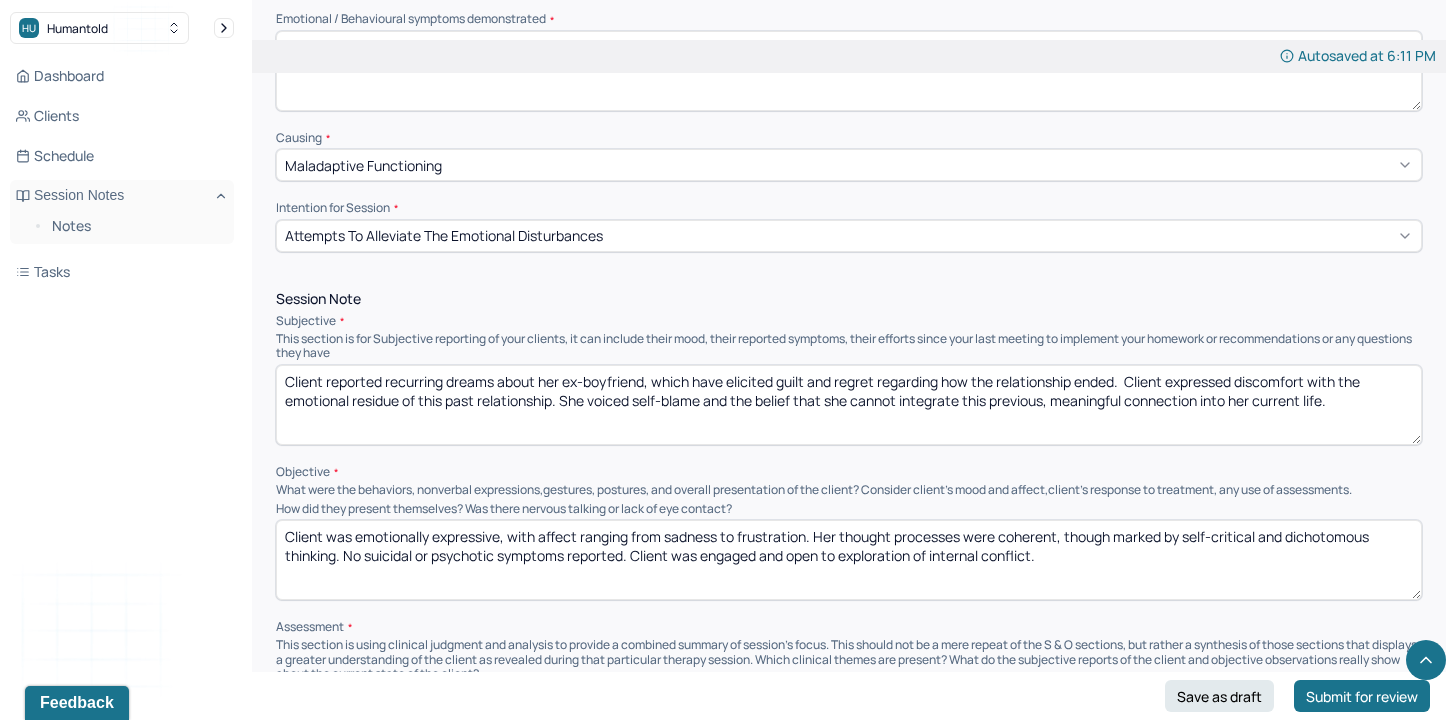 drag, startPoint x: 346, startPoint y: 556, endPoint x: 626, endPoint y: 562, distance: 280.06427 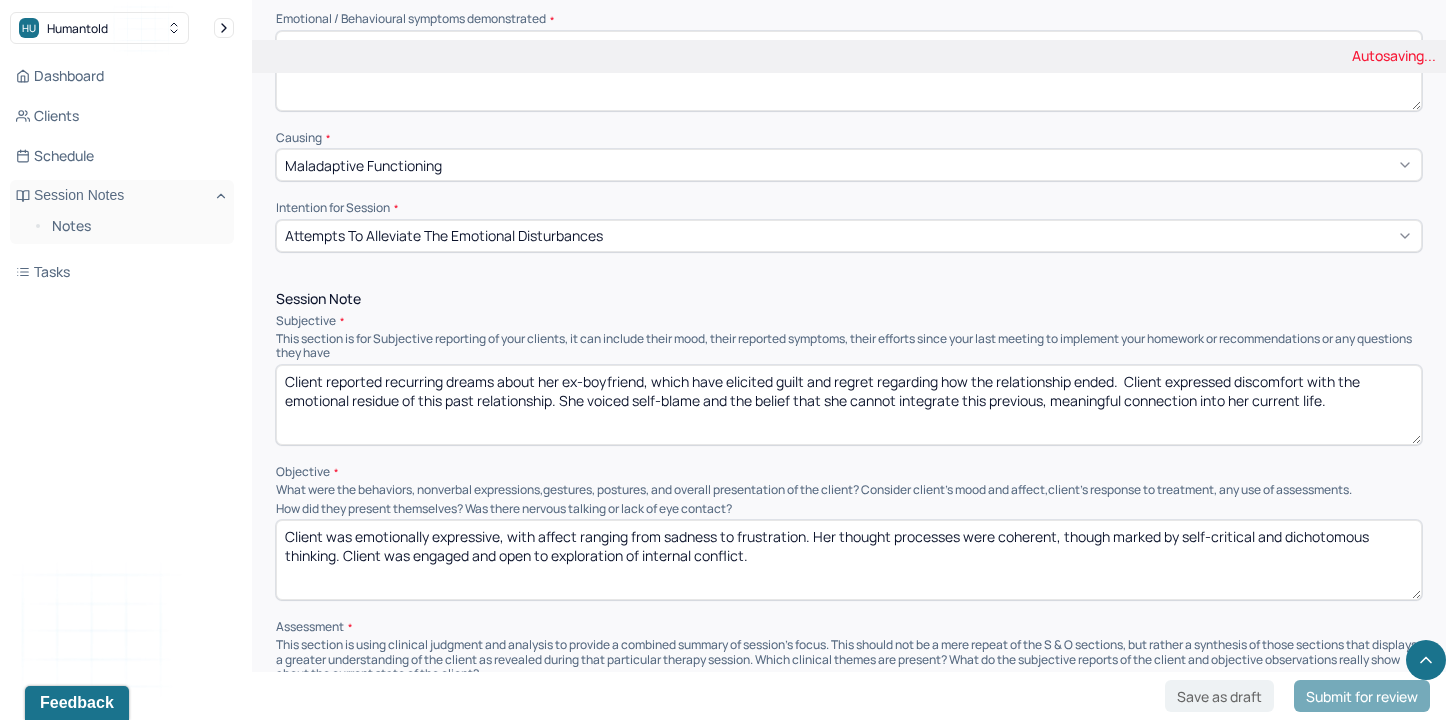 drag, startPoint x: 630, startPoint y: 561, endPoint x: 762, endPoint y: 561, distance: 132 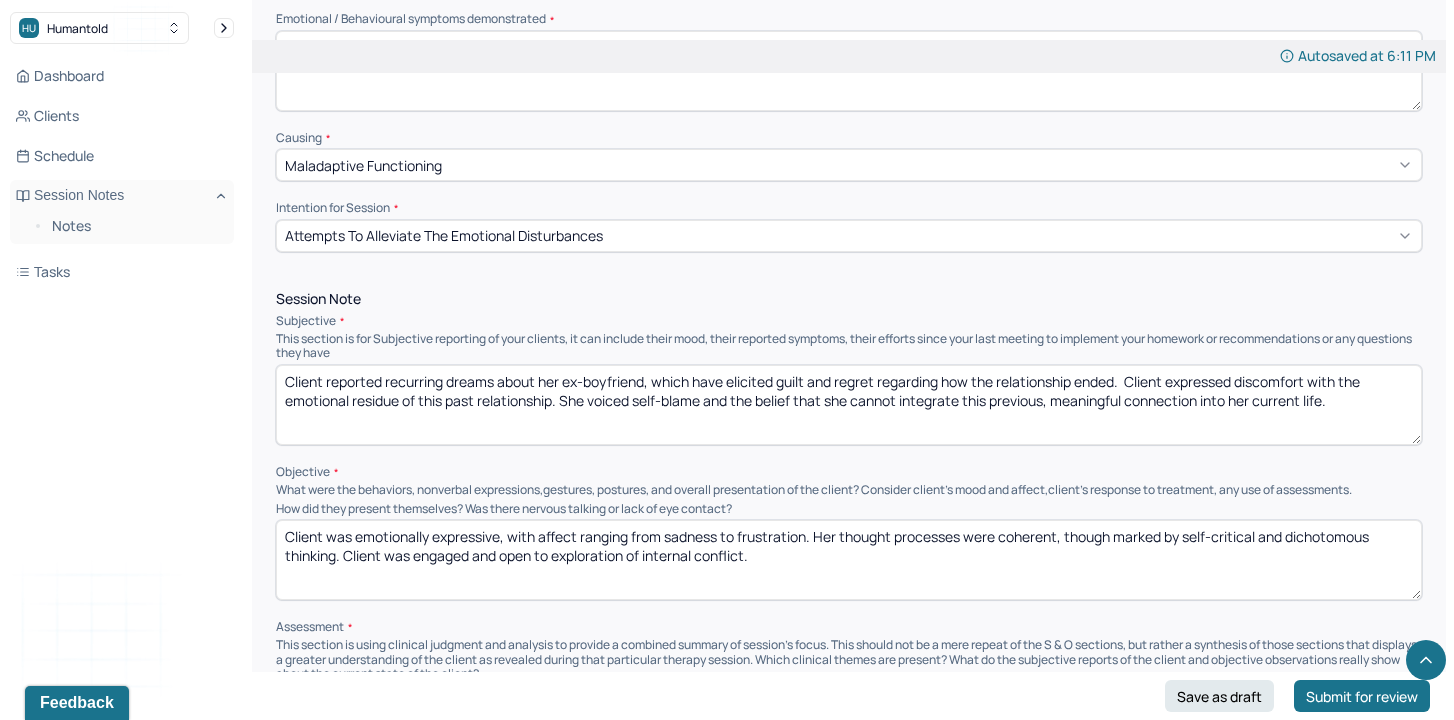 drag, startPoint x: 552, startPoint y: 556, endPoint x: 624, endPoint y: 561, distance: 72.1734 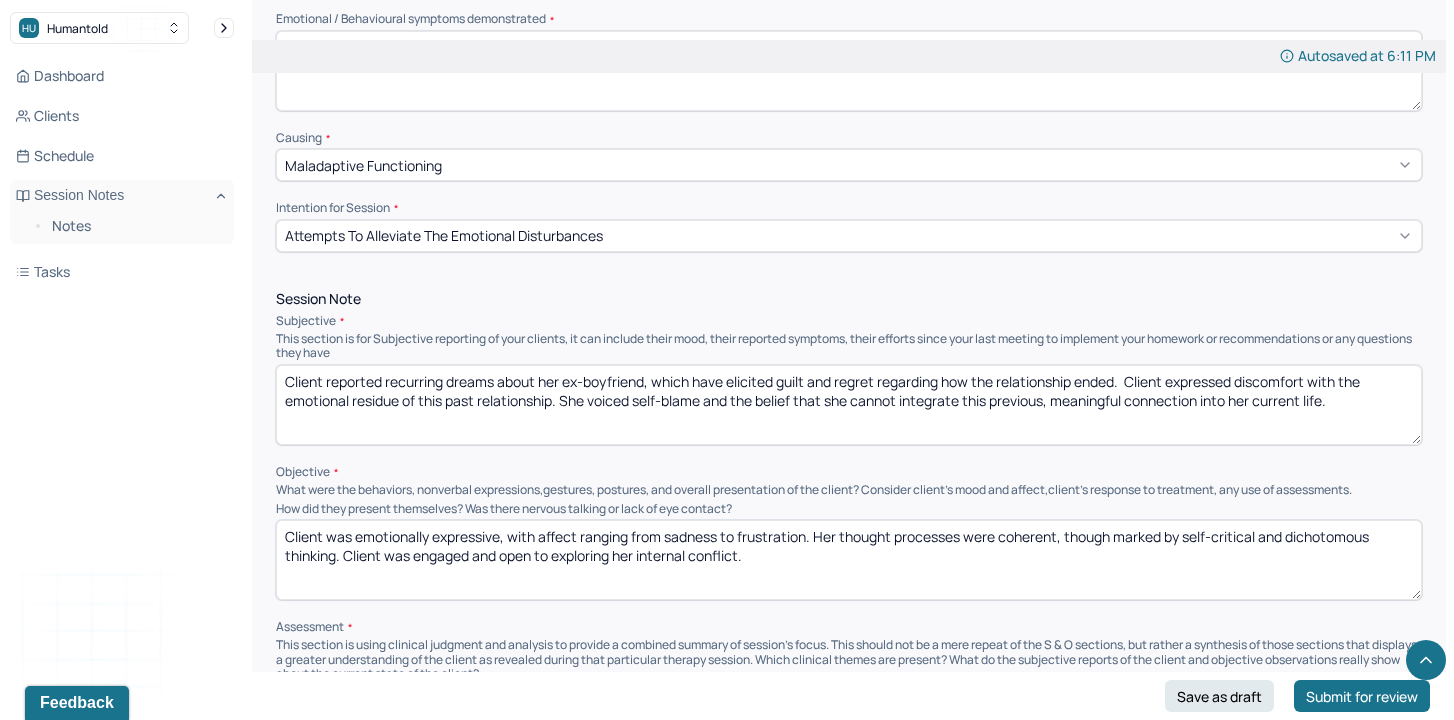 click on "Client was emotionally expressive, with affect ranging from sadness to frustration. Her thought processes were coherent, though marked by self-critical and dichotomous thinking. Client was engaged and open to exploration of internal conflict." at bounding box center (849, 560) 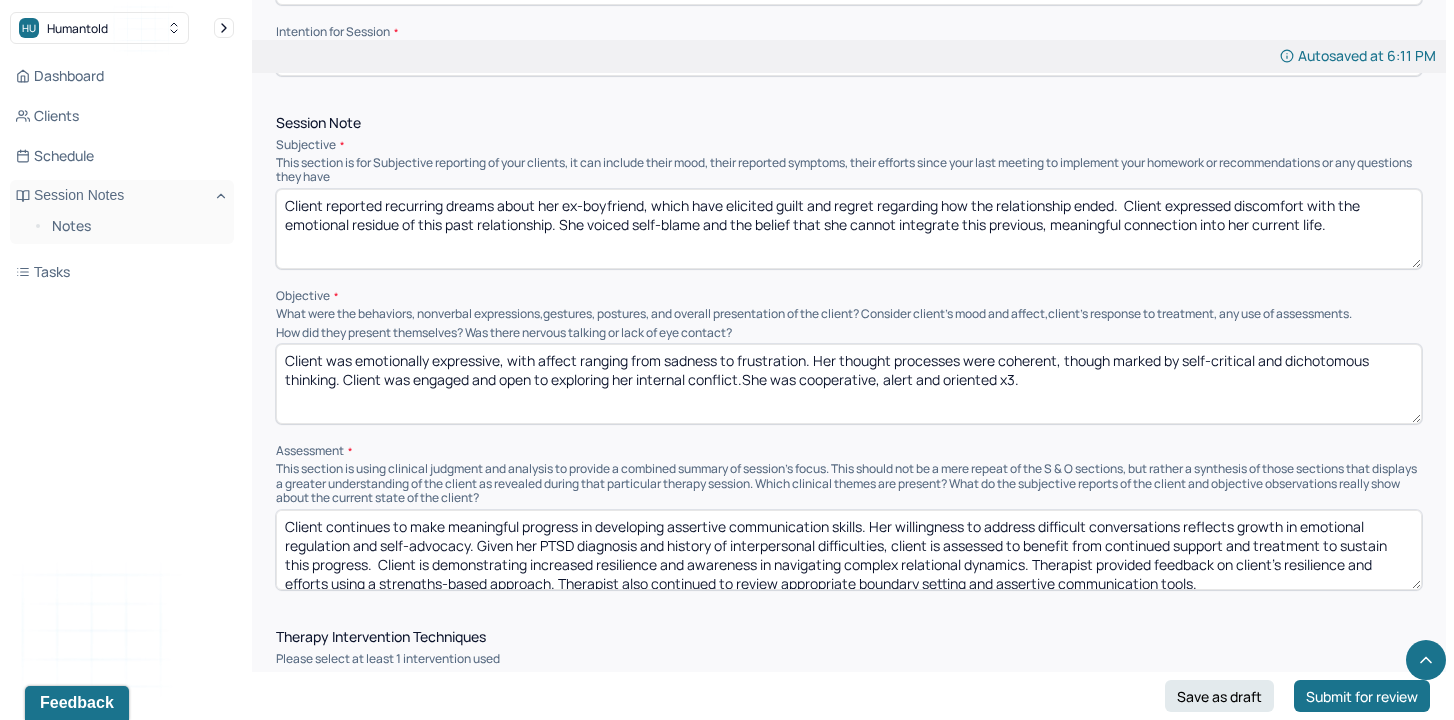 scroll, scrollTop: 1134, scrollLeft: 0, axis: vertical 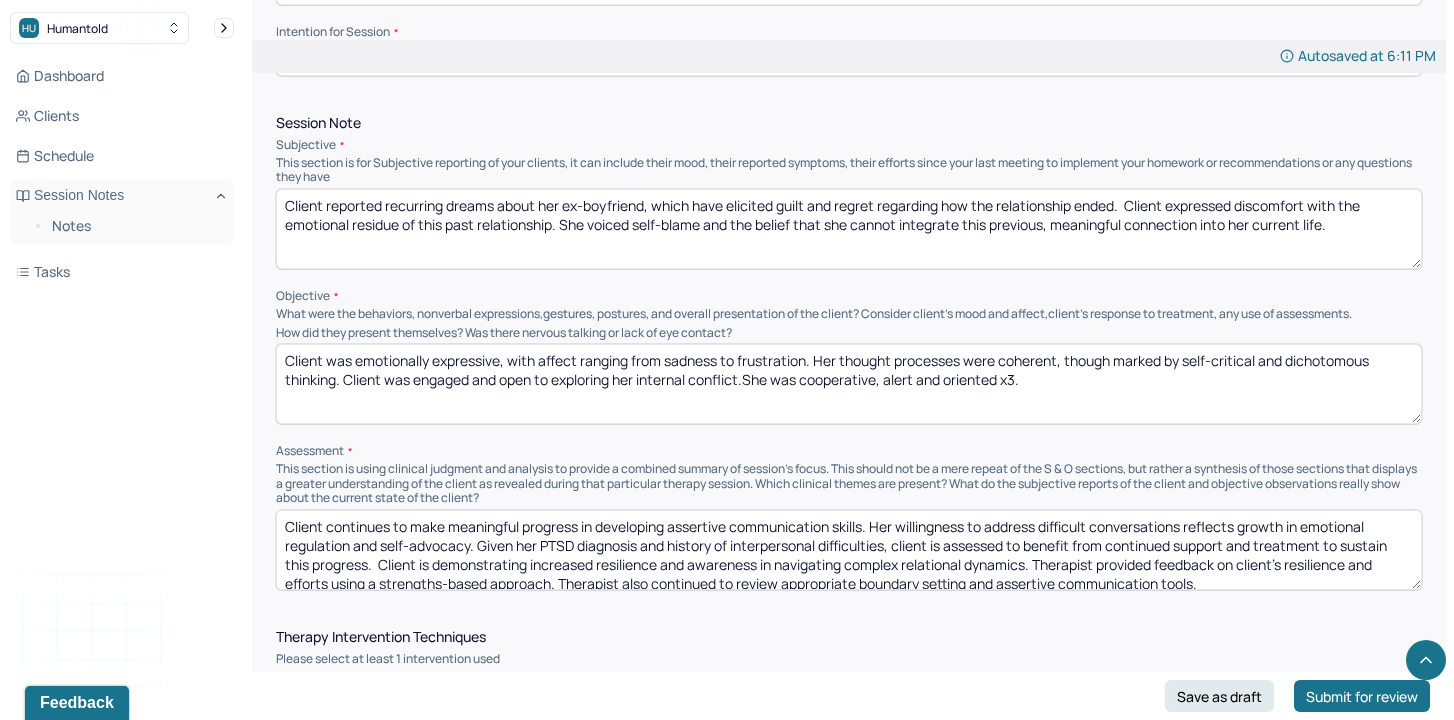 click on "Client continues to make meaningful progress in developing assertive communication skills. Her willingness to address difficult conversations reflects growth in emotional regulation and self-advocacy. Given her PTSD diagnosis and history of interpersonal difficulties, client is assessed to benefit from continued support and treatment to sustain this progress.  Client is demonstrating increased resilience and awareness in navigating complex relational dynamics. Therapist provided feedback on client's resilience and efforts using a strengths-based approach. Therapist also continued to review appropriate boundary setting and assertive communication tools." at bounding box center (849, 550) 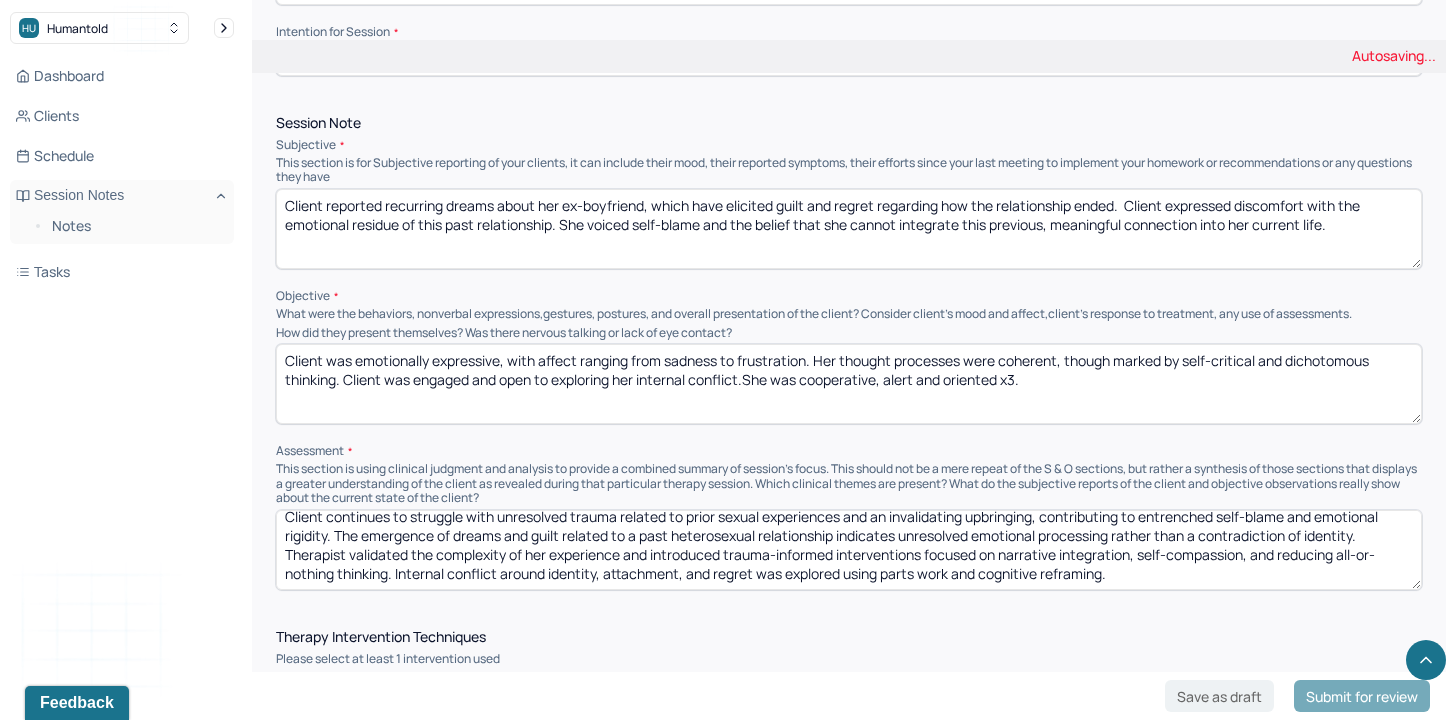 scroll, scrollTop: 10, scrollLeft: 0, axis: vertical 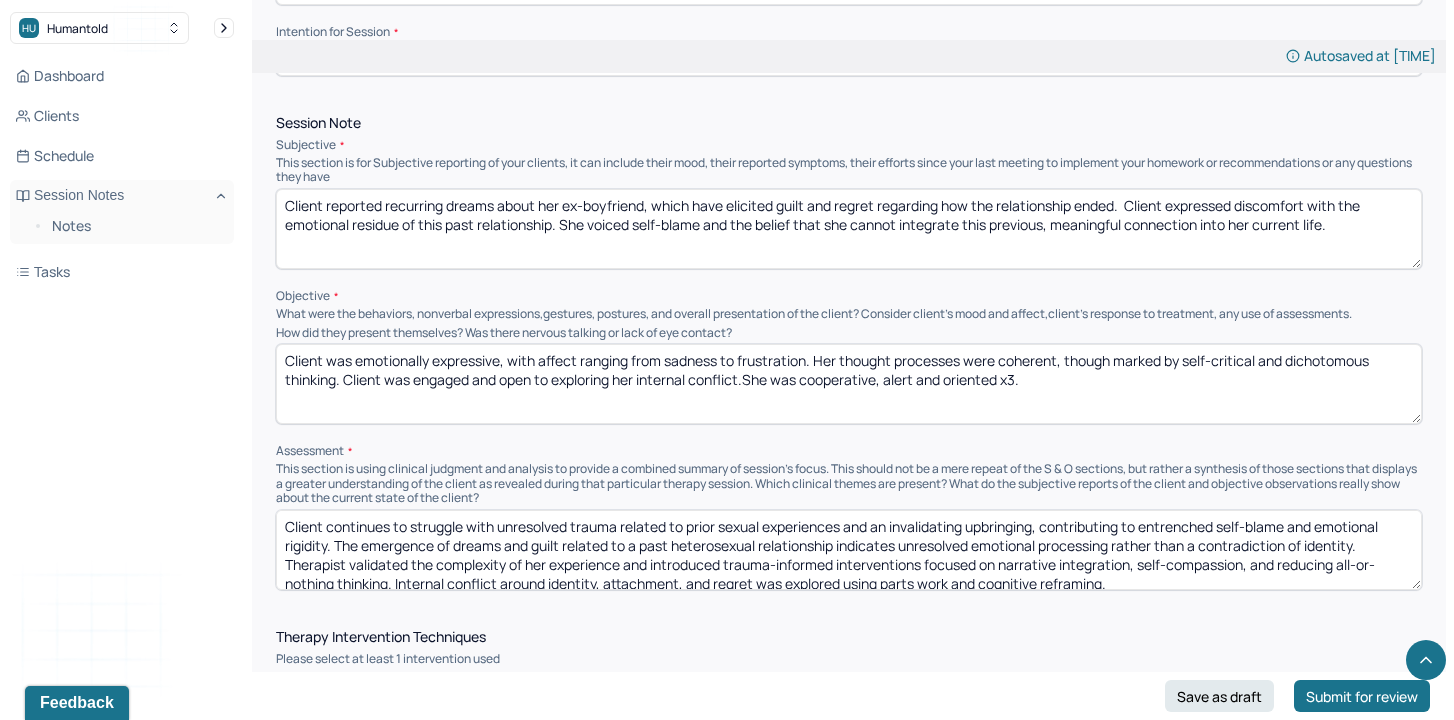 drag, startPoint x: 507, startPoint y: 522, endPoint x: 774, endPoint y: 522, distance: 267 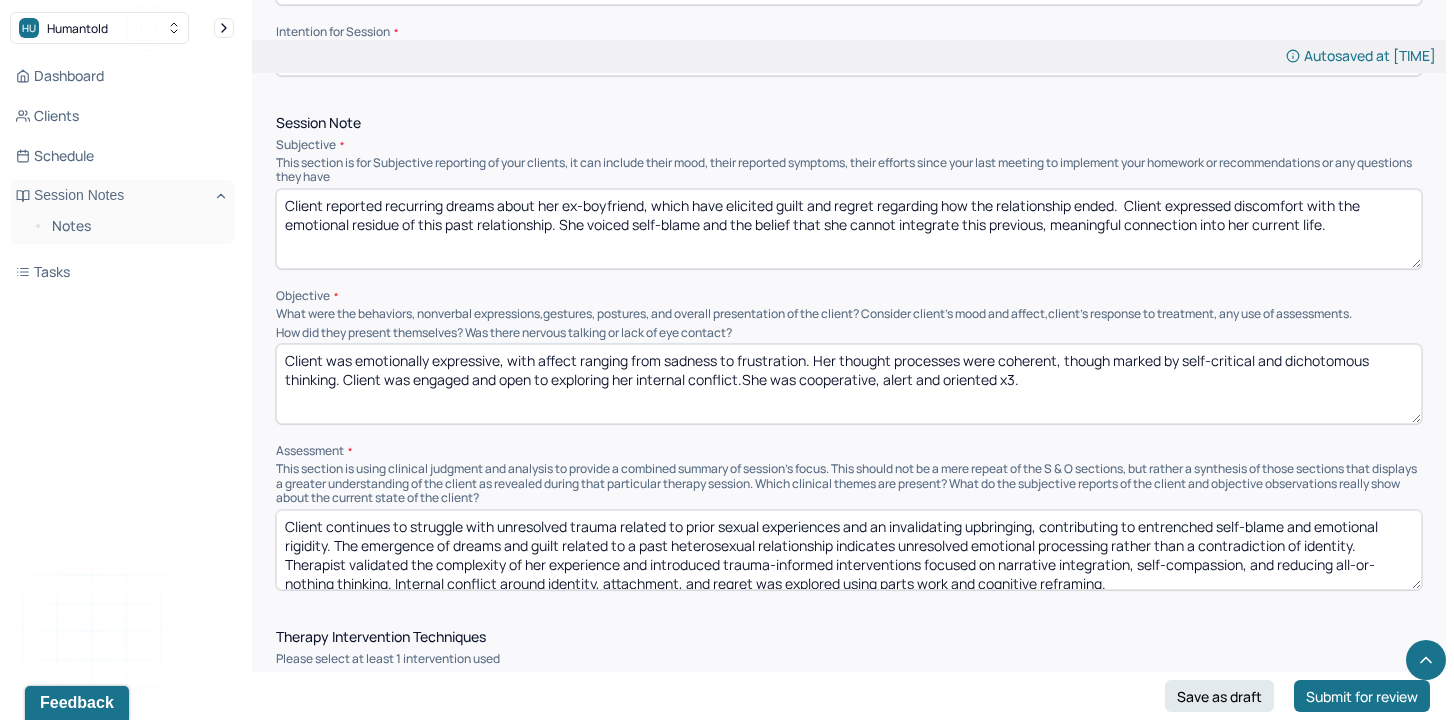 scroll, scrollTop: 1125, scrollLeft: 0, axis: vertical 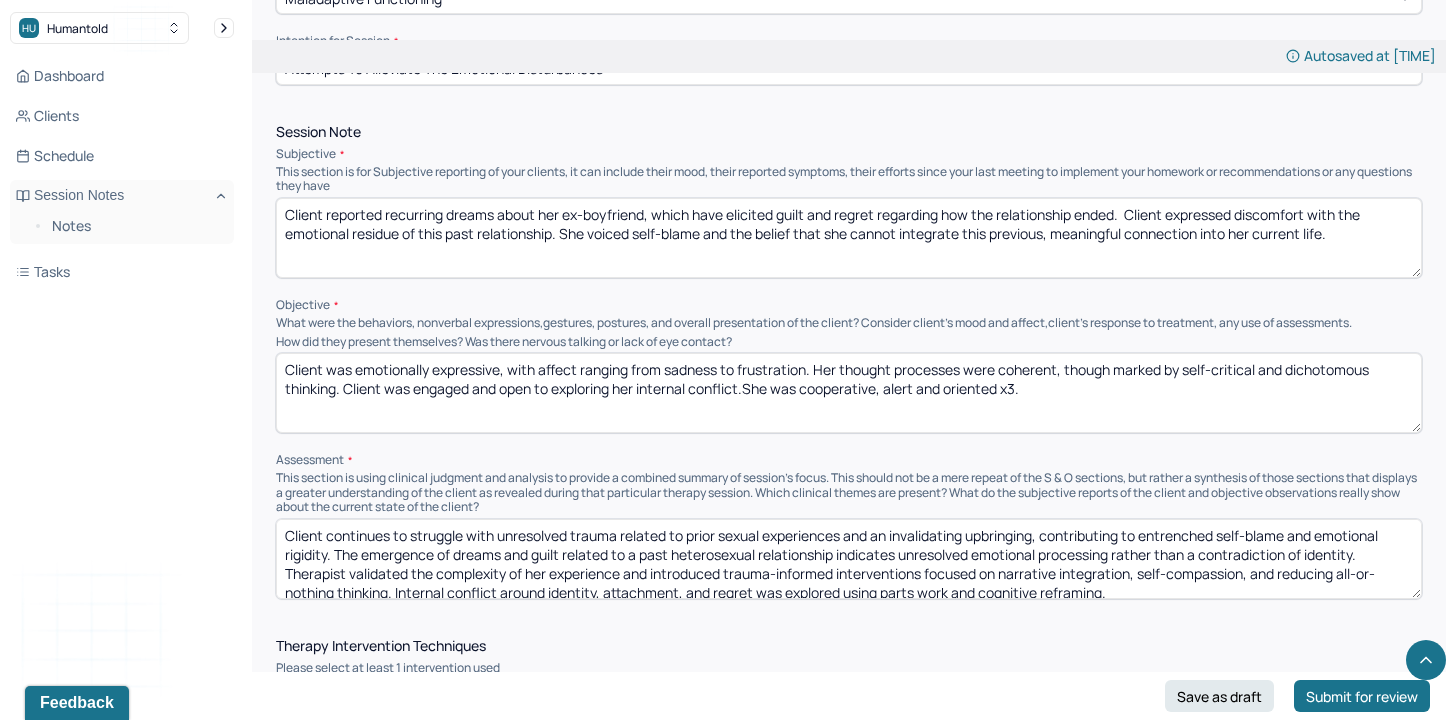 drag, startPoint x: 1051, startPoint y: 537, endPoint x: 1072, endPoint y: 573, distance: 41.677334 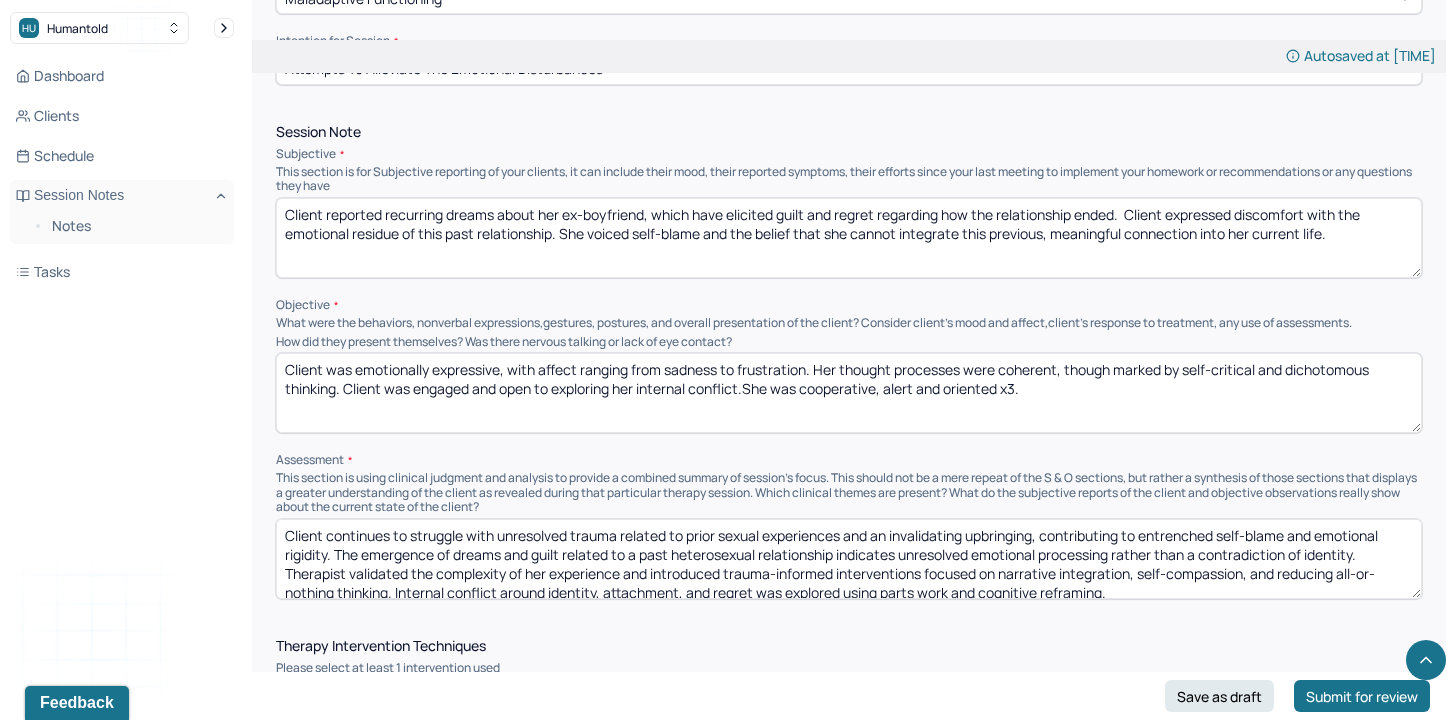 click on "Client continues to struggle with unresolved trauma related to prior sexual experiences and an invalidating upbringing, contributing to entrenched self-blame and emotional rigidity. The emergence of dreams and guilt related to a past heterosexual relationship indicates unresolved emotional processing rather than a contradiction of identity. Therapist validated the complexity of her experience and introduced trauma-informed interventions focused on narrative integration, self-compassion, and reducing all-or-nothing thinking. Internal conflict around identity, attachment, and regret was explored using parts work and cognitive reframing." at bounding box center (849, 559) 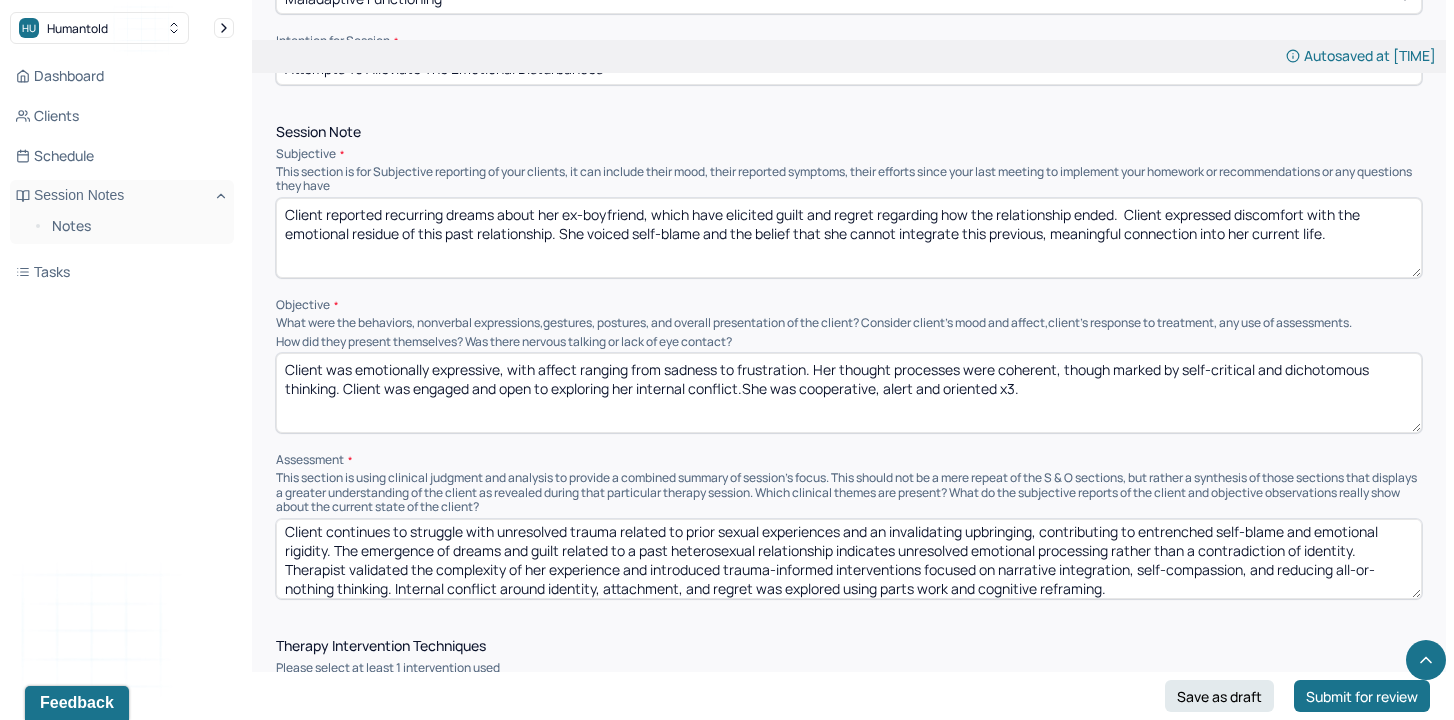 scroll, scrollTop: 5, scrollLeft: 0, axis: vertical 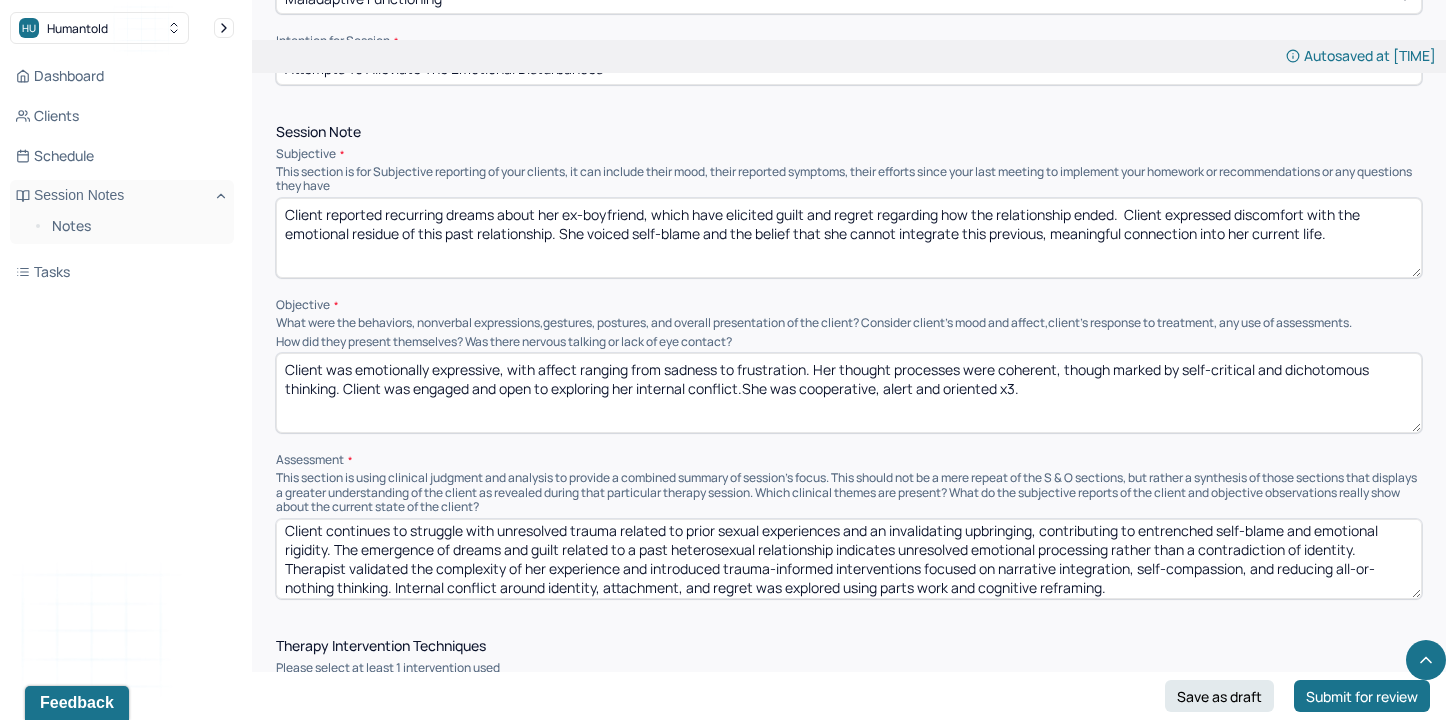 drag, startPoint x: 520, startPoint y: 554, endPoint x: 817, endPoint y: 550, distance: 297.02695 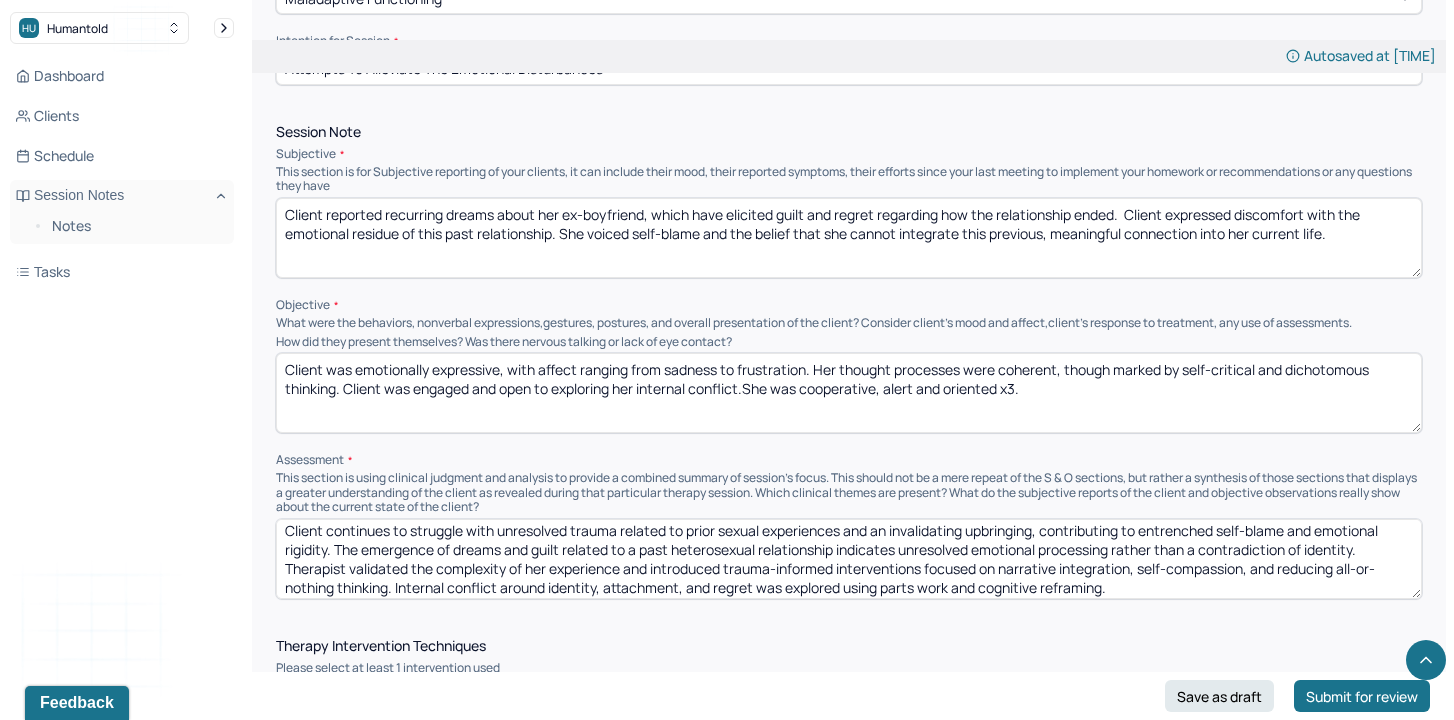 click on "Client continues to struggle with unresolved trauma related to prior sexual experiences and an invalidating upbringing, contributing to entrenched self-blame and emotional rigidity. The emergence of dreams and guilt related to a past heterosexual relationship indicates unresolved emotional processing rather than a contradiction of identity. Therapist validated the complexity of her experience and introduced trauma-informed interventions focused on narrative integration, self-compassion, and reducing all-or-nothing thinking. Internal conflict around identity, attachment, and regret was explored using parts work and cognitive reframing." at bounding box center [849, 559] 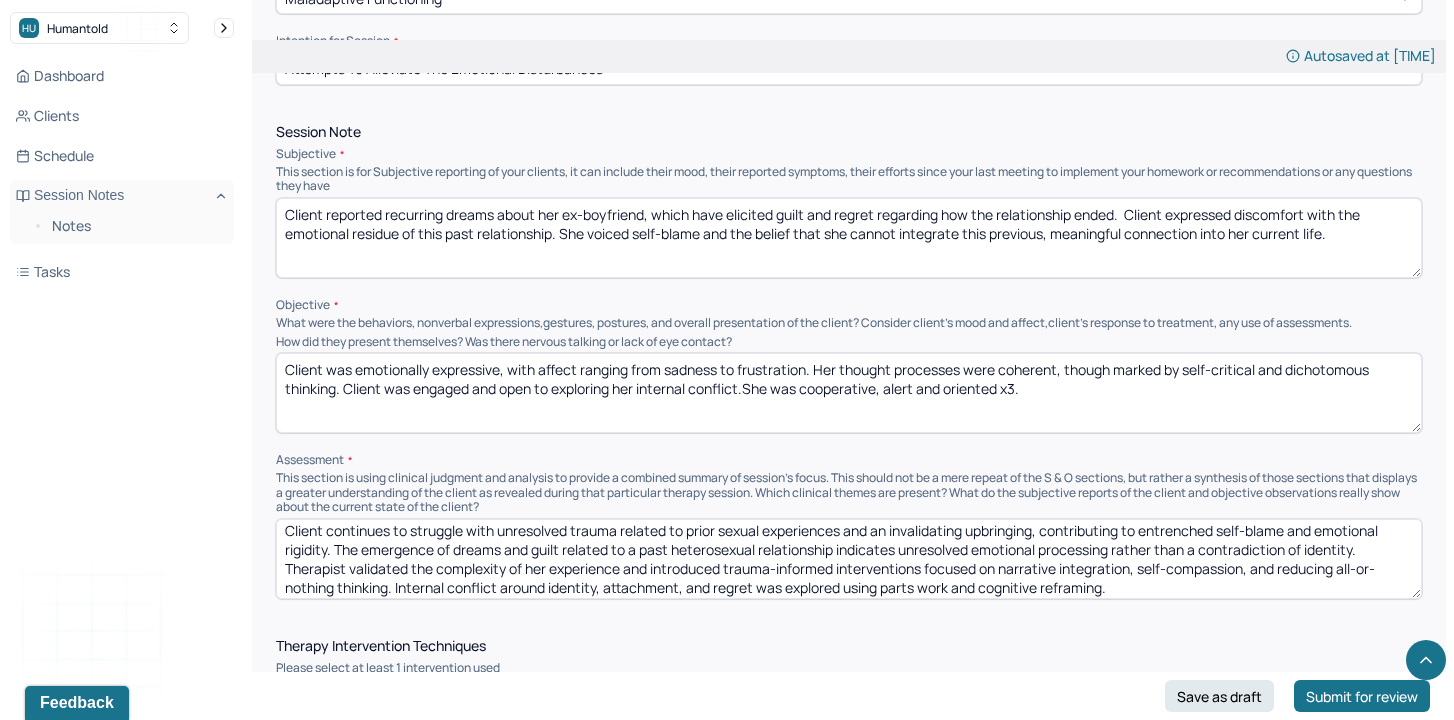 scroll, scrollTop: 0, scrollLeft: 0, axis: both 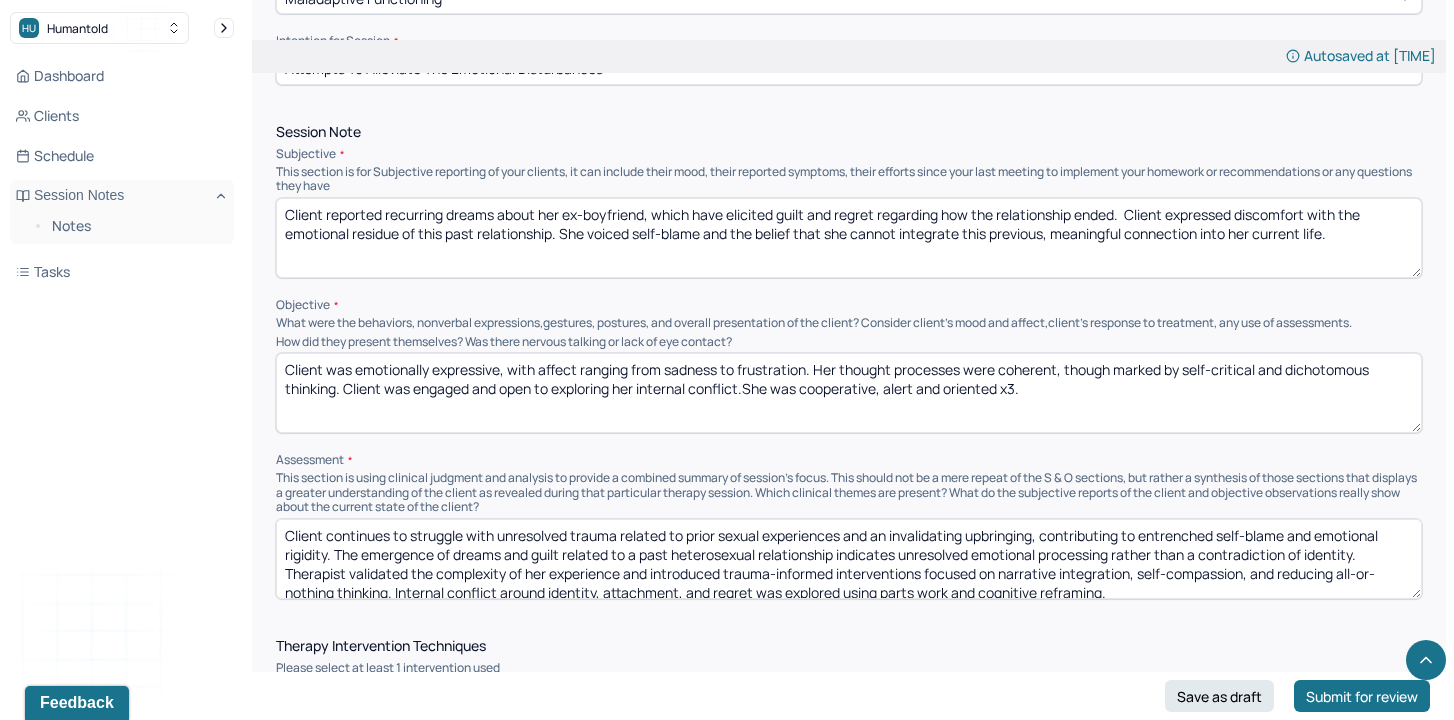 drag, startPoint x: 1381, startPoint y: 545, endPoint x: 1121, endPoint y: 547, distance: 260.0077 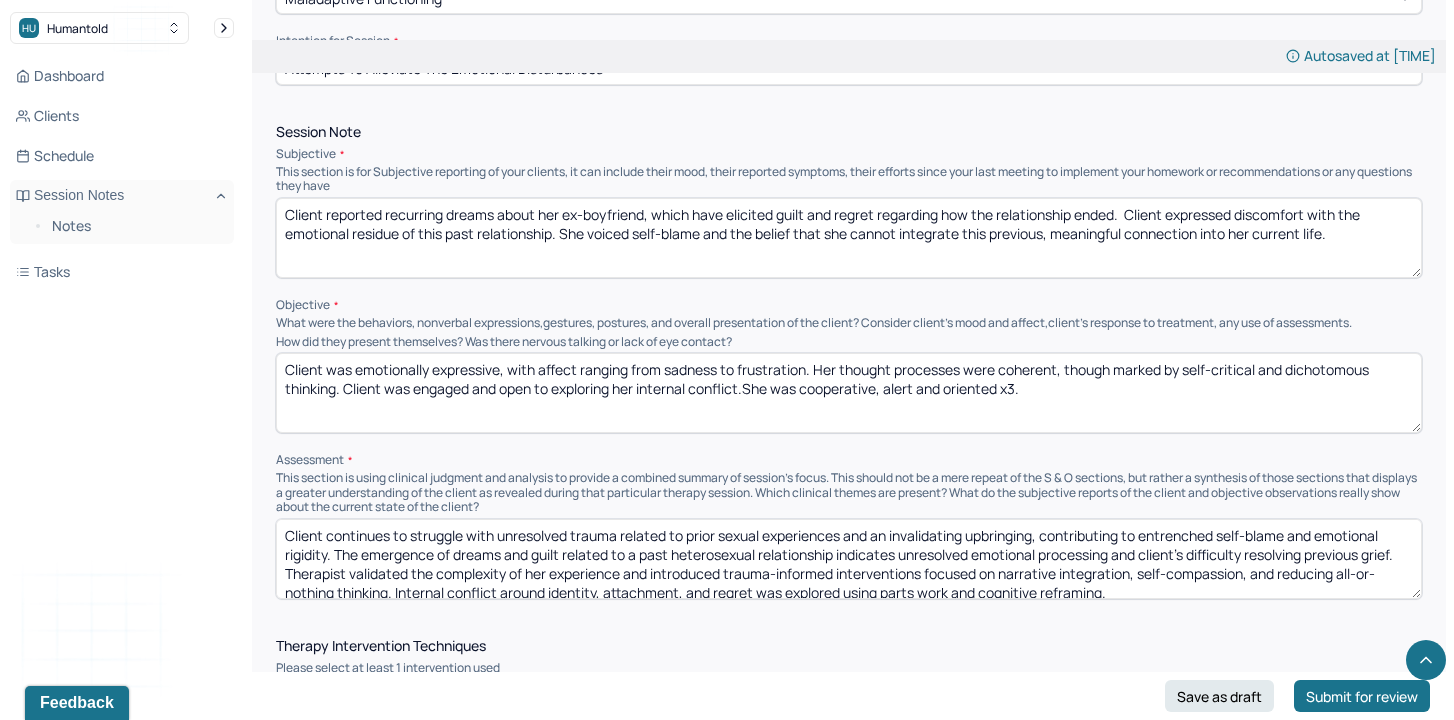 click on "Client continues to struggle with unresolved trauma related to prior sexual experiences and an invalidating upbringing, contributing to entrenched self-blame and emotional rigidity. The emergence of dreams and guilt related to a past heterosexual relationship indicates unresolved emotional processing and client's difficulty resolving previous grief.Therapist validated the complexity of her experience and introduced trauma-informed interventions focused on narrative integration, self-compassion, and reducing all-or-nothing thinking. Internal conflict around identity, attachment, and regret was explored using parts work and cognitive reframing." at bounding box center [849, 559] 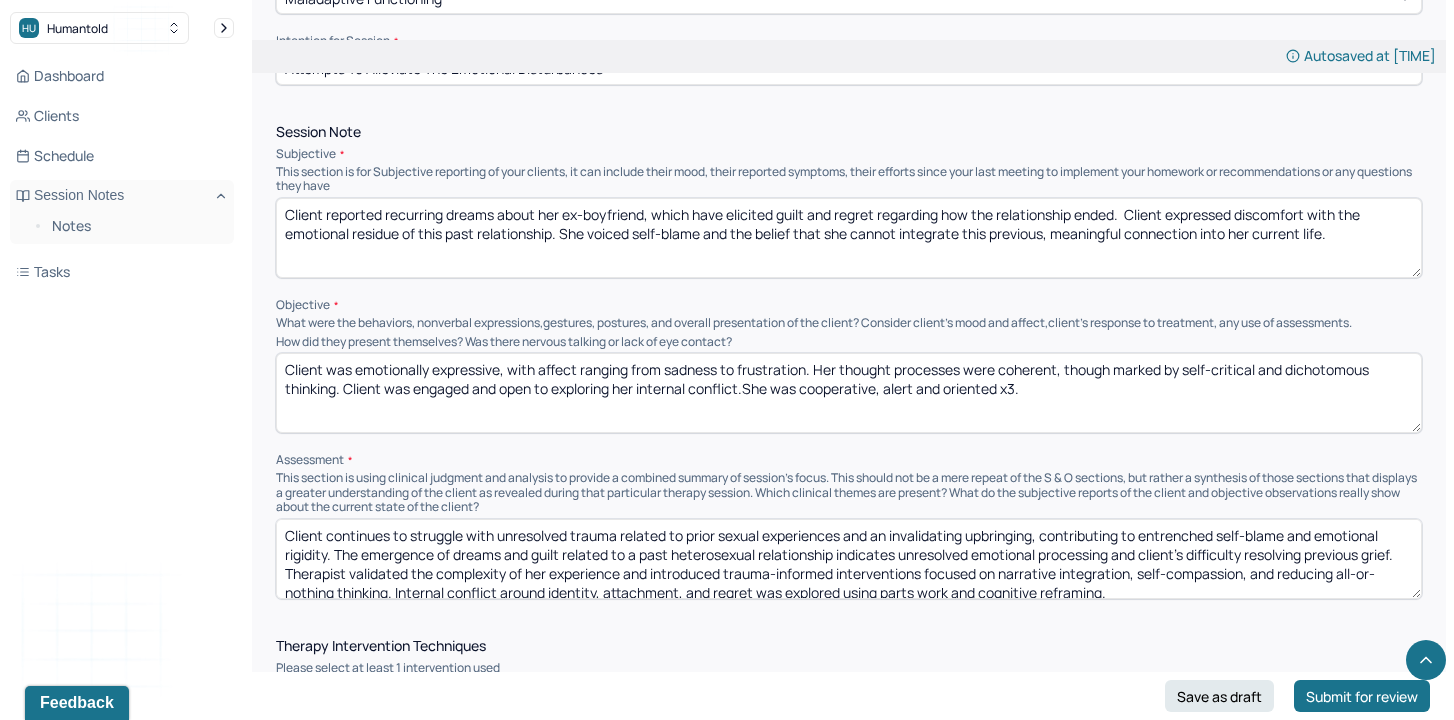 click on "Client continues to struggle with unresolved trauma related to prior sexual experiences and an invalidating upbringing, contributing to entrenched self-blame and emotional rigidity. The emergence of dreams and guilt related to a past heterosexual relationship indicates unresolved emotional processing and client's difficulty resolving previous grief.Therapist validated the complexity of her experience and introduced trauma-informed interventions focused on narrative integration, self-compassion, and reducing all-or-nothing thinking. Internal conflict around identity, attachment, and regret was explored using parts work and cognitive reframing." at bounding box center [849, 559] 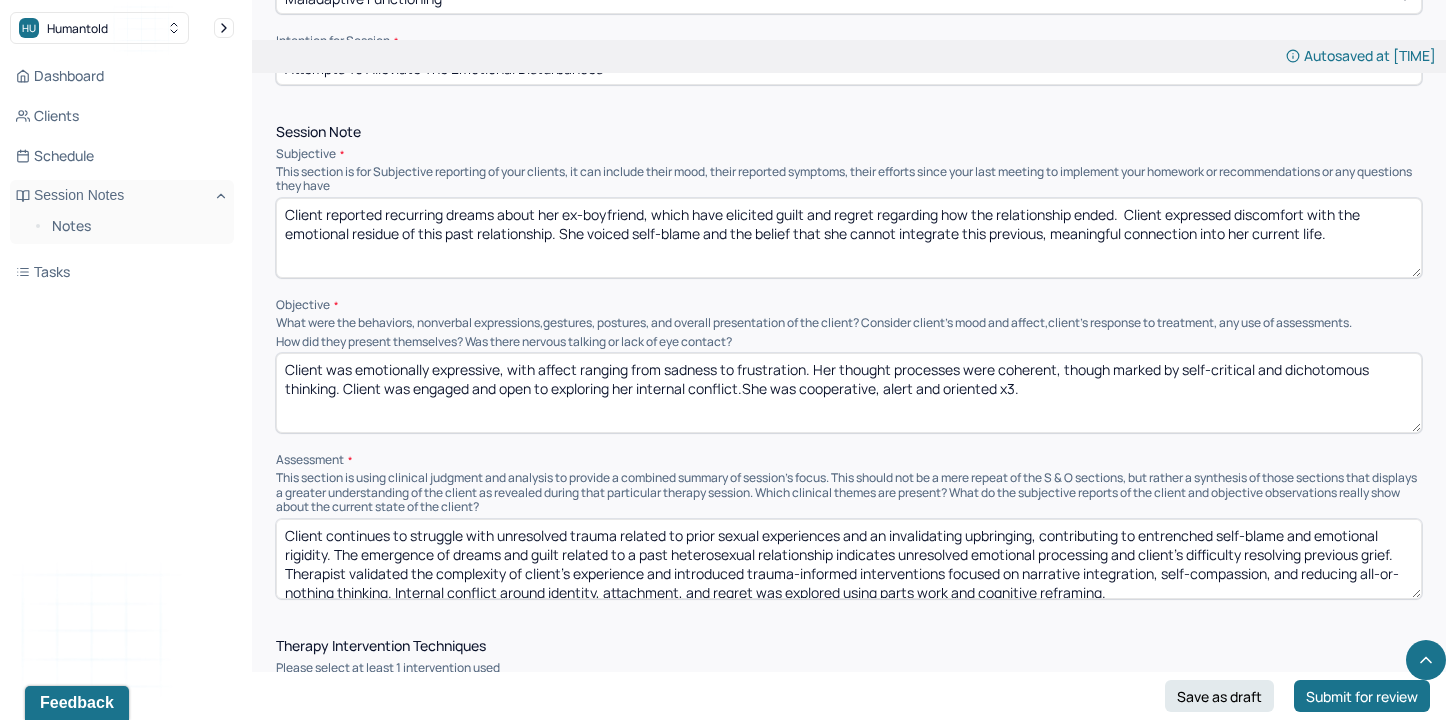 scroll, scrollTop: 10, scrollLeft: 0, axis: vertical 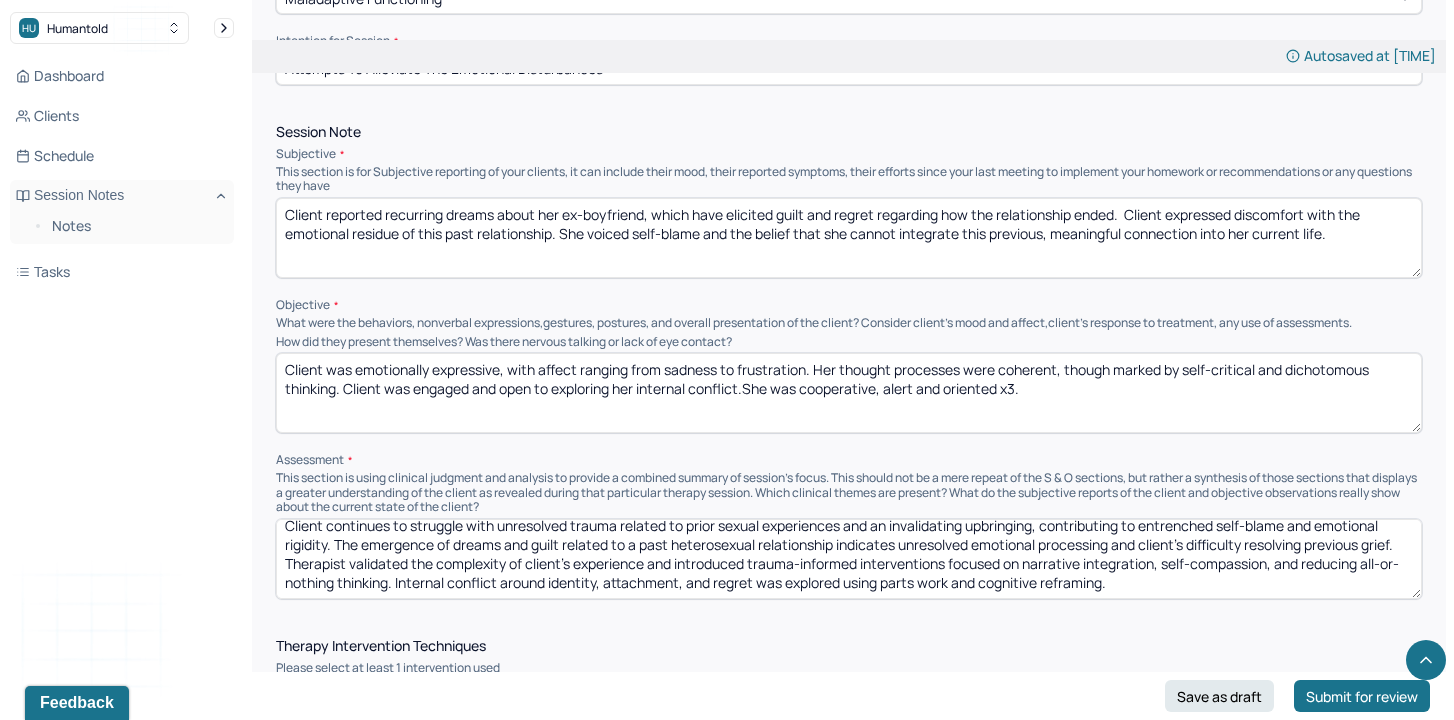 drag, startPoint x: 705, startPoint y: 577, endPoint x: 1047, endPoint y: 588, distance: 342.17685 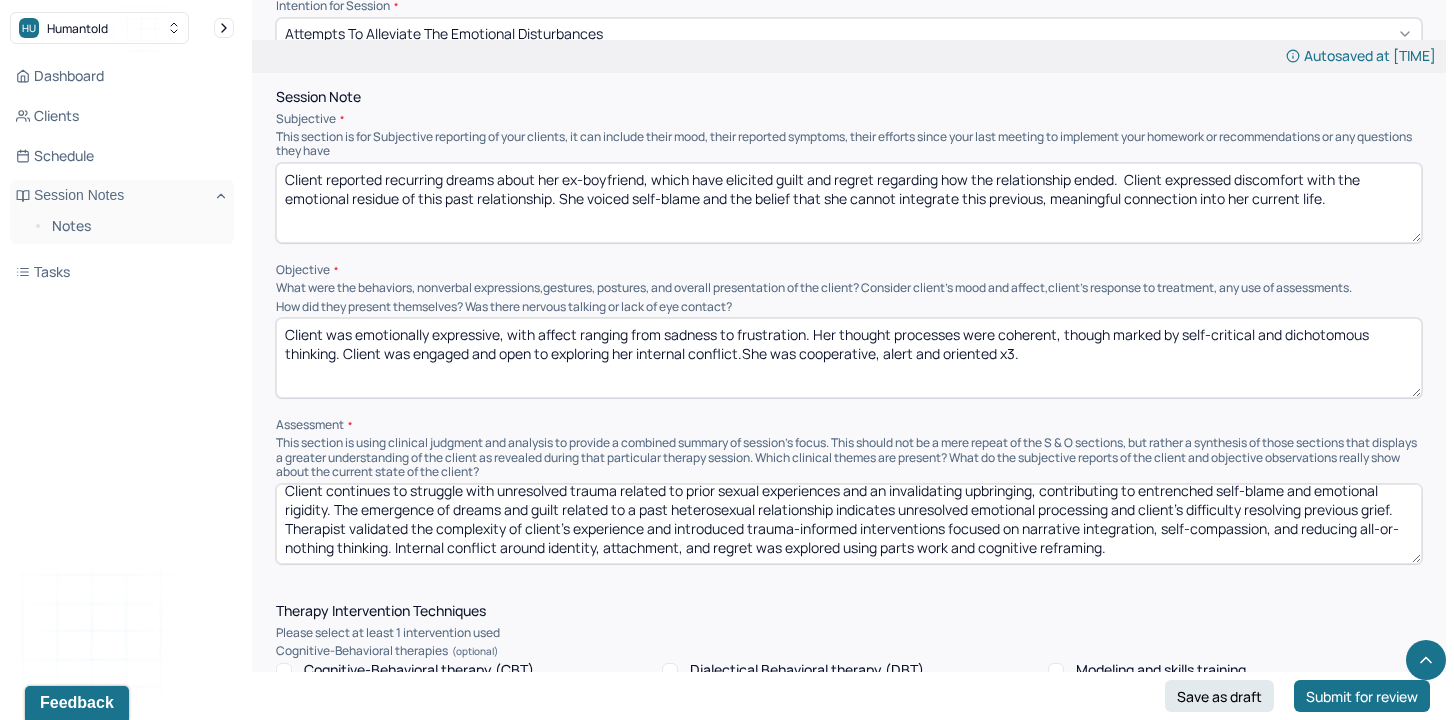 scroll, scrollTop: 1163, scrollLeft: 0, axis: vertical 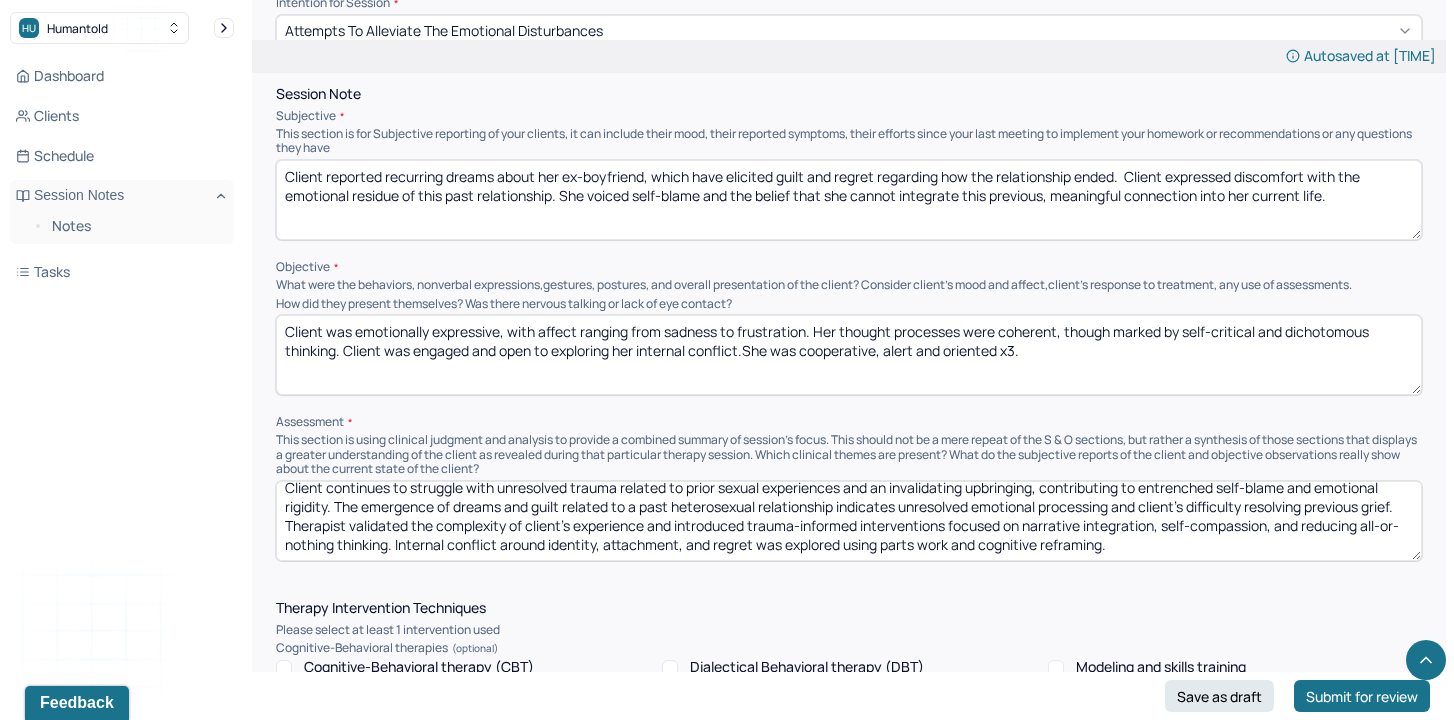 drag, startPoint x: 615, startPoint y: 543, endPoint x: 880, endPoint y: 541, distance: 265.00754 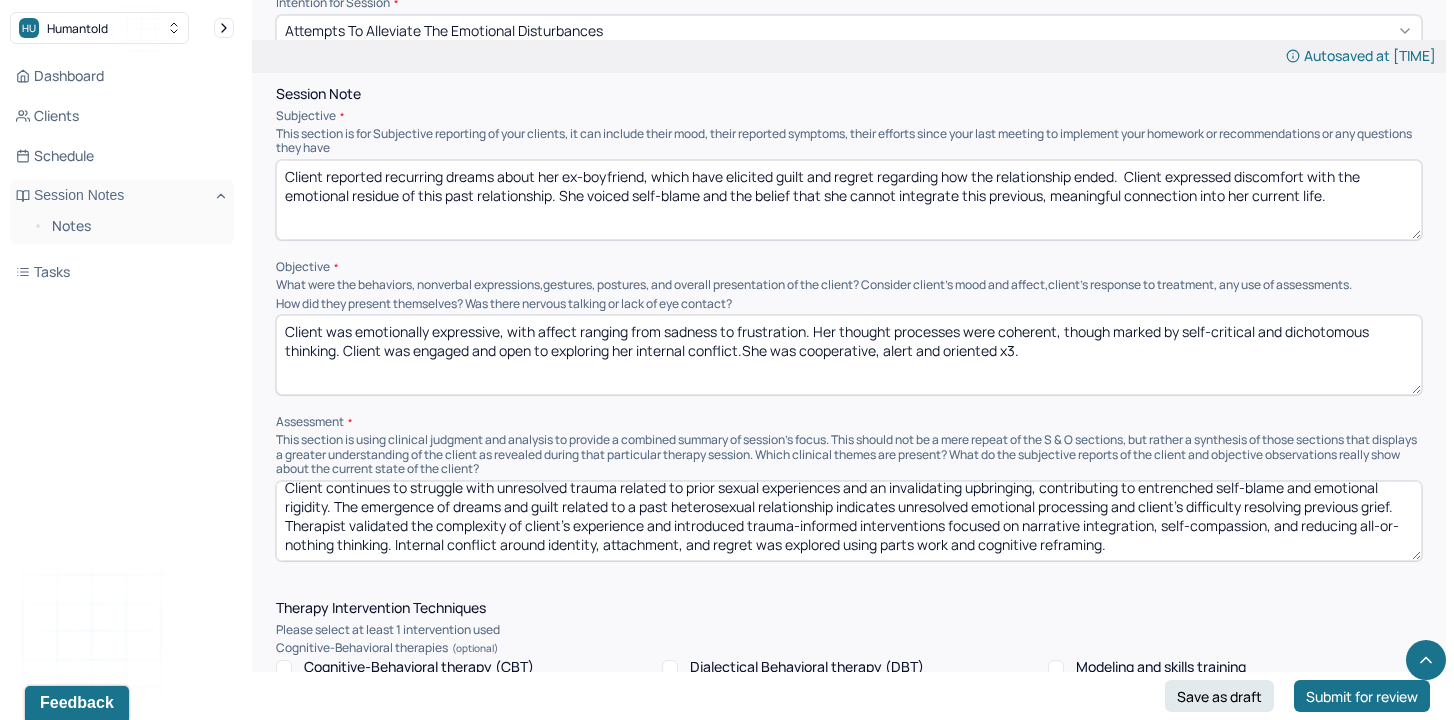 click on "Client continues to struggle with unresolved trauma related to prior sexual experiences and an invalidating upbringing, contributing to entrenched self-blame and emotional rigidity. The emergence of dreams and guilt related to a past heterosexual relationship indicates unresolved emotional processing and client's difficulty resolving previous grief. Therapist validated the complexity of client's experience and introduced trauma-informed interventions focused on narrative integration, self-compassion, and reducing all-or-nothing thinking. Internal conflict around identity, attachment, and regret was explored using parts work and cognitive reframing." at bounding box center [849, 521] 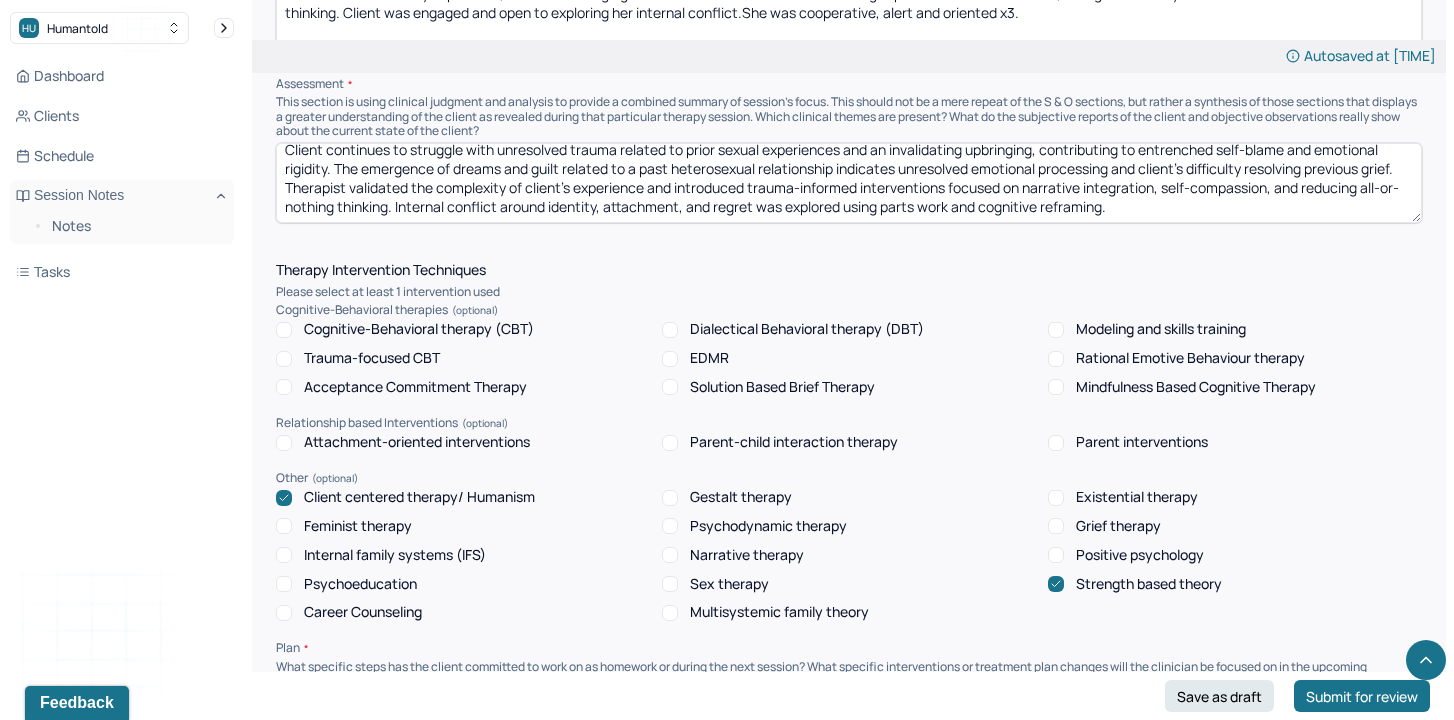 scroll, scrollTop: 1512, scrollLeft: 0, axis: vertical 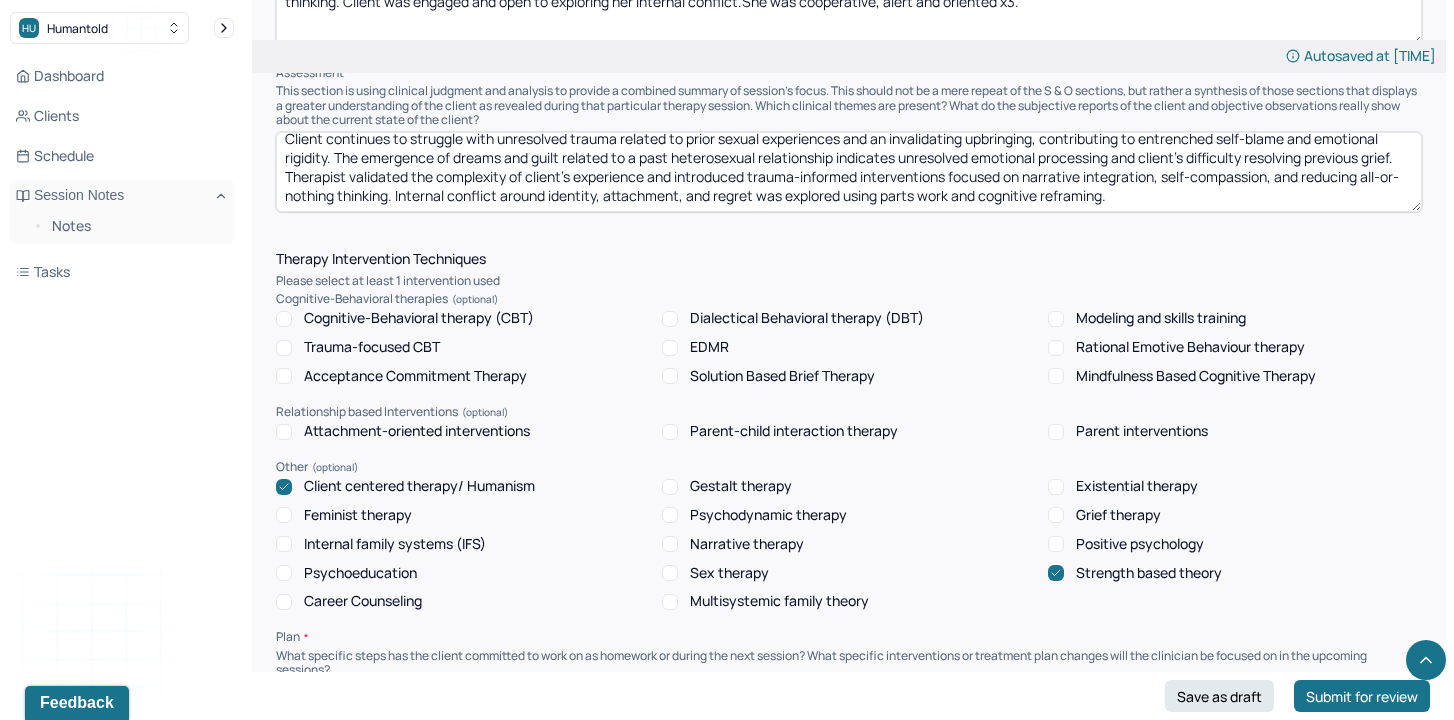 type on "Client continues to struggle with unresolved trauma related to prior sexual experiences and an invalidating upbringing, contributing to entrenched self-blame and emotional rigidity. The emergence of dreams and guilt related to a past heterosexual relationship indicates unresolved emotional processing and client's difficulty resolving previous grief. Therapist validated the complexity of client's experience and introduced trauma-informed interventions focused on narrative integration, self-compassion, and reducing all-or-nothing thinking. Internal conflict around identity, attachment, and regret was explored using parts work and cognitive reframing." 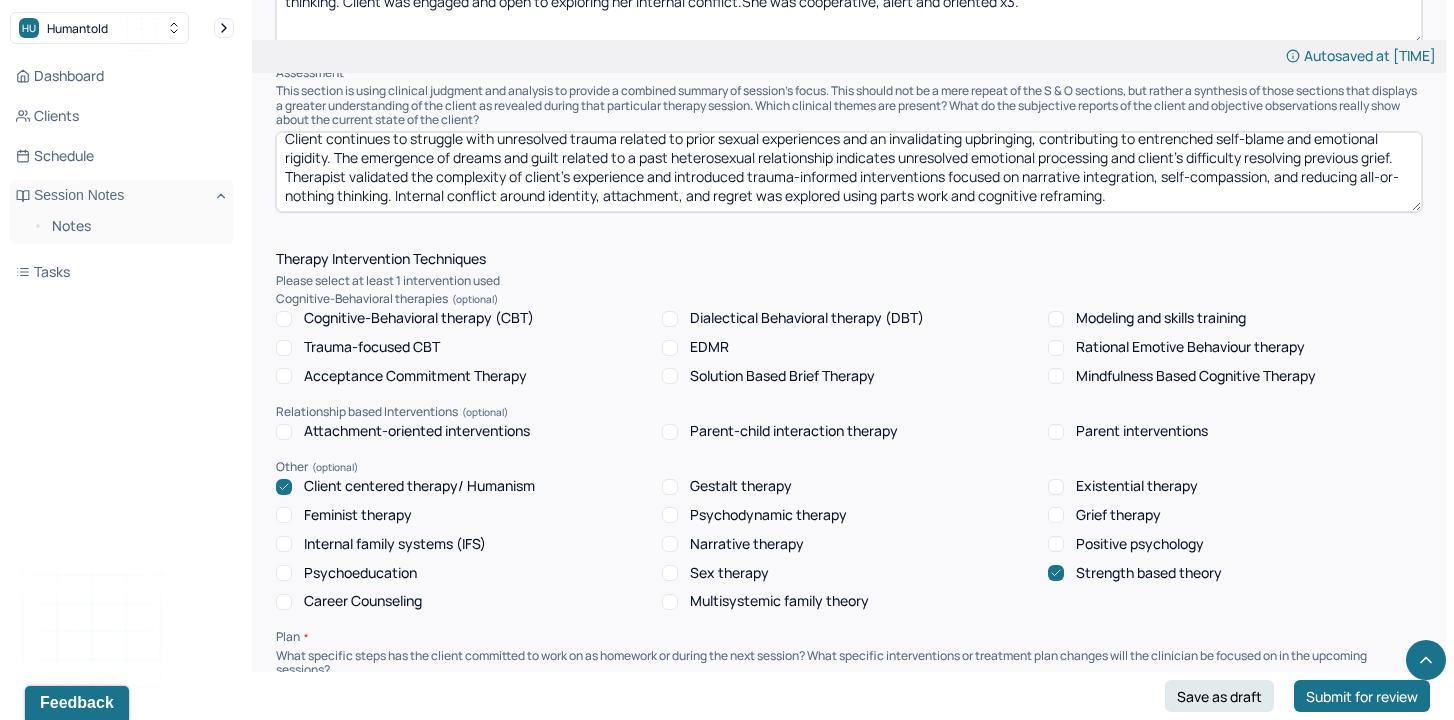 click on "Internal family systems (IFS)" at bounding box center (395, 544) 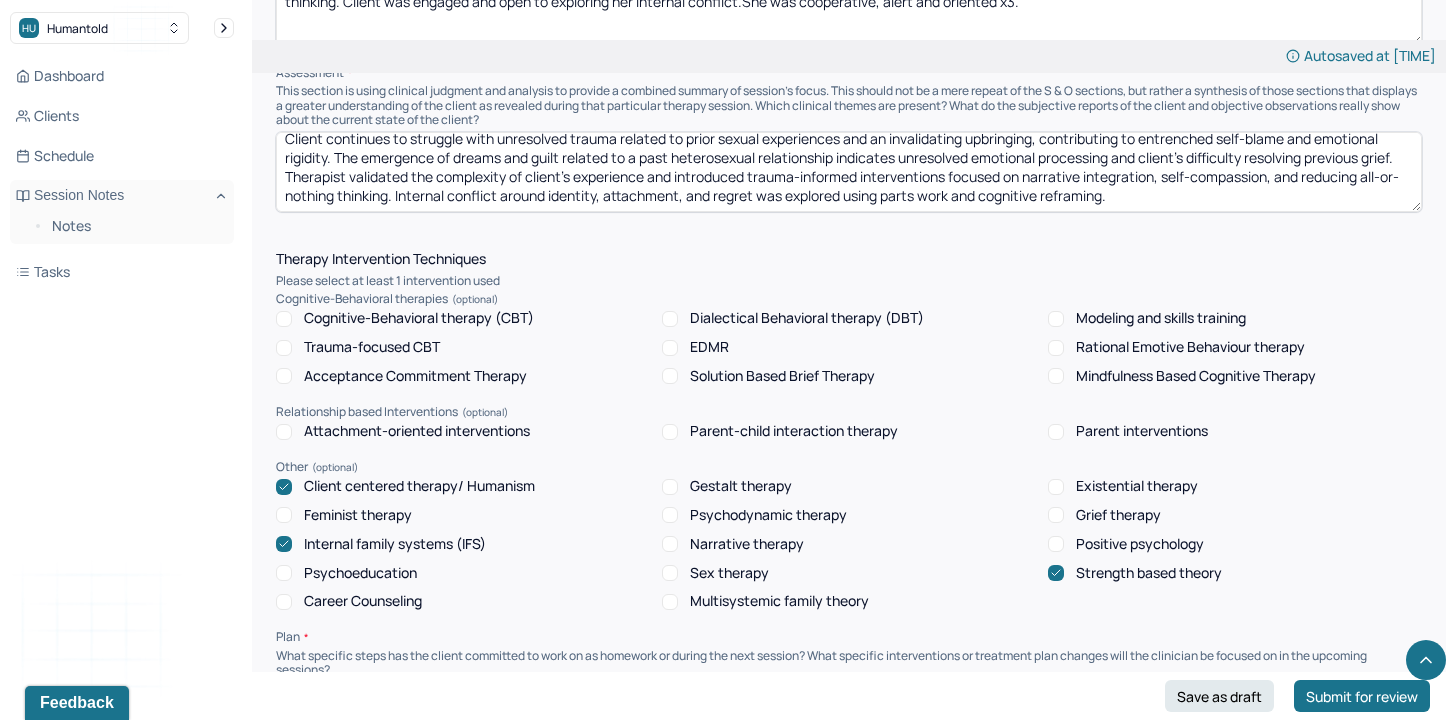 click on "Strength based theory" at bounding box center [1149, 573] 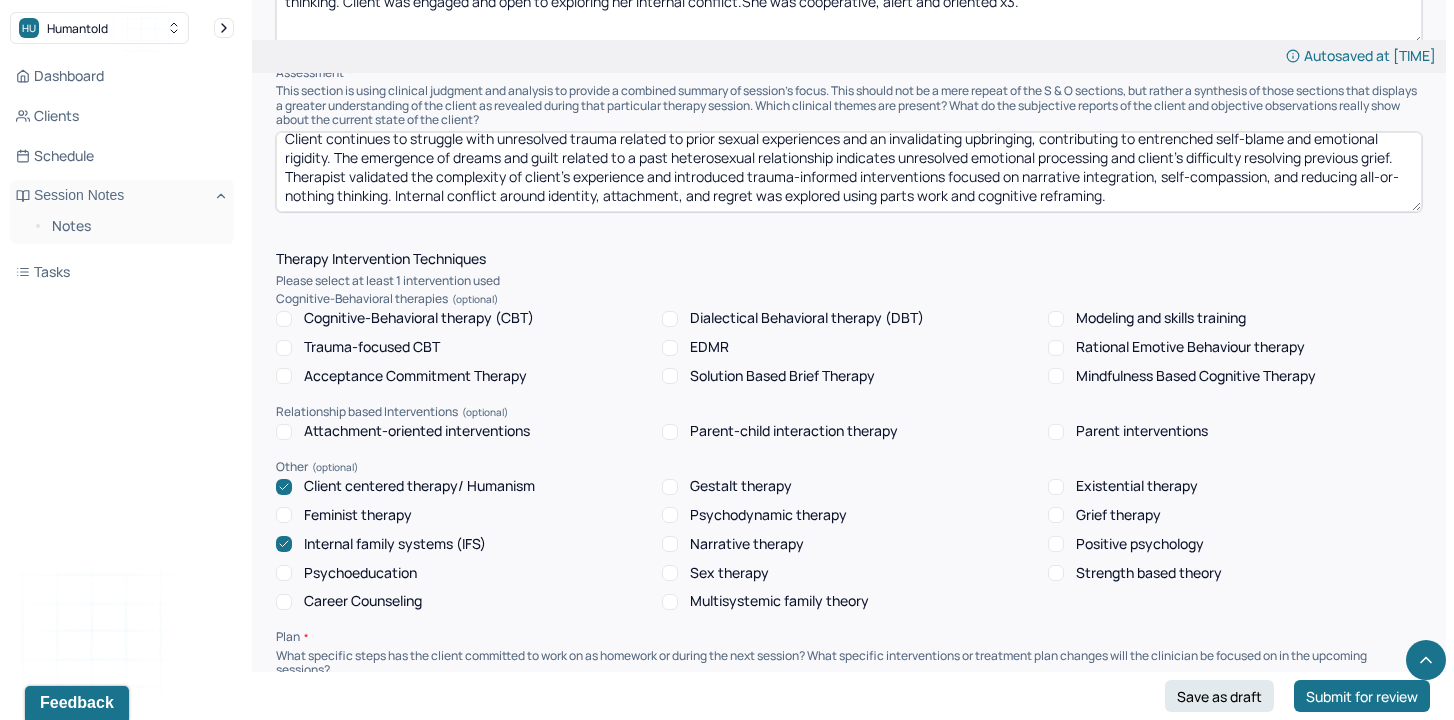 click on "Trauma-focused CBT" at bounding box center (372, 347) 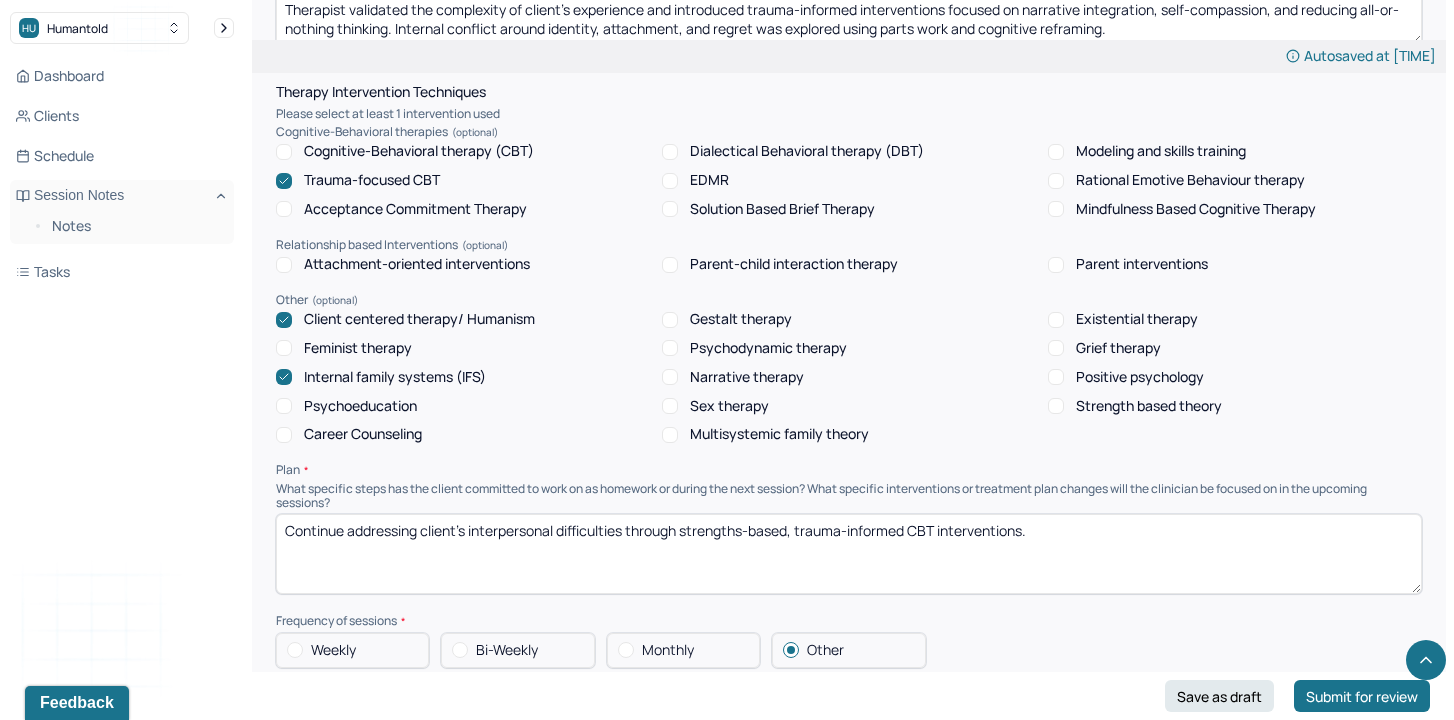 scroll, scrollTop: 1725, scrollLeft: 0, axis: vertical 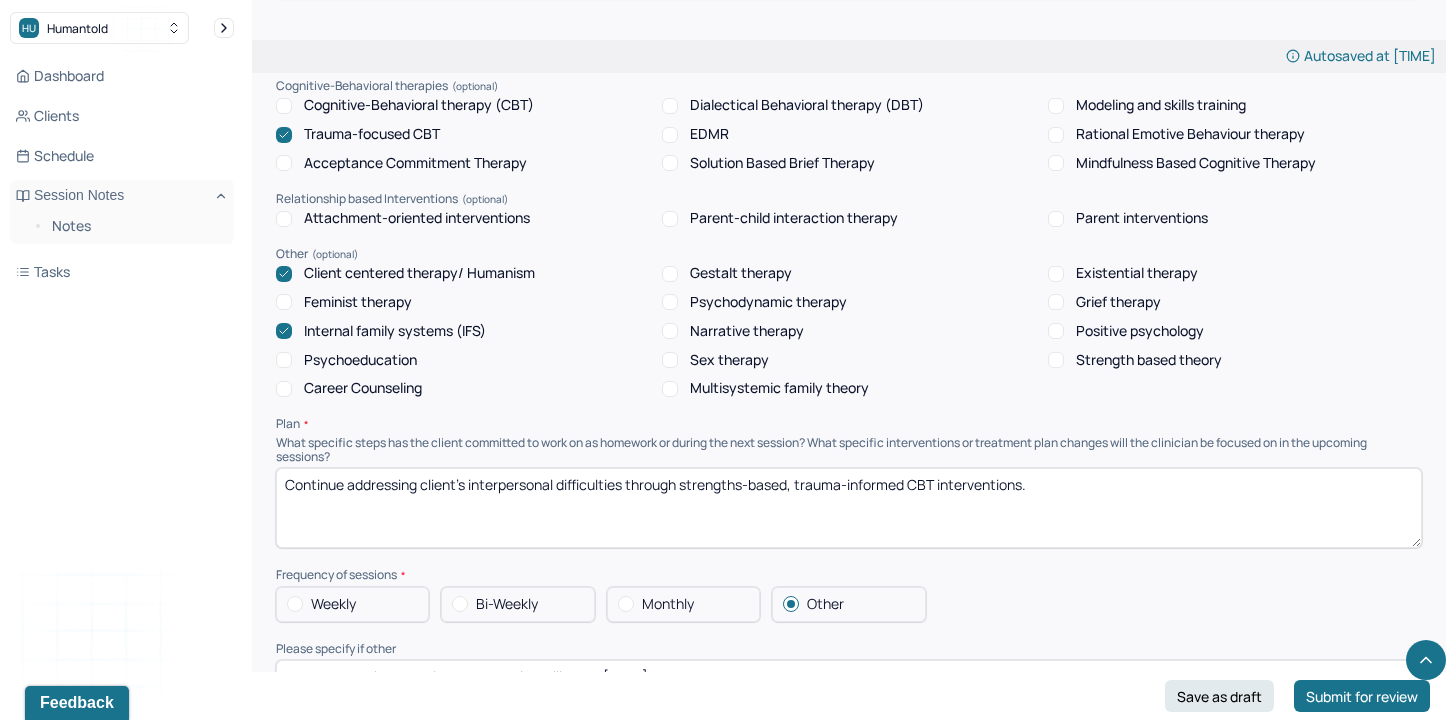 click on "Weekly" at bounding box center (352, 604) 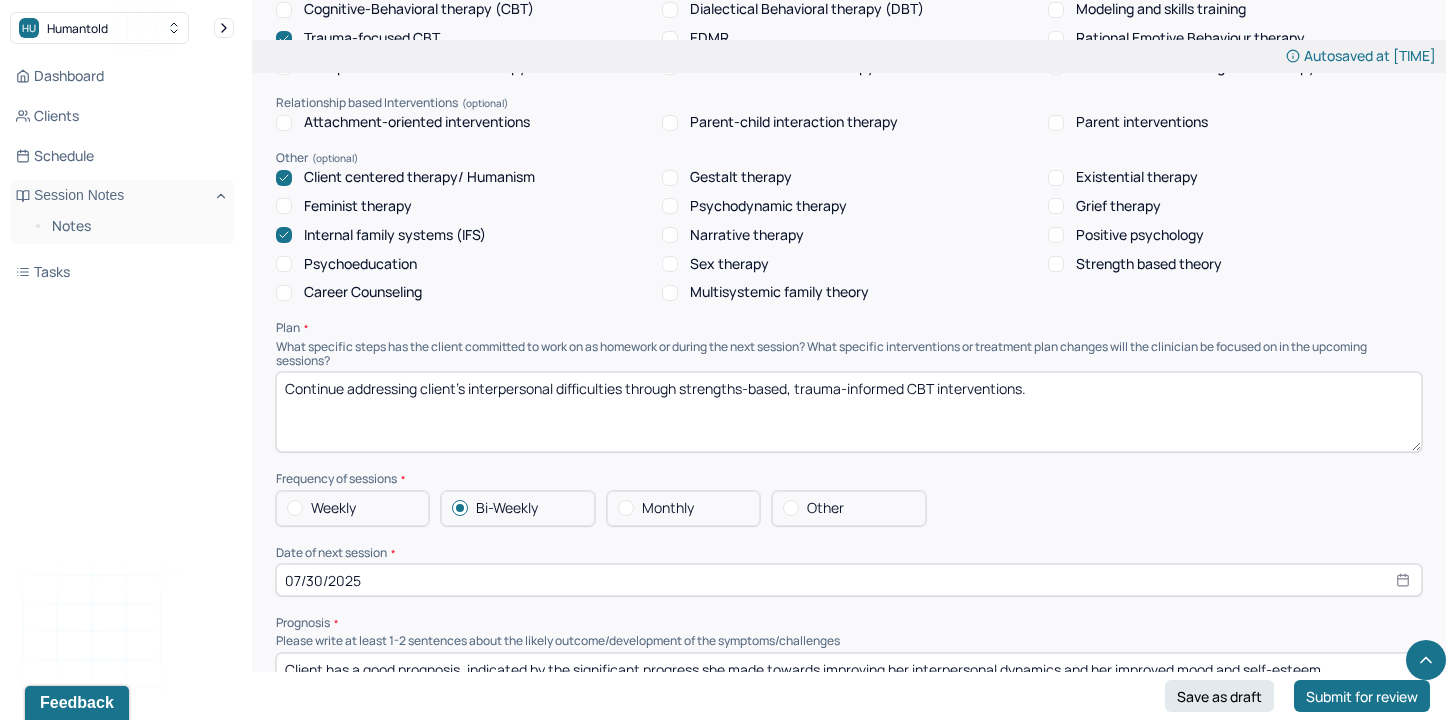 scroll, scrollTop: 1818, scrollLeft: 0, axis: vertical 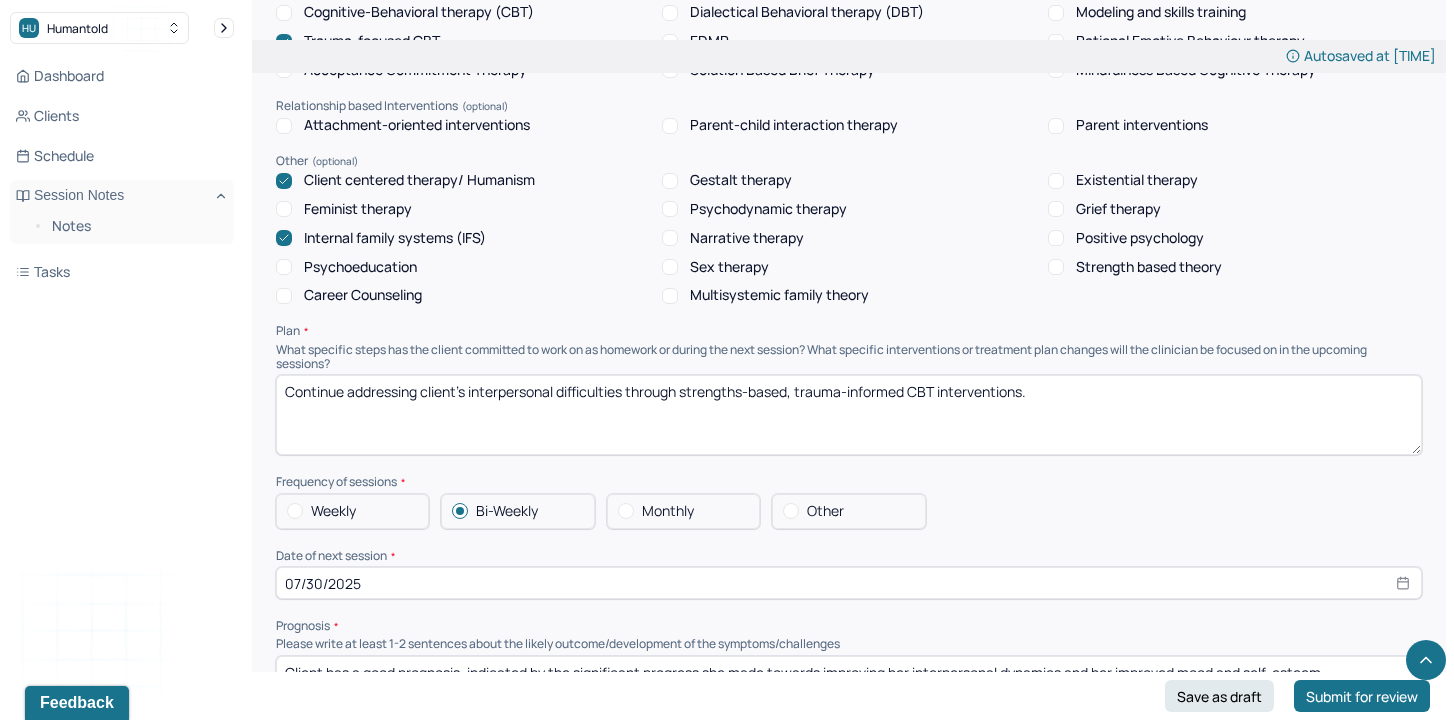 click on "07/30/2025" at bounding box center (849, 583) 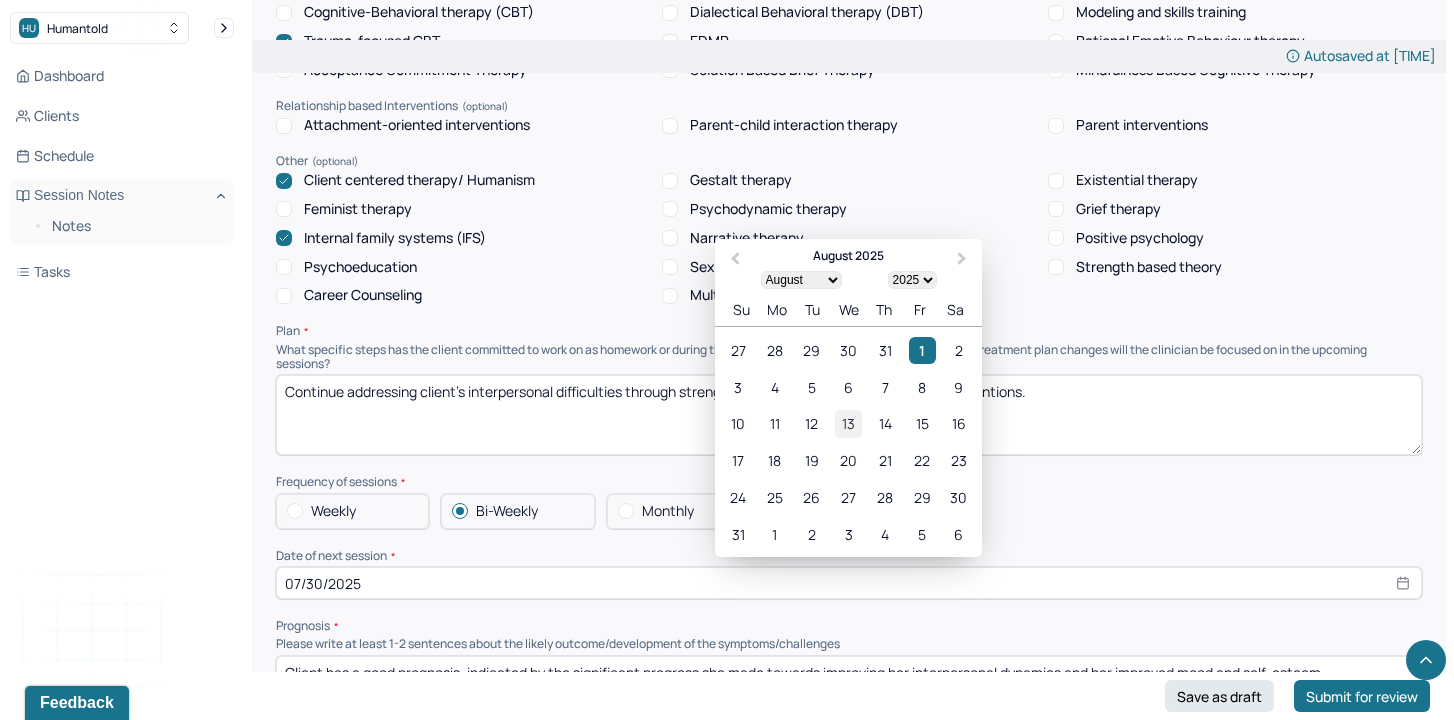 click on "13" at bounding box center [848, 423] 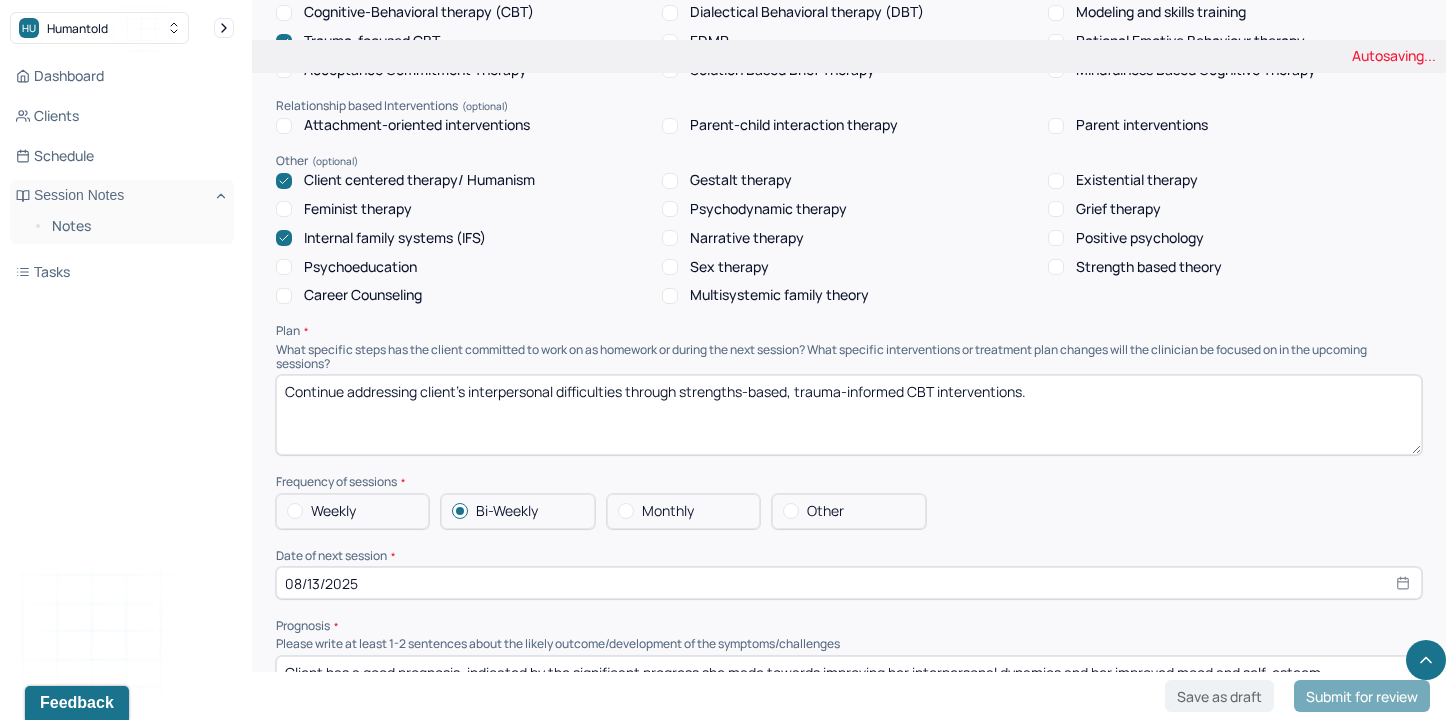 click on "Continue addressing client's interpersonal difficulties through strengths-based, trauma-informed CBT interventions." at bounding box center (849, 415) 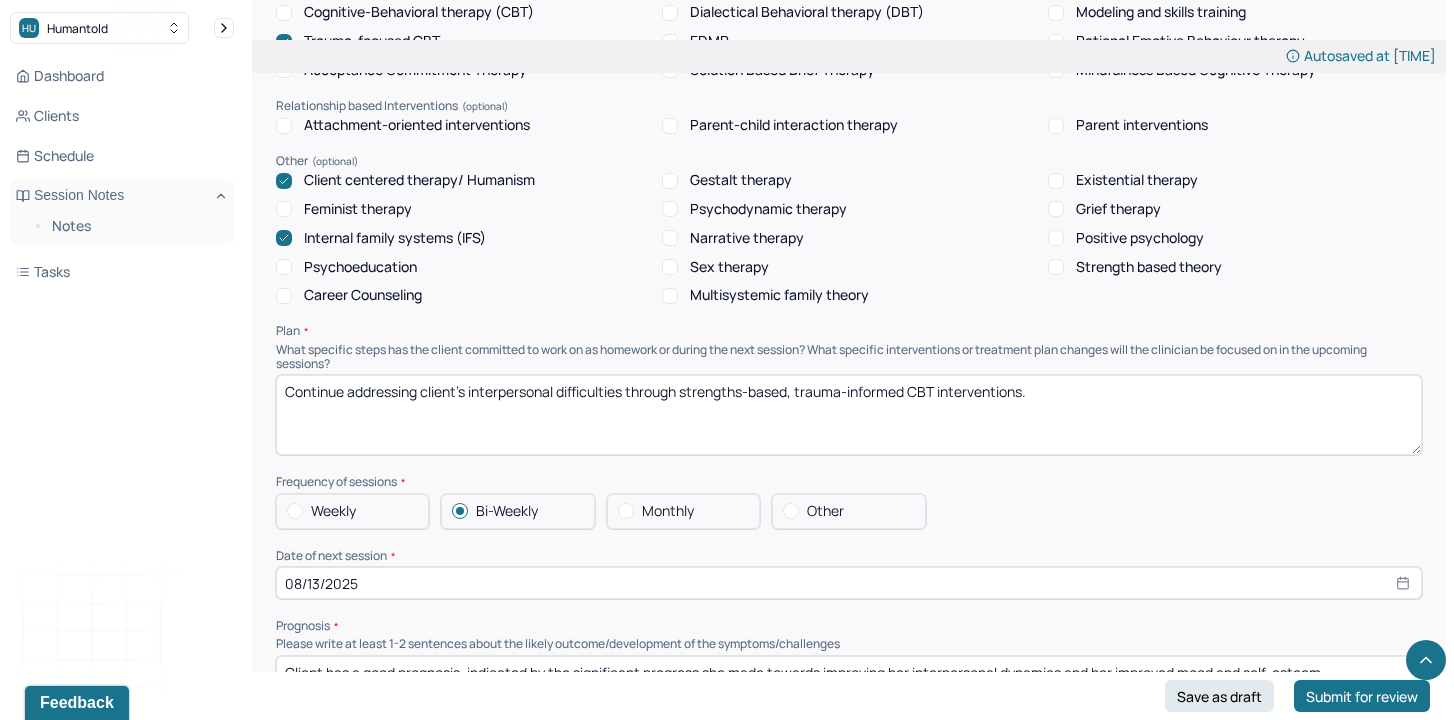 click on "Continue addressing client's interpersonal difficulties through strengths-based, trauma-informed CBT interventions." at bounding box center [849, 415] 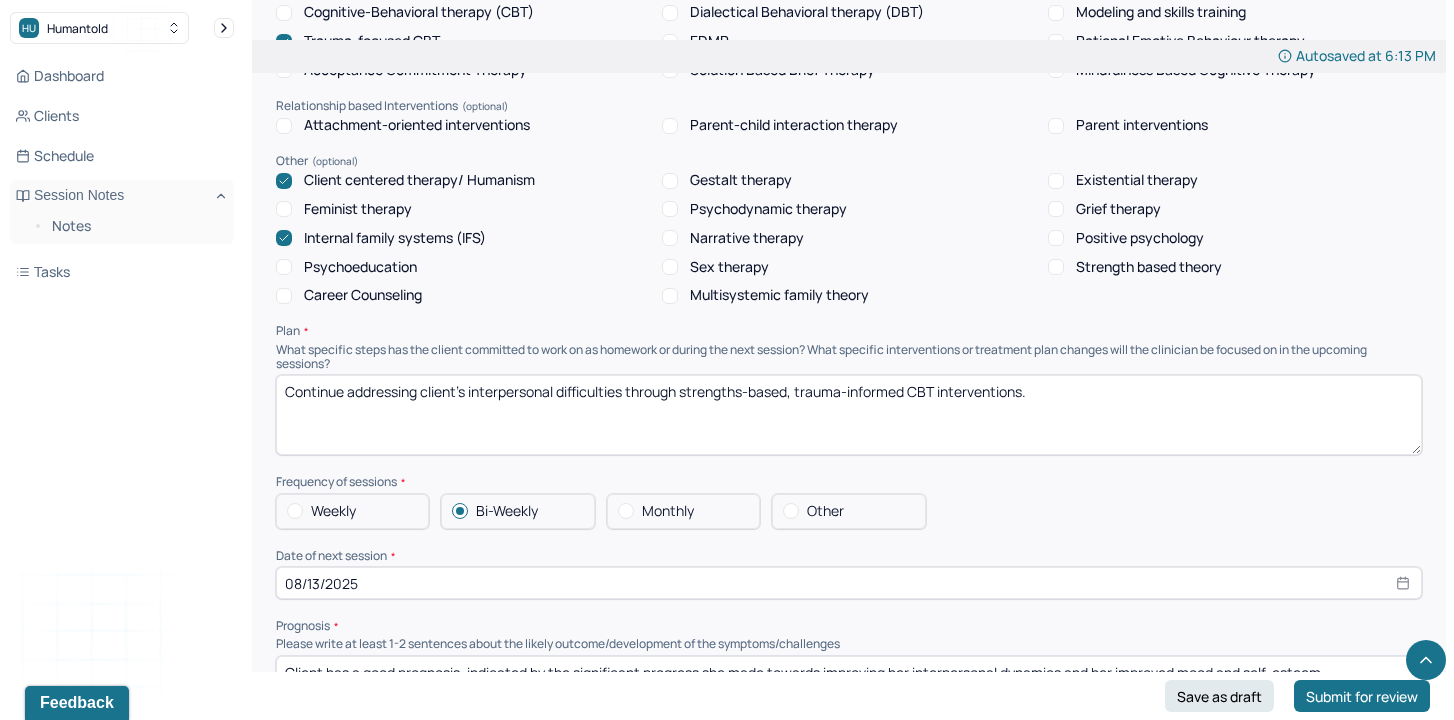 click on "Continue addressing client's interpersonal difficulties through strengths-based, trauma-informed CBT interventions." at bounding box center [849, 415] 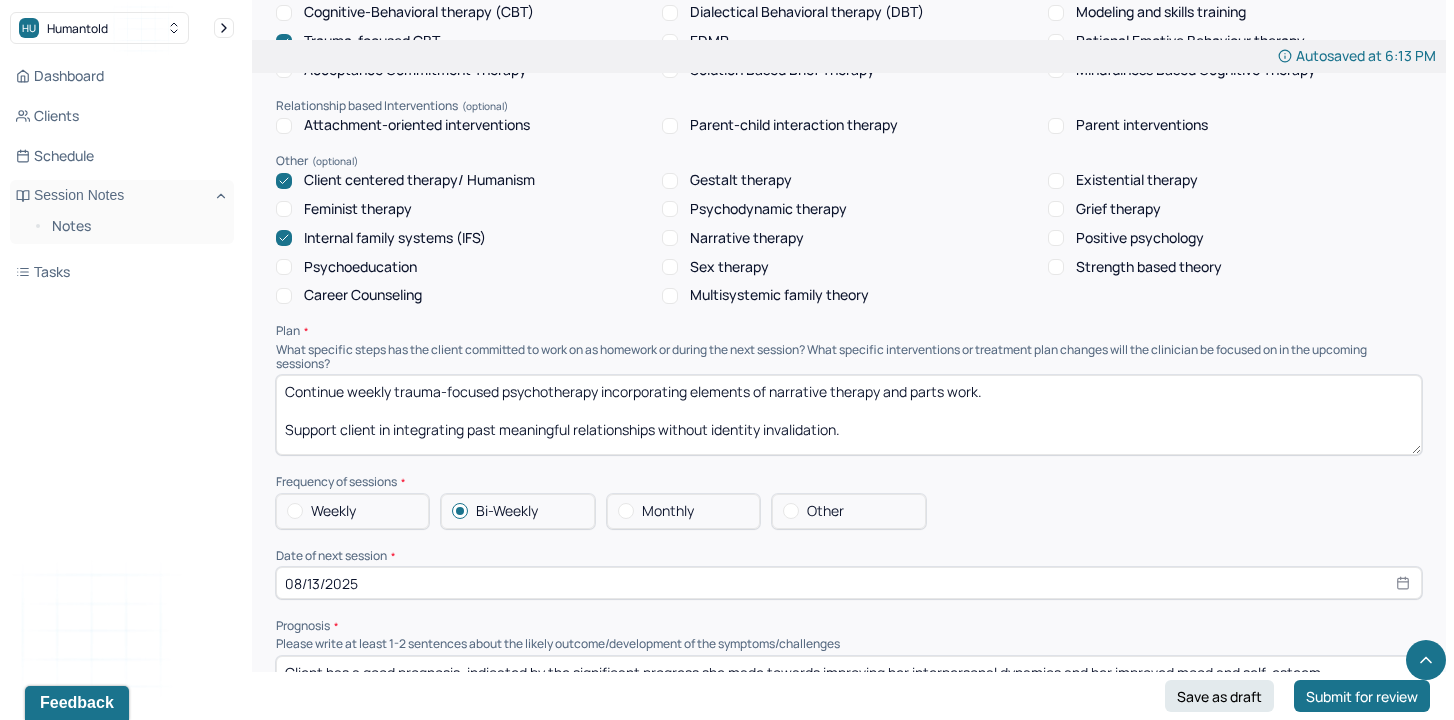 drag, startPoint x: 348, startPoint y: 392, endPoint x: 389, endPoint y: 388, distance: 41.19466 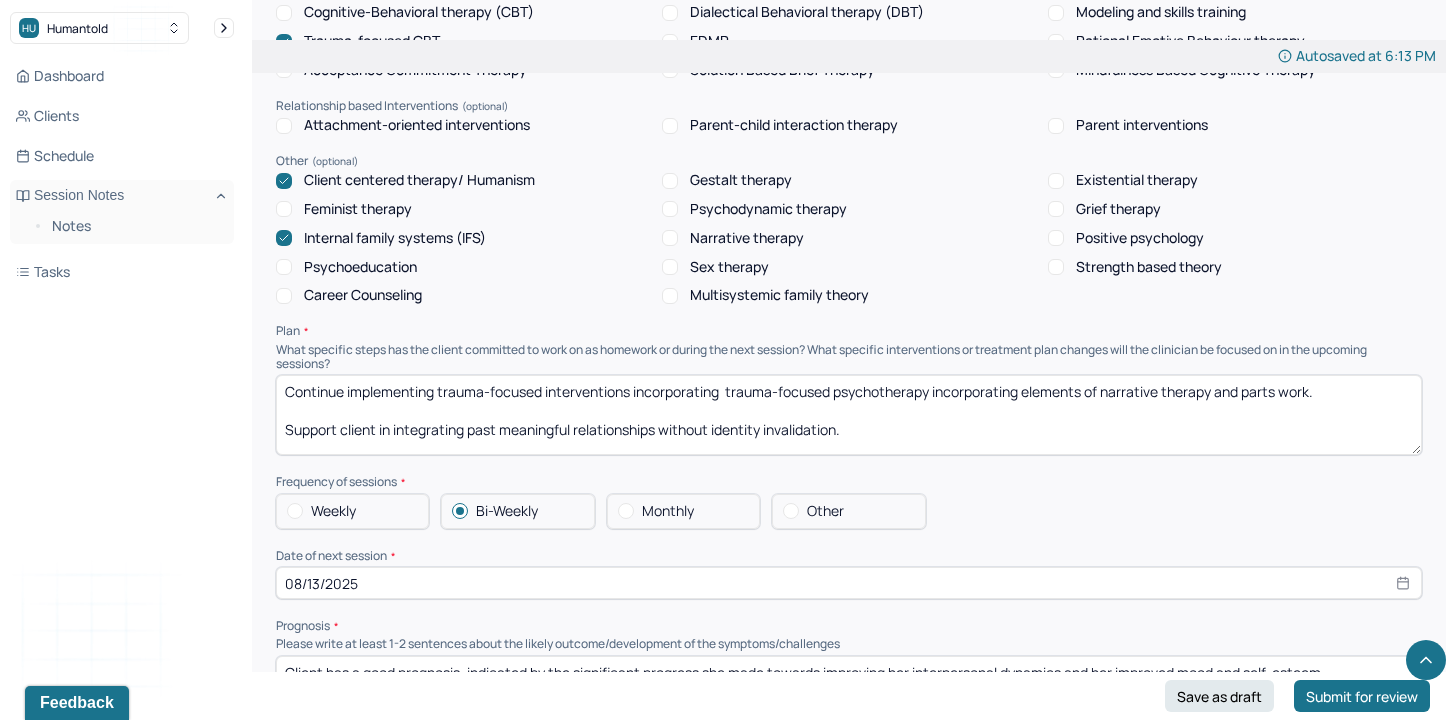 drag, startPoint x: 1024, startPoint y: 395, endPoint x: 732, endPoint y: 385, distance: 292.17117 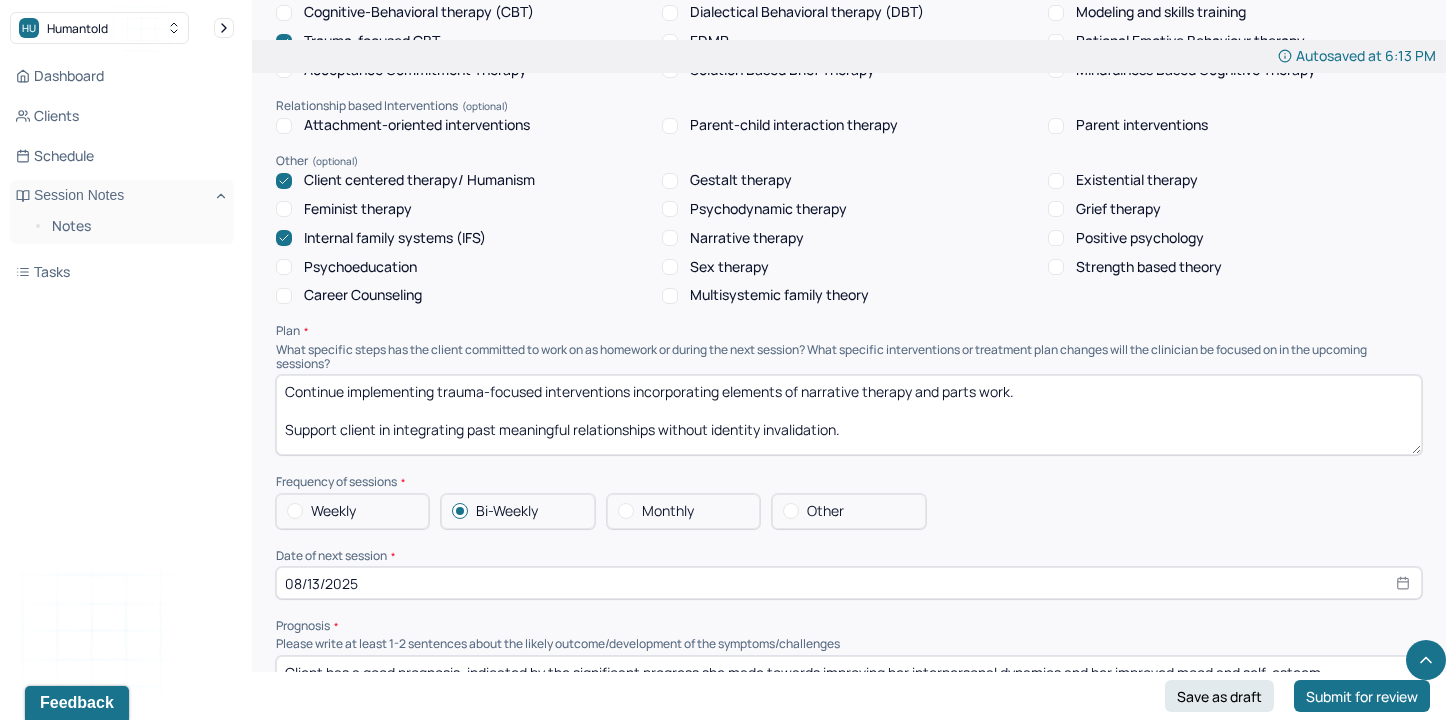 click on "Continue implementing trauma-focused interventions incorporating  trauma-focused psychotherapy incorporating elements of narrative therapy and parts work.
Support client in integrating past meaningful relationships without identity invalidation." at bounding box center [849, 415] 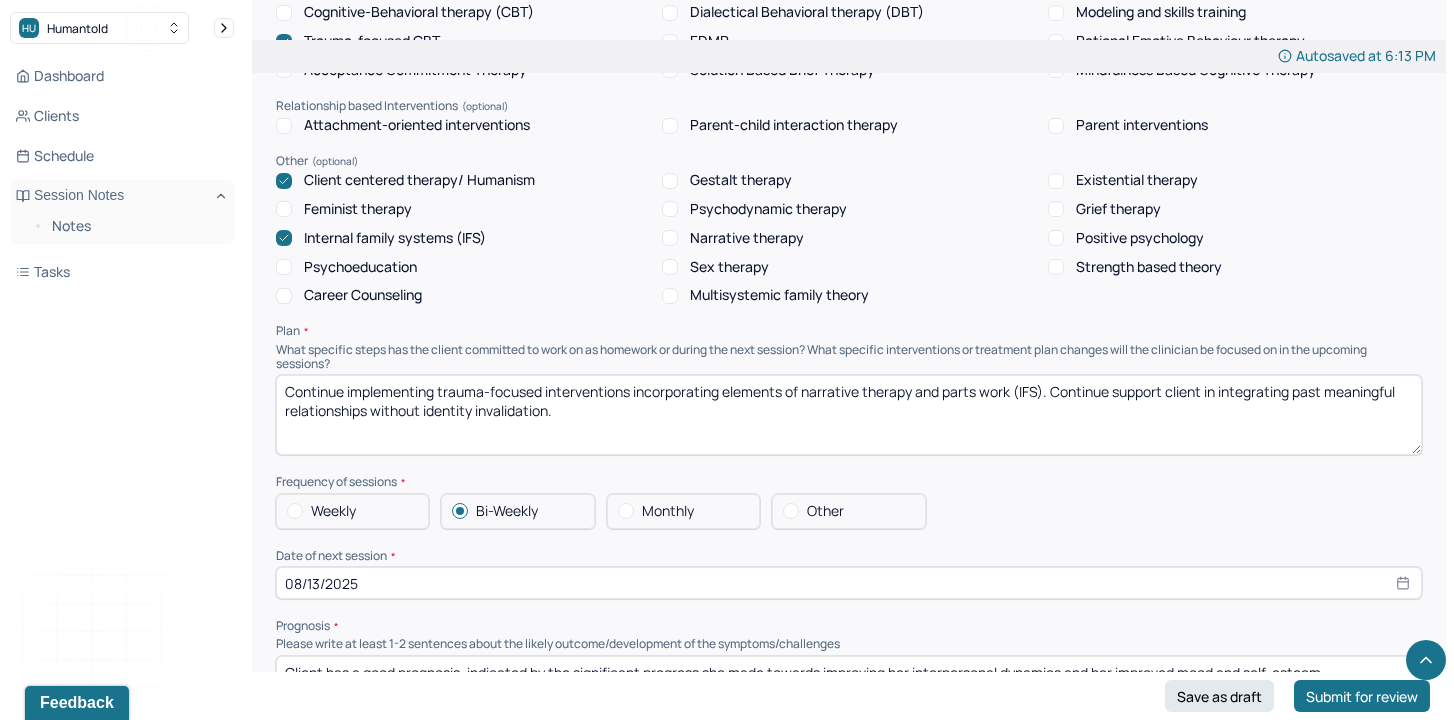 click on "Continue implementing trauma-focused interventions incorporating elements of narrative therapy and parts work (IFS). Continue support client in integrating past meaningful relationships without identity invalidation." at bounding box center [849, 415] 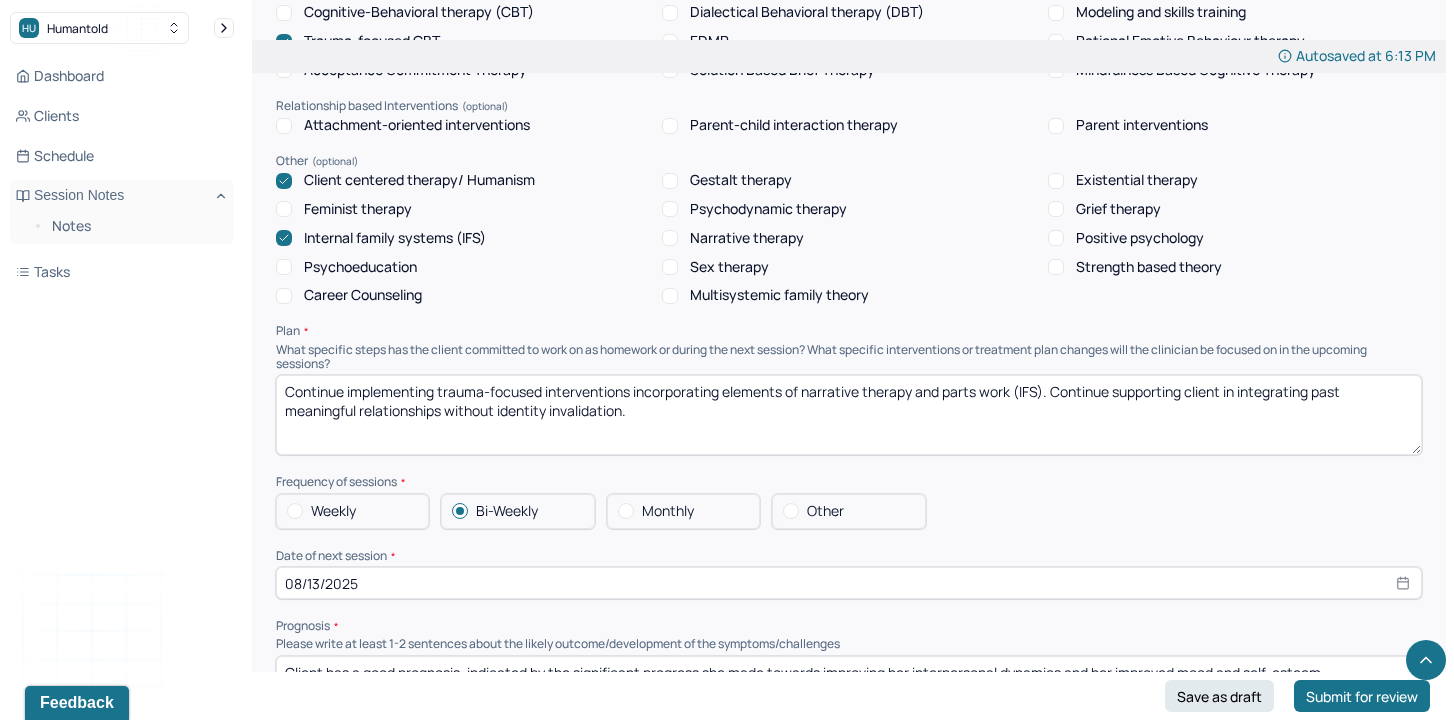 click on "Continue implementing trauma-focused interventions incorporating elements of narrative therapy and parts work (IFS). Continue support client in integrating past meaningful relationships without identity invalidation." at bounding box center (849, 415) 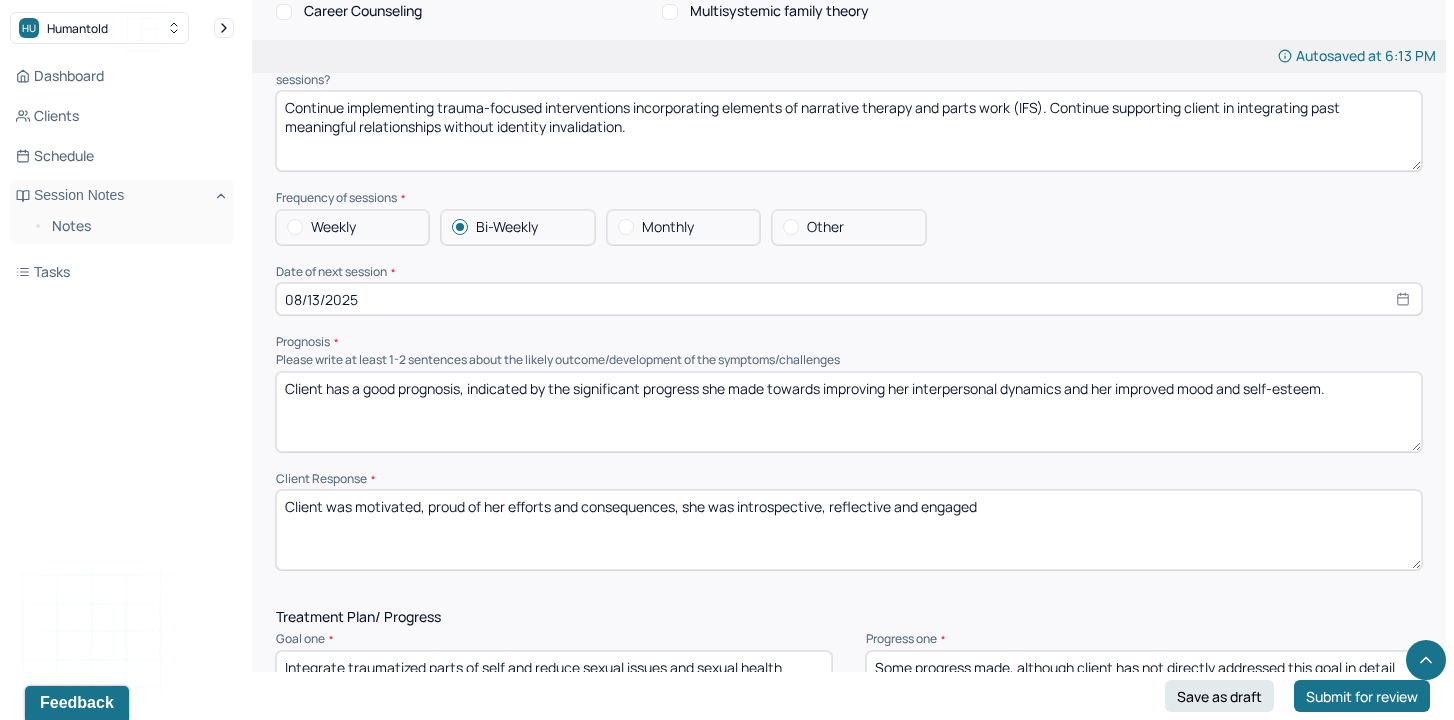 scroll, scrollTop: 2101, scrollLeft: 0, axis: vertical 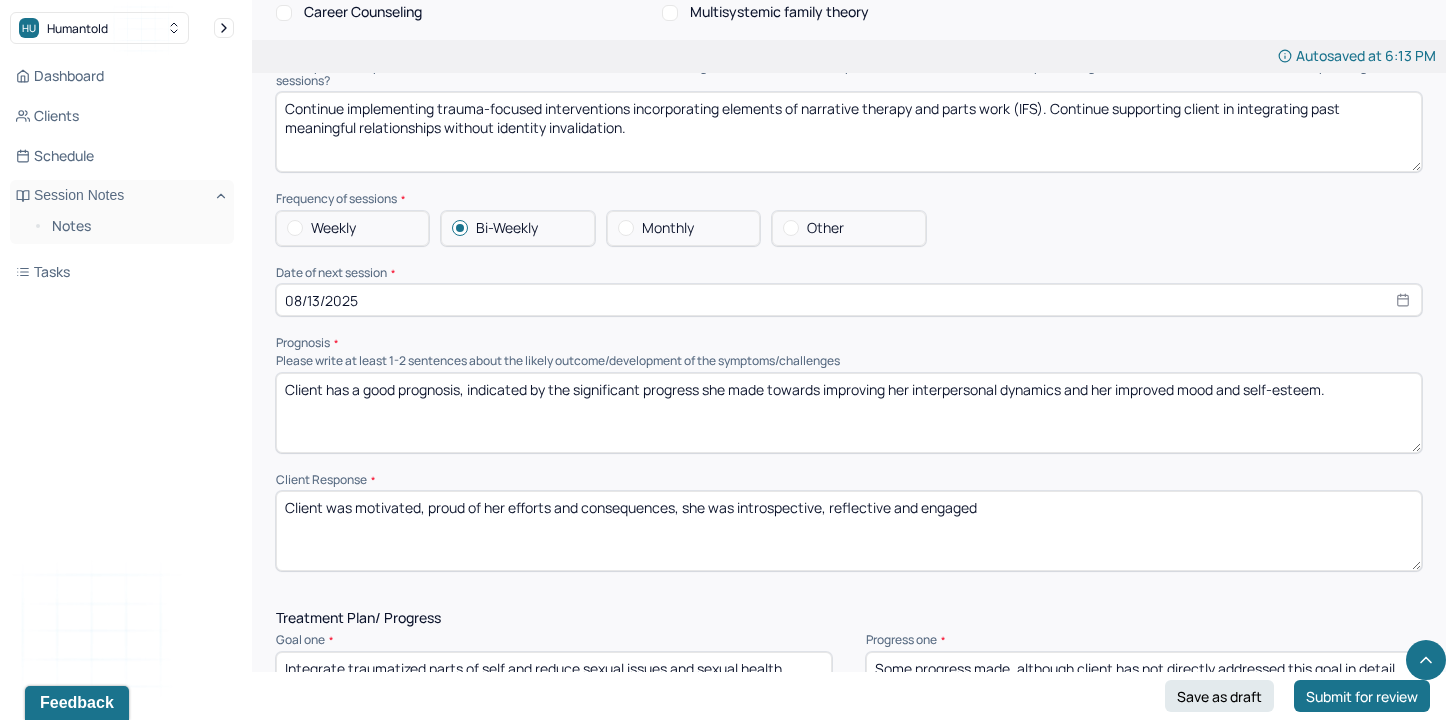 type on "Continue implementing trauma-focused interventions incorporating elements of narrative therapy and parts work (IFS). Continue supporting client in integrating past meaningful relationships without identity invalidation." 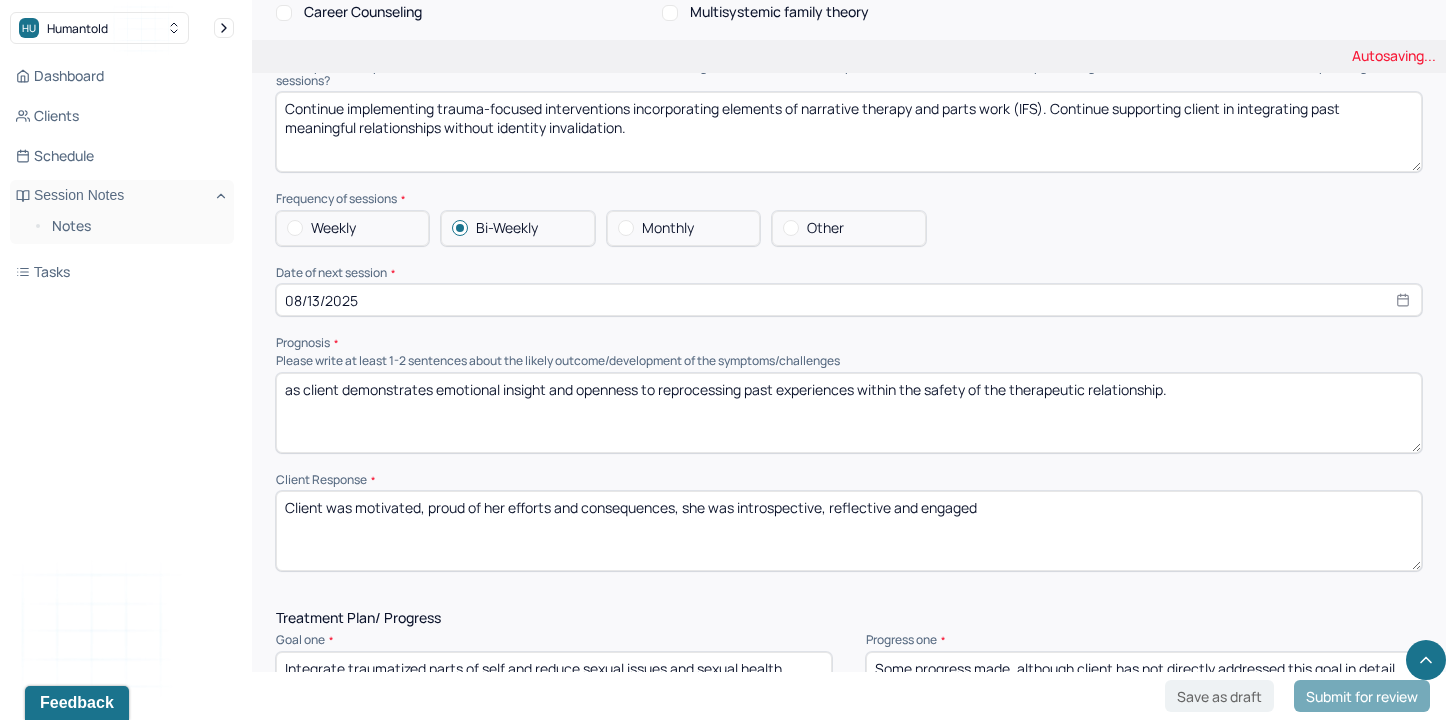 drag, startPoint x: 300, startPoint y: 393, endPoint x: 261, endPoint y: 391, distance: 39.051247 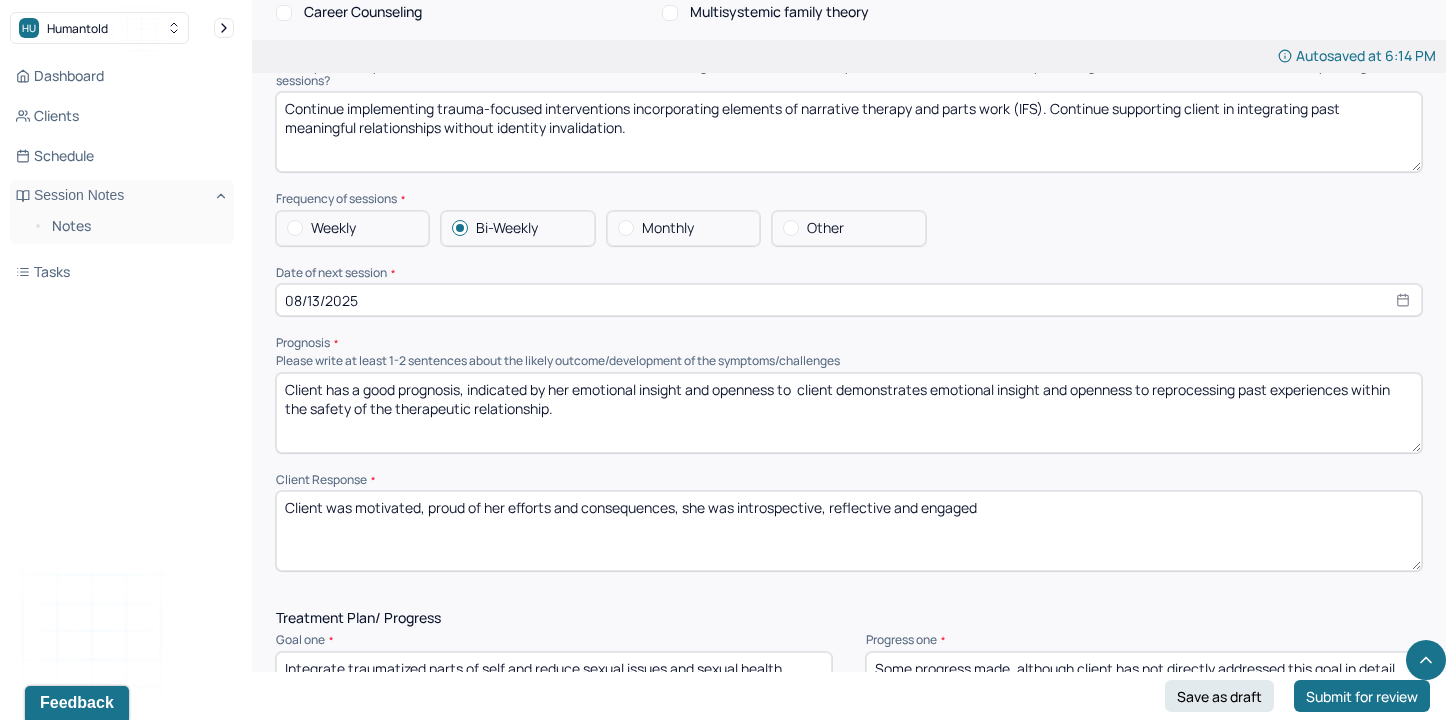drag, startPoint x: 1157, startPoint y: 387, endPoint x: 804, endPoint y: 386, distance: 353.0014 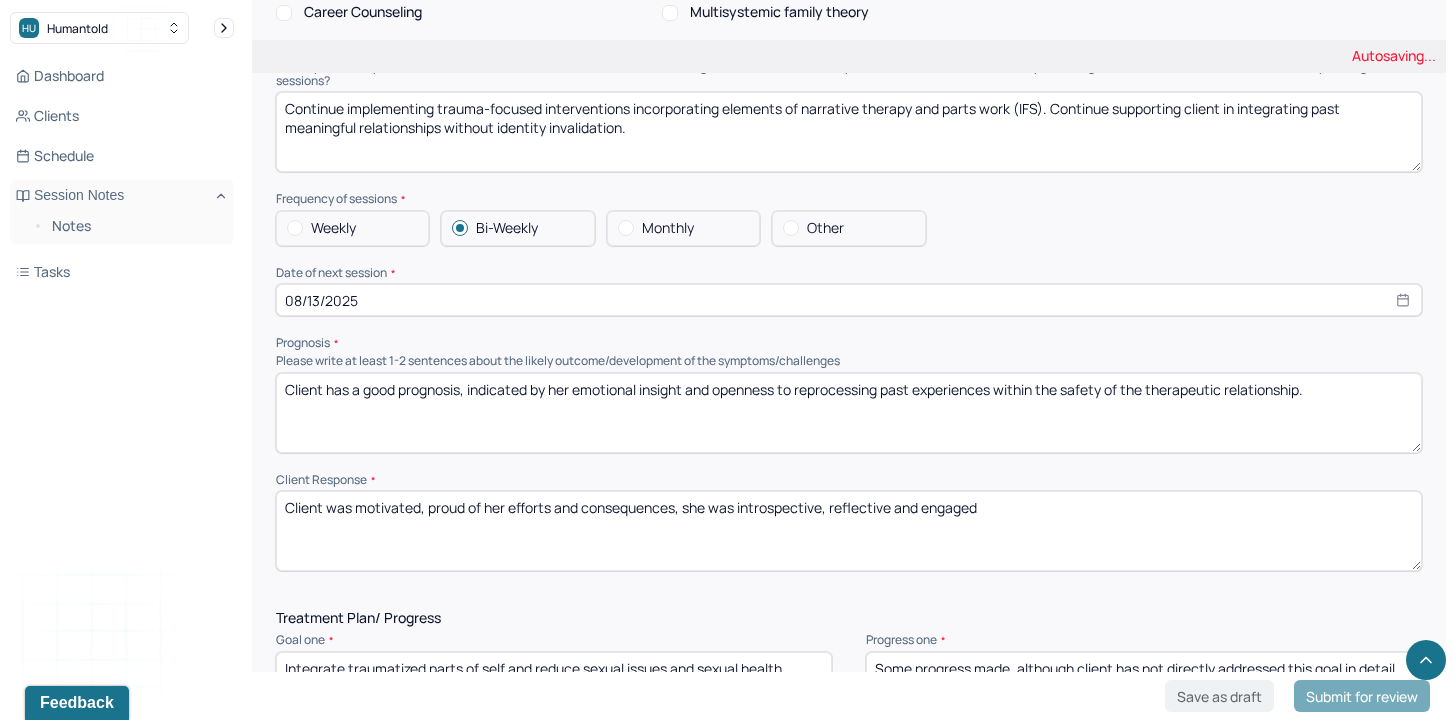 drag, startPoint x: 1083, startPoint y: 414, endPoint x: 1328, endPoint y: 424, distance: 245.204 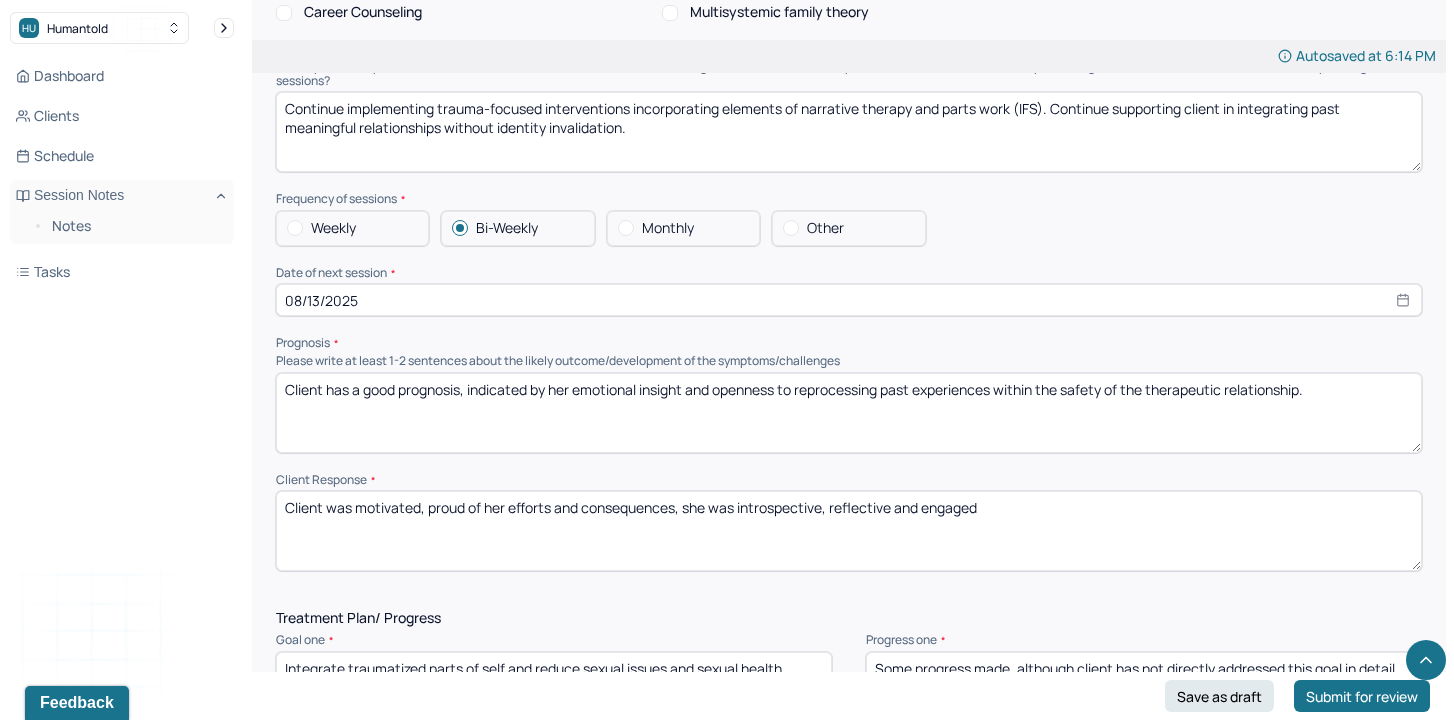 click on "Client has a good prognosis, indicated by her emotional insight and openness to  client demonstrates emotional insight and openness to reprocessing past experiences within the safety of the therapeutic relationship." at bounding box center (849, 413) 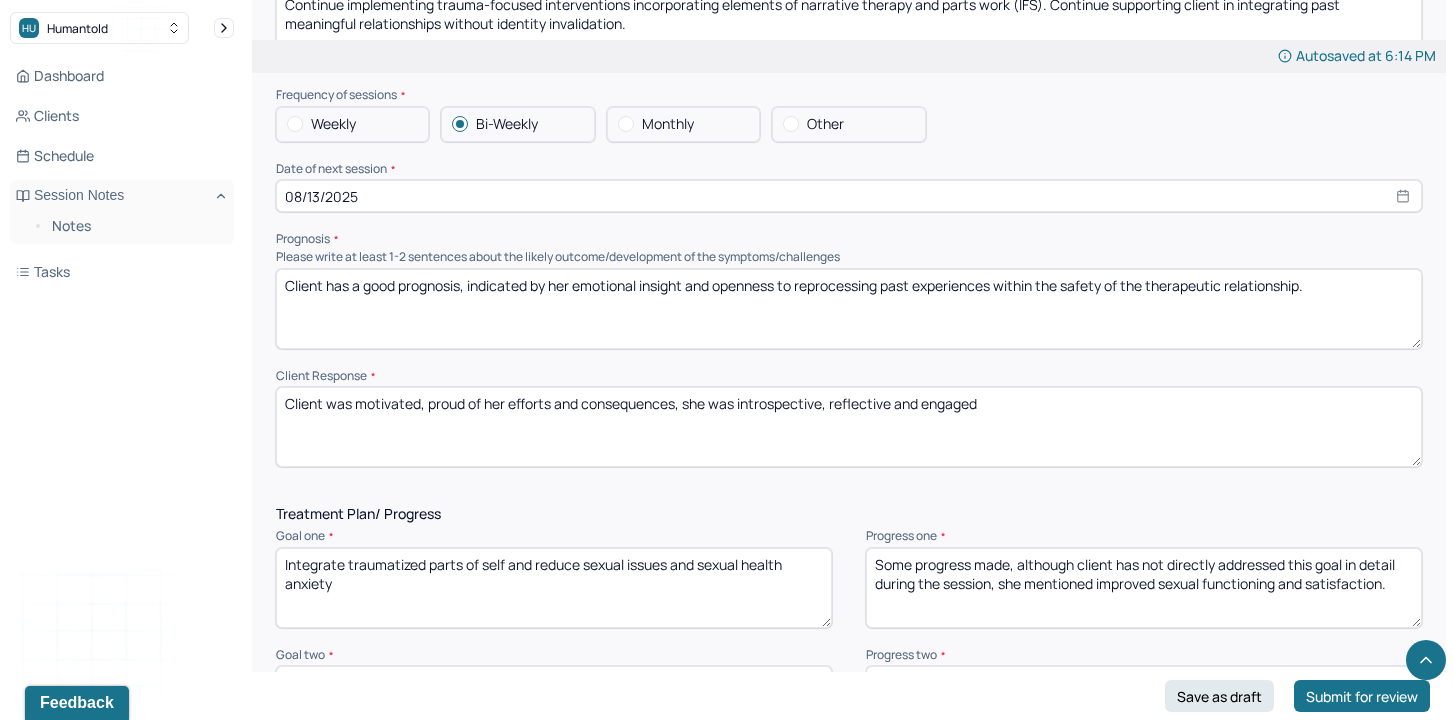 type on "Client has a good prognosis, indicated by her emotional insight and openness to reprocessing past experiences within the safety of the therapeutic relationship." 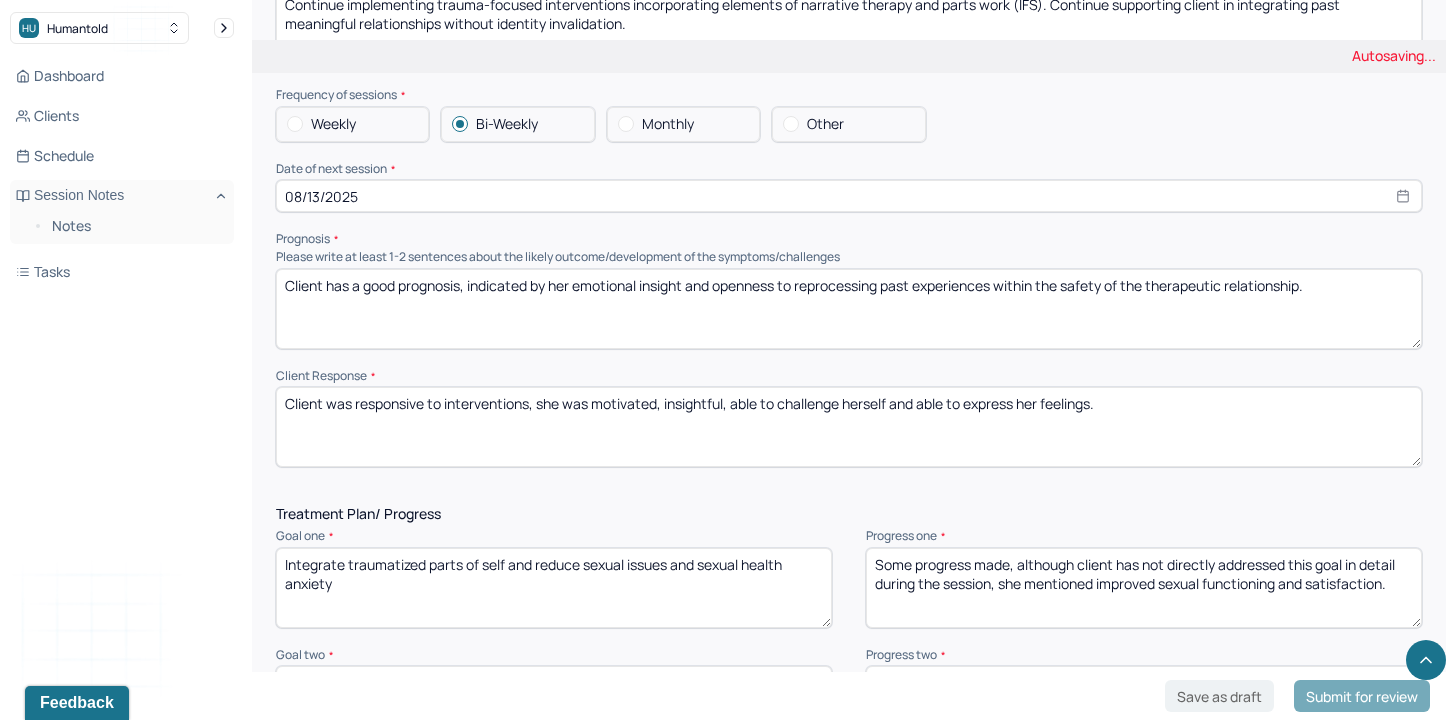 type on "Client was responsive to interventions, she was motivated, insightful, able to challenge herself and able to express her feelings." 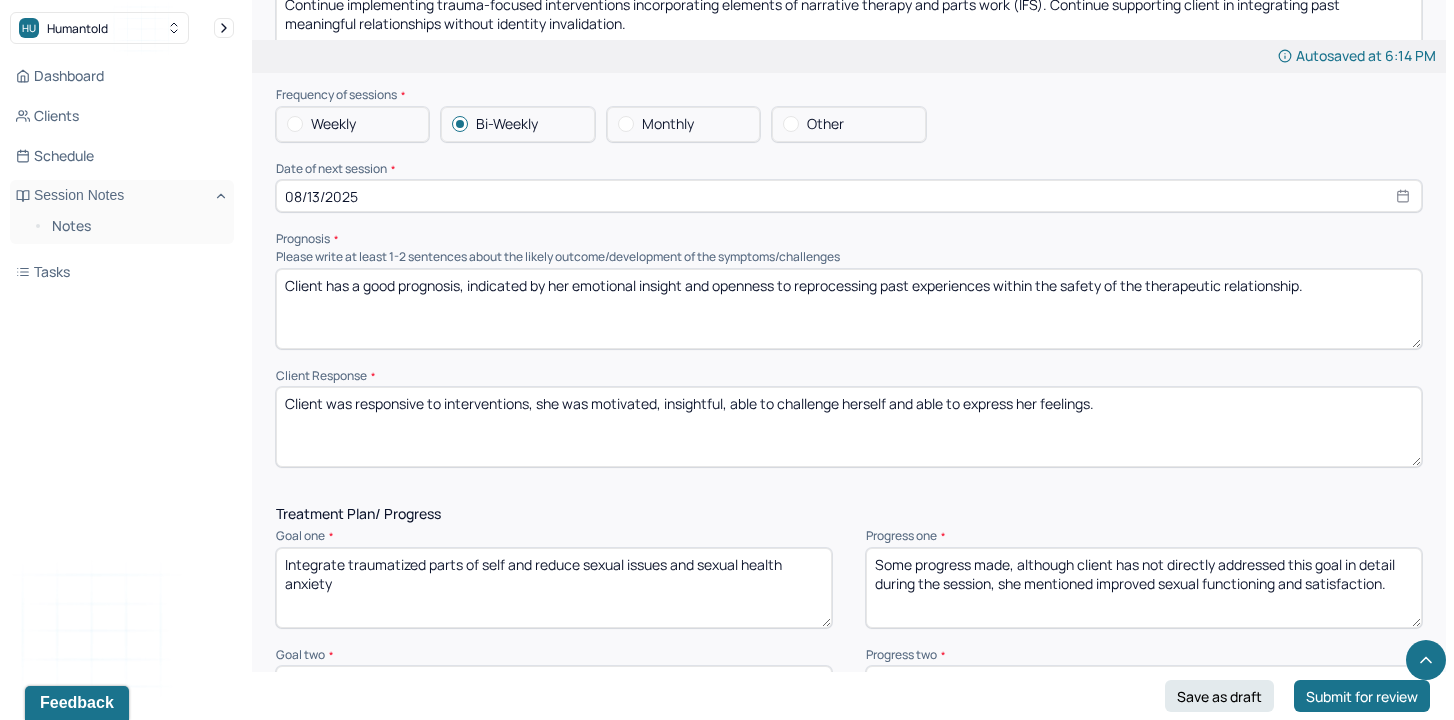 click on "Some progress made, although client has not directly addressed this goal in detail during the session, she mentioned improved sexual functioning and satisfaction." at bounding box center (1144, 588) 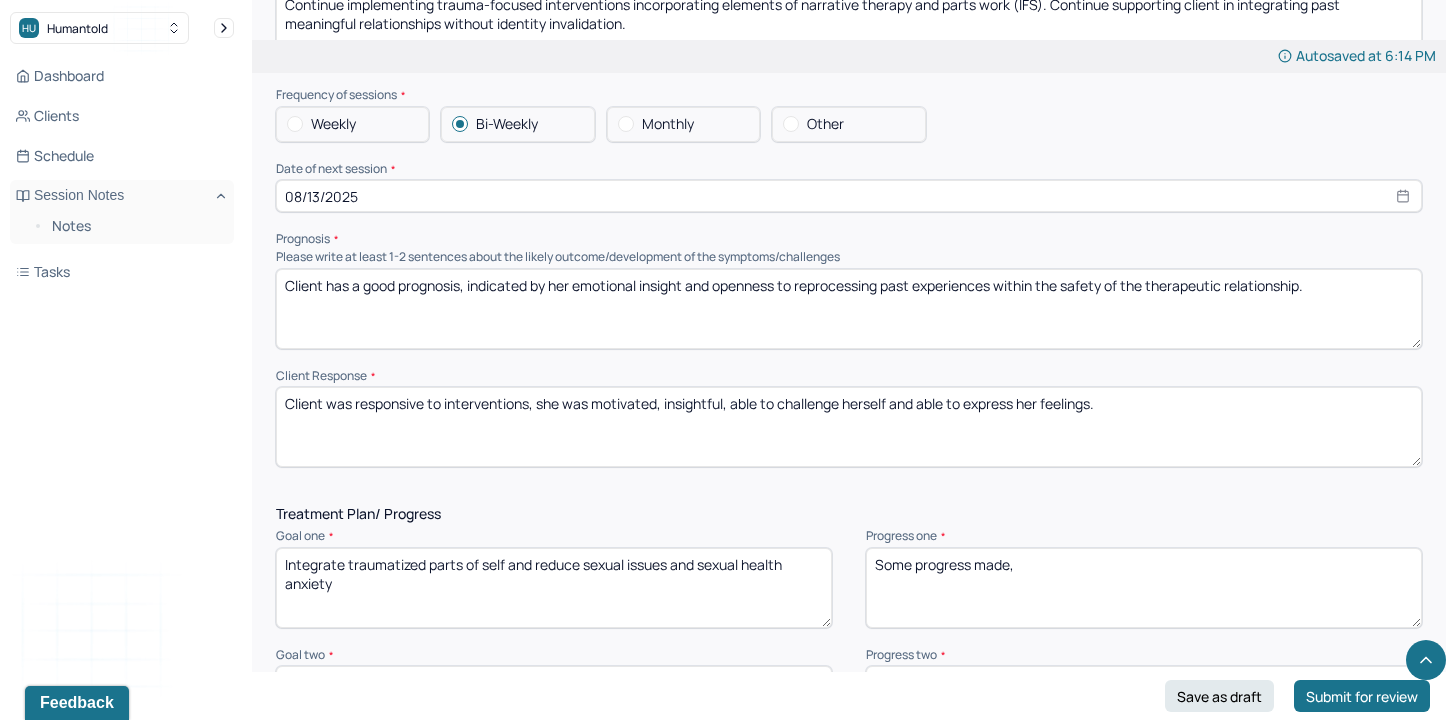 paste on "Client has begun identifying and exploring fragmented parts of self related to past trauma, demonstrating increased awareness of how these parts impact current sexual anxiety." 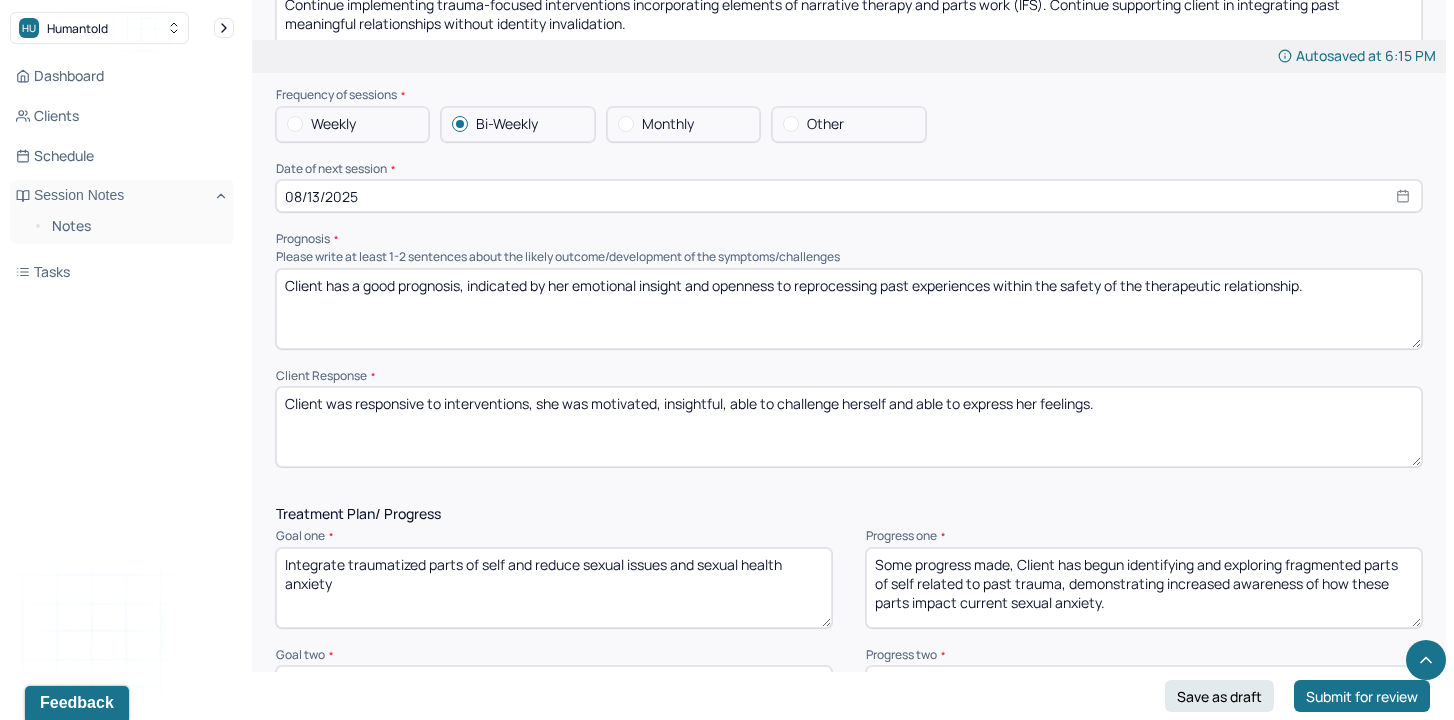 click on "Some progress made, Client has begun identifying and exploring fragmented parts of self related to past trauma, demonstrating increased awareness of how these parts impact current sexual anxiety." at bounding box center [1144, 588] 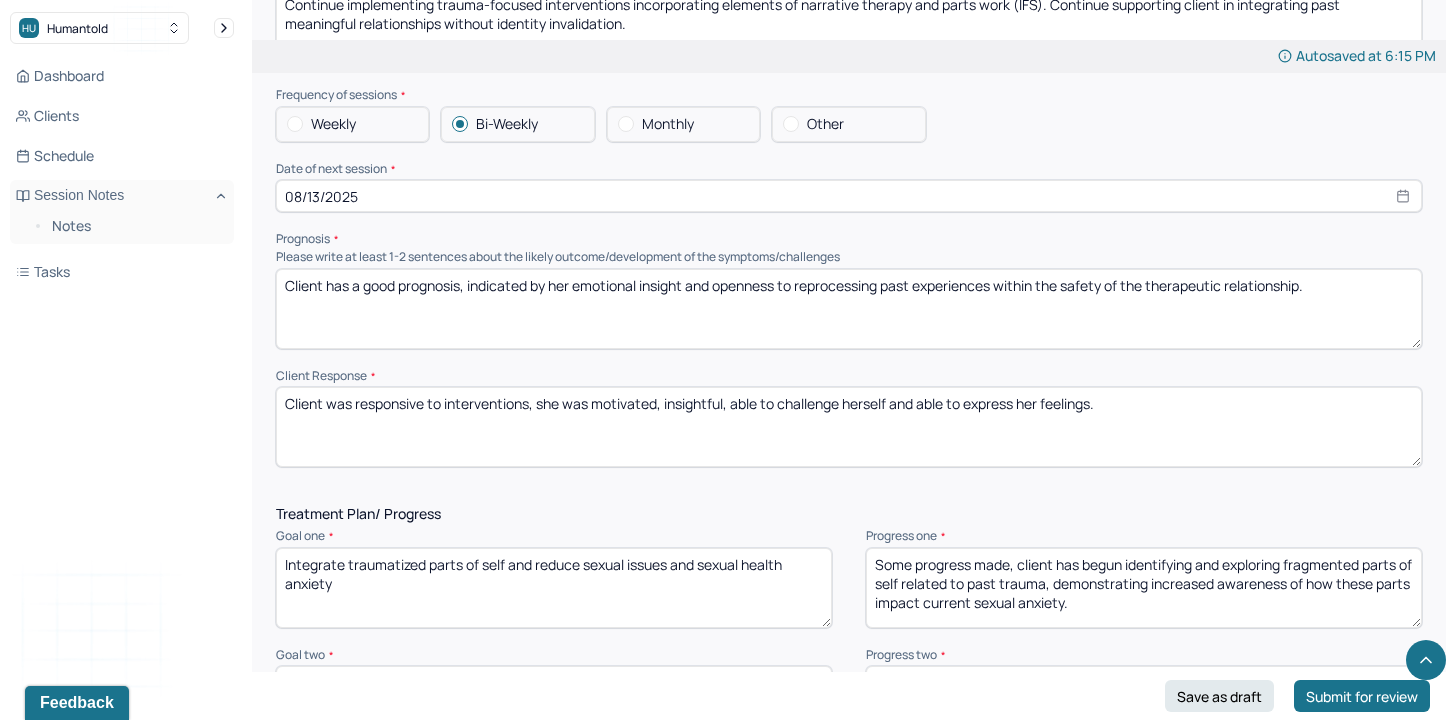drag, startPoint x: 1047, startPoint y: 574, endPoint x: 1218, endPoint y: 571, distance: 171.0263 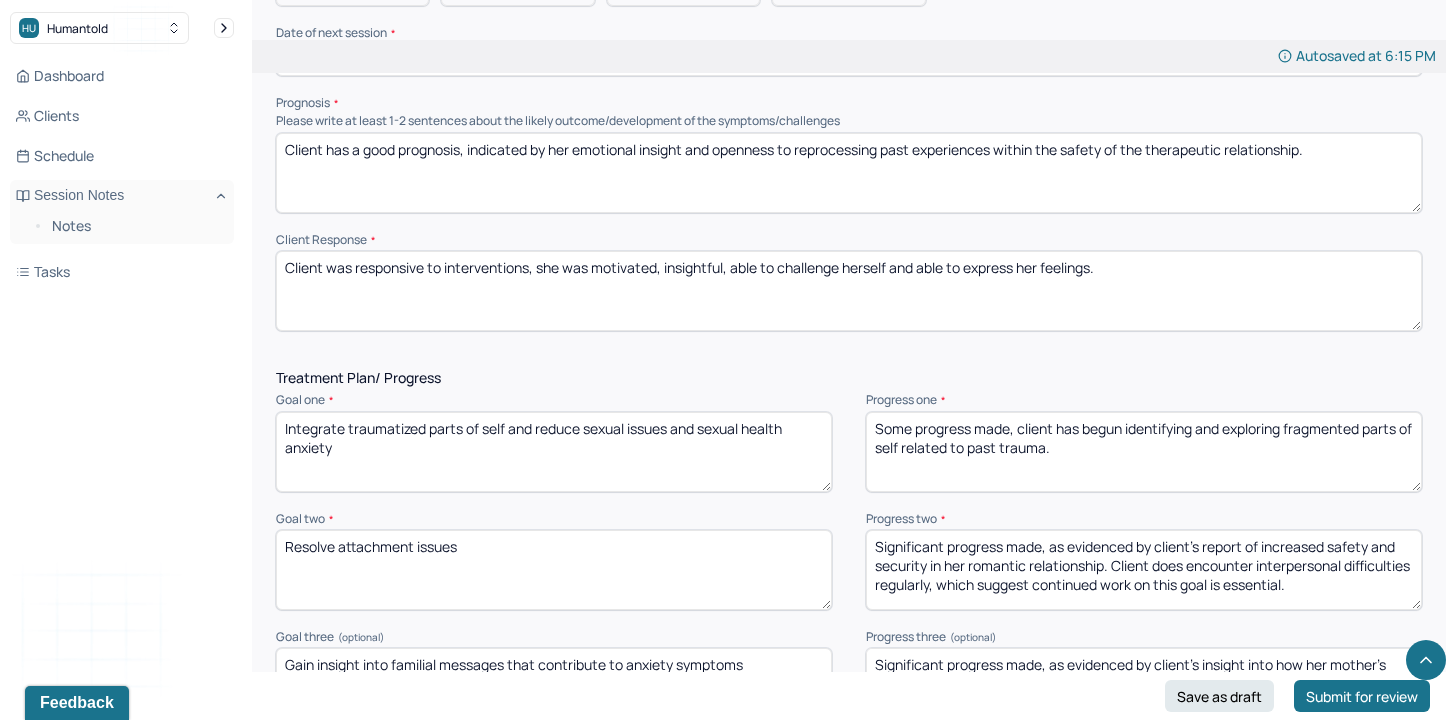 scroll, scrollTop: 2336, scrollLeft: 0, axis: vertical 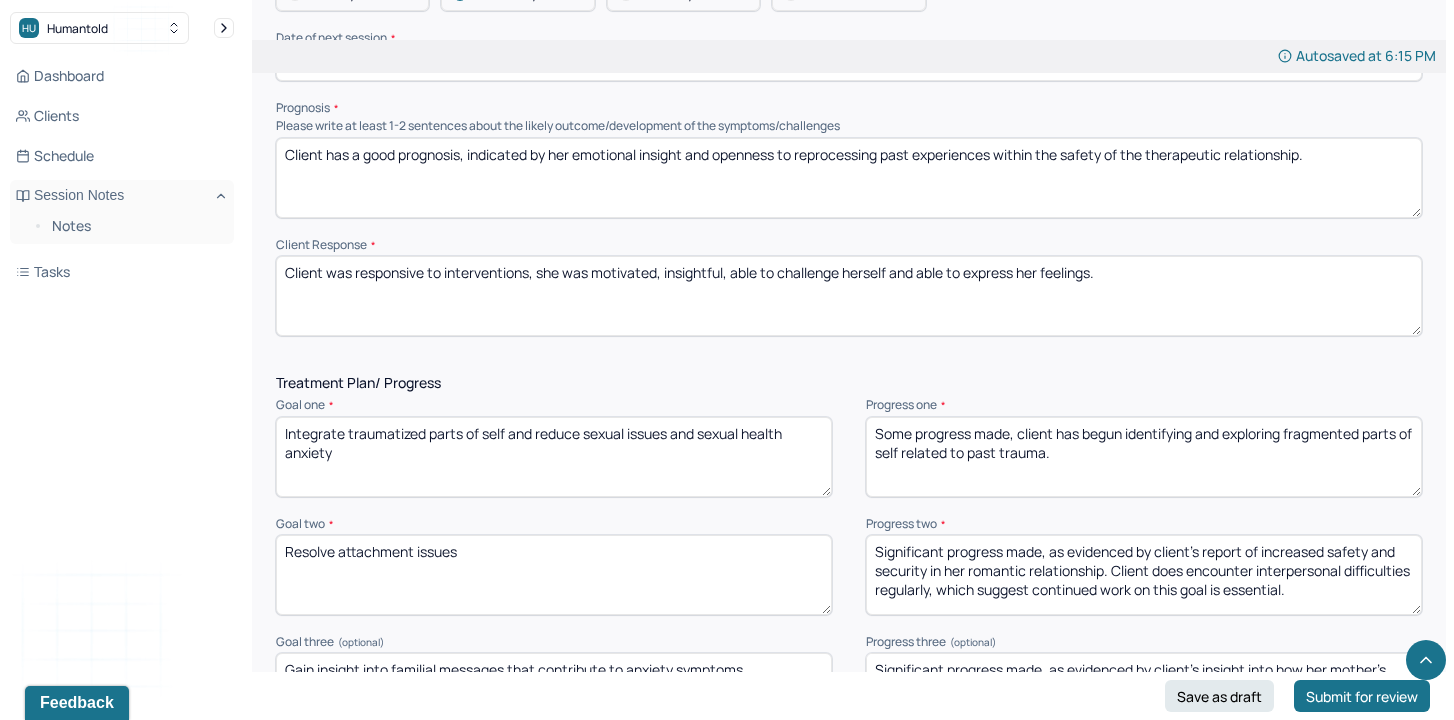 type on "Some progress made, client has begun identifying and exploring fragmented parts of self related to past trauma." 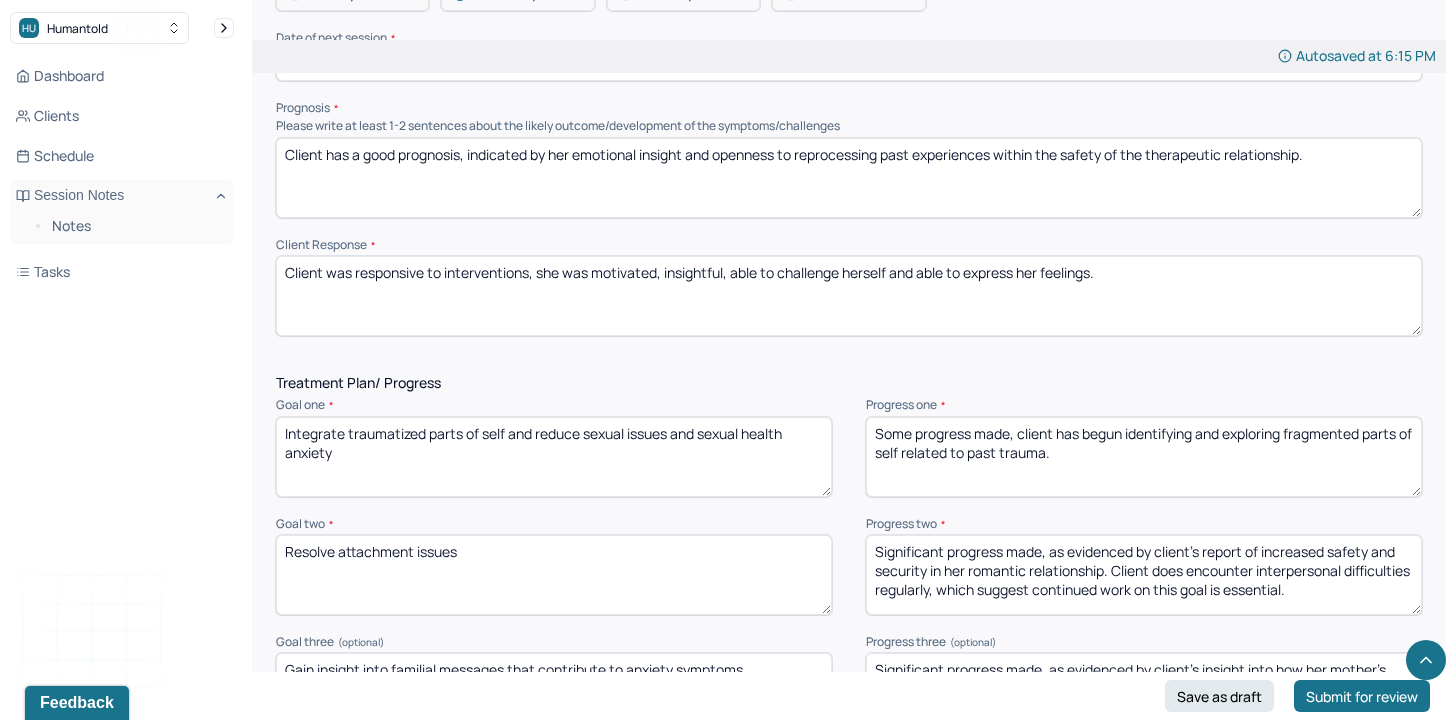 drag, startPoint x: 1372, startPoint y: 587, endPoint x: 1048, endPoint y: 537, distance: 327.83533 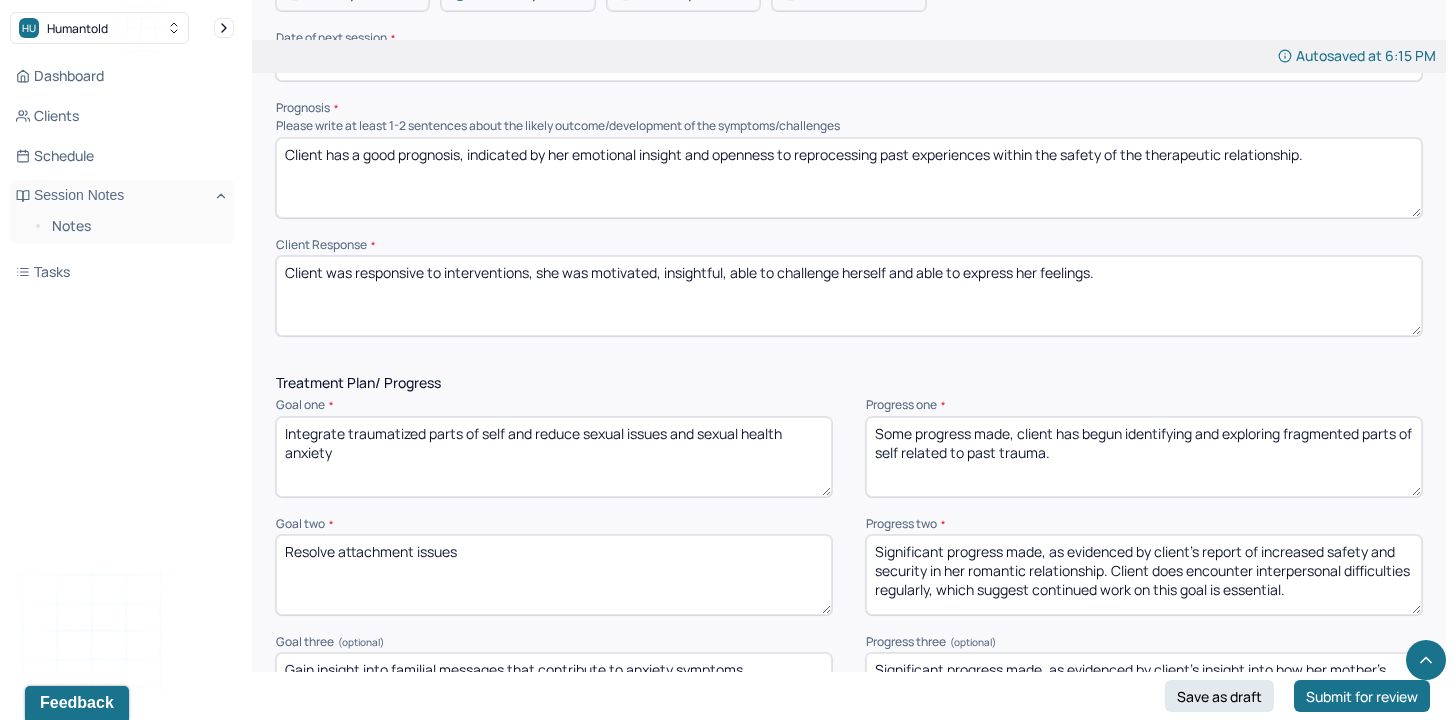 click on "Significant progress made, as evidenced by client's report of increased safety and security in her romantic relationship. Client does encounter interpersonal difficulties regularly, which suggest continued work on this goal is essential." at bounding box center [1144, 575] 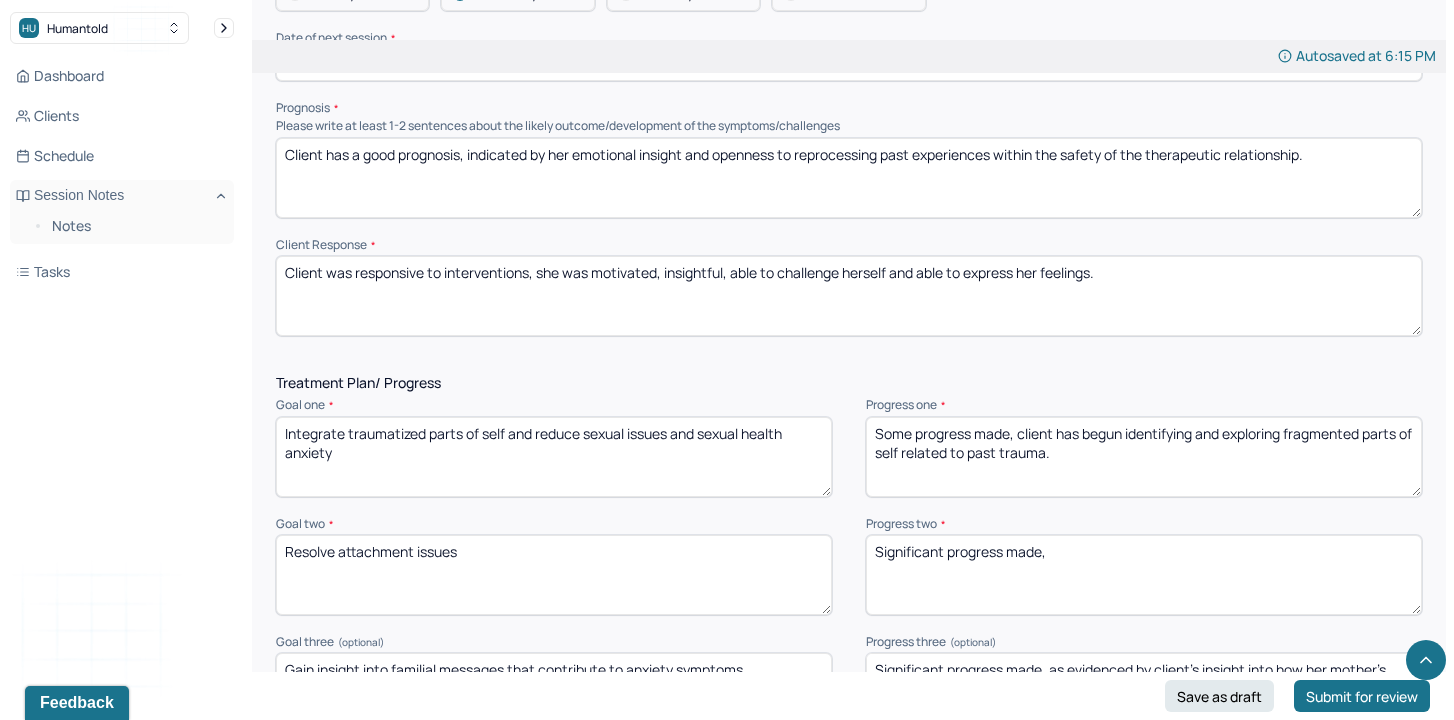 paste on "Client is developing insight into patterns of attachment formed in early relationships and how they influence current relational dynamics. She is beginning to challenge maladaptive beliefs around connection and trust, showing openness to corrective emotional experiences in therapy." 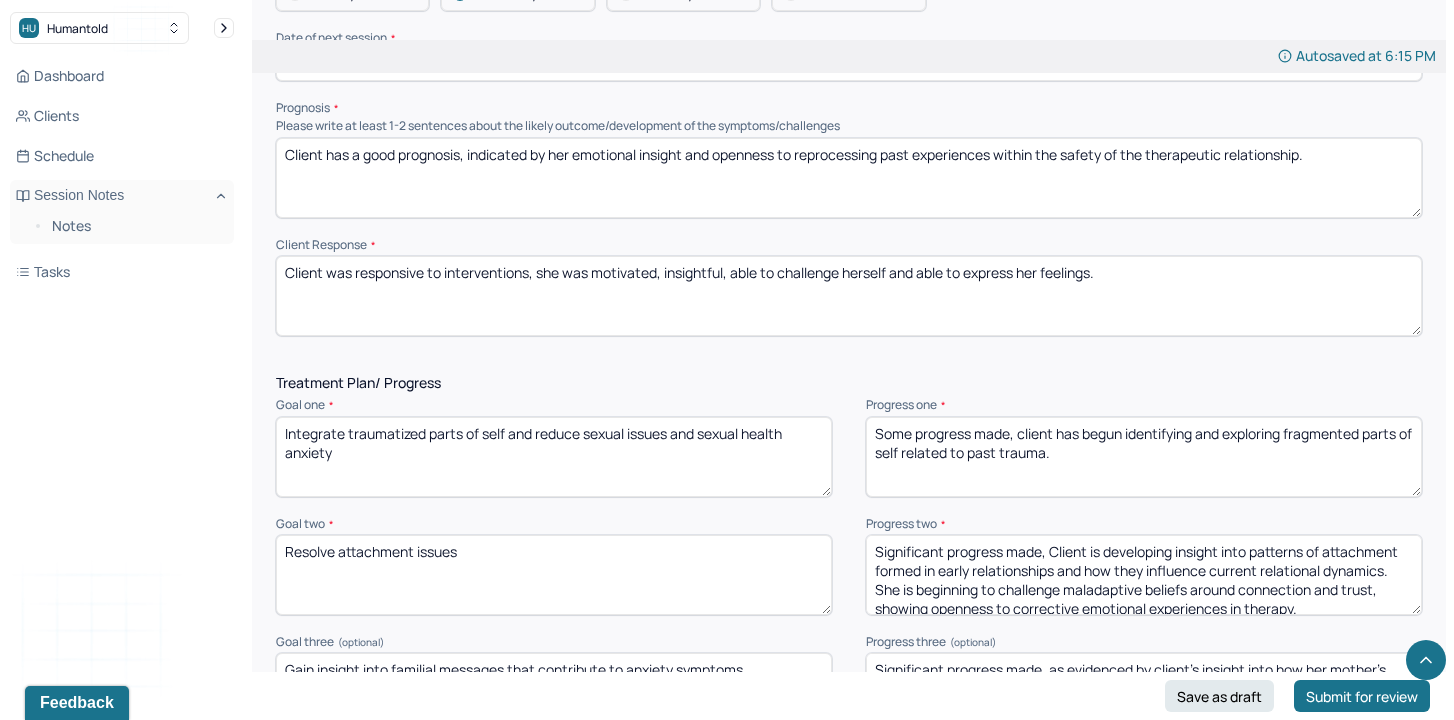 scroll, scrollTop: 4, scrollLeft: 0, axis: vertical 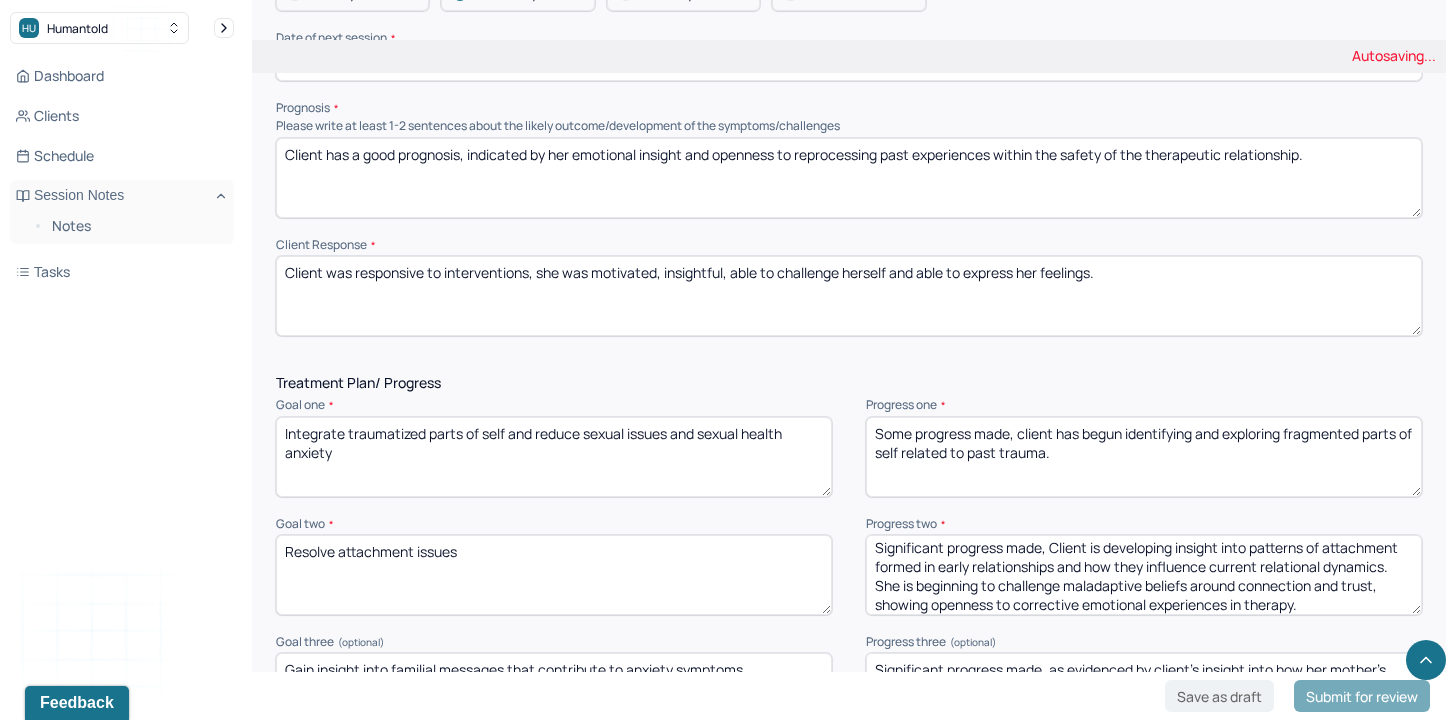 click on "Significant progress made, as evidenced by client's report of increased safety and security in her romantic relationship. Client does encounter interpersonal difficulties regularly, which suggest continued work on this goal is essential." at bounding box center [1144, 575] 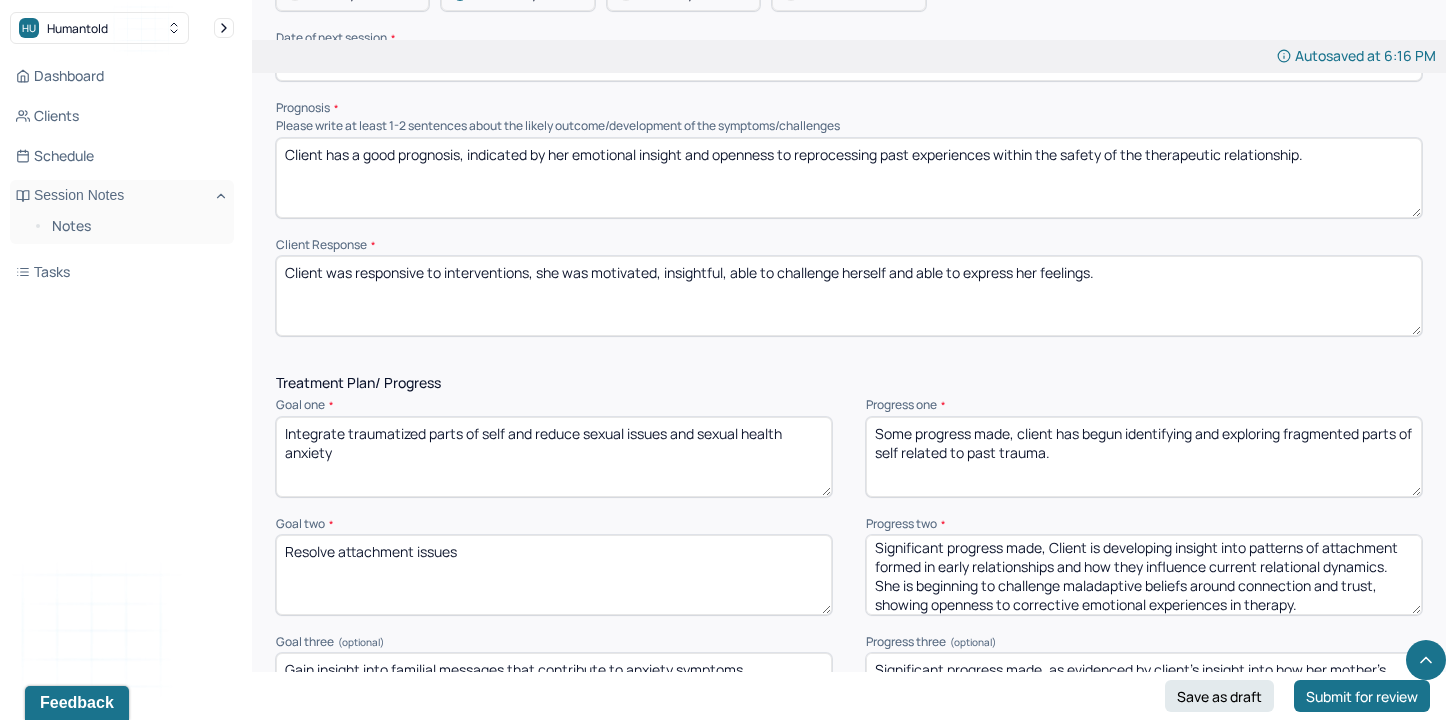 click on "Significant progress made, Client is developing insight into patterns of attachment formed in early relationships and how they influence current relational dynamics. She is beginning to challenge maladaptive beliefs around connection and trust, showing openness to corrective emotional experiences in therapy." at bounding box center (1144, 575) 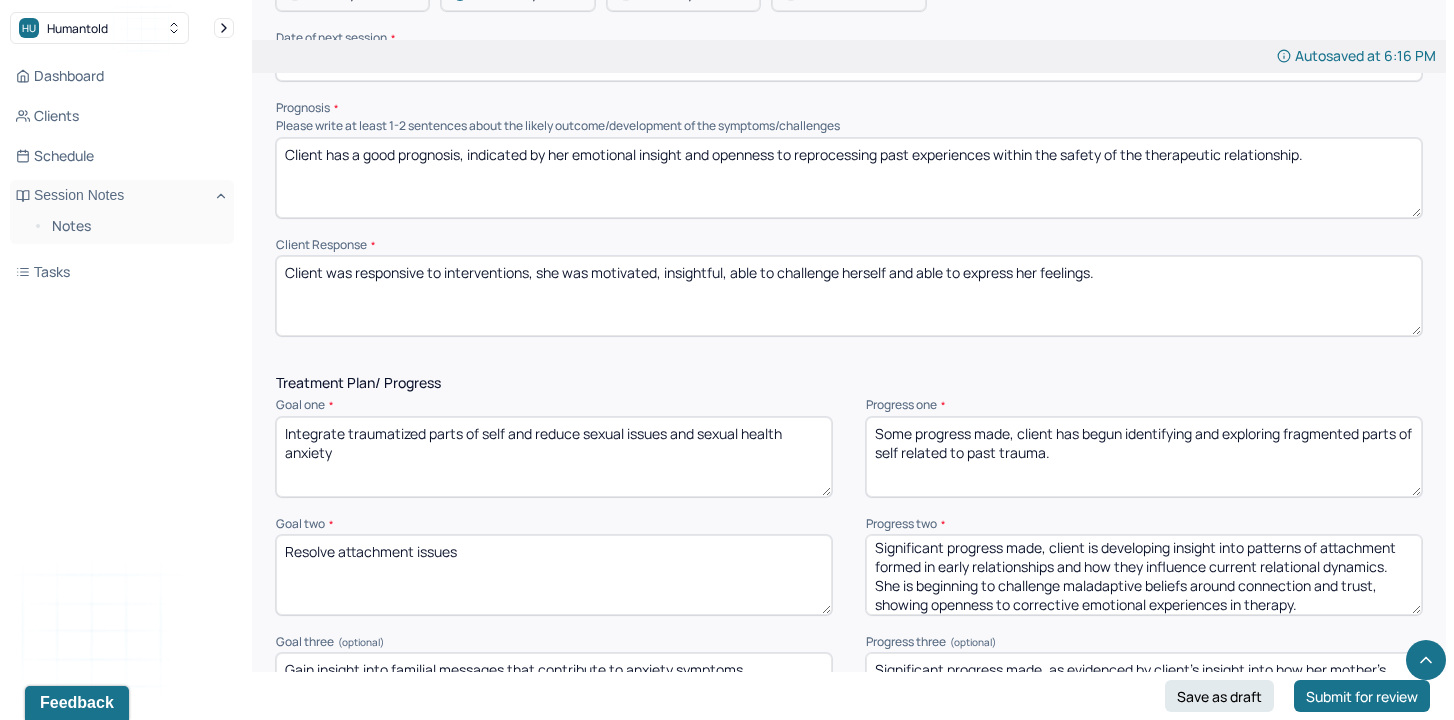 scroll, scrollTop: 10, scrollLeft: 0, axis: vertical 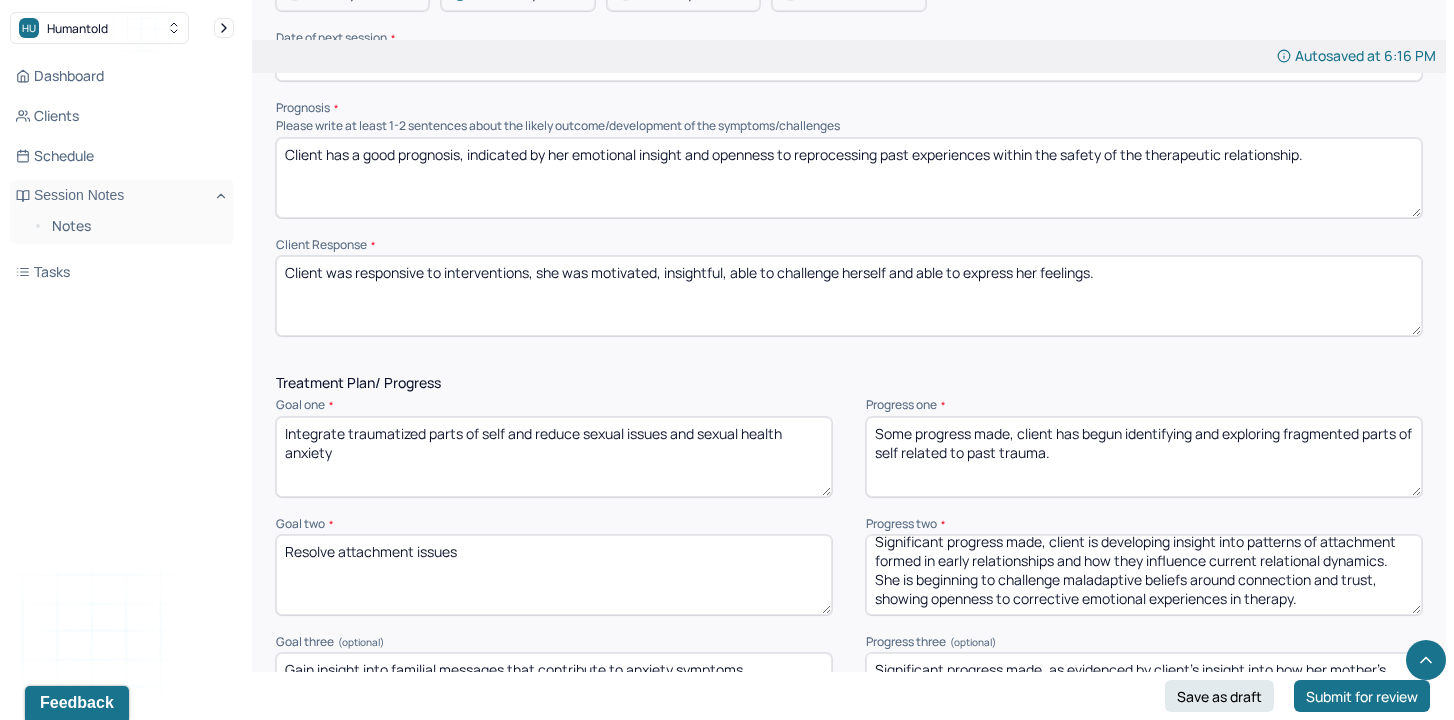 drag, startPoint x: 1130, startPoint y: 552, endPoint x: 1338, endPoint y: 597, distance: 212.81212 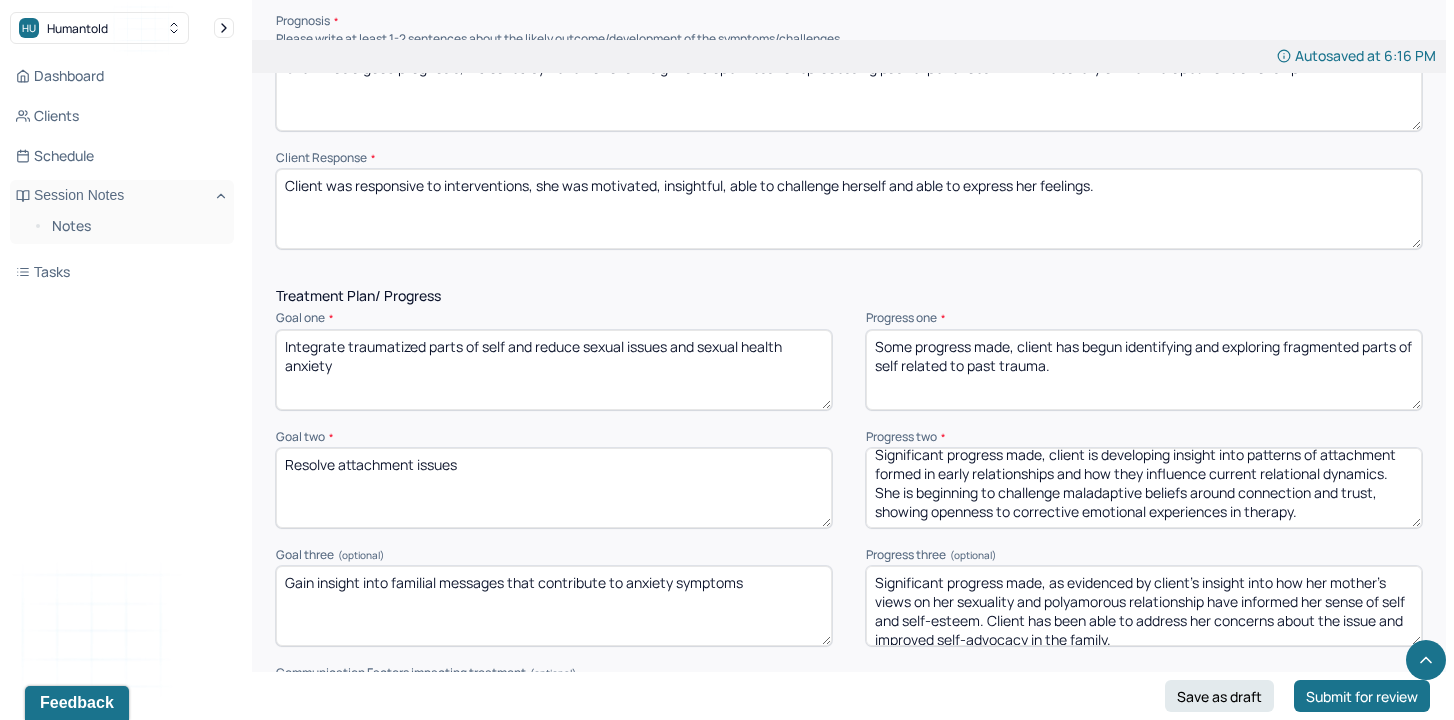 scroll, scrollTop: 2426, scrollLeft: 0, axis: vertical 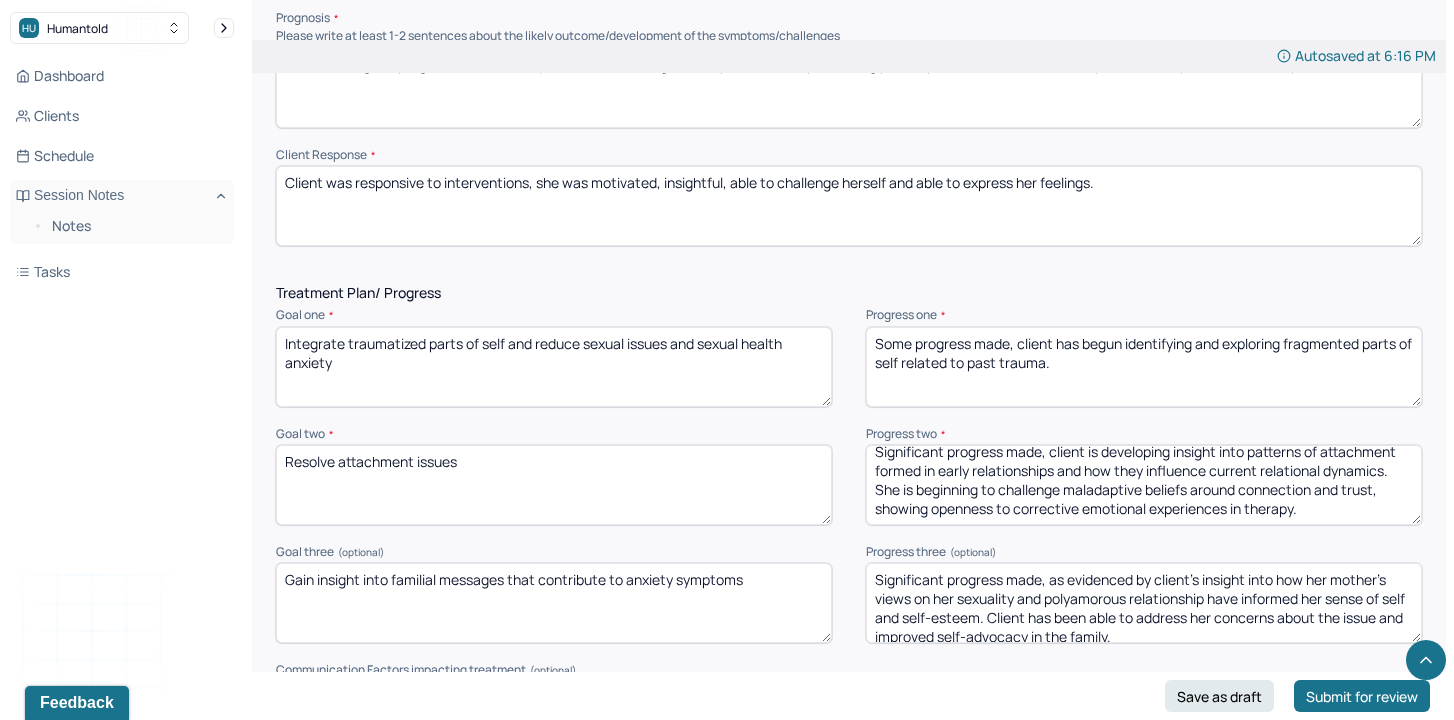 type on "Significant progress made, client is developing insight into patterns of attachment formed in early relationships and how they influence current relational dynamics. She is beginning to challenge maladaptive beliefs around connection and trust, showing openness to corrective emotional experiences in therapy." 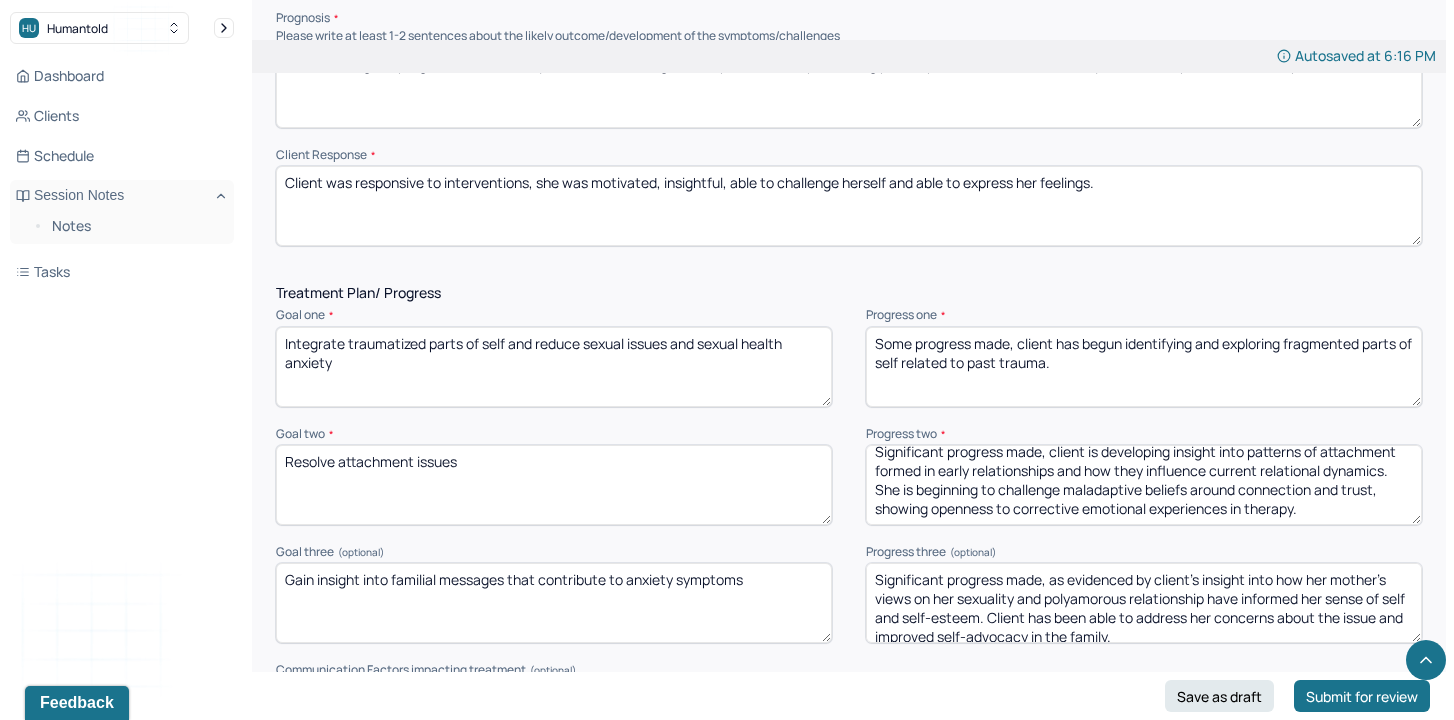 click on "Significant progress made, as evidenced by client's insight into how her mother's views on her sexuality and polyamorous relationship have informed her sense of self and self-esteem. Client has been able to address her concerns about the issue and improved self-advocacy in the family." at bounding box center (1144, 603) 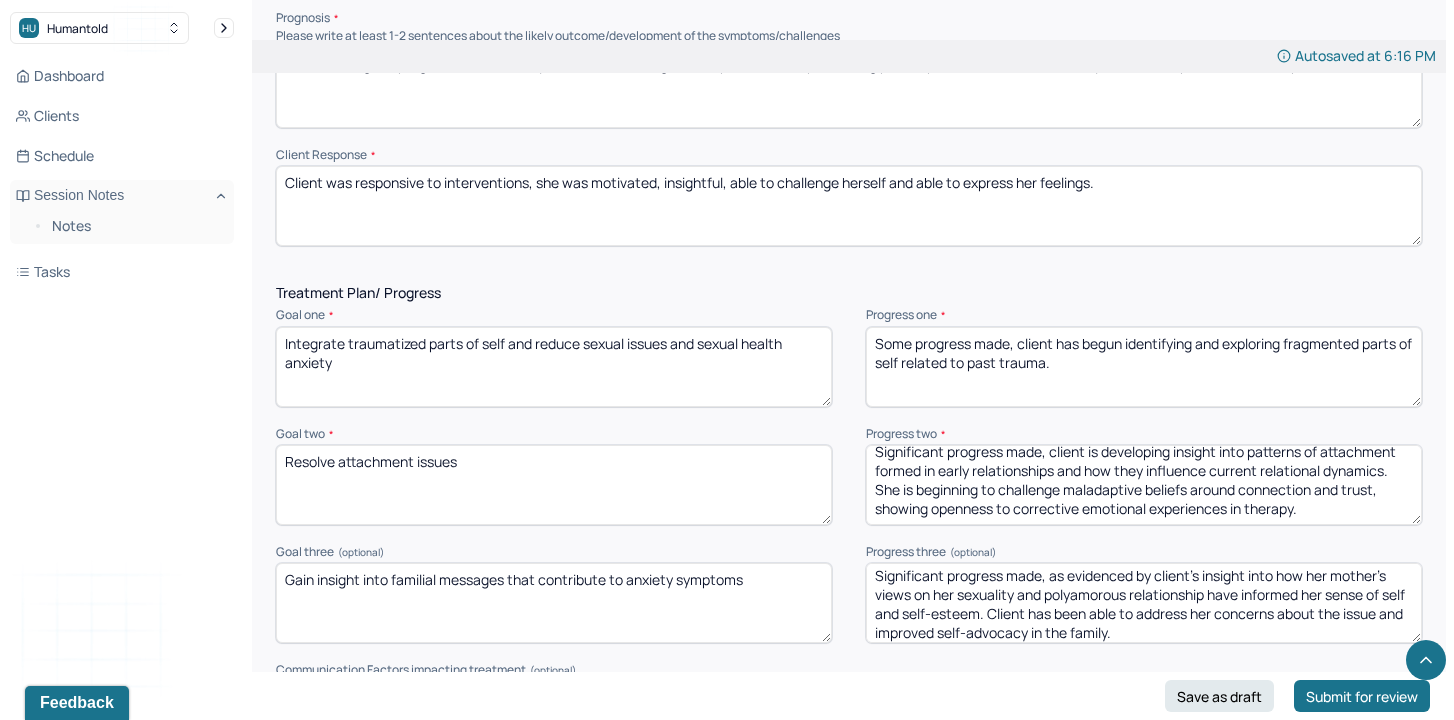 scroll, scrollTop: 0, scrollLeft: 0, axis: both 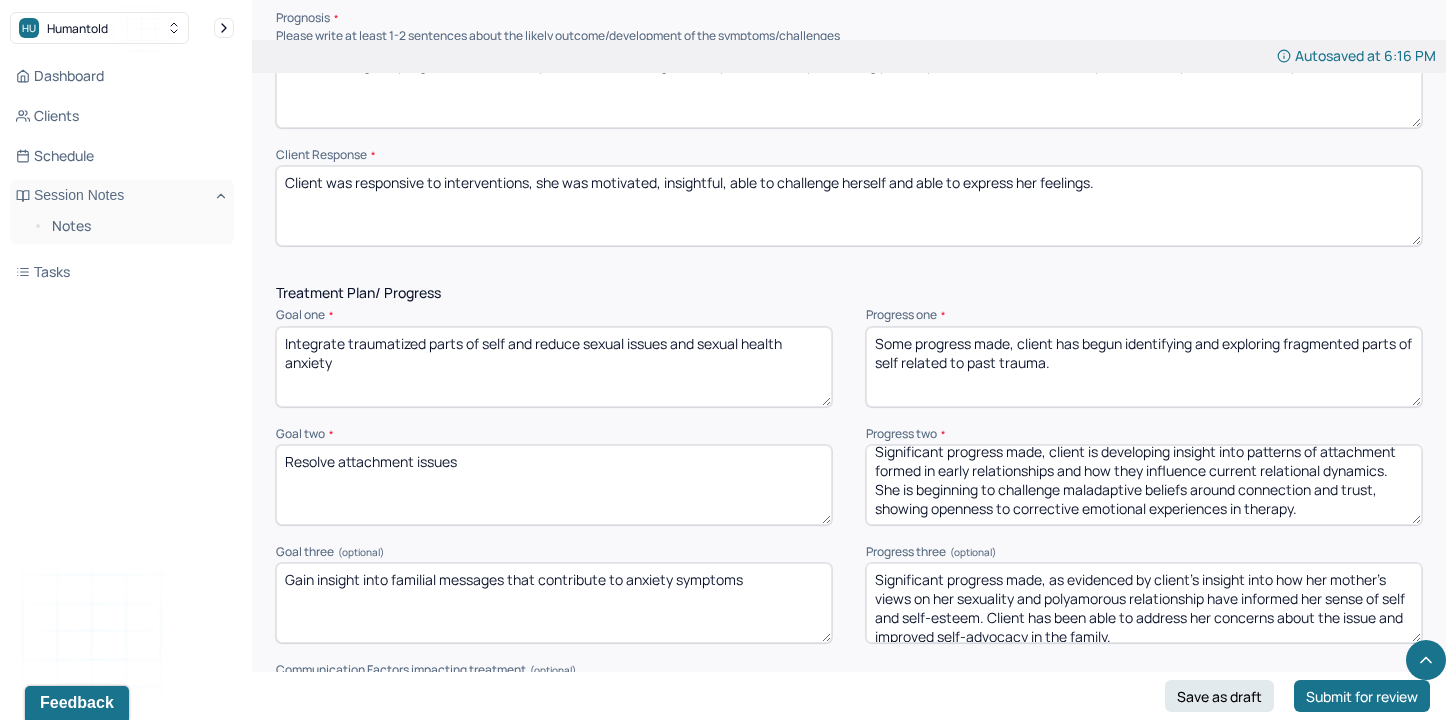 drag, startPoint x: 1275, startPoint y: 631, endPoint x: 1312, endPoint y: 586, distance: 58.258045 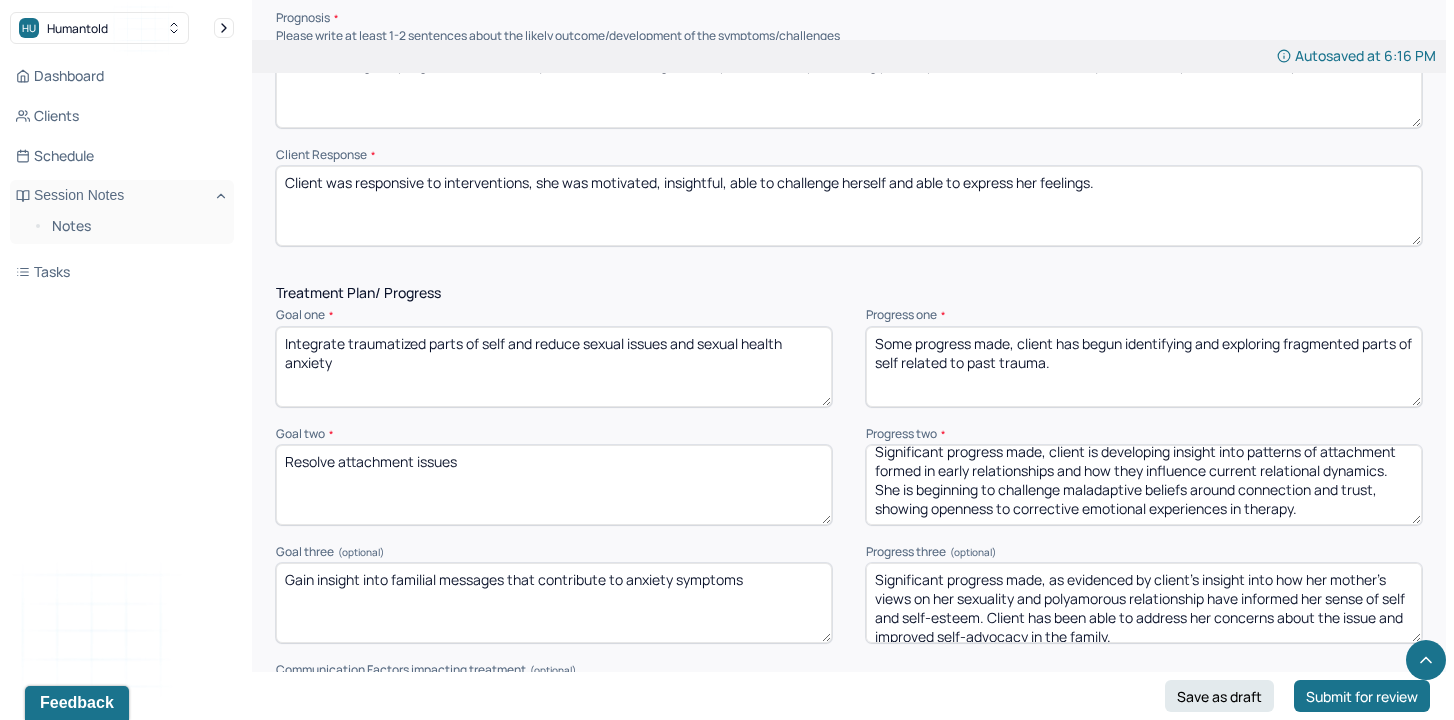 click on "Significant progress made, as evidenced by client's insight into how her mother's views on her sexuality and polyamorous relationship have informed her sense of self and self-esteem. Client has been able to address her concerns about the issue and improved self-advocacy in the family." at bounding box center (1144, 603) 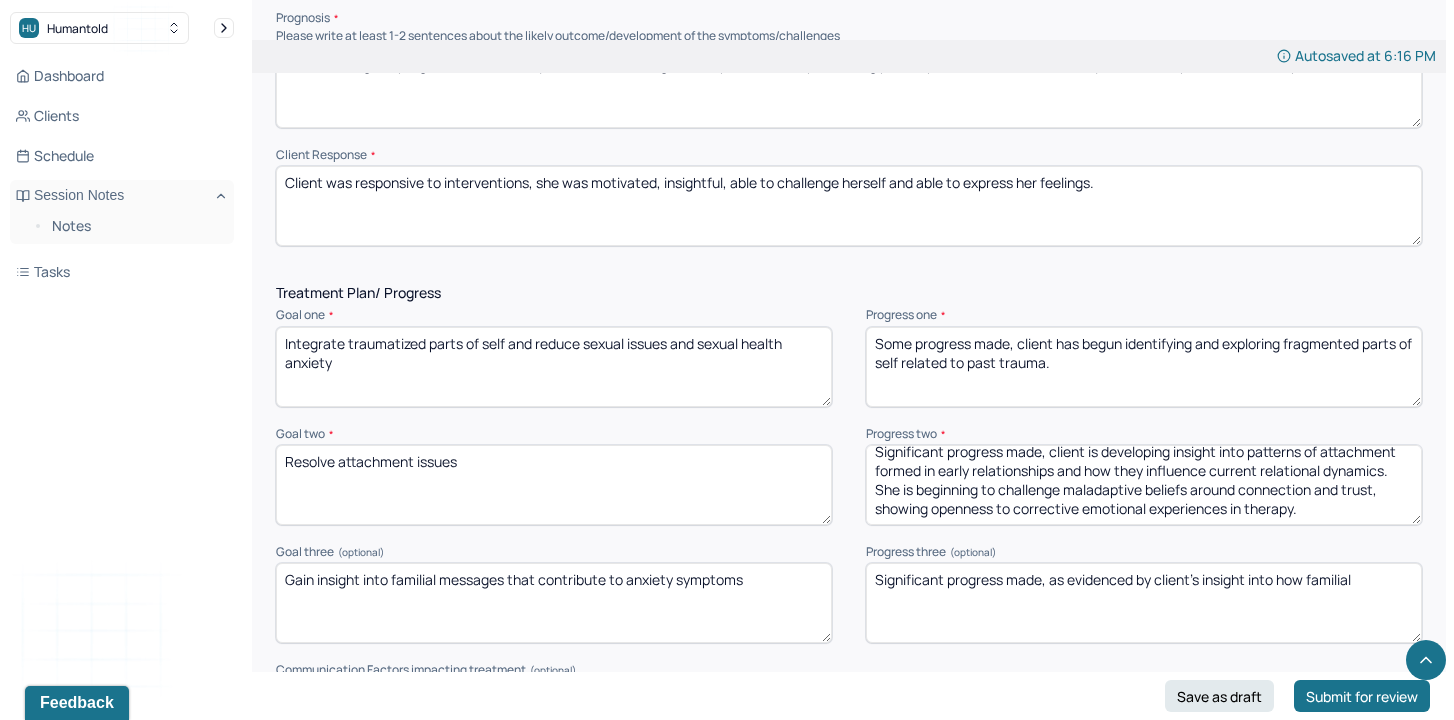 click on "Significant progress made, as evidenced by client's insight into how familial" at bounding box center (1144, 603) 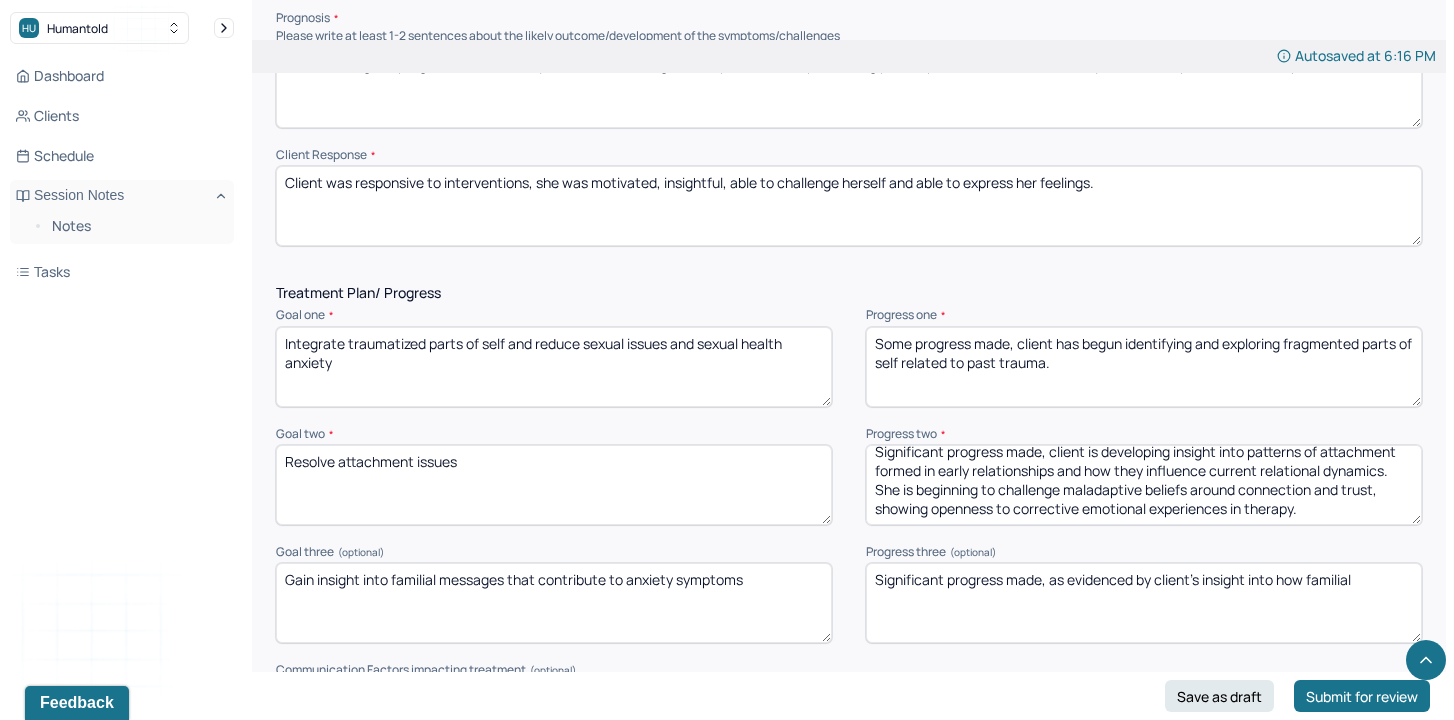 click on "Significant progress made, as evidenced by client's insight into how familial" at bounding box center (1144, 603) 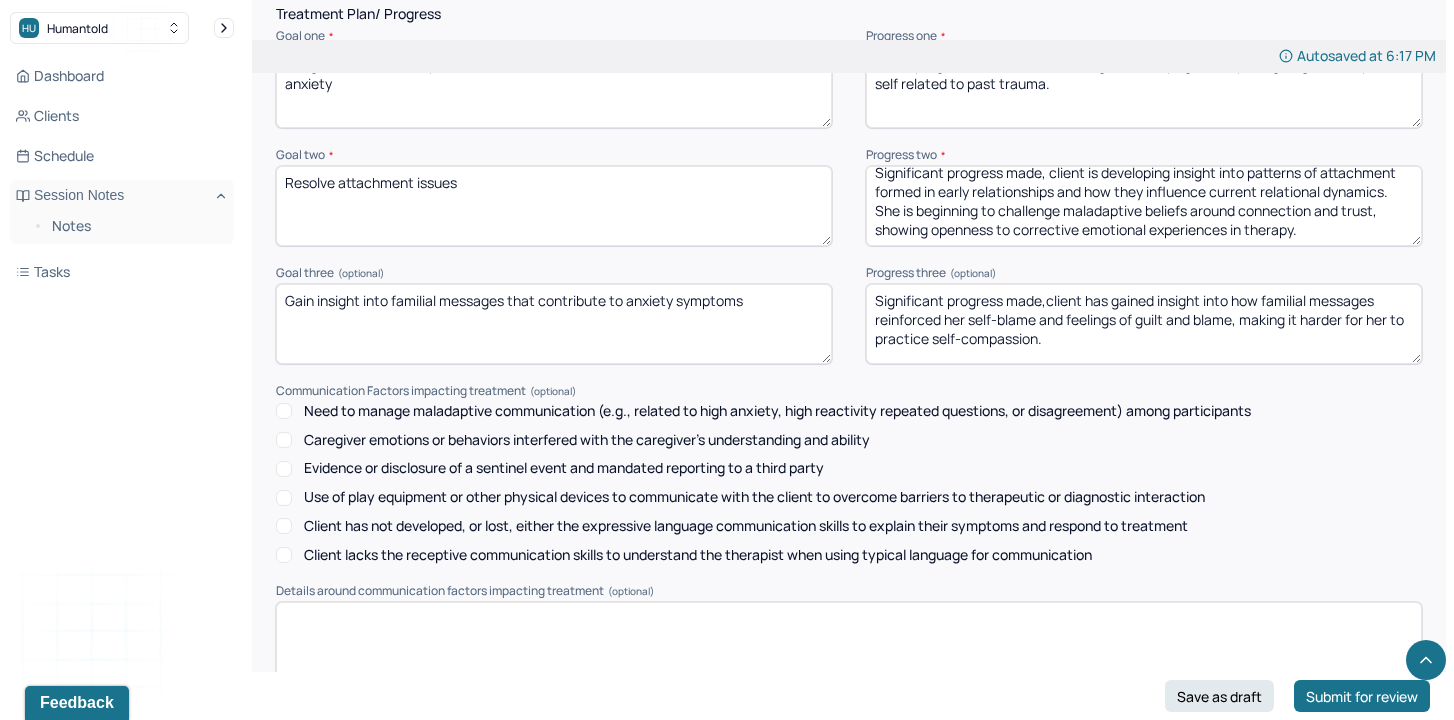 scroll, scrollTop: 2883, scrollLeft: 0, axis: vertical 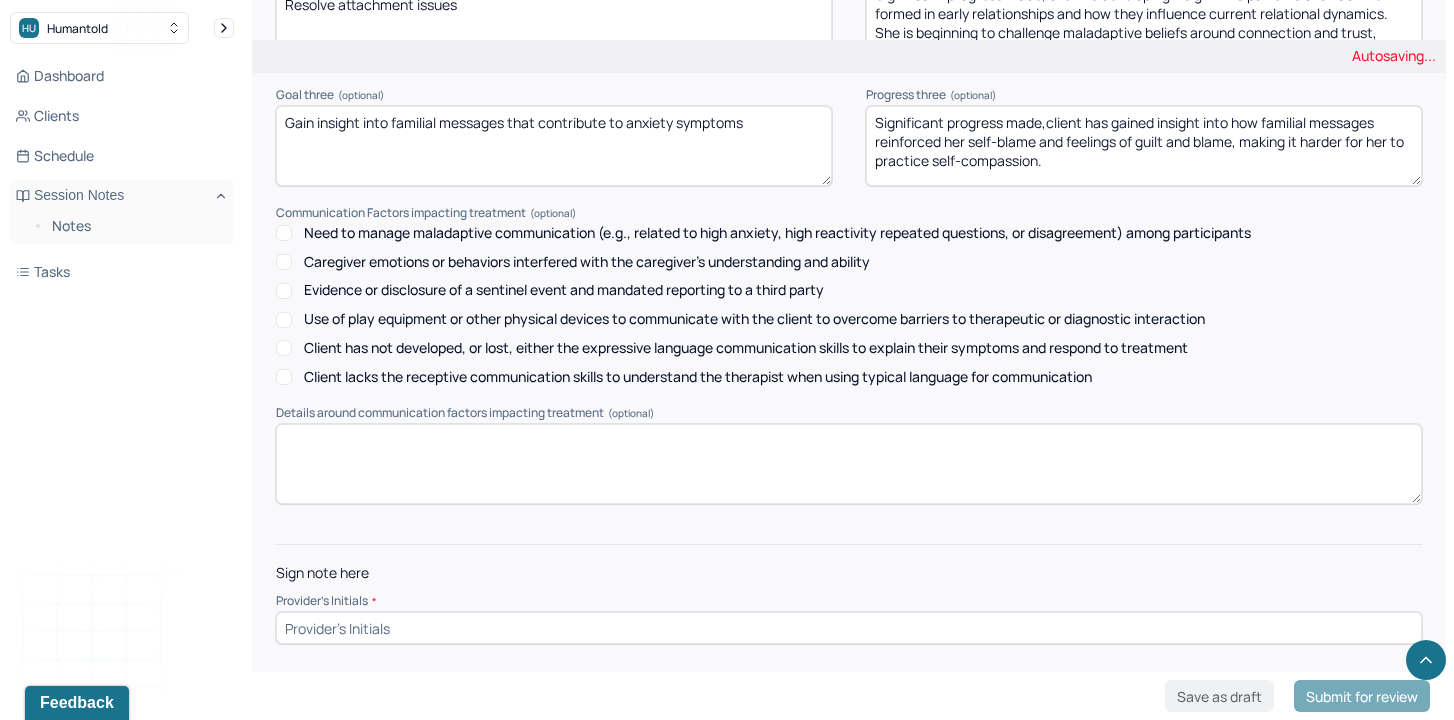 type on "Significant progress made,client has gained insight into how familial messages reinforced her self-blame and feelings of guilt and blame, making it harder for her to practice self-compassion." 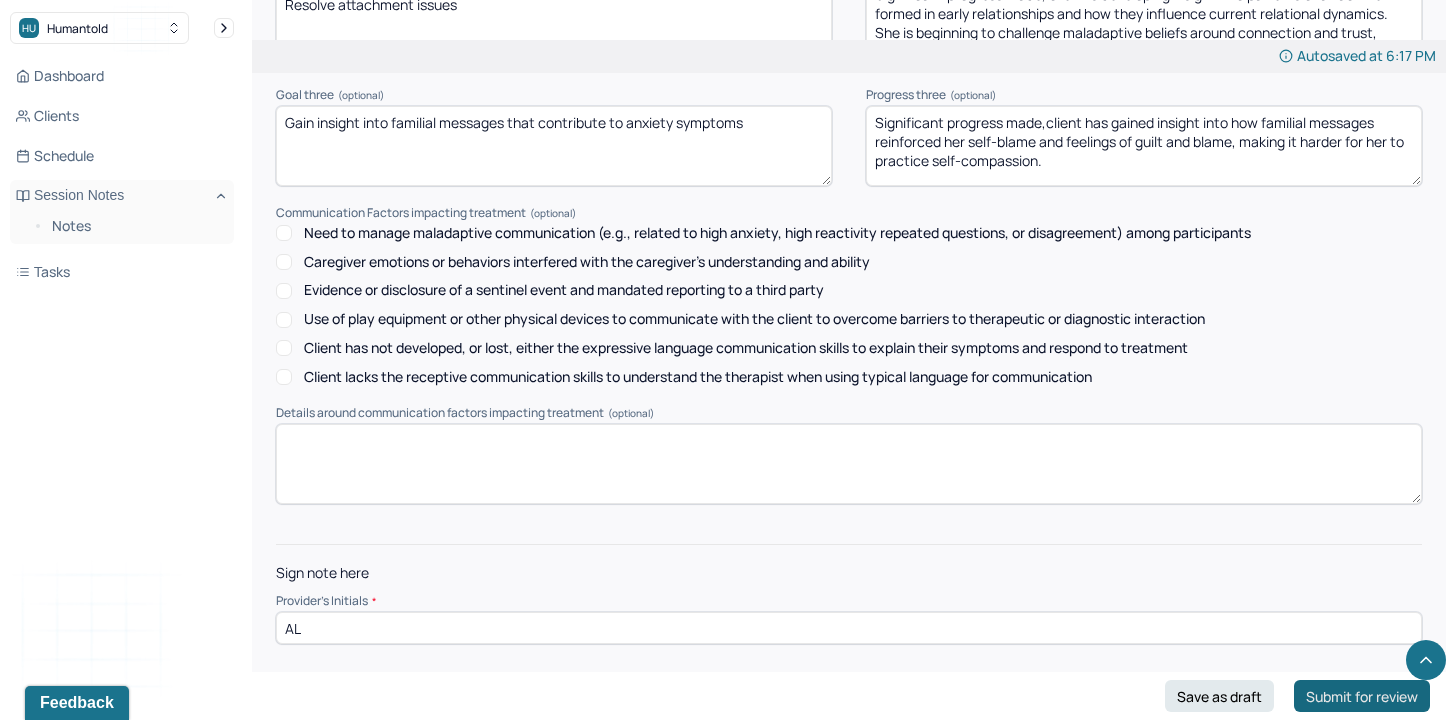 type on "AL" 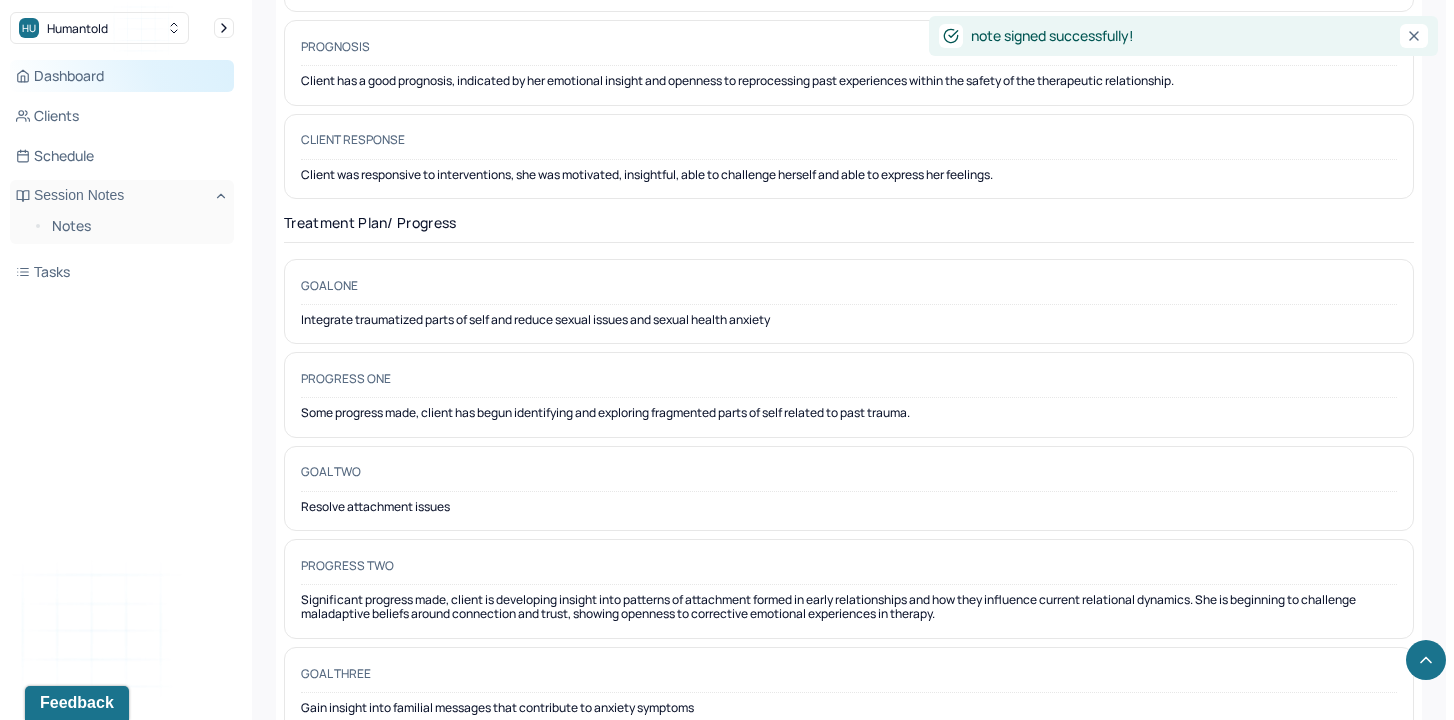 click on "Dashboard" at bounding box center (122, 76) 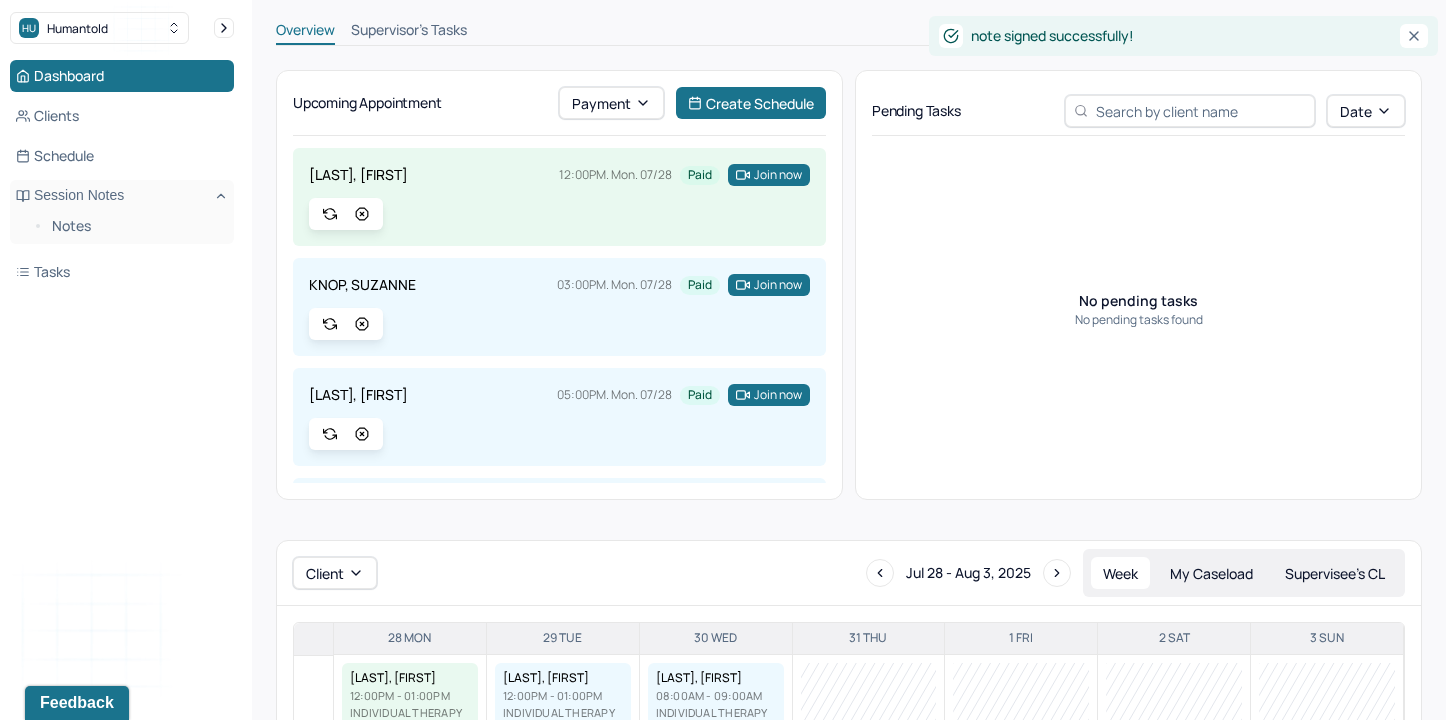 scroll, scrollTop: 0, scrollLeft: 0, axis: both 